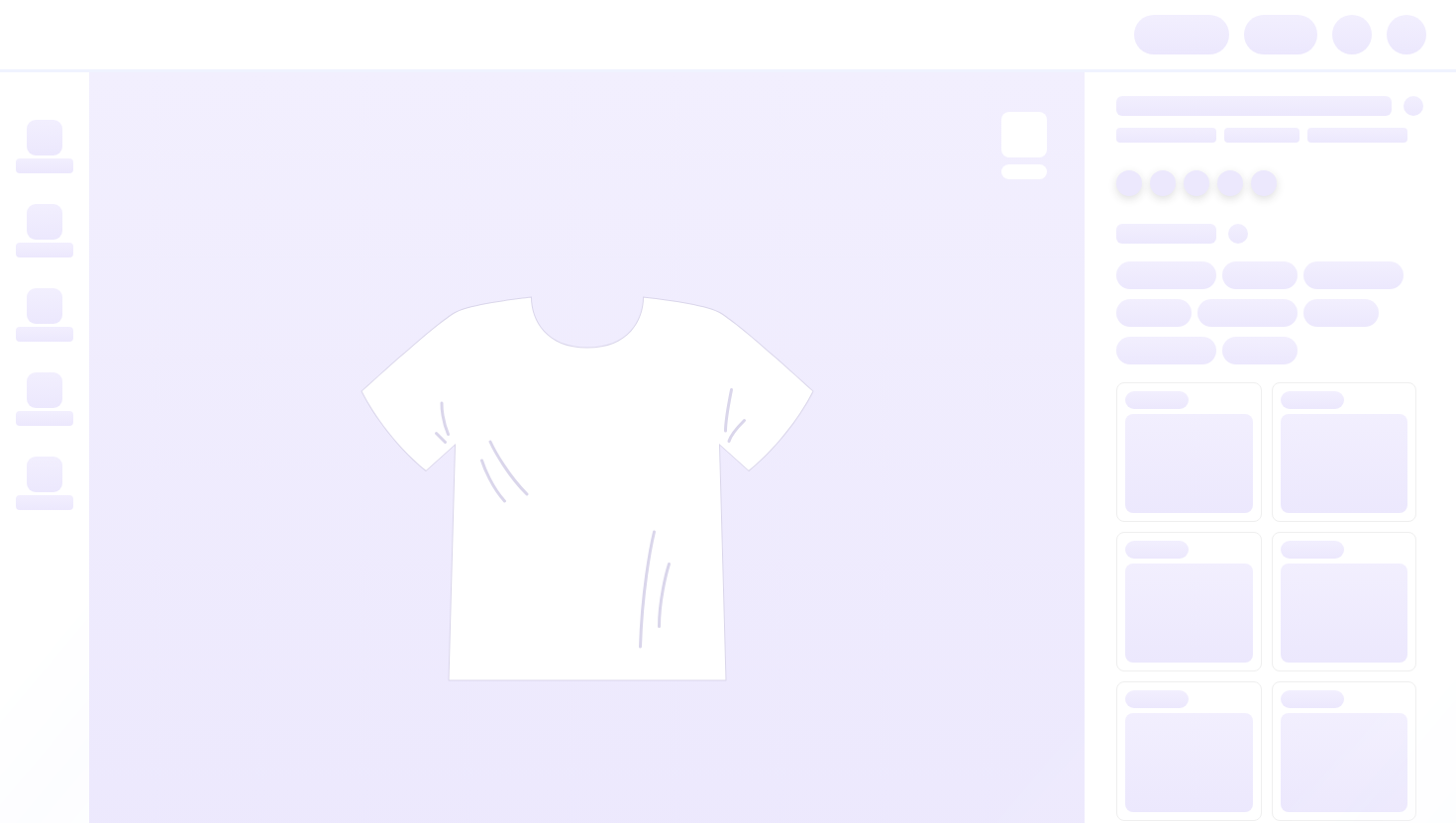 scroll, scrollTop: 0, scrollLeft: 0, axis: both 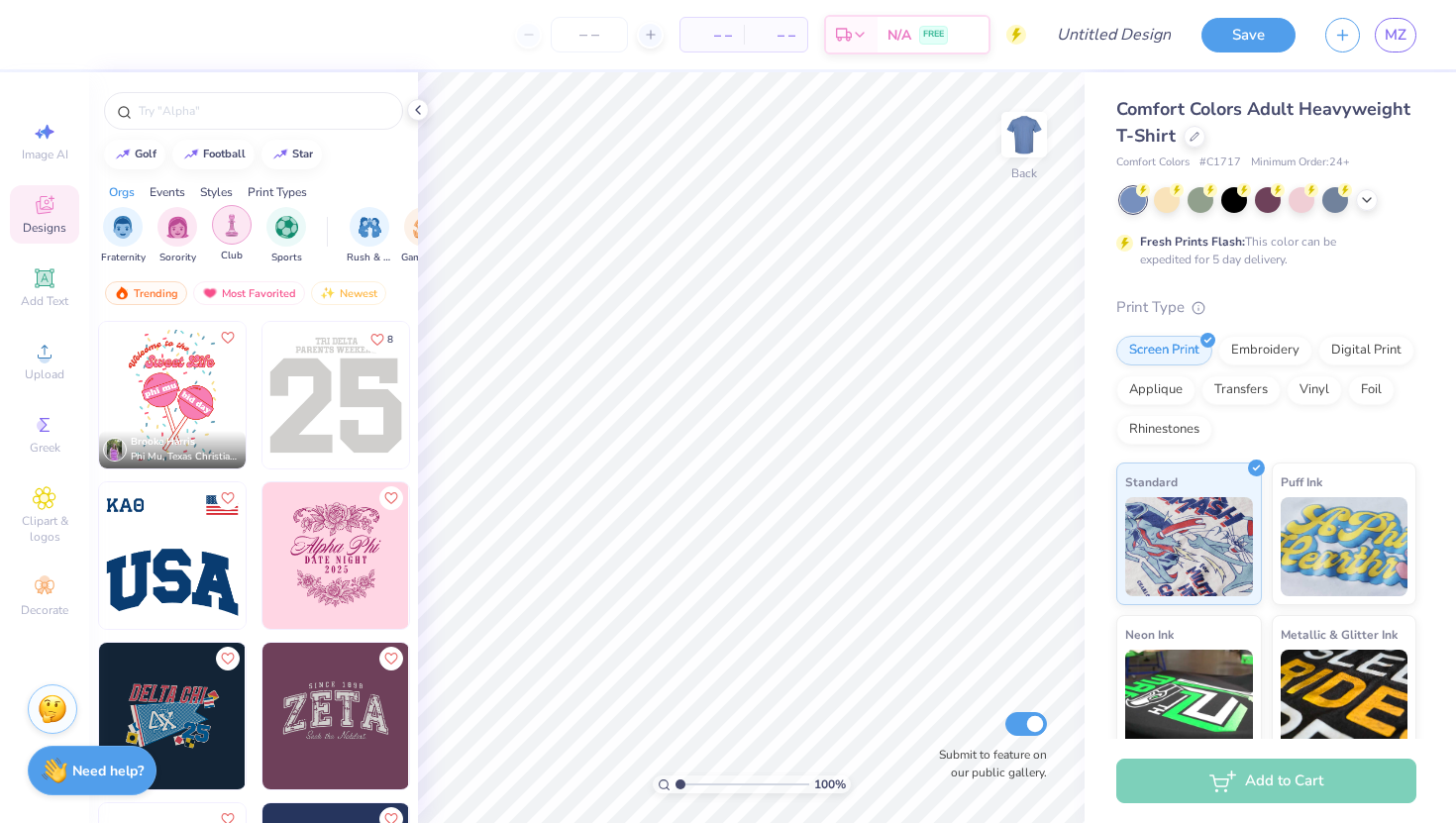 click at bounding box center (232, 225) 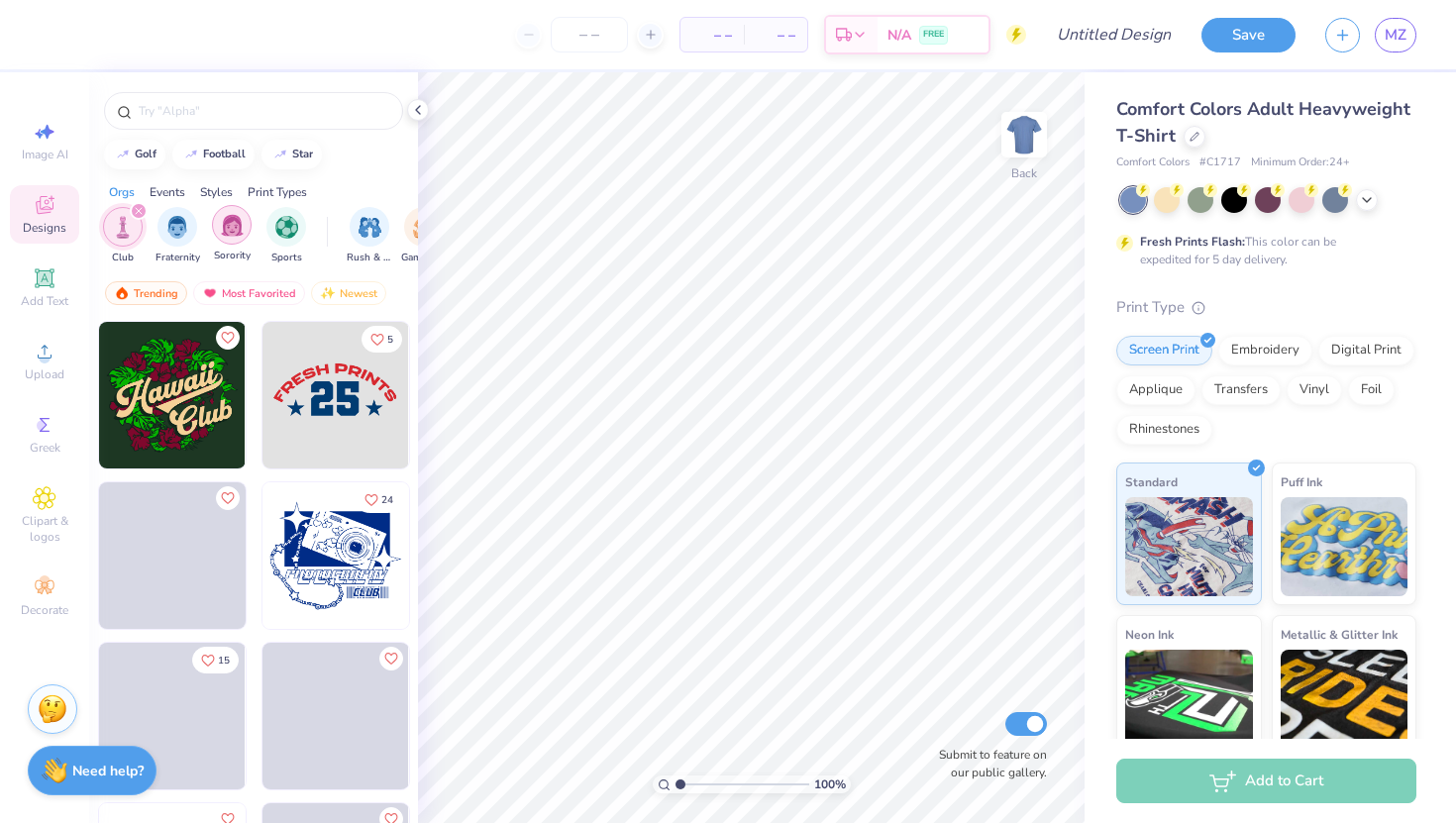 click at bounding box center [232, 225] 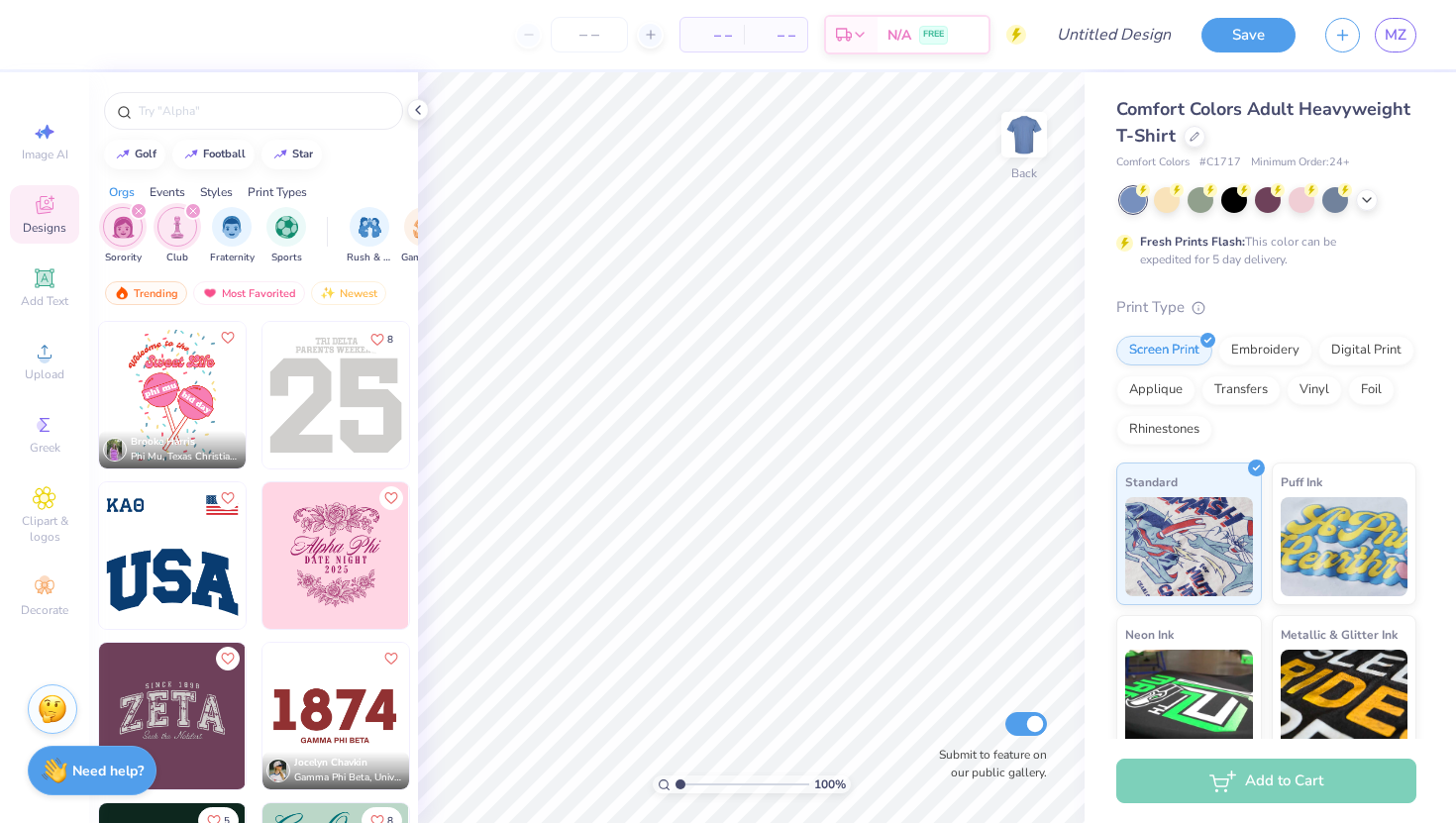 click 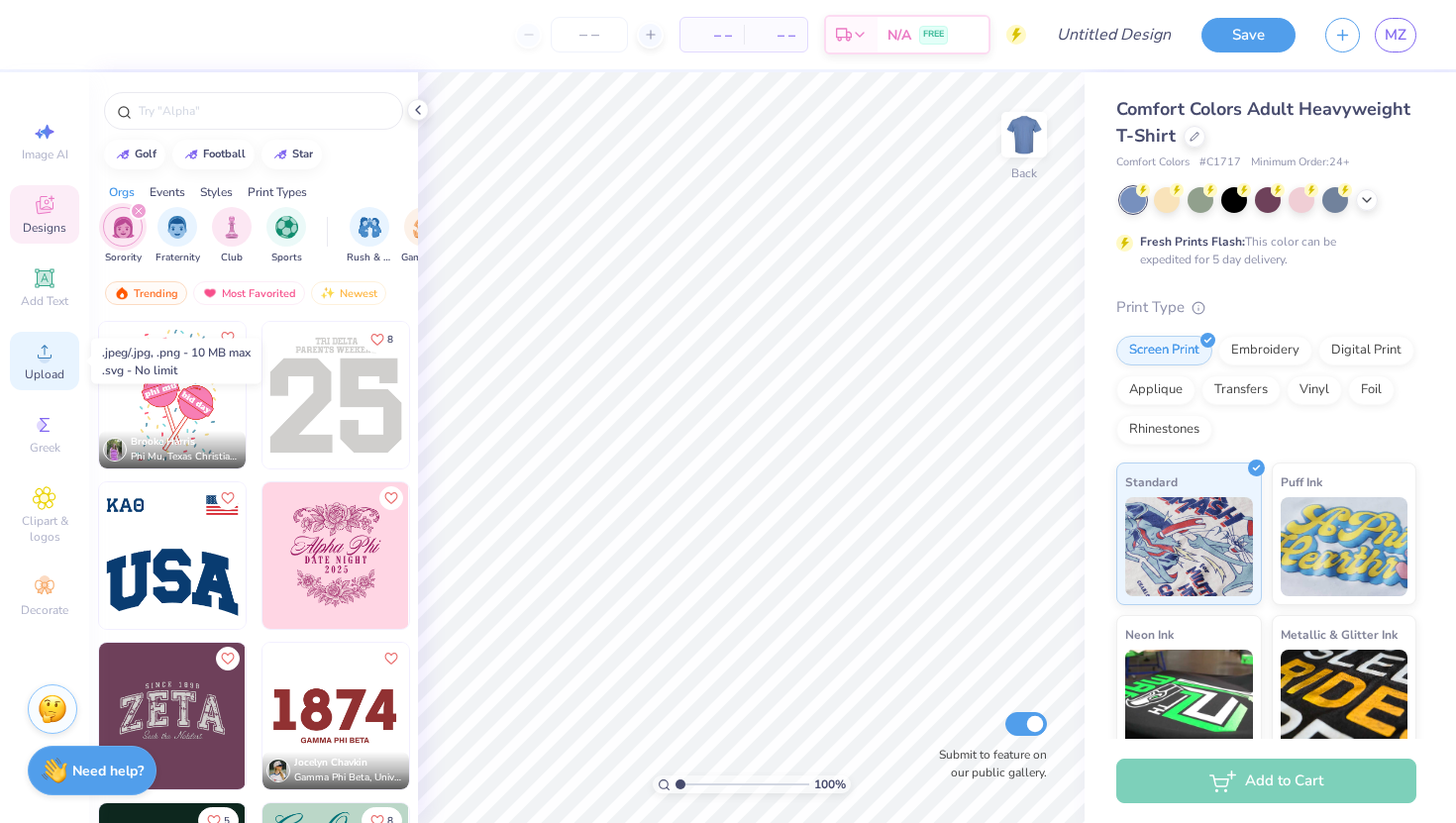 click on "Upload" at bounding box center (45, 360) 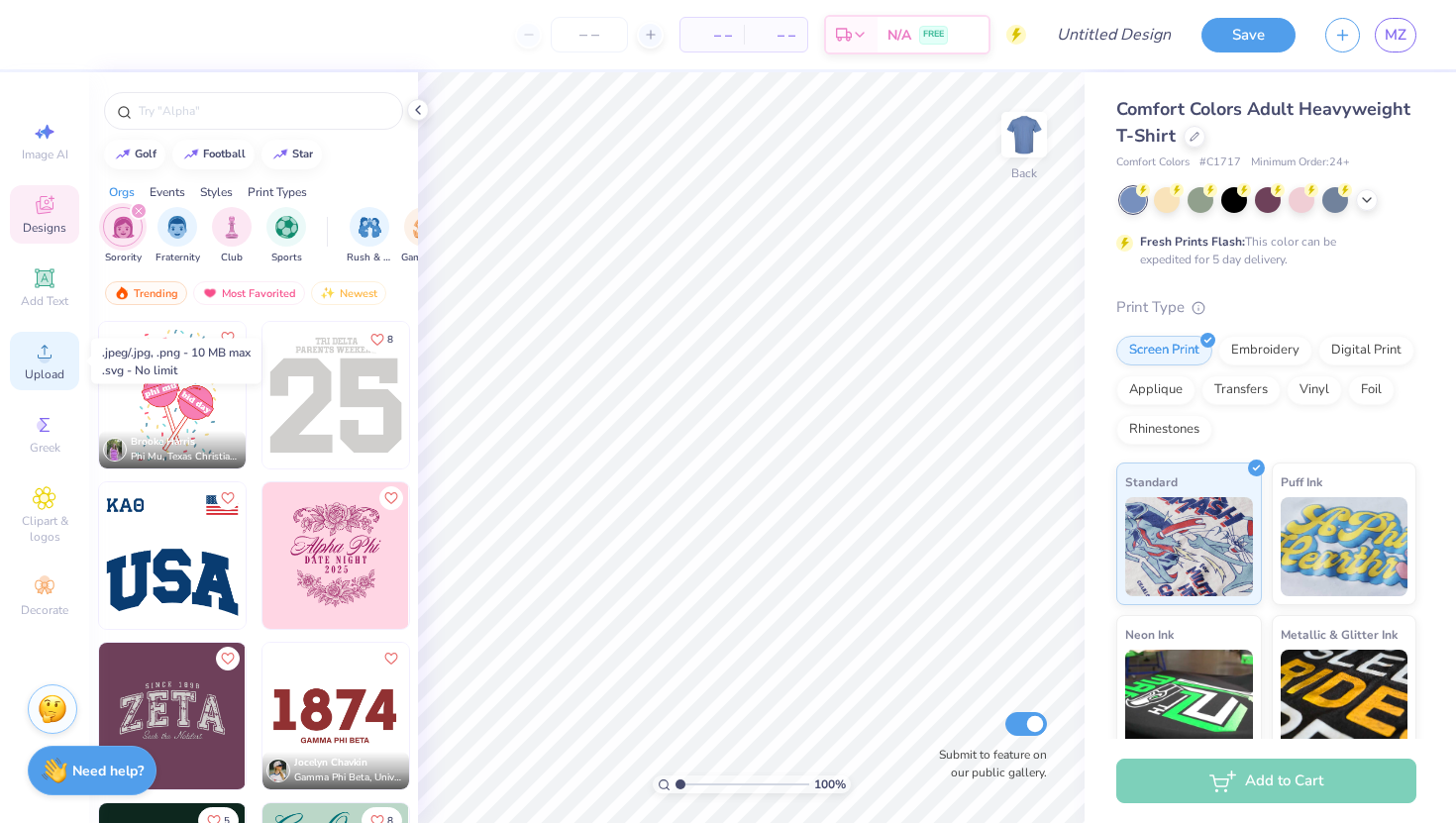 click on "Upload" at bounding box center (45, 374) 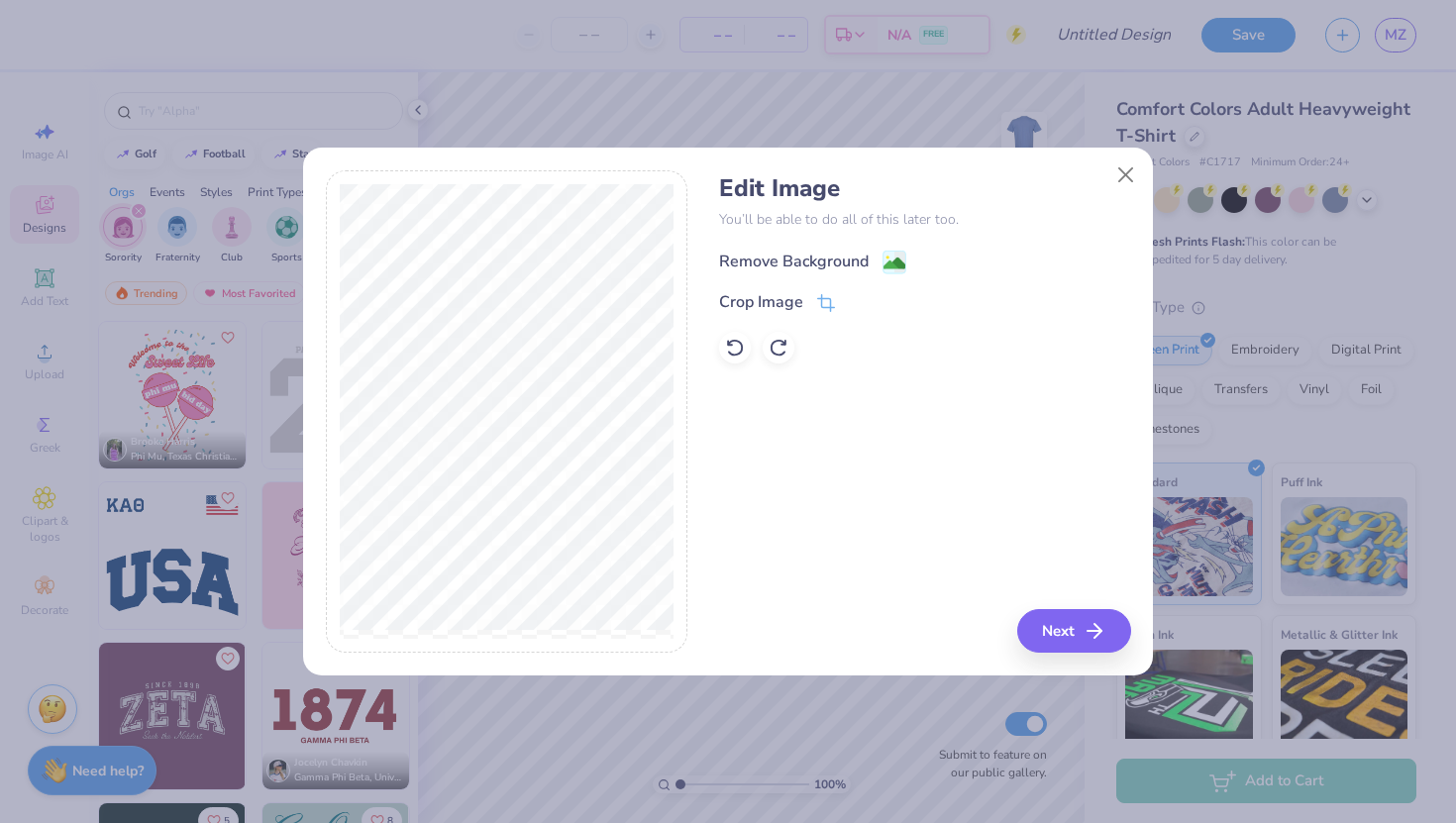 click on "Remove Background" at bounding box center [793, 261] 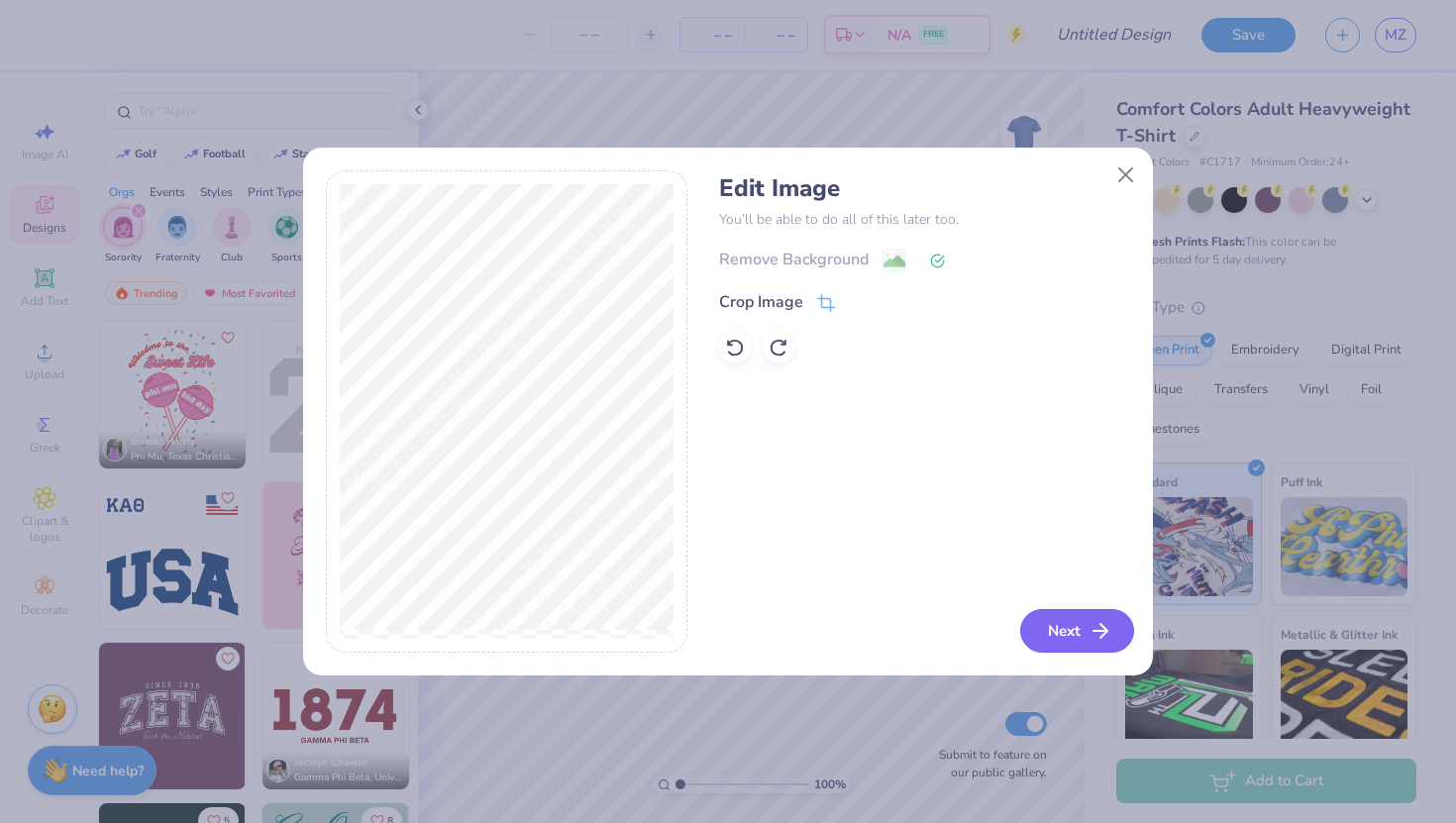 click on "Next" at bounding box center [1077, 631] 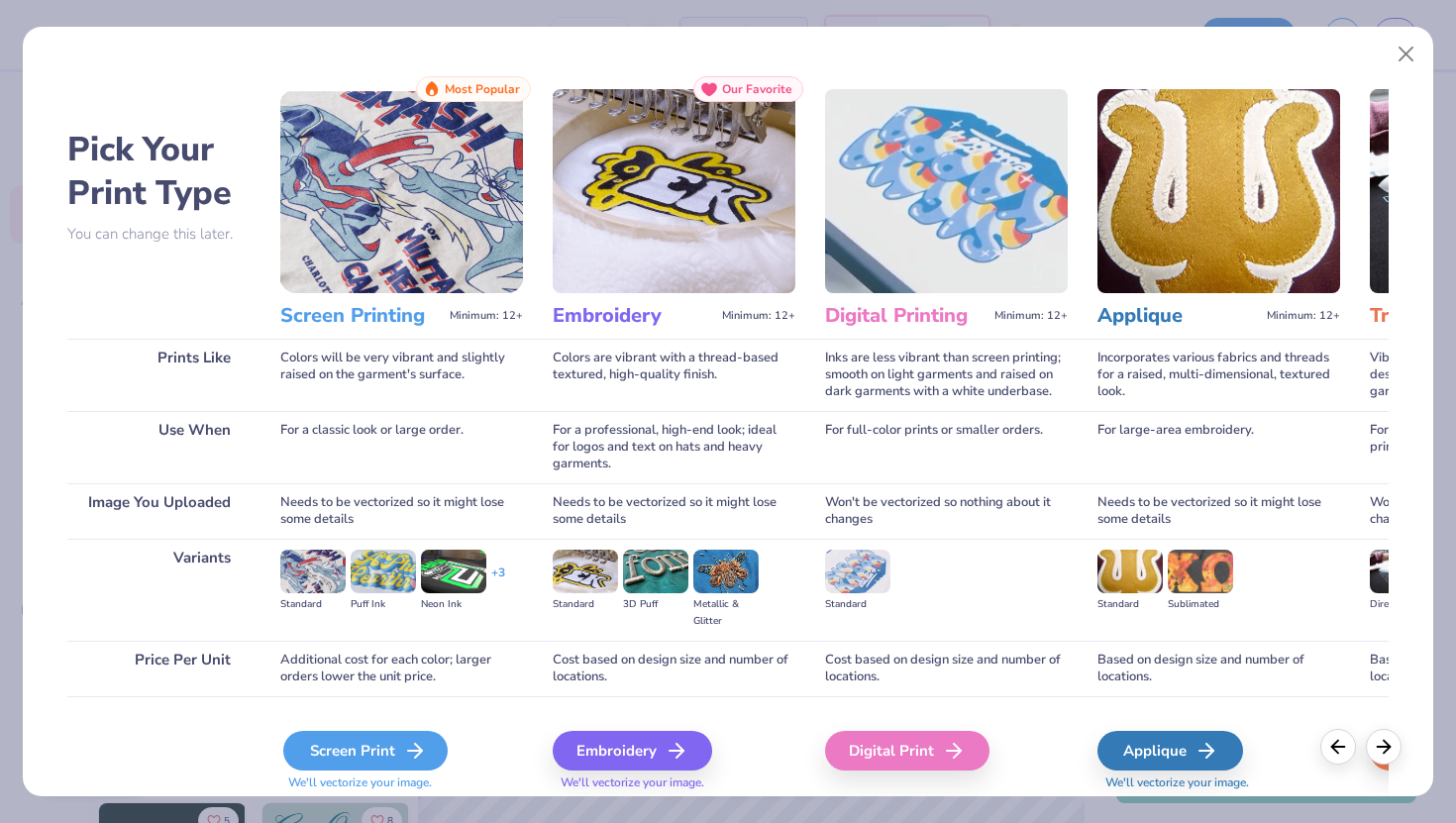 click on "Screen Print" at bounding box center [365, 751] 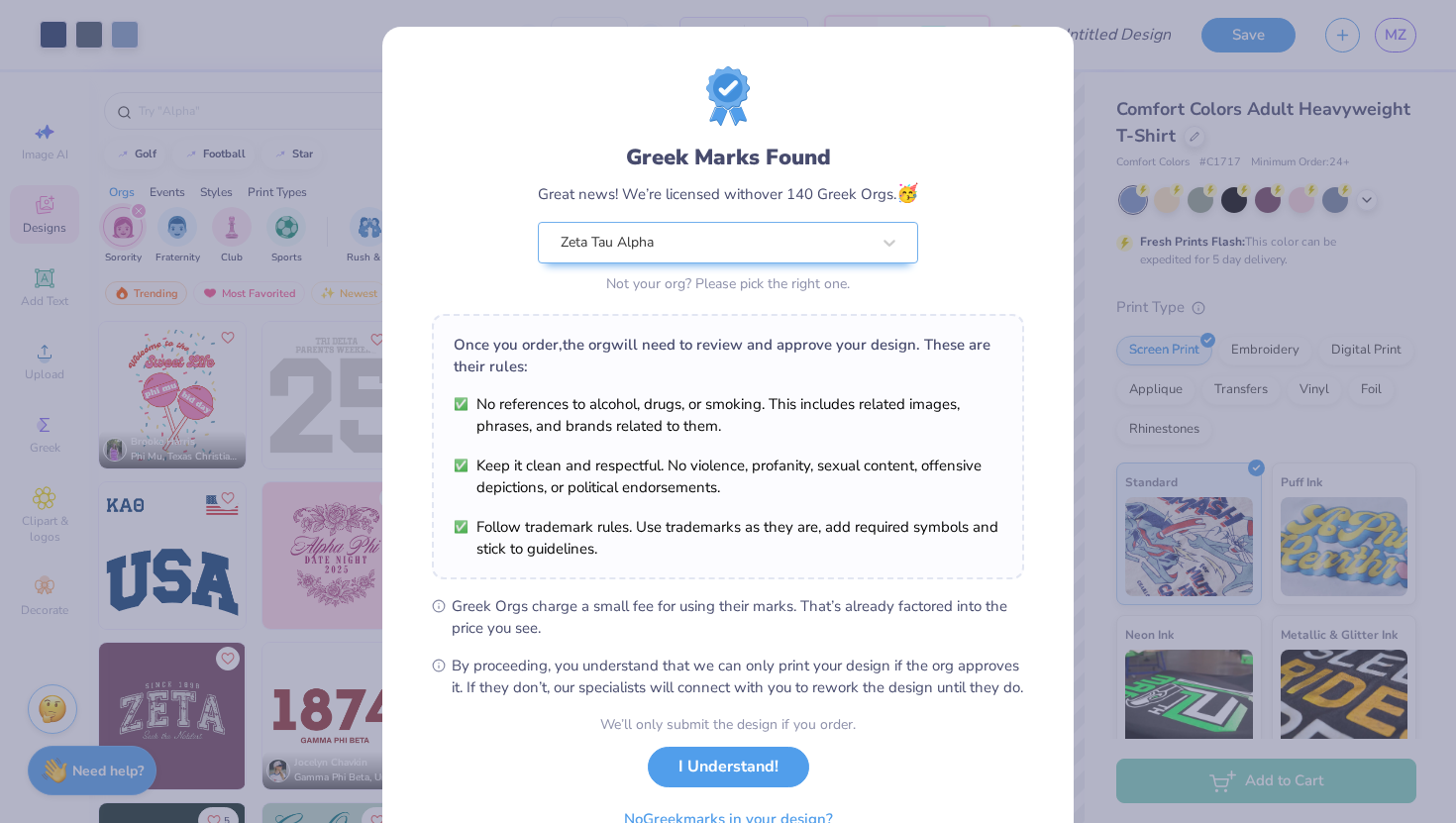 click on "Art colors – – Per Item – – Total Est.  Delivery N/A FREE Design Title Save MZ Image AI Designs Add Text Upload Greek Clipart & logos Decorate golf football star Orgs Events Styles Print Types Sorority Fraternity Club Sports Rush & Bid Game Day Parent's Weekend PR & General Big Little Reveal Philanthropy Date Parties & Socials Holidays Greek Week Retreat Formal & Semi Spring Break Founder’s Day Graduation Classic Minimalist Y2K Varsity Typography Cartoons Handdrawn 80s & 90s Grunge 60s & 70s Embroidery Screen Print Digital Print Patches Transfers Vinyl Applique Trending Most Favorited Newest [FIRST] [LAST] [ORG], [UNIVERSITY] [NUMBER] [NUMBER] [NUMBER] " H [NUMBER] " Y [NUMBER] " Center Middle Top Bottom Submit to feature on our public gallery. Comfort Colors Adult Heavyweight T-Shirt Comfort Colors # C1717 Minimum Order:  24 +   Fresh Prints Flash:  This color can be expedited for 5 day delivery. Foil" at bounding box center (728, 411) 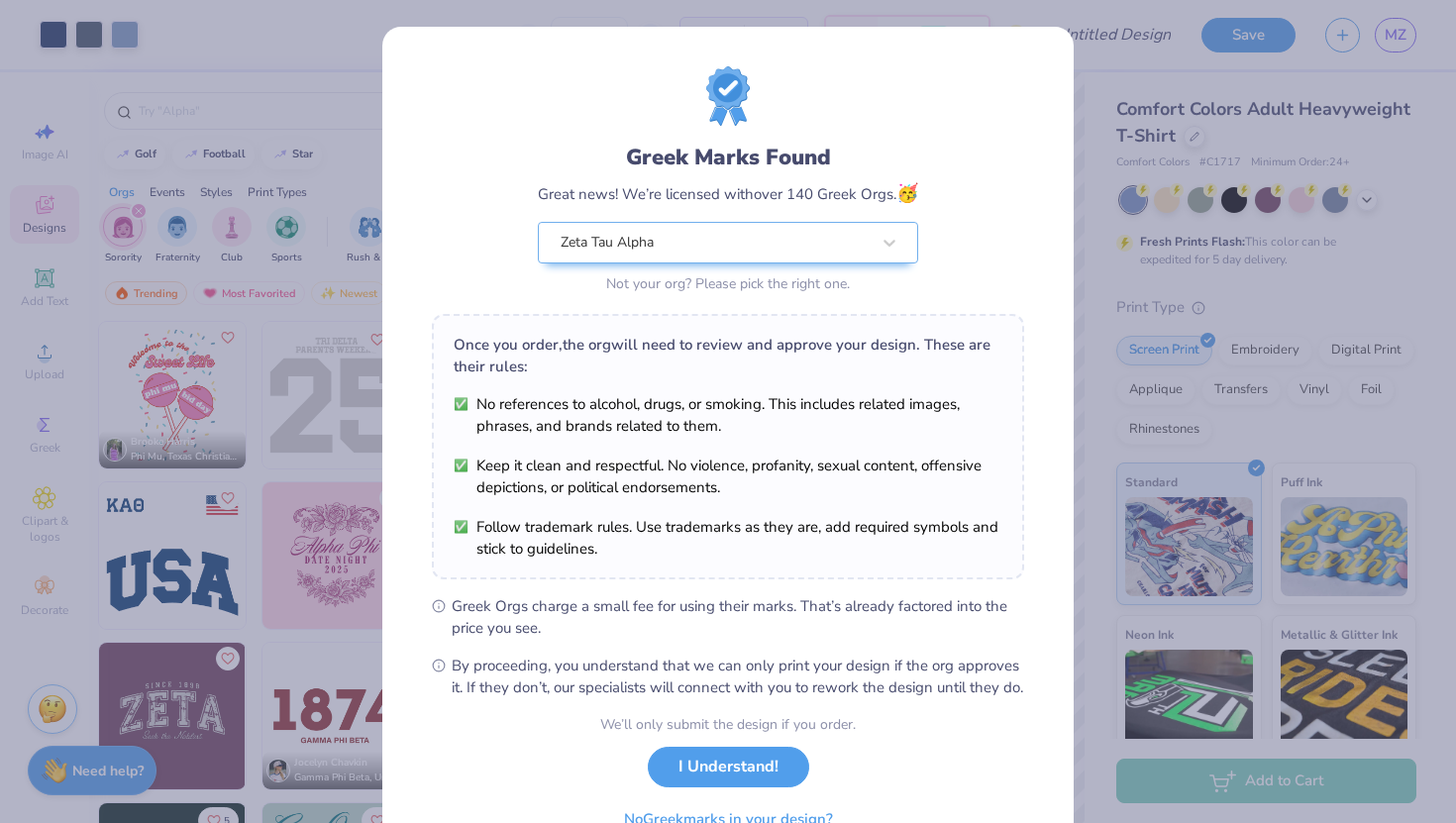 type on "3.00" 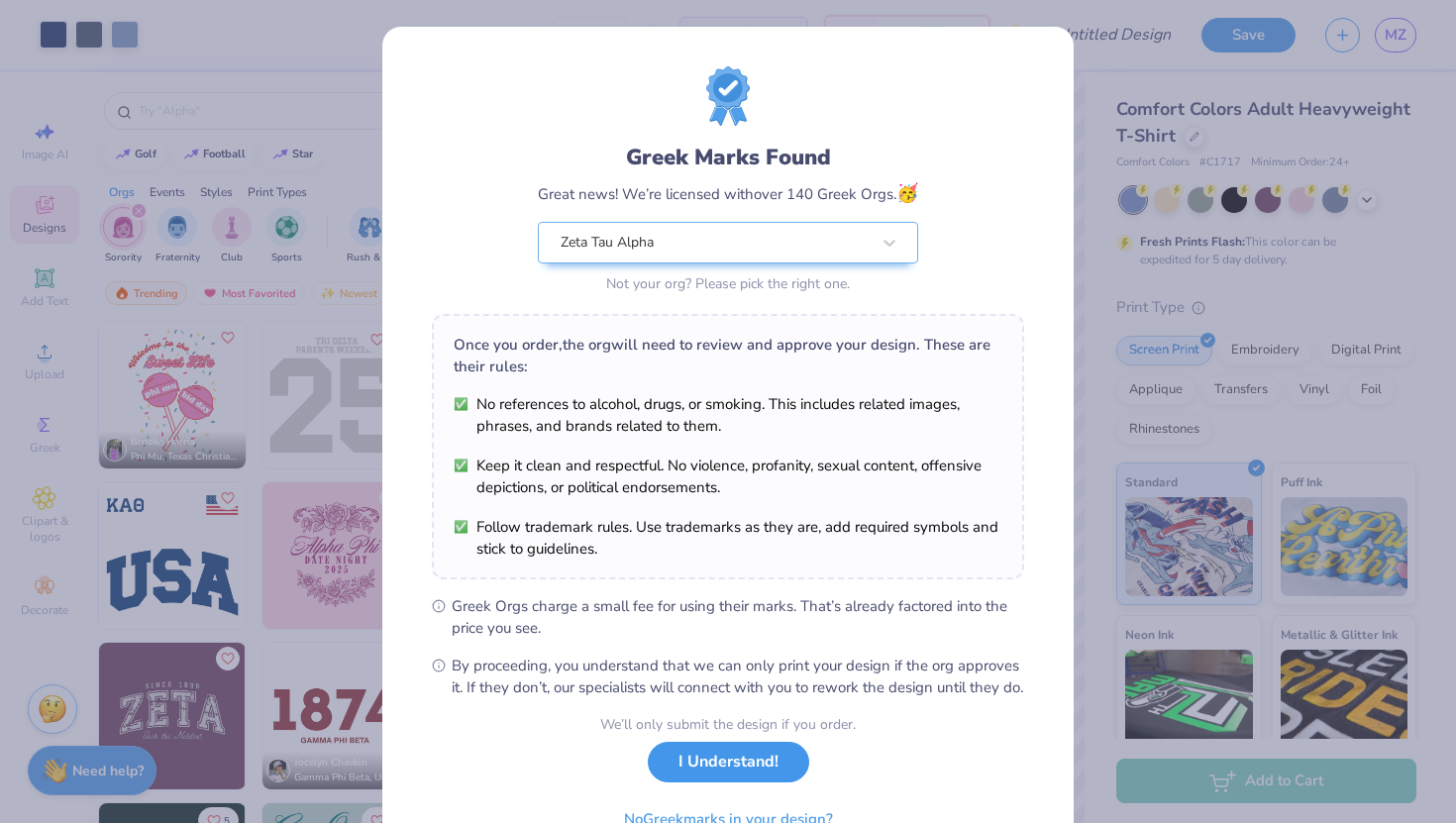 click on "I Understand!" at bounding box center (728, 762) 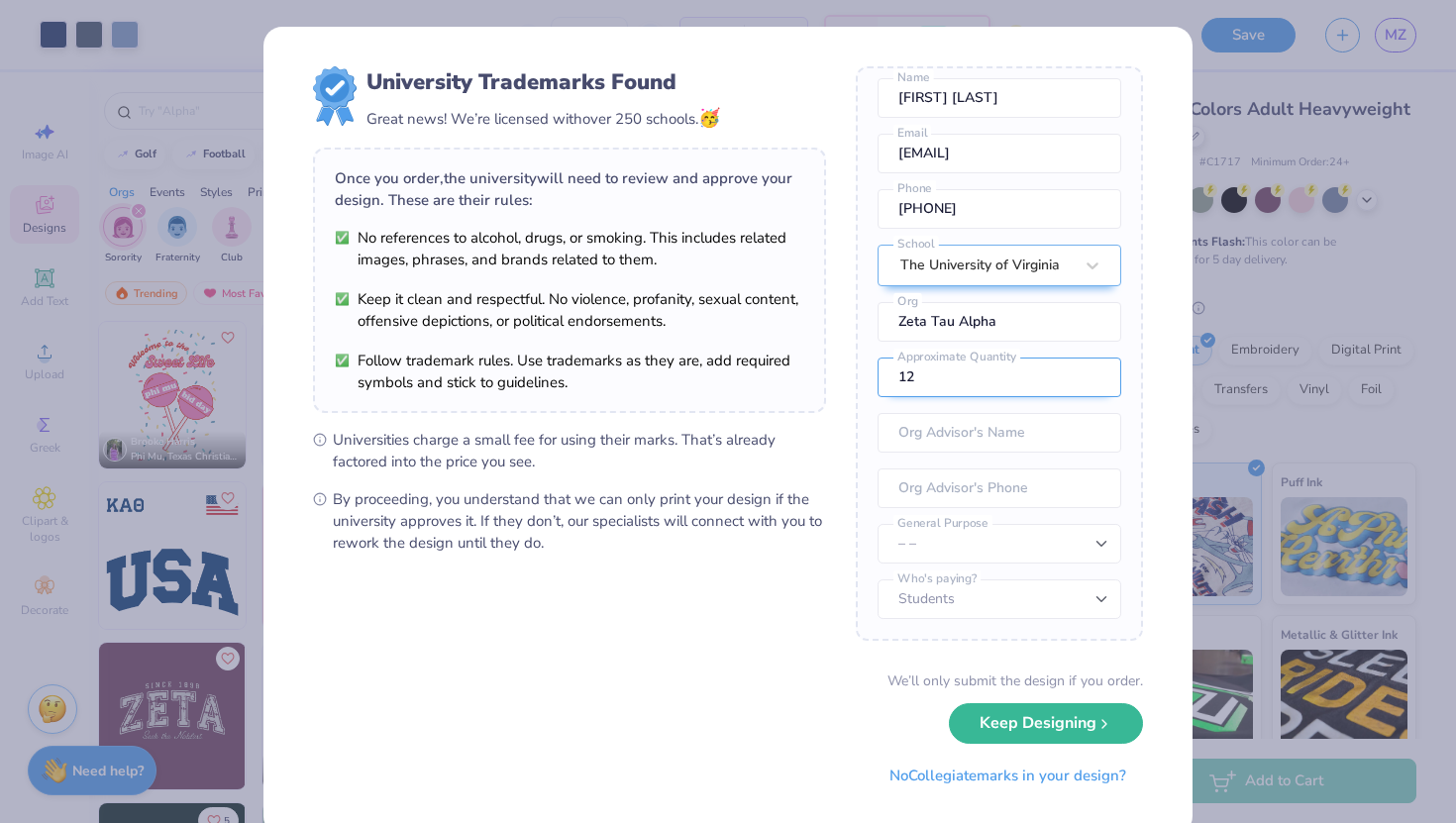 scroll, scrollTop: 0, scrollLeft: 0, axis: both 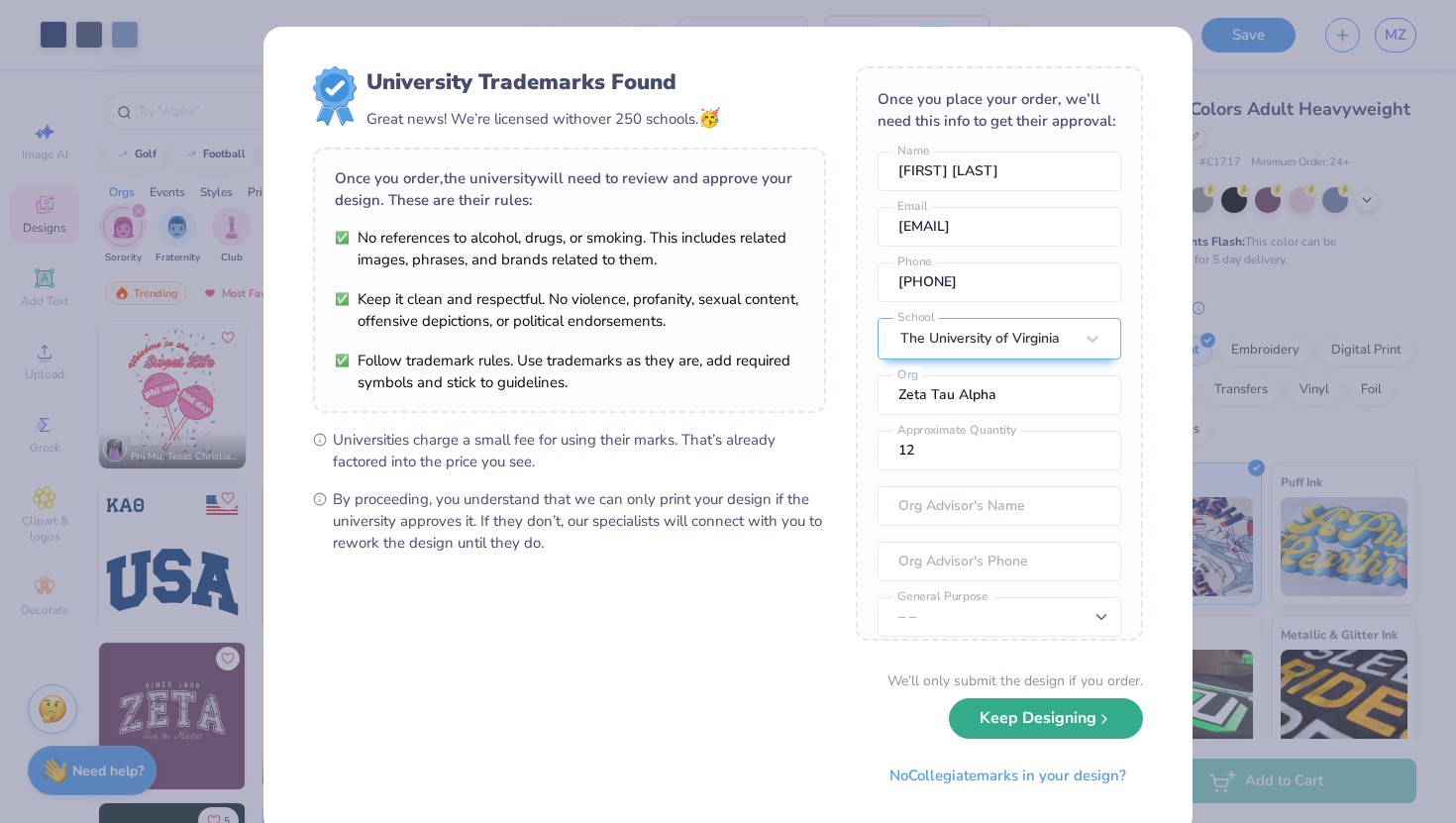 click on "Keep Designing" at bounding box center [1046, 718] 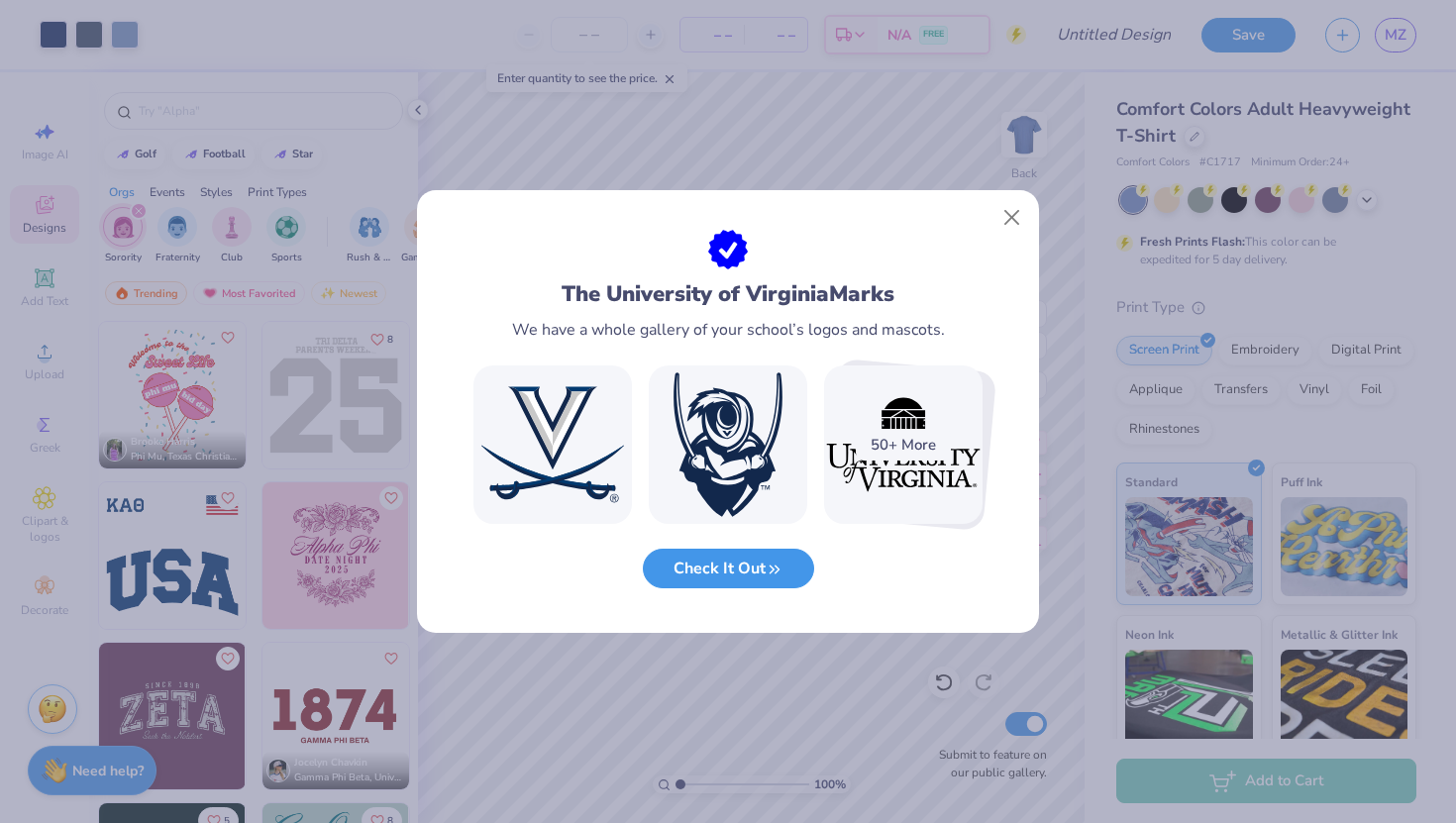 click on "Check It Out" at bounding box center [728, 568] 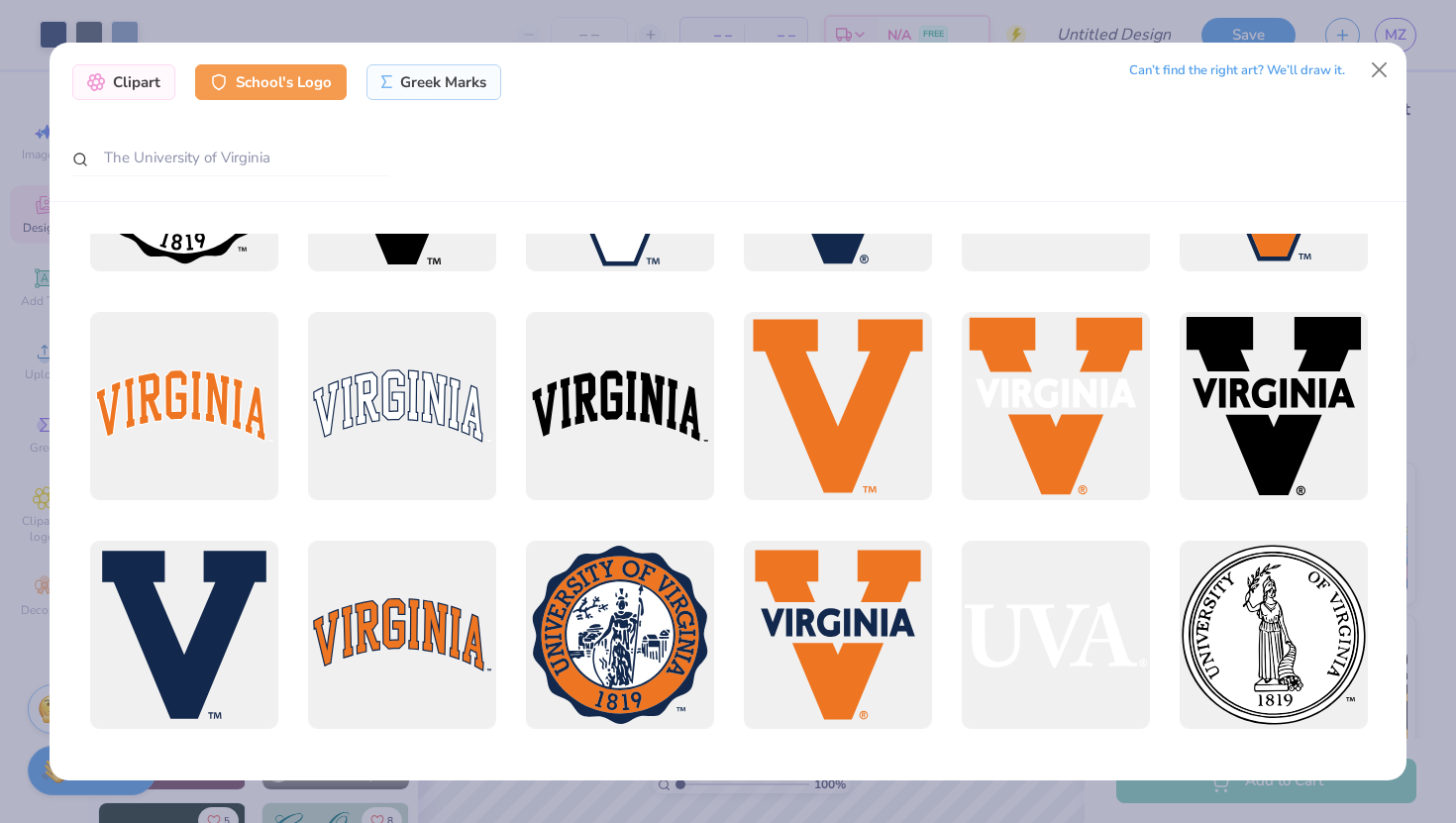 scroll, scrollTop: 3102, scrollLeft: 0, axis: vertical 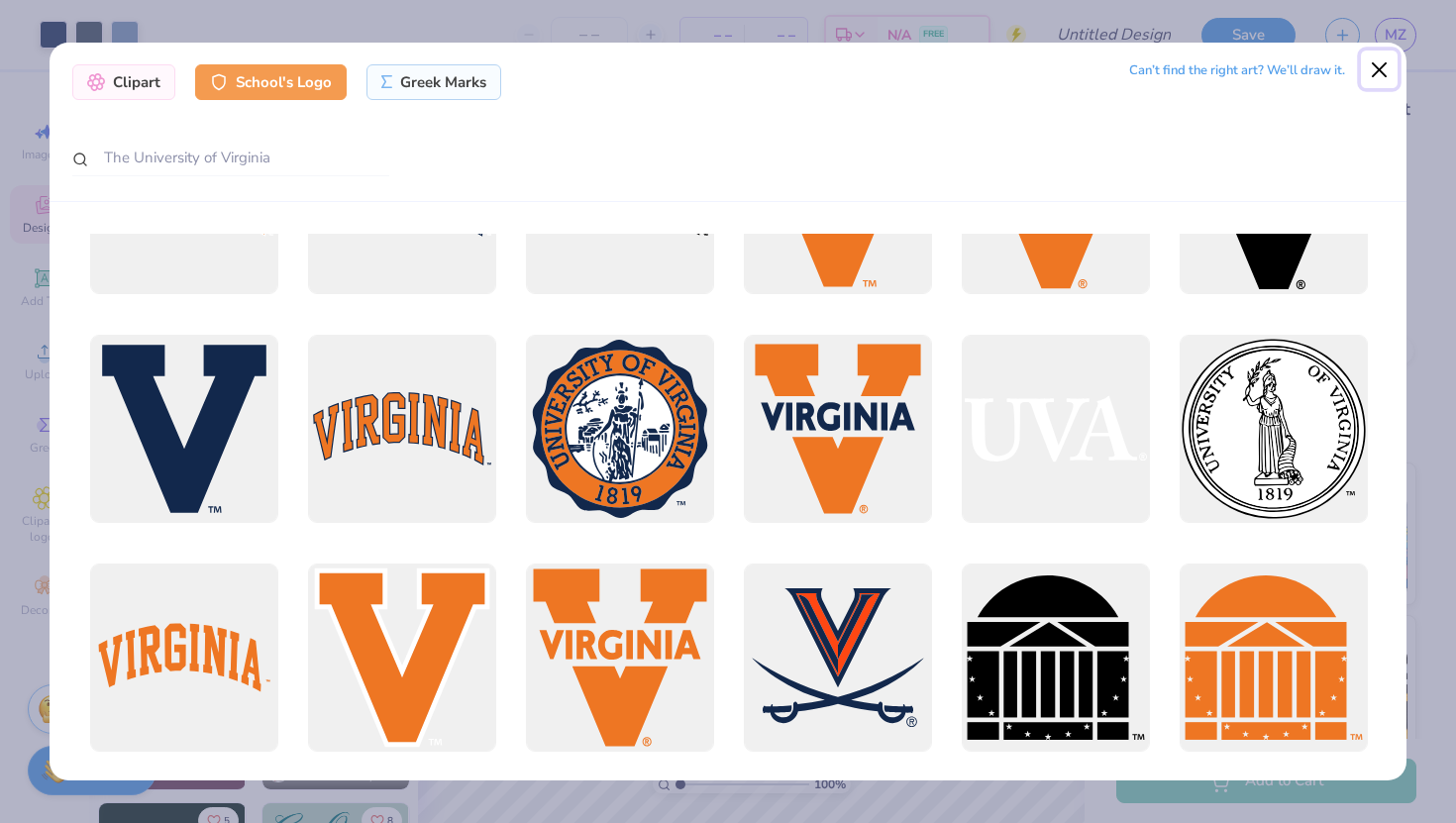 click at bounding box center (1380, 69) 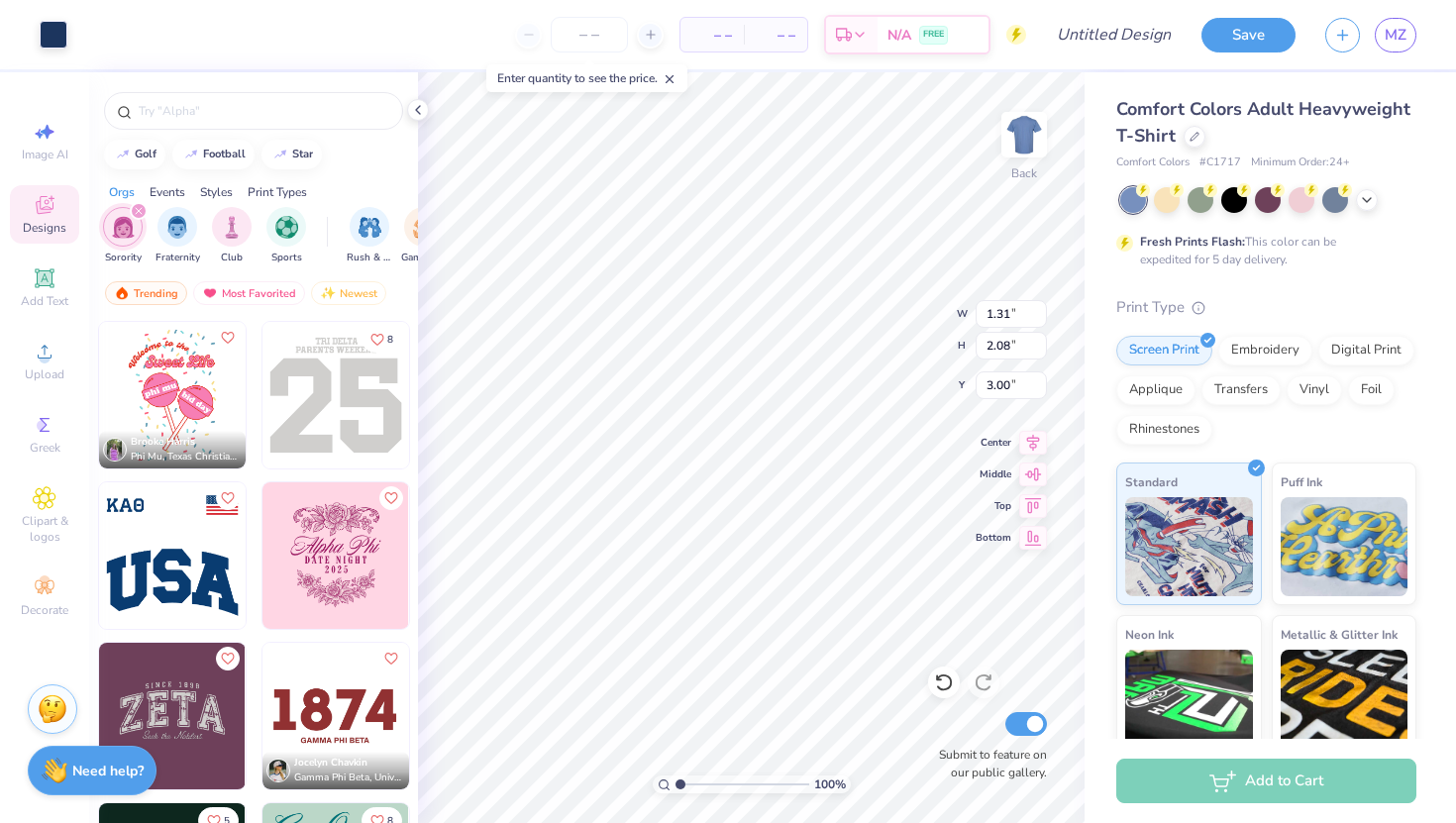 type on "1.04" 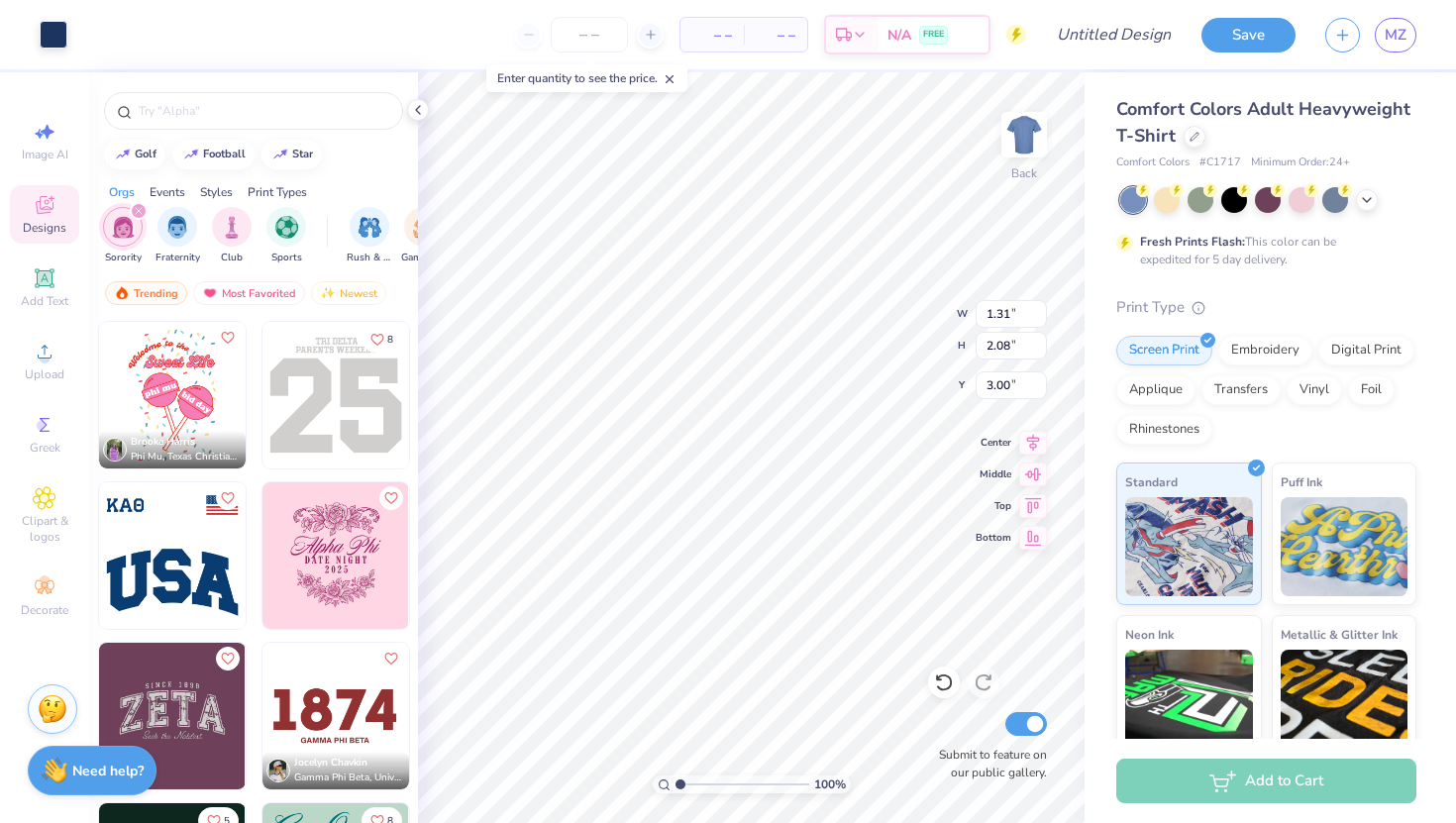 type on "2.05" 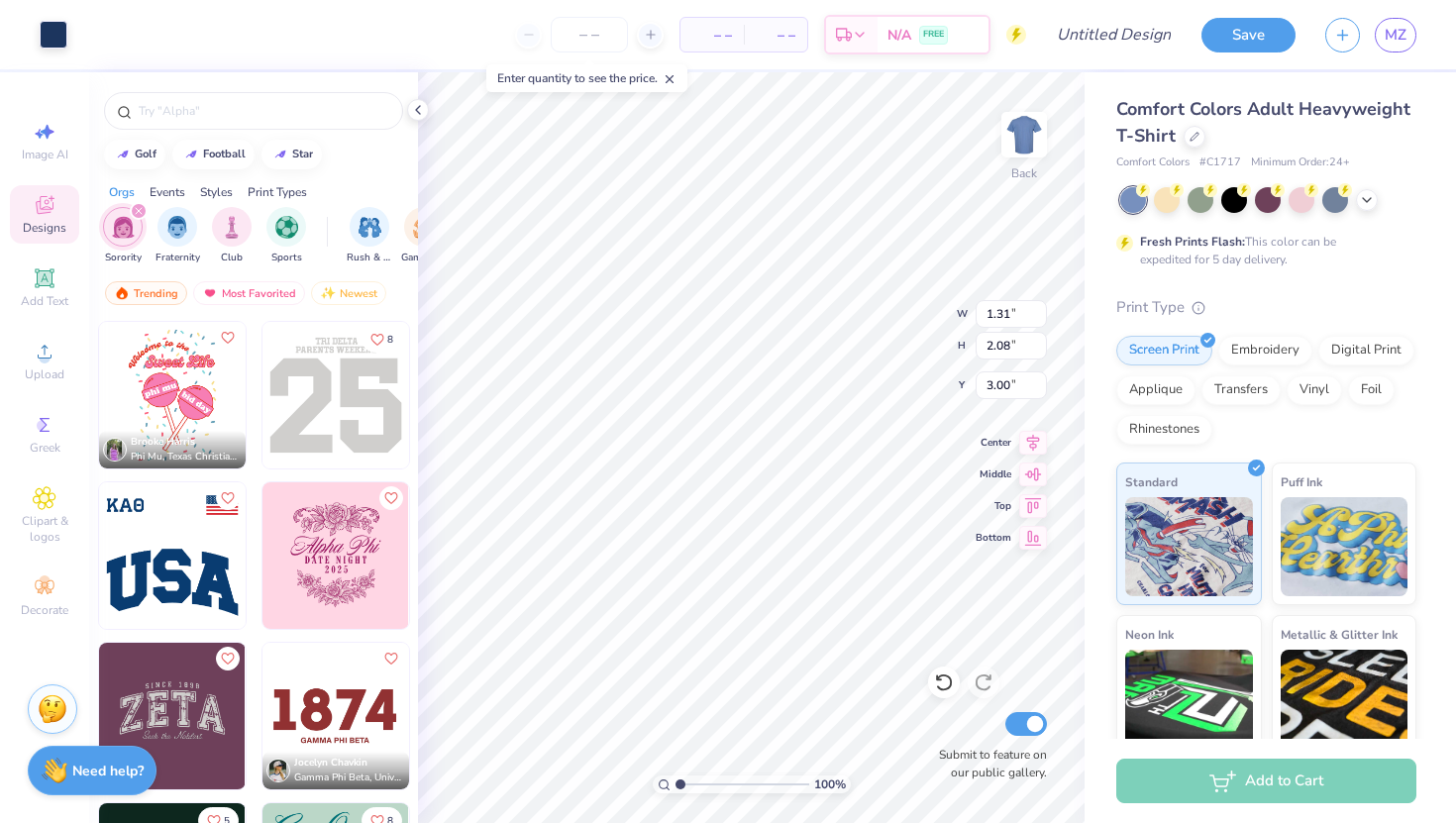 type on "3.07" 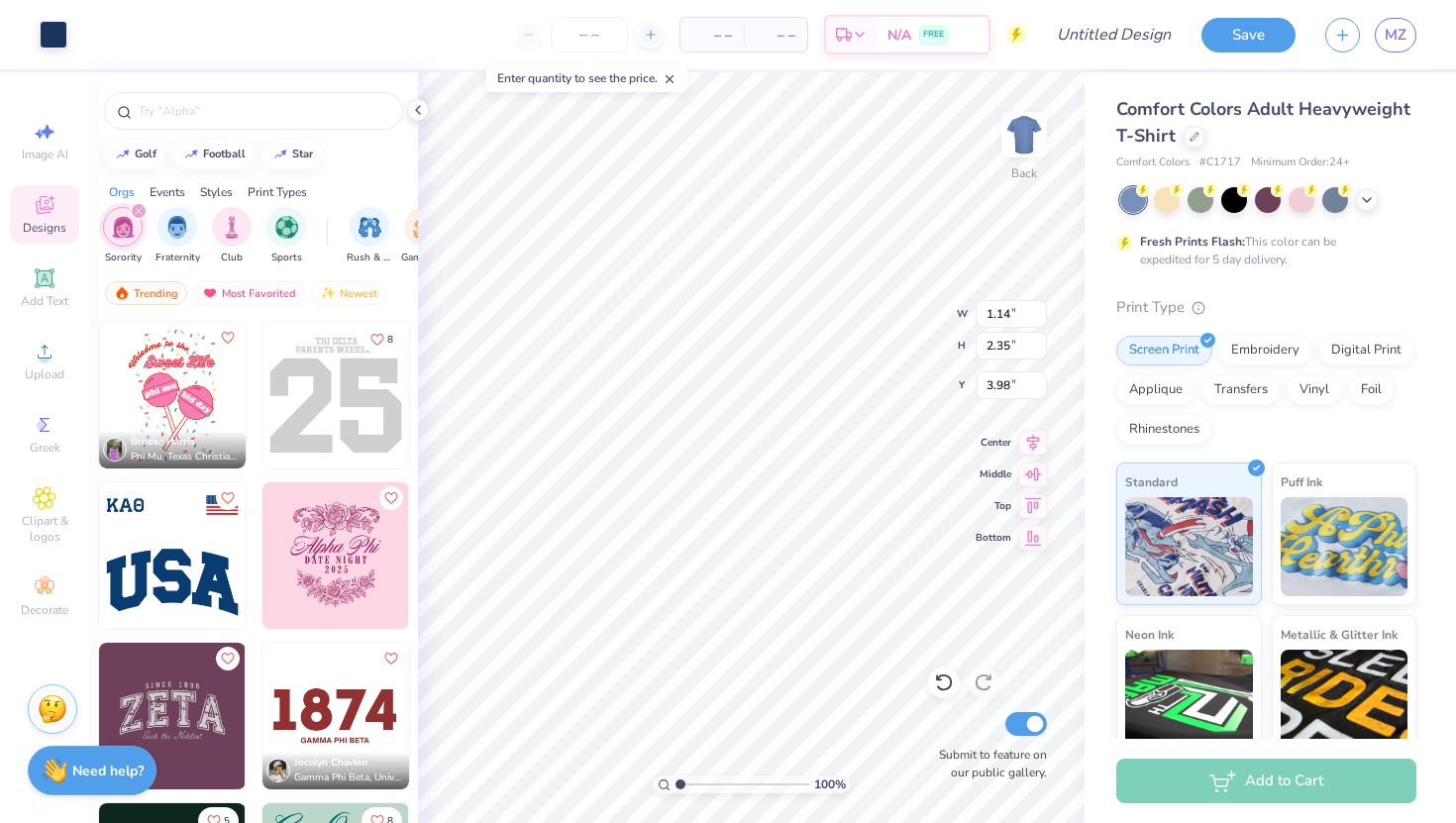 type on "4.06" 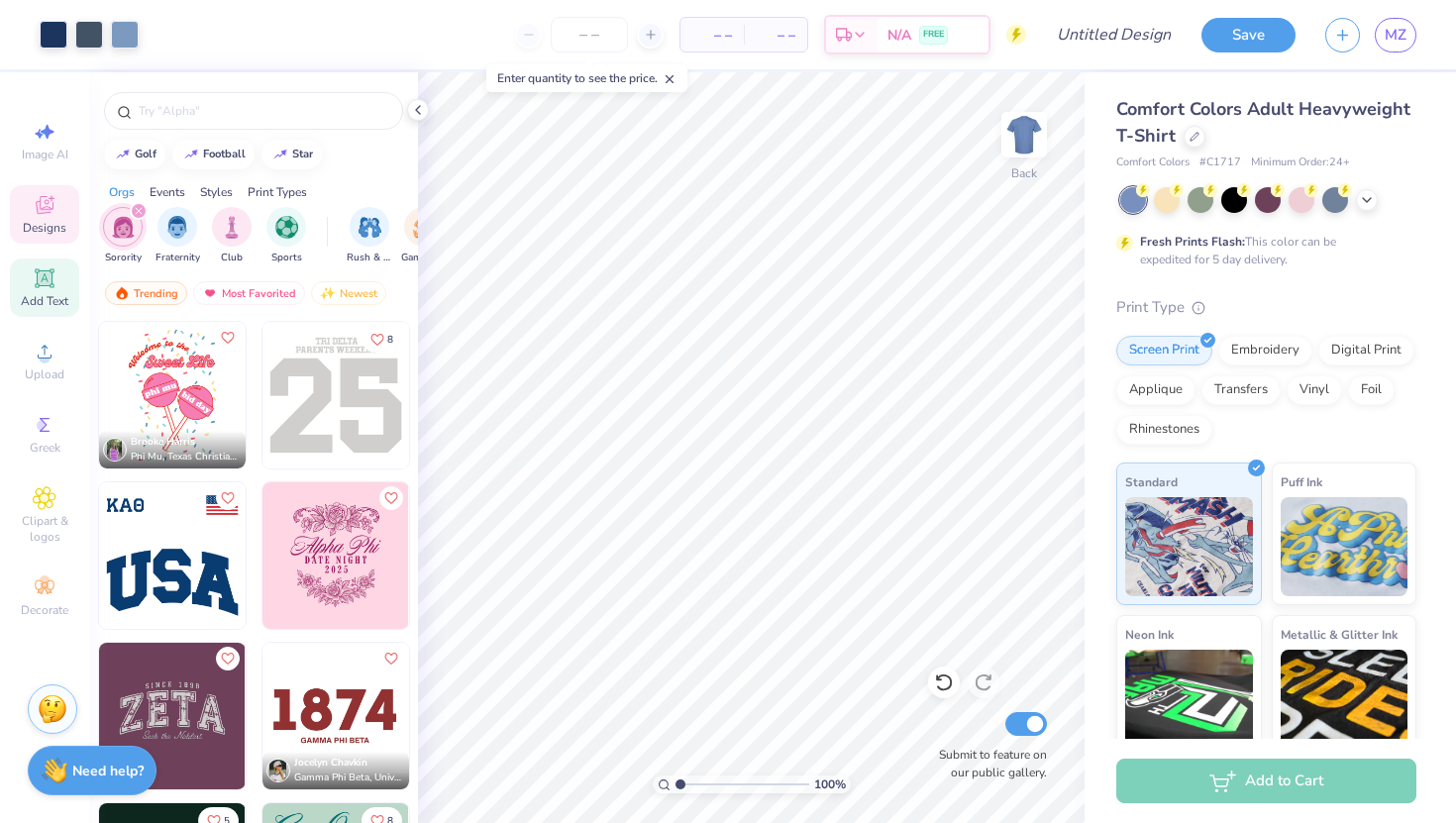 click on "Add Text" at bounding box center (45, 287) 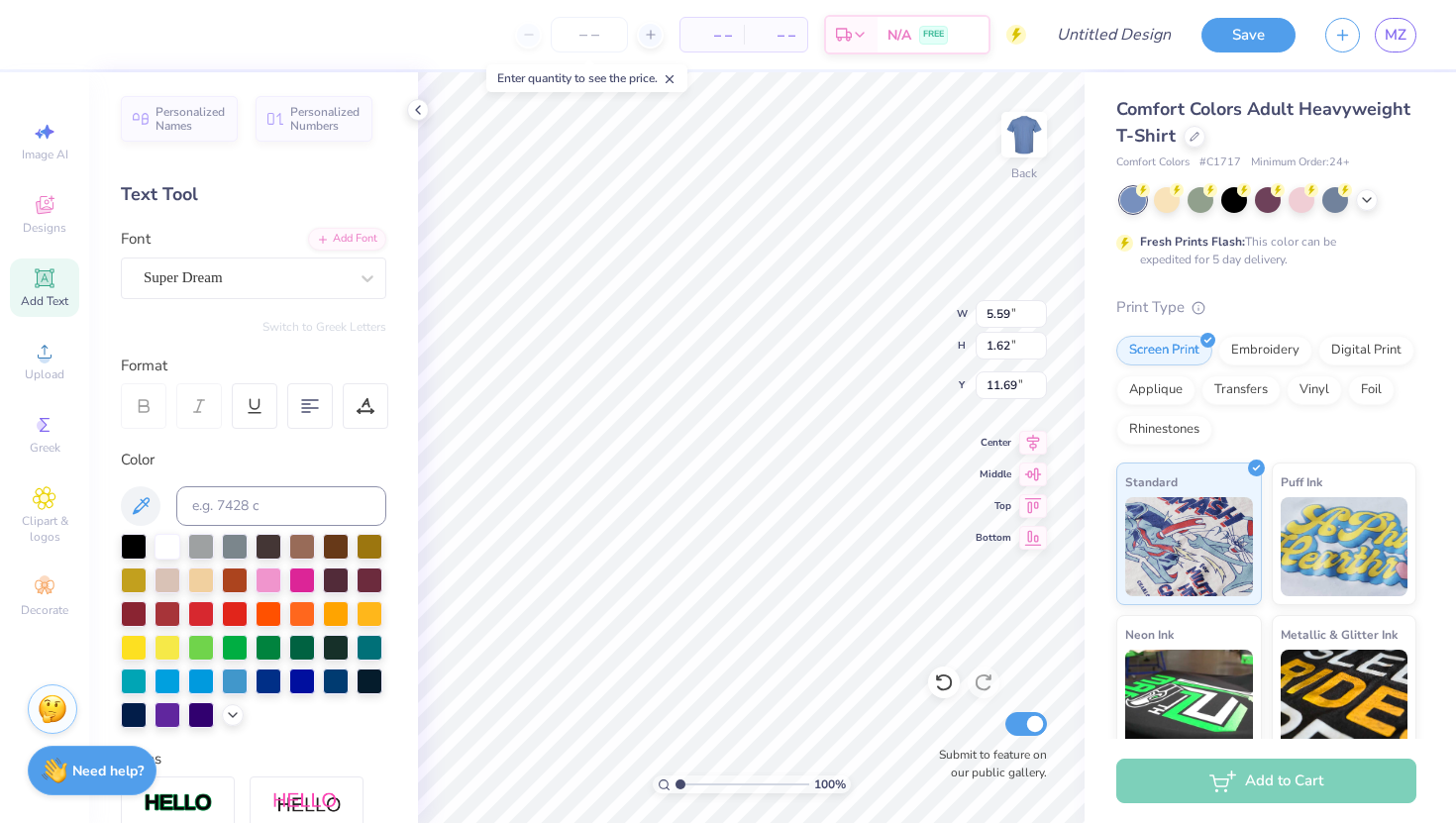 click on "Font Super Dream" at bounding box center [254, 263] 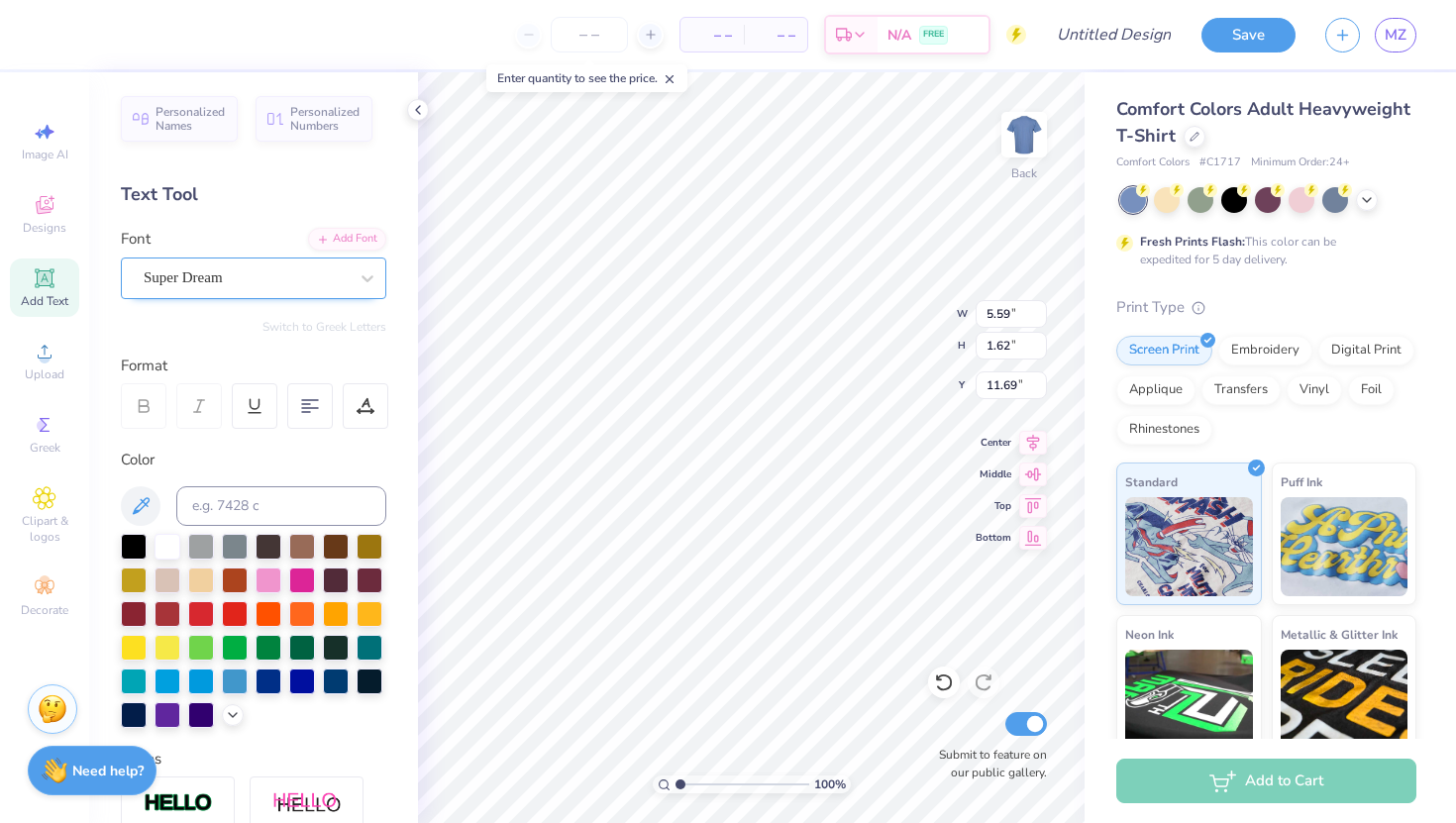 click on "Super Dream" at bounding box center (246, 277) 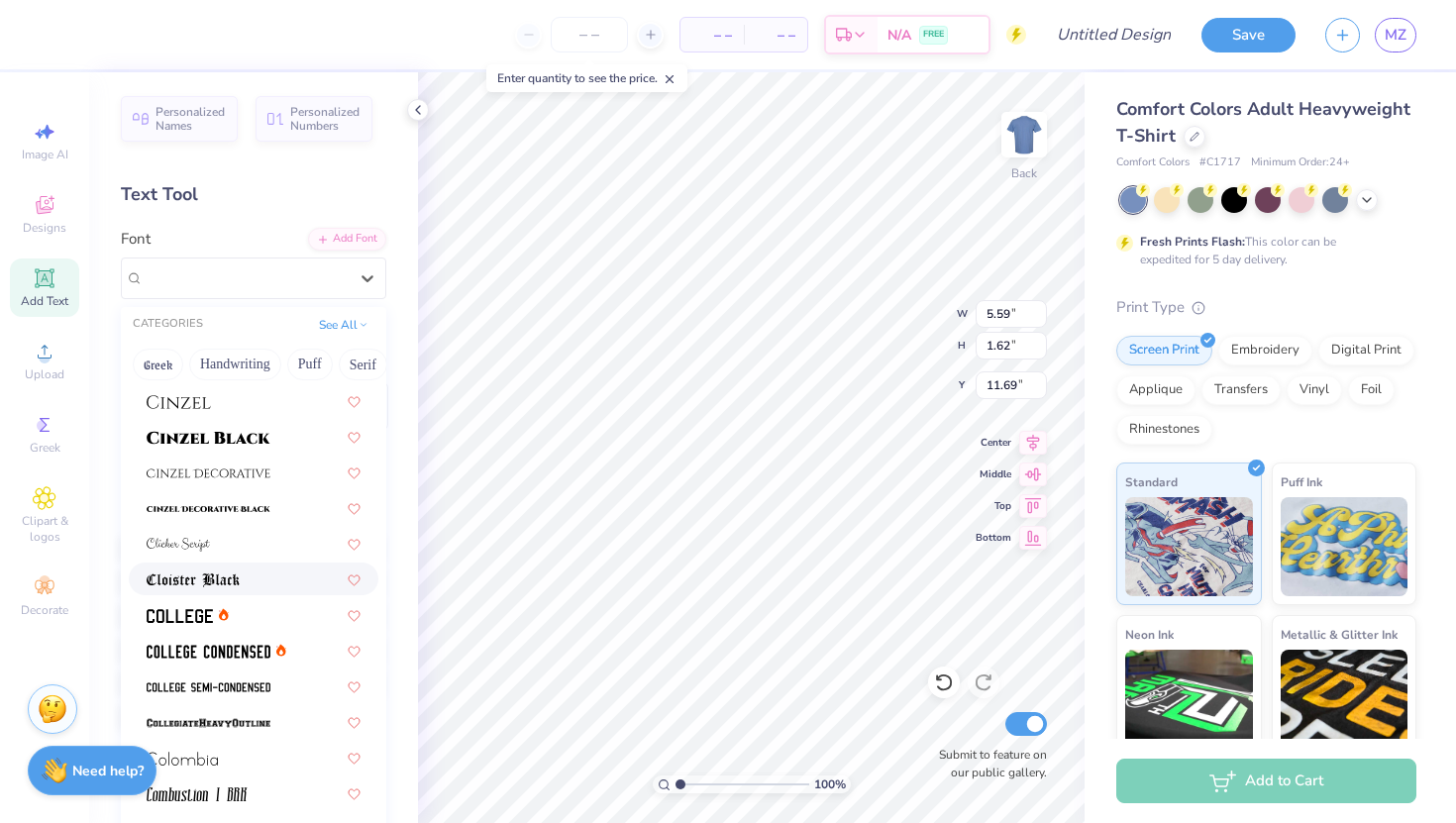 scroll, scrollTop: 2394, scrollLeft: 0, axis: vertical 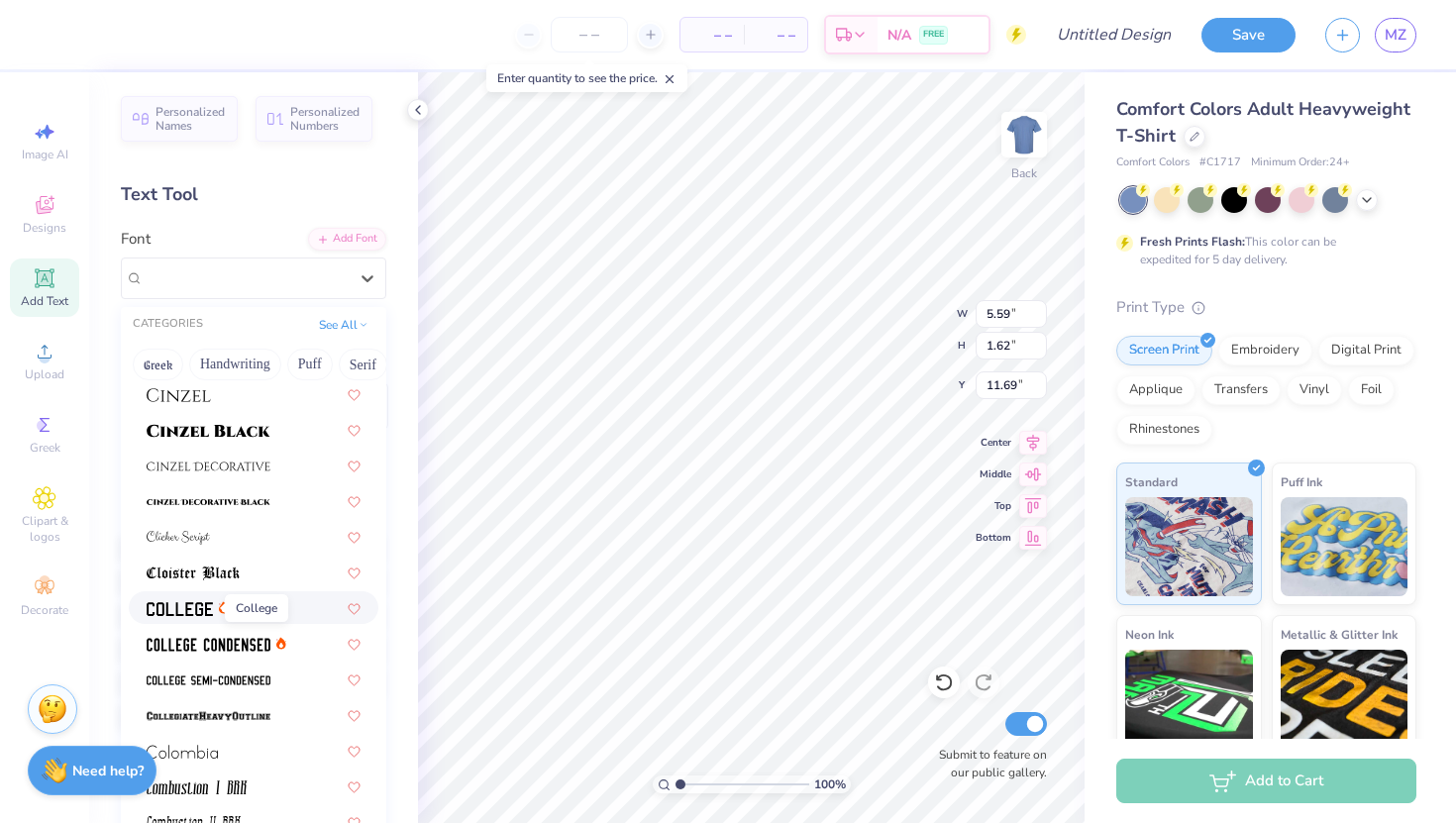 click at bounding box center (179, 609) 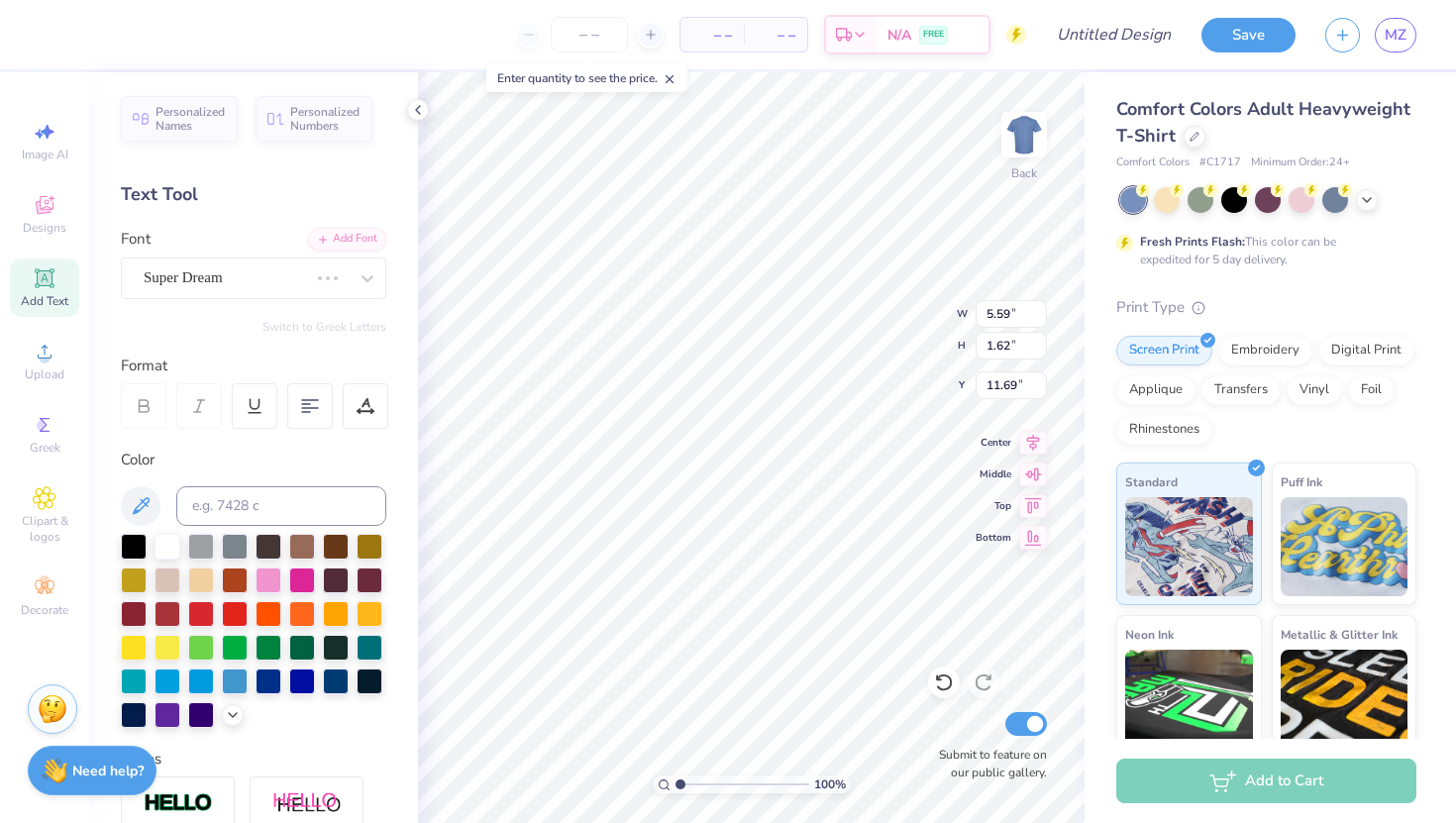 type on "5.08" 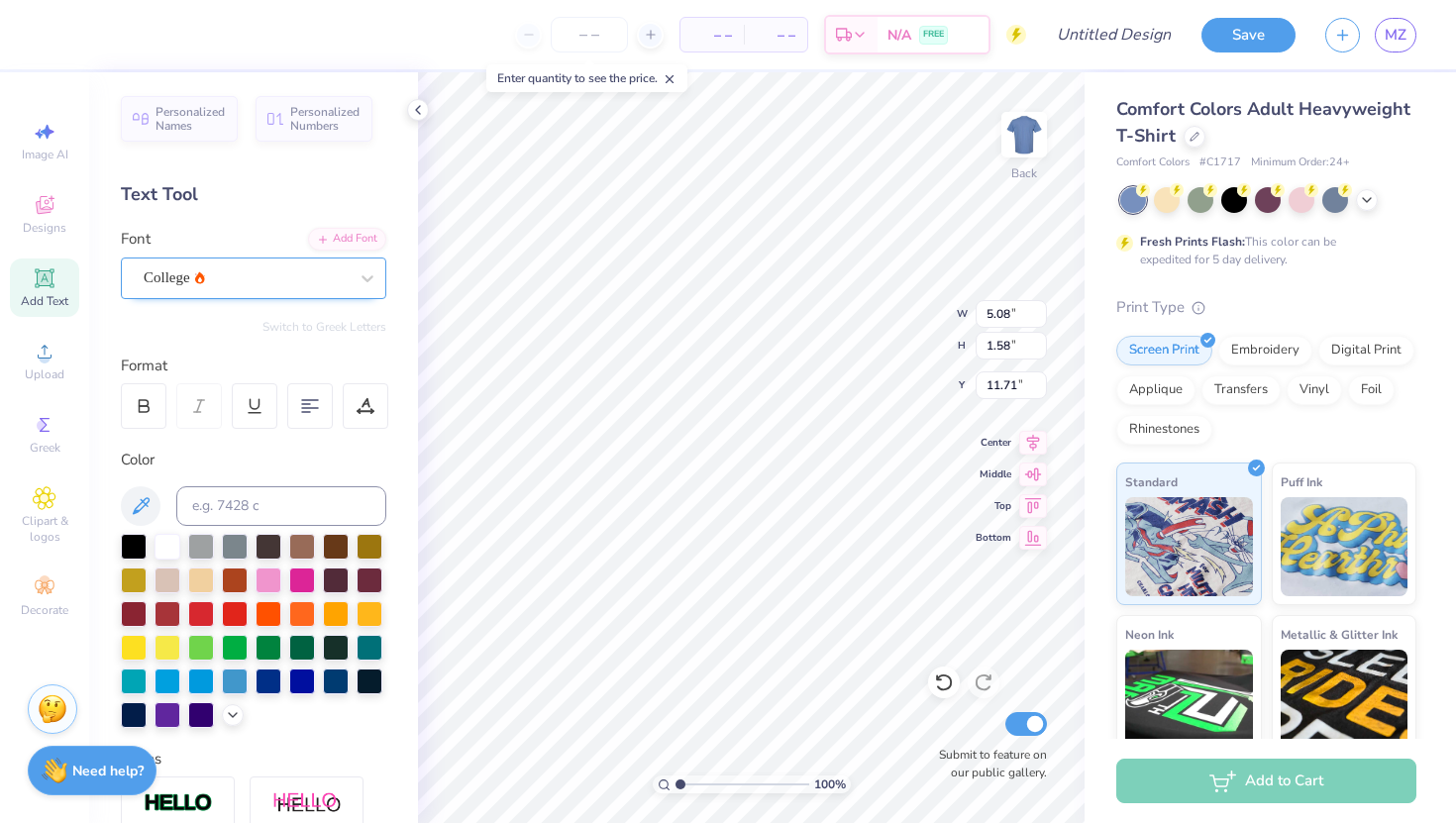 click on "College" at bounding box center [246, 277] 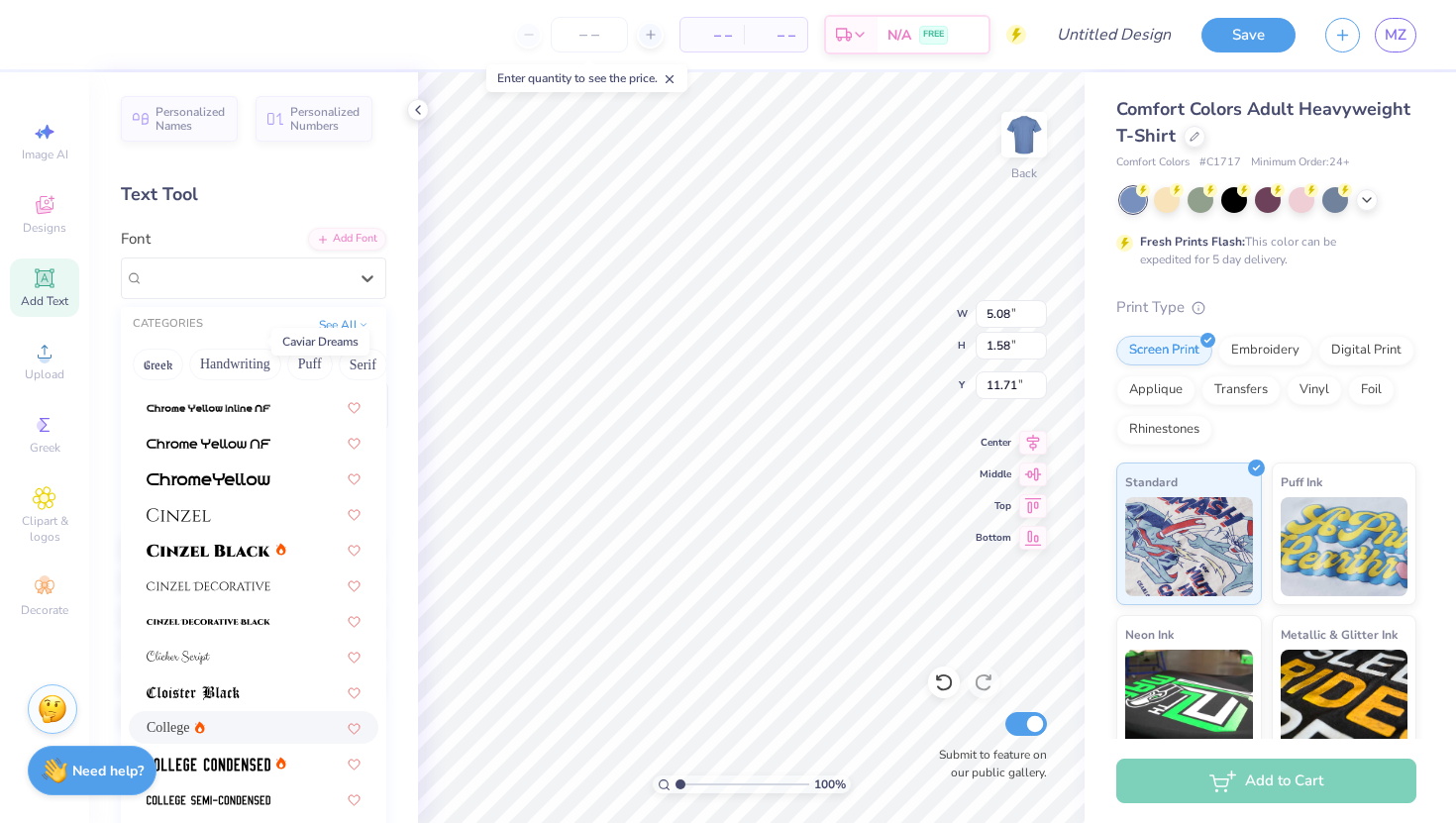 scroll, scrollTop: 2509, scrollLeft: 0, axis: vertical 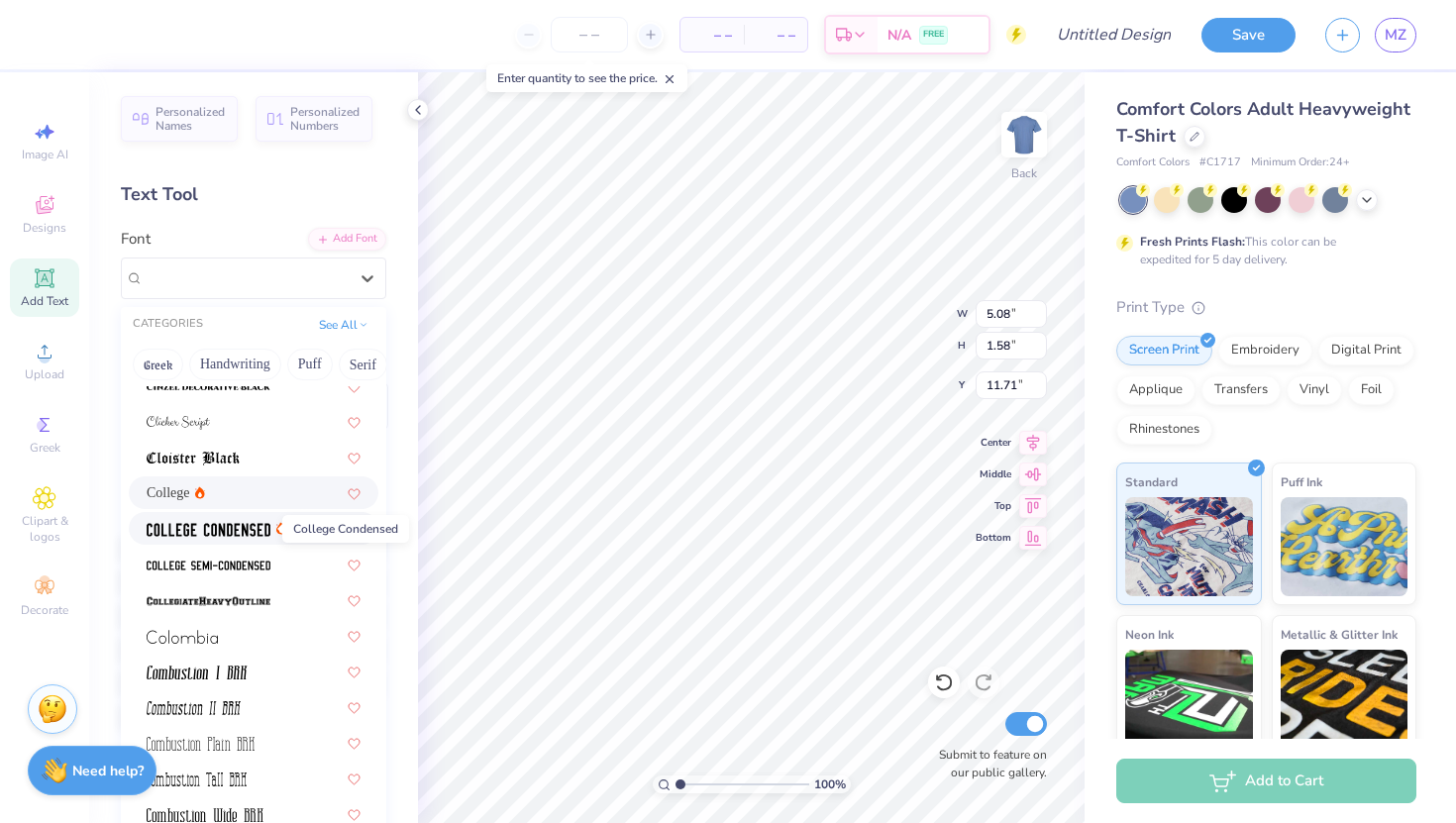 click at bounding box center (208, 530) 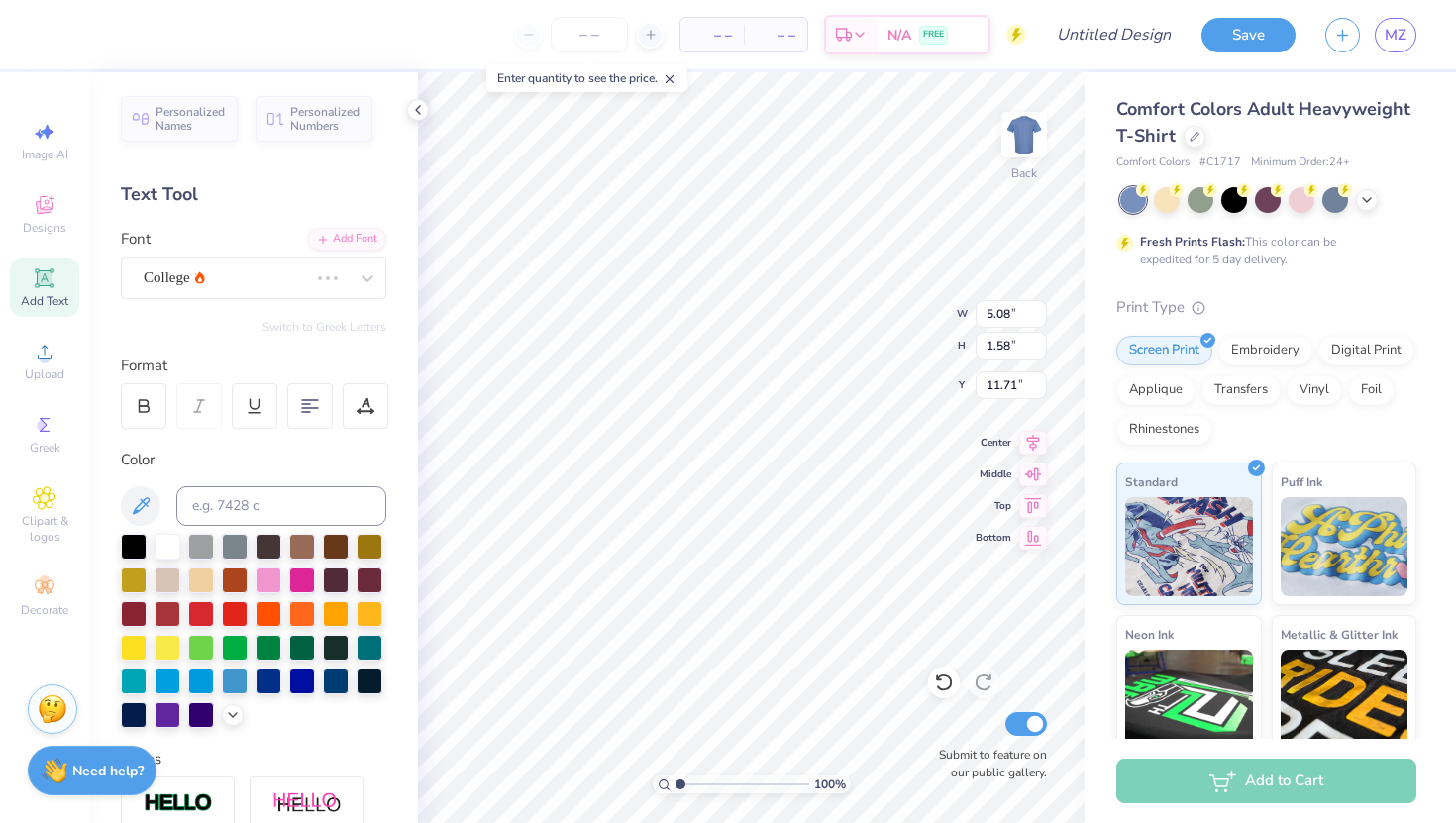 type on "4.18" 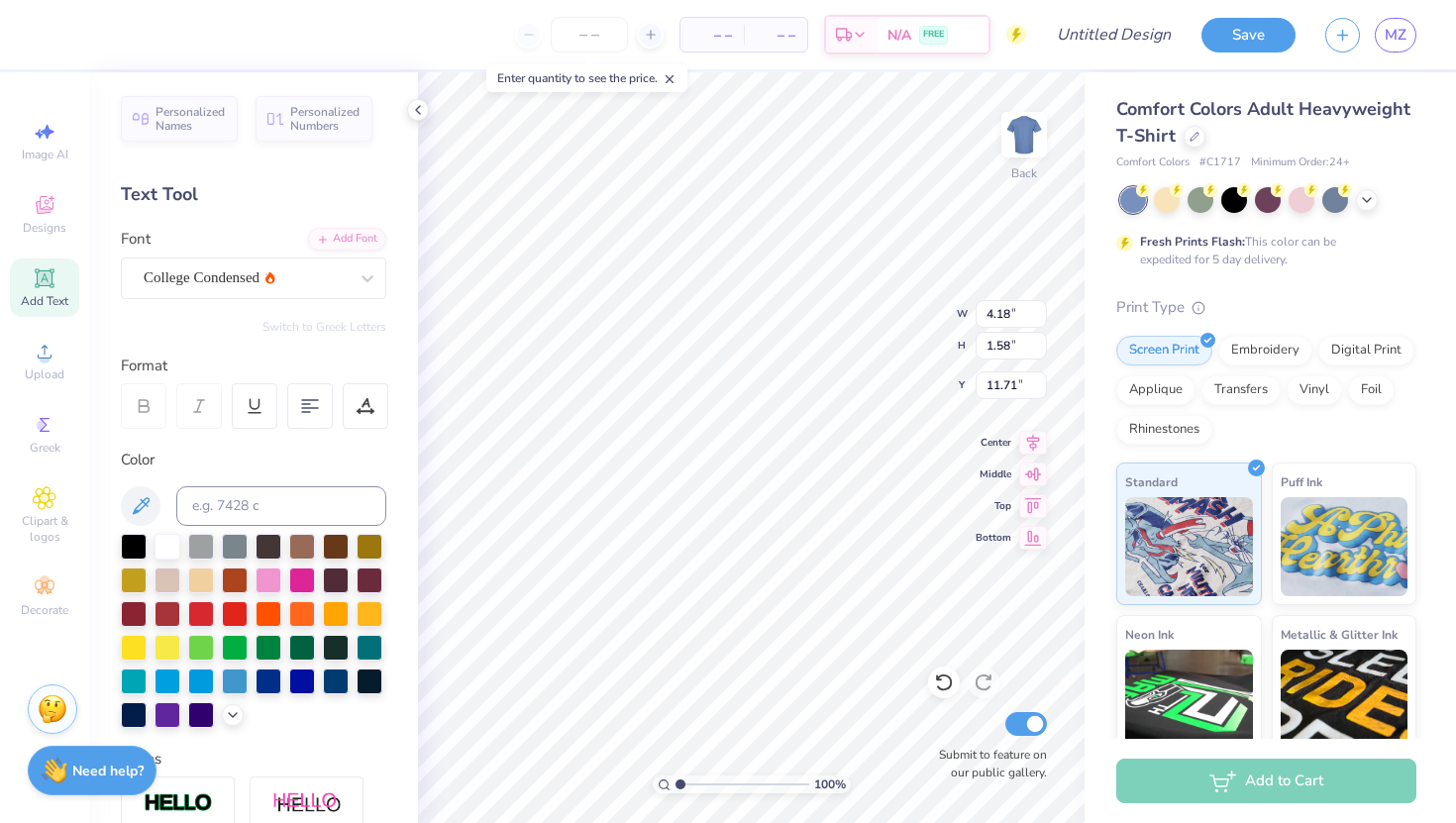 type on "3.27" 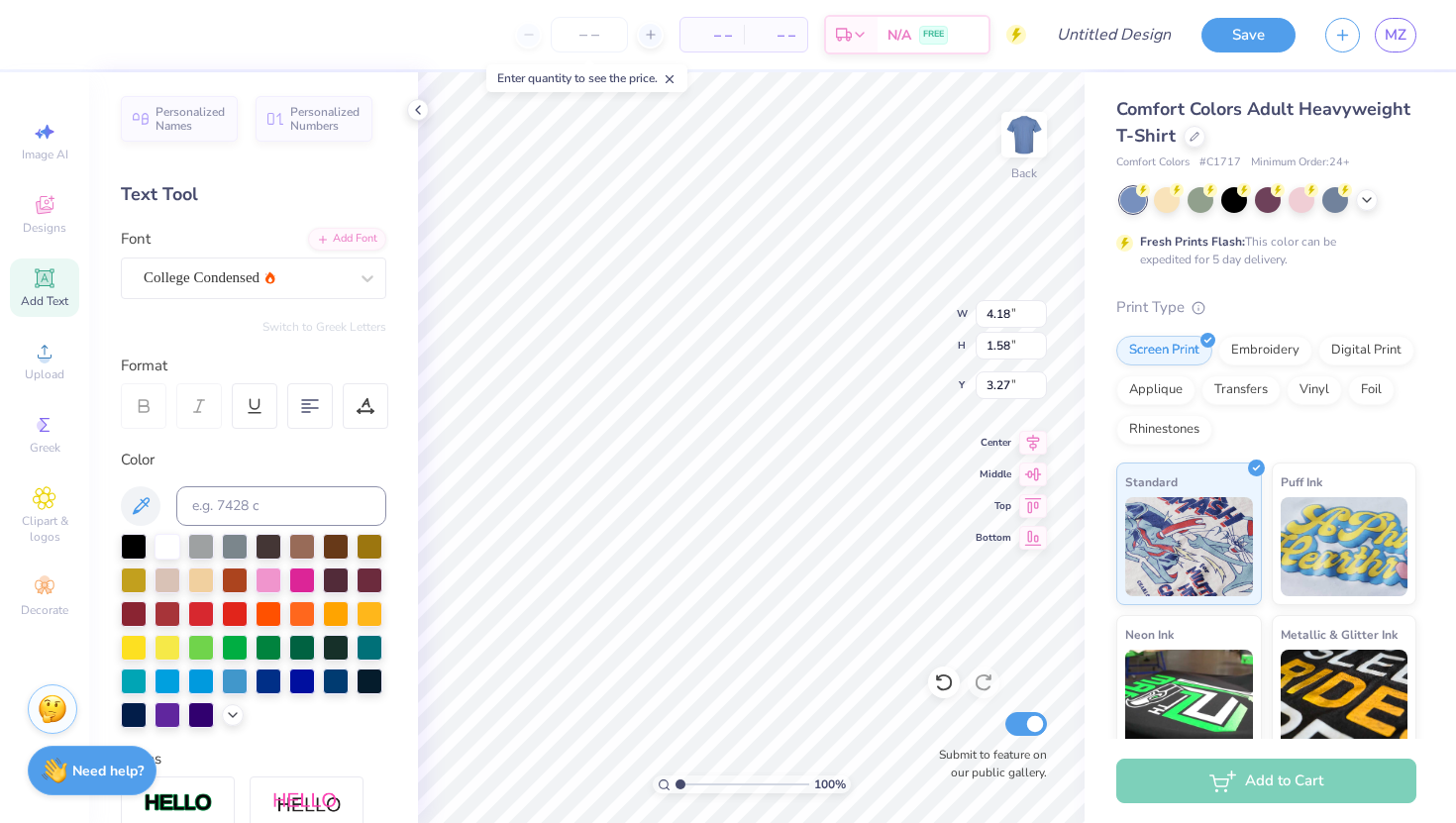 scroll, scrollTop: 0, scrollLeft: 1, axis: horizontal 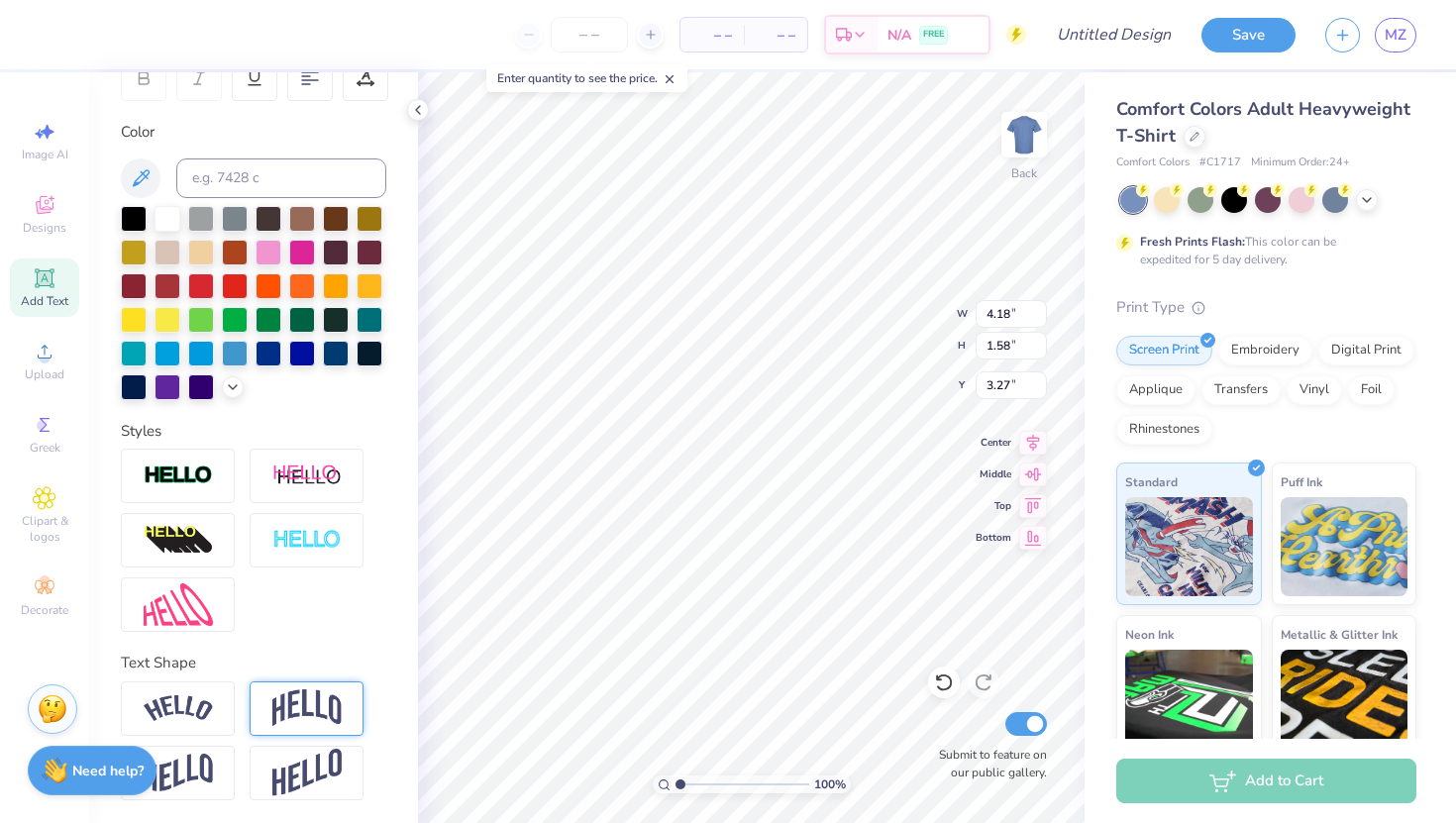 type on "[STATE]" 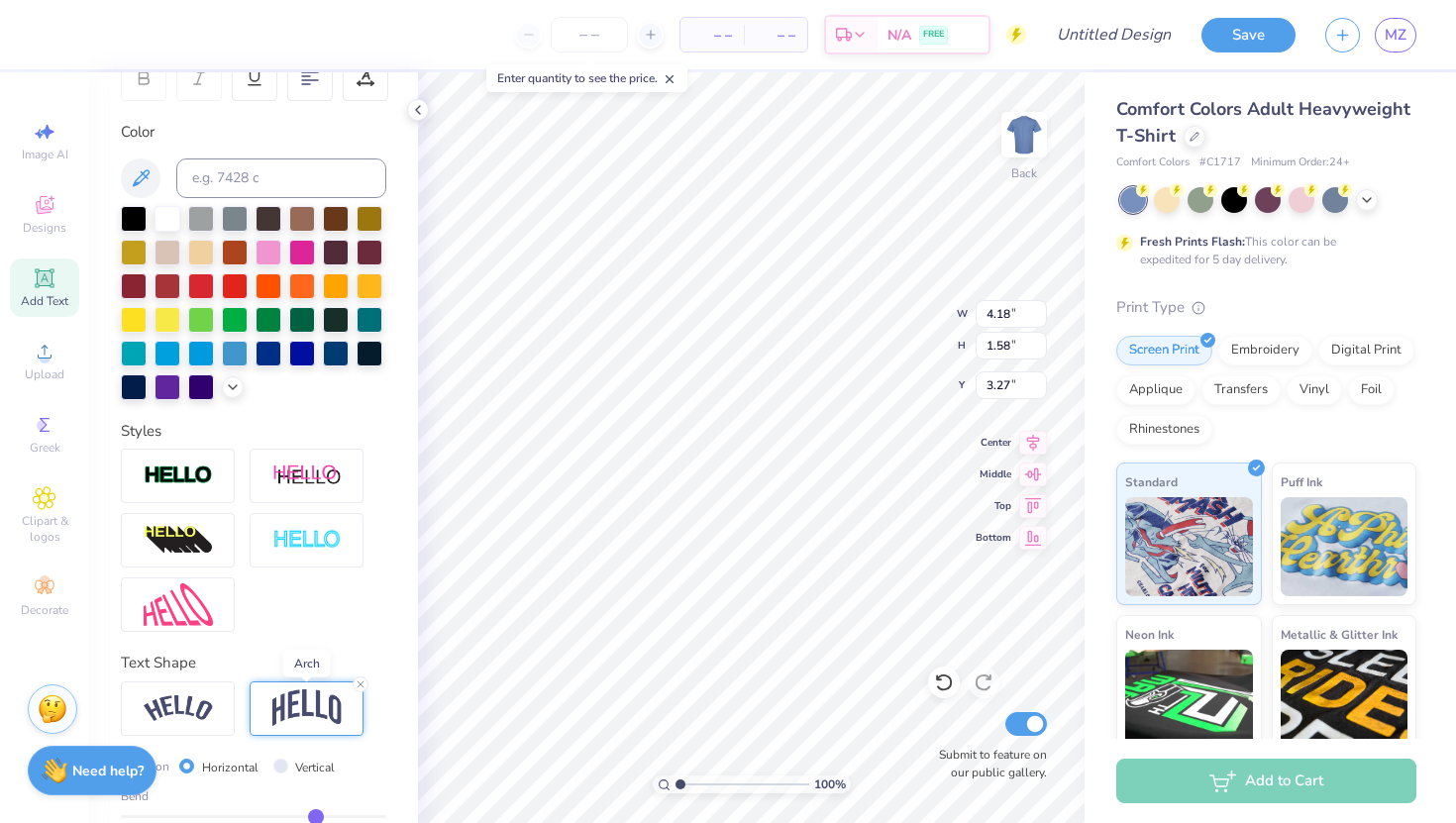 click at bounding box center (307, 708) 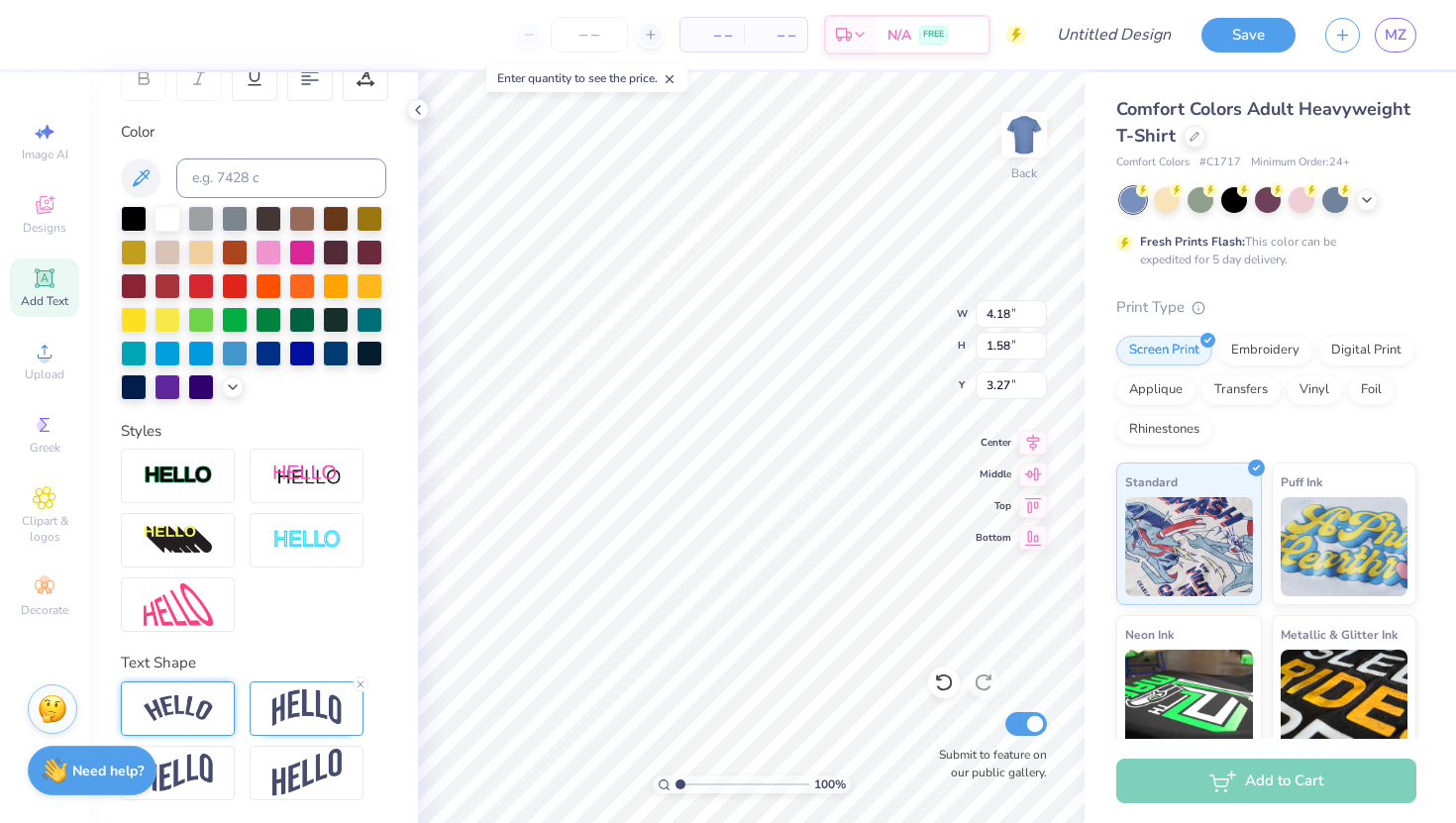 click at bounding box center [178, 708] 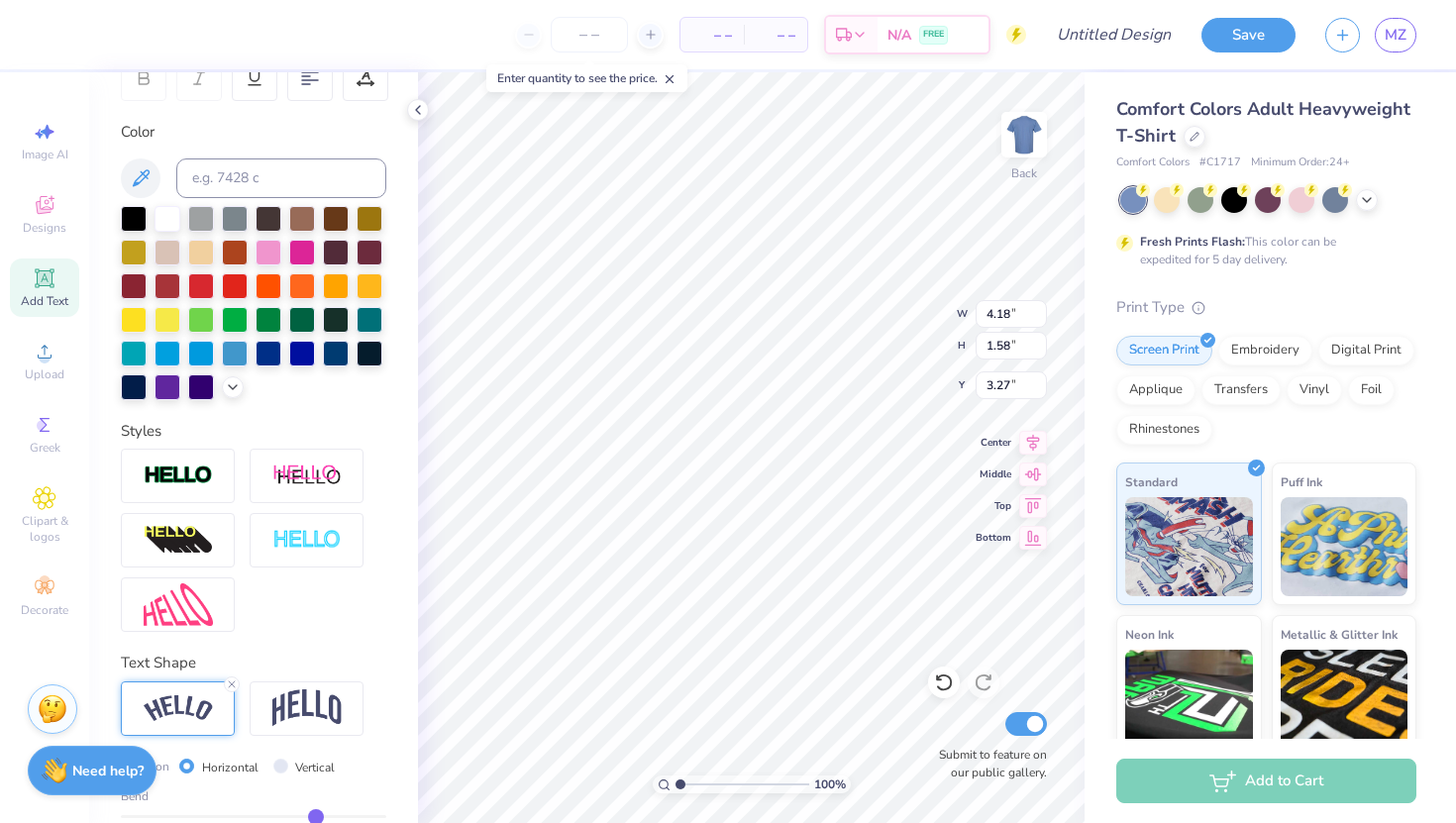 scroll, scrollTop: 444, scrollLeft: 0, axis: vertical 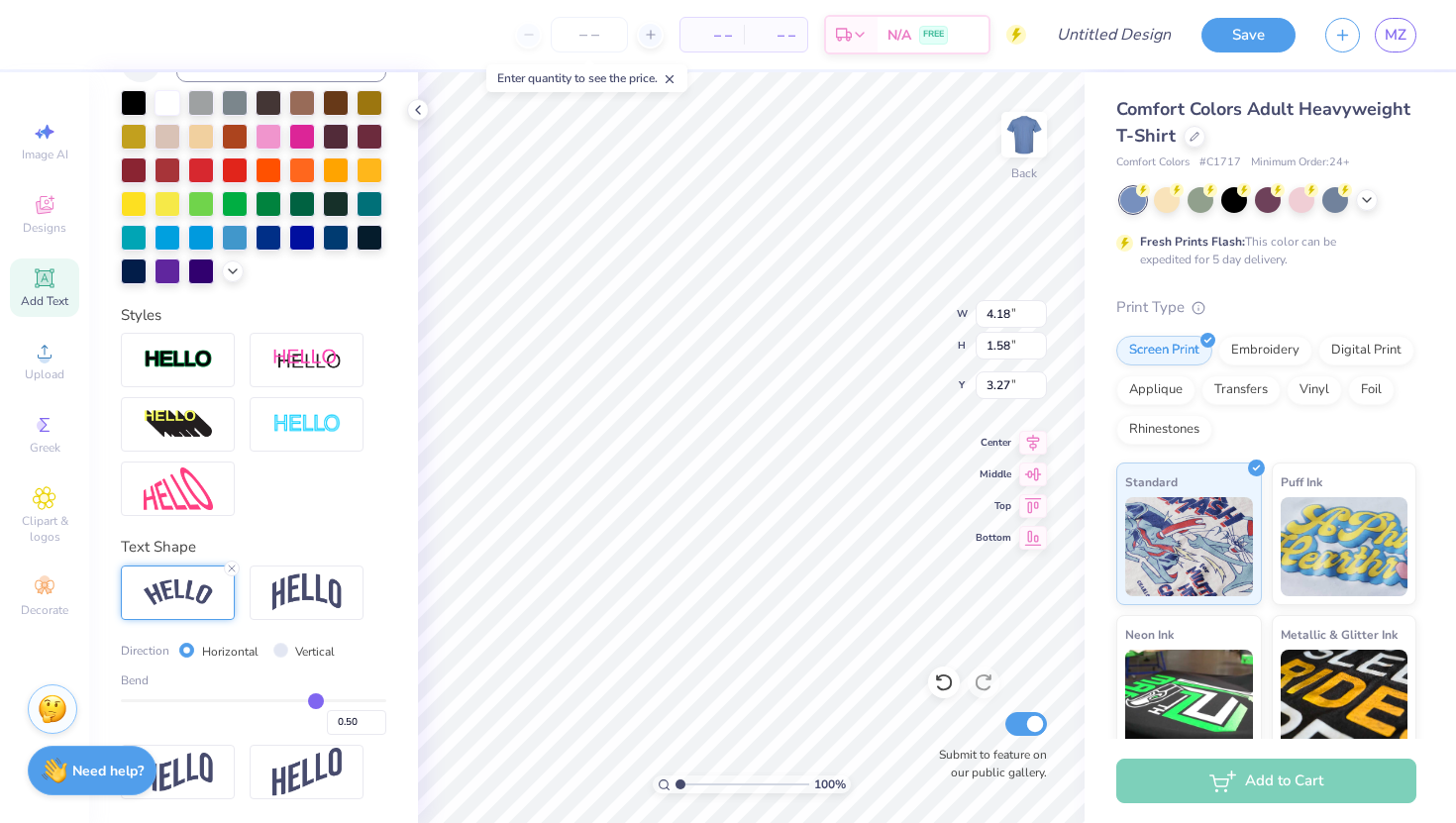 type on "0.48" 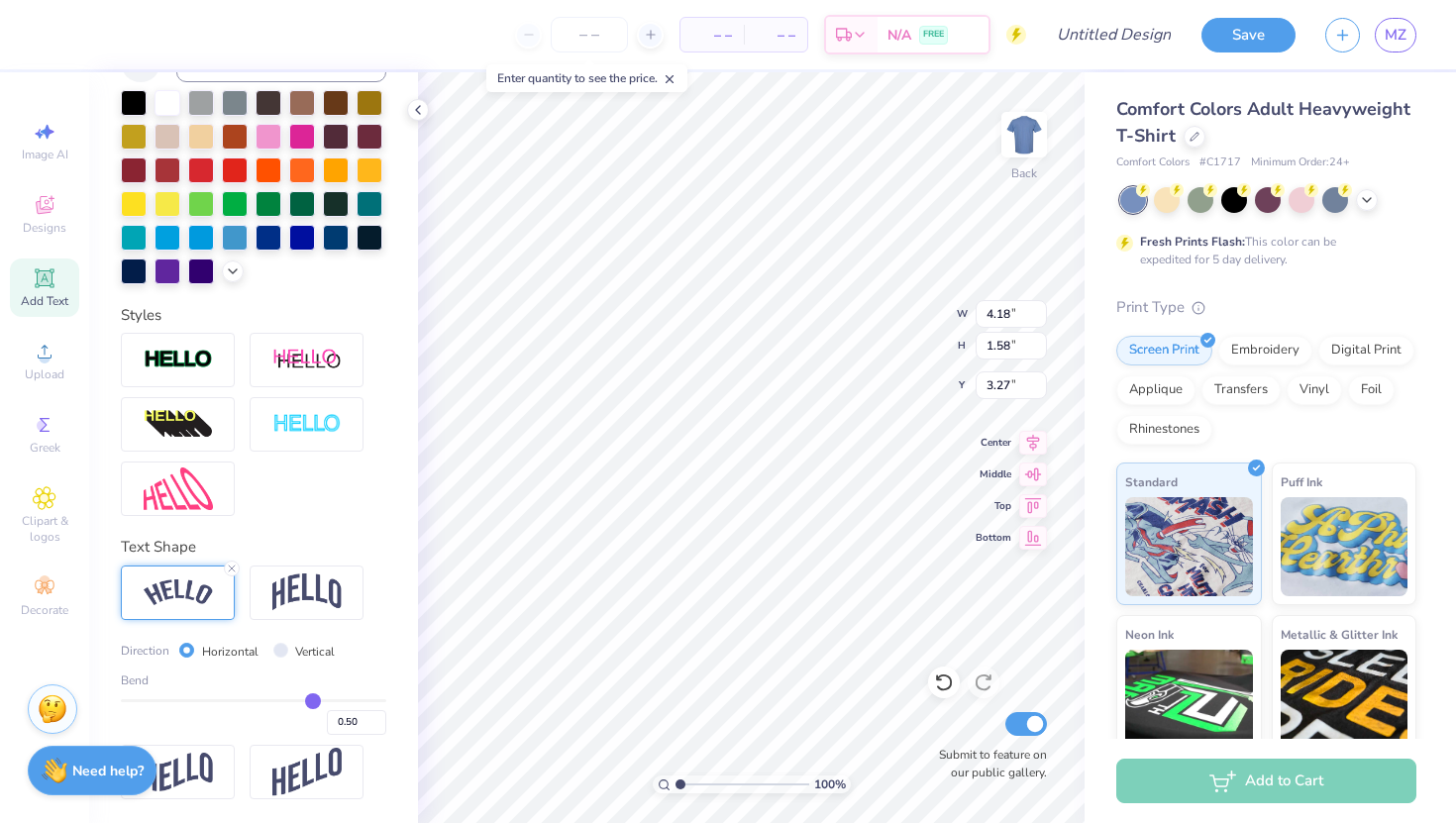 type on "0.48" 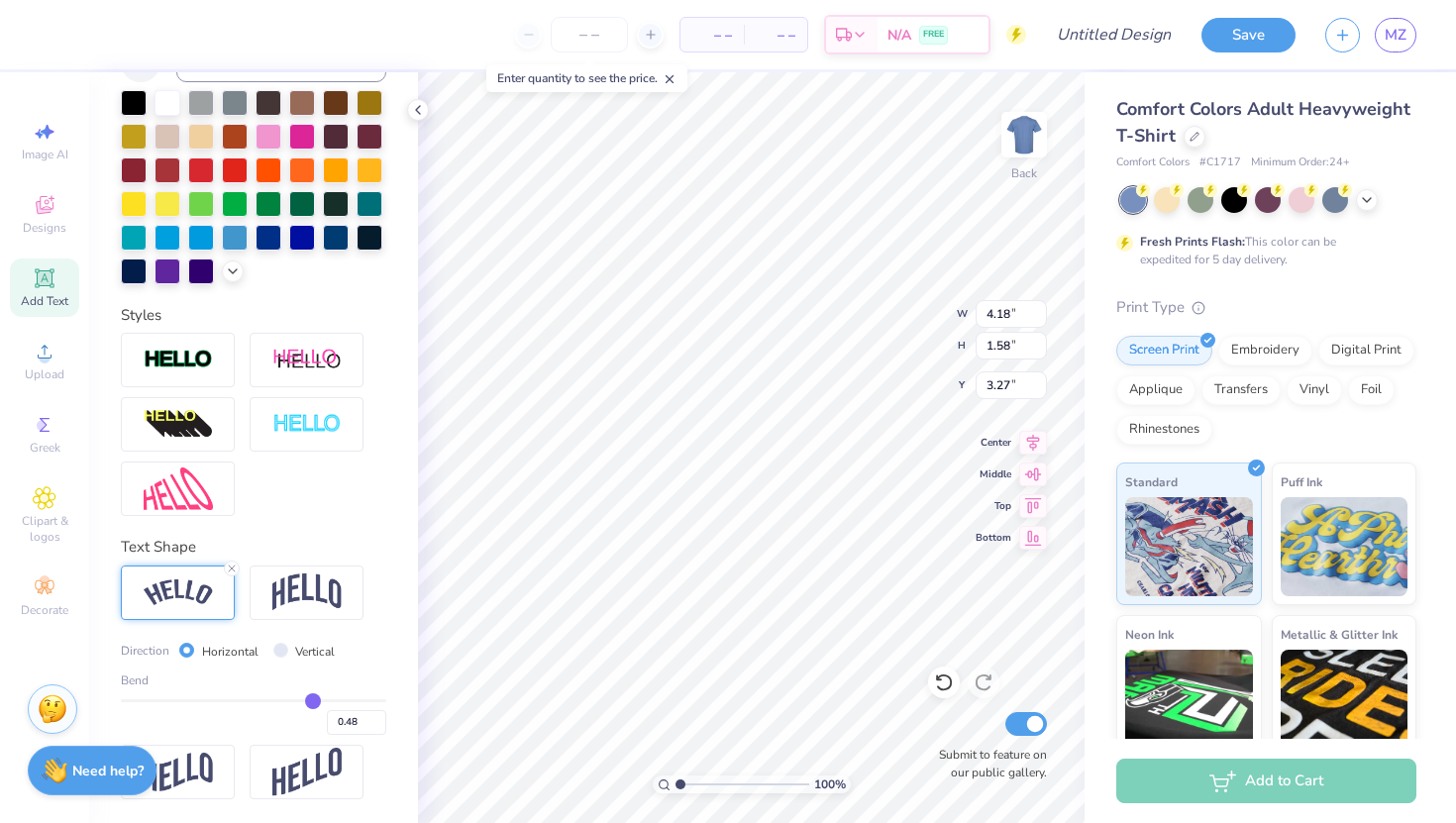 type on "0.47" 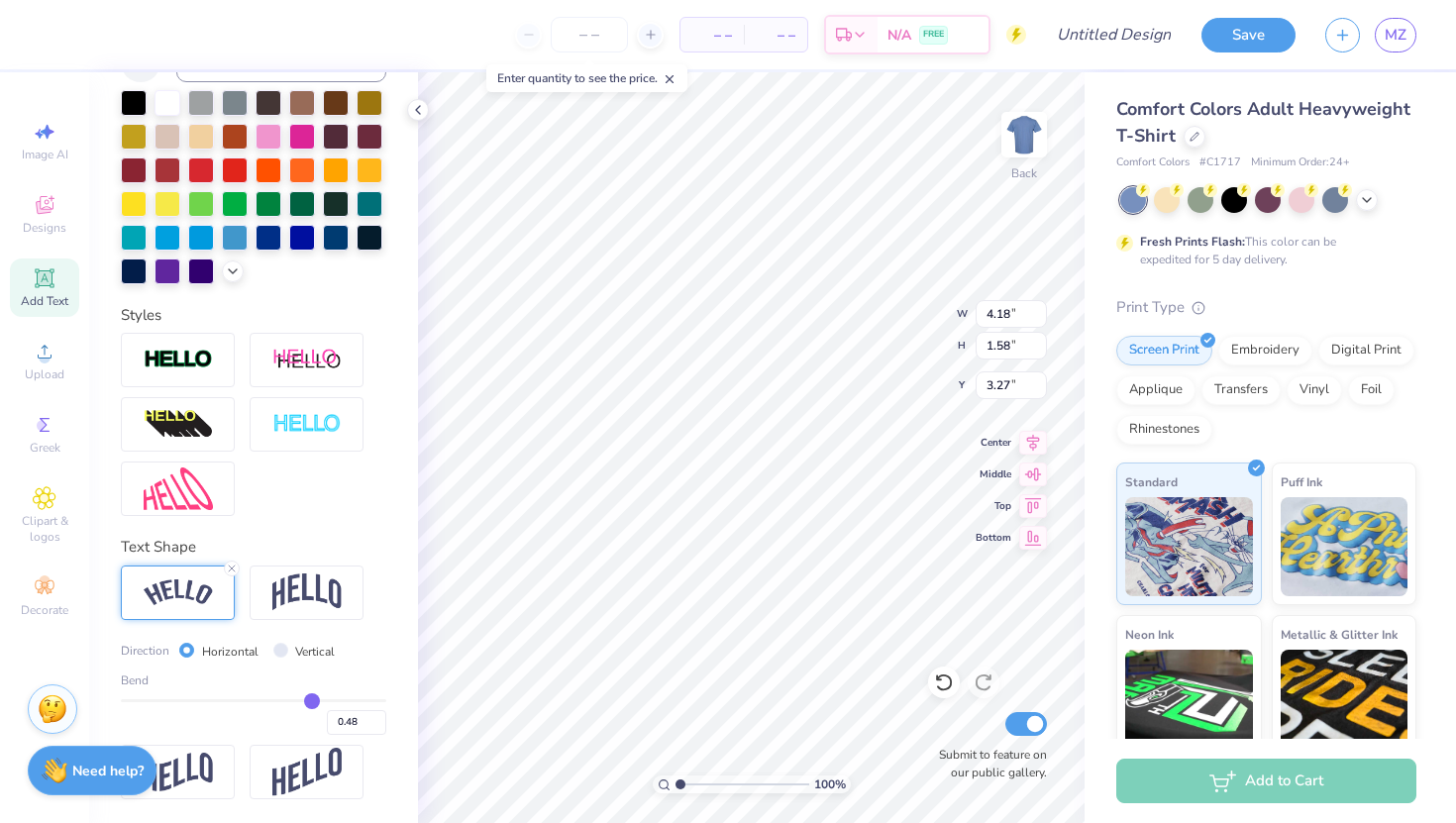 type on "0.47" 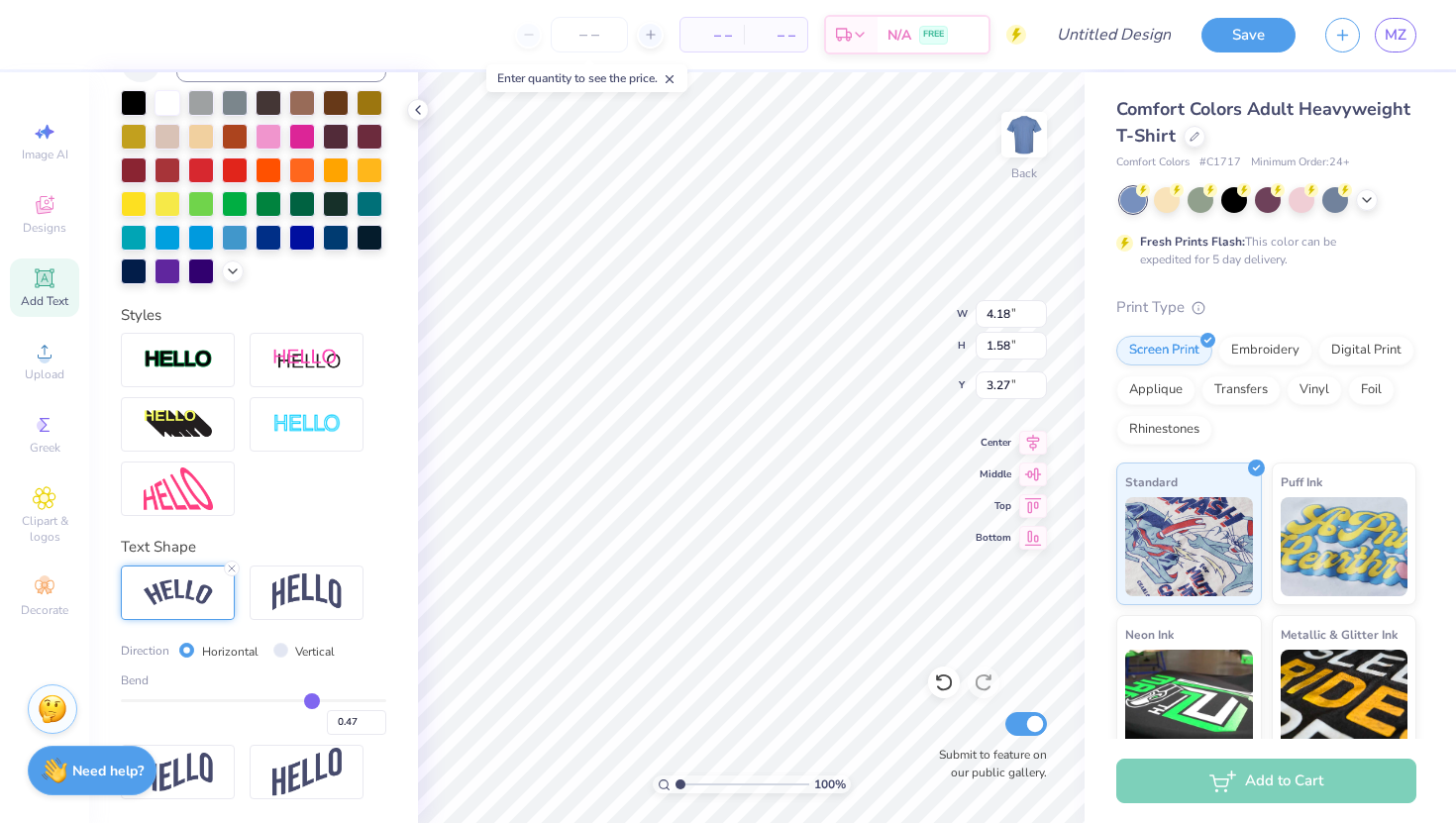 type on "0.45" 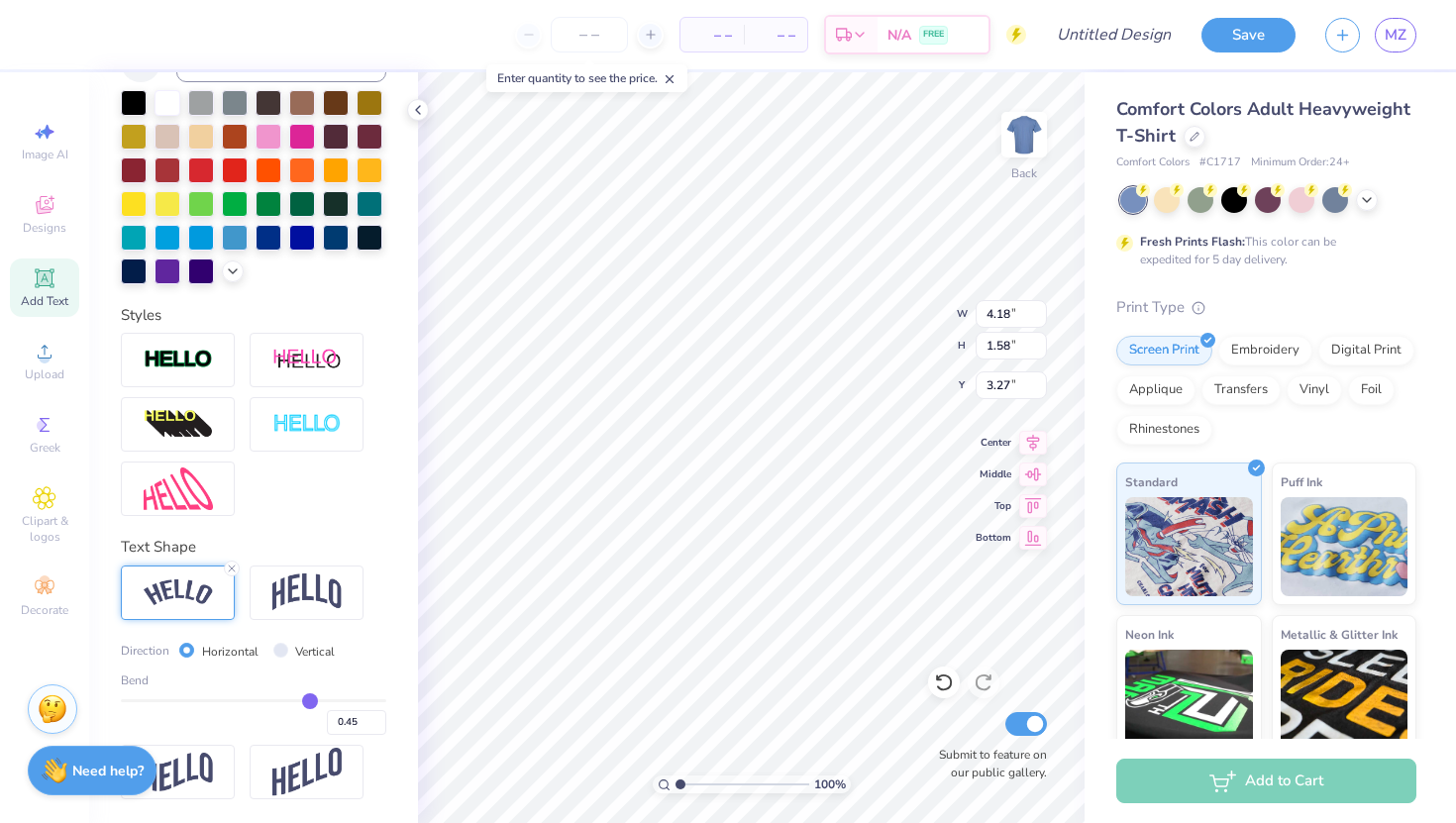 type on "0.41" 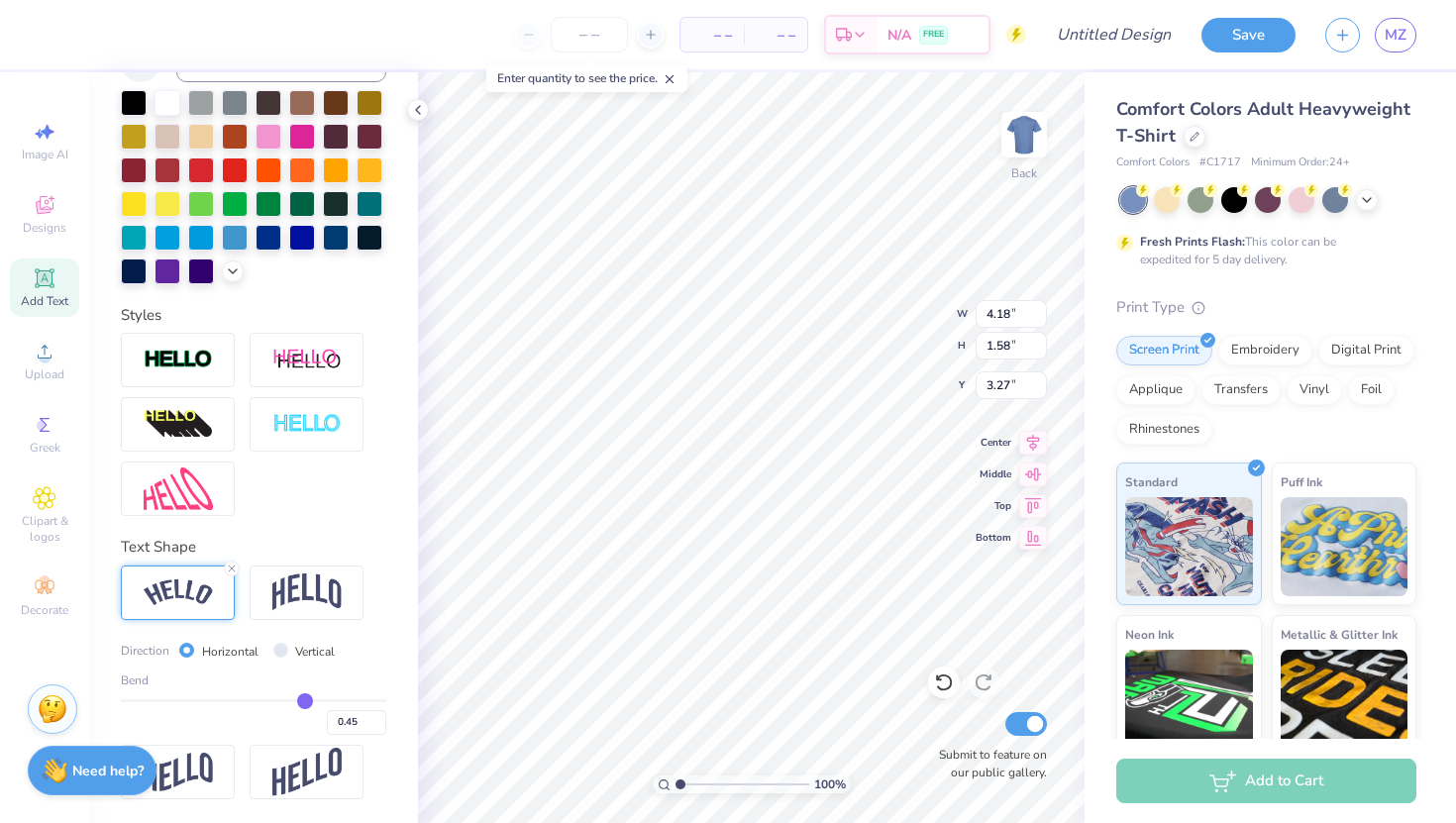 type on "0.41" 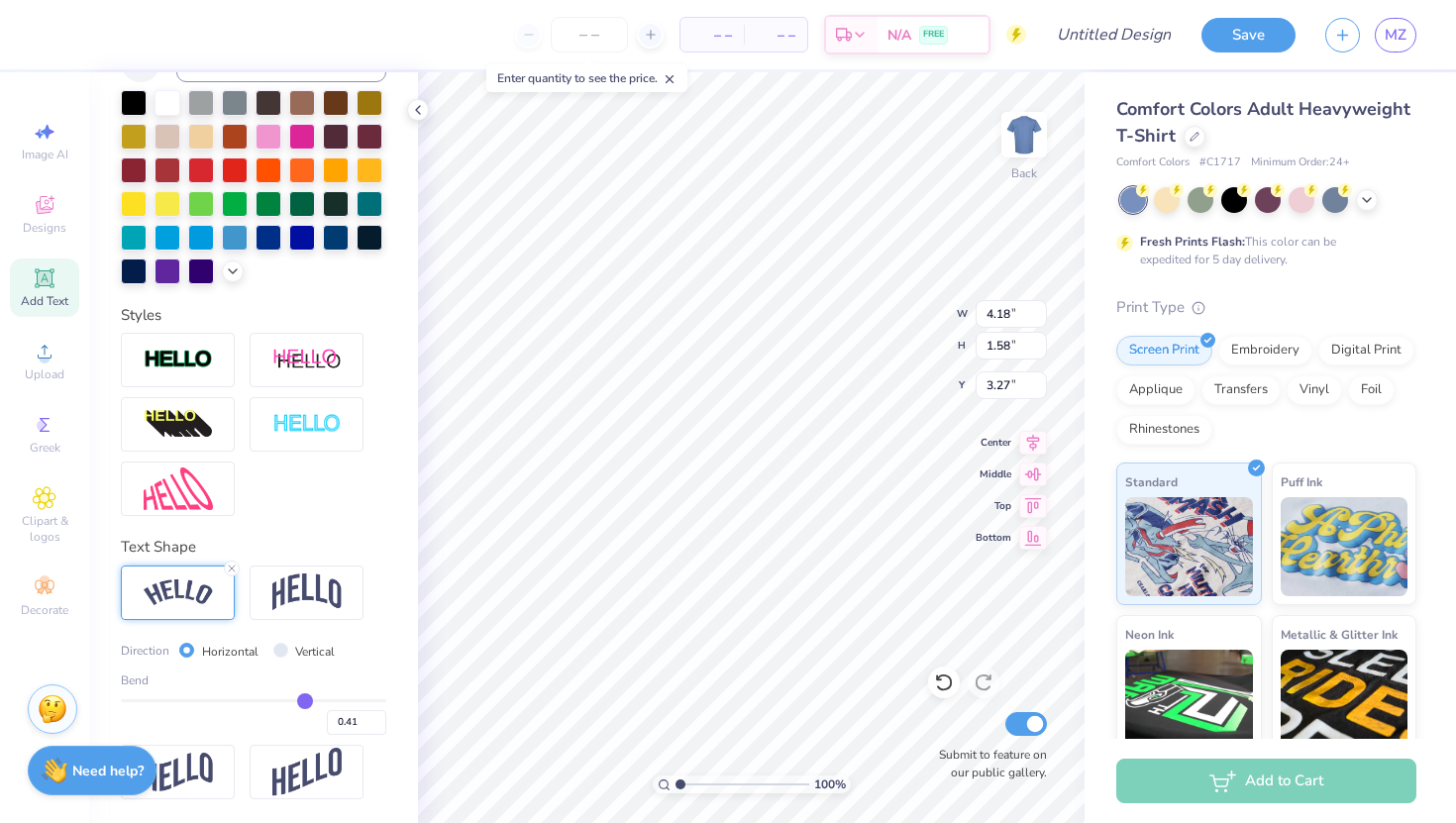 type on "0.36" 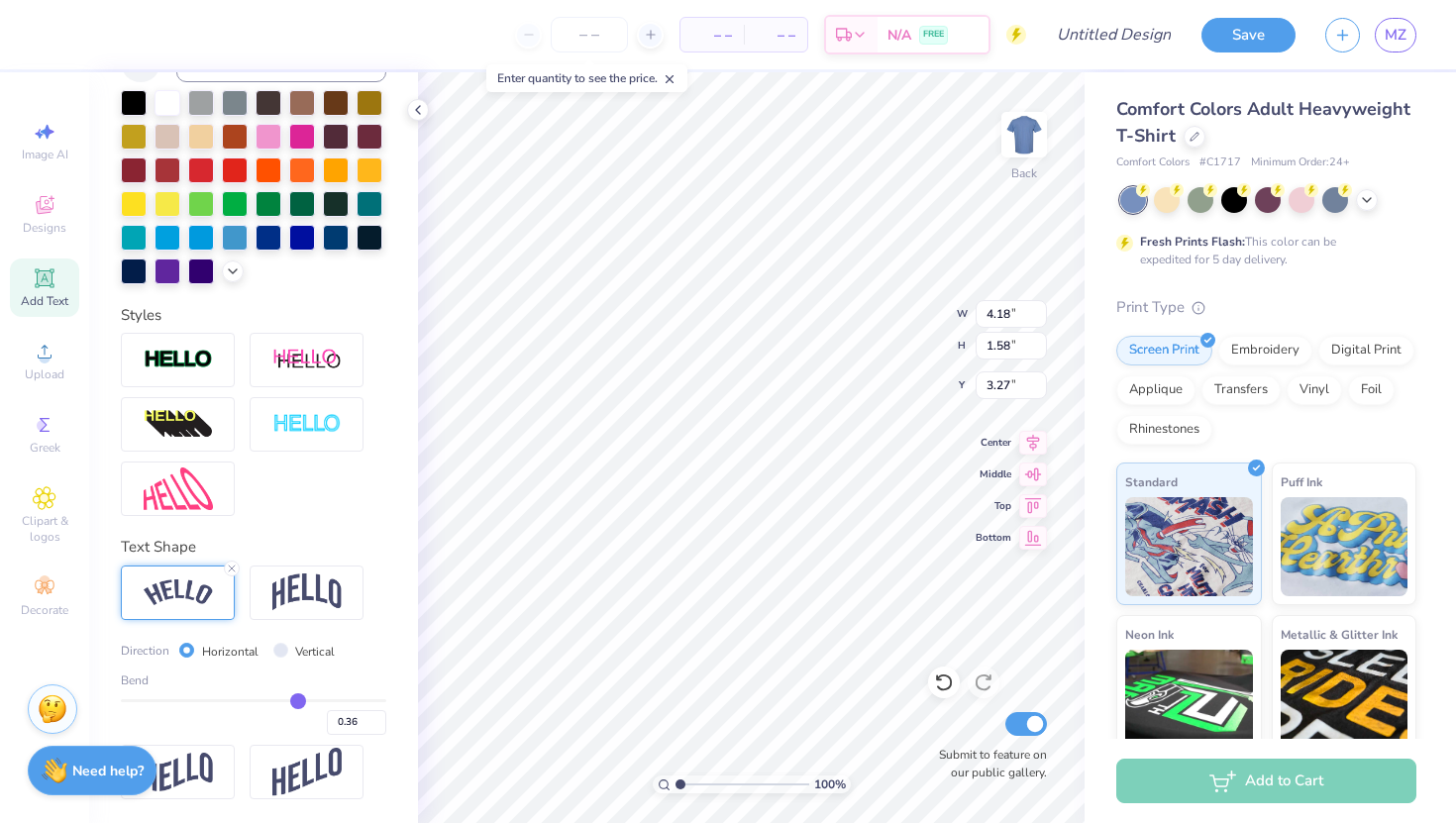 type on "0.31" 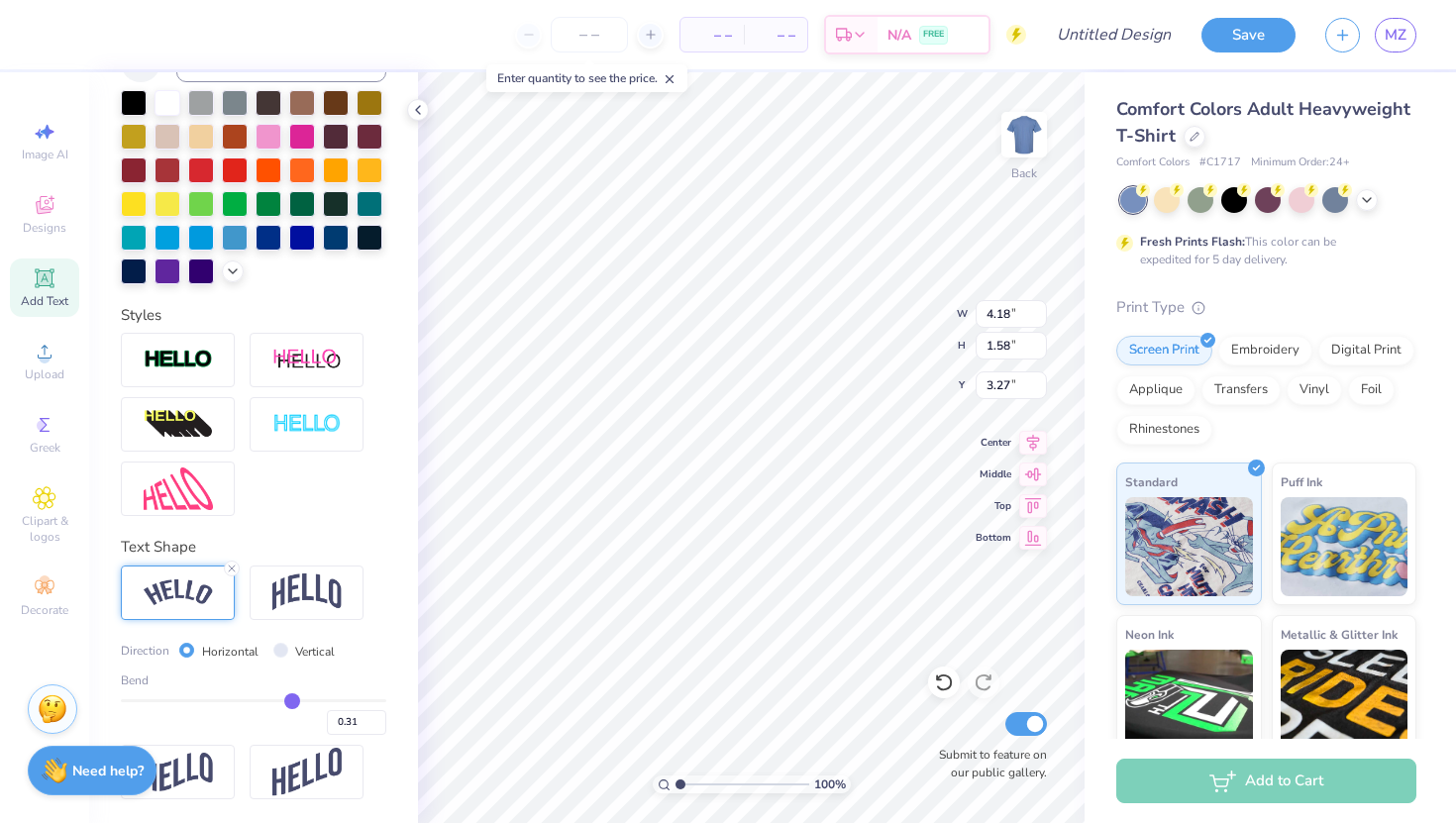type on "0.26" 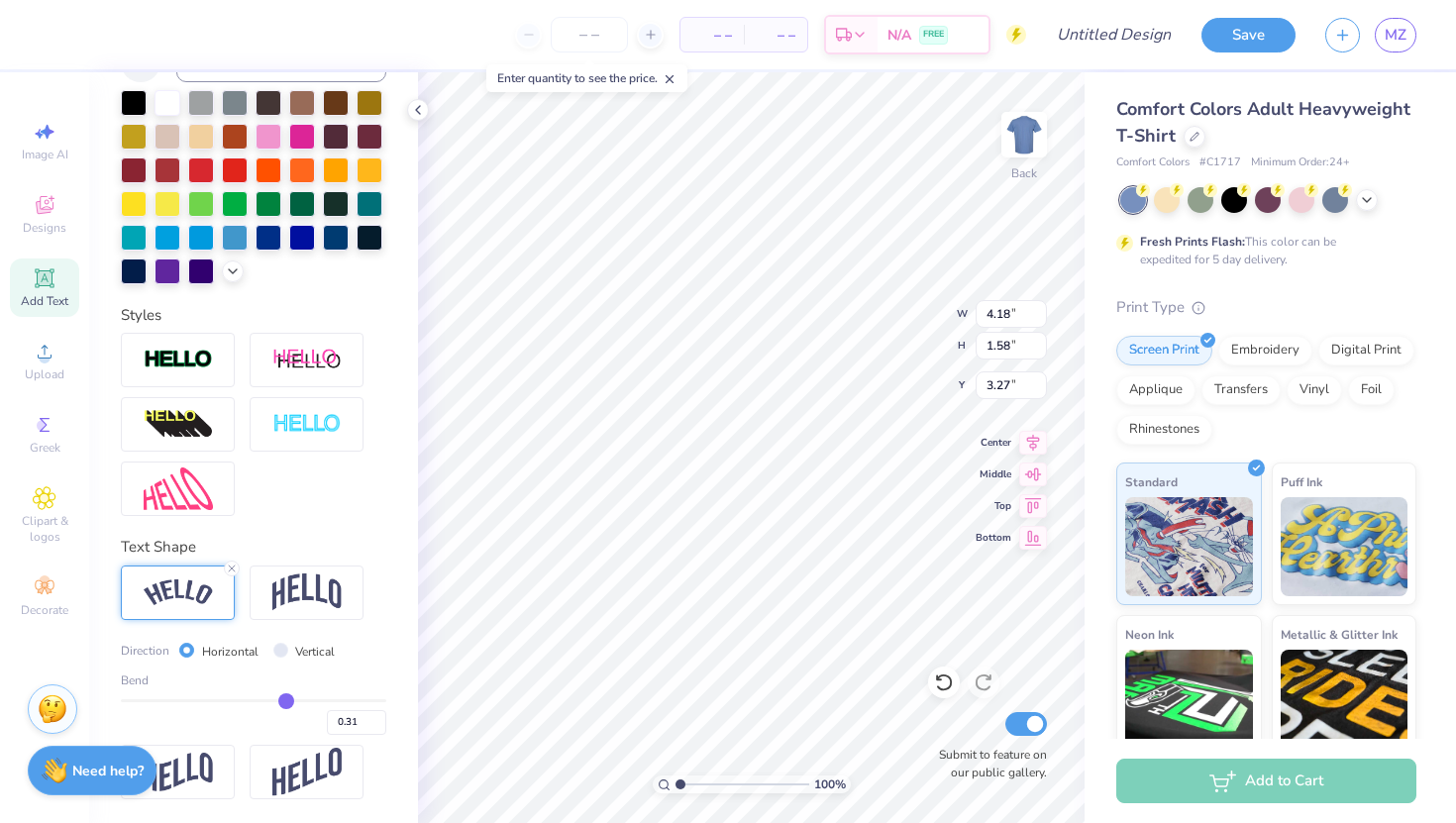type on "0.26" 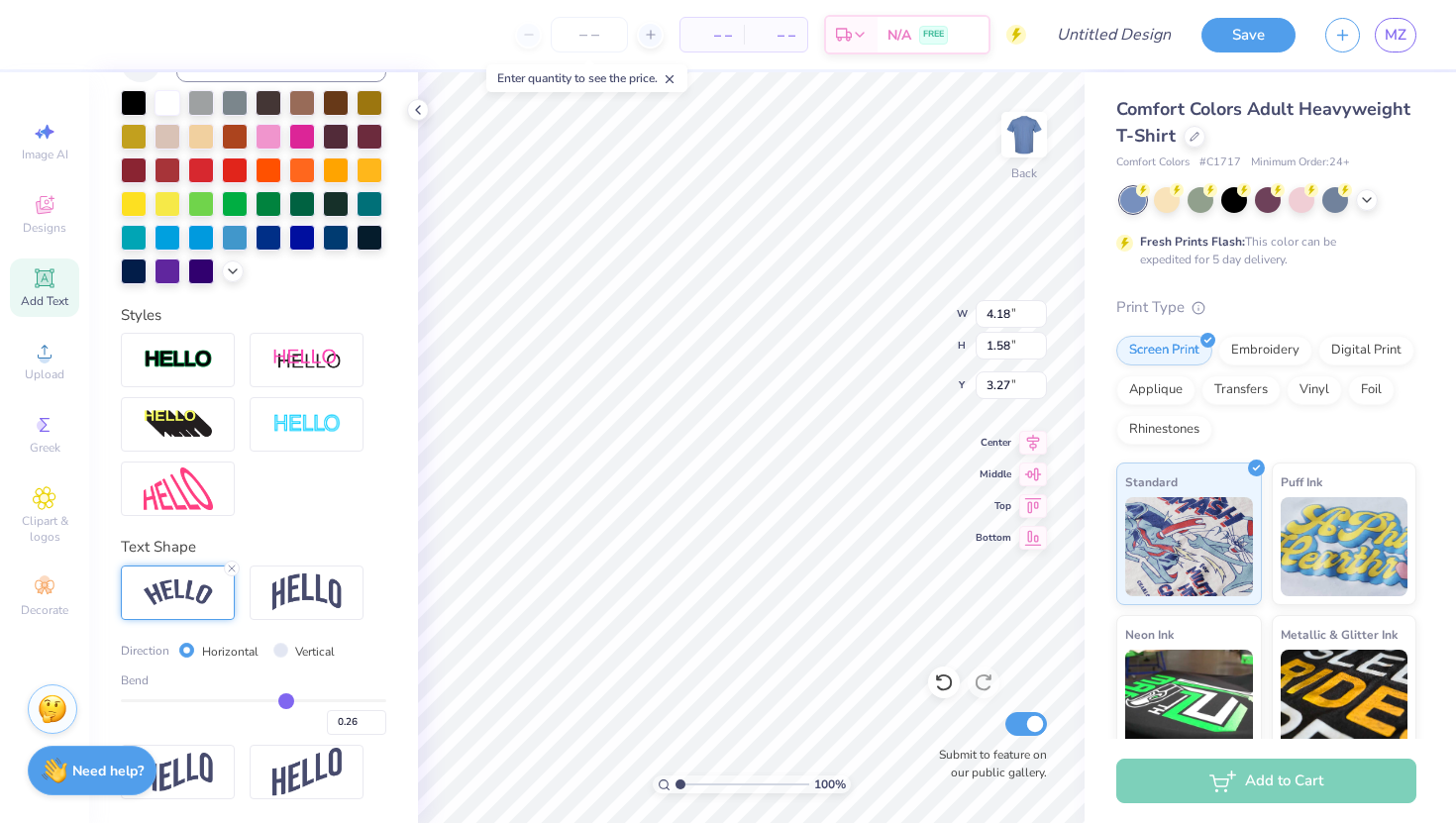 type on "0.2" 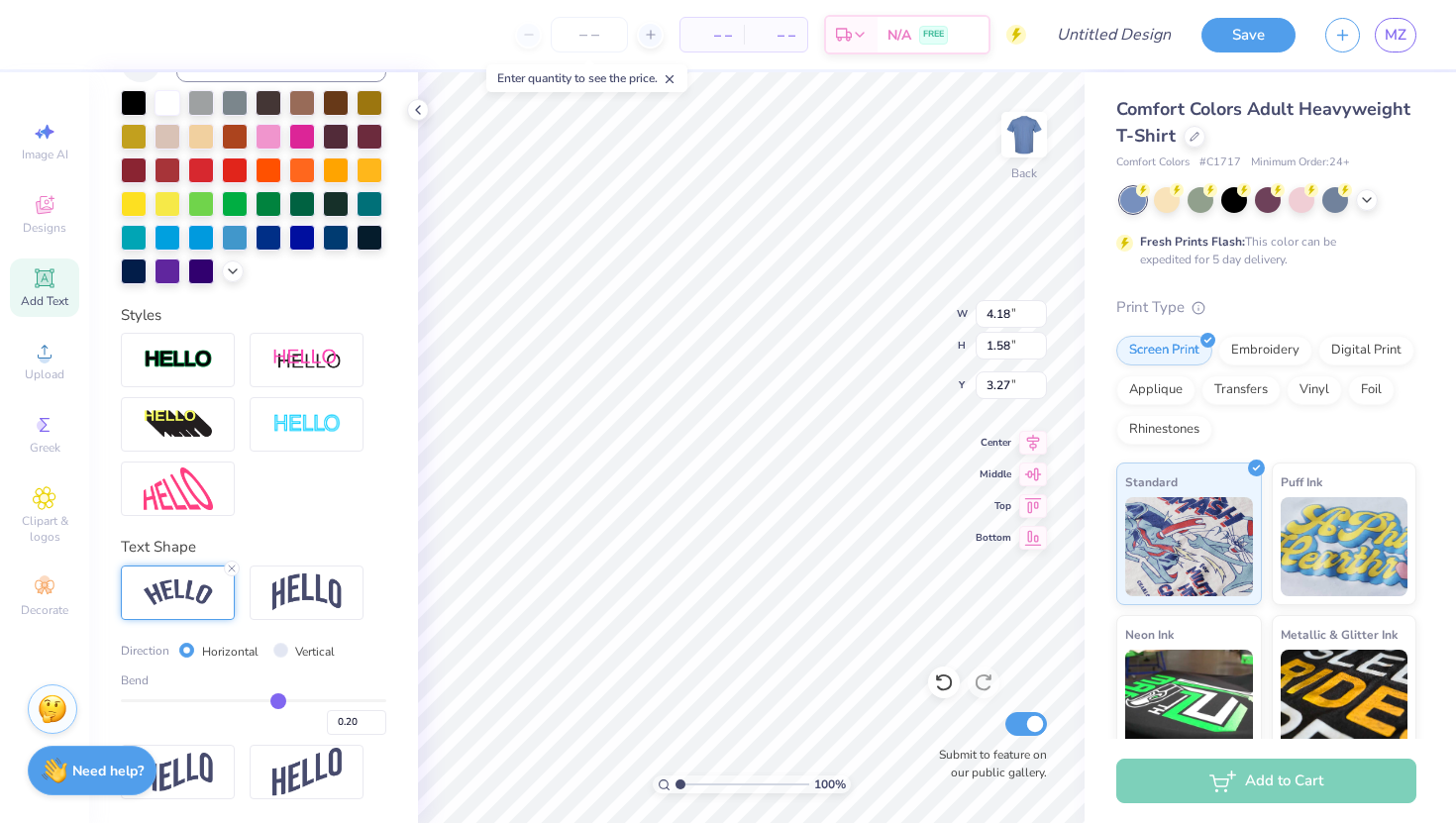 type on "0.11" 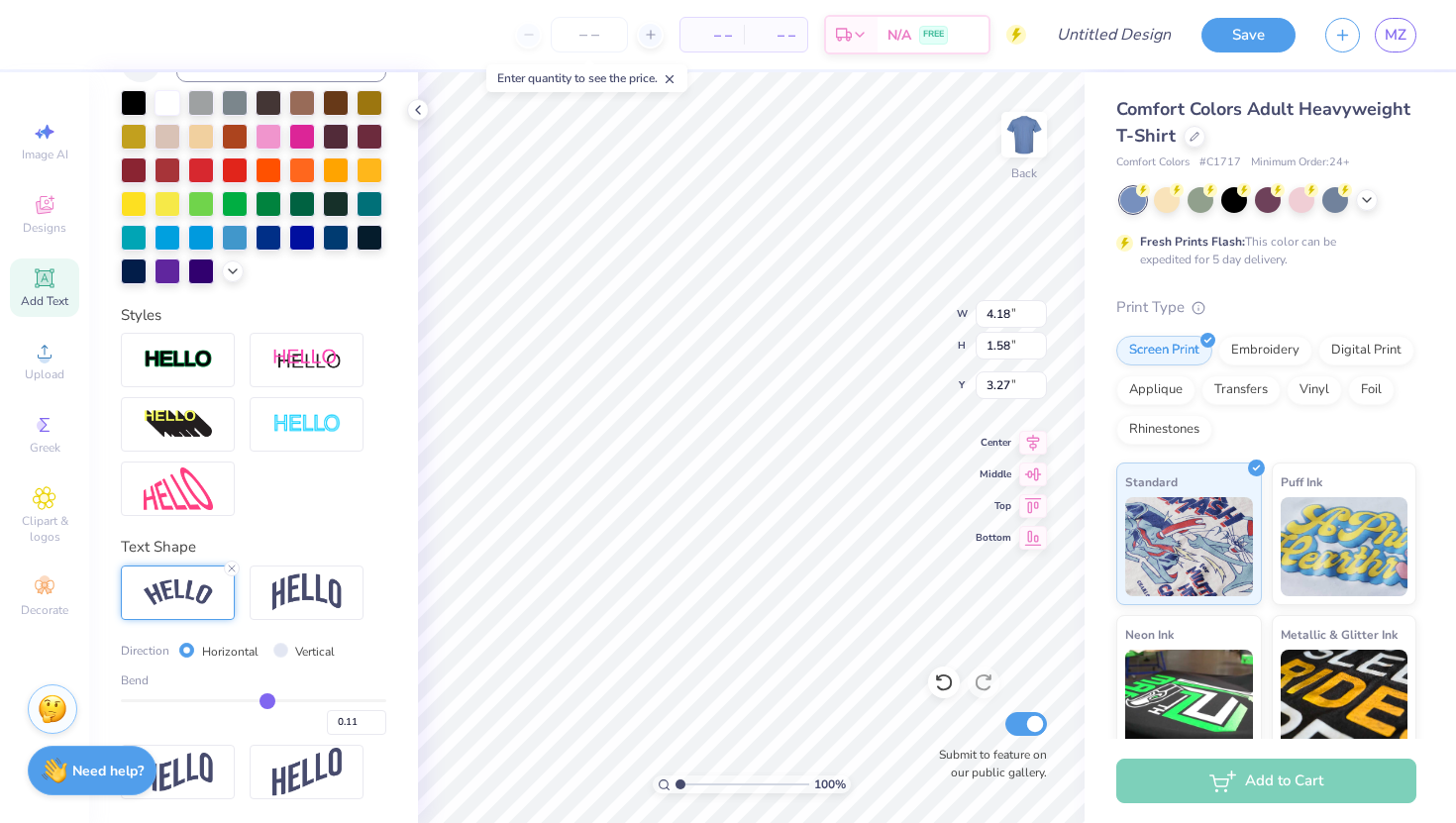 type on "0" 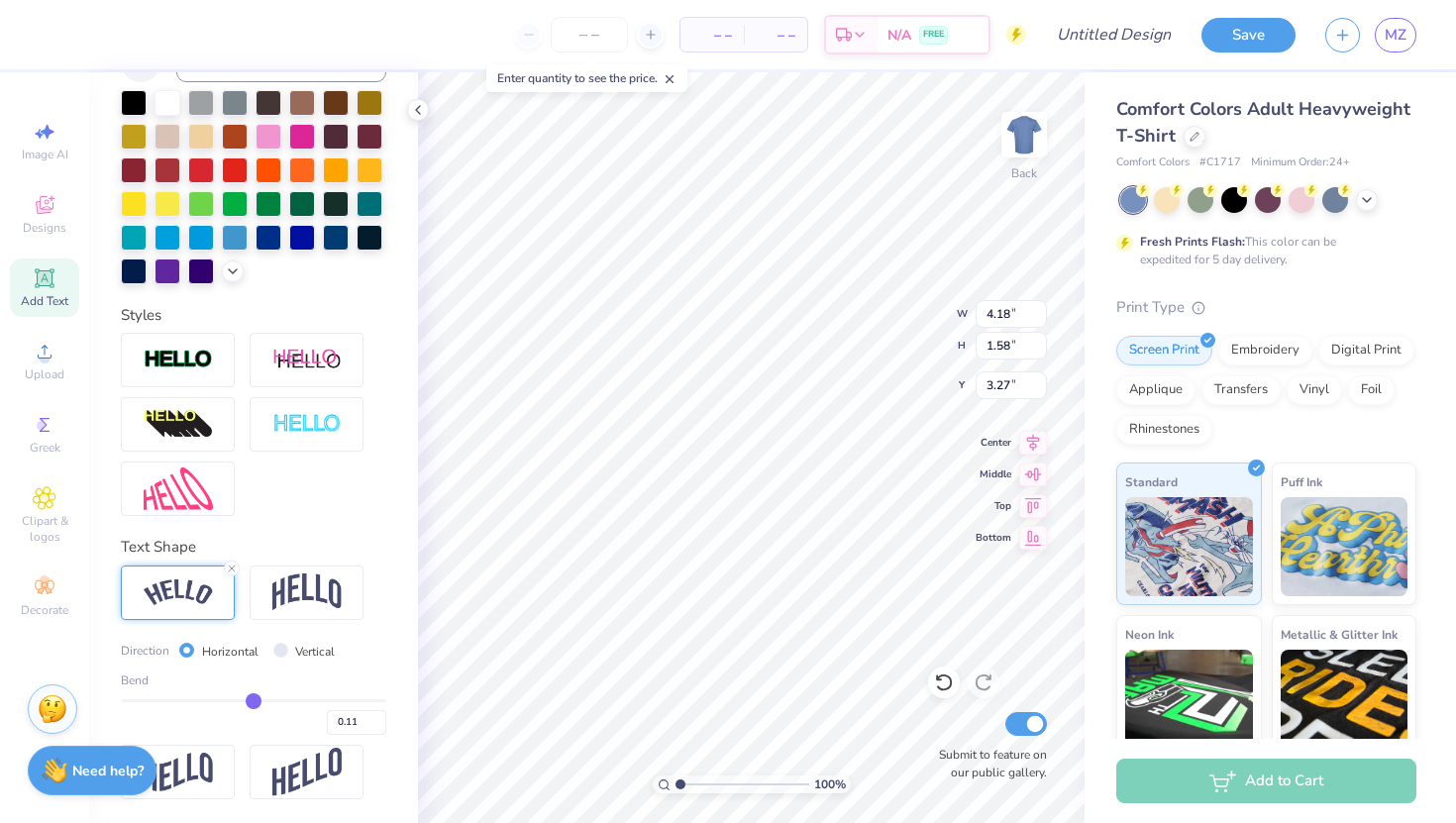 type on "0.00" 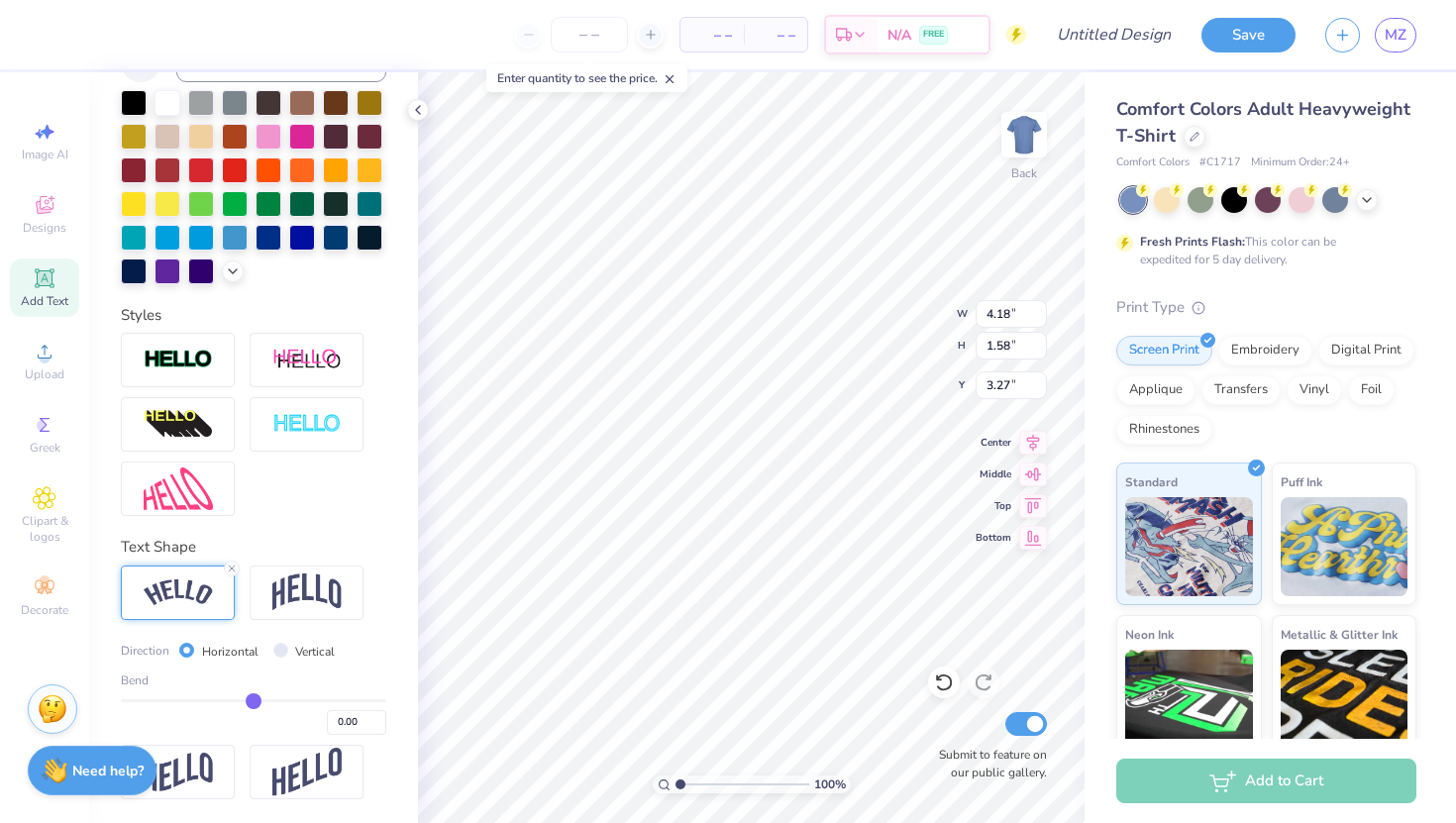 type on "-0.12" 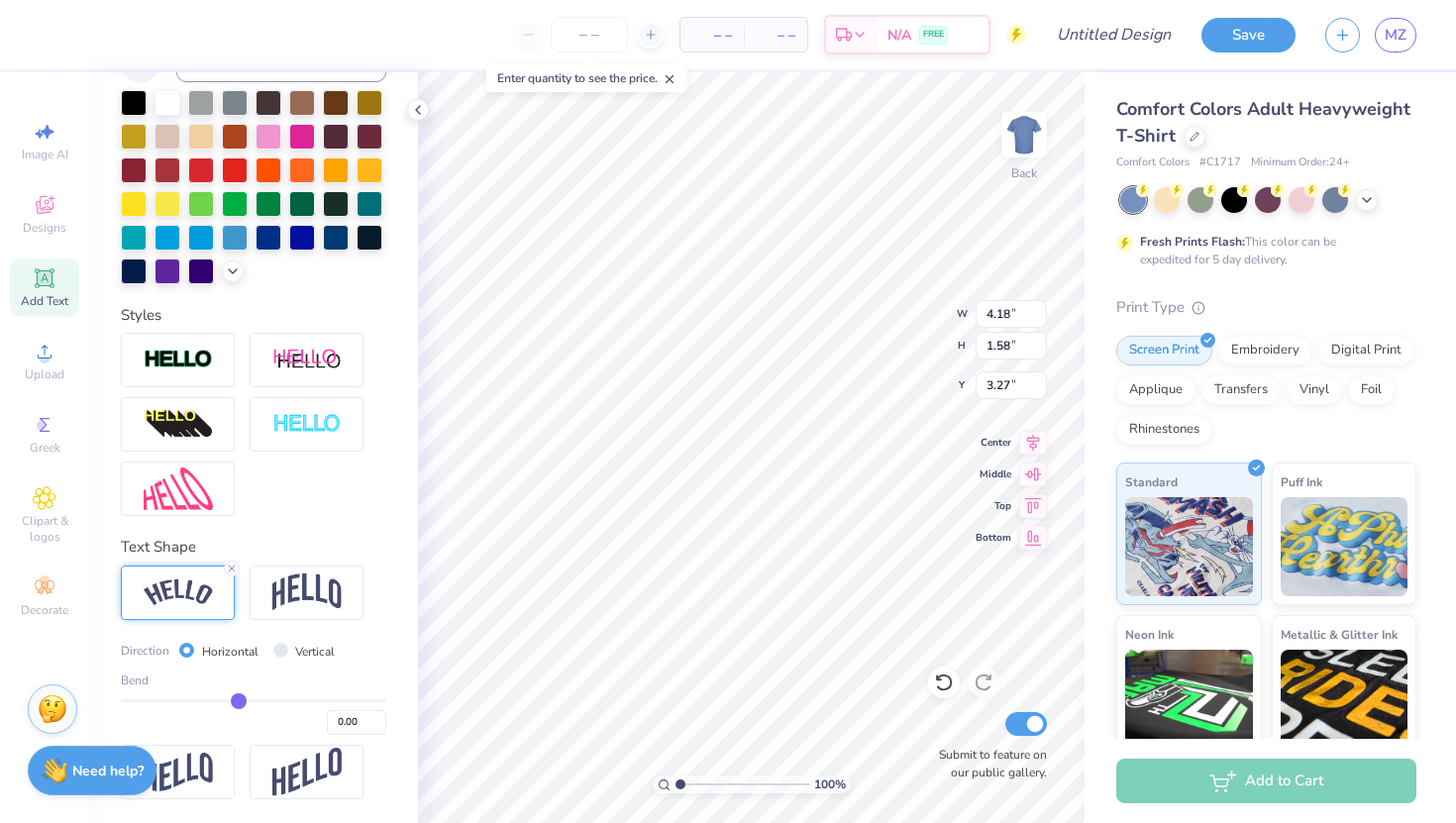 type on "-0.12" 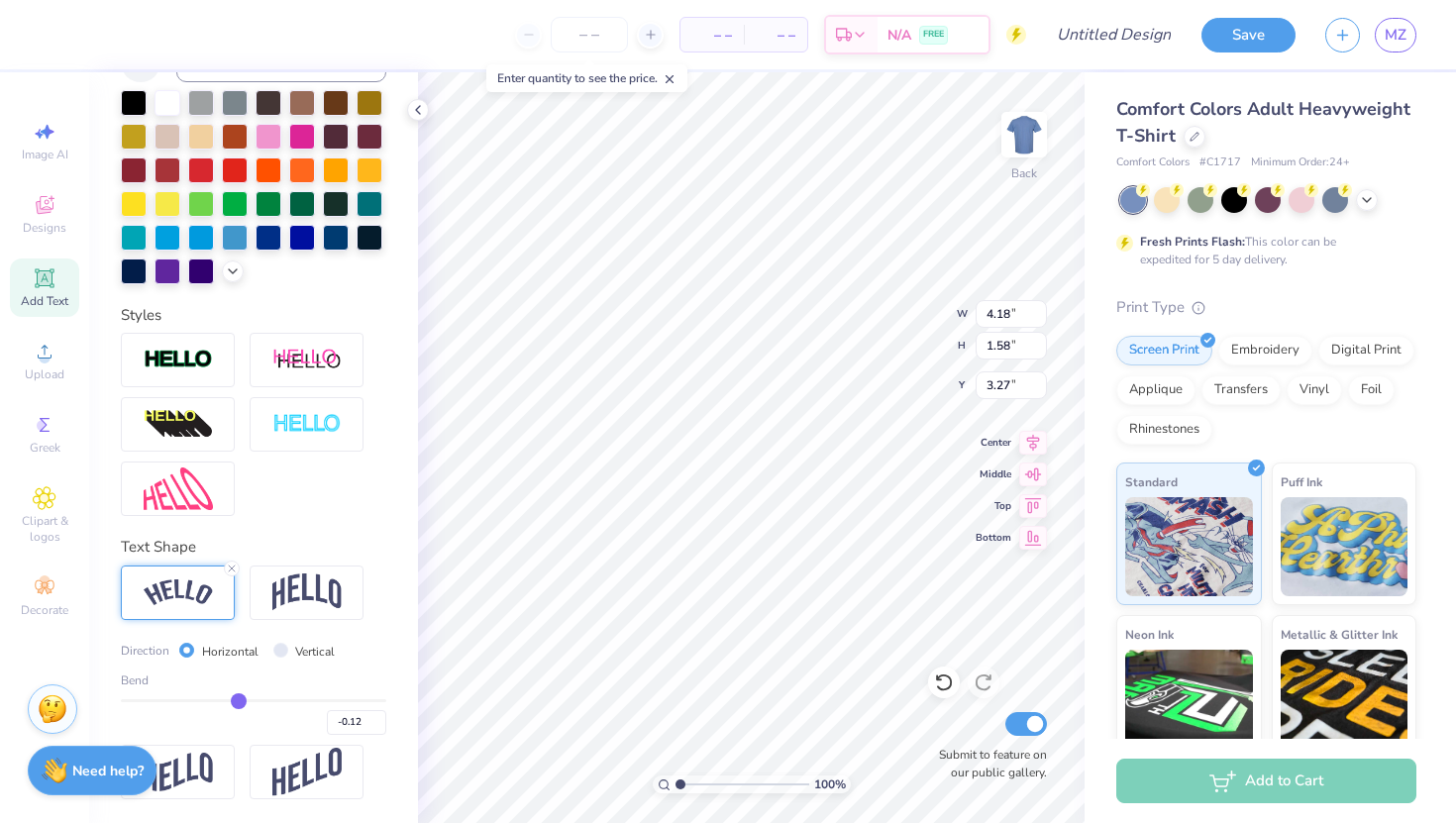 type on "-0.25" 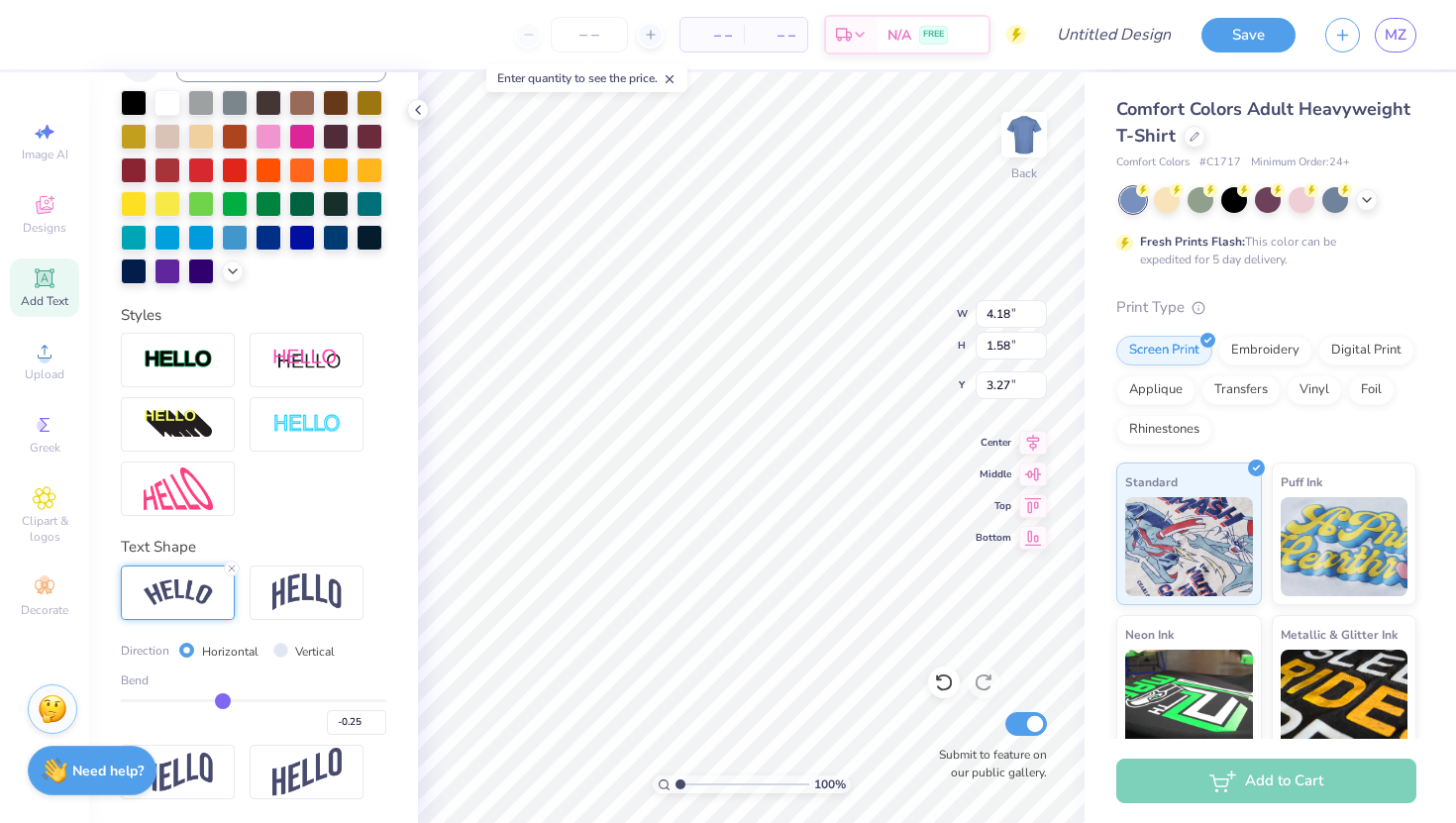 type on "-0.37" 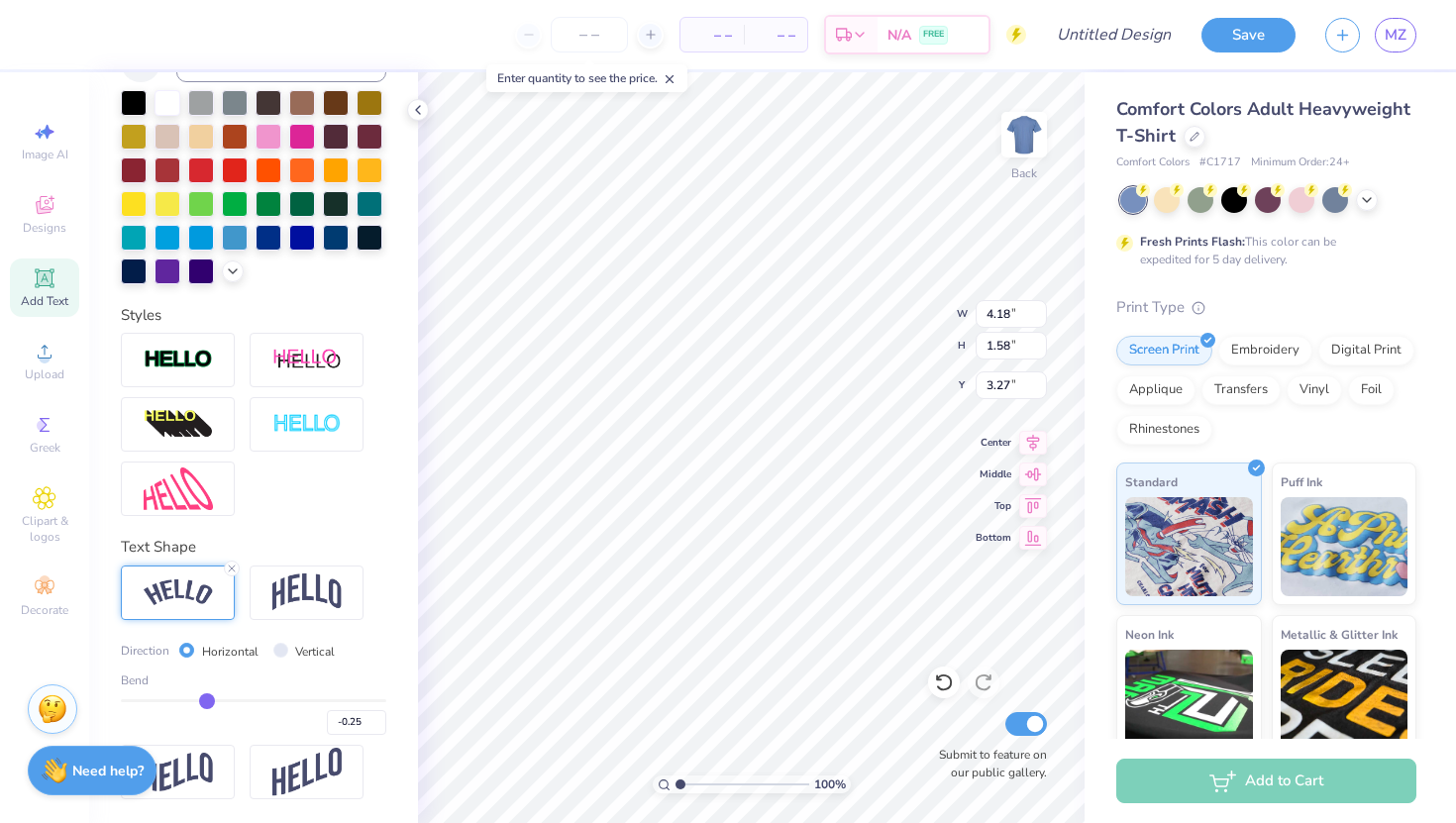type on "-0.37" 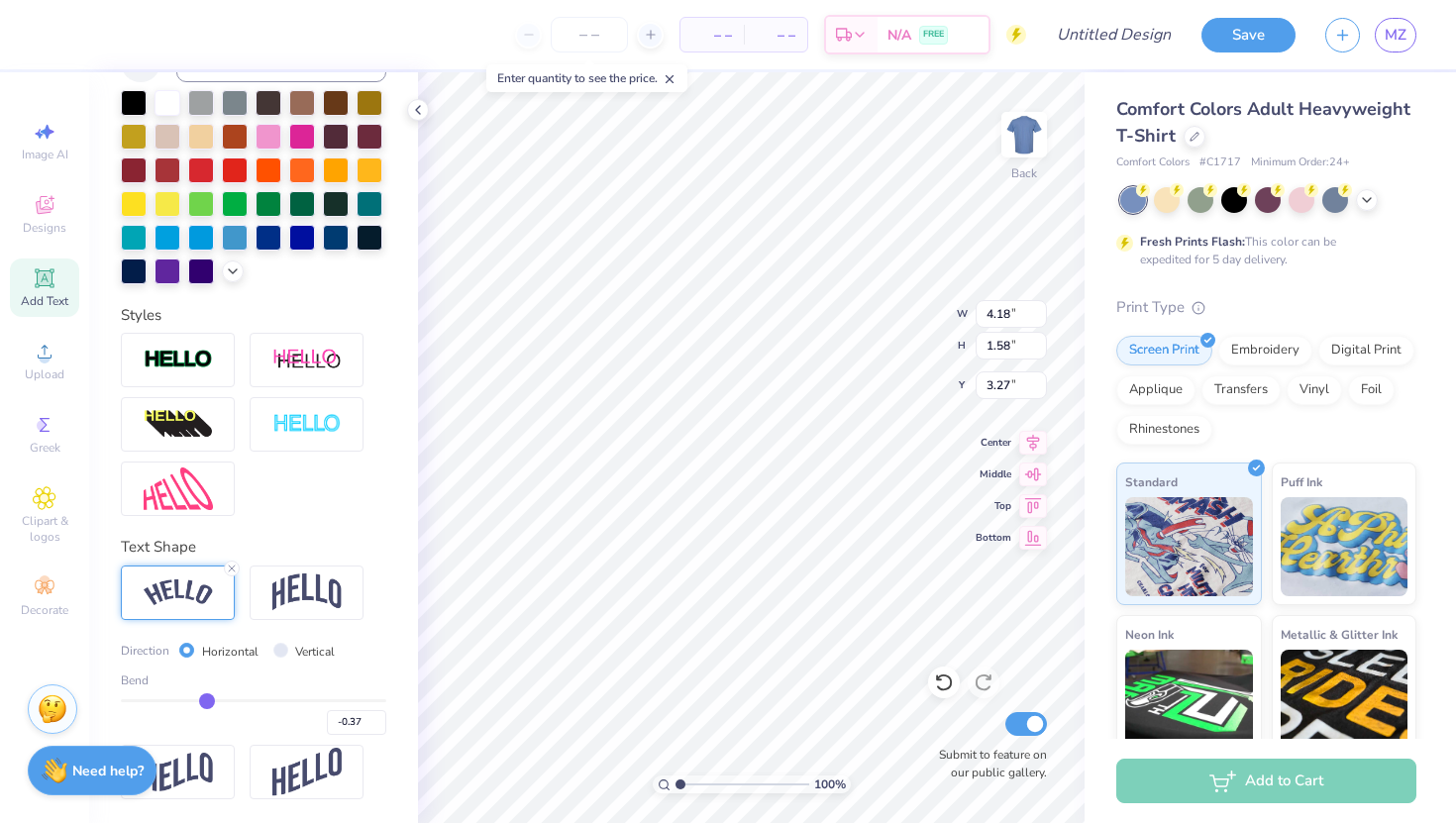 type on "-0.46" 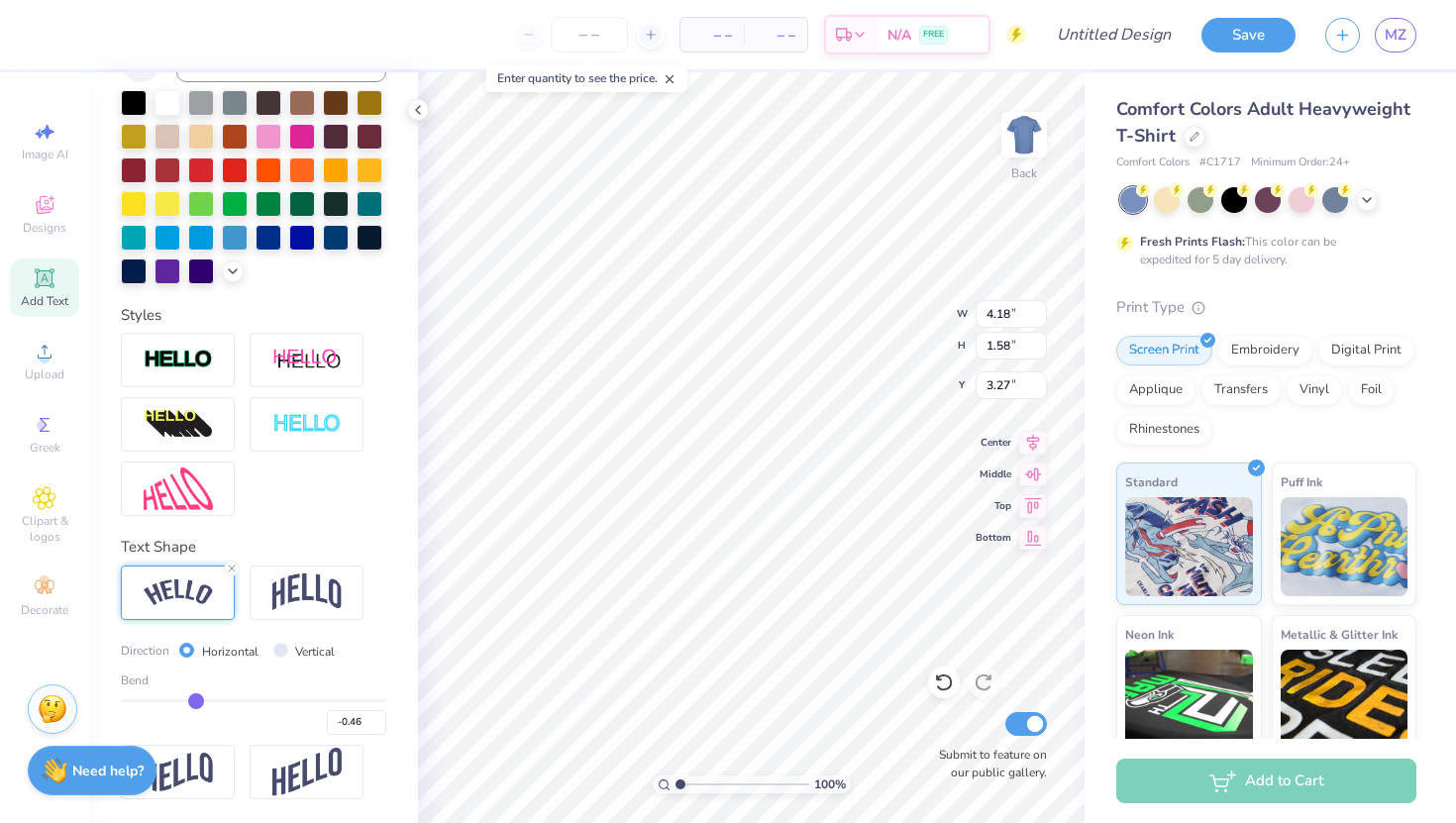 type on "-0.54" 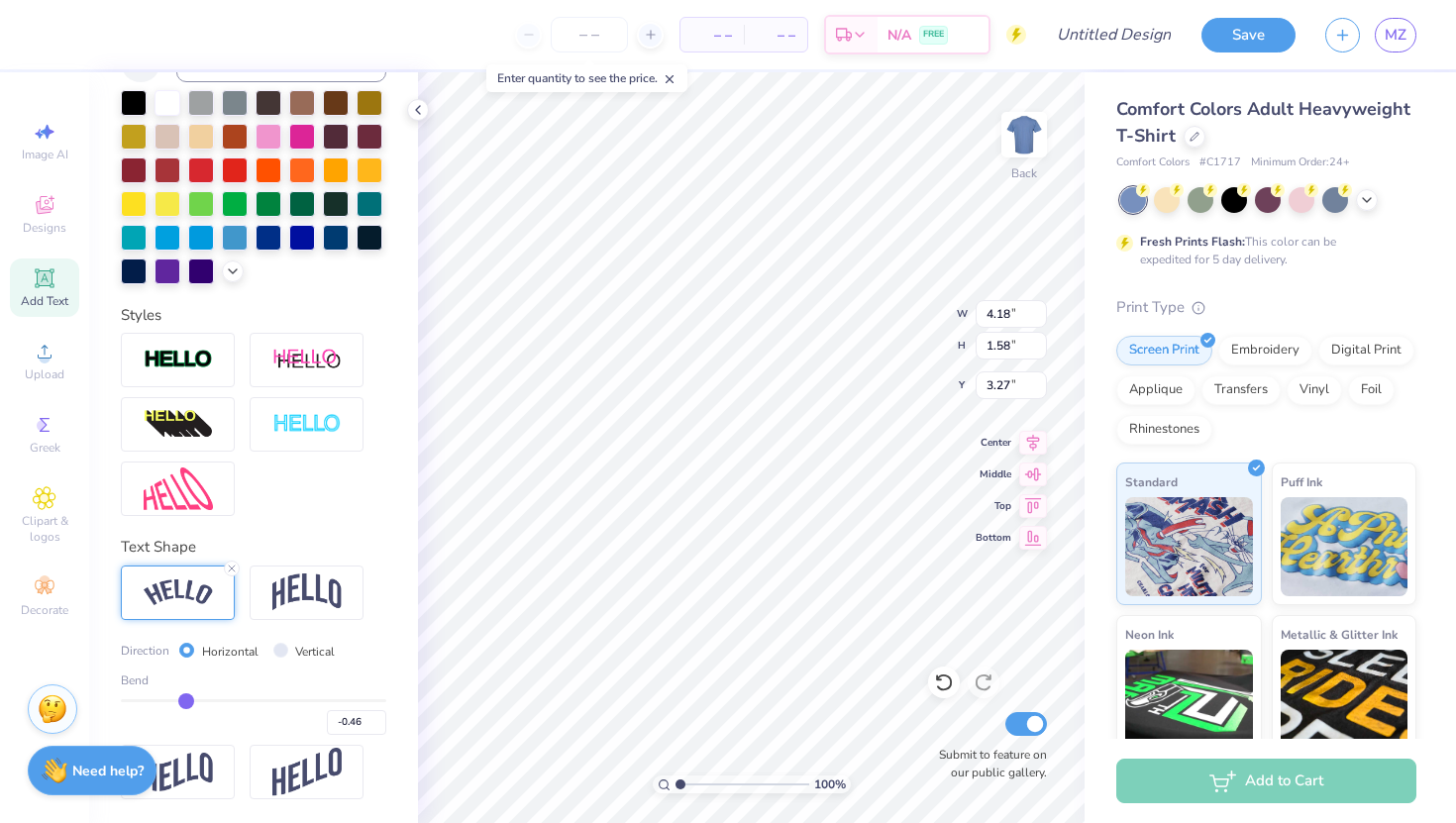 type on "-0.54" 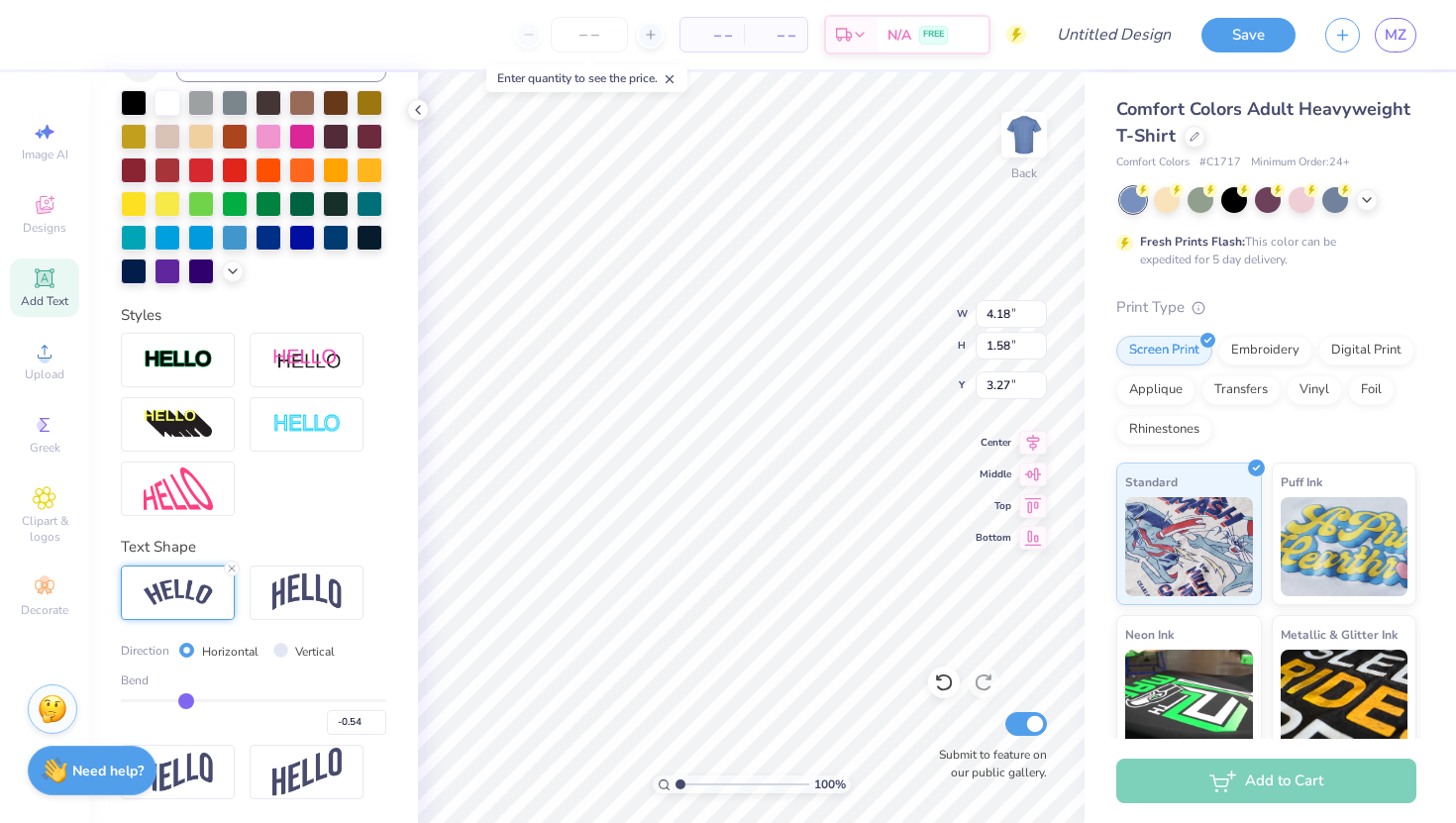 type on "-0.61" 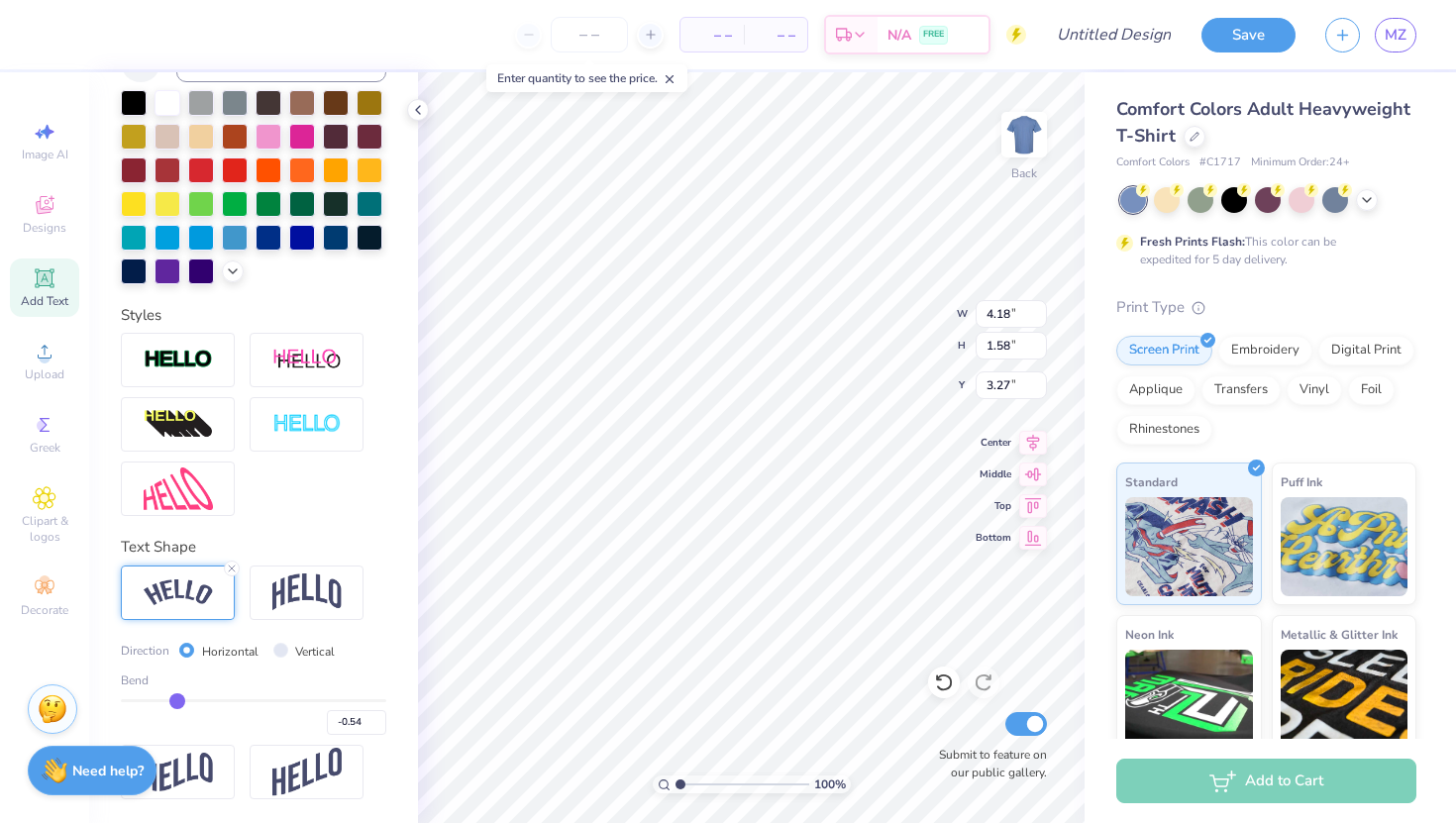 type on "-0.61" 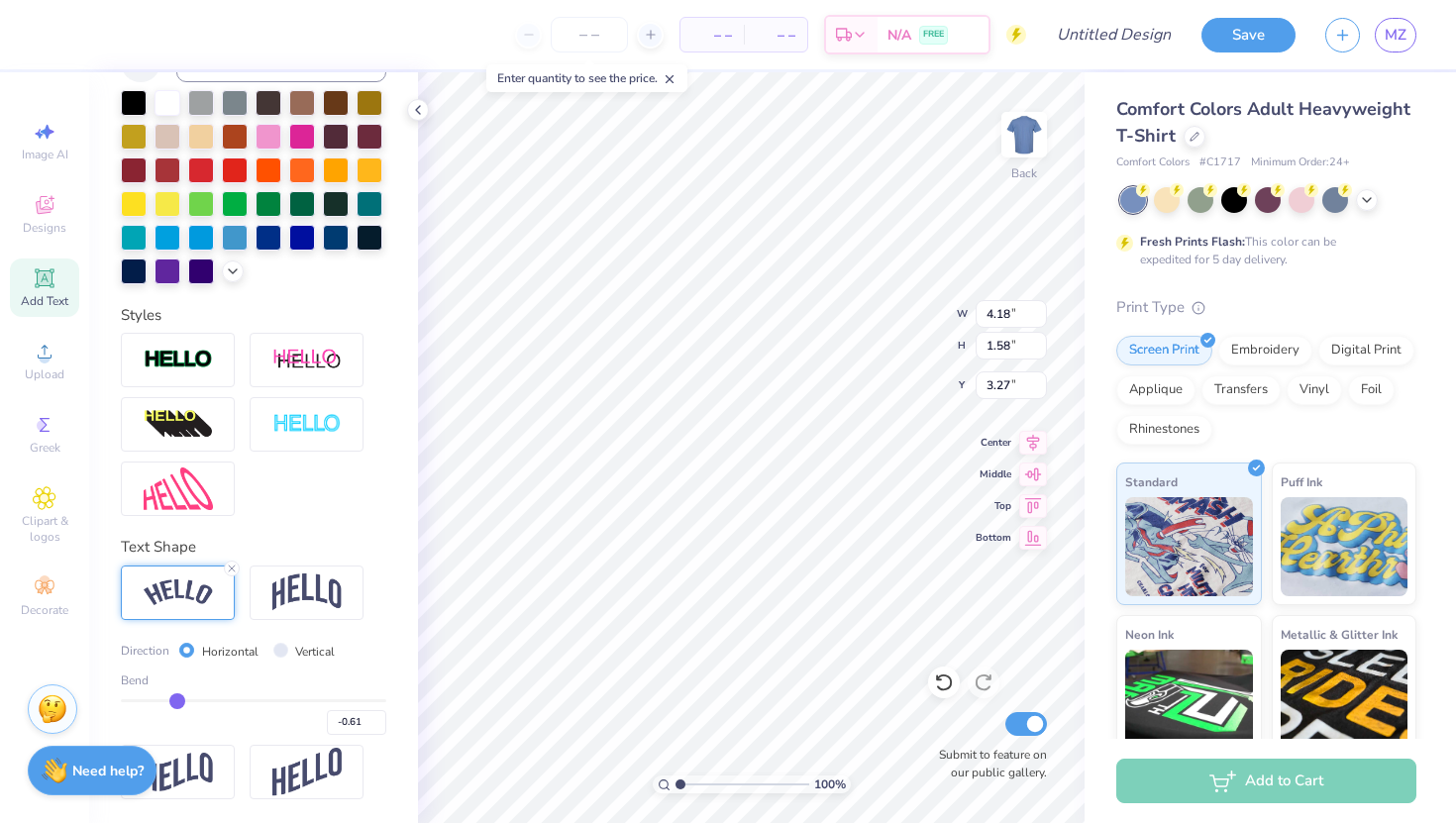 type on "-0.67" 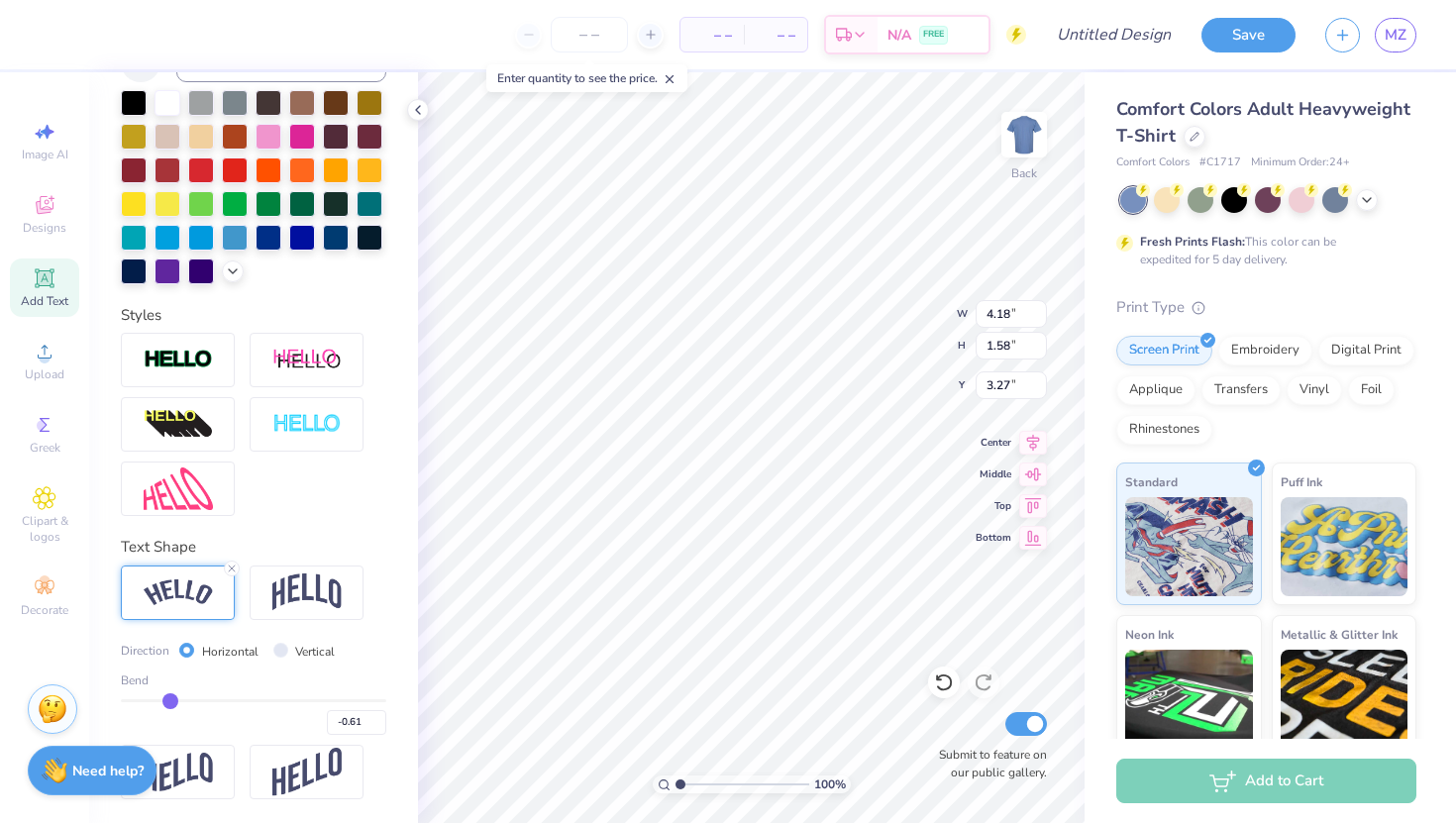 type on "-0.67" 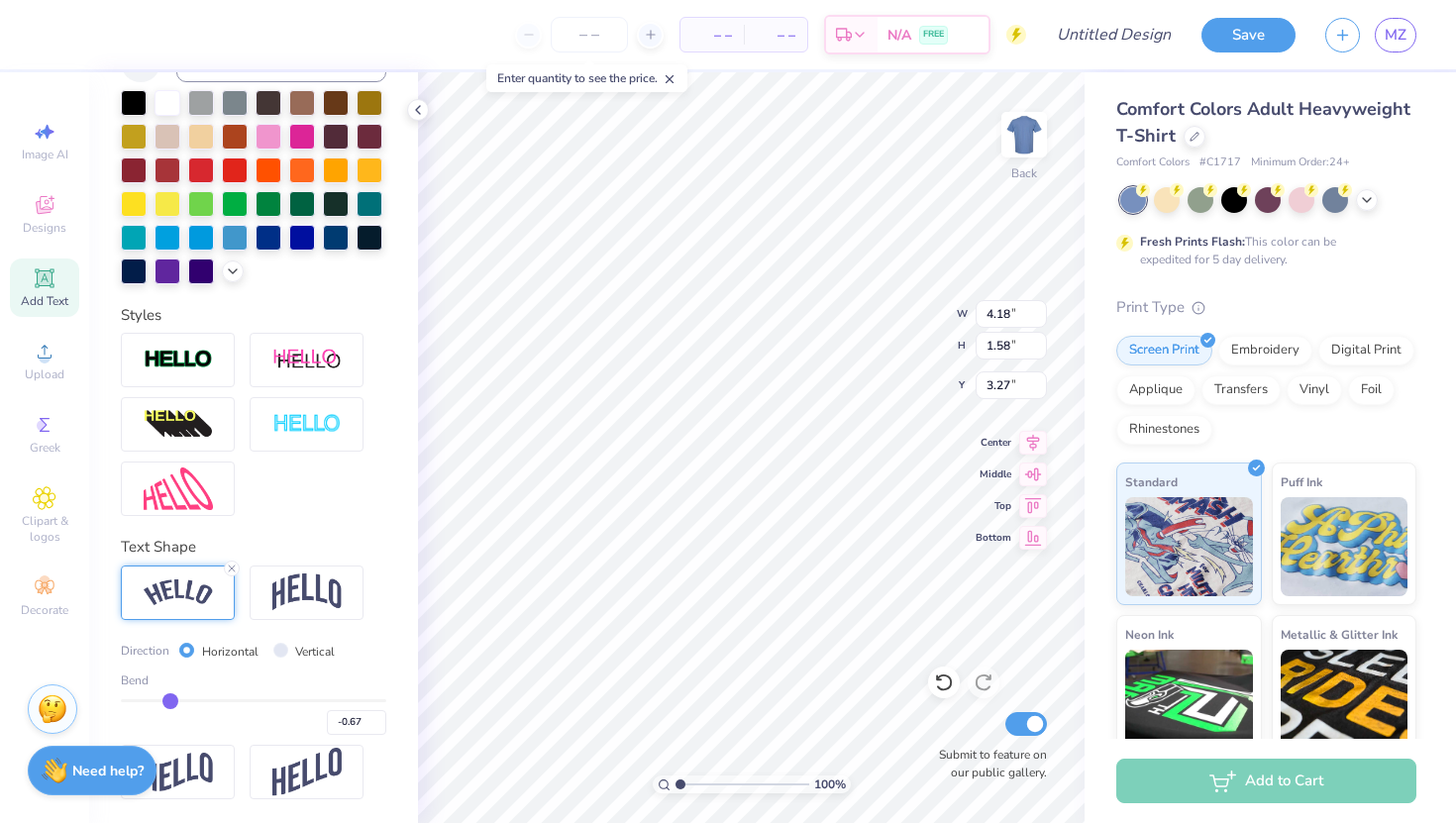type on "-0.72" 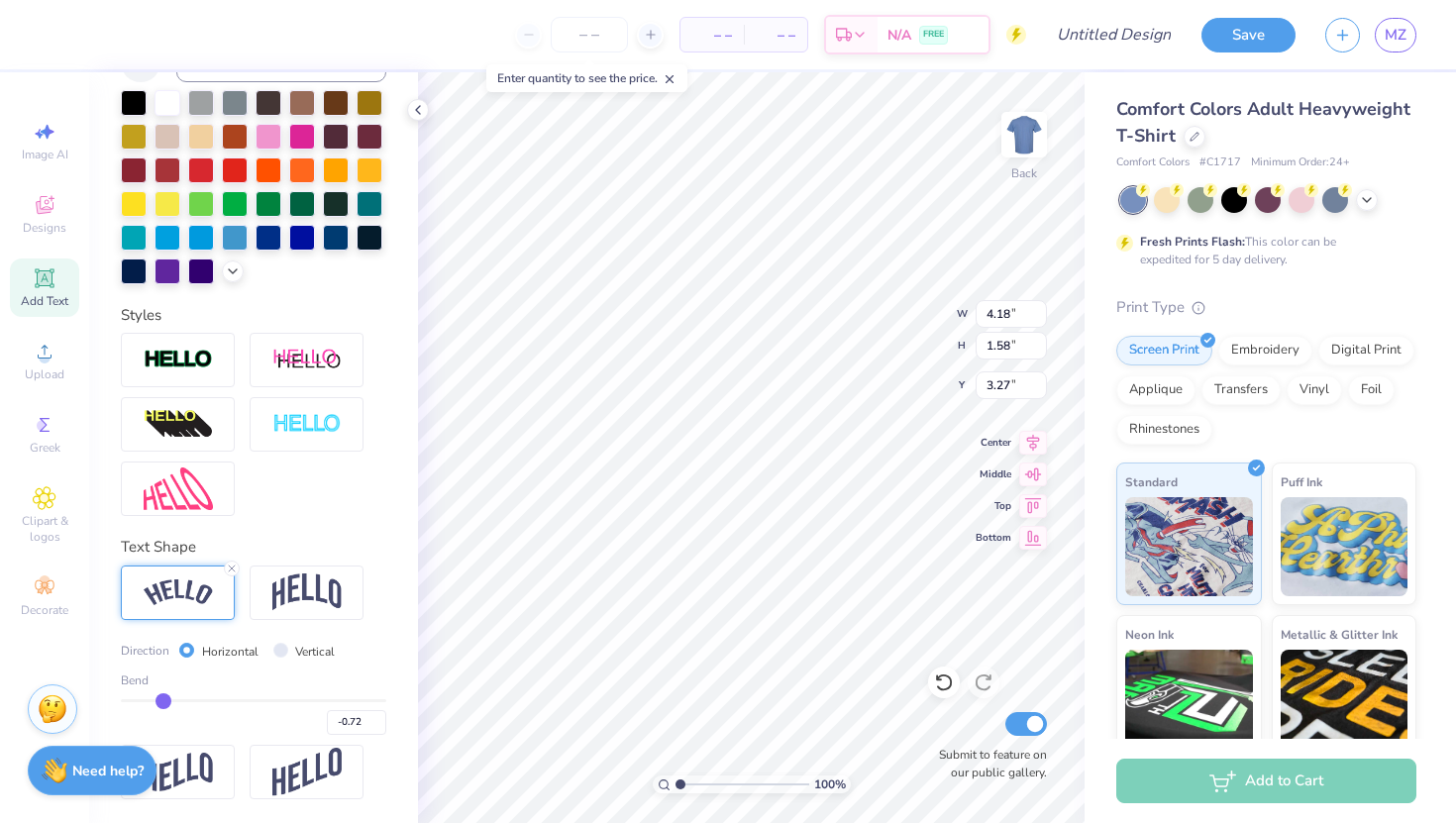 type on "-0.76" 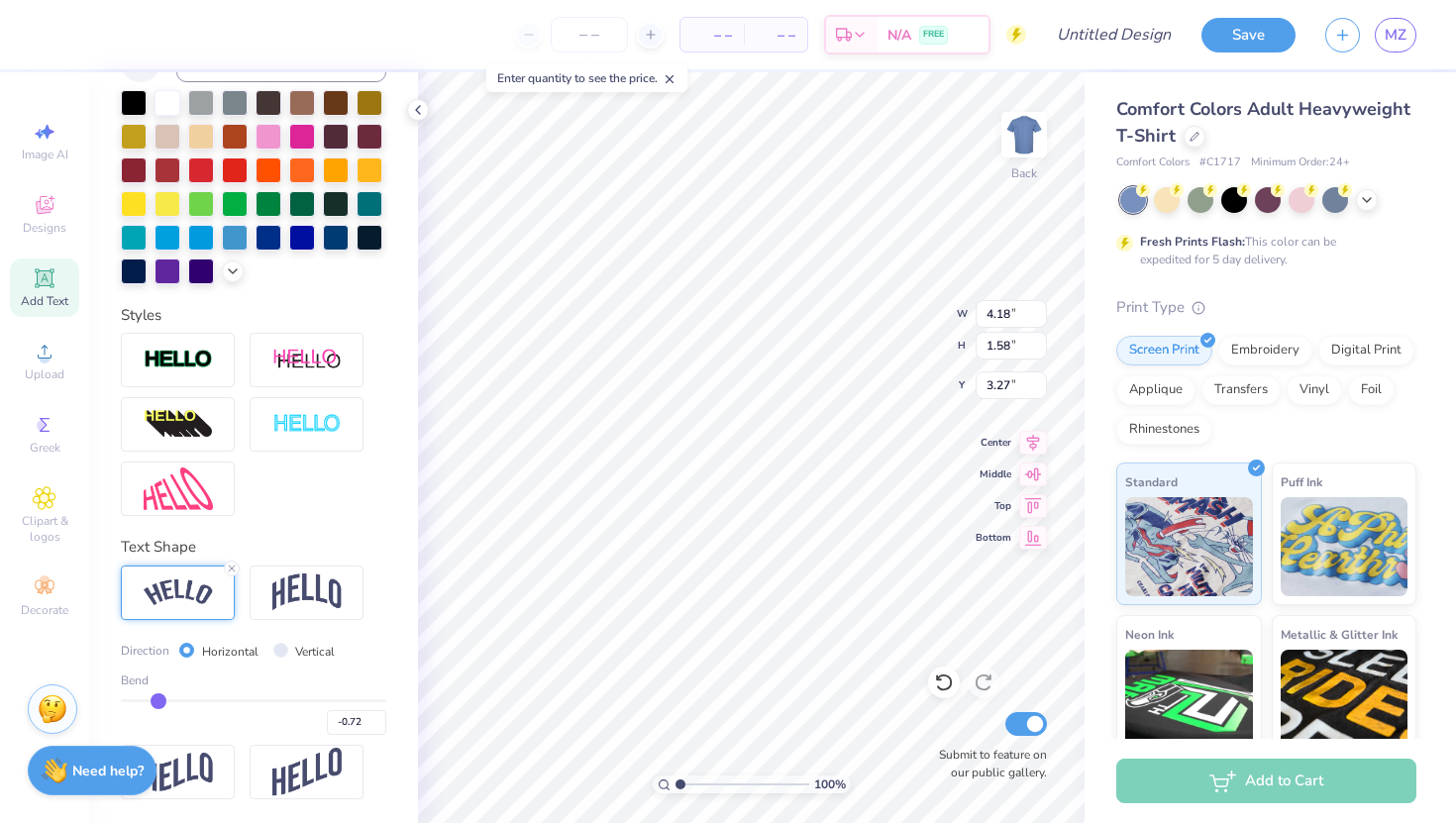 type on "-0.76" 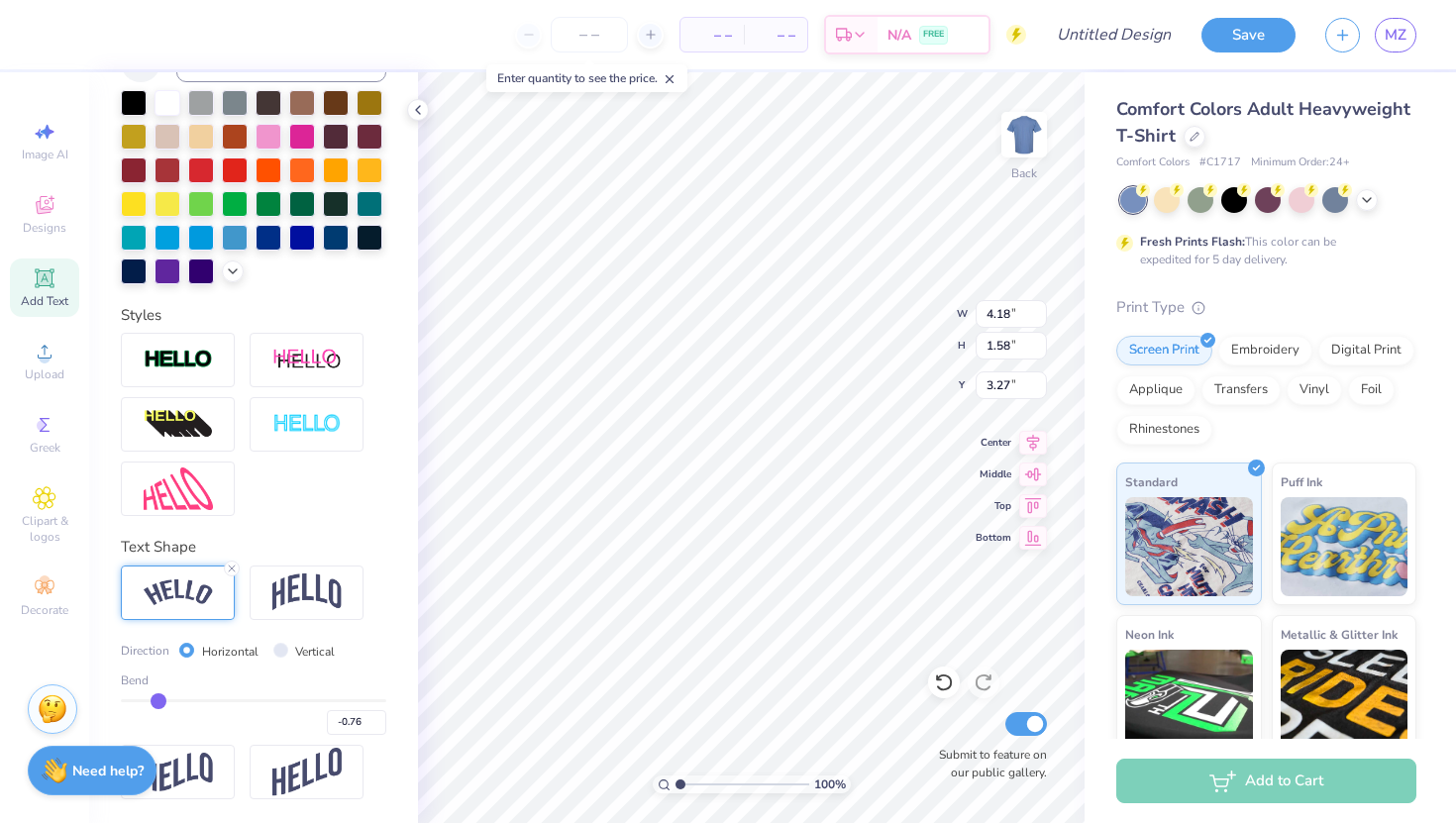 type on "-0.78" 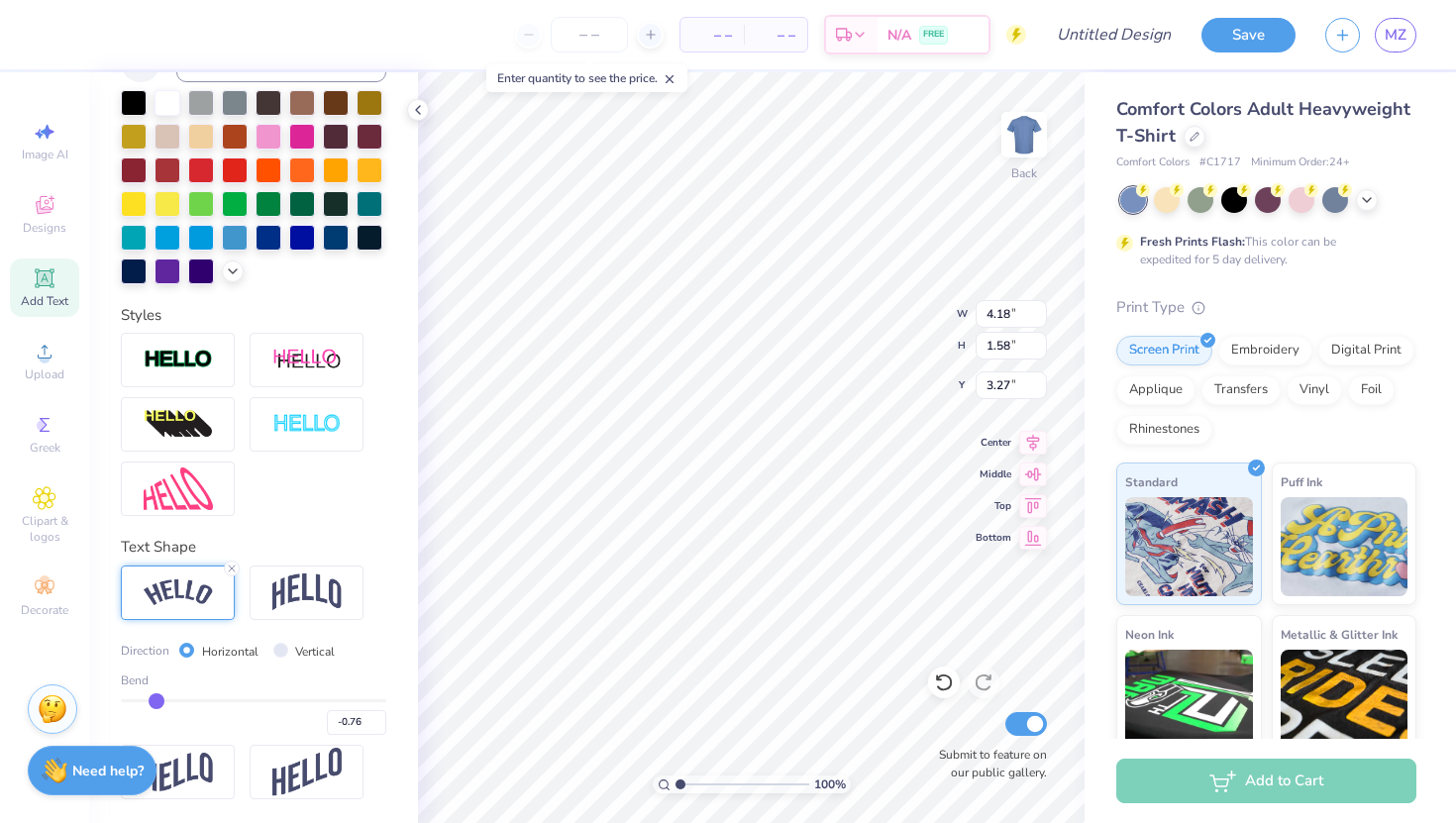 type on "-0.78" 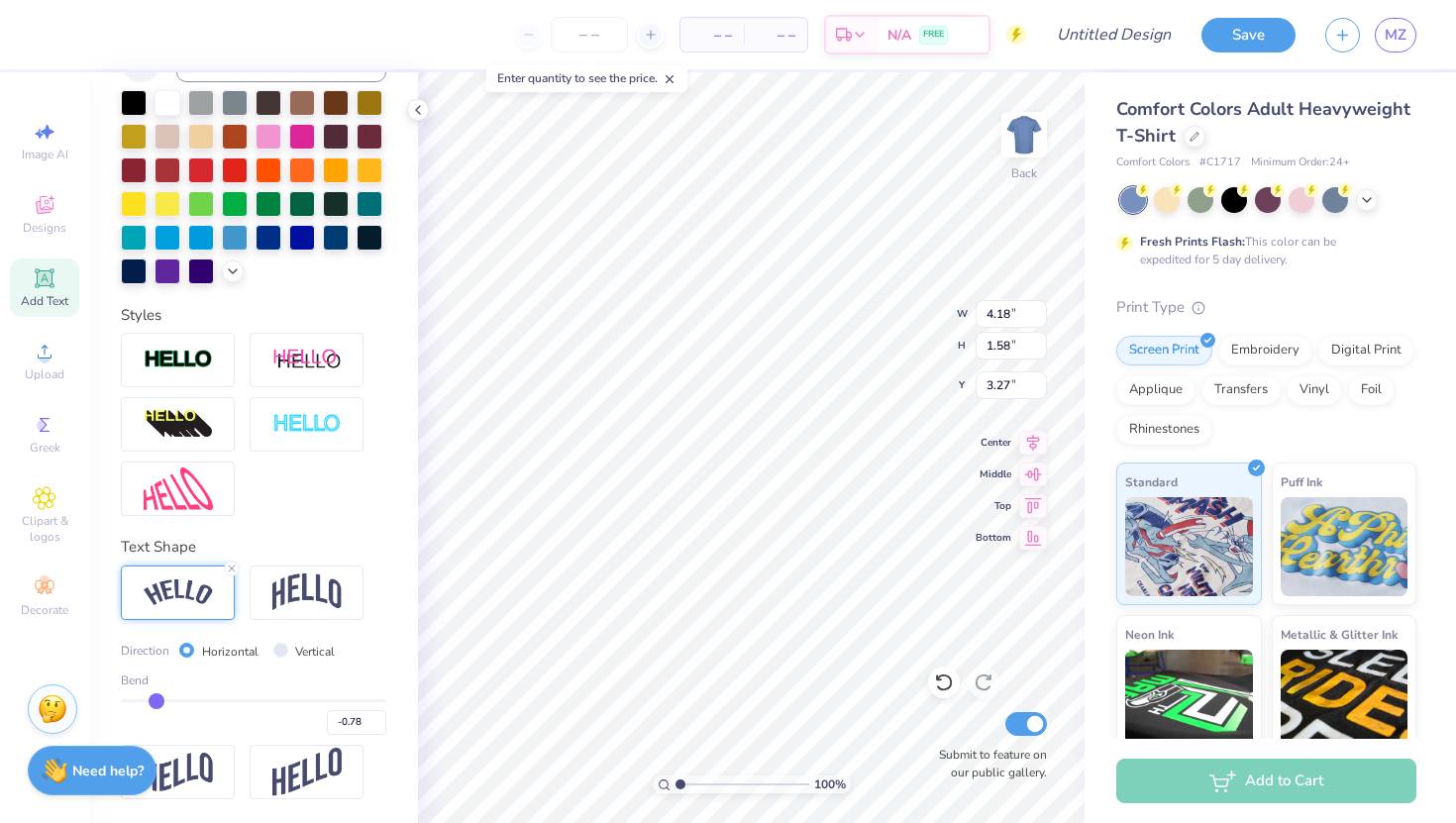 type on "-0.8" 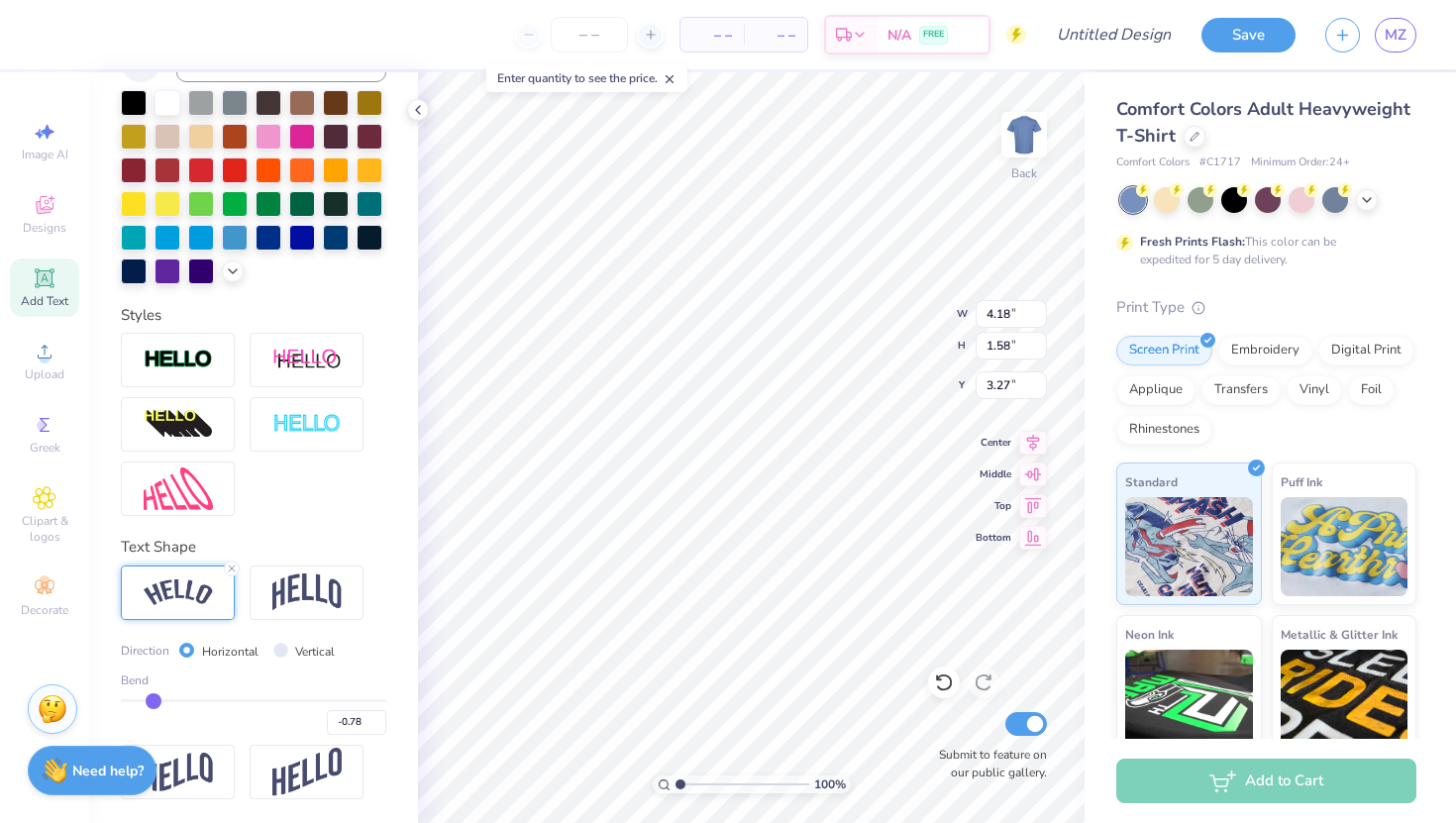 type on "-0.80" 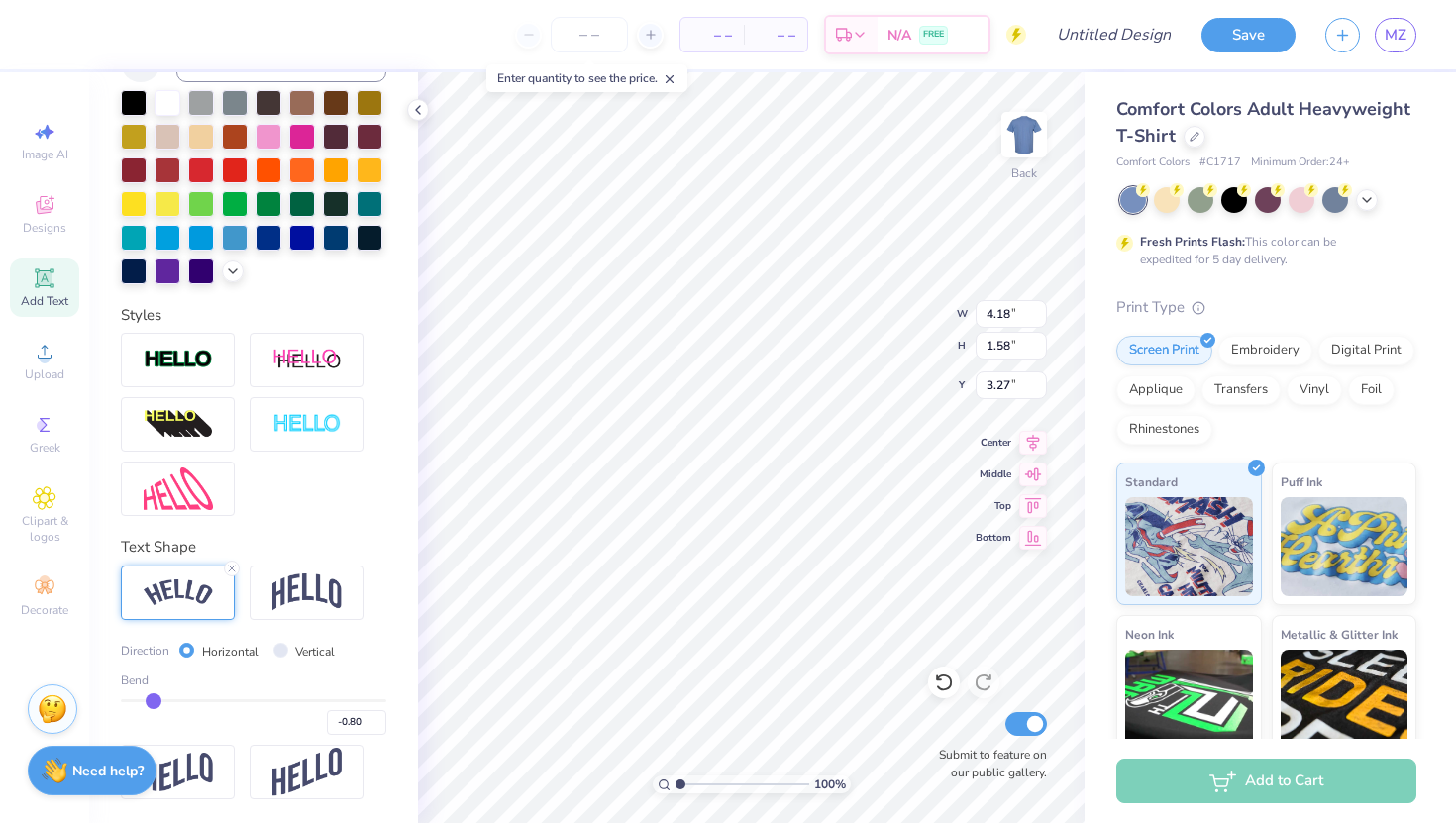 type on "-0.81" 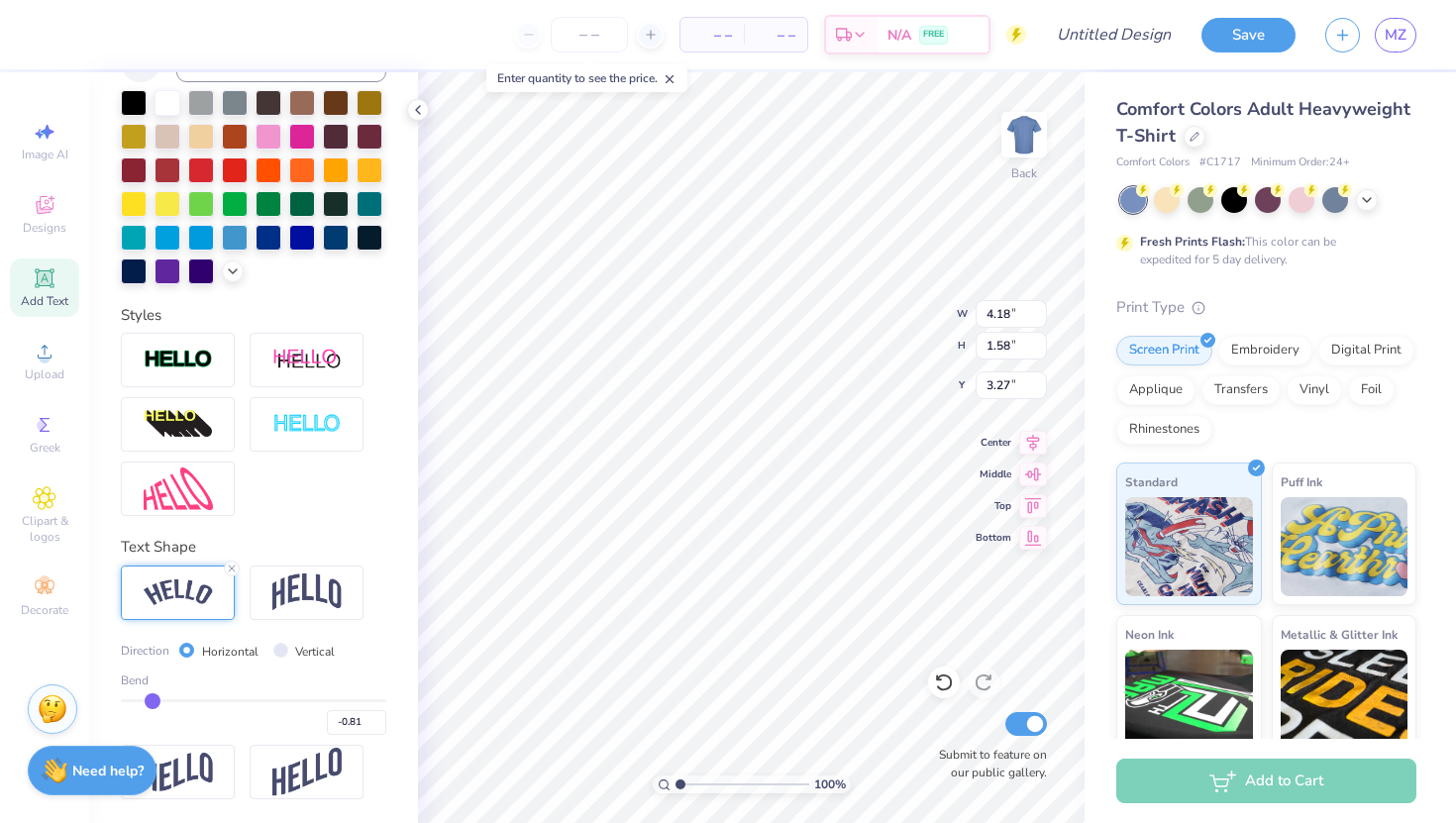 type on "-0.83" 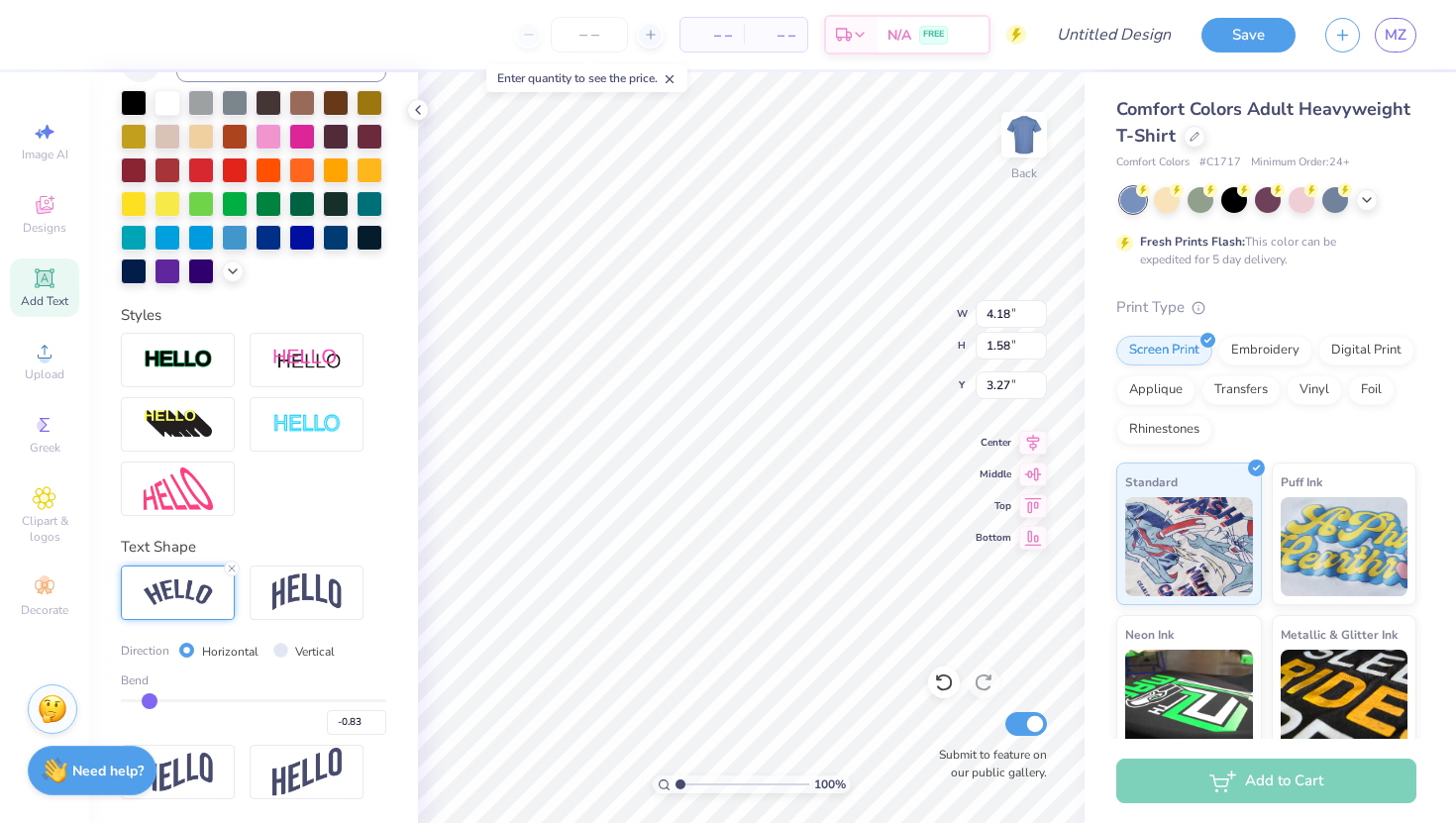 type on "-0.84" 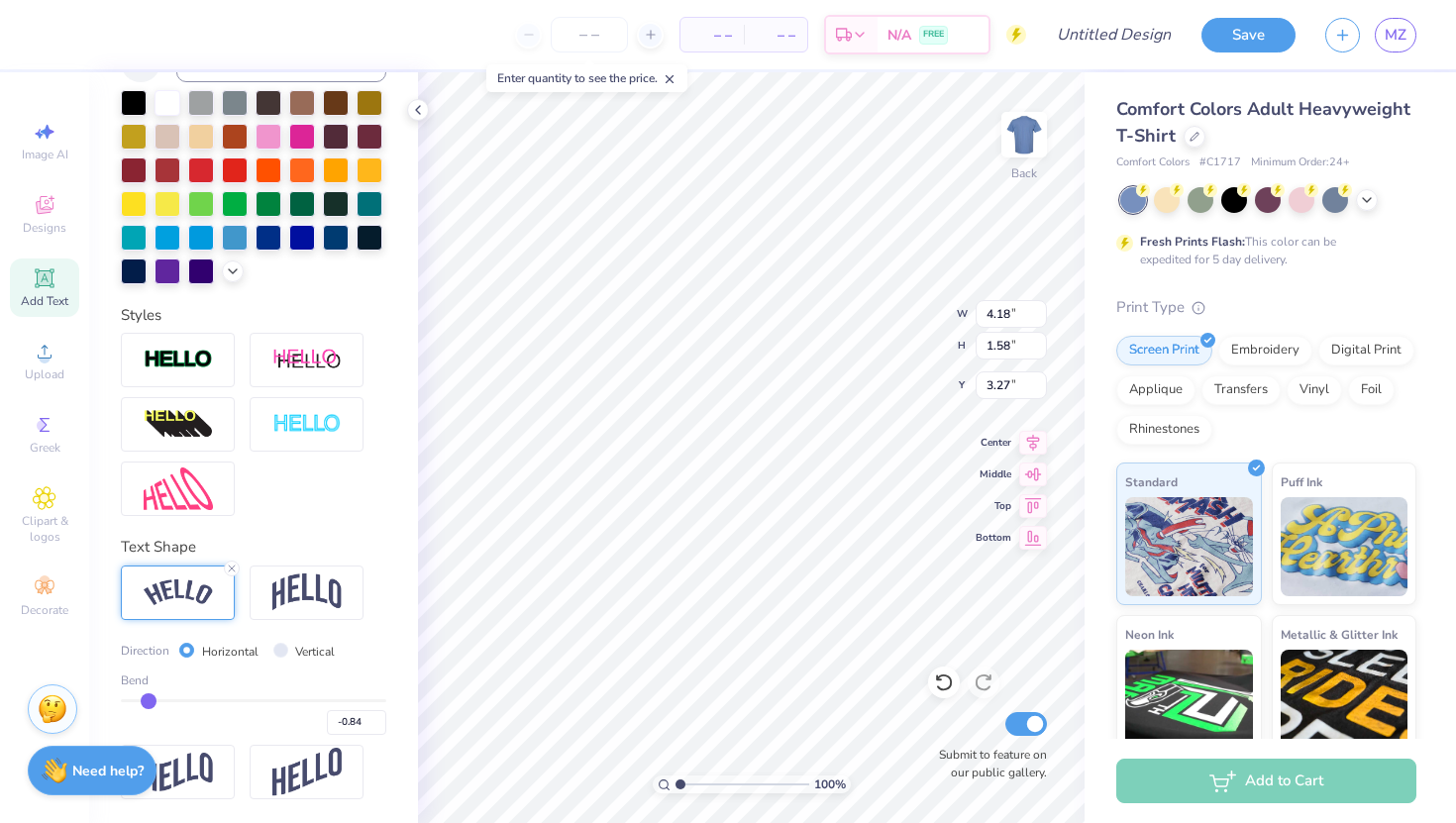type on "-0.85" 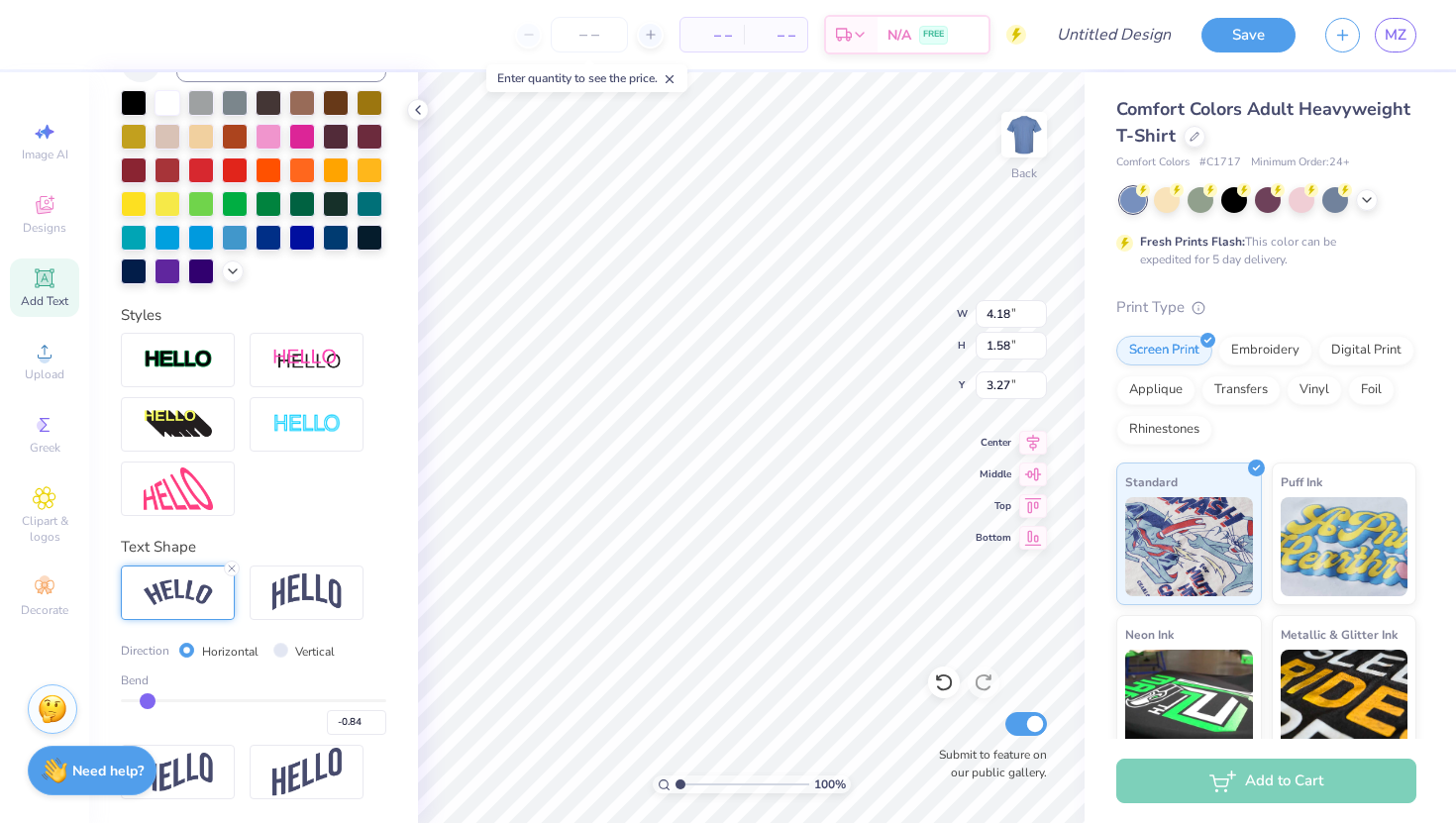 type on "-0.85" 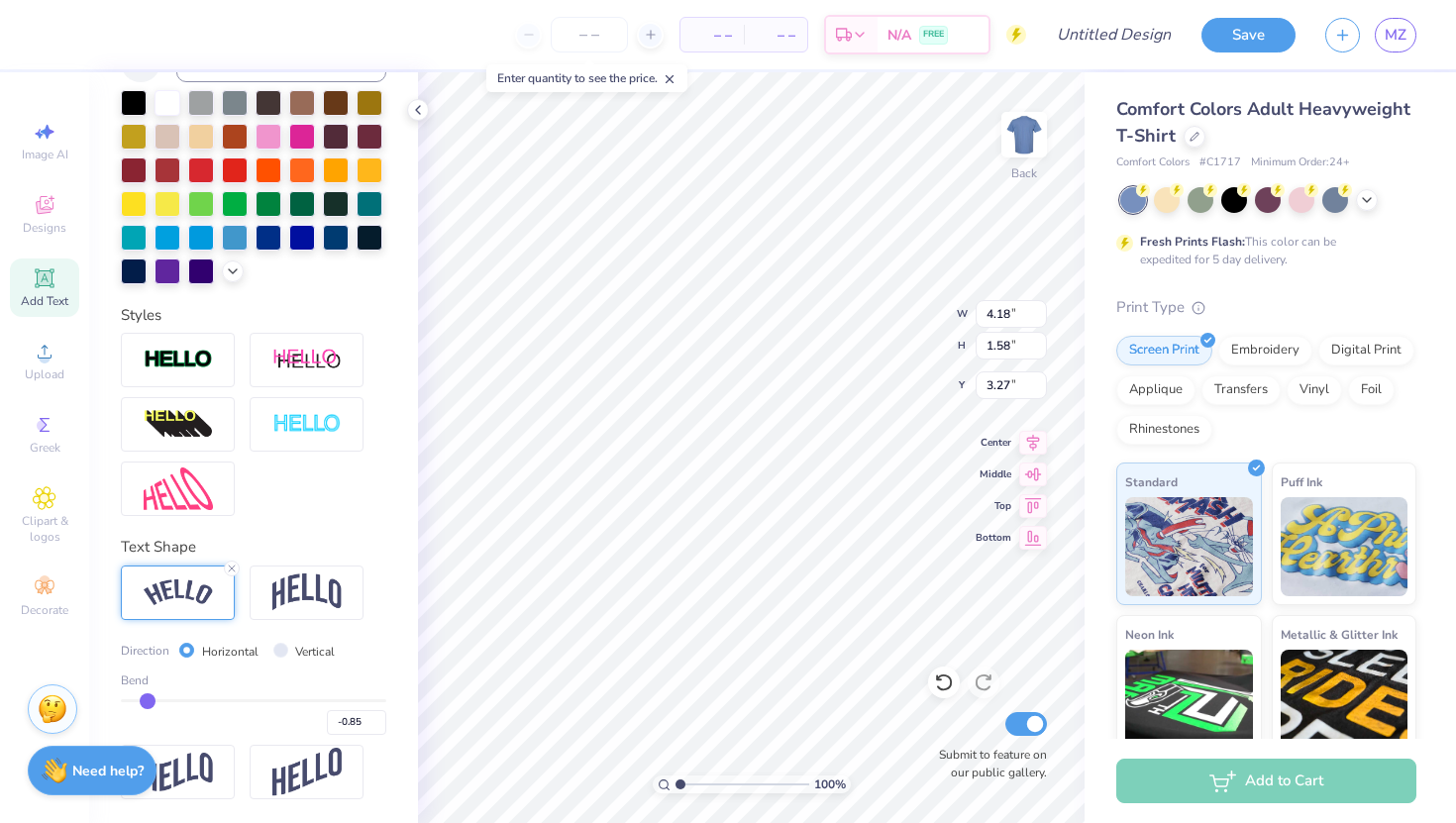type on "-0.86" 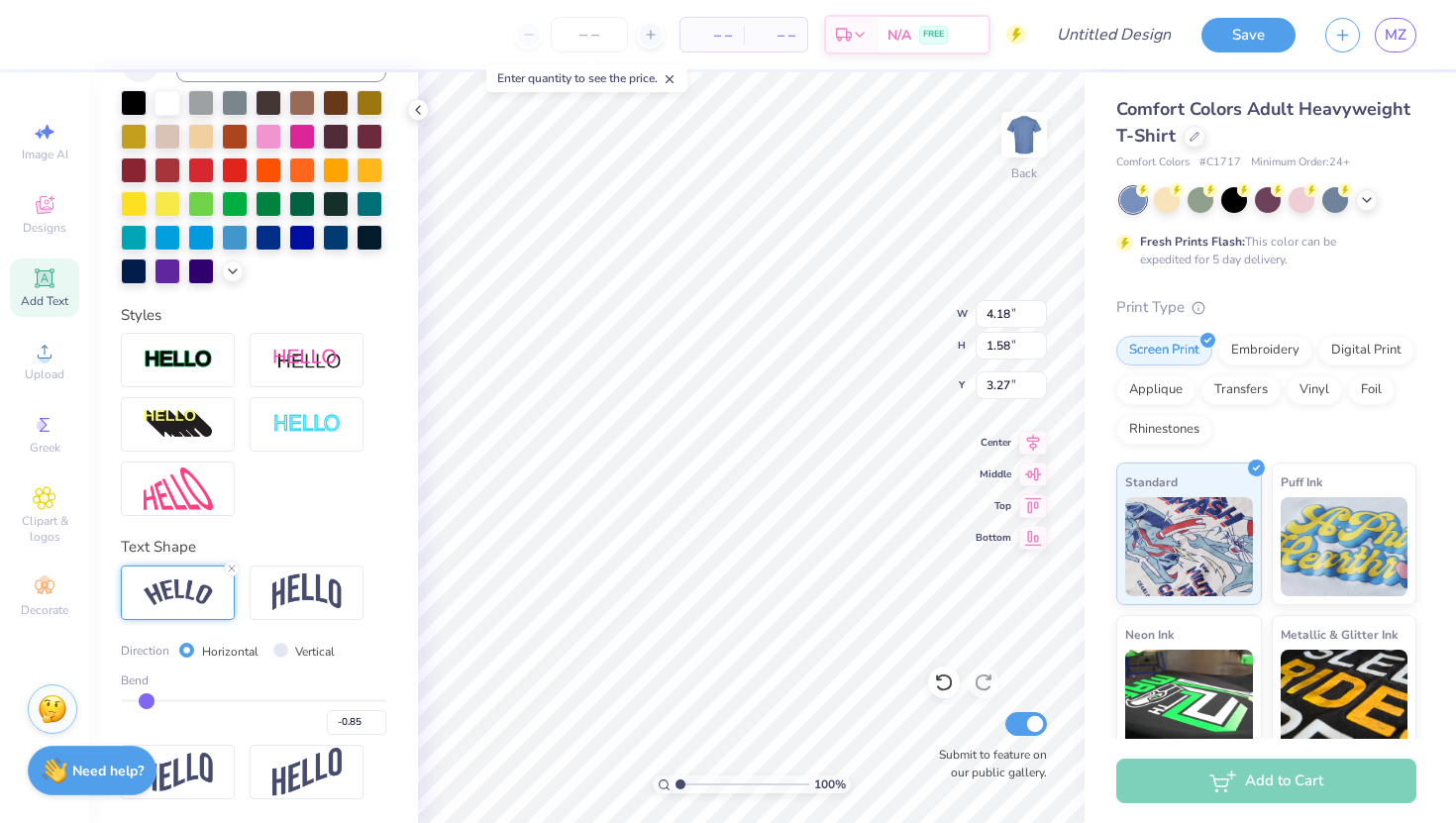 type on "-0.86" 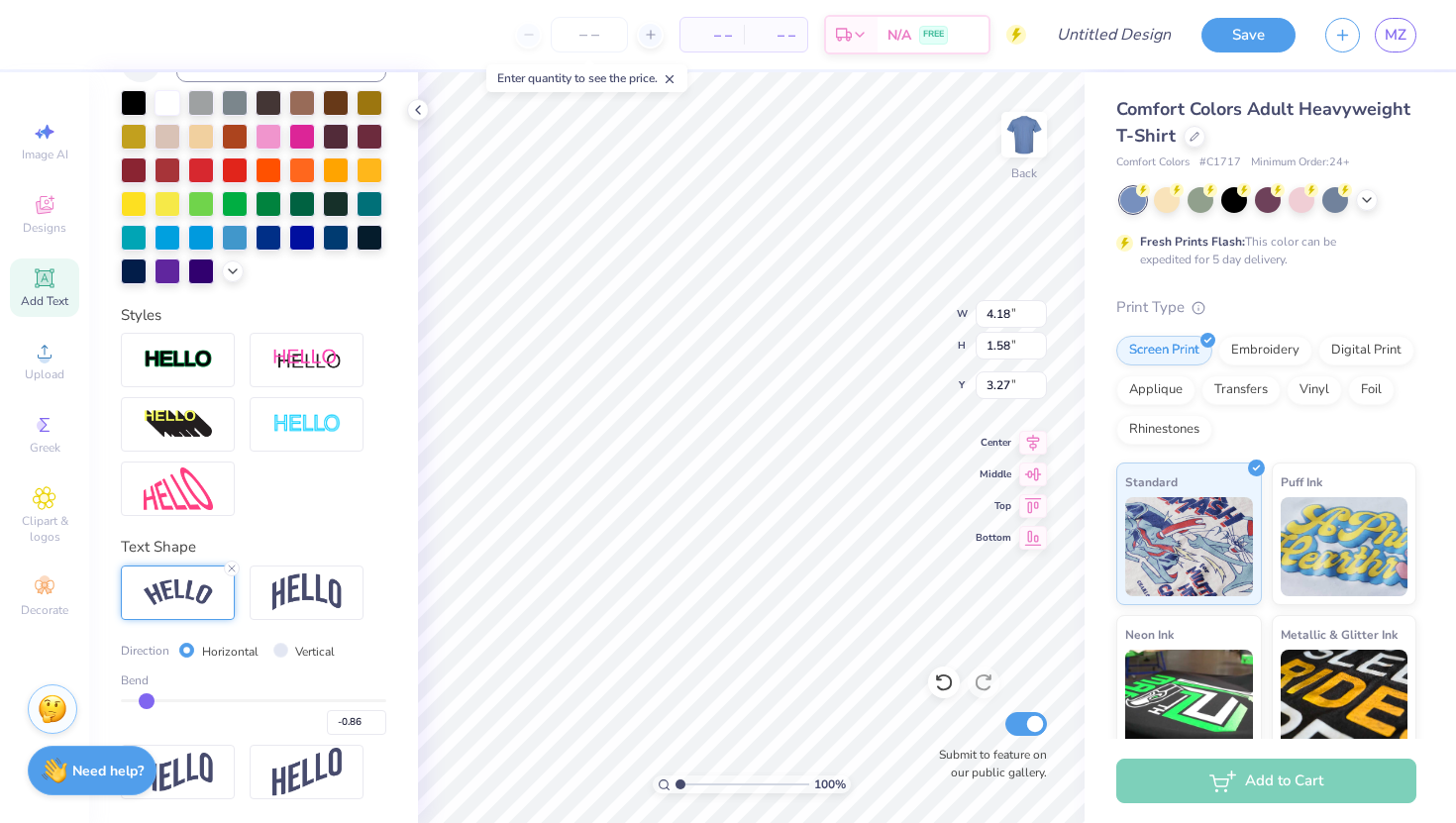 type on "-0.88" 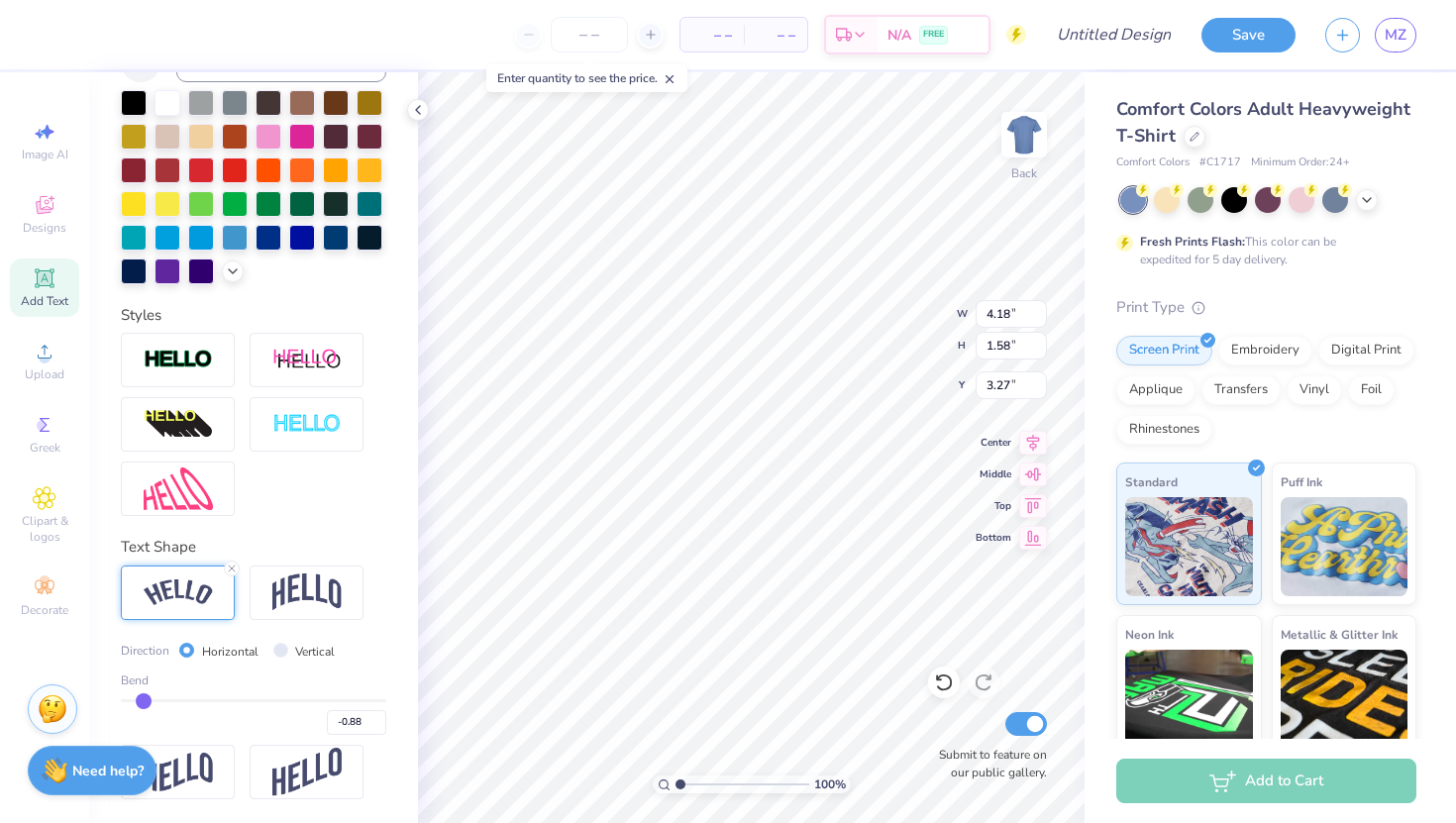type on "-0.89" 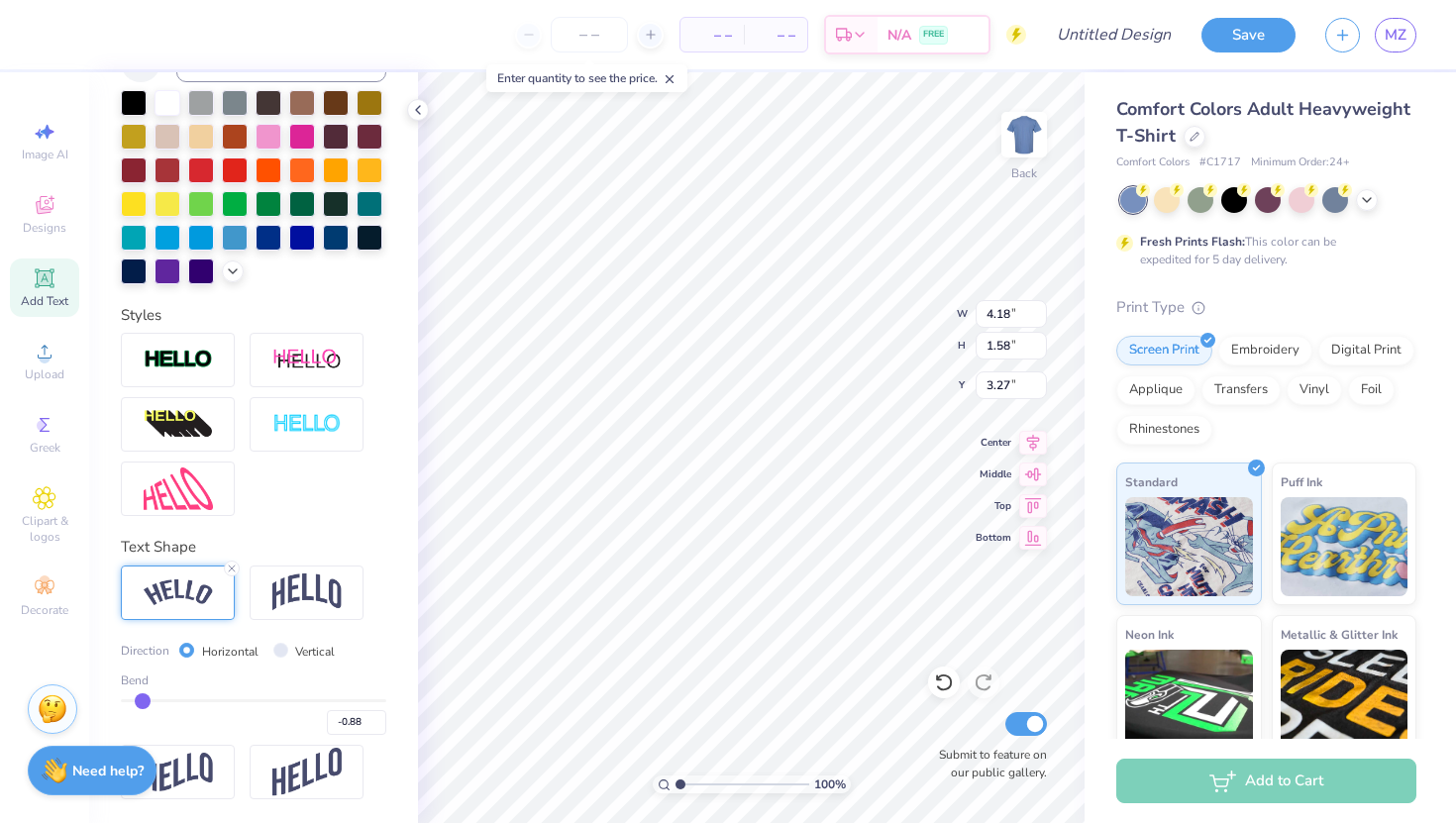 type on "-0.89" 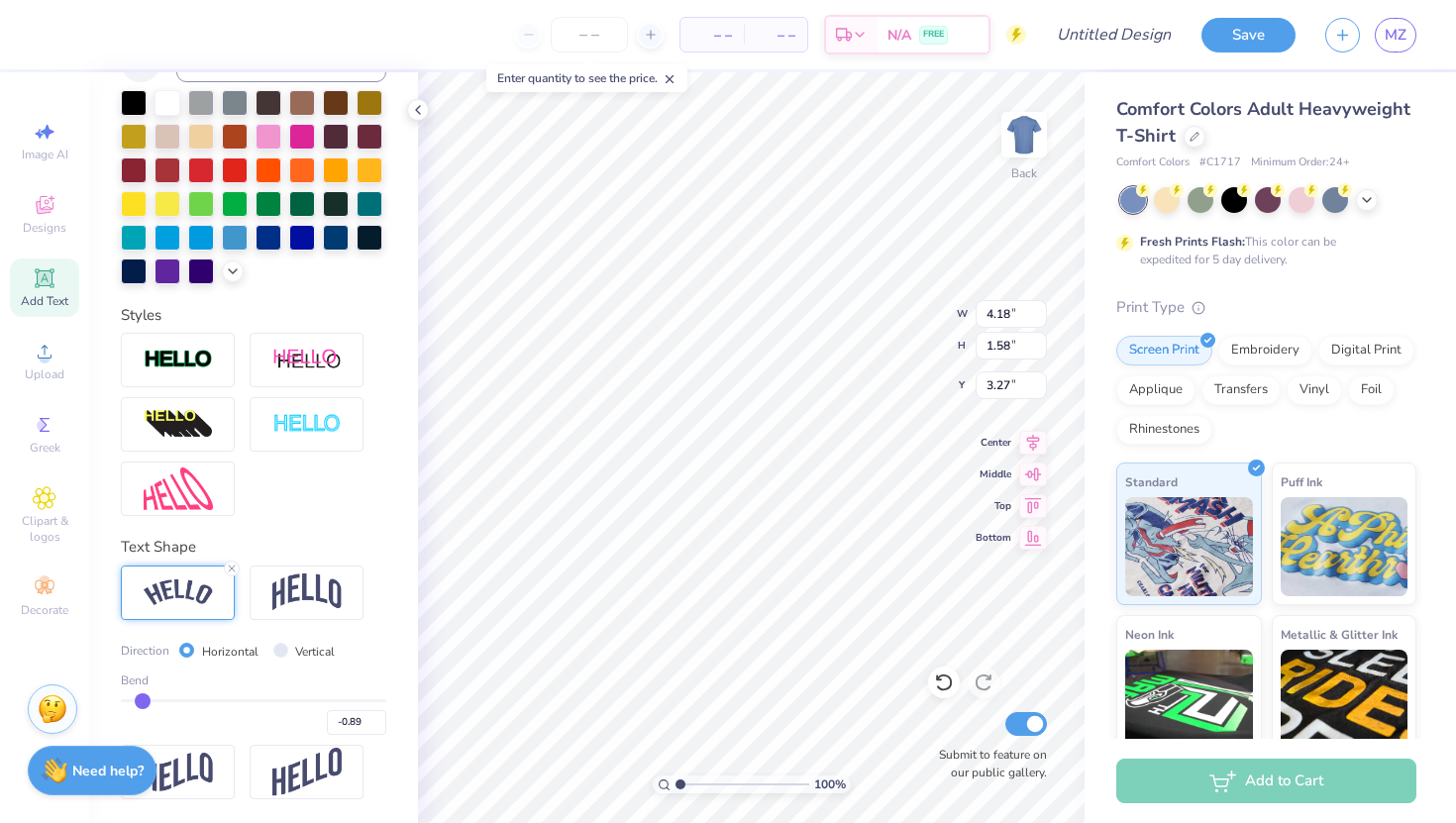 type on "-0.92" 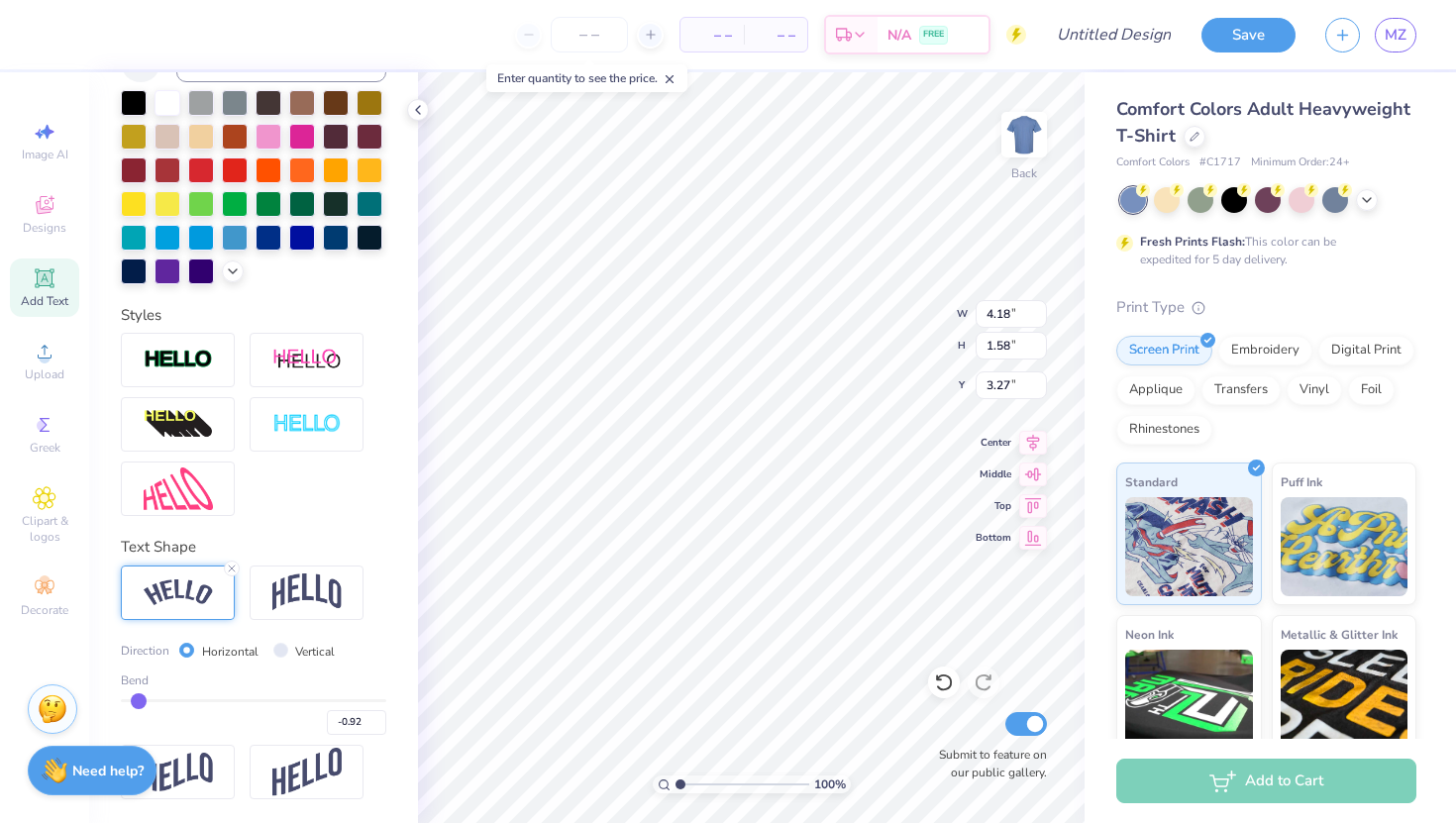 type on "-0.94" 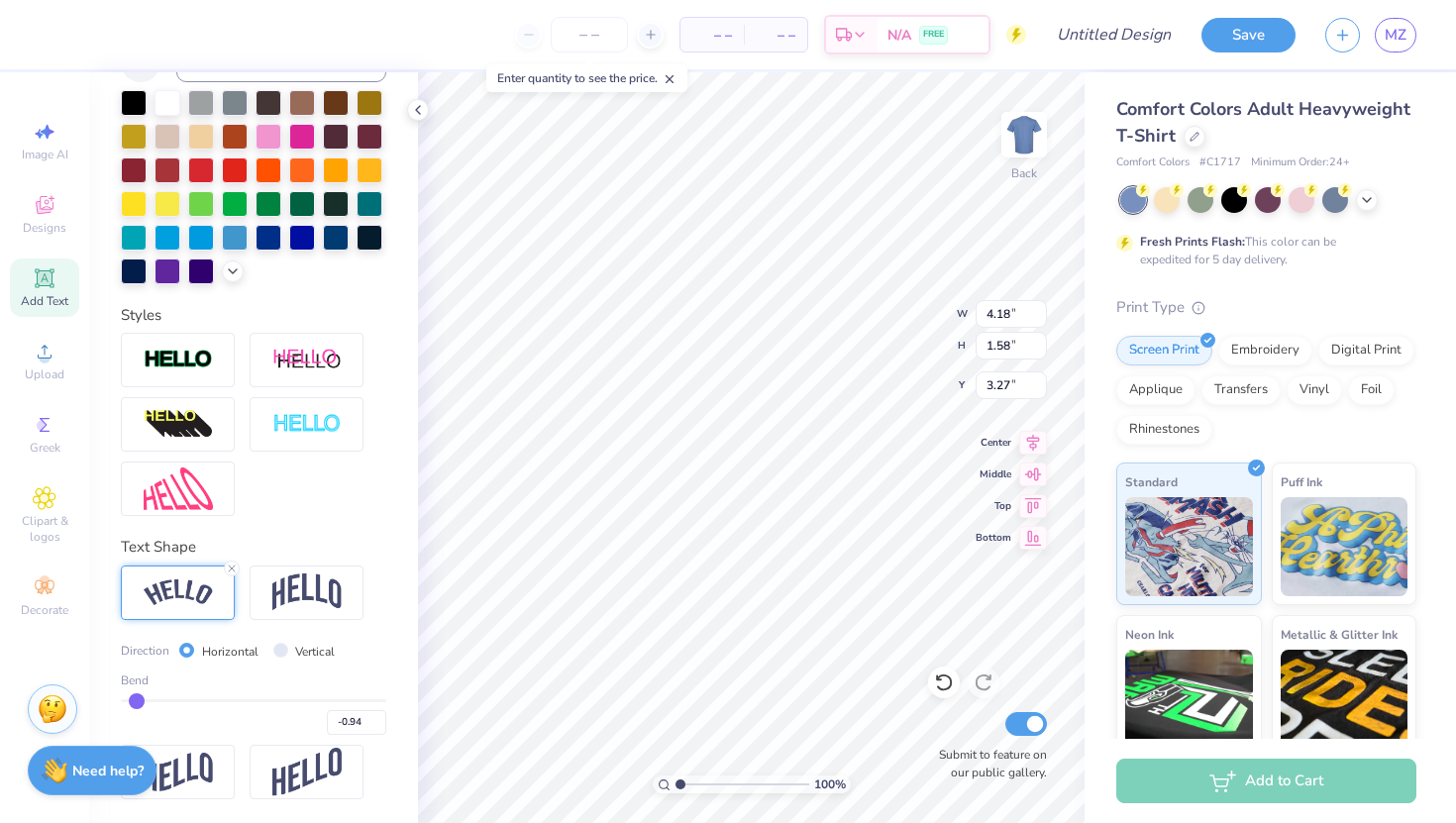 type on "-0.97" 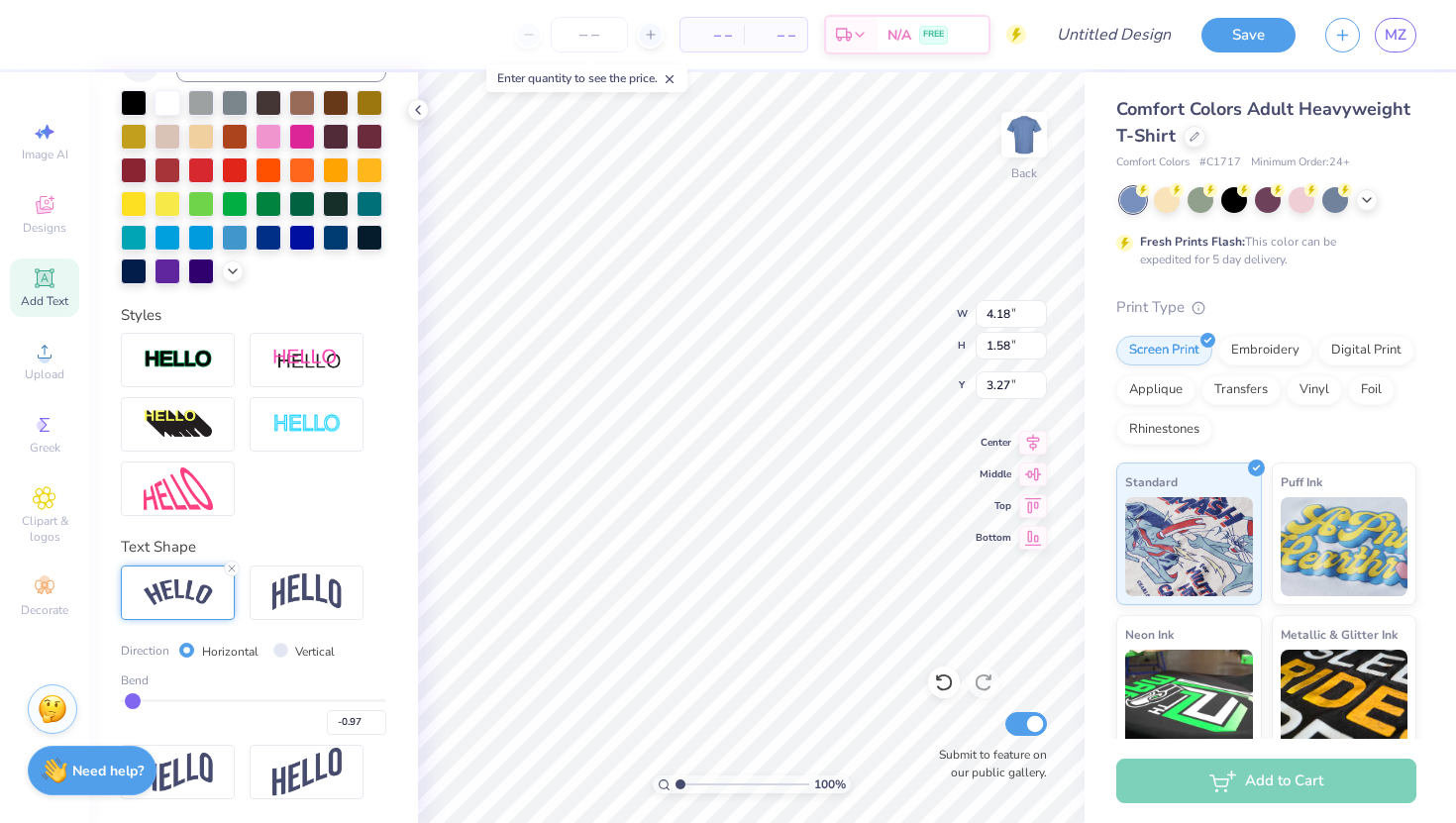 type on "-0.99" 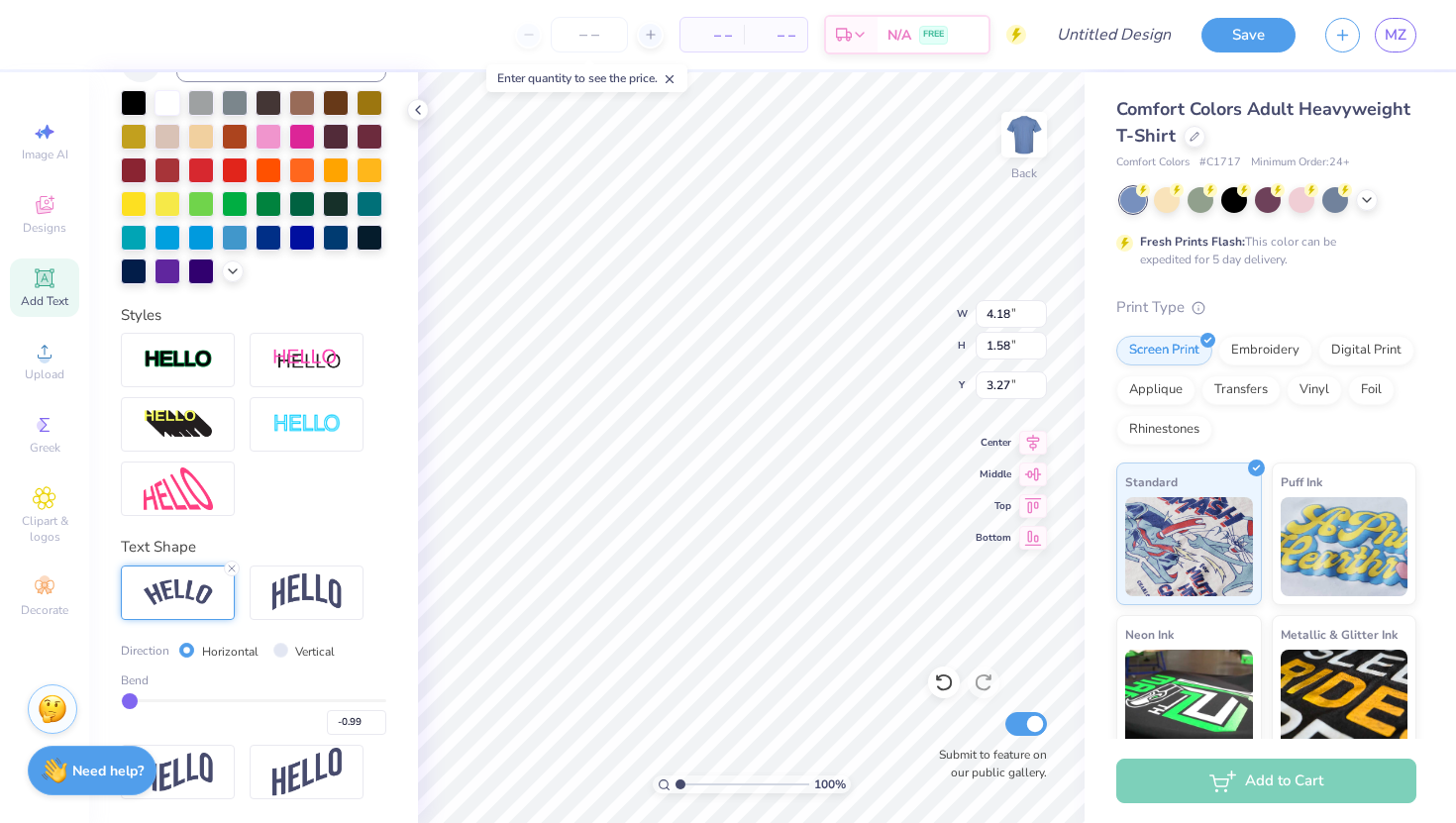 type on "-1" 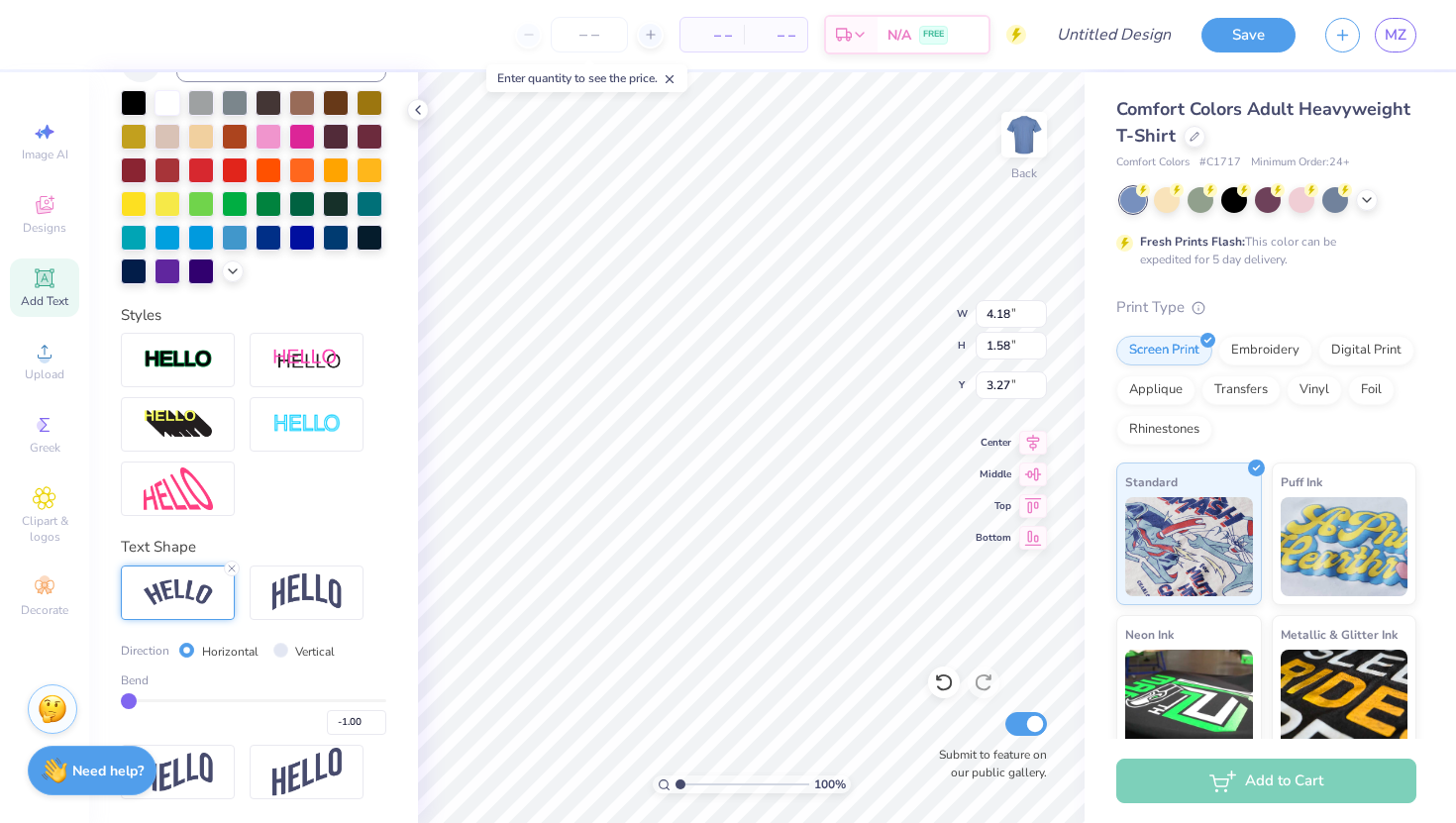 type on "-0.97" 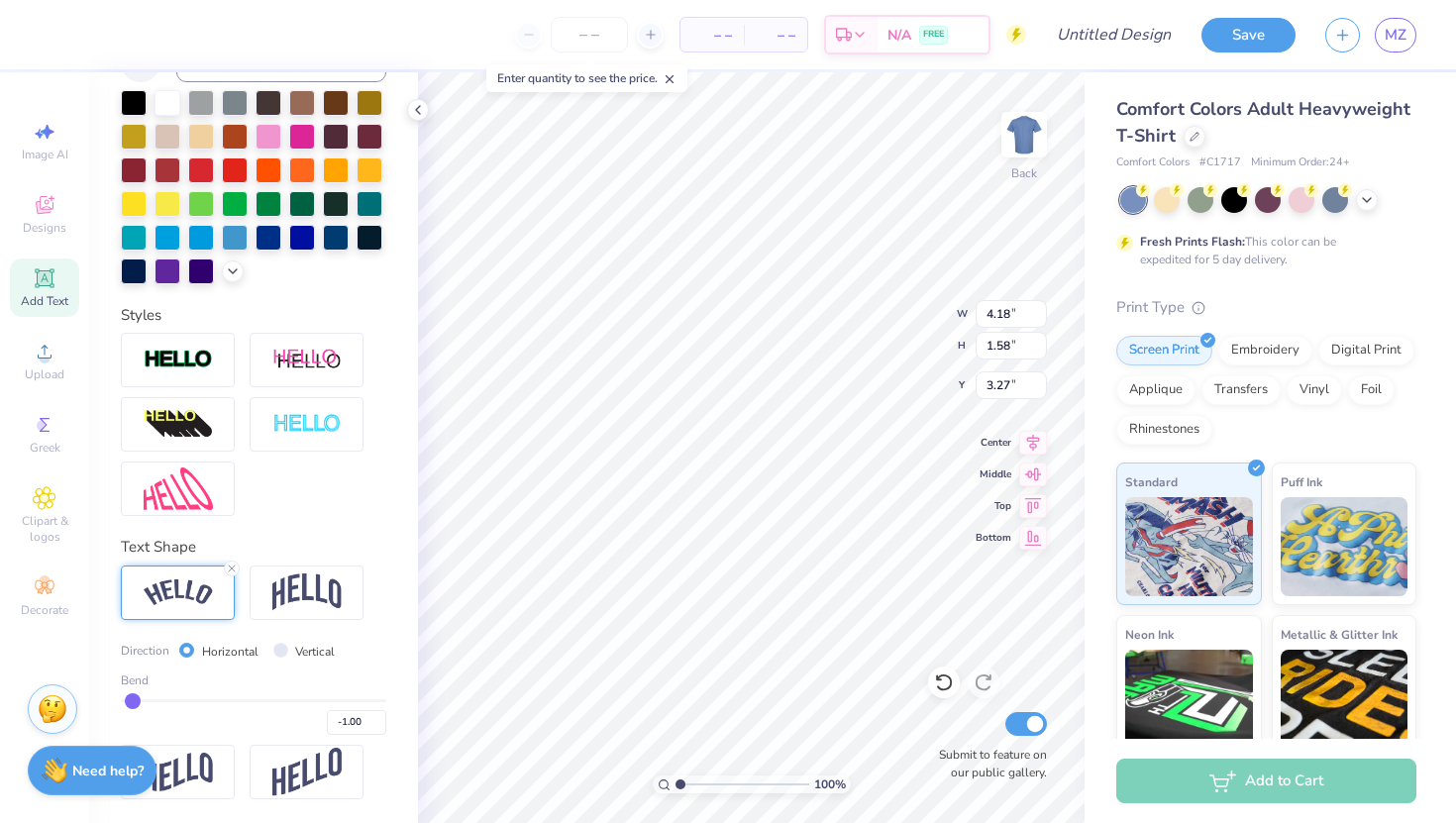 type on "-0.97" 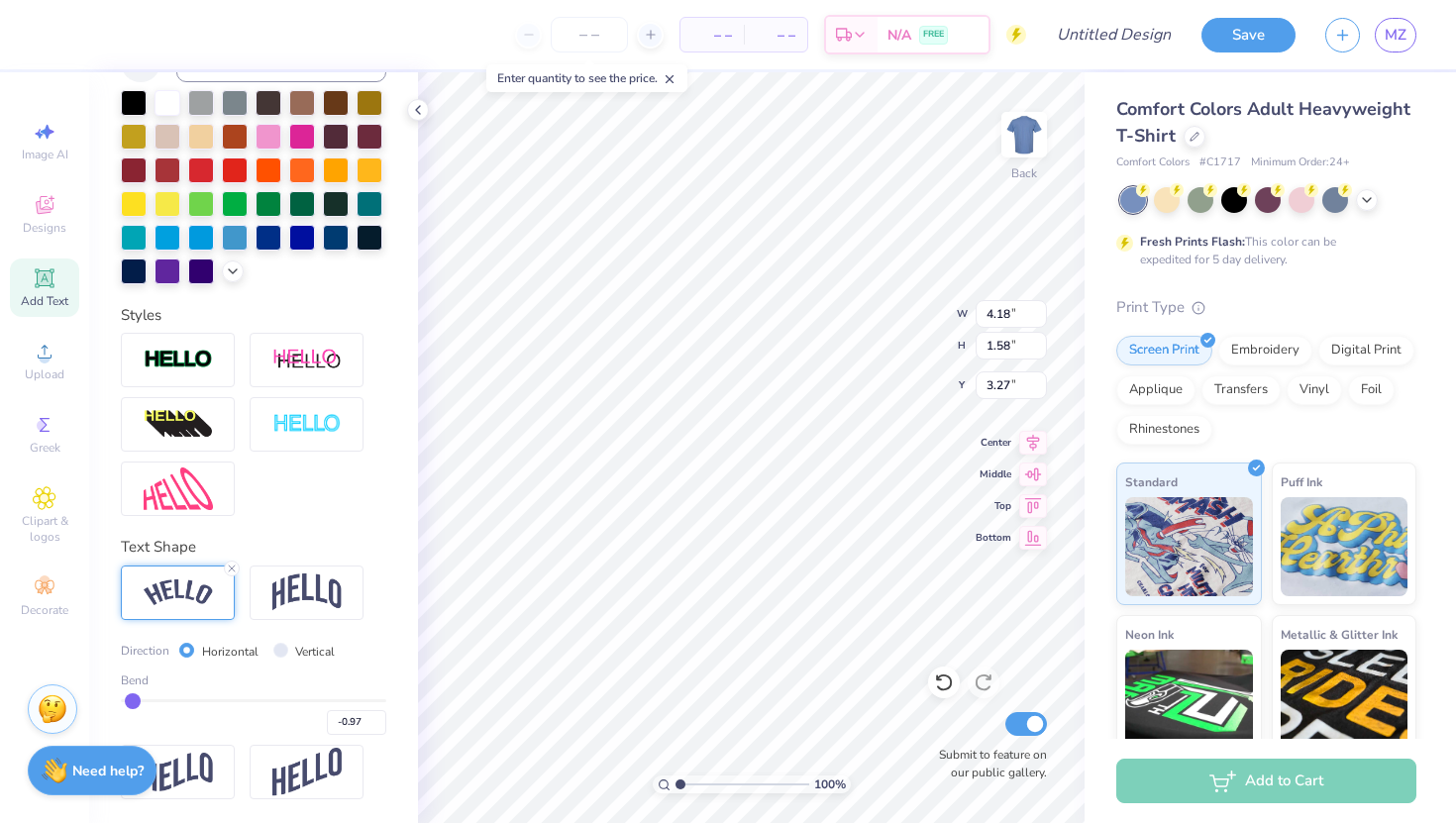 type on "-0.84" 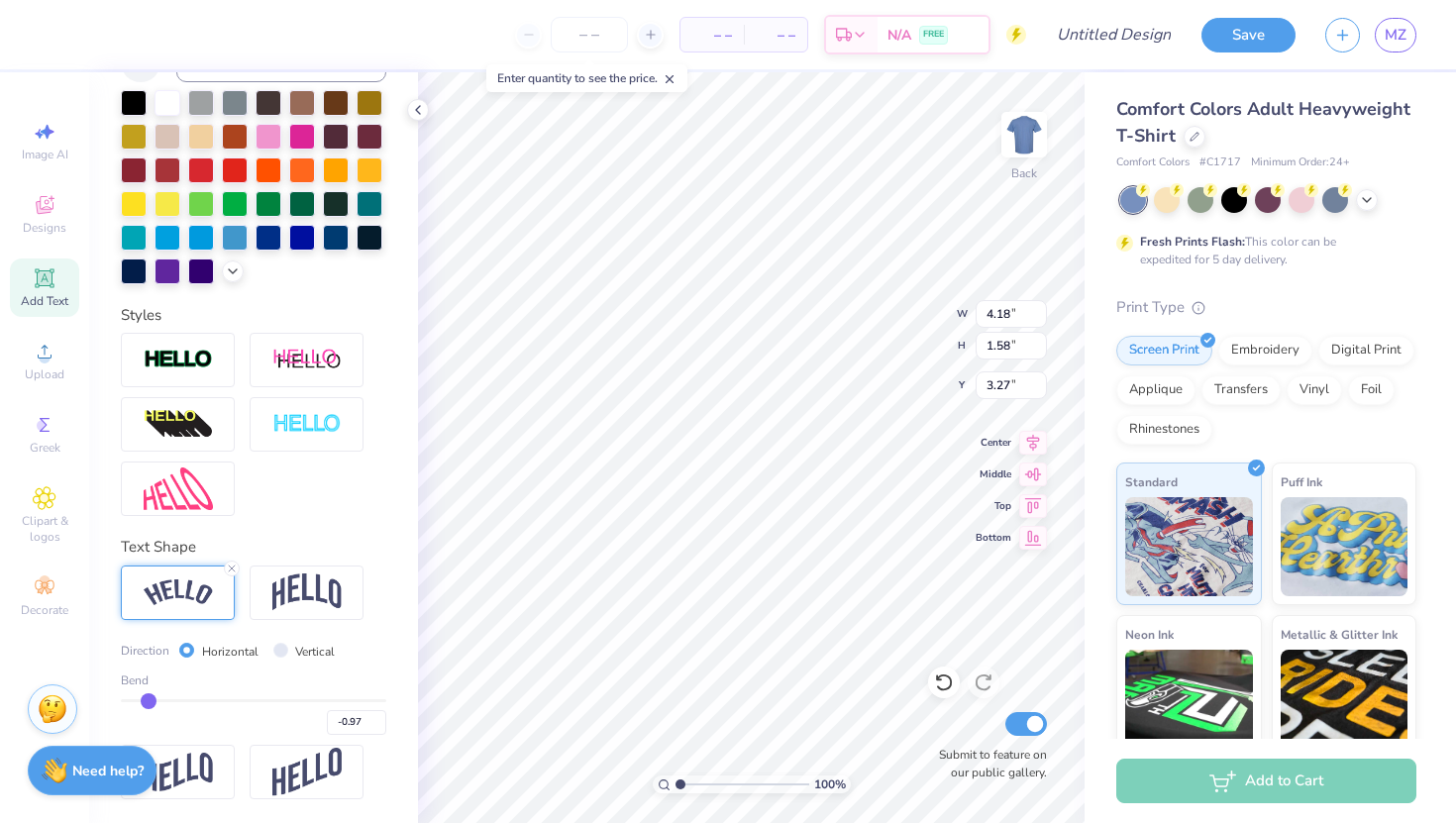 type on "-0.84" 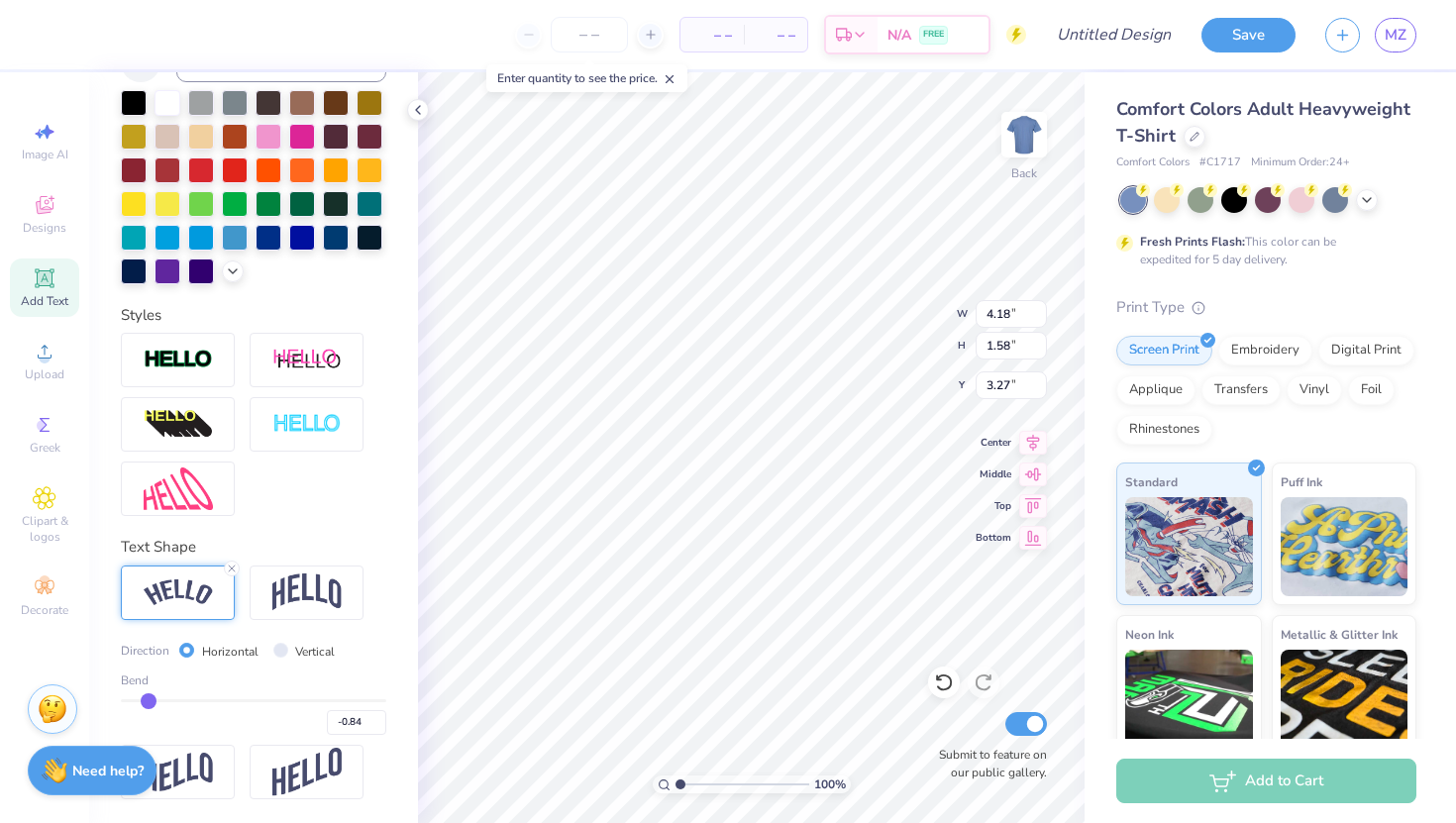 type on "-0.64" 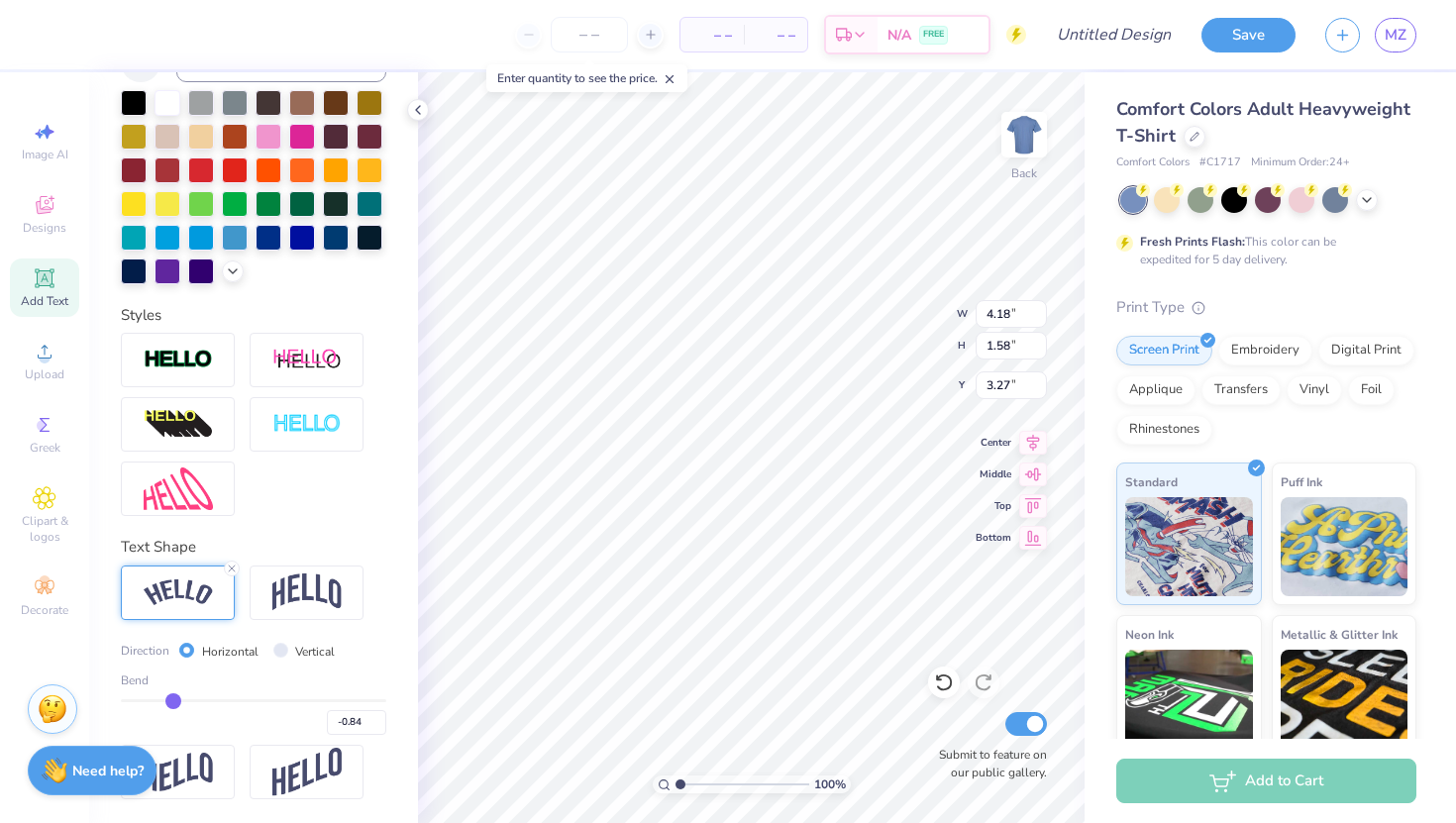 type on "-0.64" 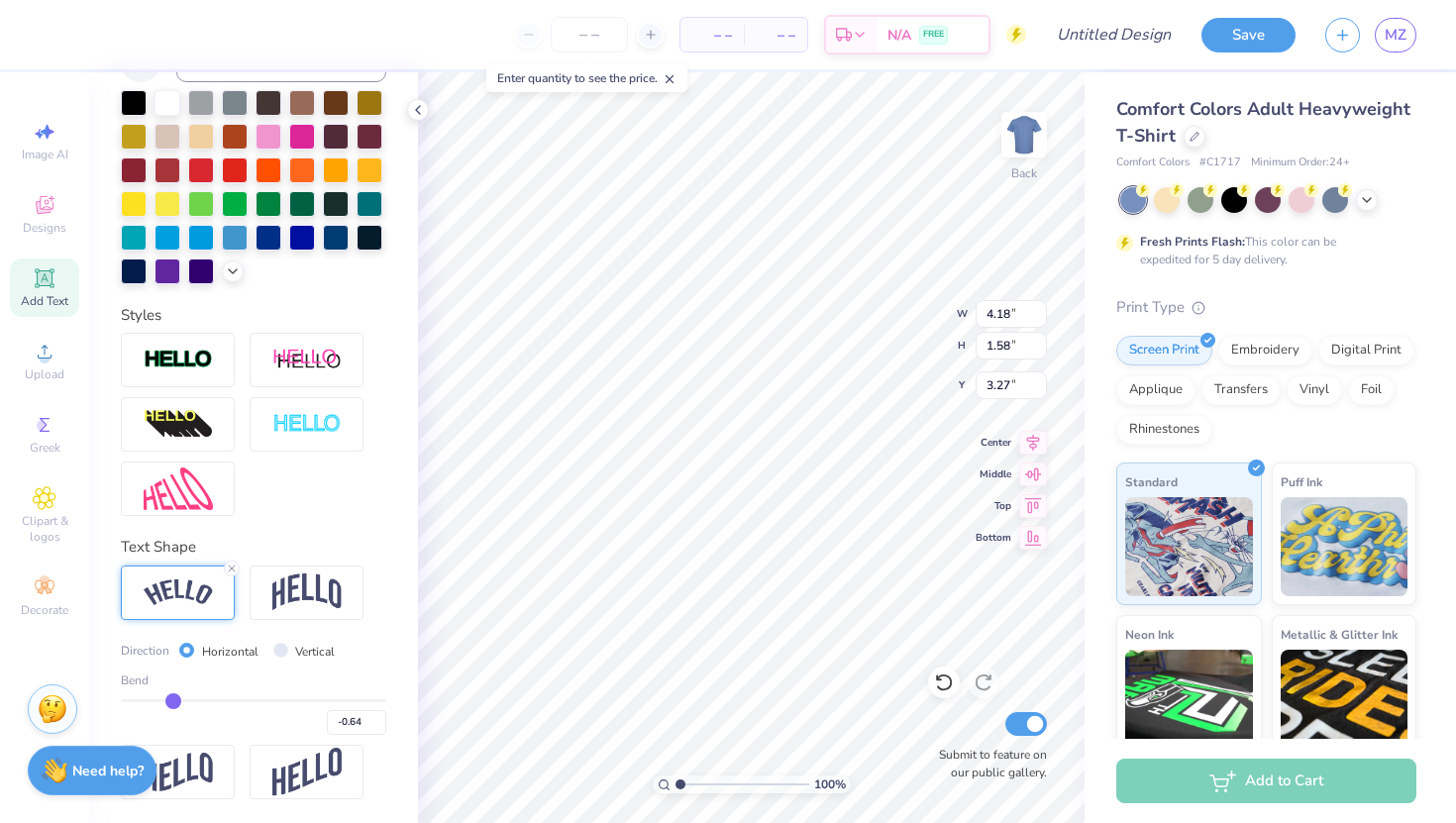 type on "-0.4" 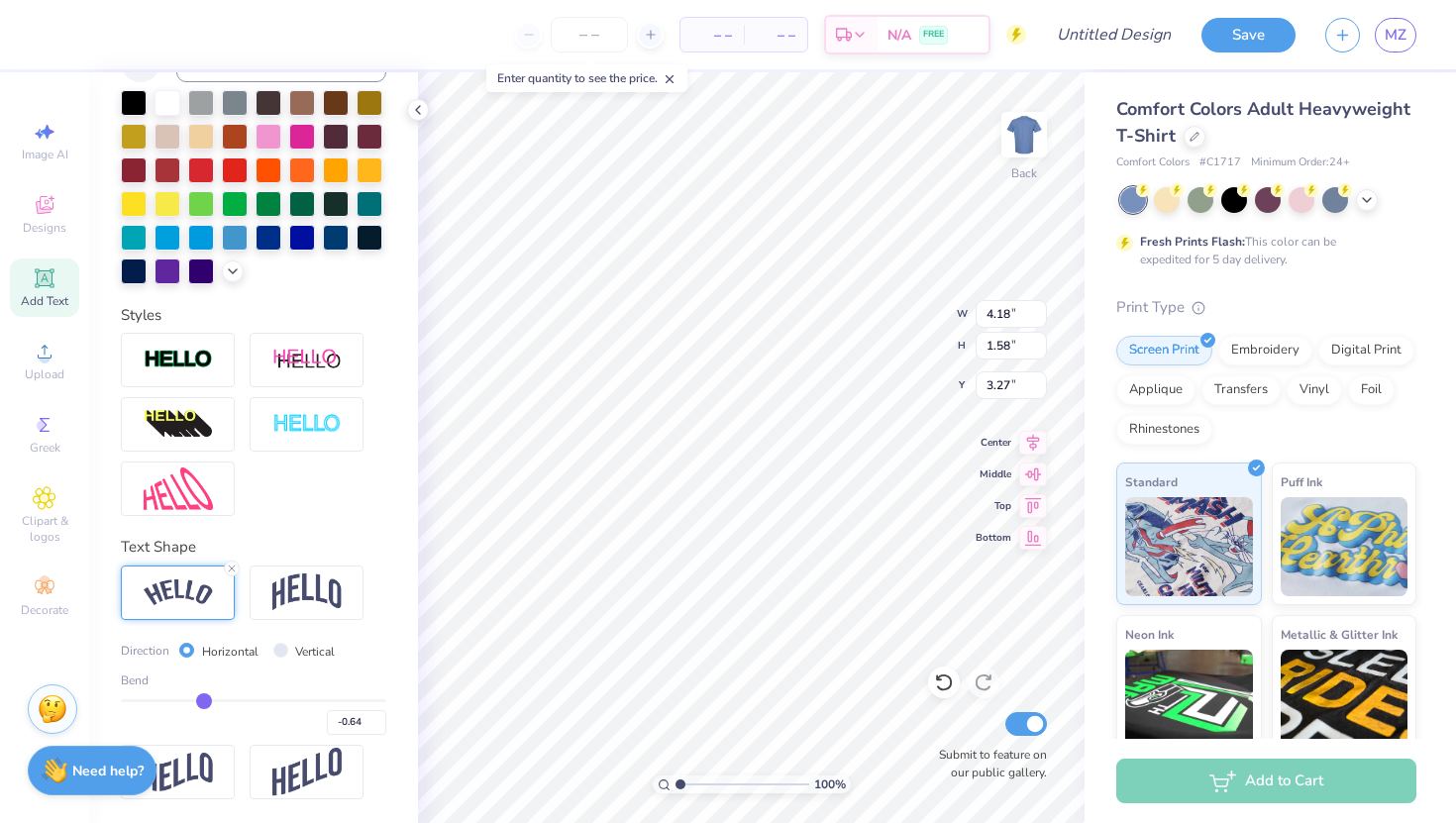 type on "-0.40" 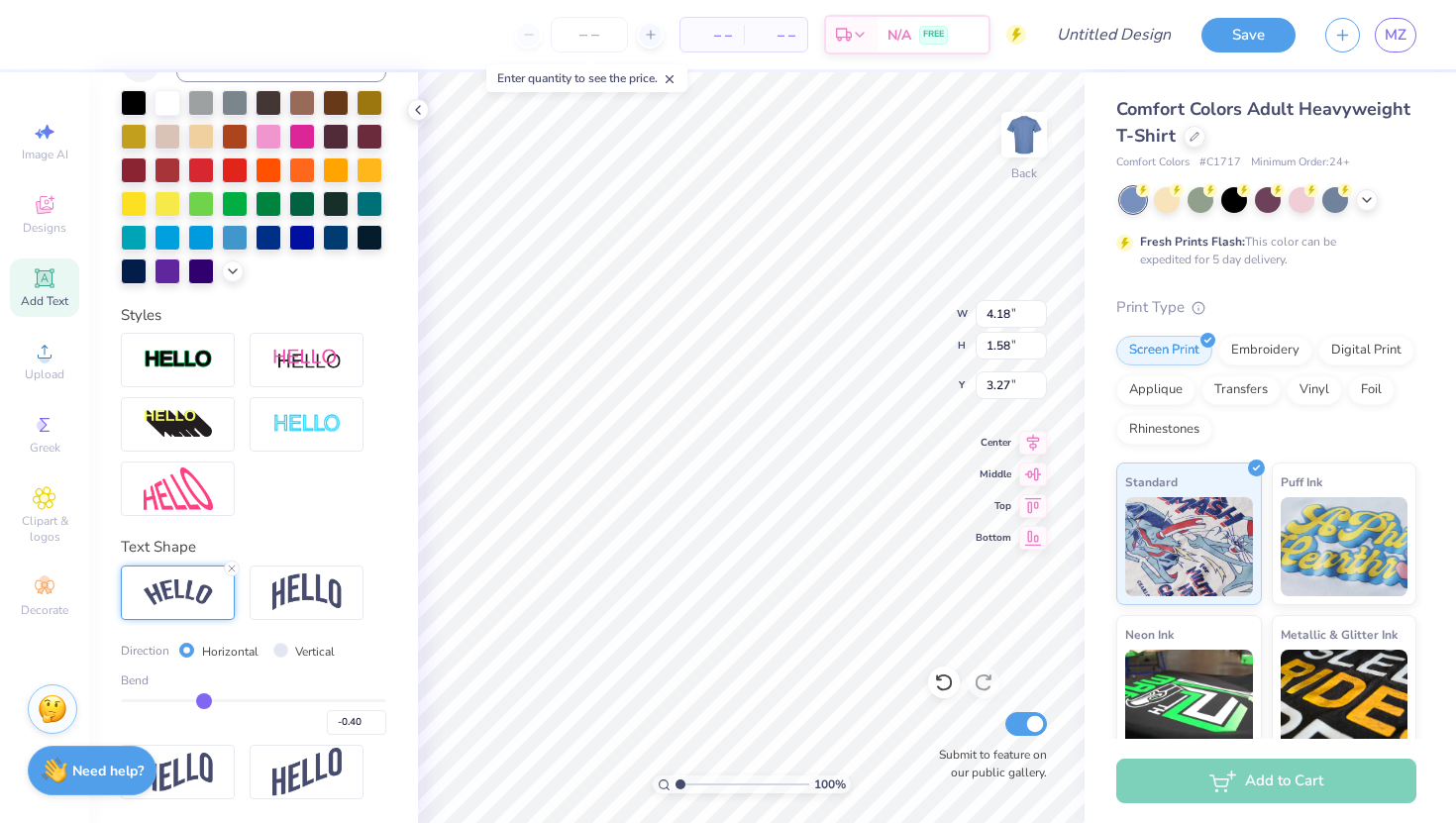 type on "-0.13" 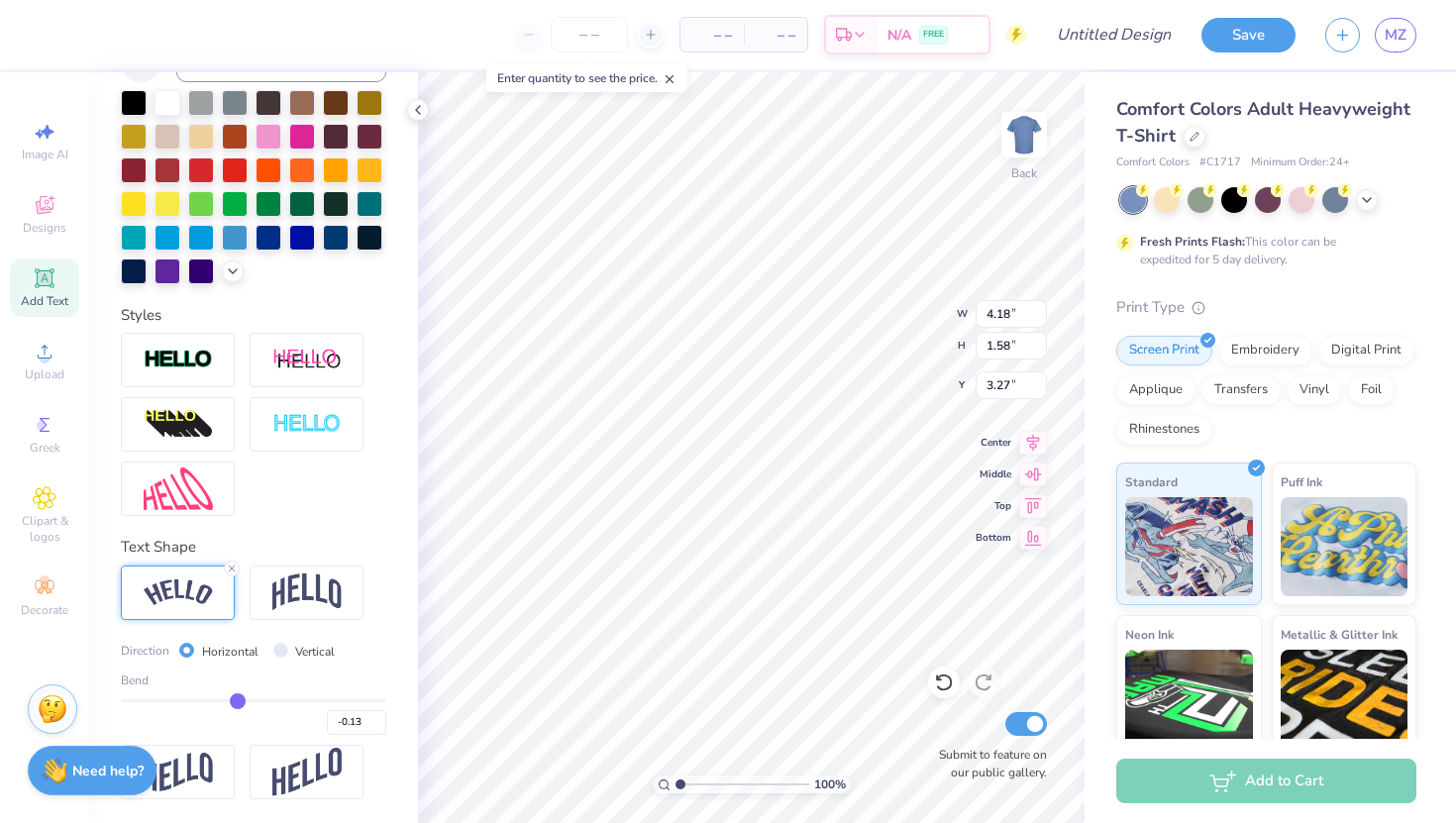 type on "0.08" 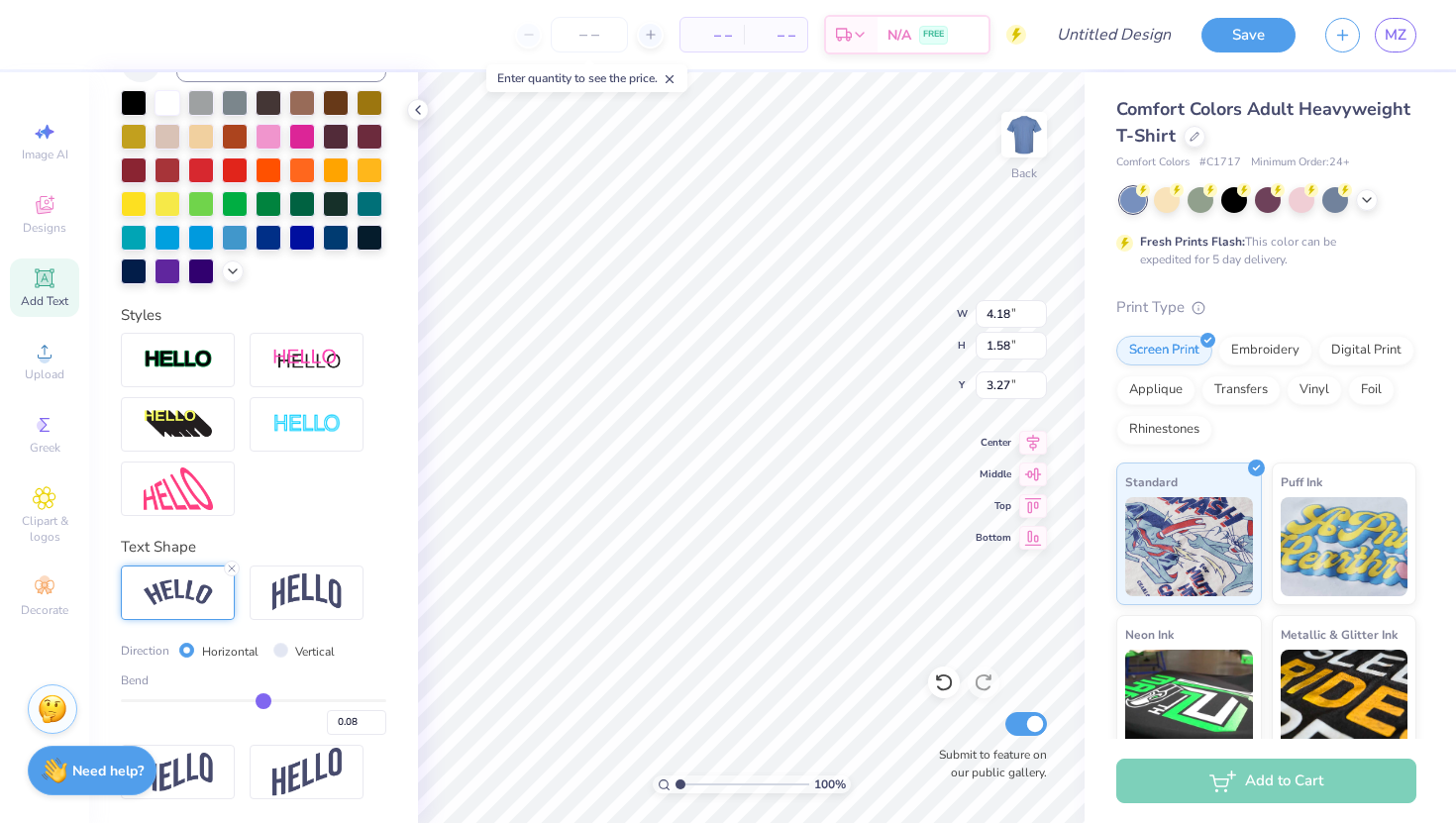 type on "0.24" 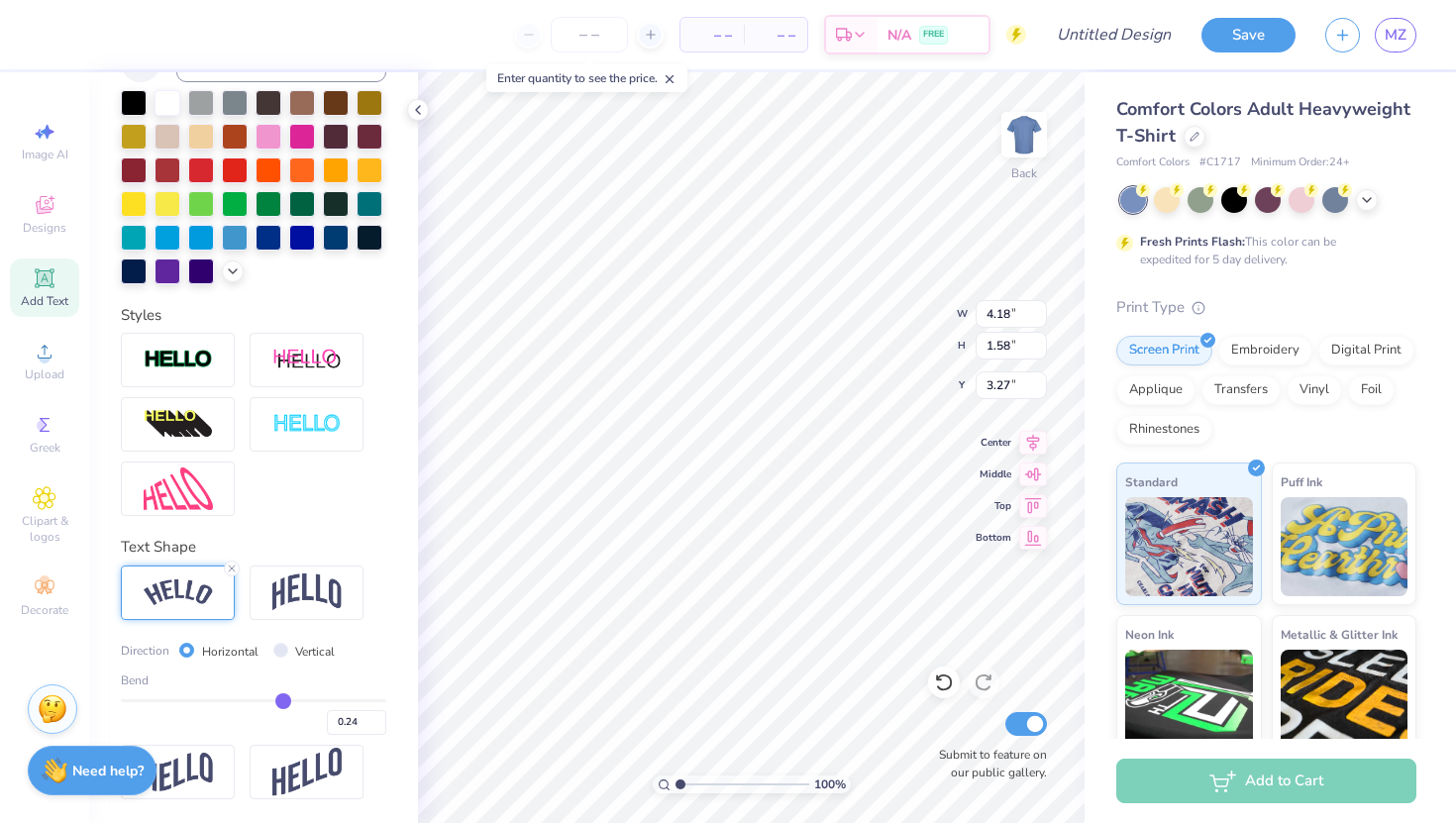 type on "0.35" 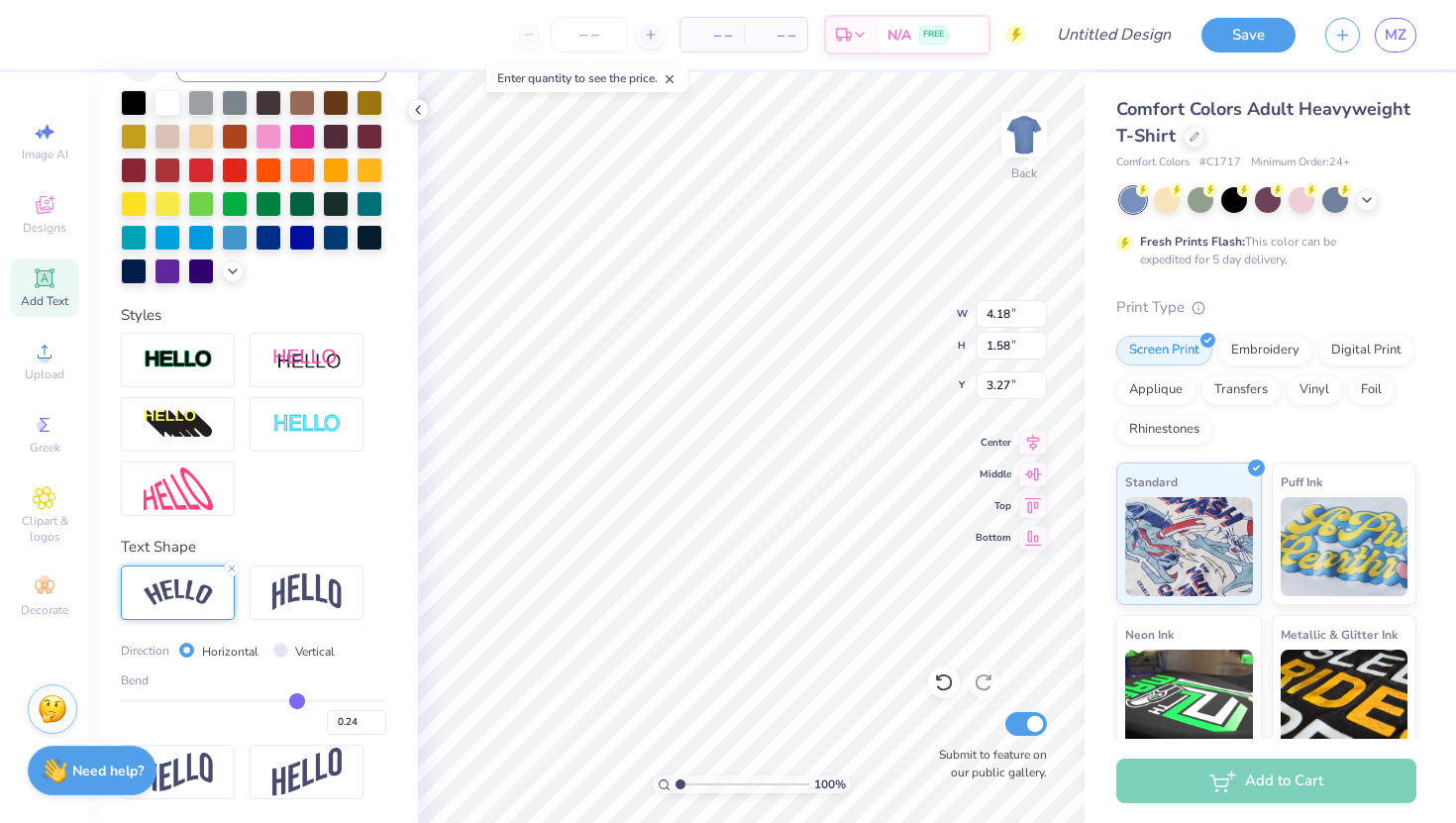 type on "0.35" 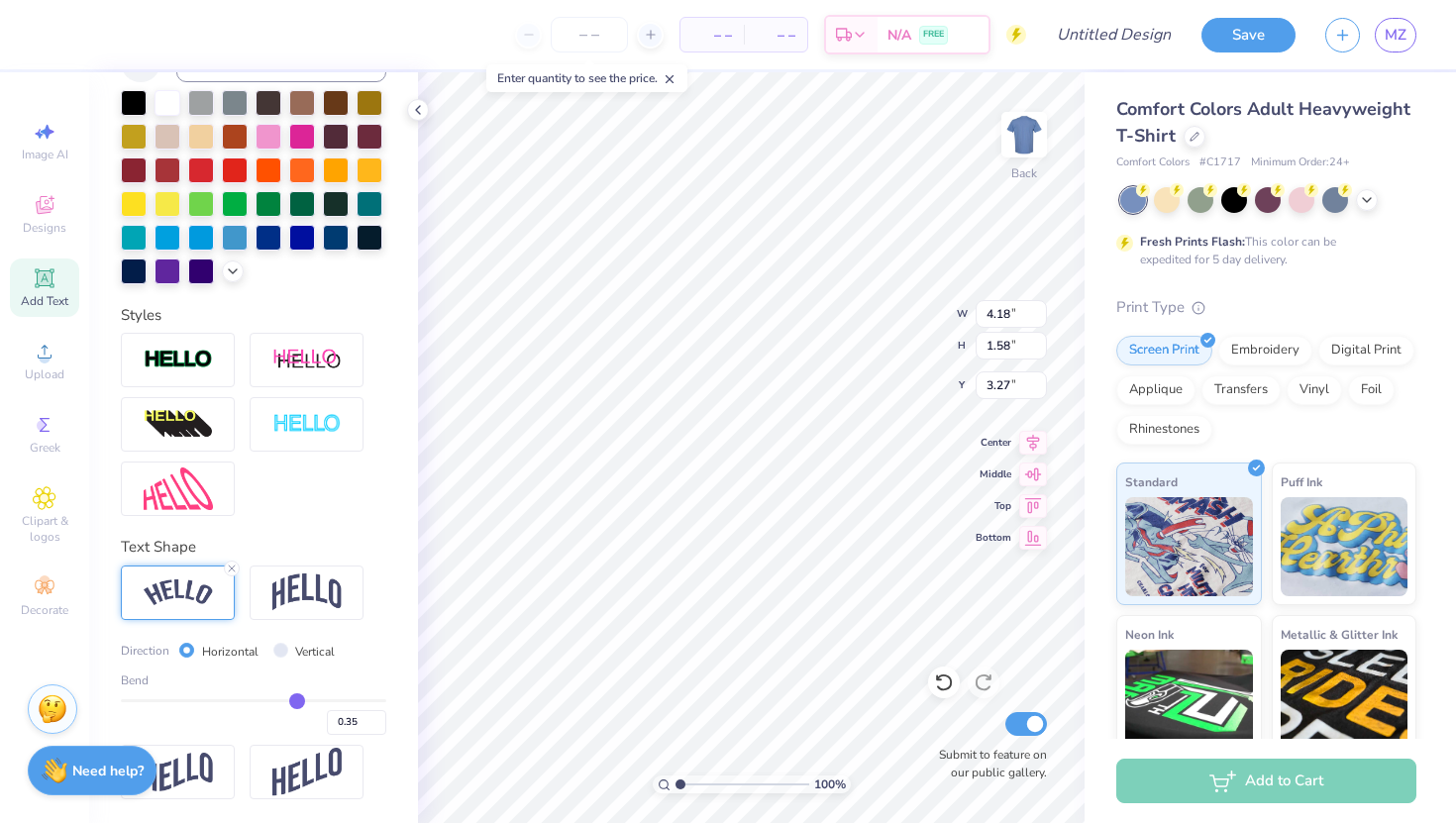 type on "0.41" 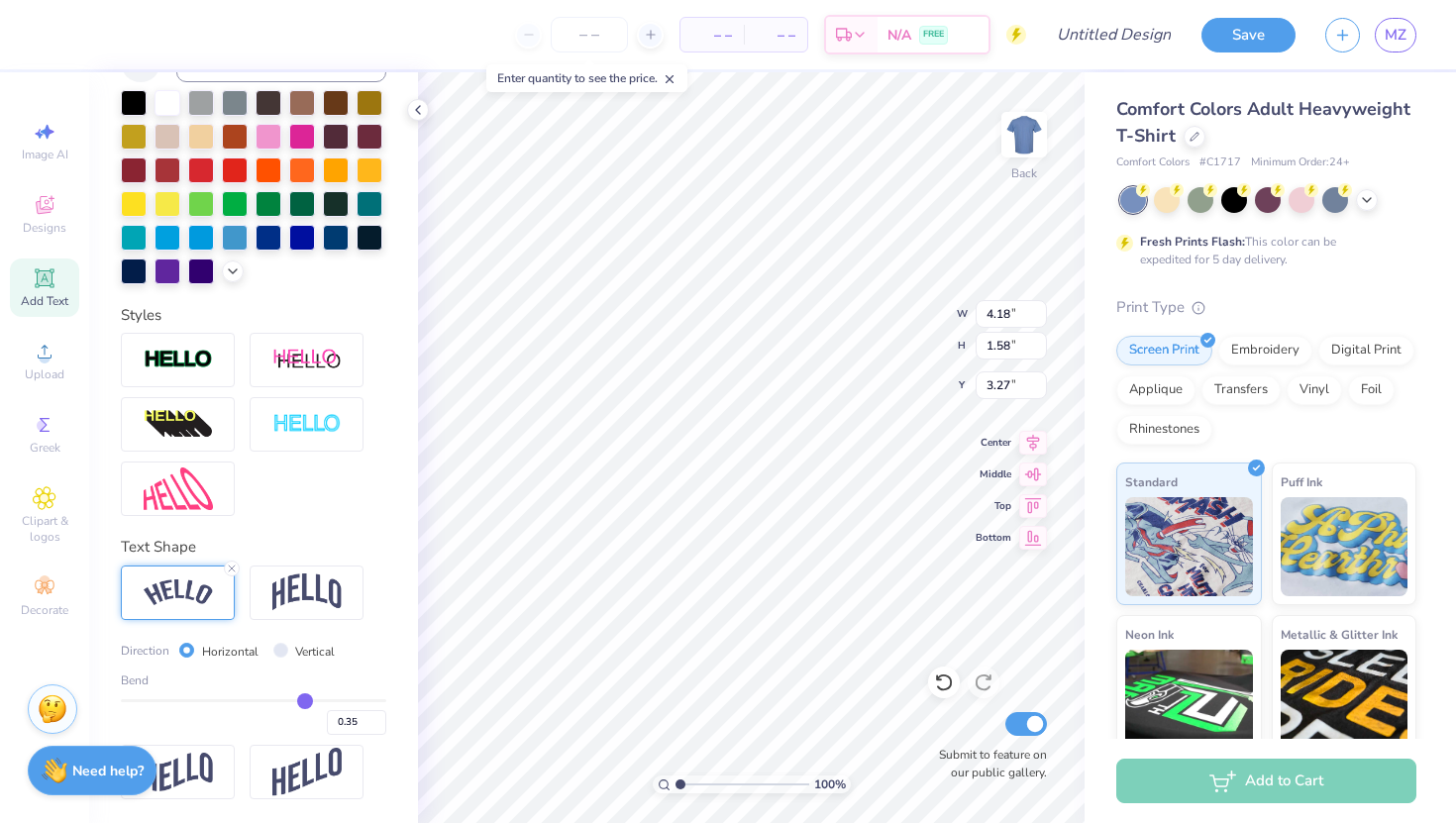 type on "0.41" 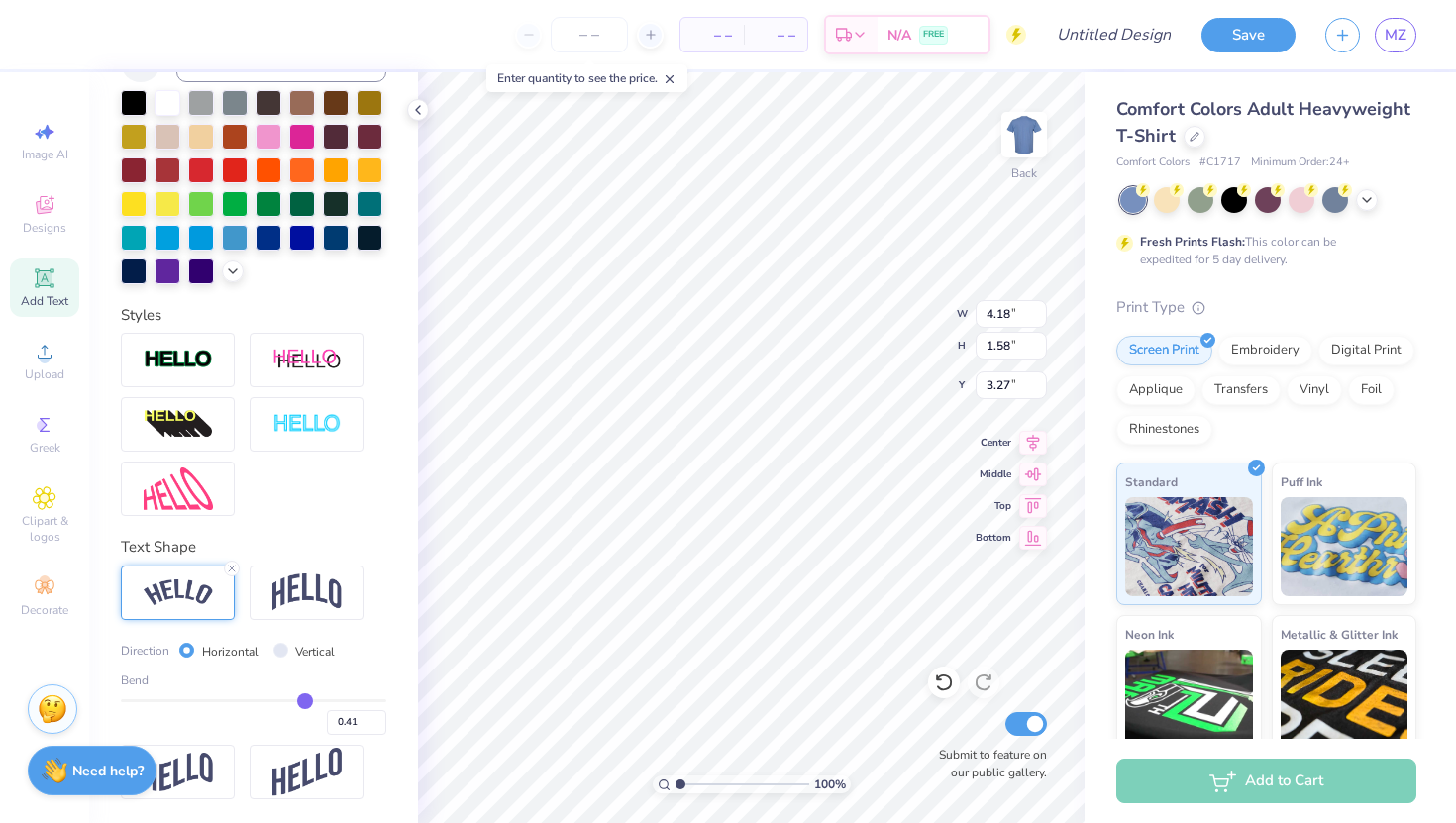 type on "0.45" 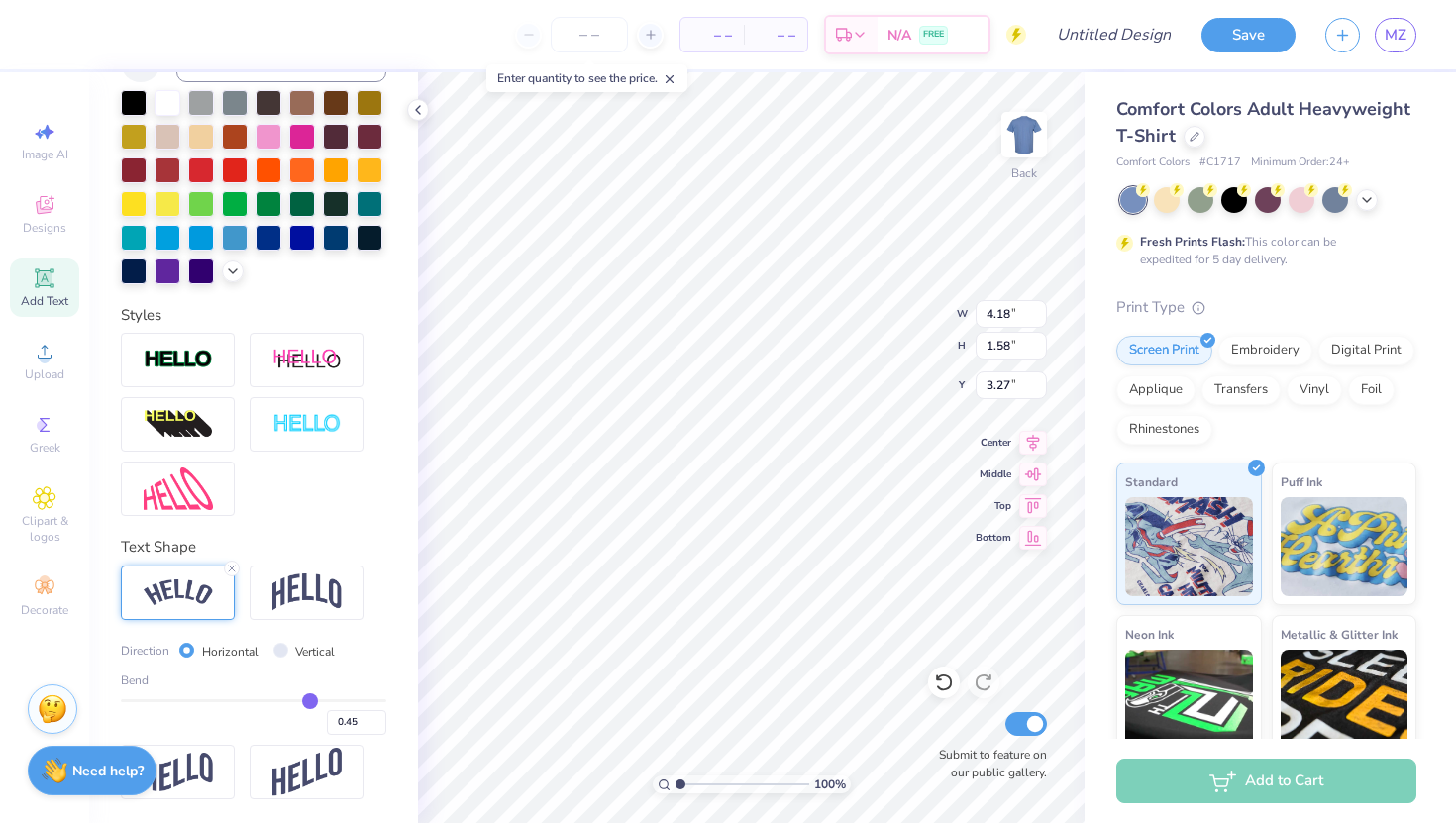type on "0.46" 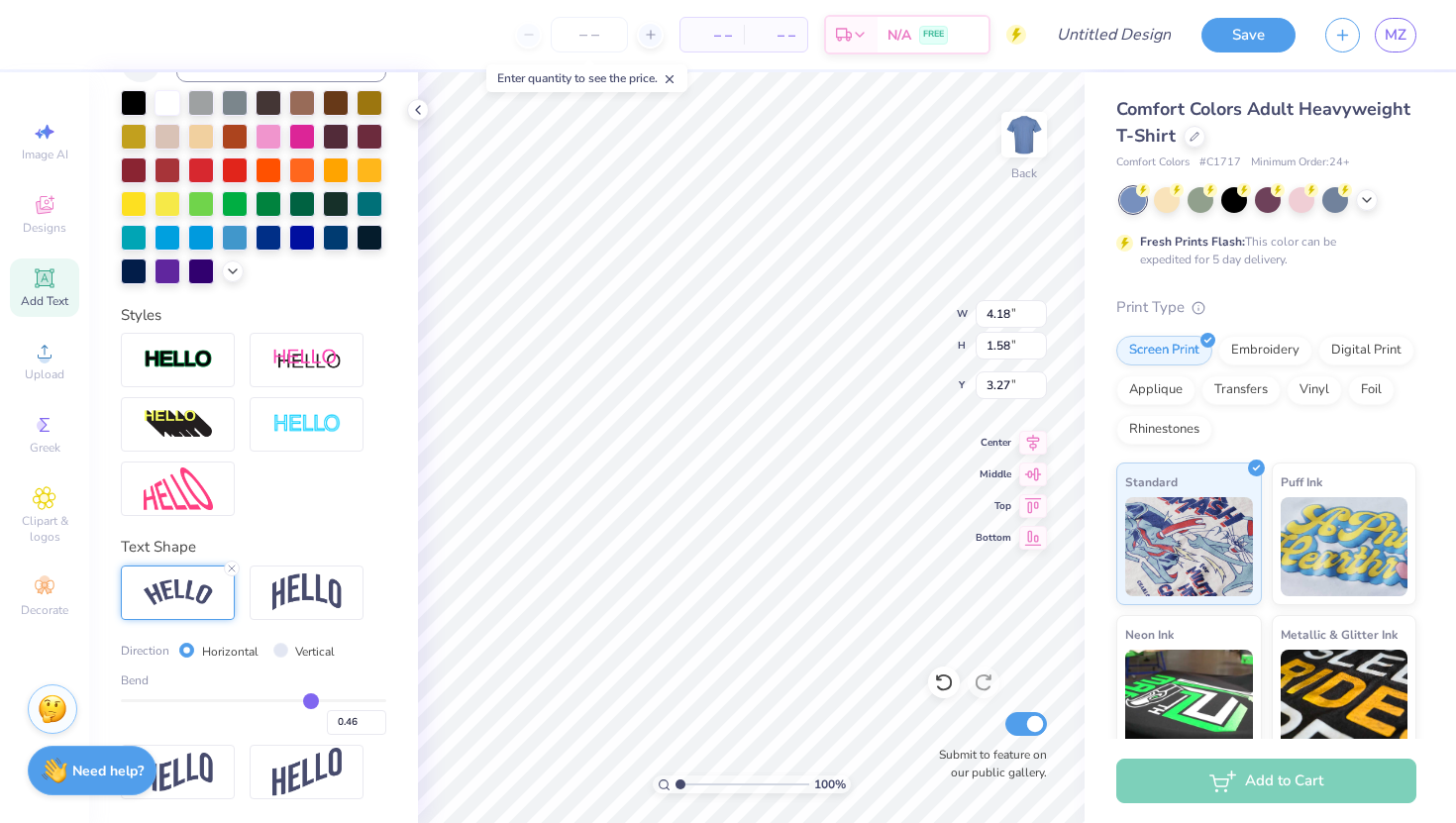 type on "0.47" 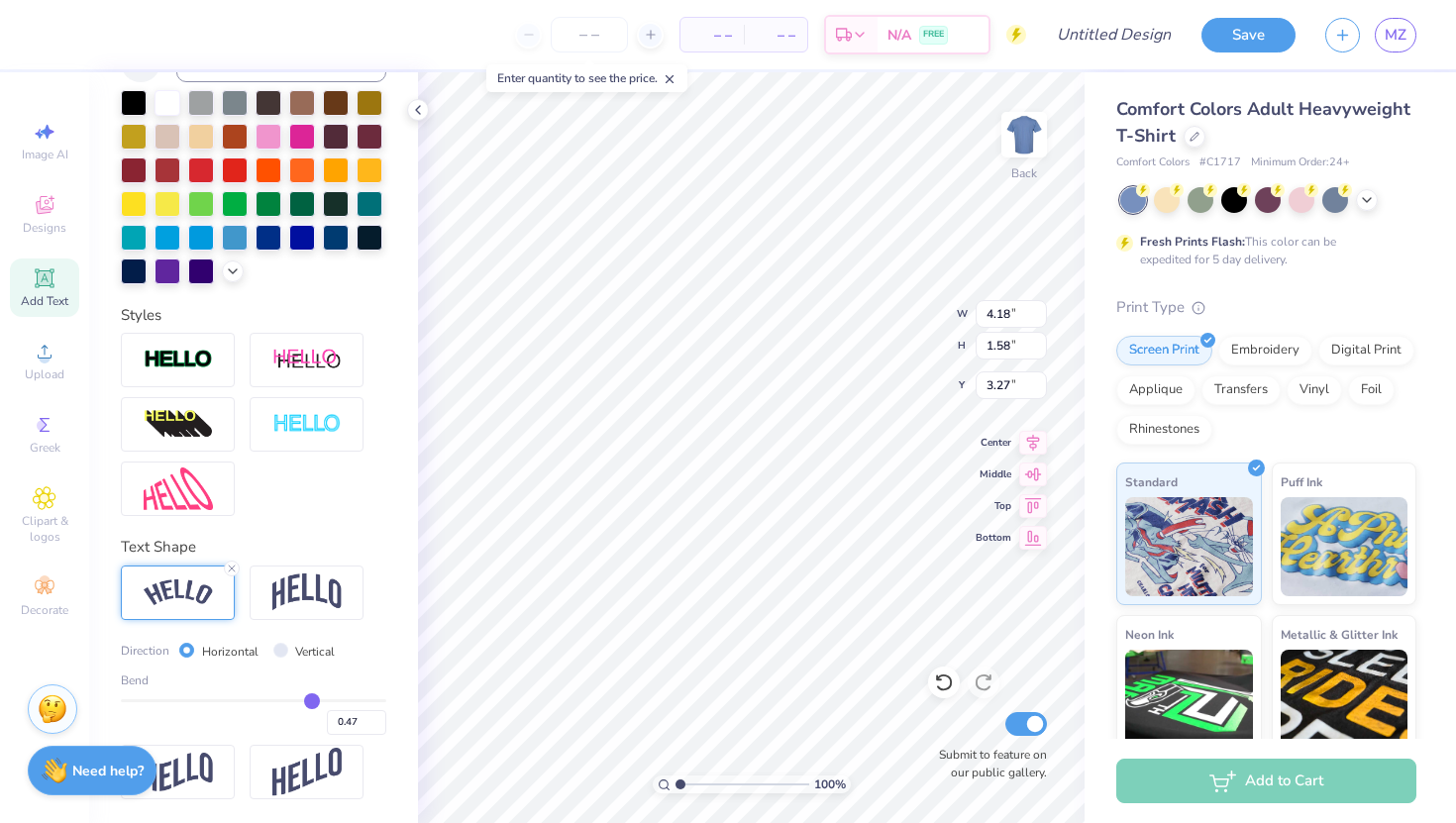 type on "0.46" 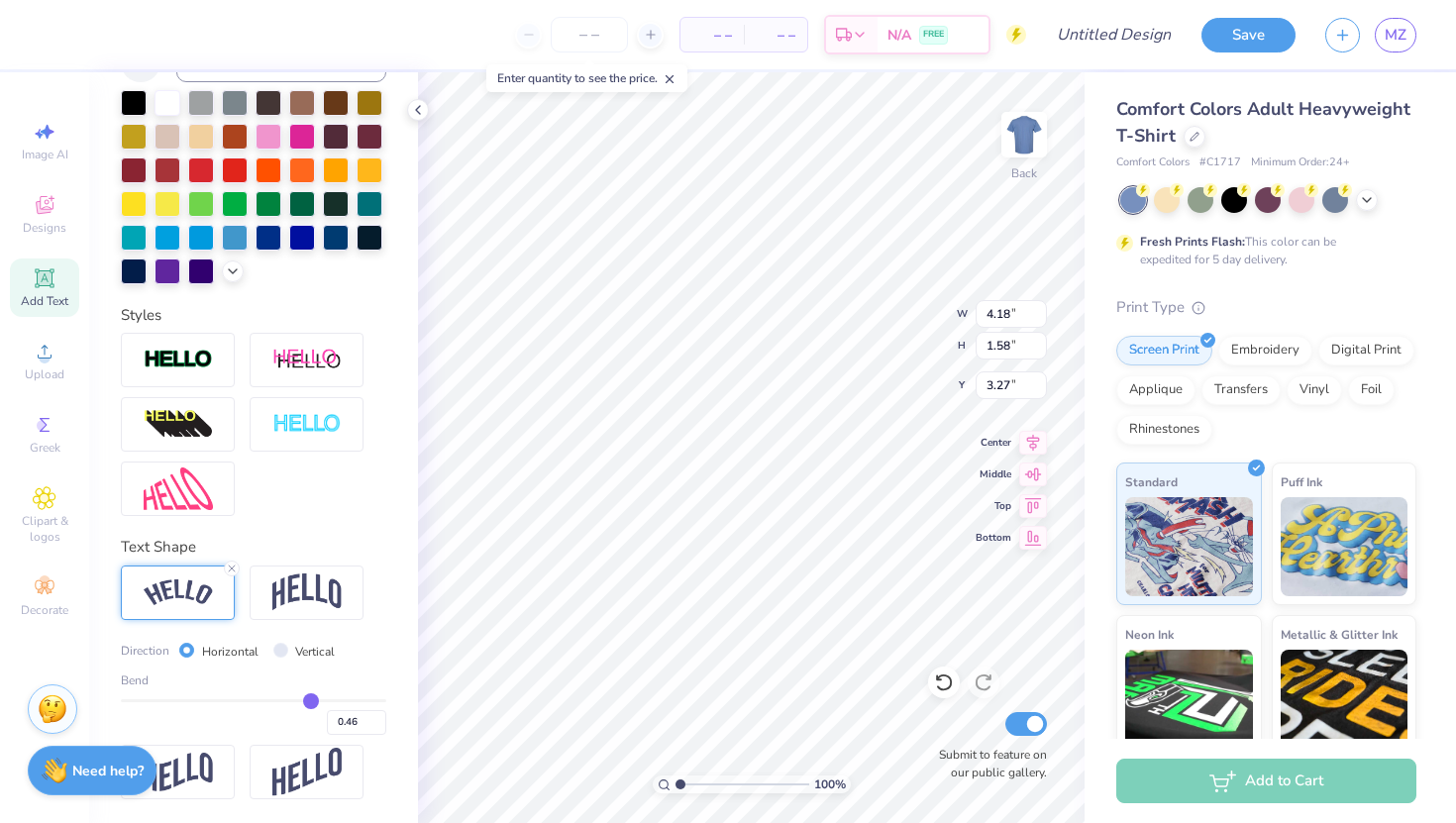type on "0.46" 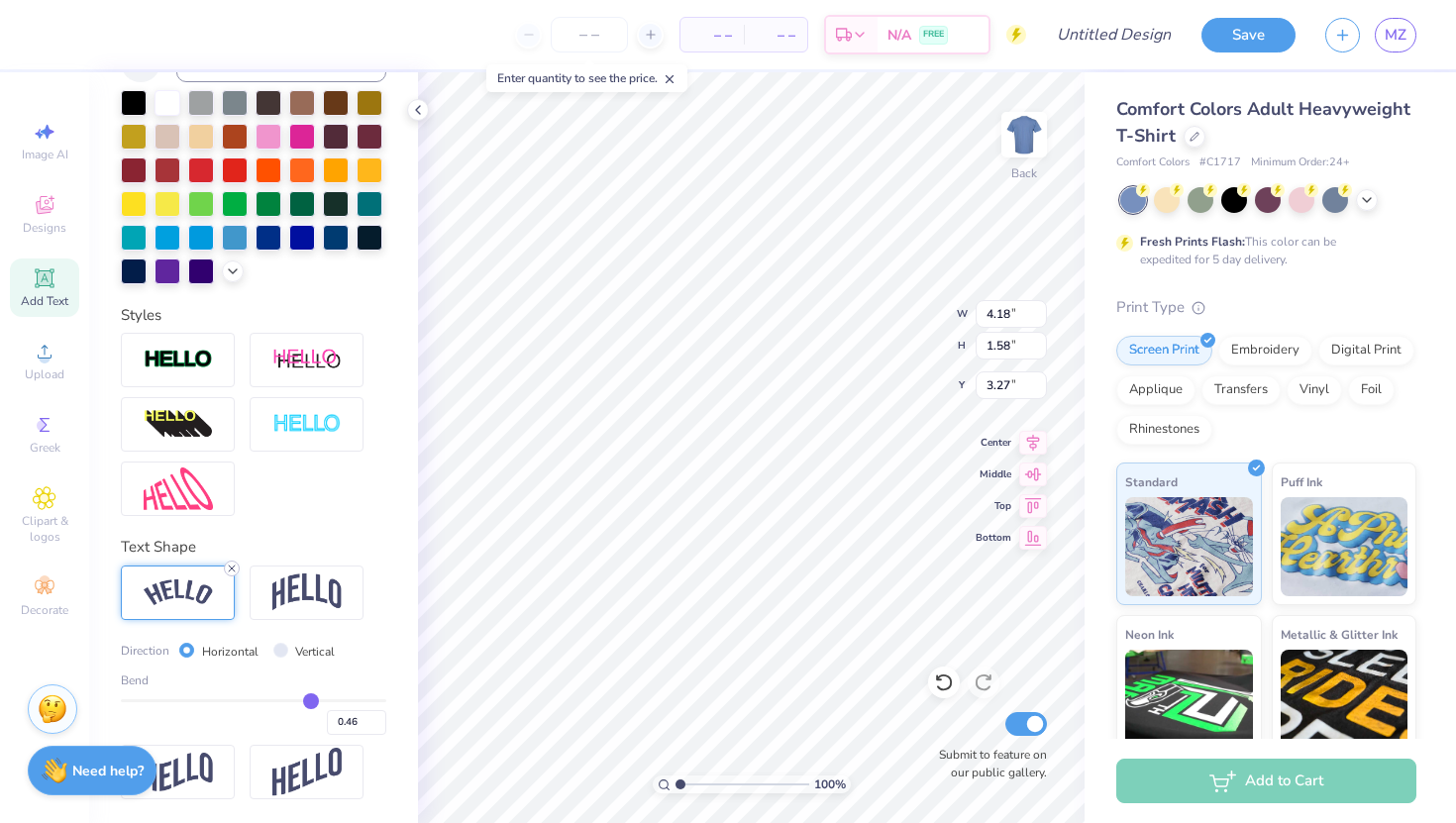 click 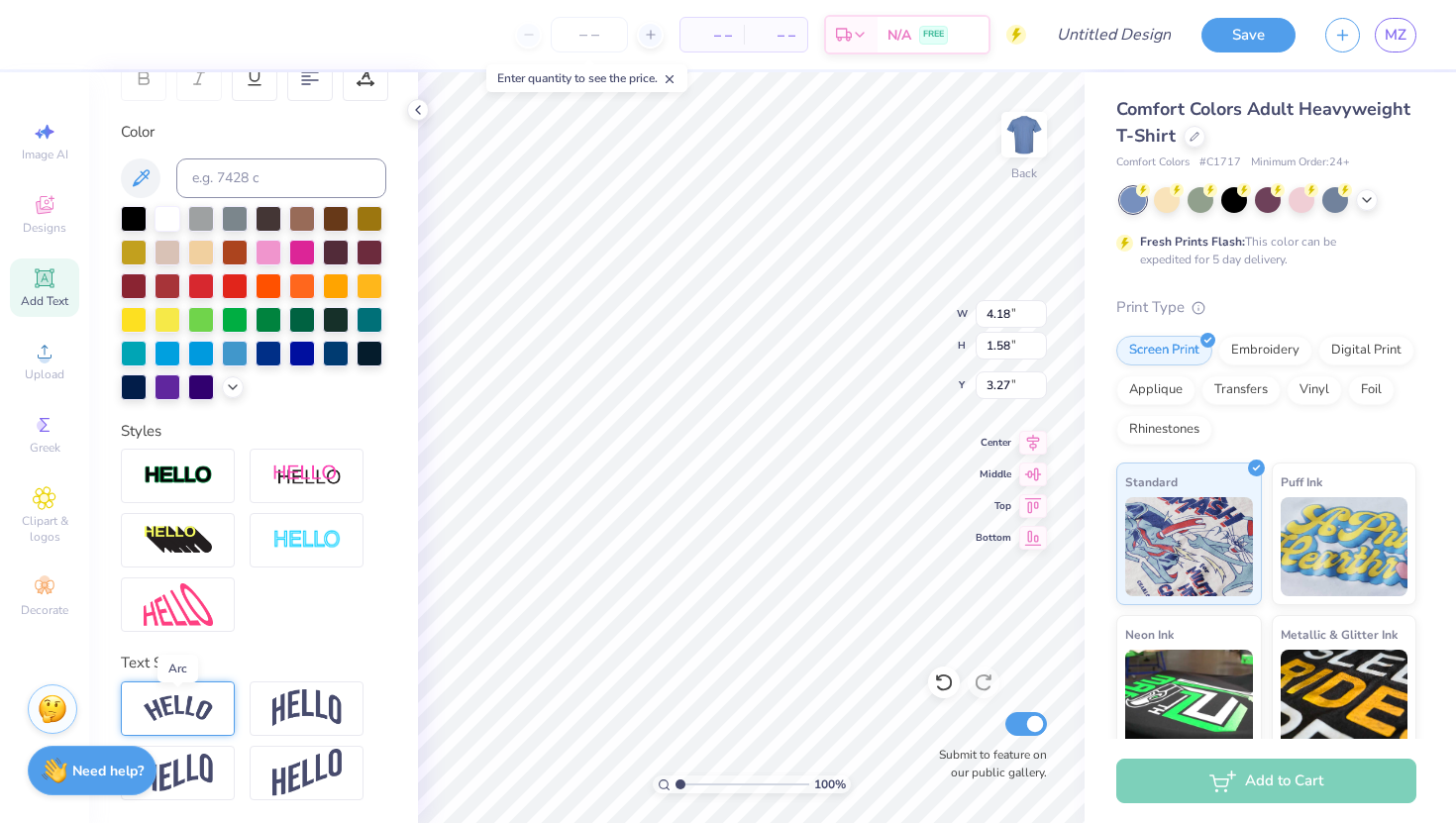 click at bounding box center [178, 708] 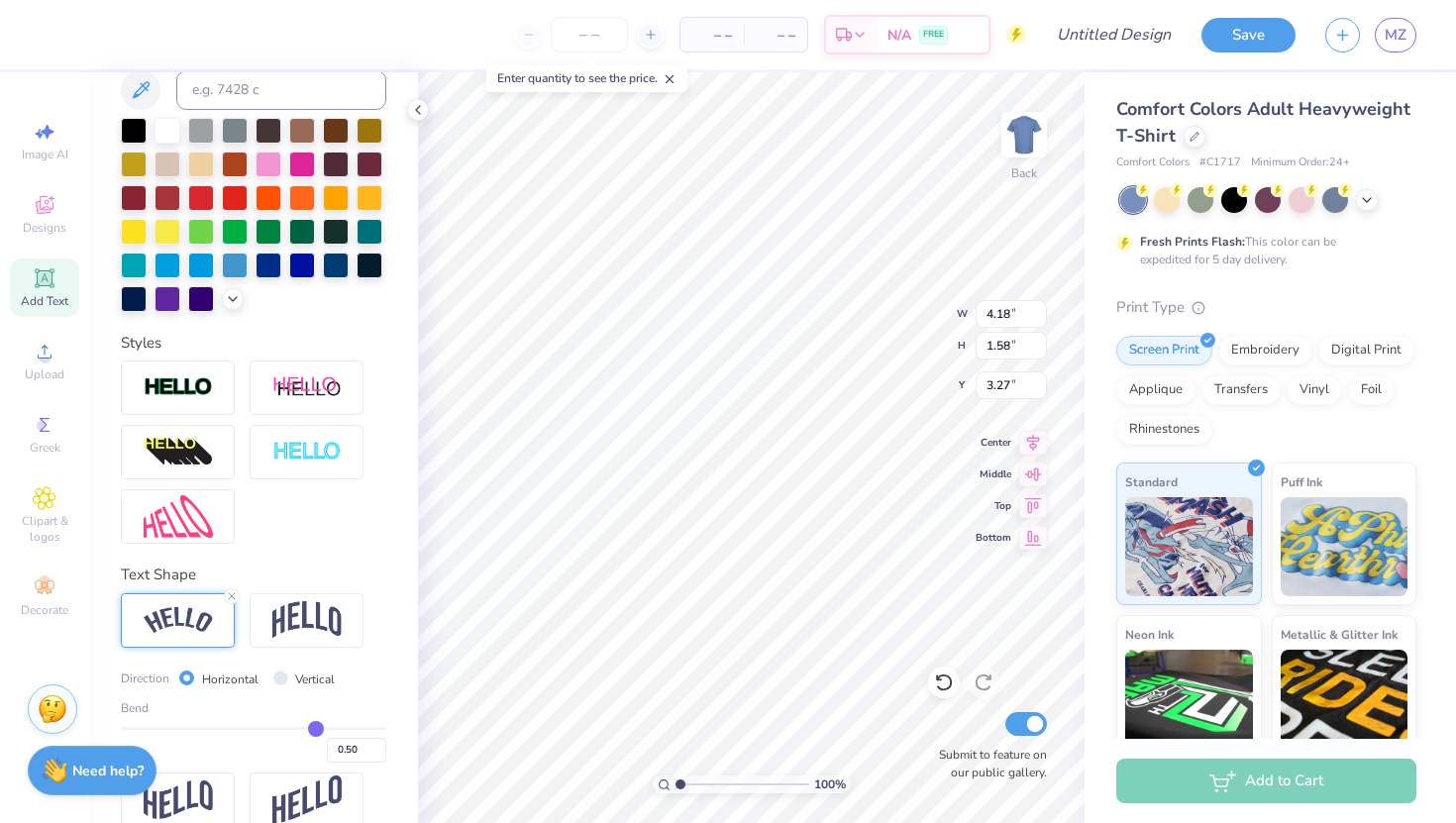 scroll, scrollTop: 434, scrollLeft: 0, axis: vertical 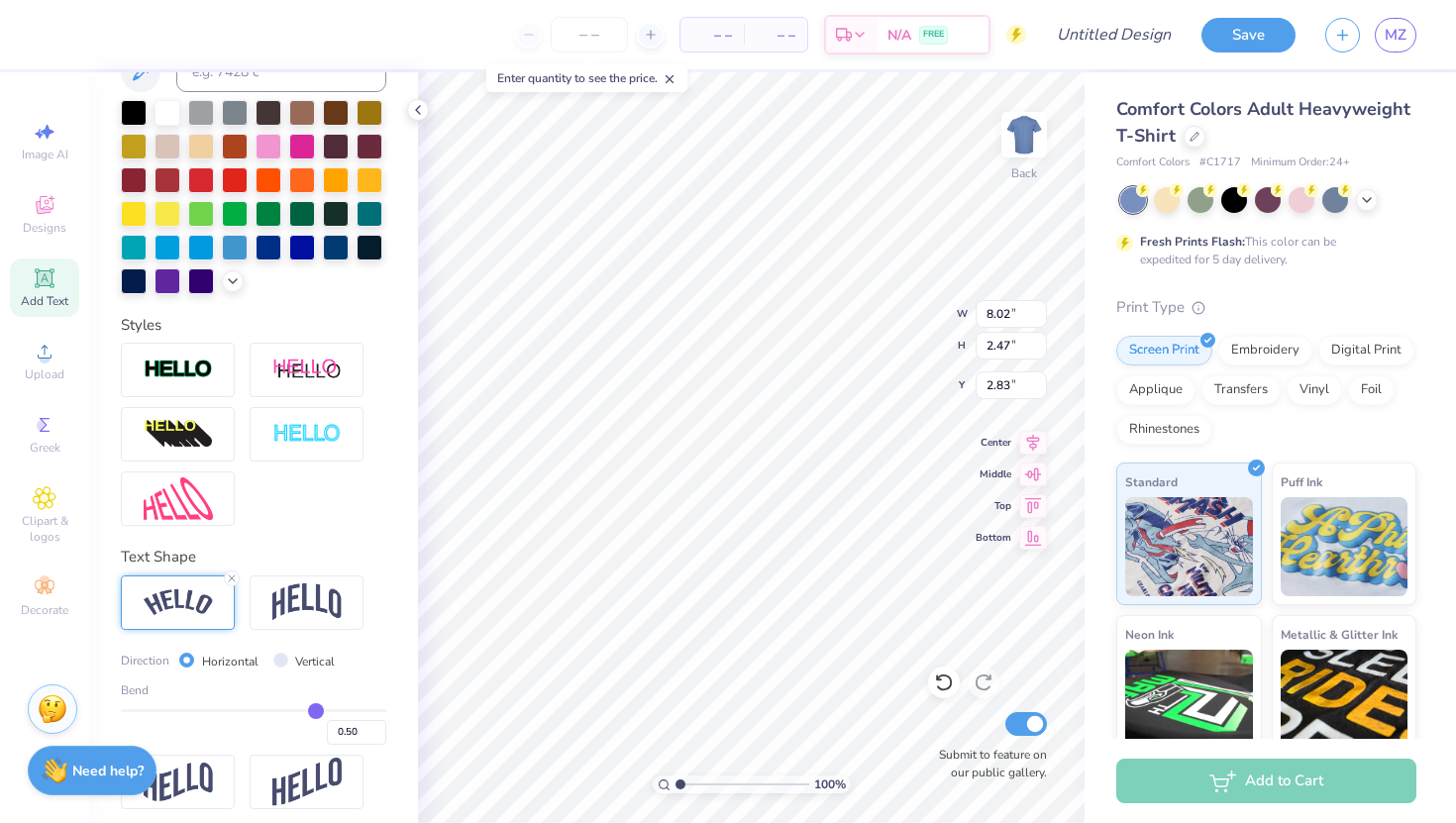 type on "9.57" 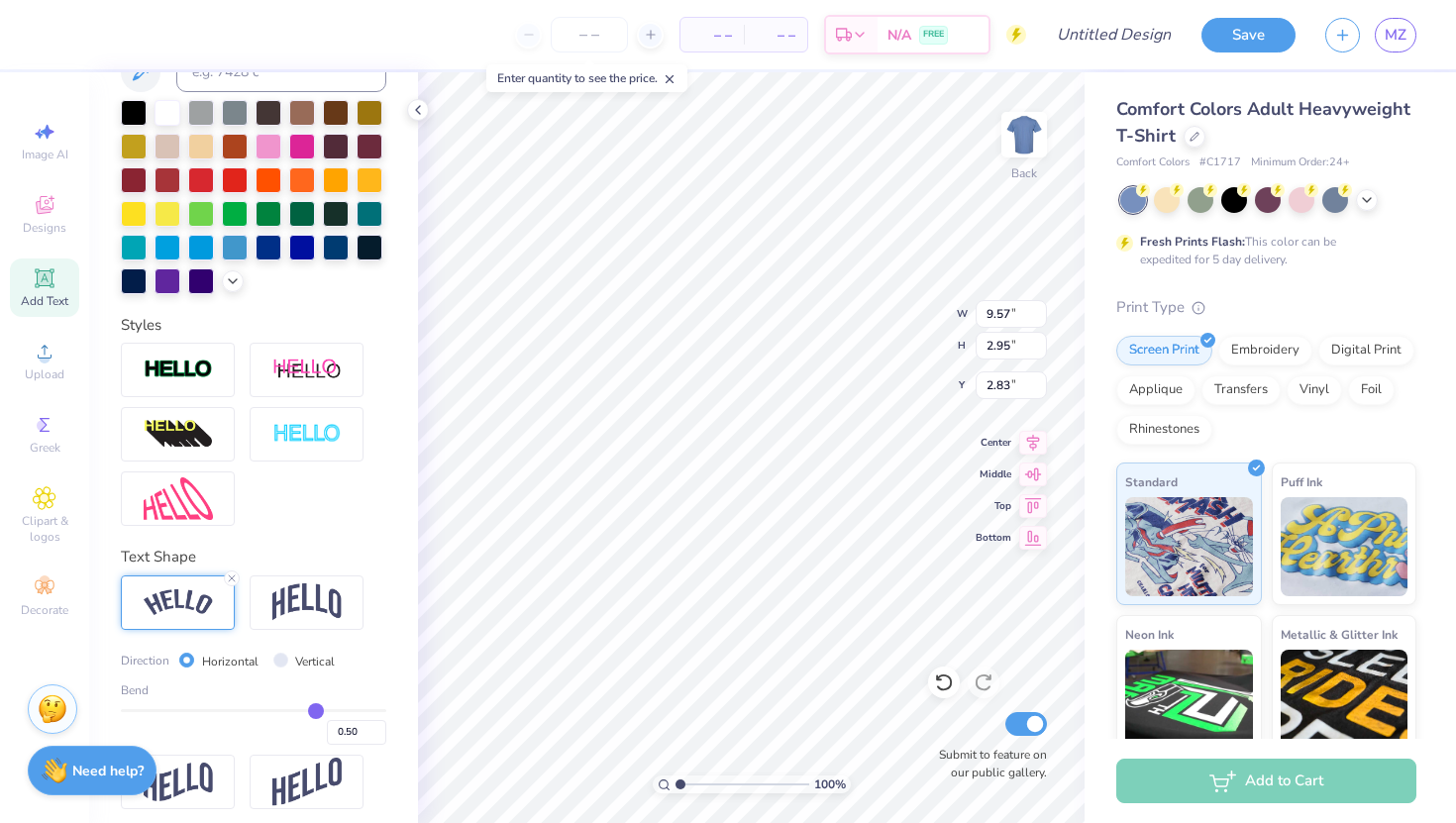 type on "3.00" 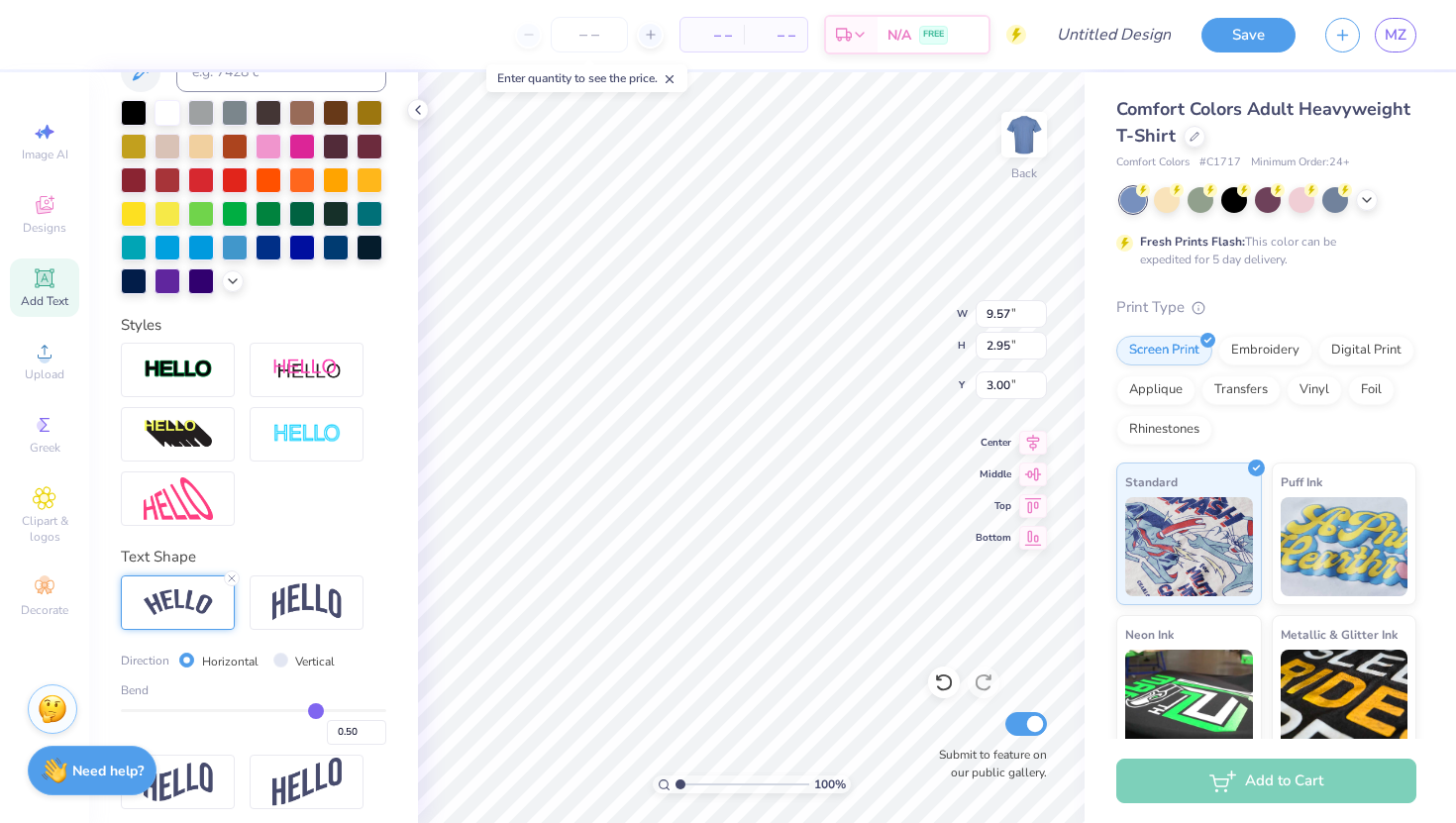 scroll, scrollTop: 0, scrollLeft: 0, axis: both 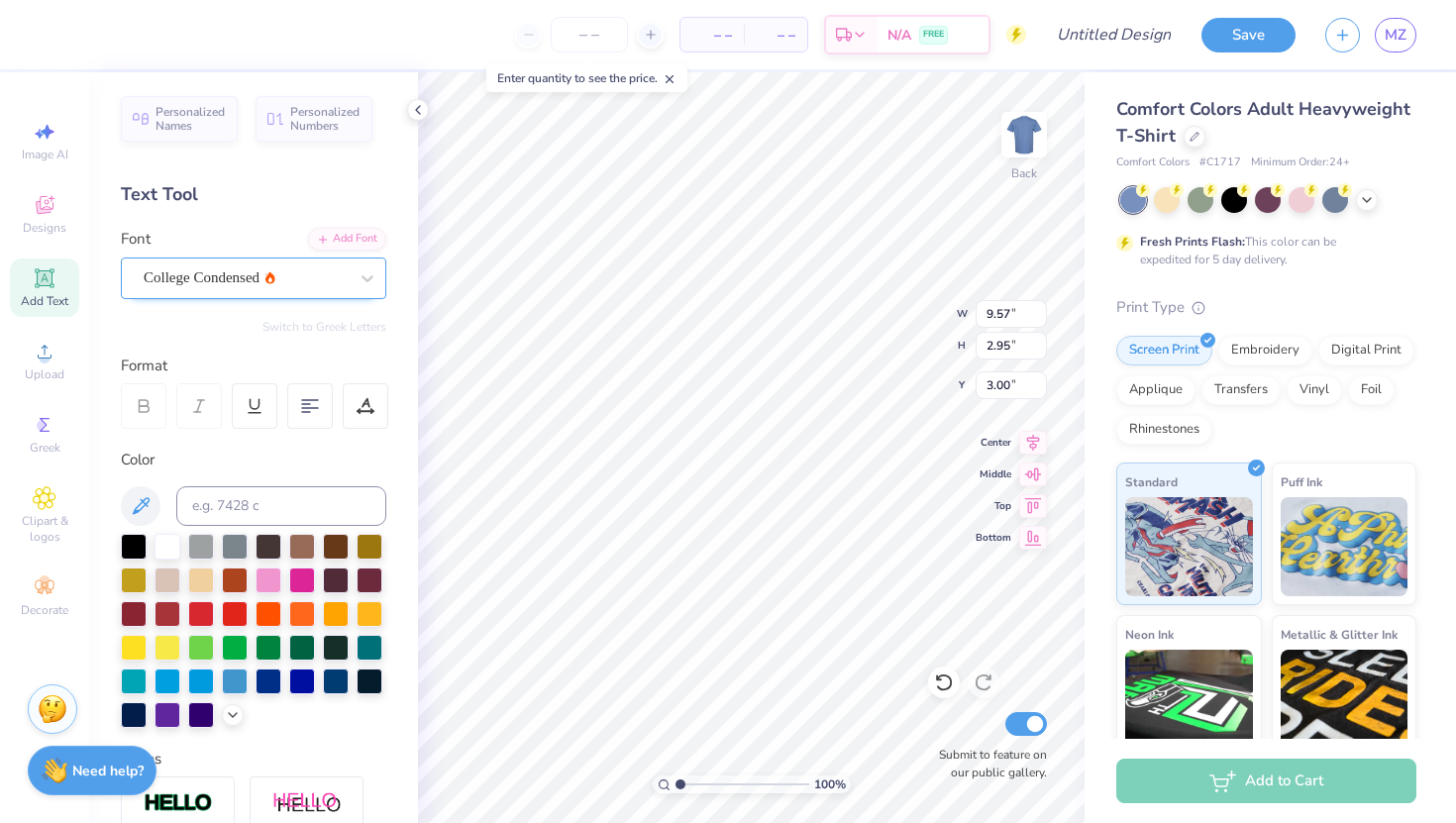 click on "College Condensed" at bounding box center [246, 277] 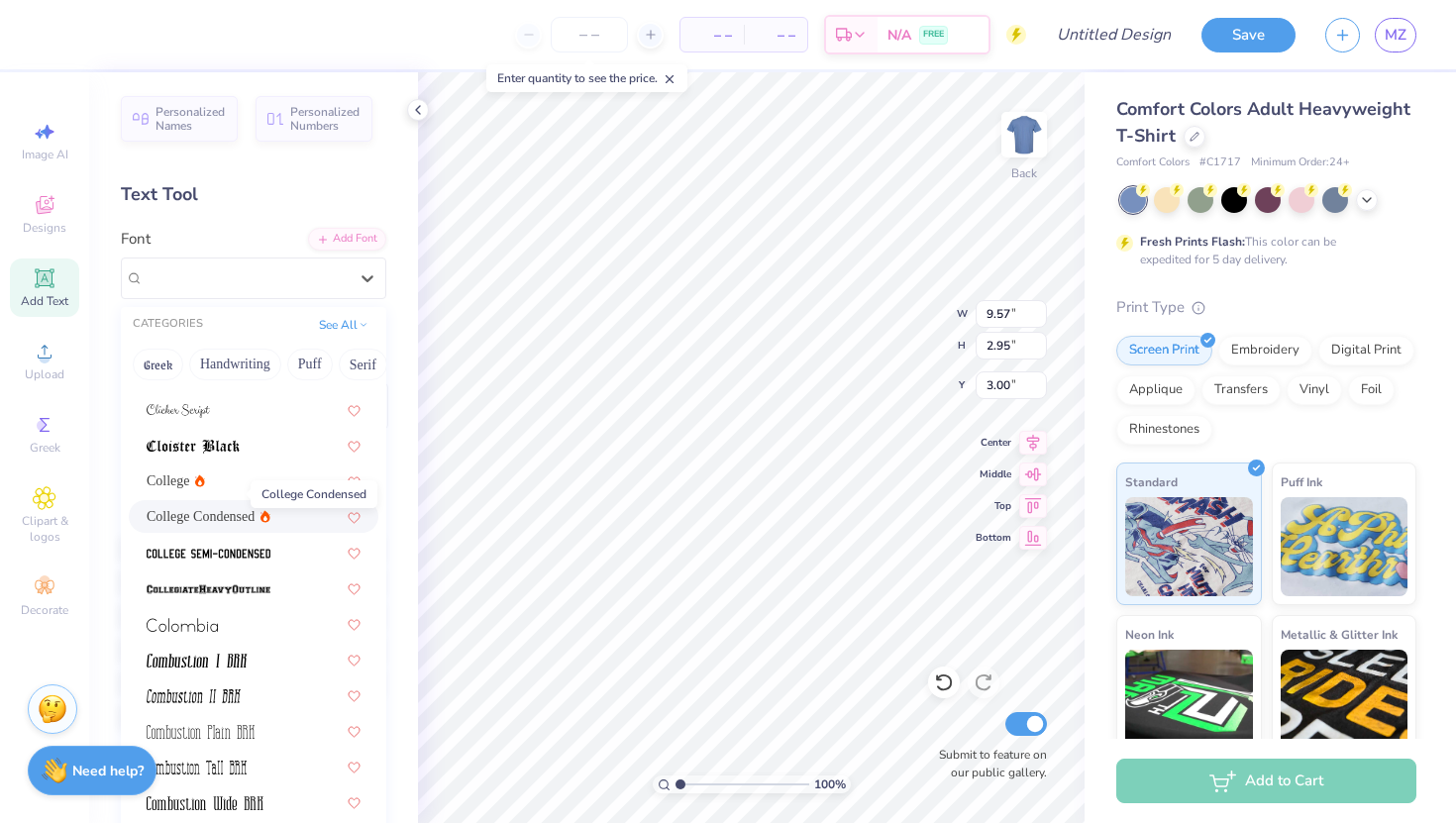 scroll, scrollTop: 2557, scrollLeft: 0, axis: vertical 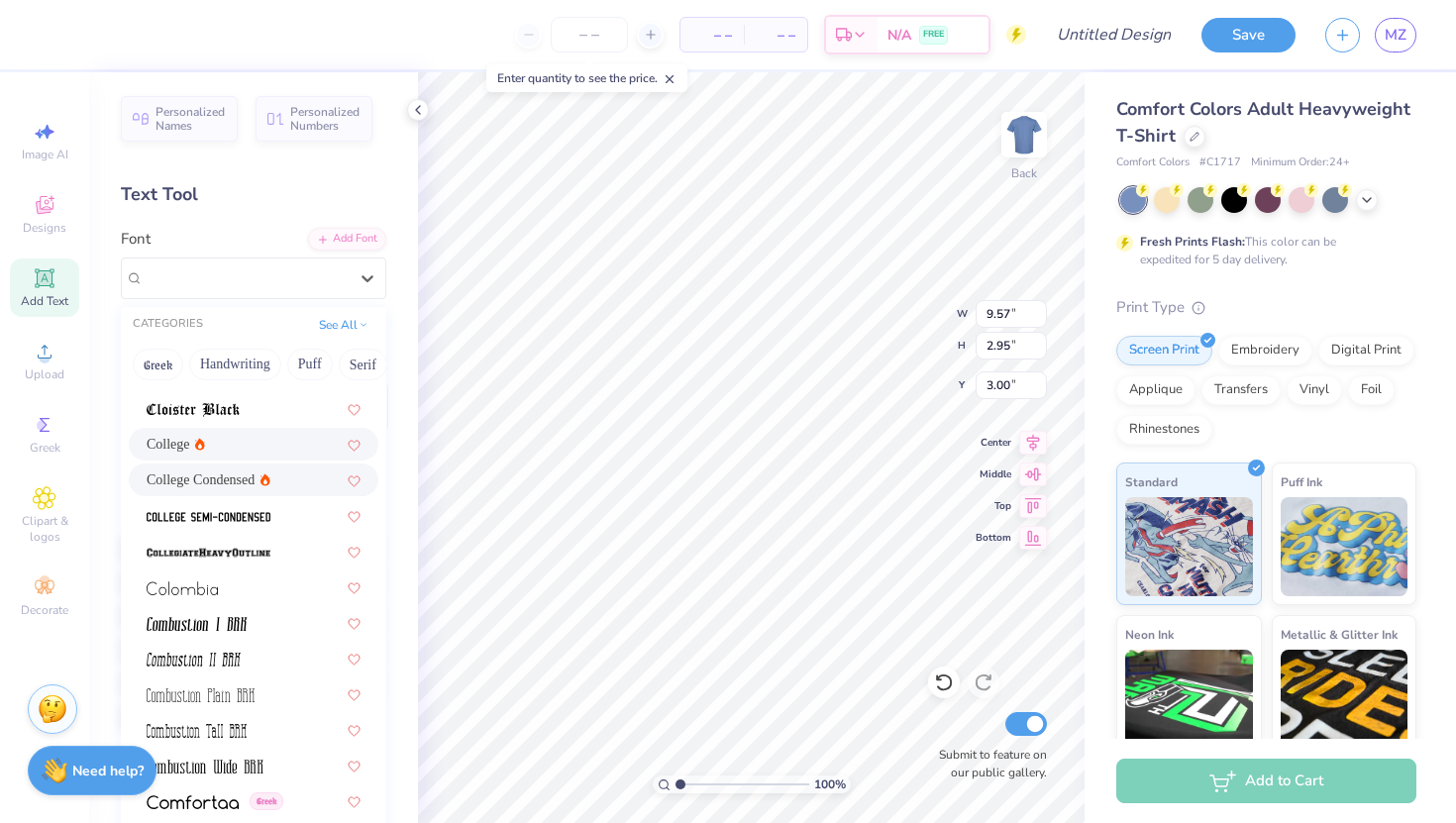 click on "College" at bounding box center (254, 444) 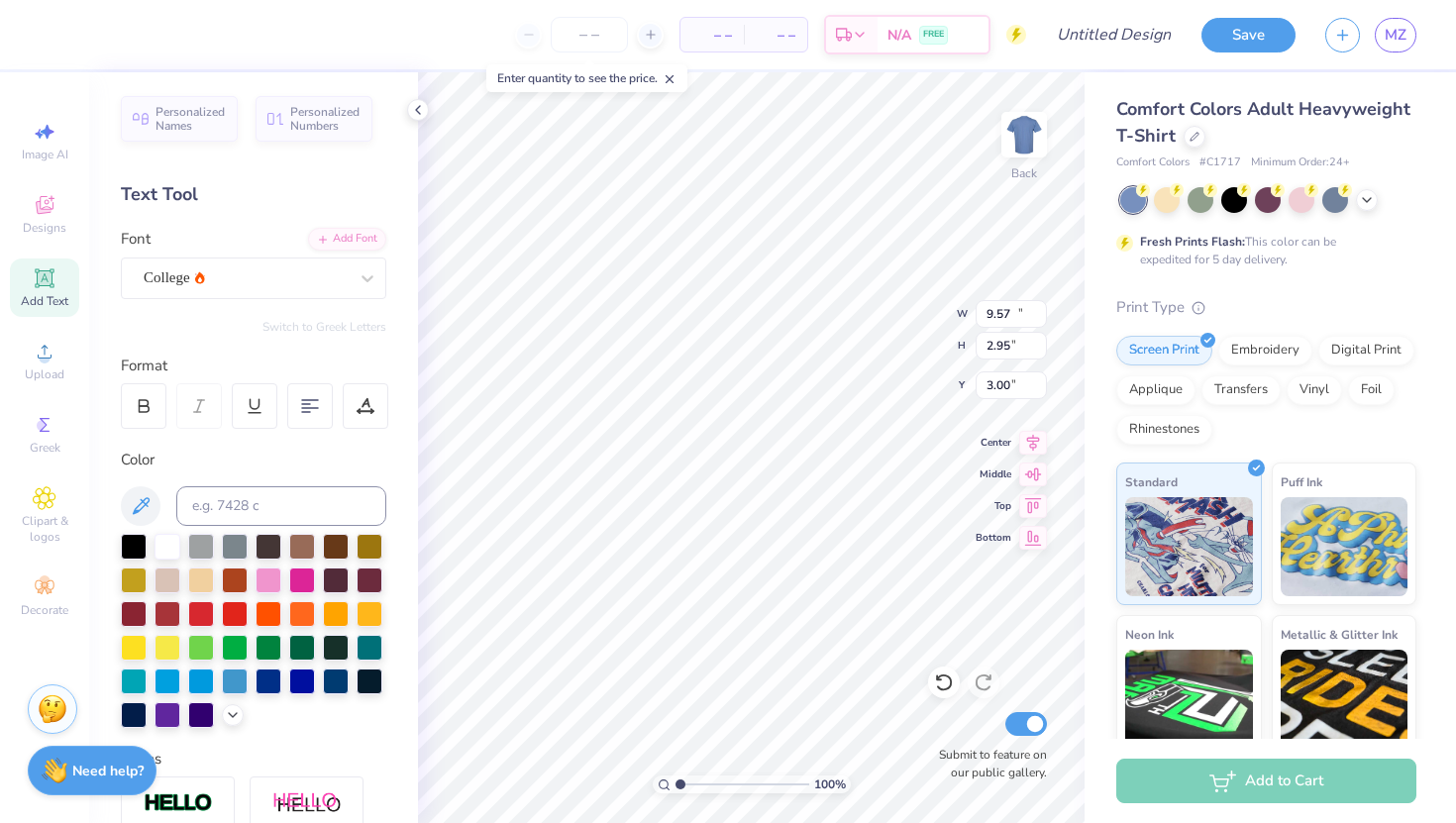 type on "10.79" 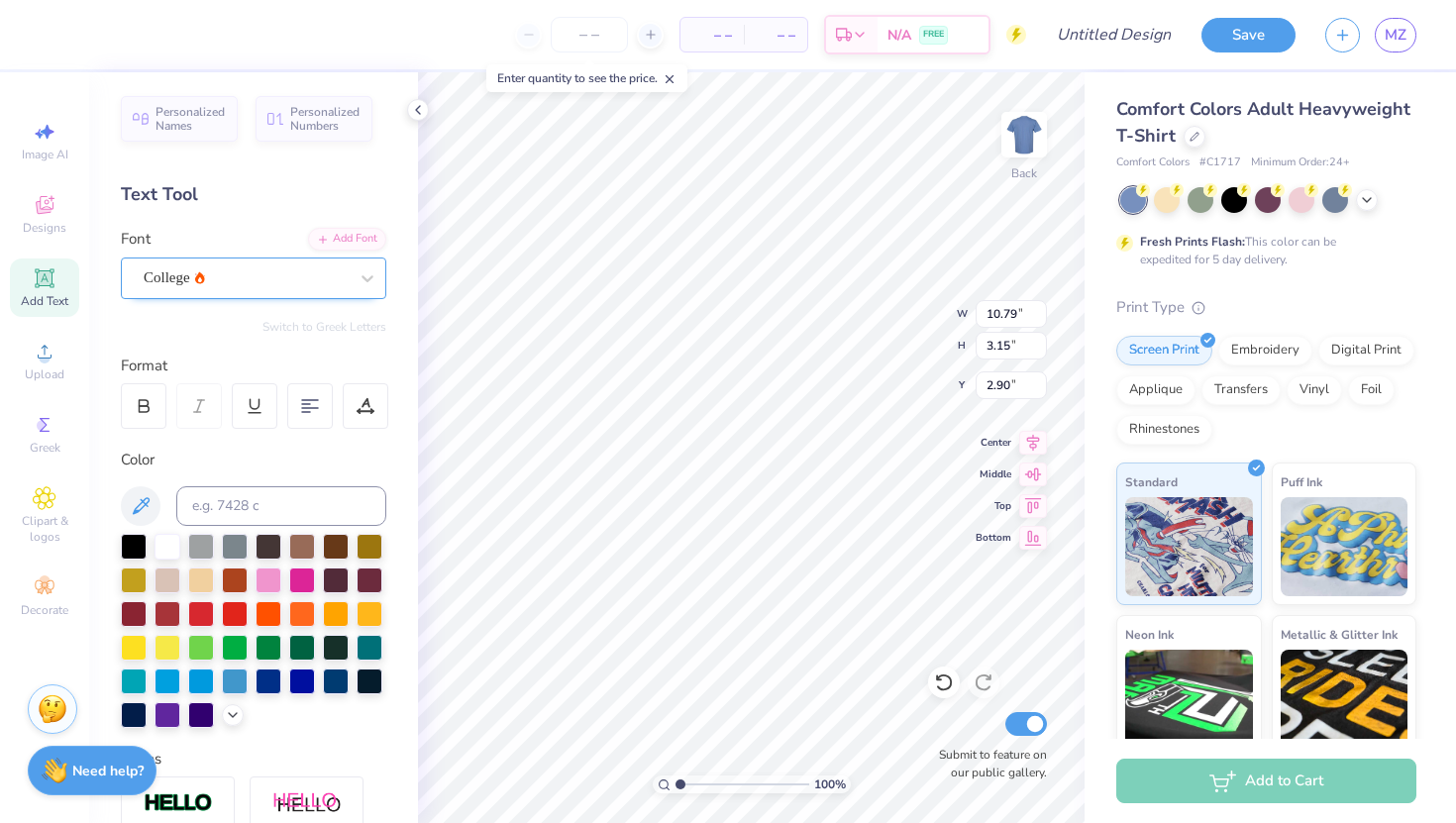 click on "College" at bounding box center [246, 277] 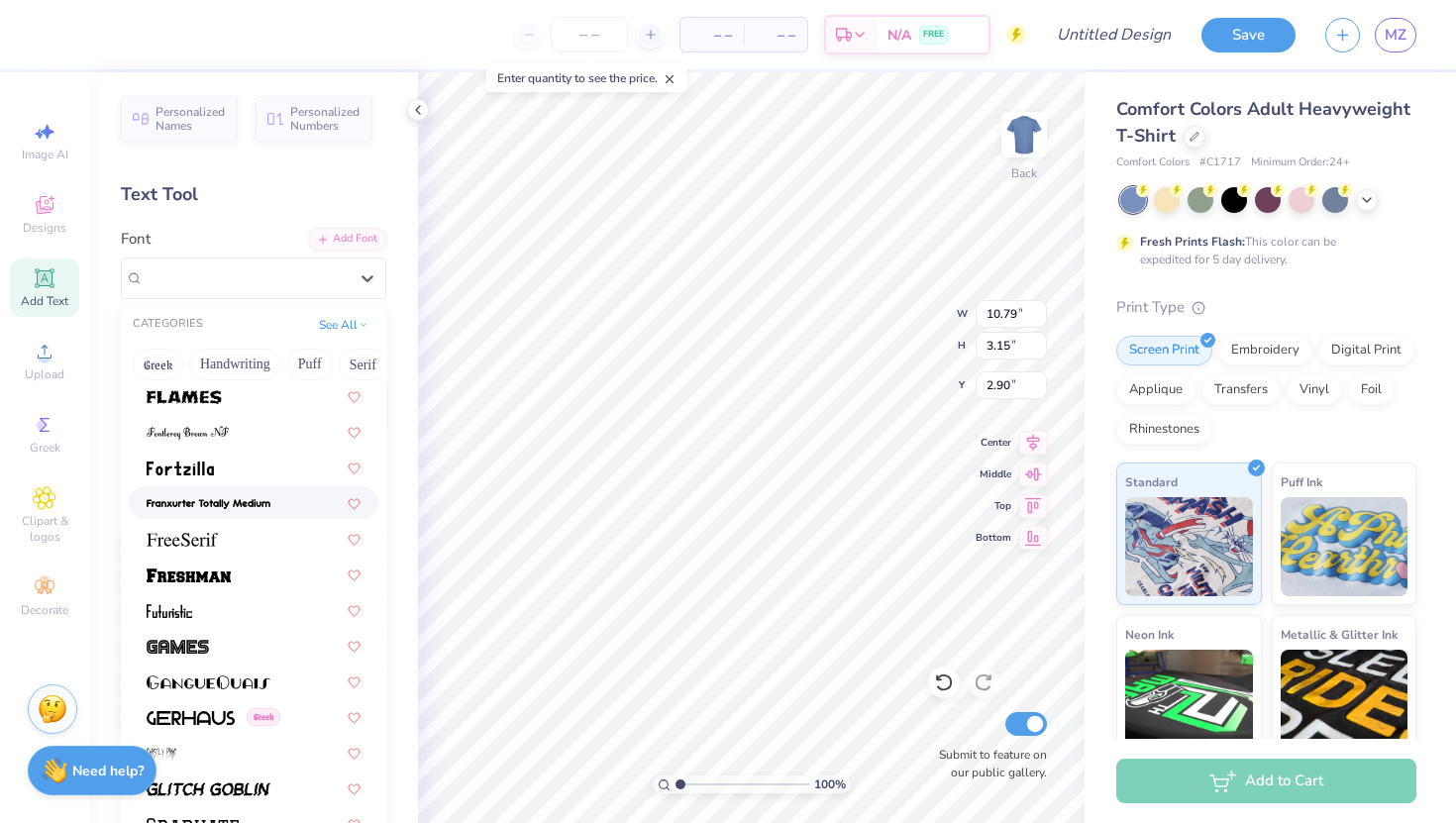 scroll, scrollTop: 4285, scrollLeft: 0, axis: vertical 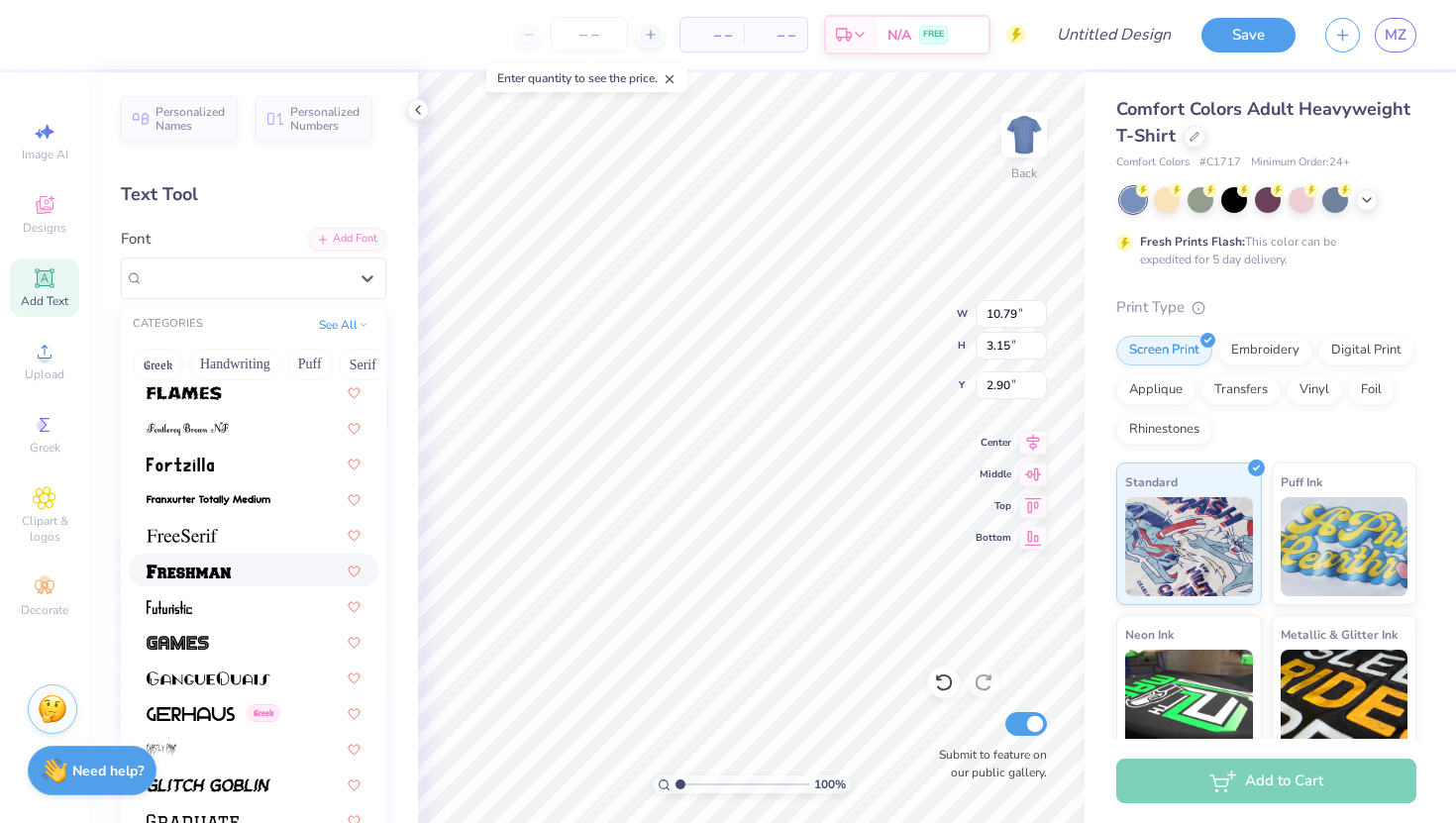 click at bounding box center (254, 569) 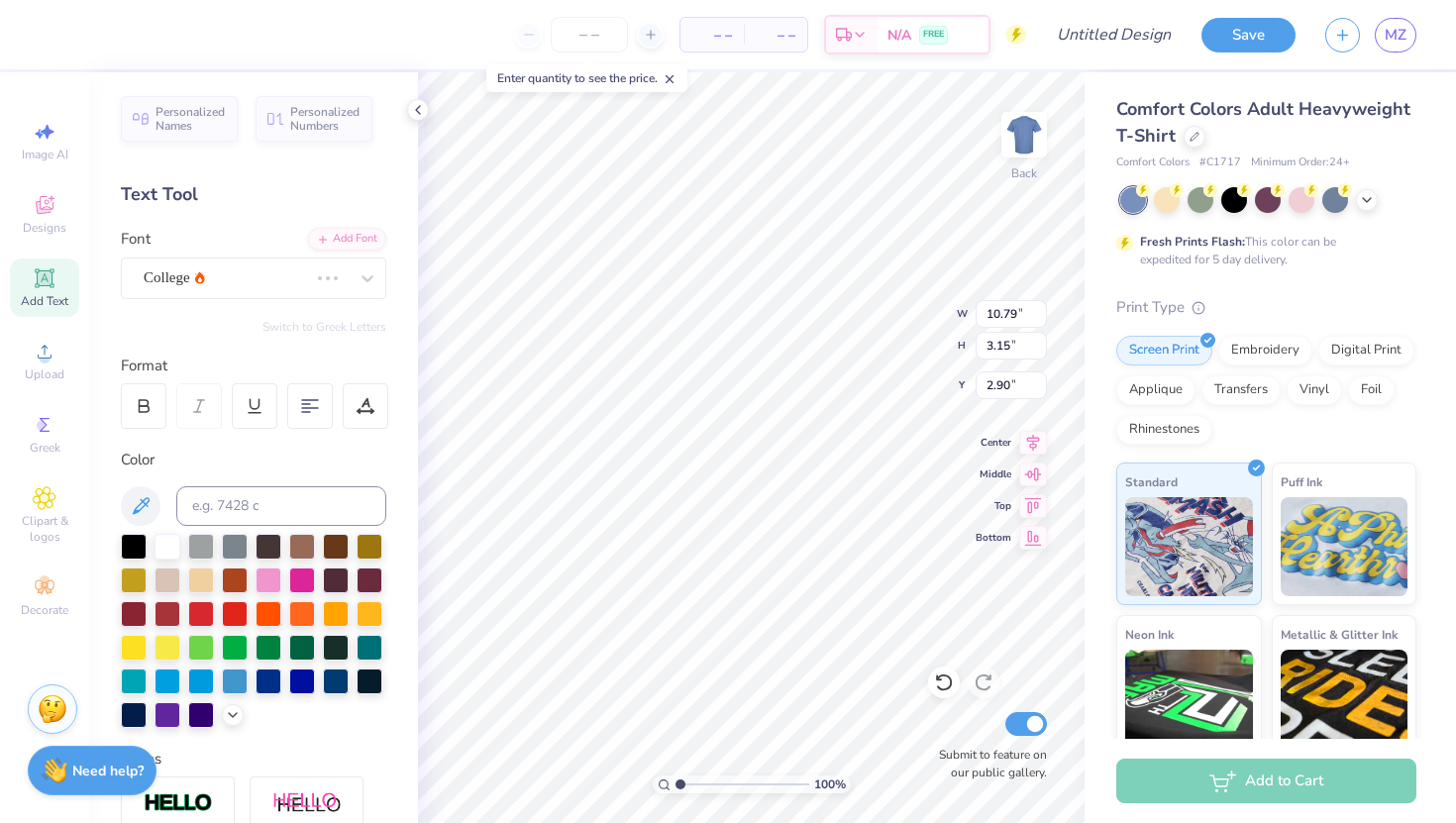 type on "14.17" 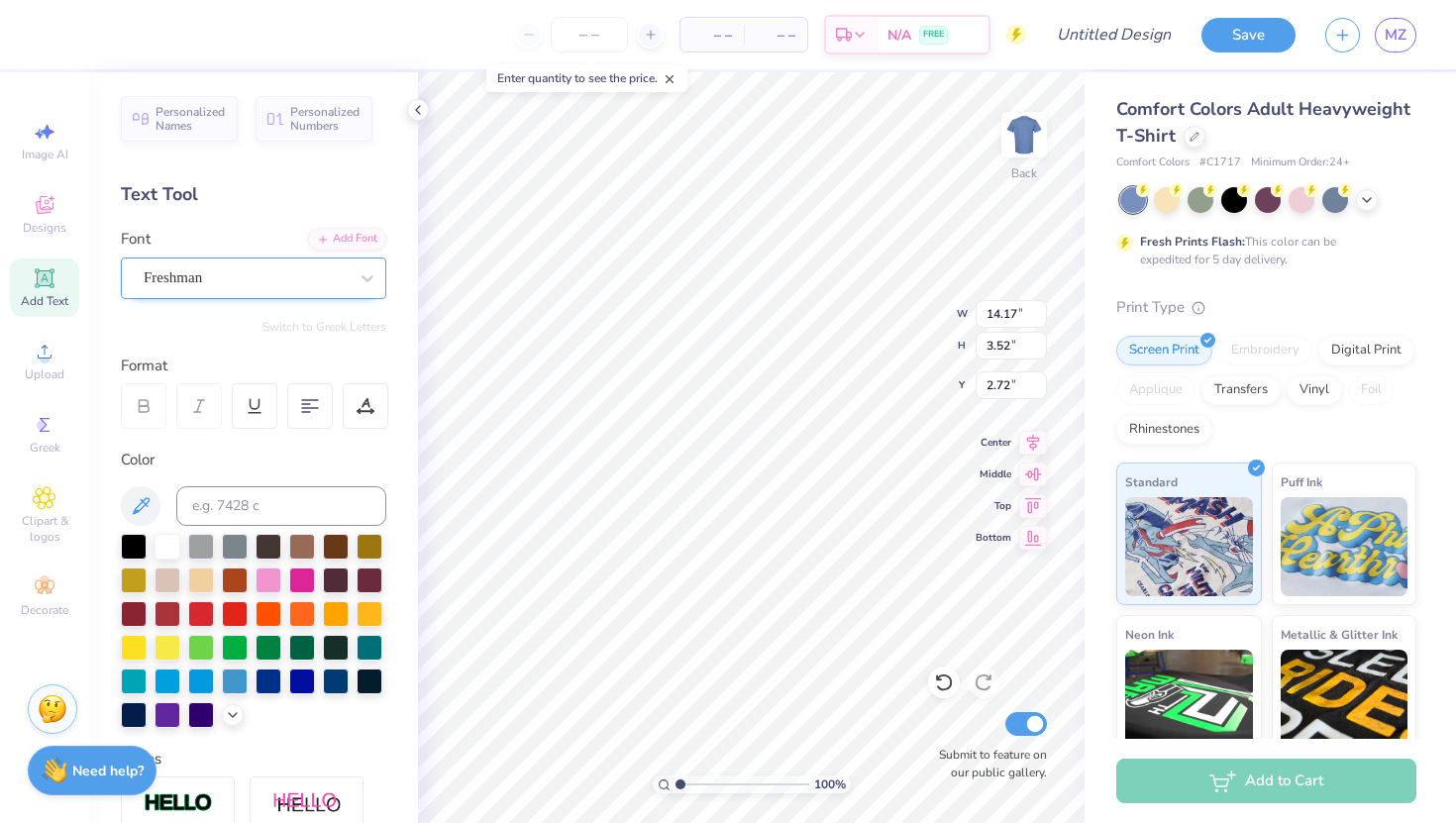 click on "Freshman" at bounding box center [246, 277] 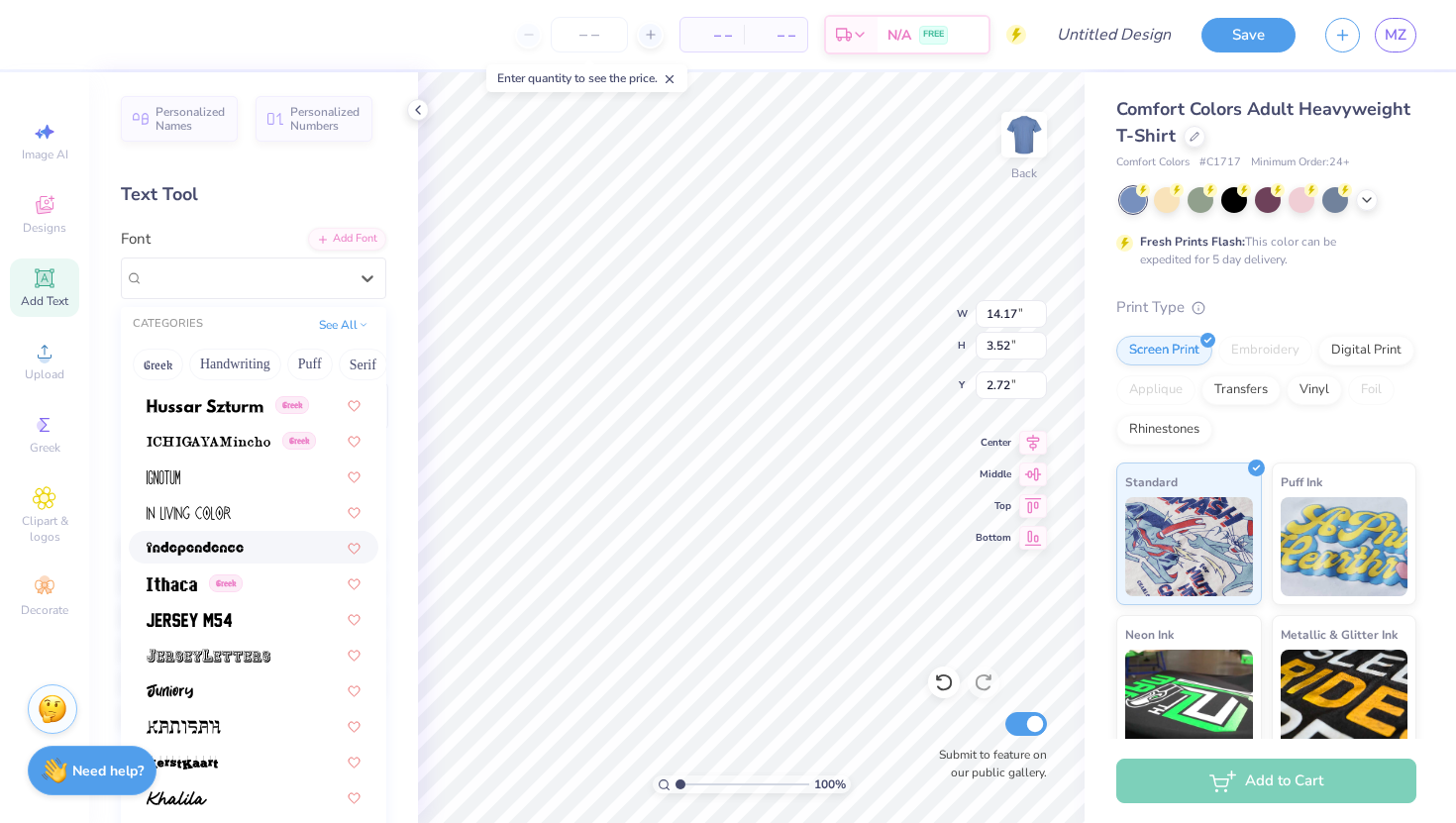 scroll, scrollTop: 5238, scrollLeft: 0, axis: vertical 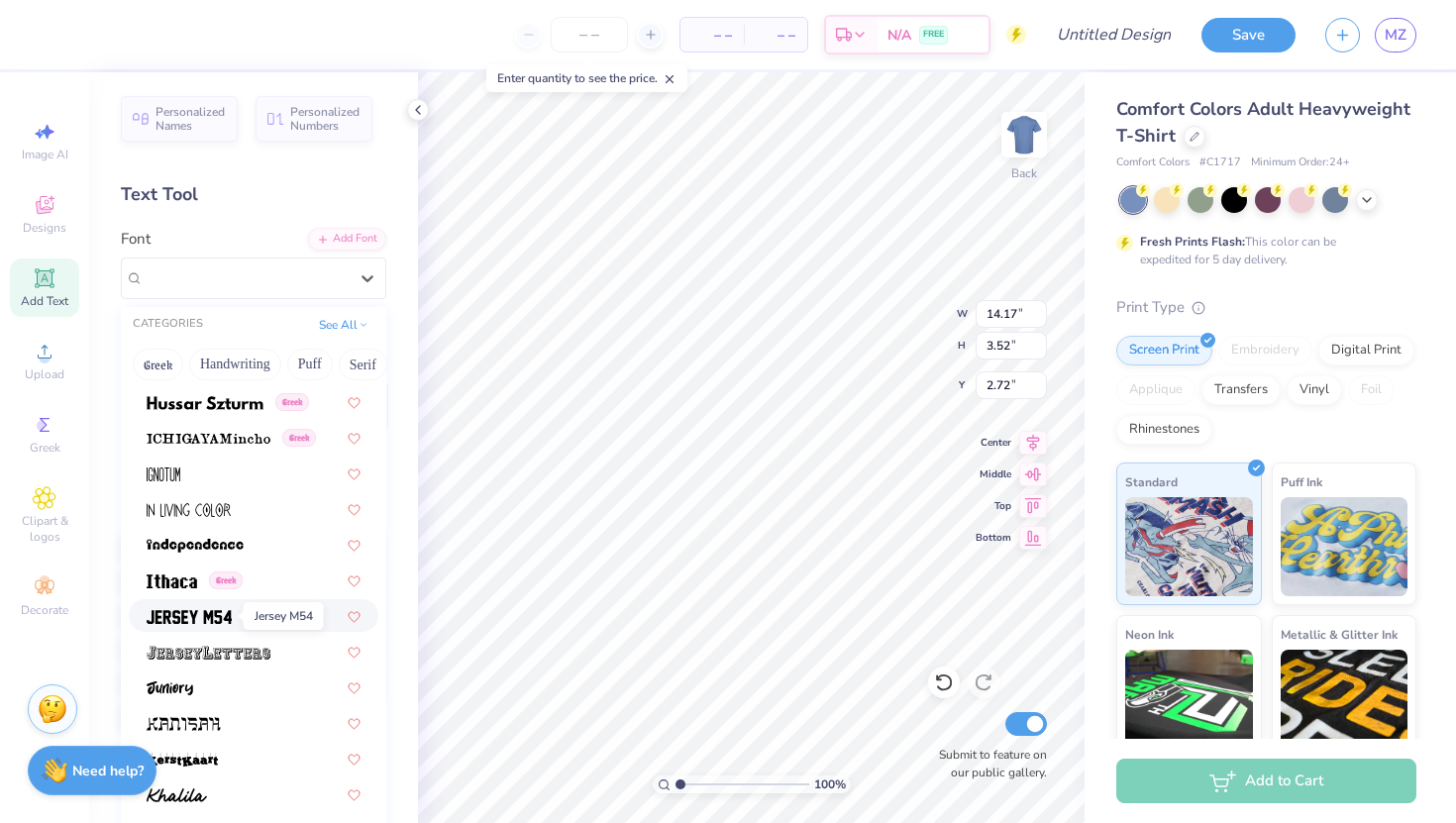 click at bounding box center [189, 617] 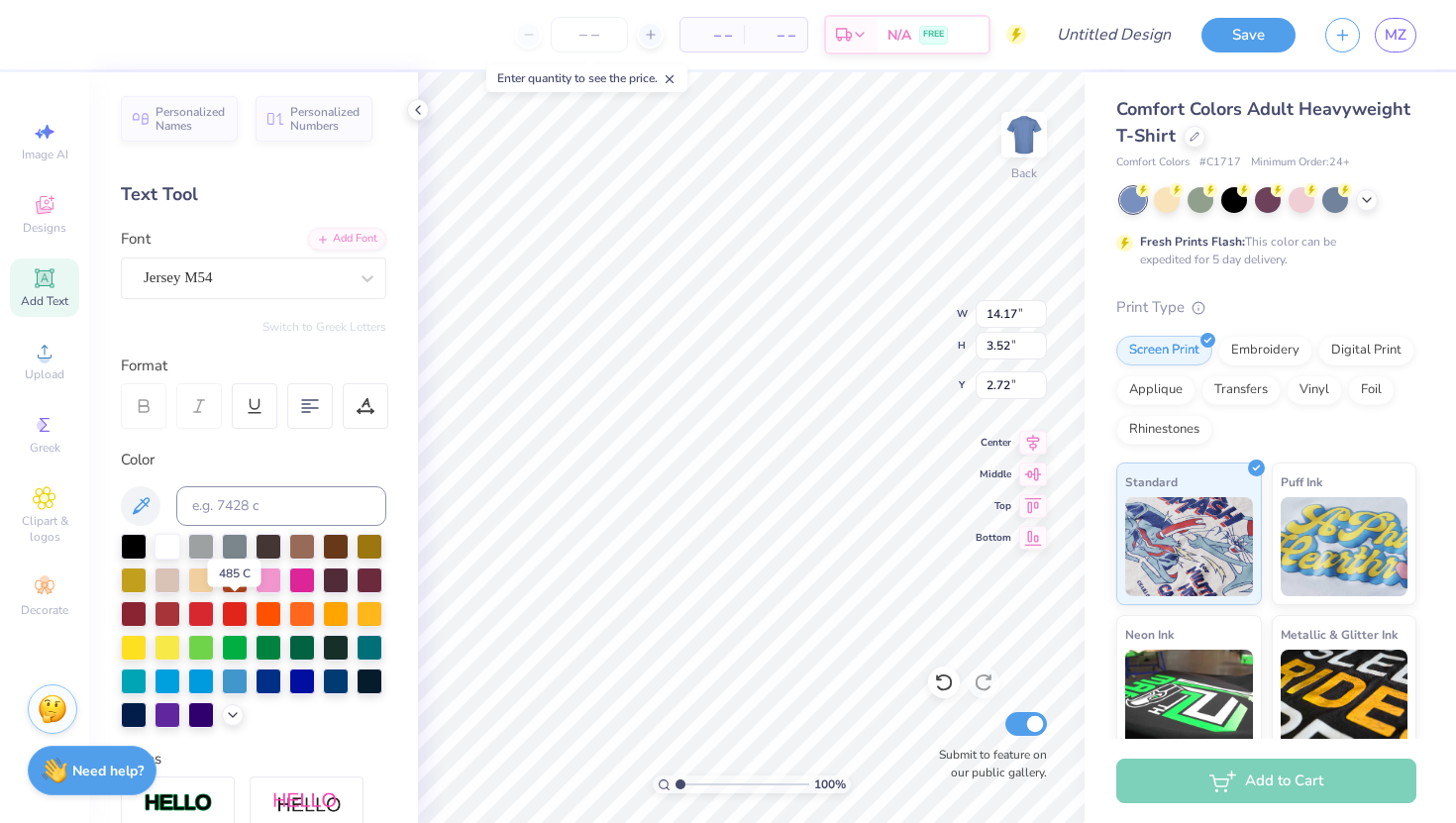 type on "11.23" 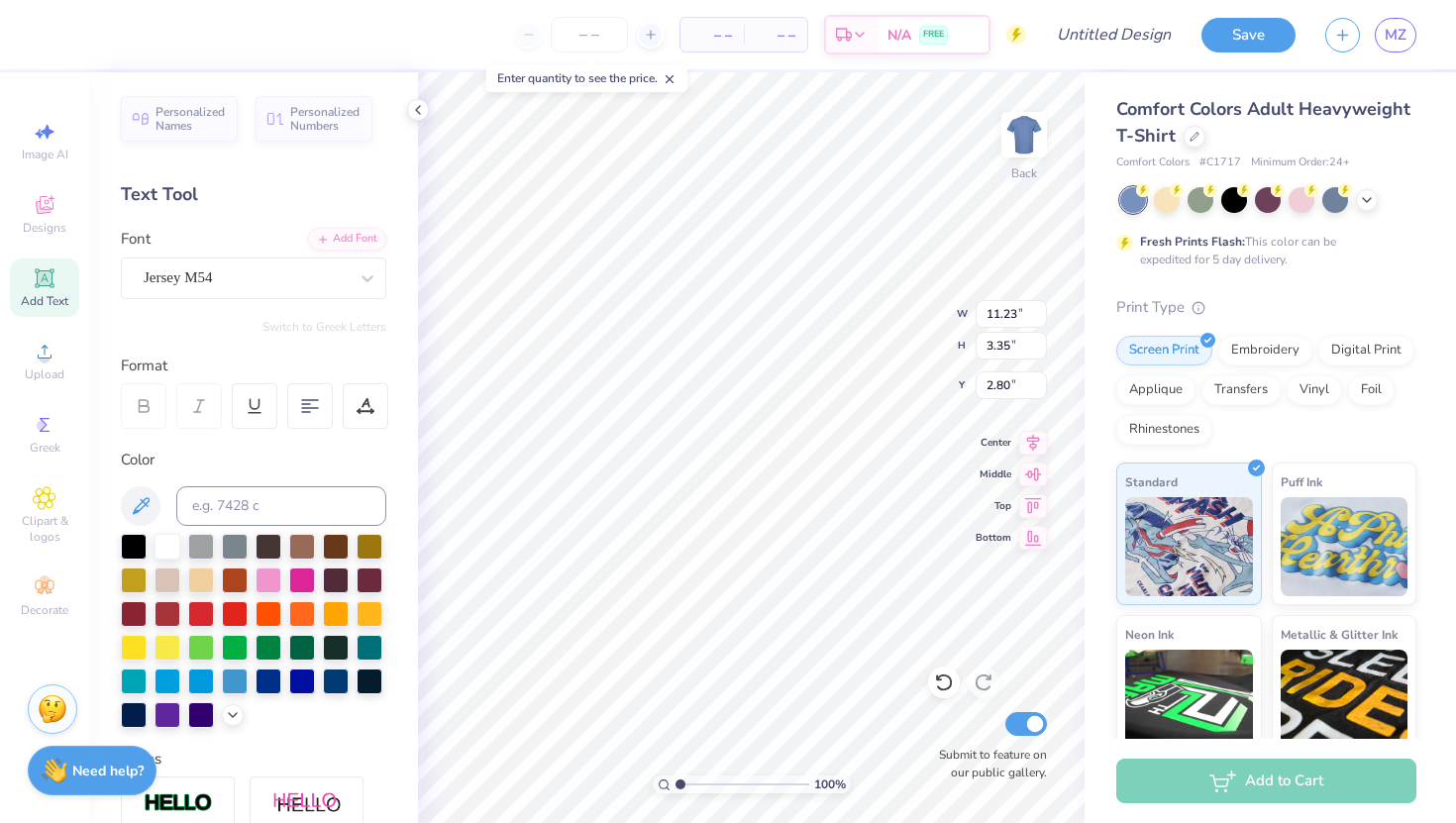 type on "10.49" 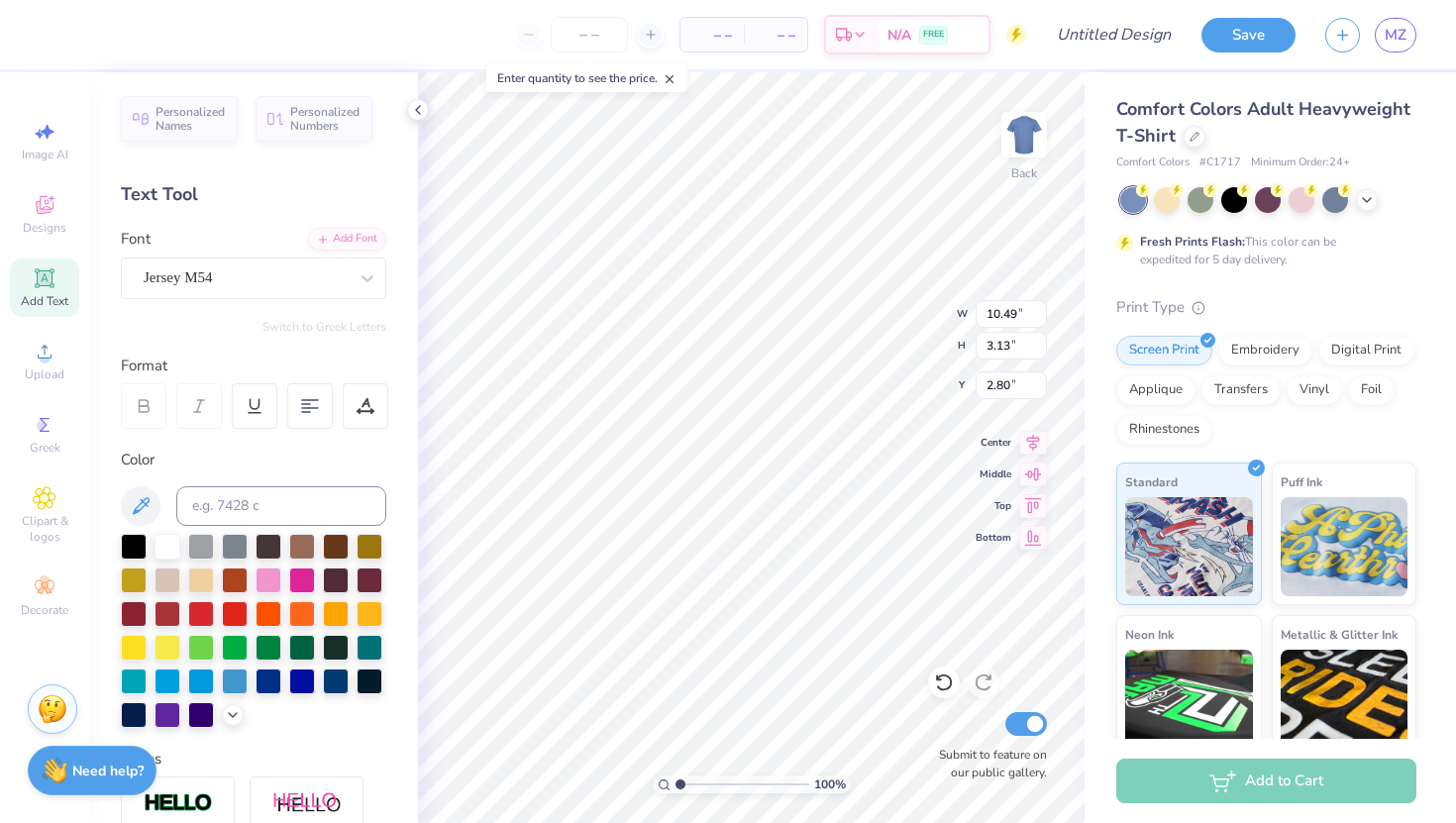 type on "3.00" 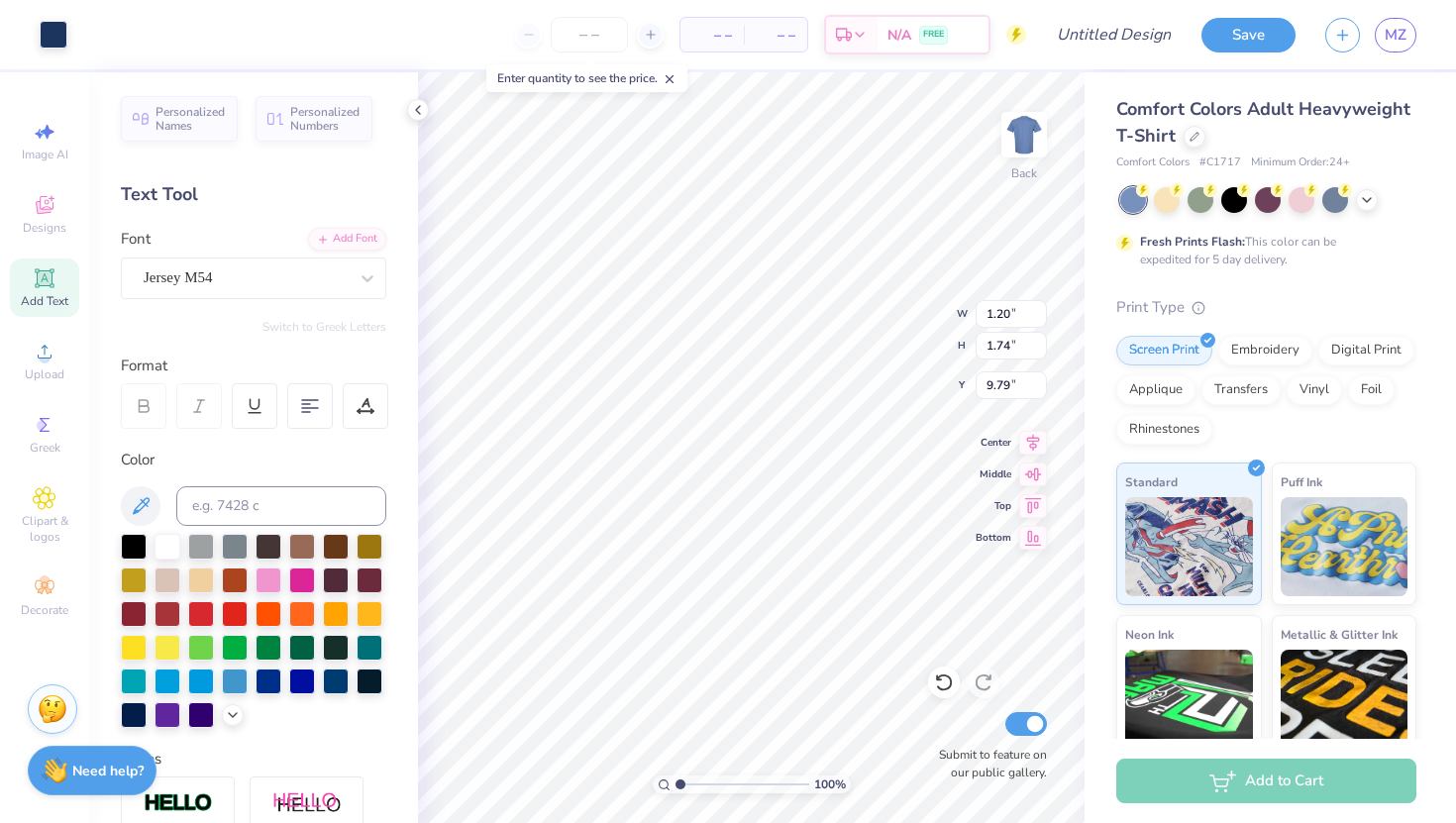 type on "9.80" 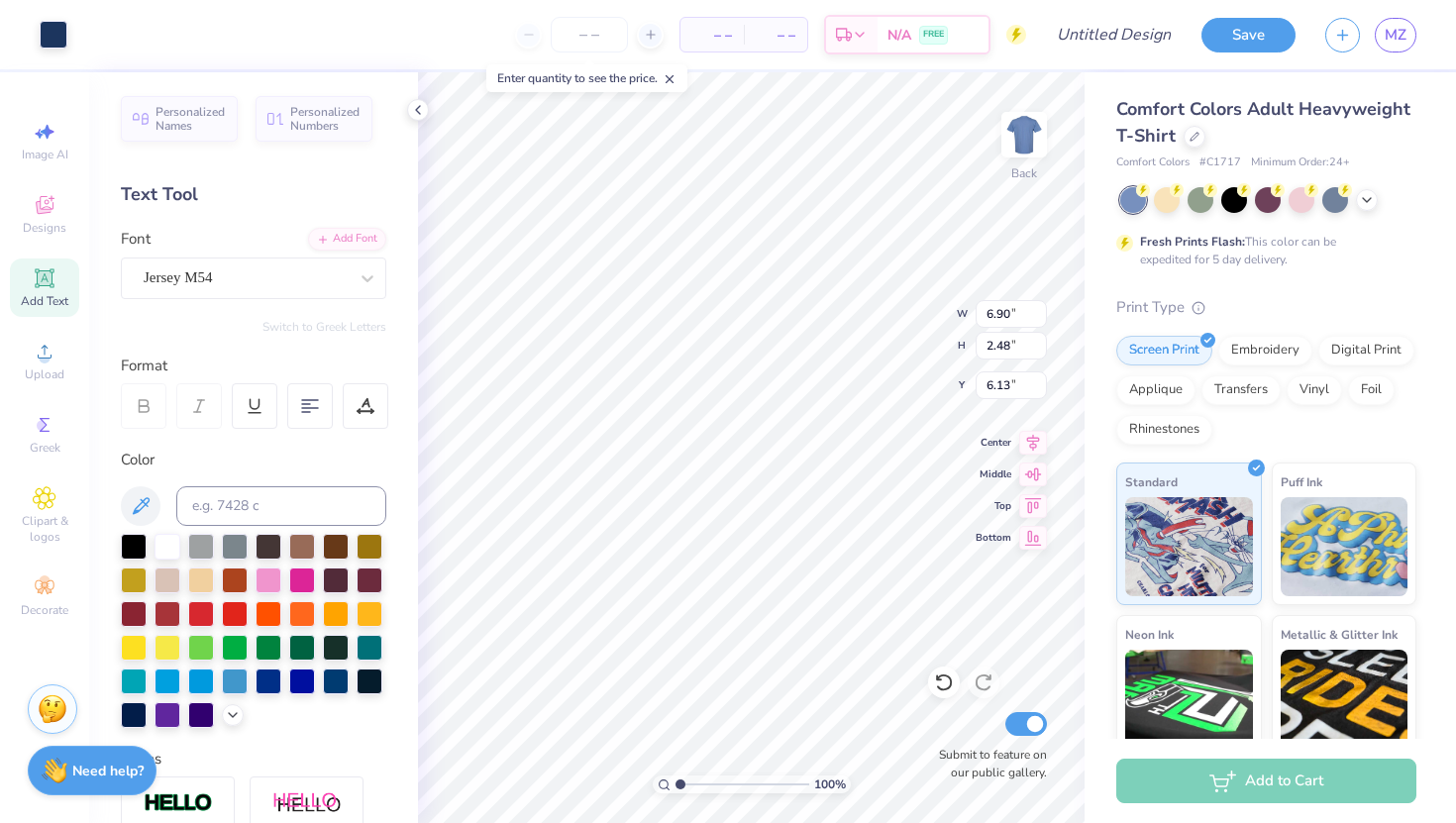 type on "5.93" 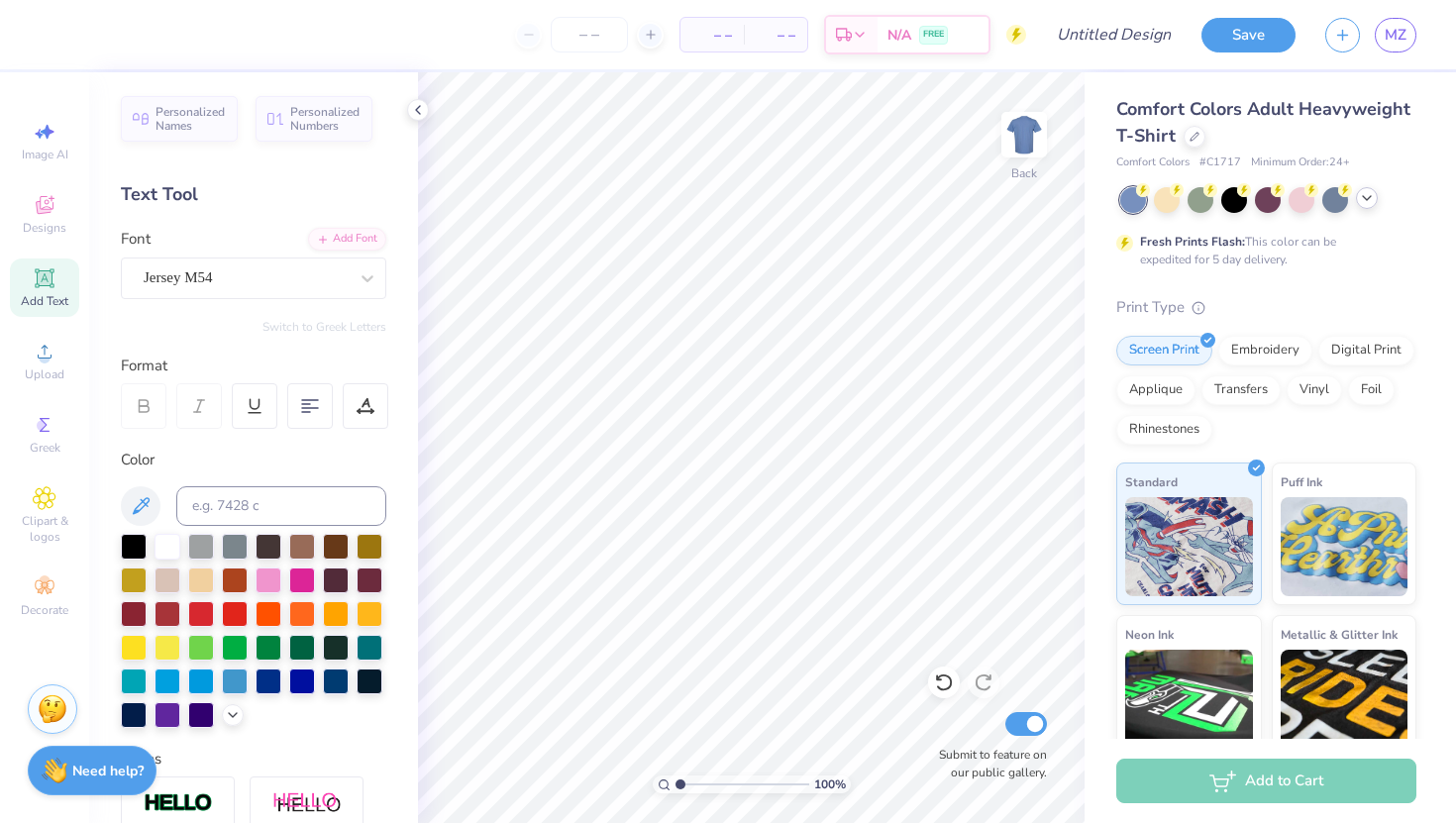 click 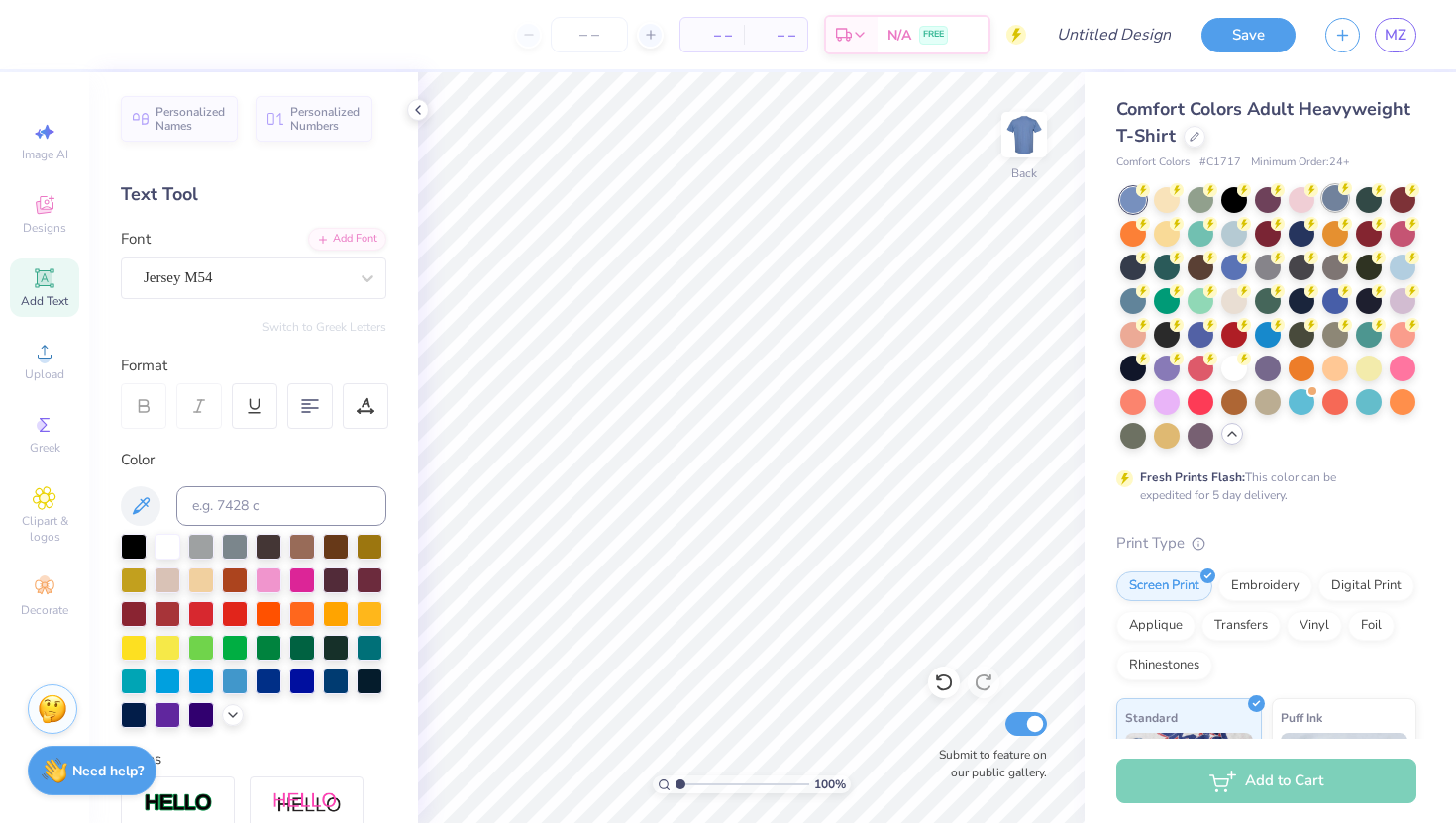 click at bounding box center [1268, 318] 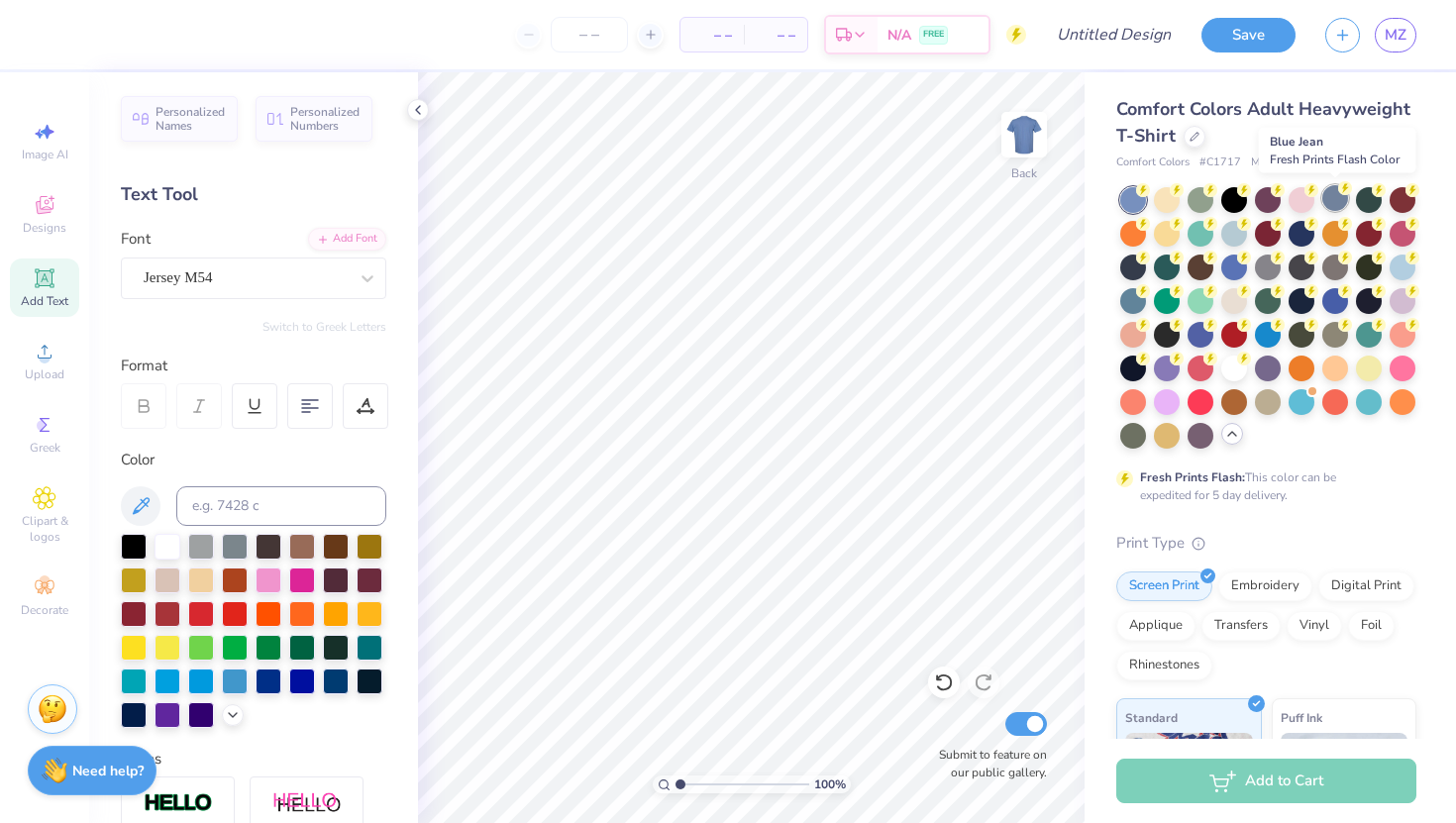 click at bounding box center [1335, 198] 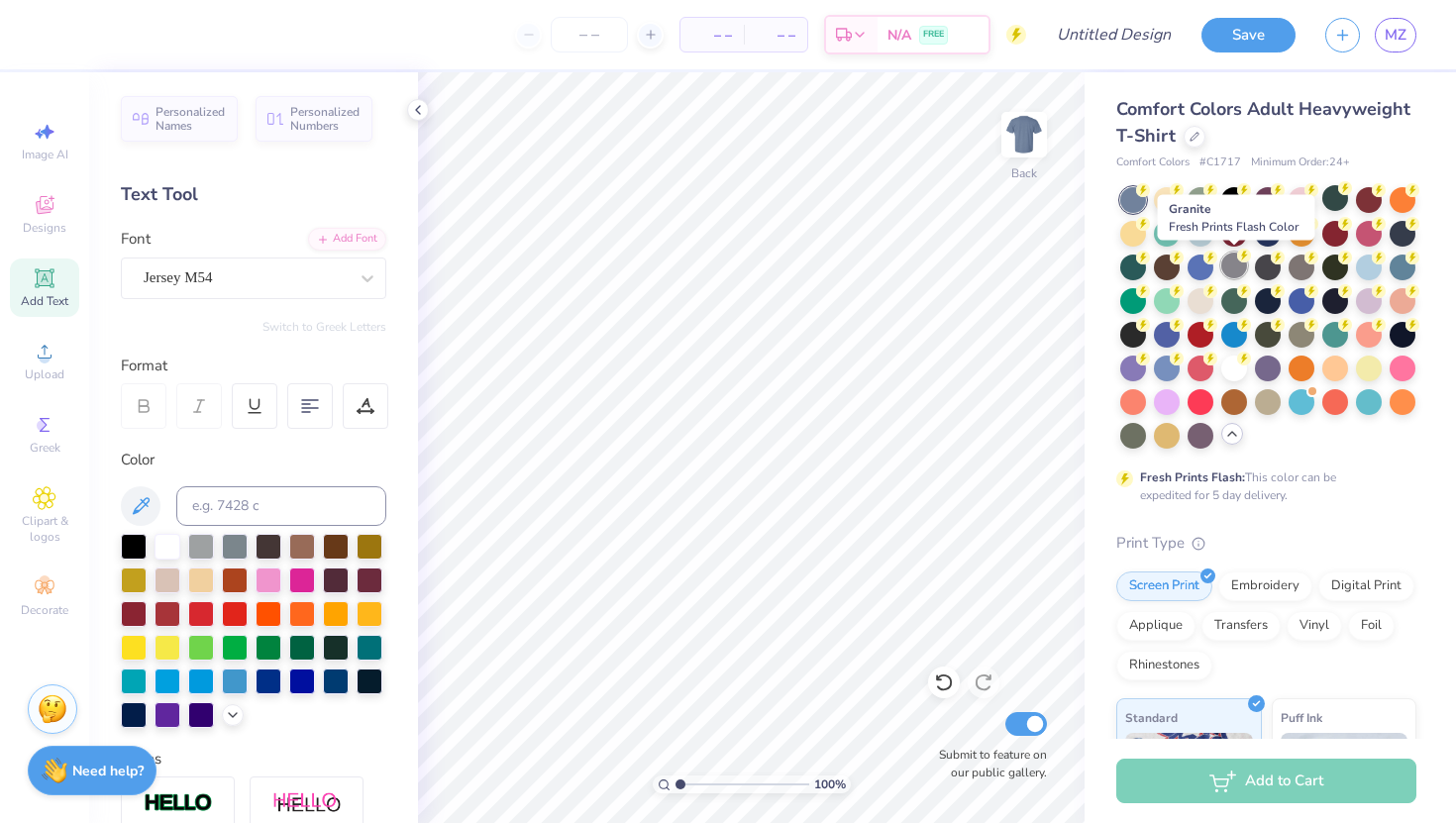 click at bounding box center [1234, 265] 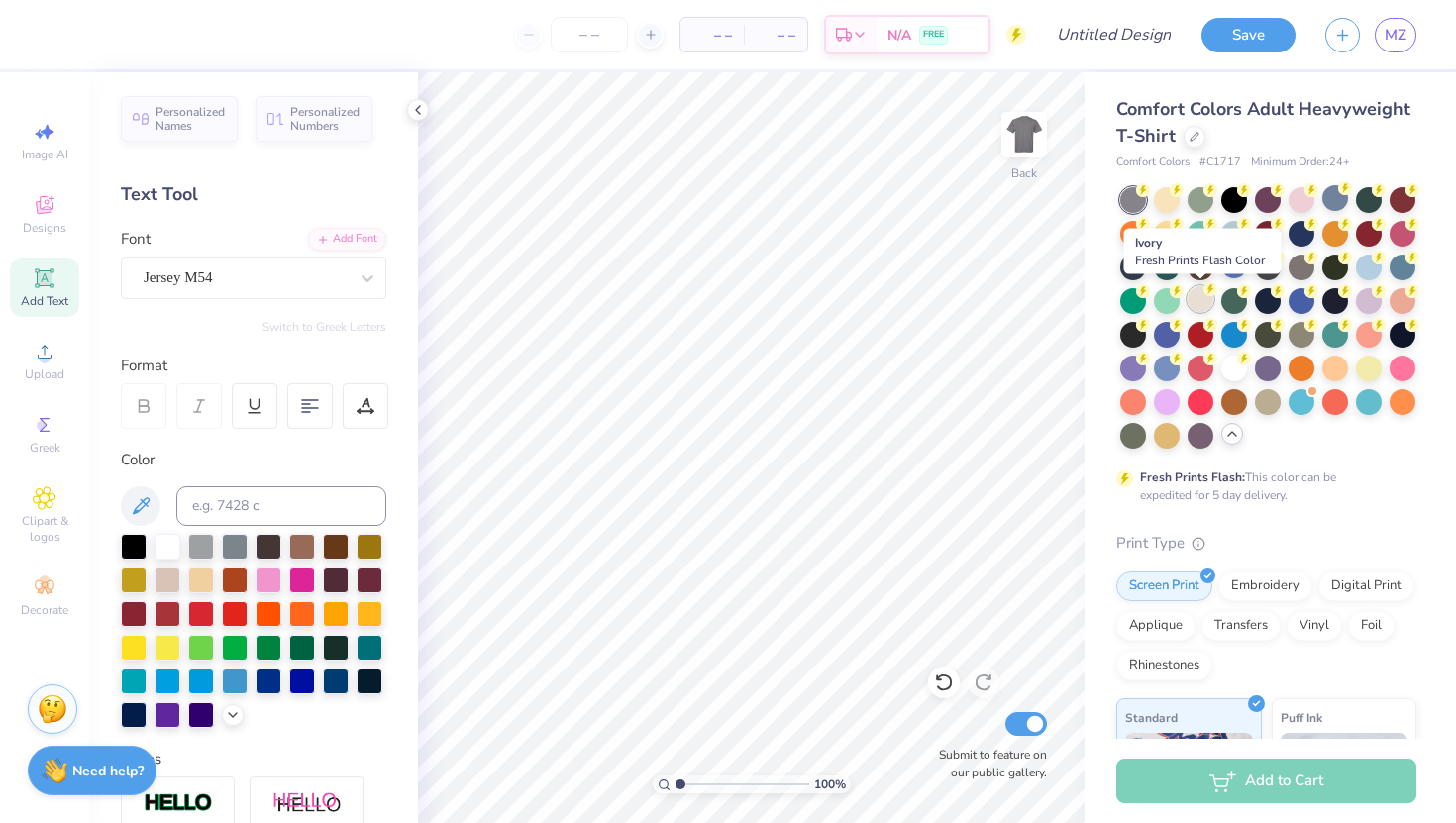 click at bounding box center (1200, 299) 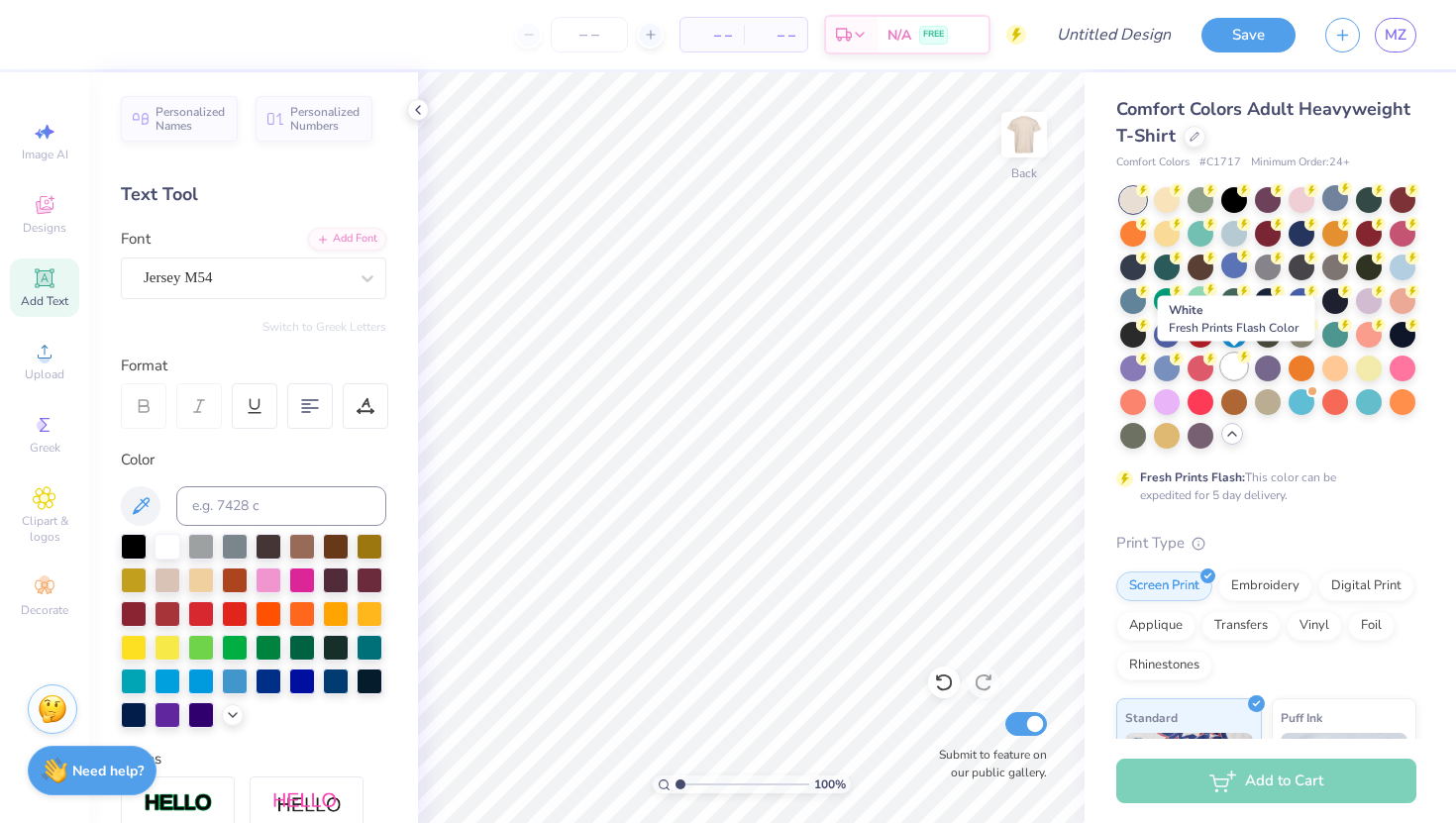 click at bounding box center (1234, 366) 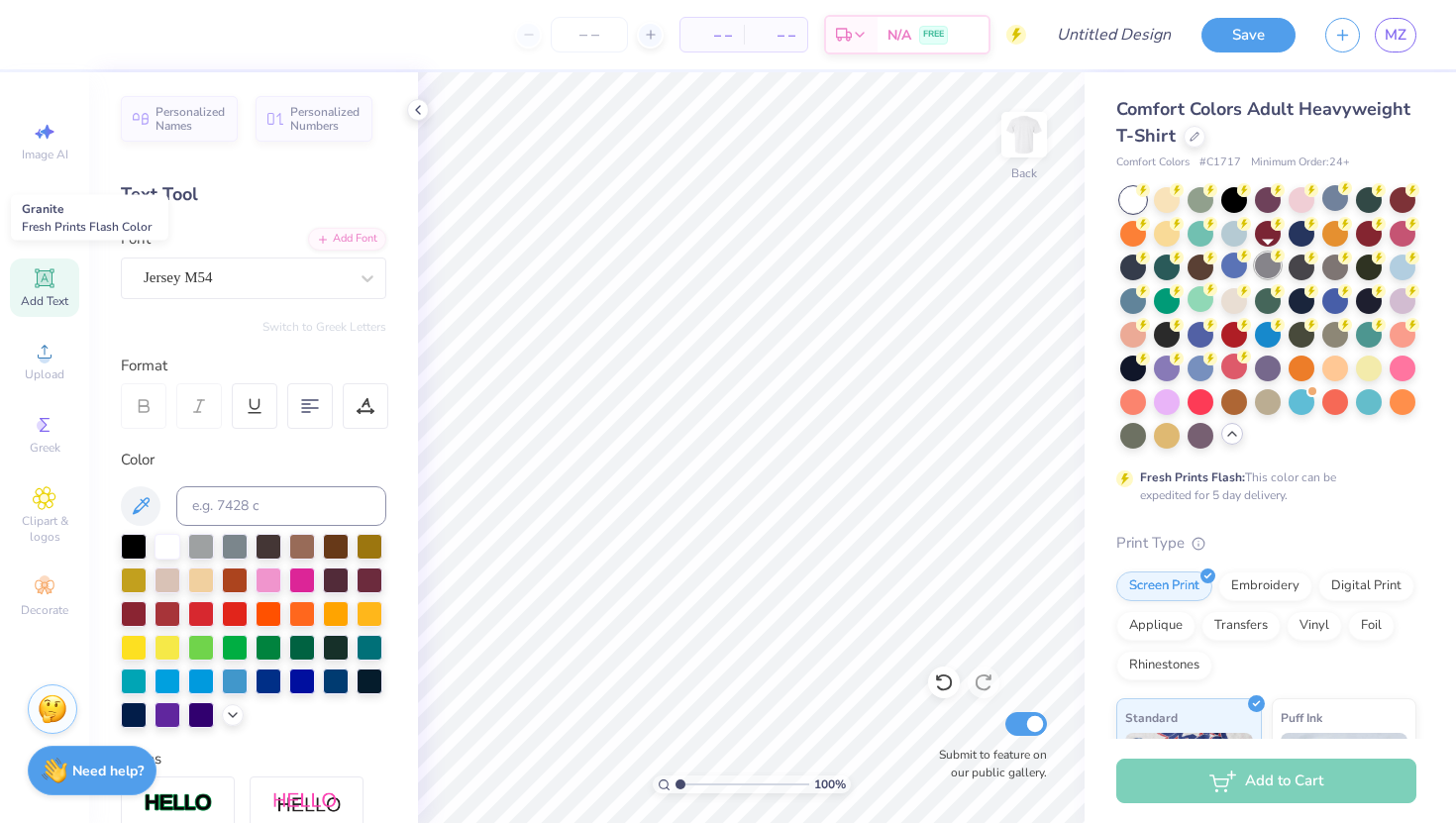 click at bounding box center [1268, 265] 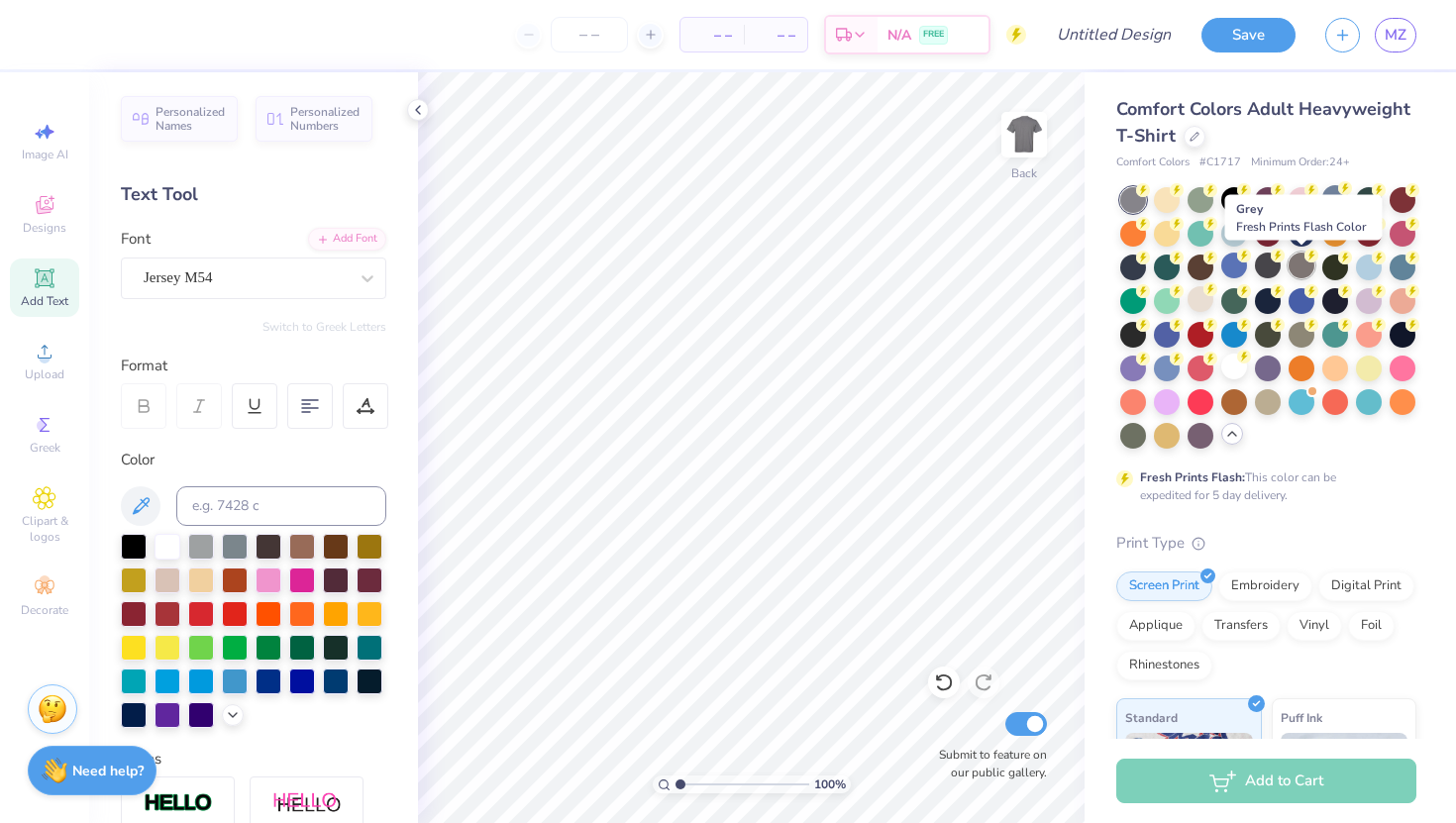 click at bounding box center [1301, 265] 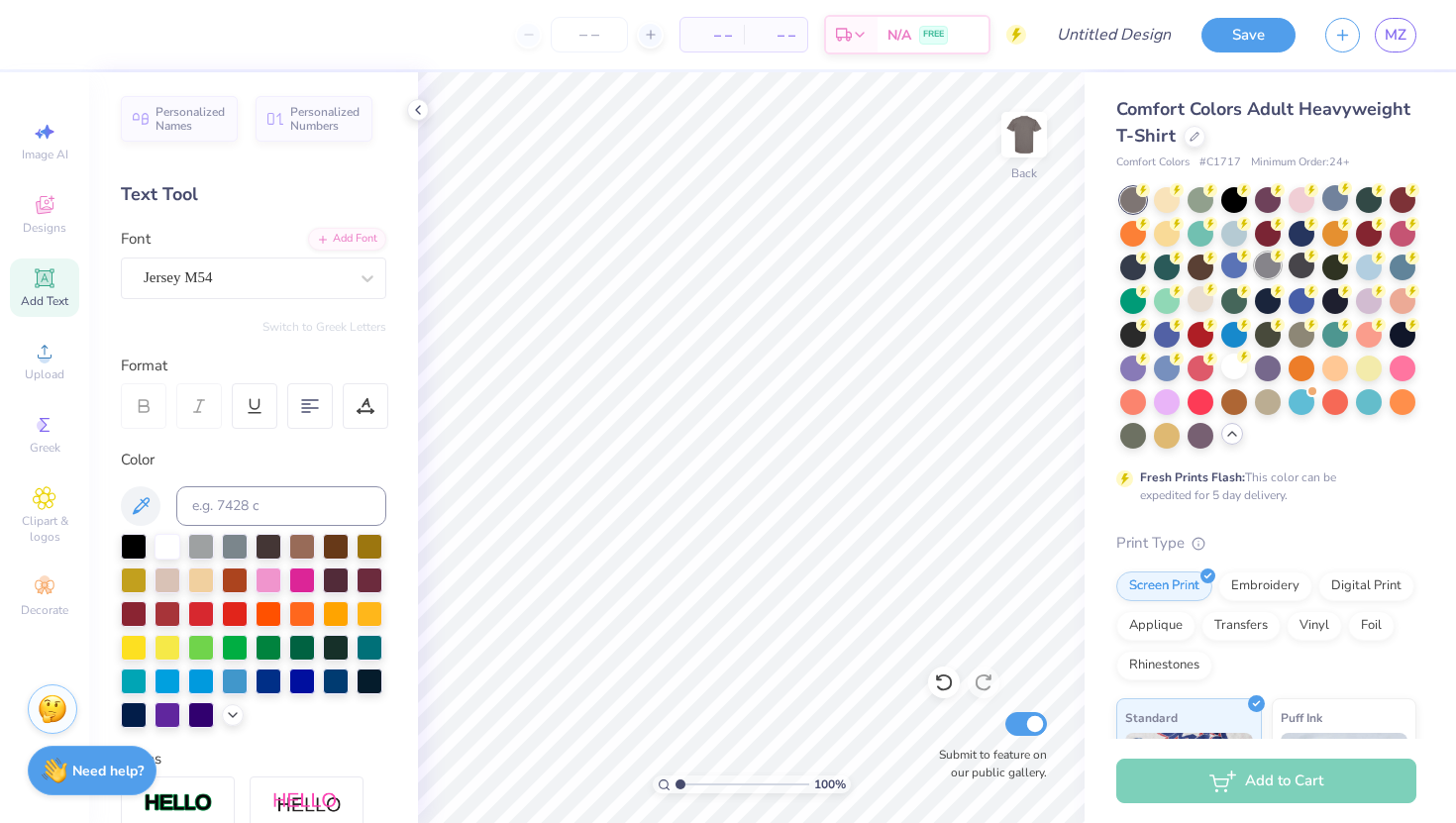 click at bounding box center [1268, 265] 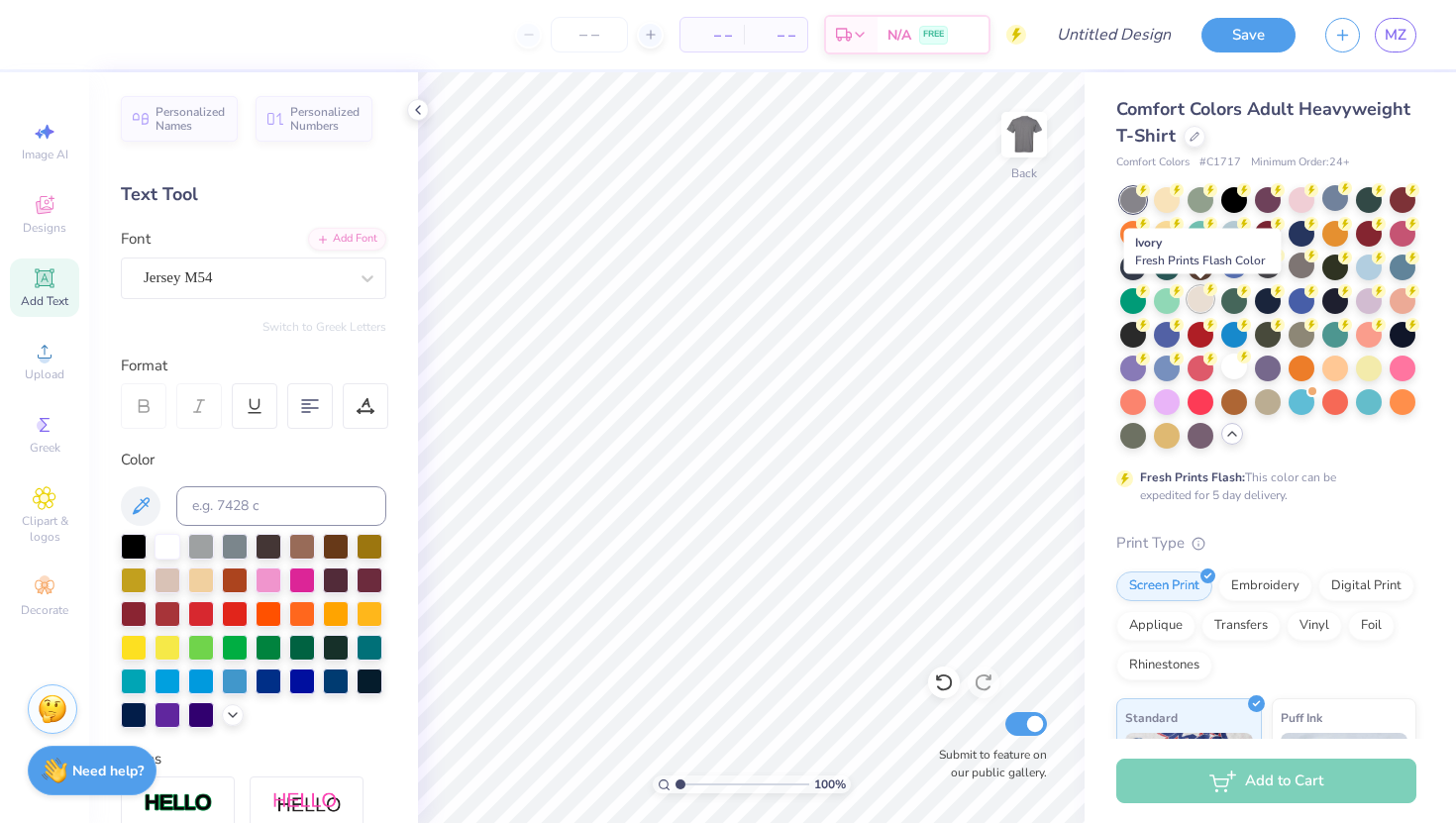 click at bounding box center (1200, 299) 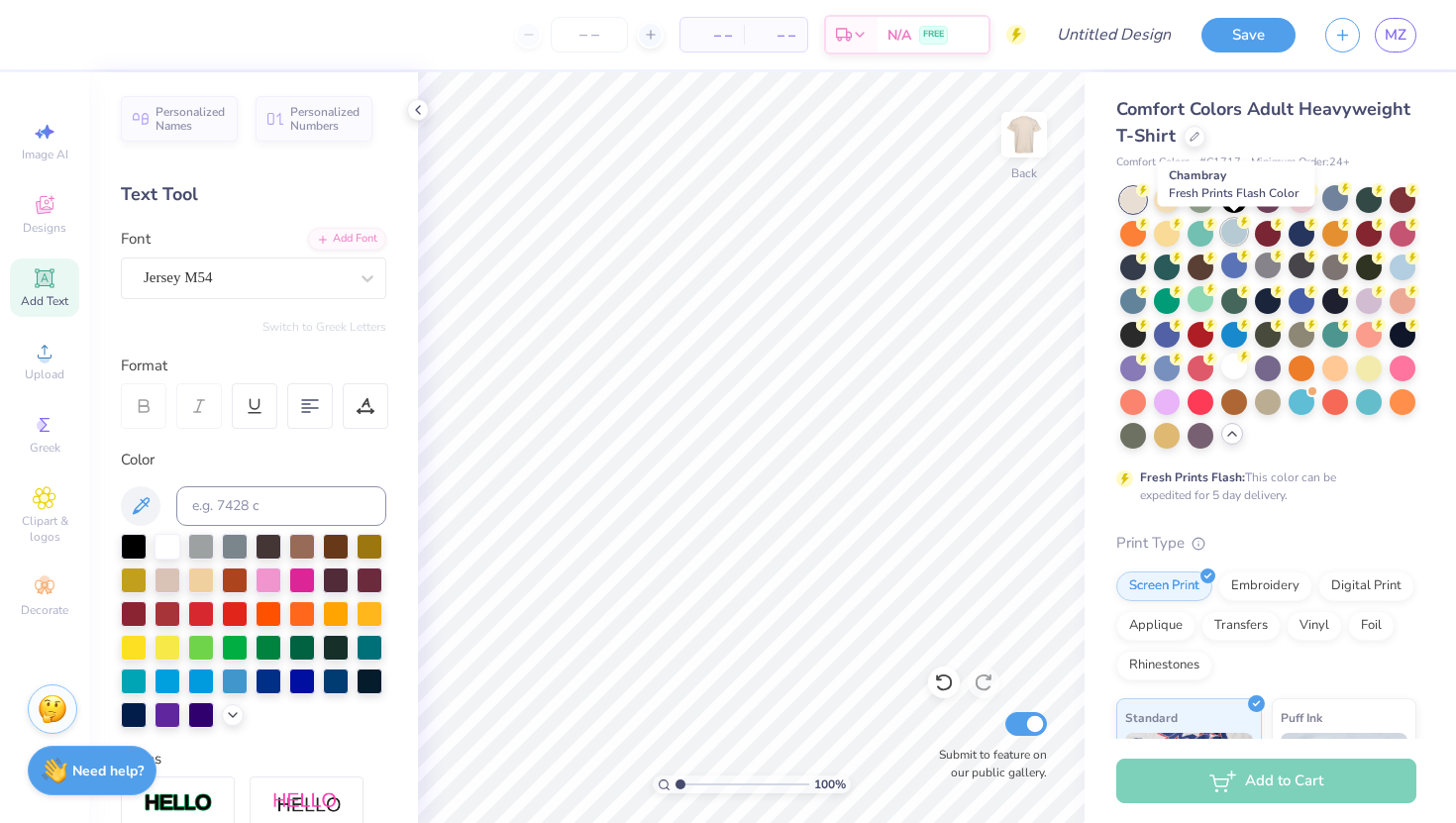 click at bounding box center [1234, 232] 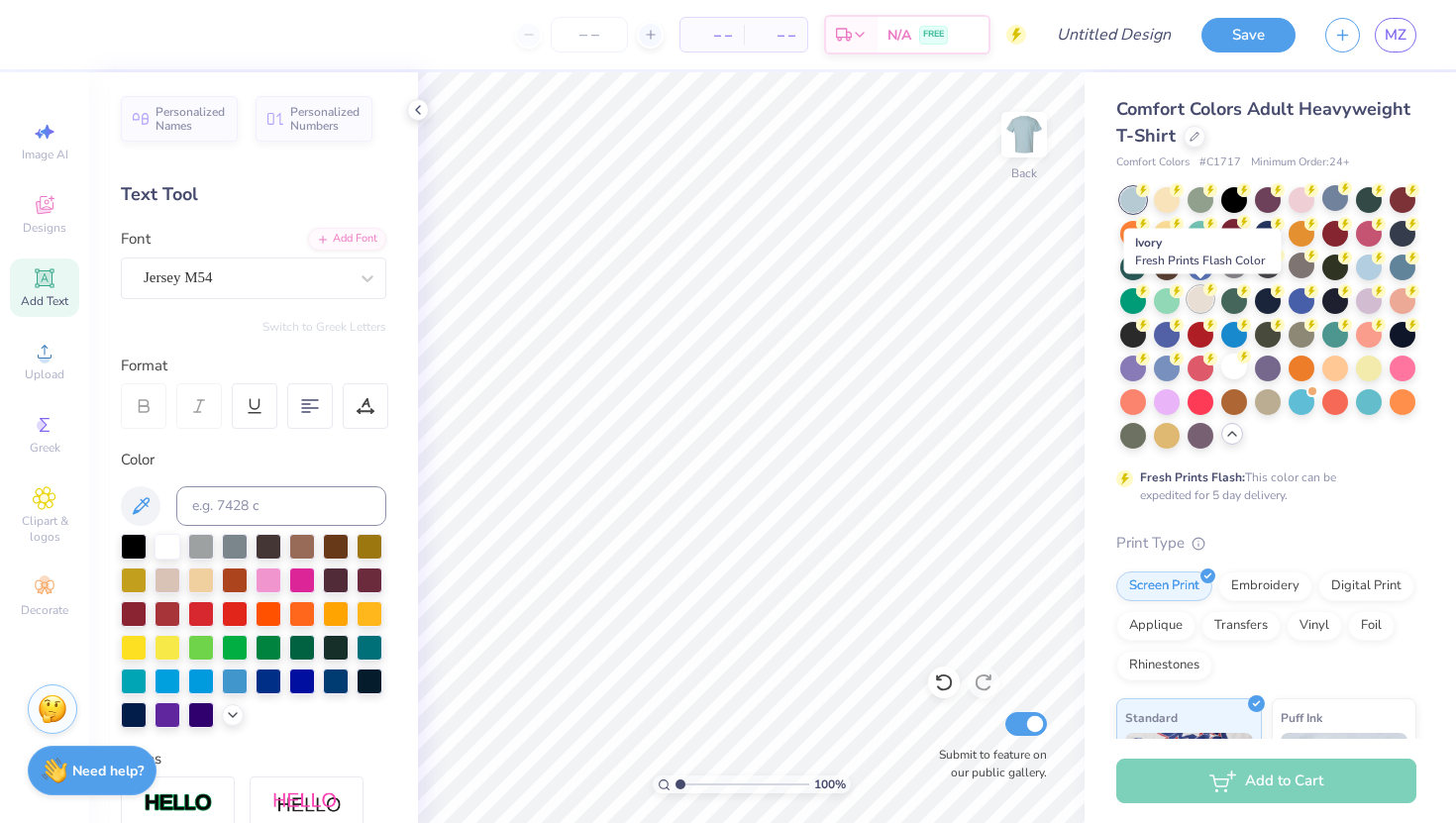 click at bounding box center [1200, 299] 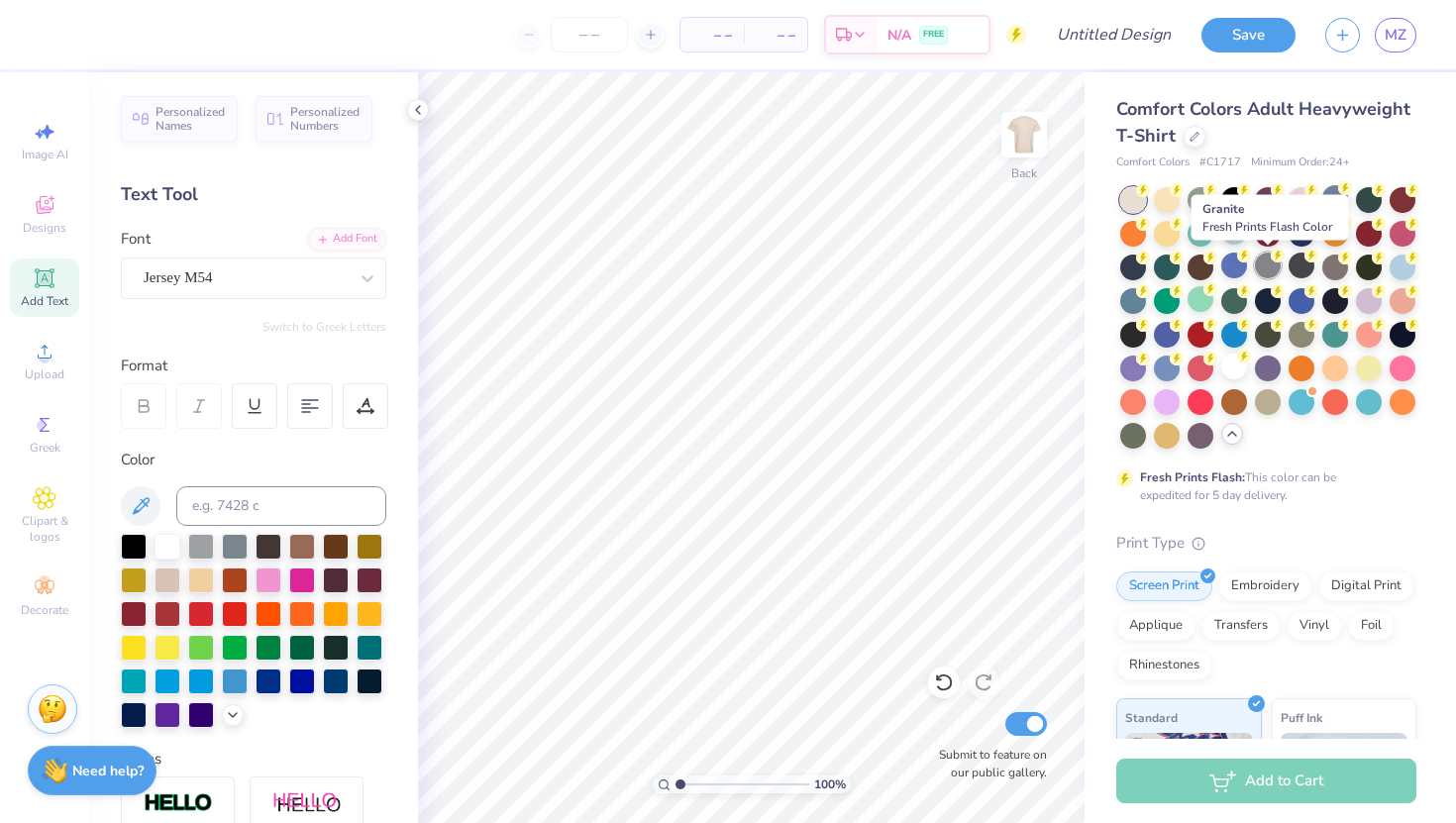 click at bounding box center [1268, 265] 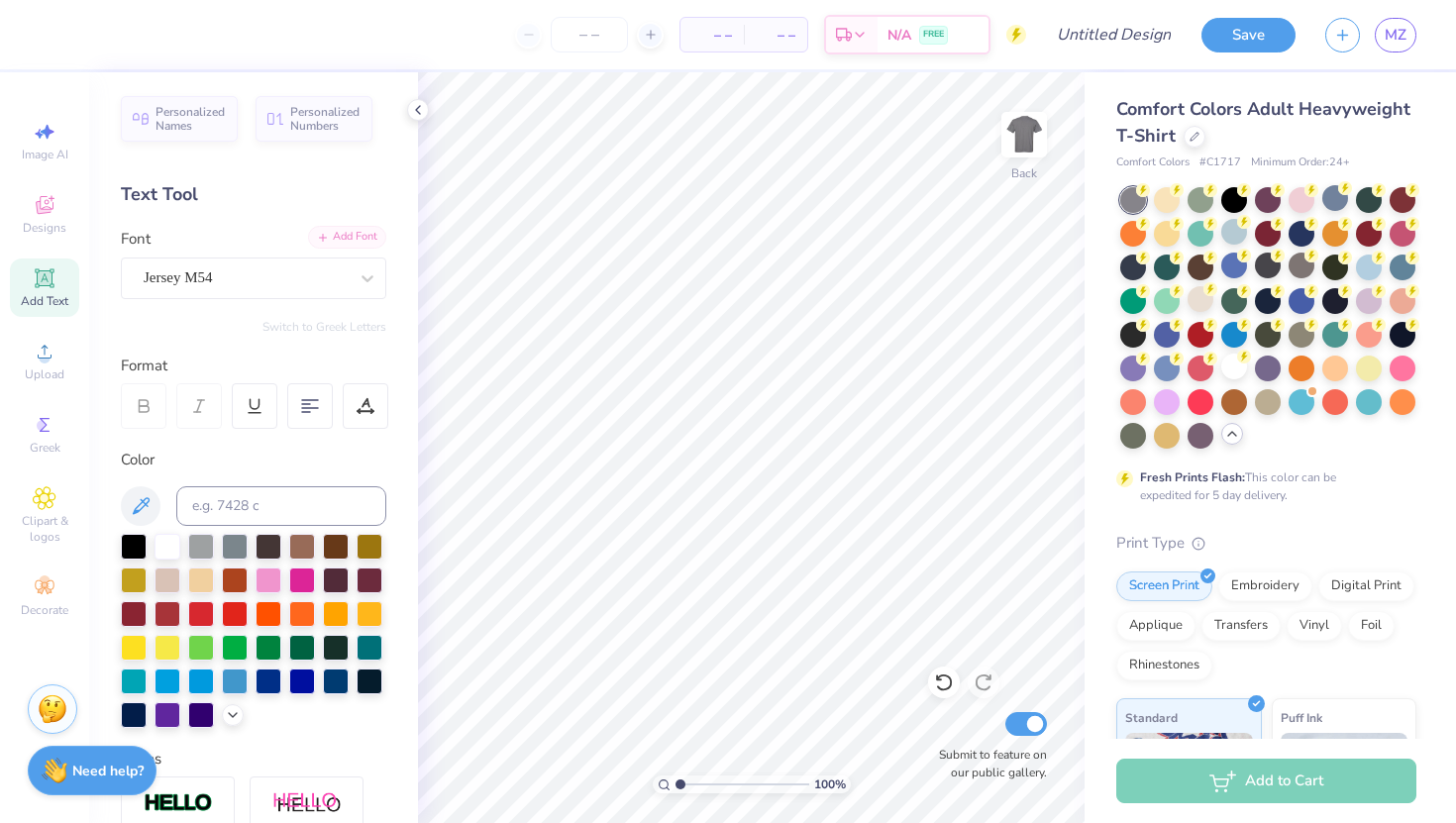 click on "Add Font" at bounding box center (347, 237) 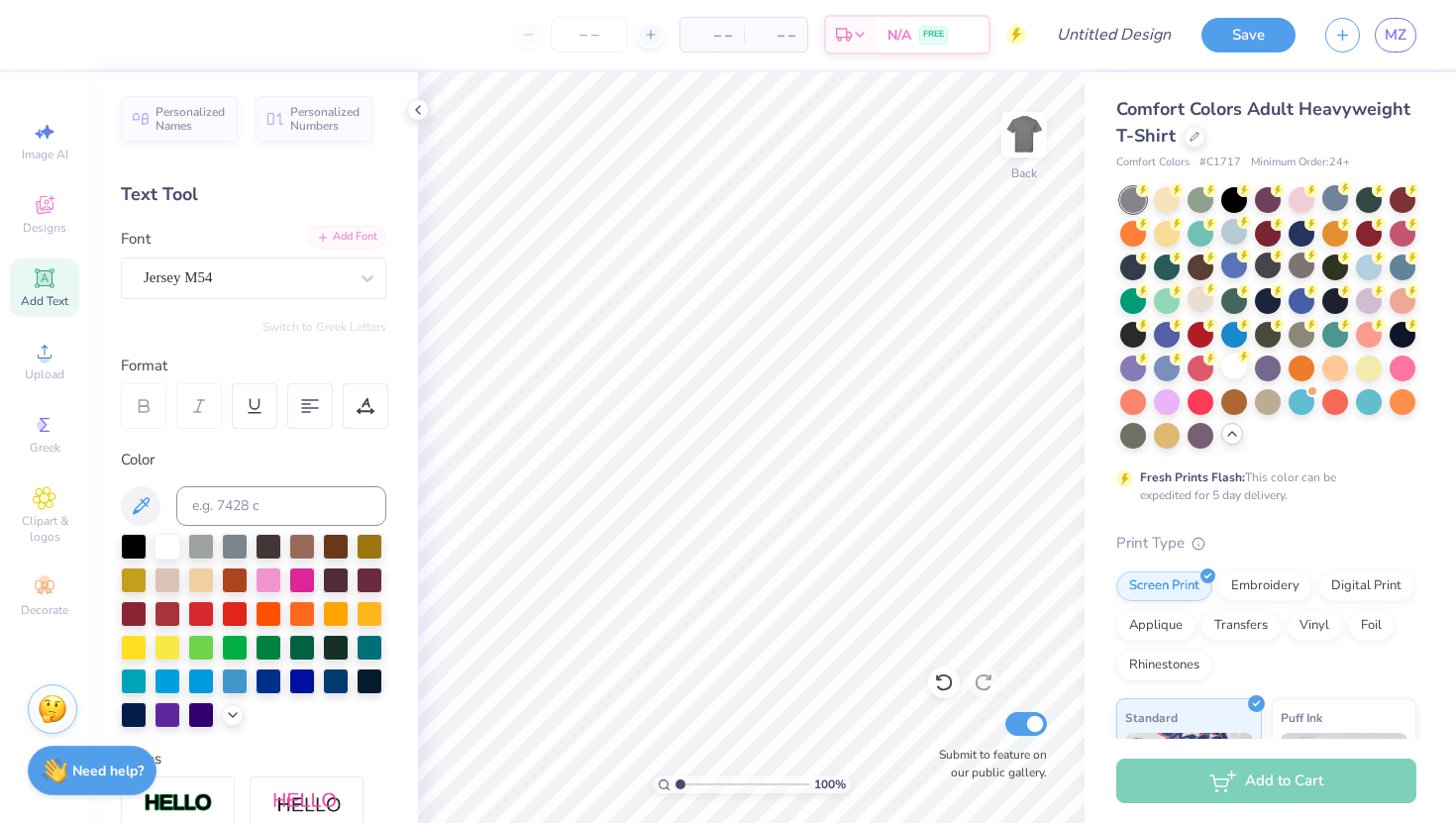 click on "Add Font" at bounding box center [347, 237] 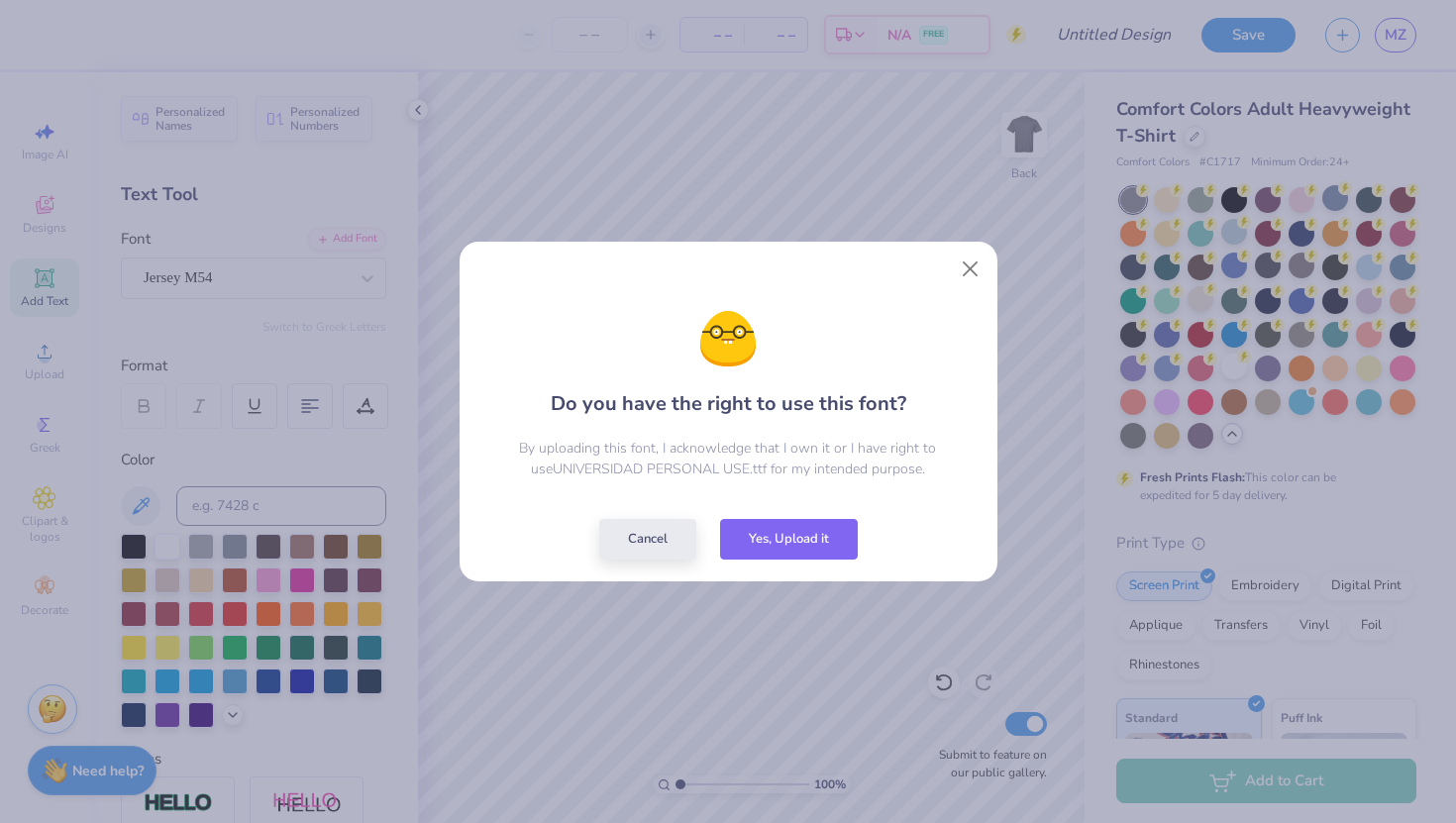 click on "Yes, Upload it" at bounding box center [788, 539] 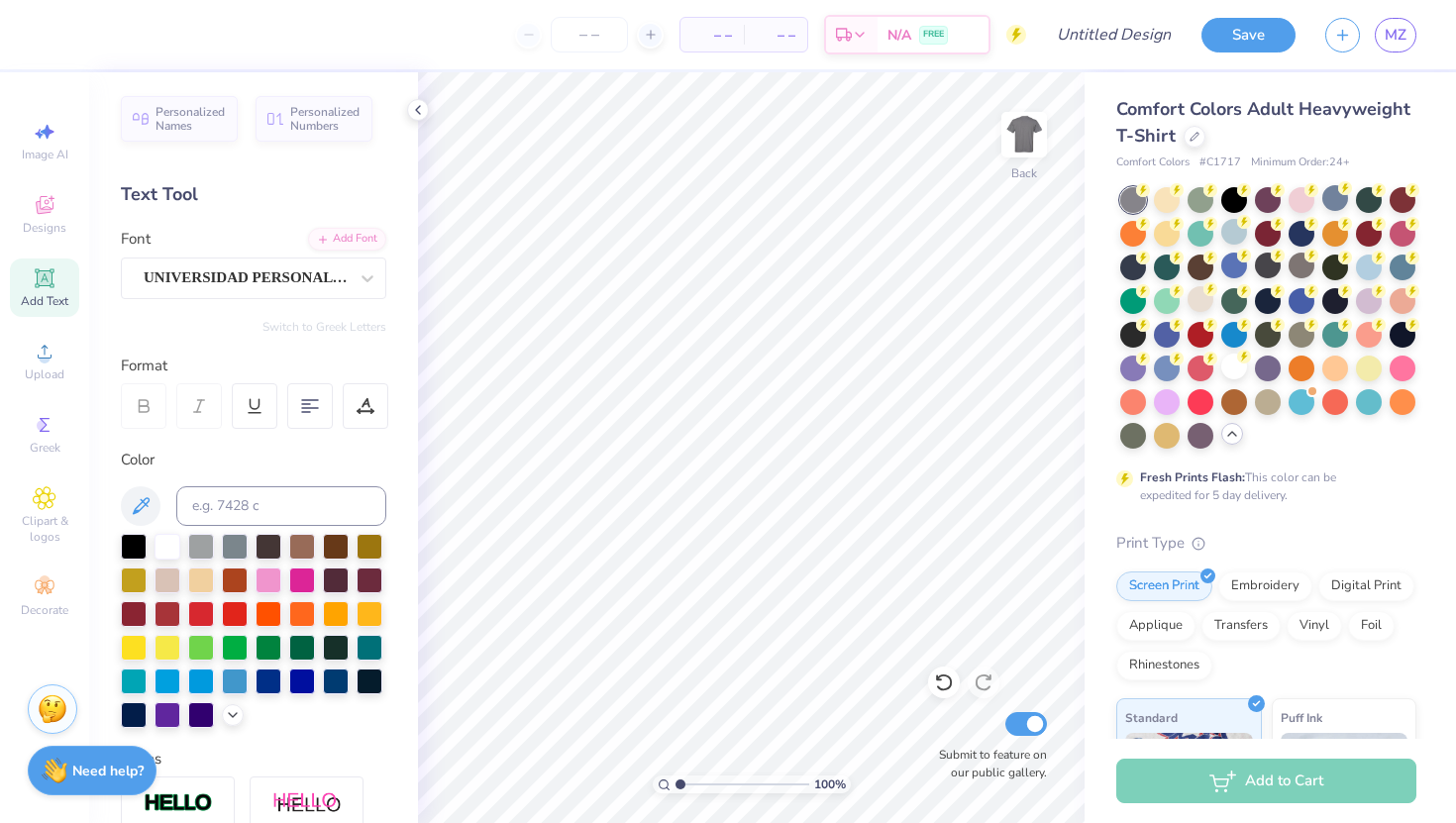click on "Add Text" at bounding box center [45, 301] 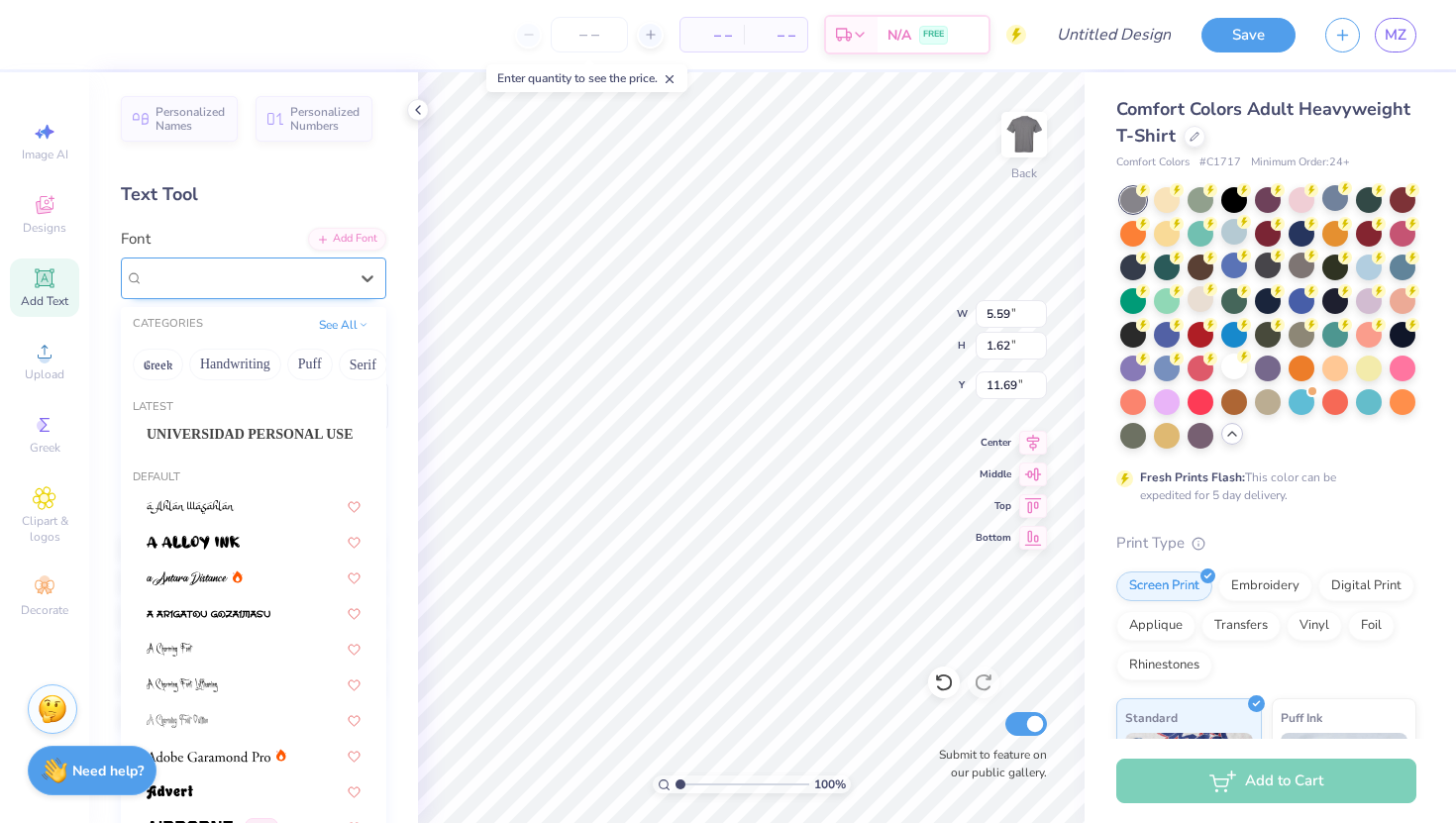click on "Super Dream" at bounding box center [246, 277] 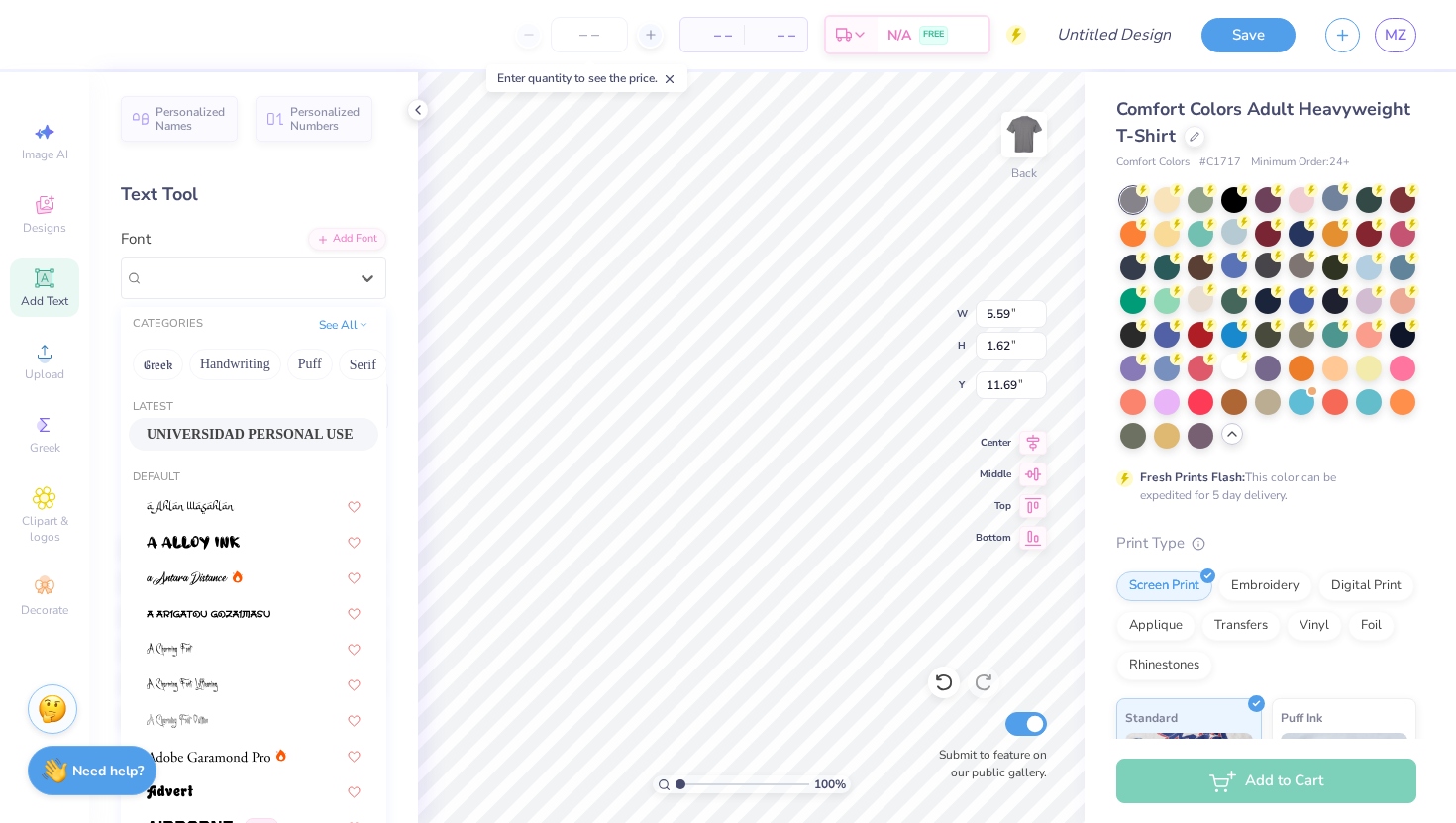 click on "UNIVERSIDAD PERSONAL USE" at bounding box center (250, 434) 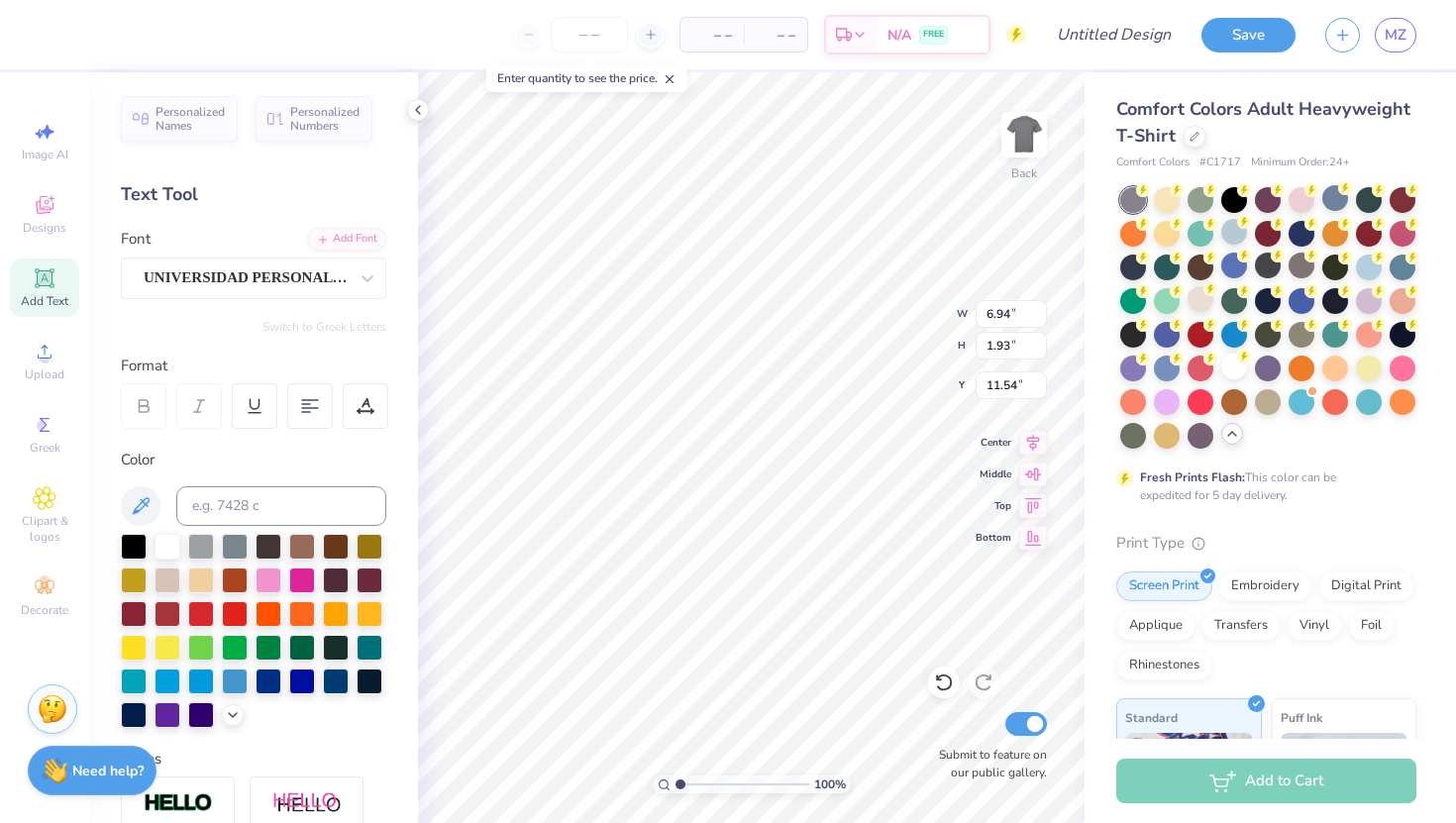 type on "6.94" 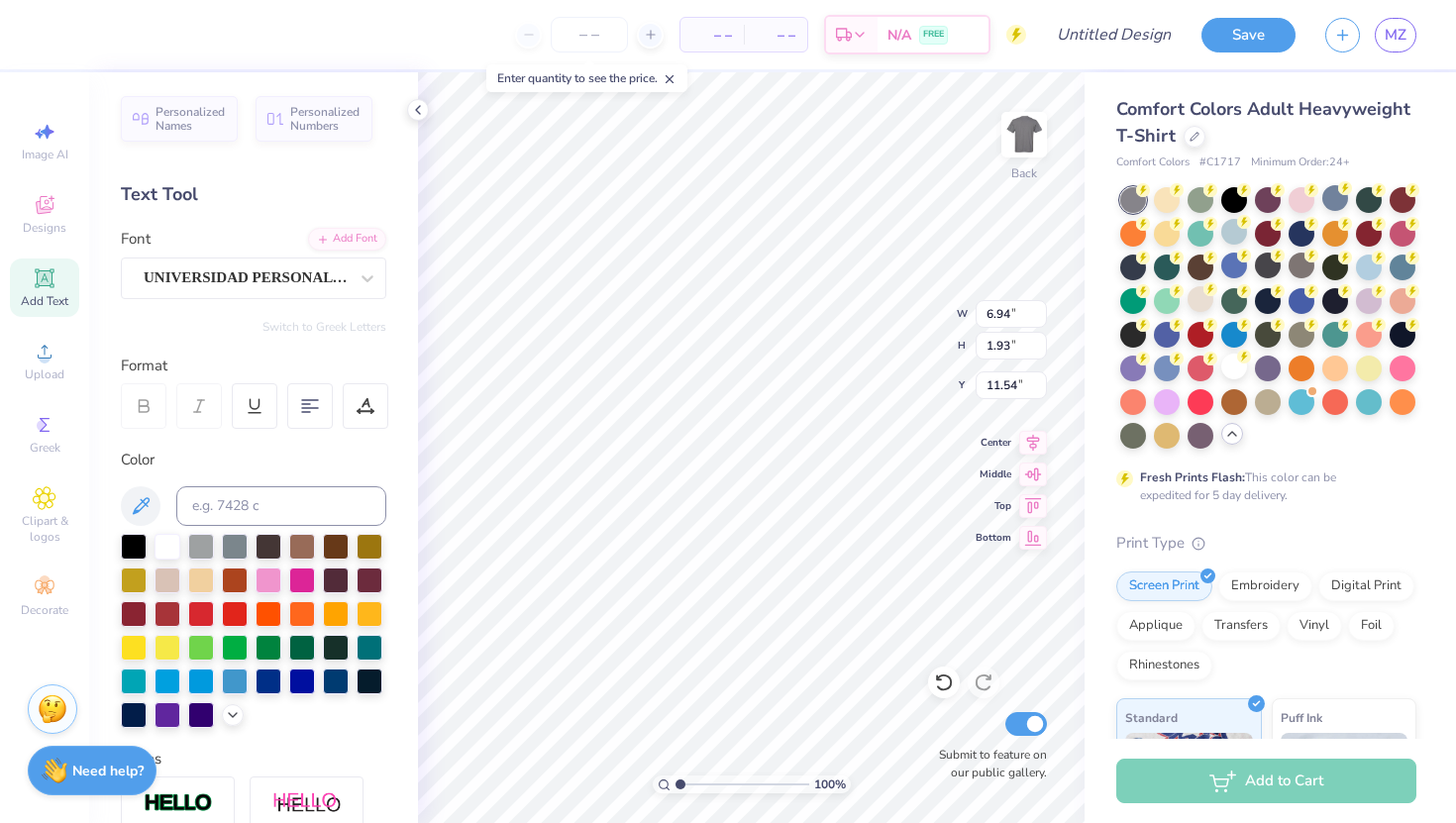 type on "3.65" 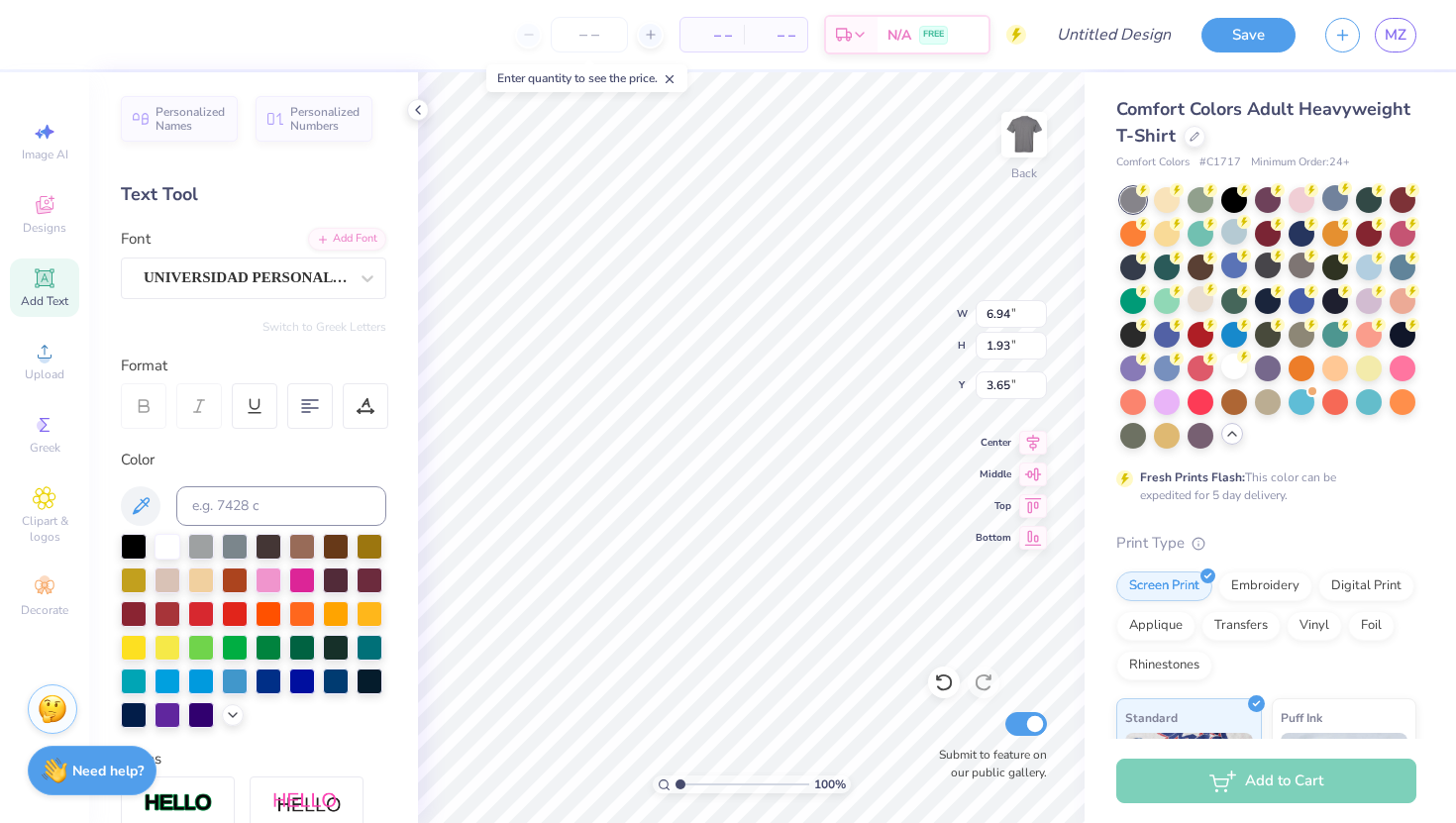 scroll, scrollTop: 0, scrollLeft: 1, axis: horizontal 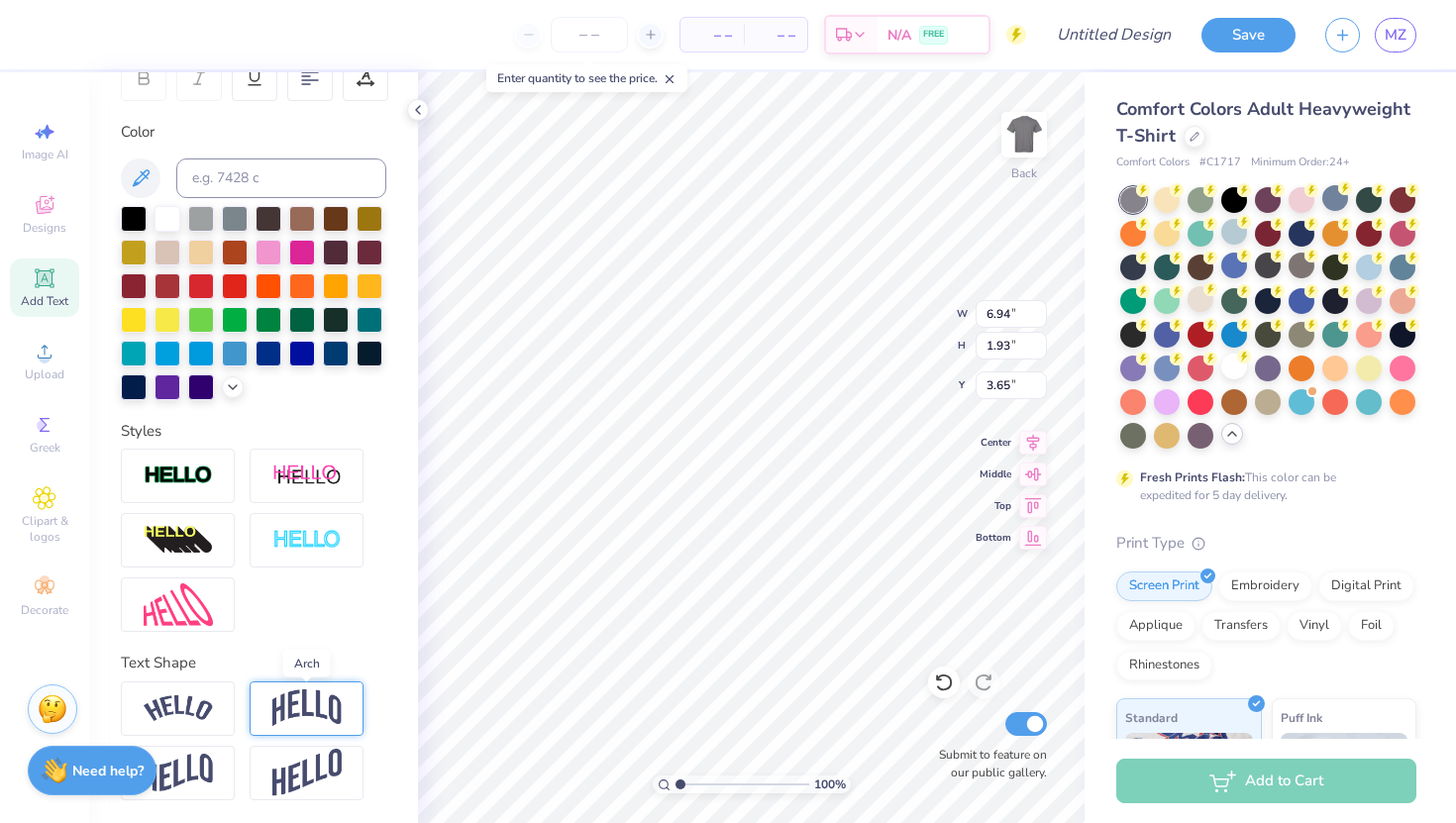 type on "[STATE]" 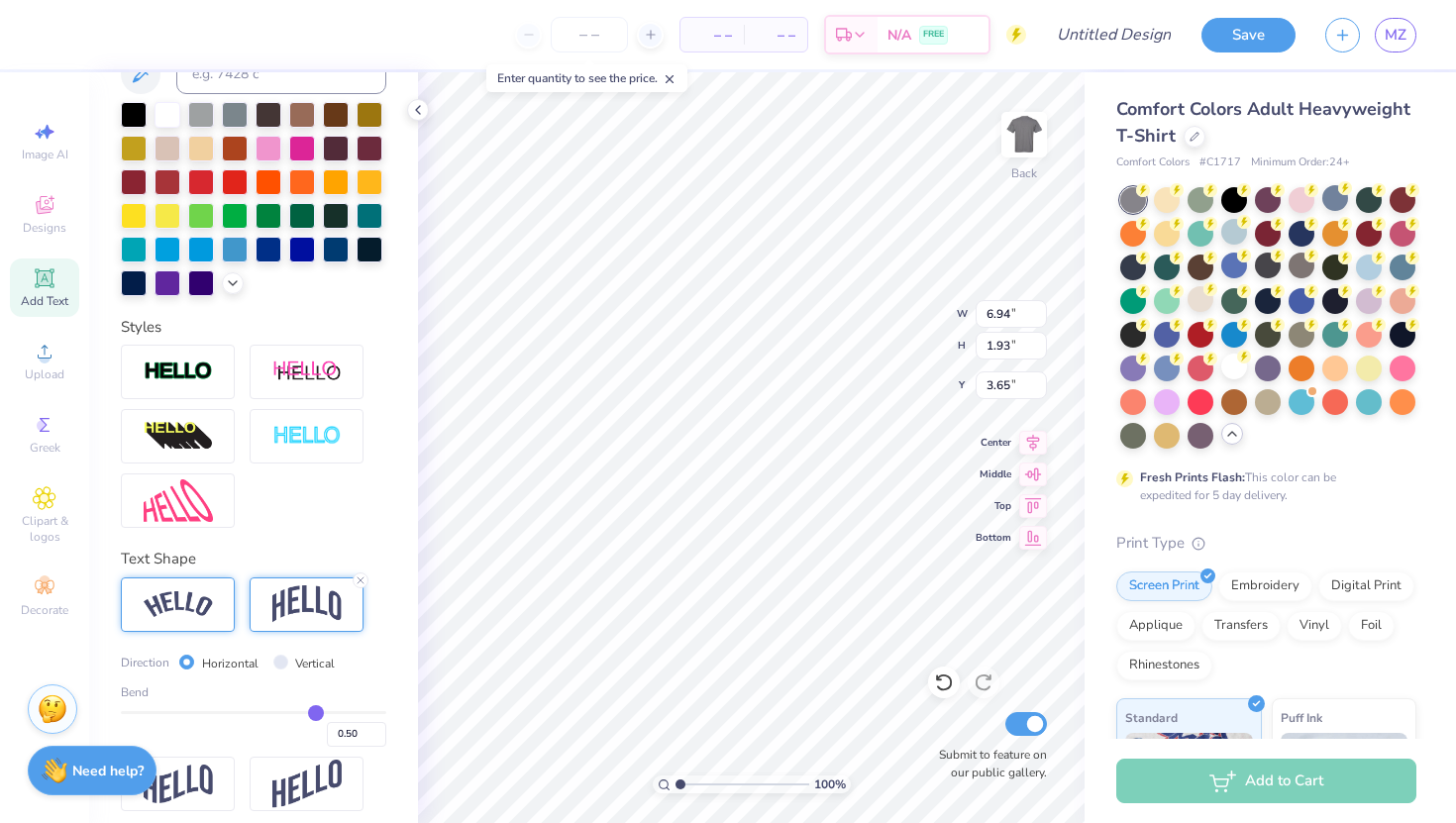 scroll, scrollTop: 428, scrollLeft: 0, axis: vertical 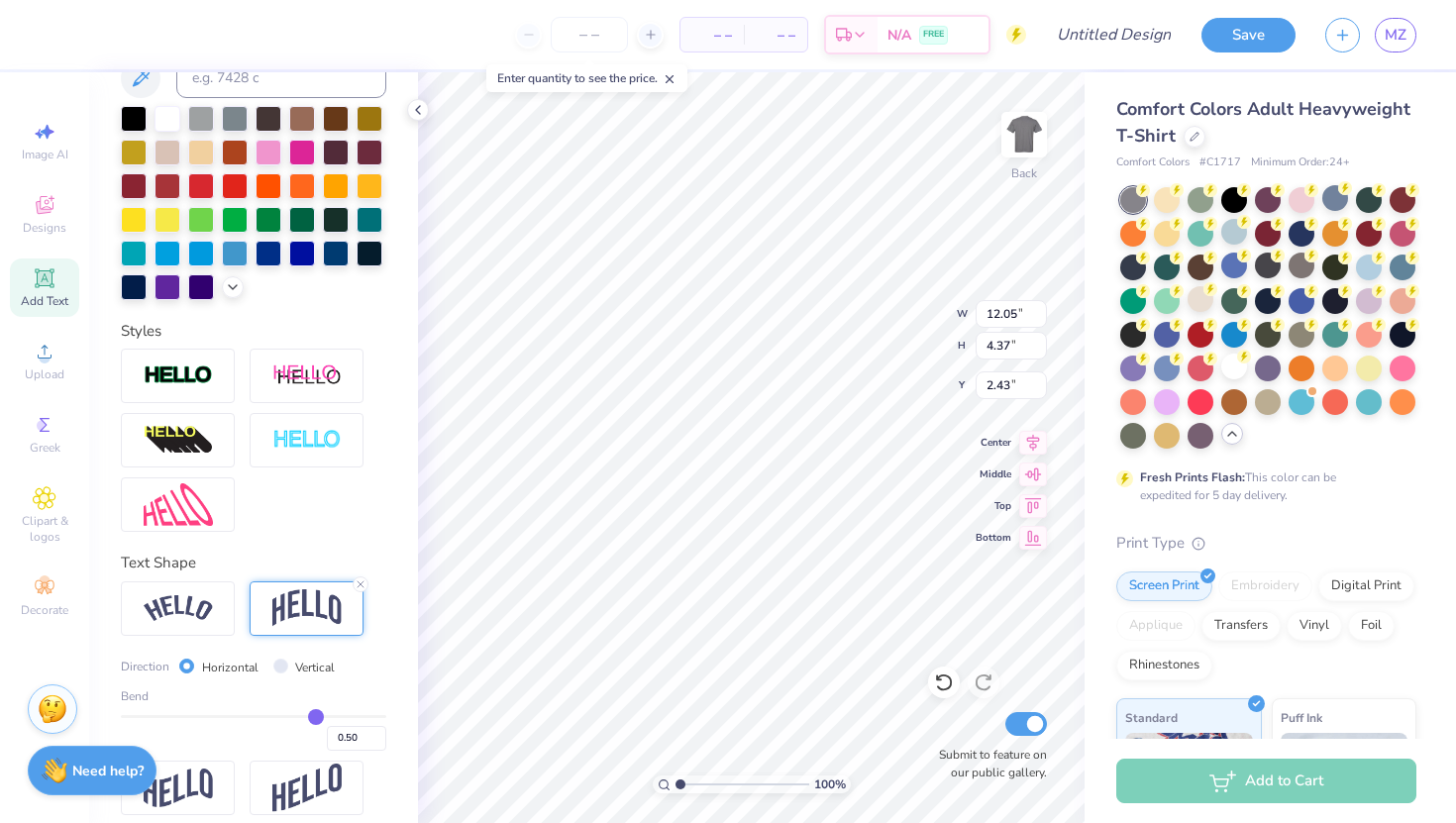 type on "2.67" 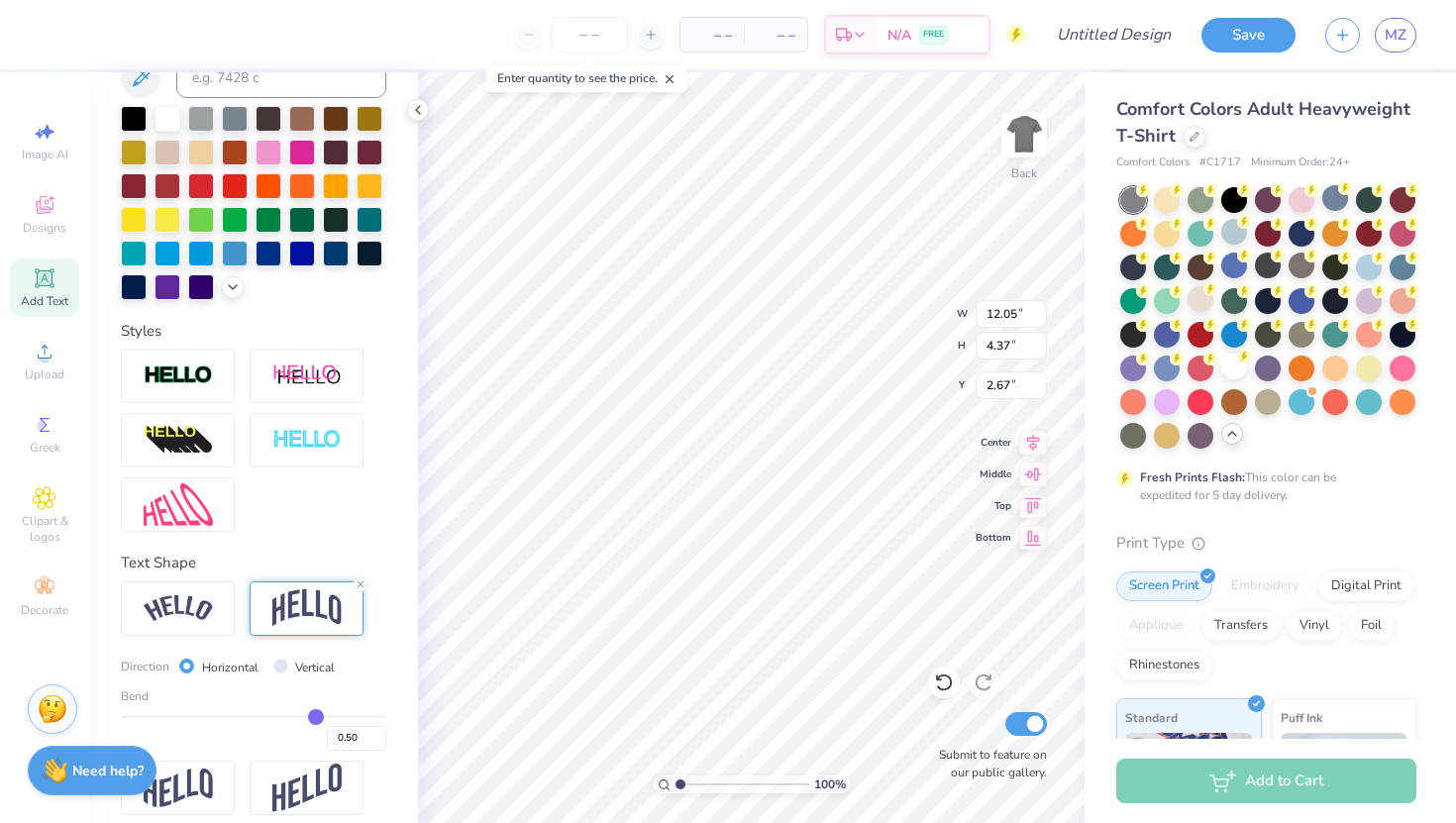 click on "Add Text" at bounding box center [45, 287] 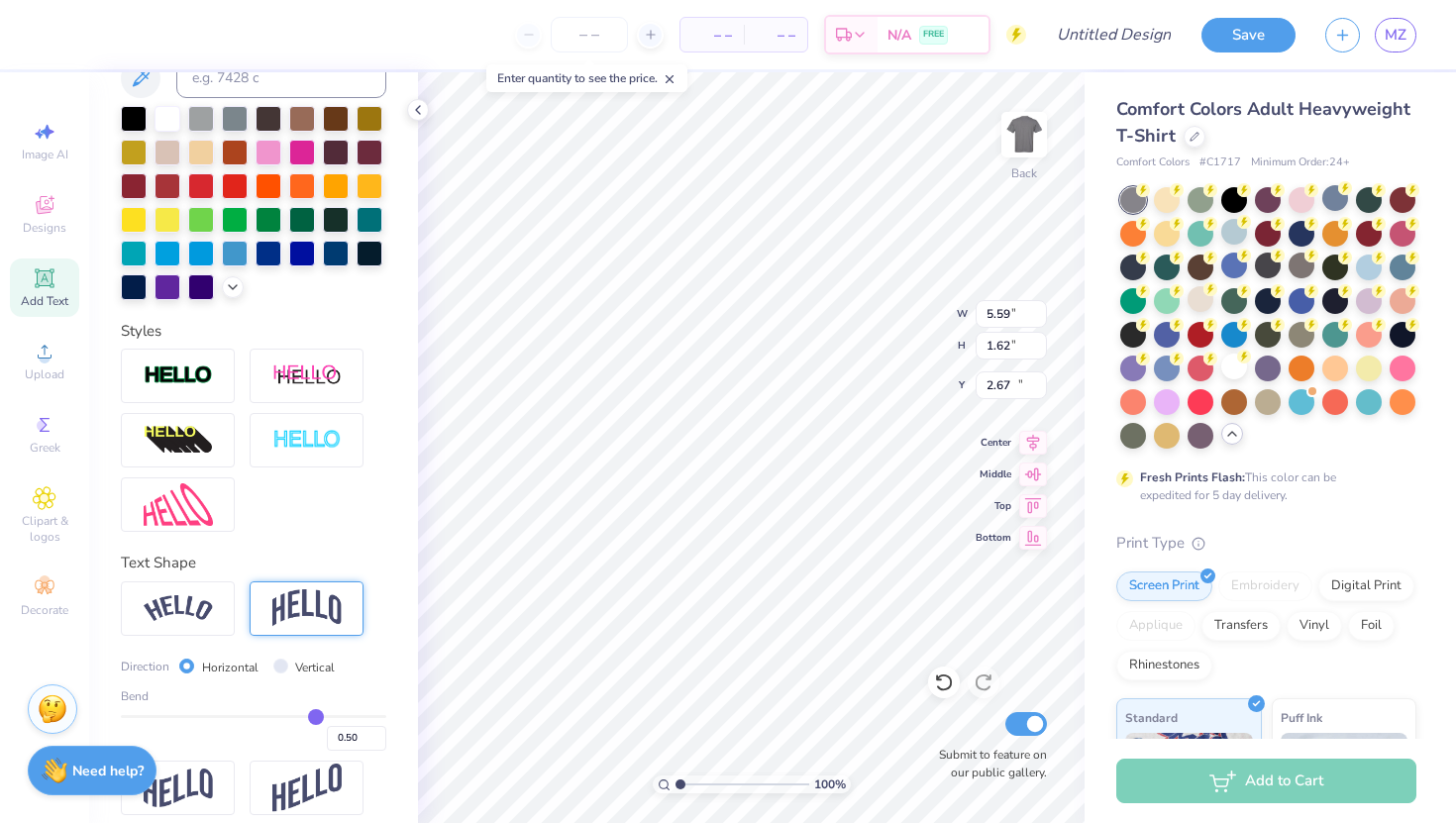 type on "5.59" 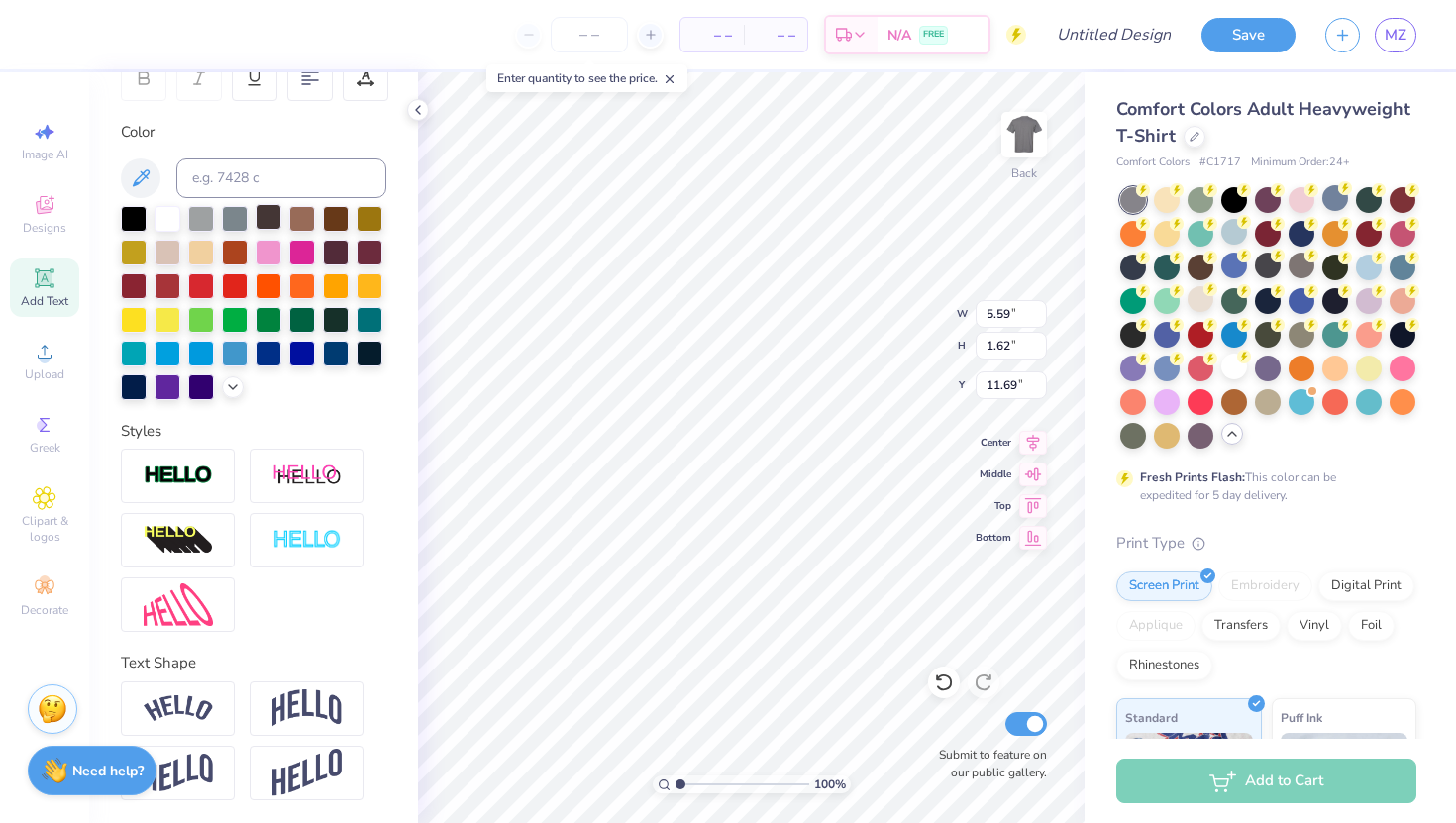 scroll, scrollTop: 0, scrollLeft: 0, axis: both 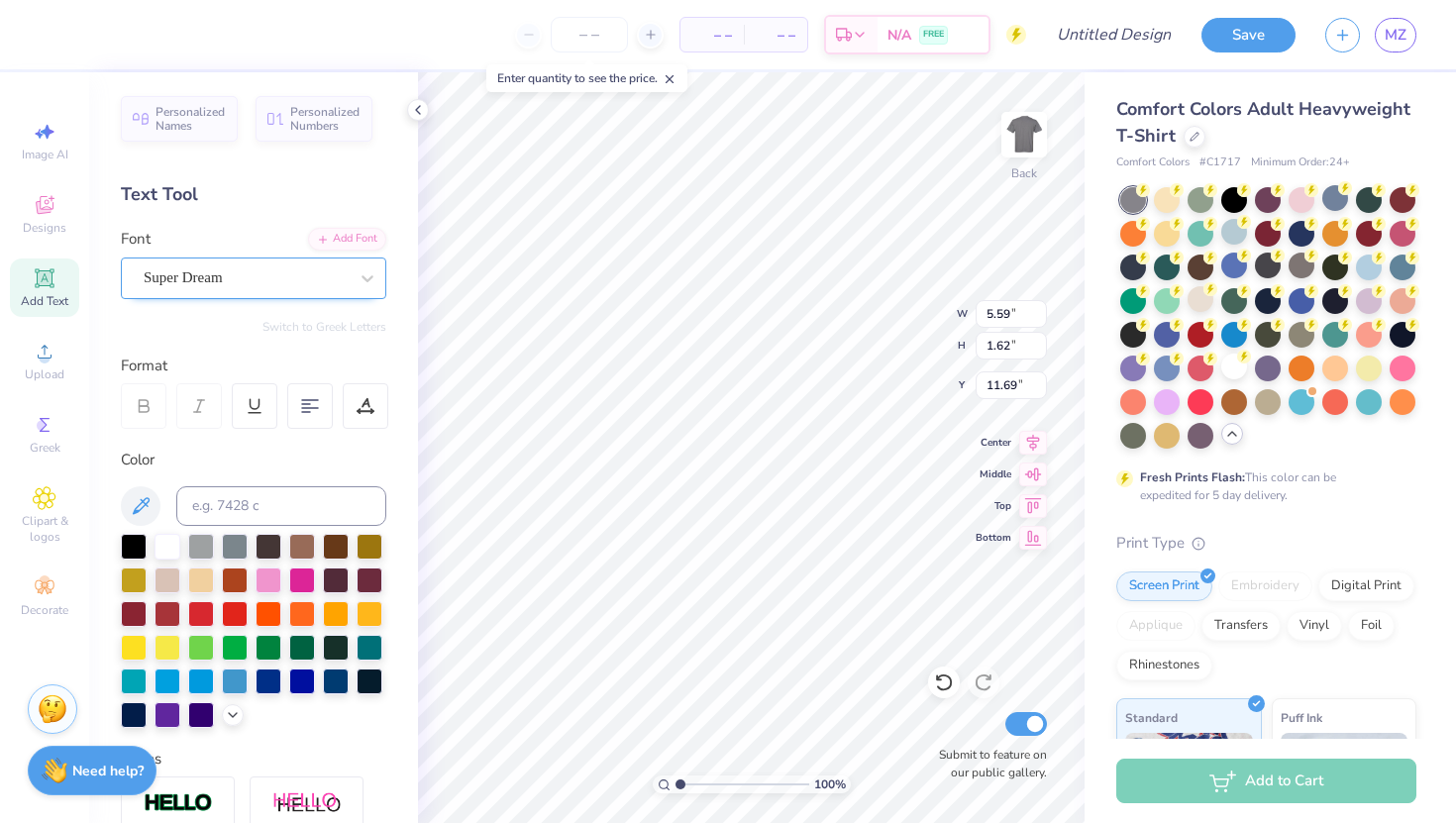 click on "Super Dream" at bounding box center (246, 277) 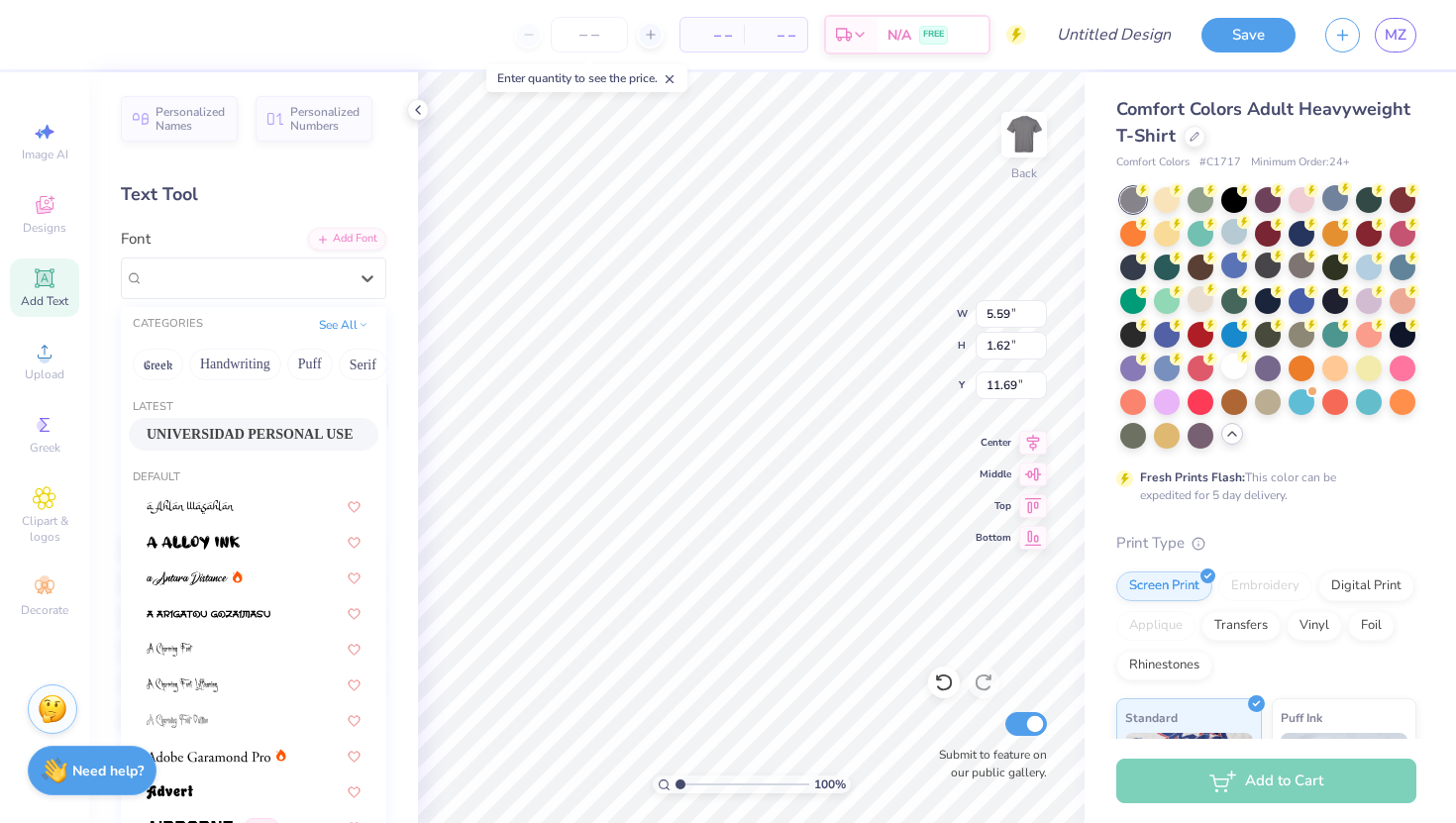click on "UNIVERSIDAD PERSONAL USE" at bounding box center (254, 434) 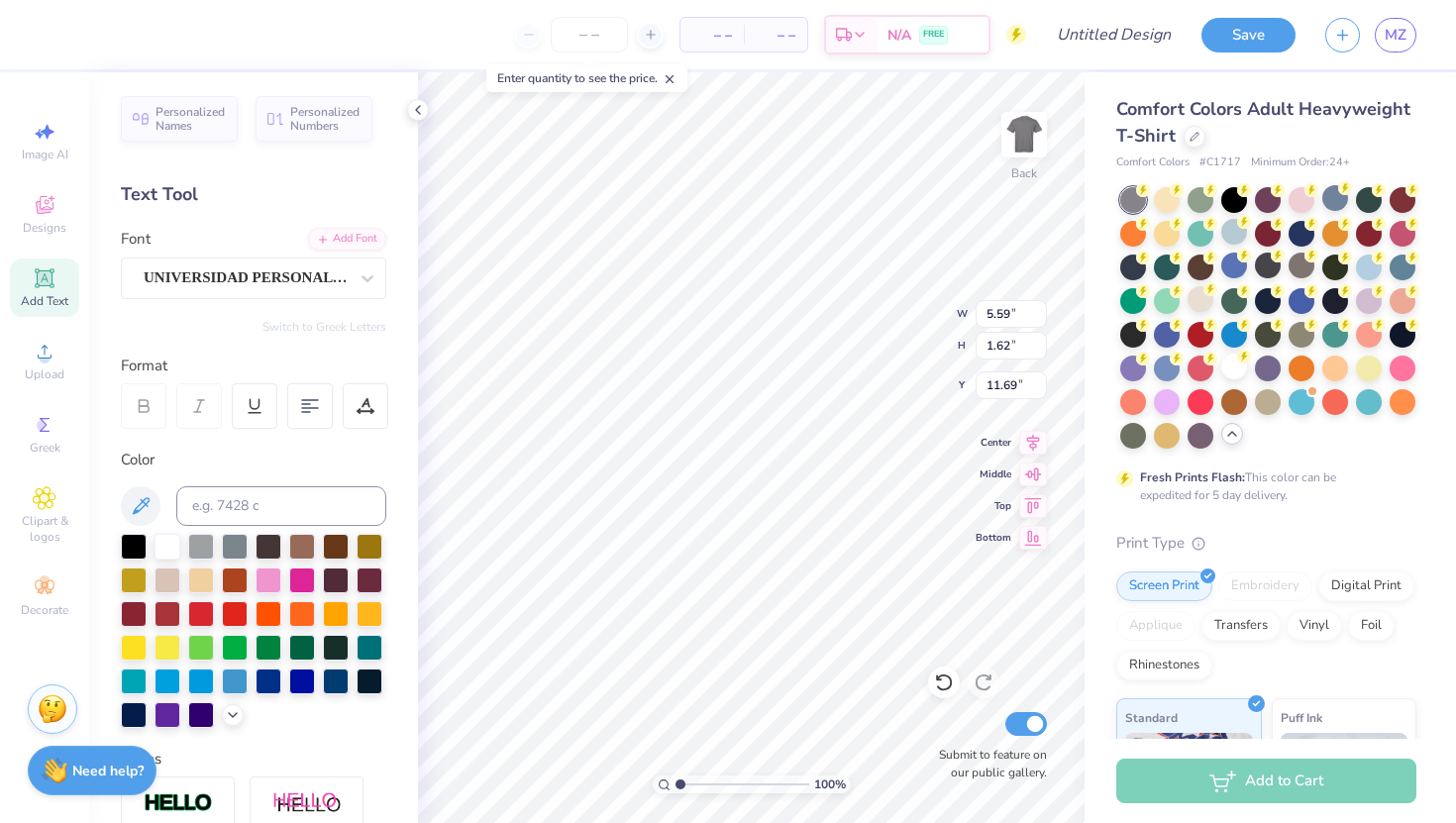 type on "6.94" 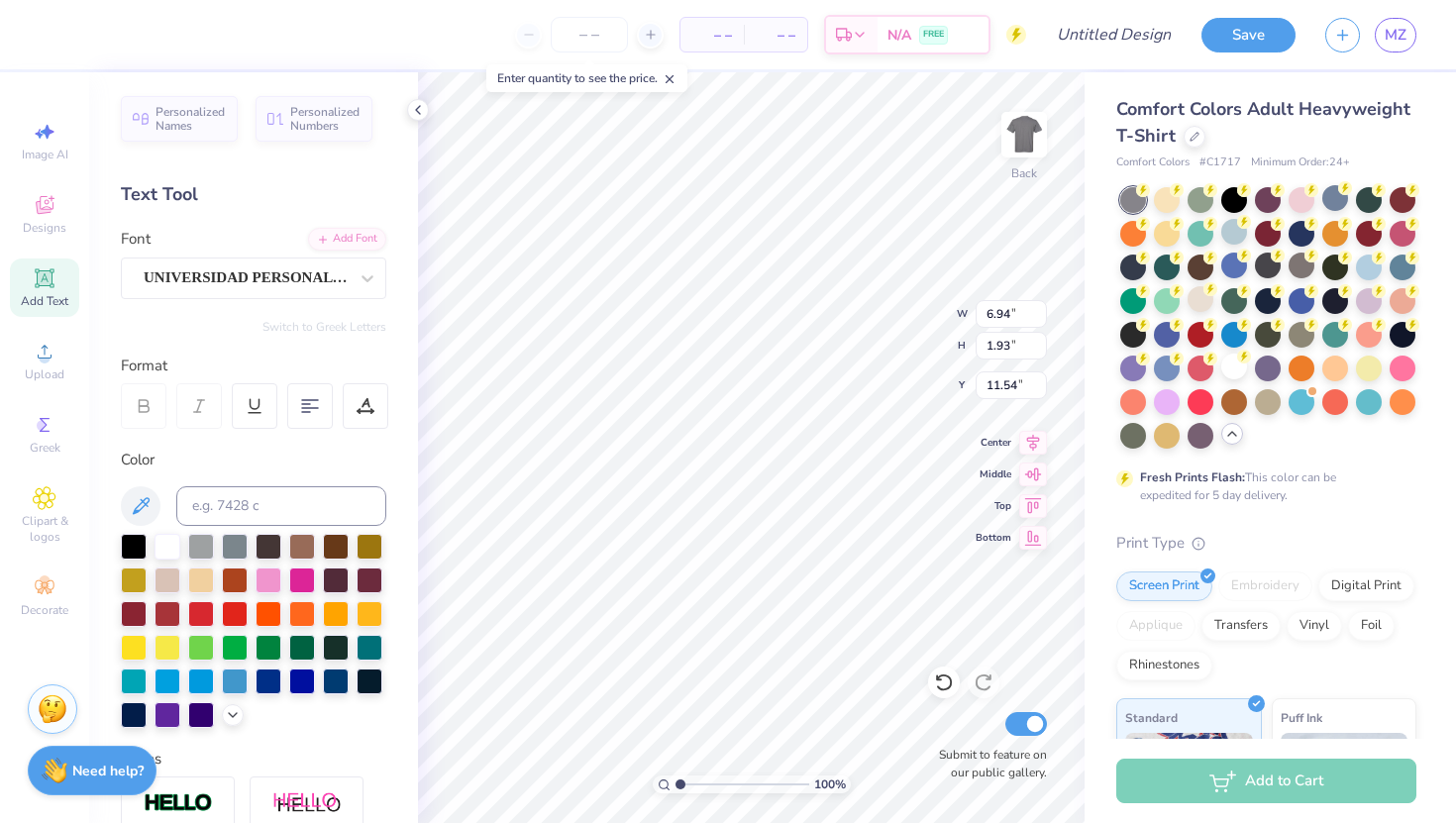 scroll, scrollTop: 0, scrollLeft: 0, axis: both 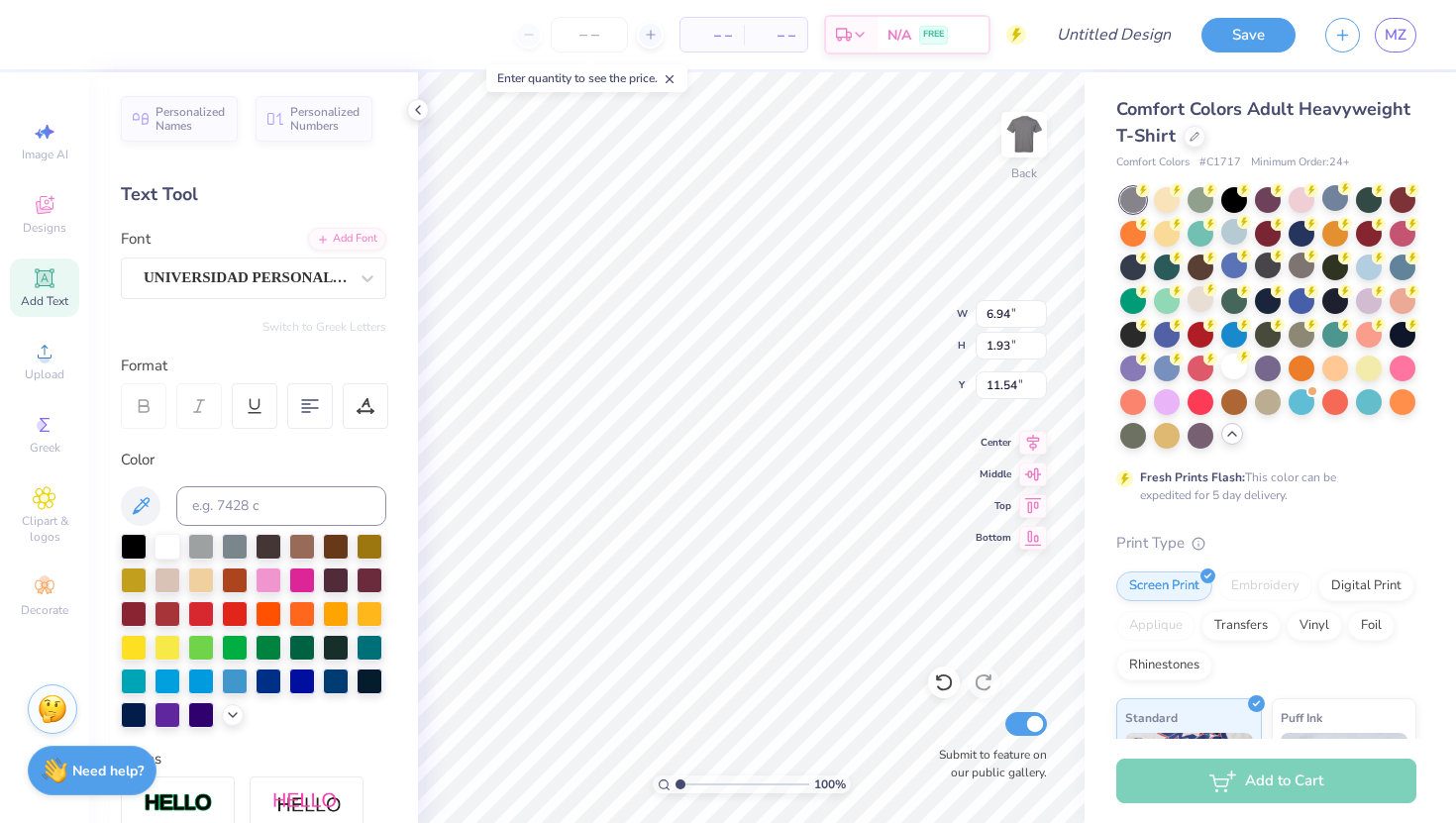 type on "football" 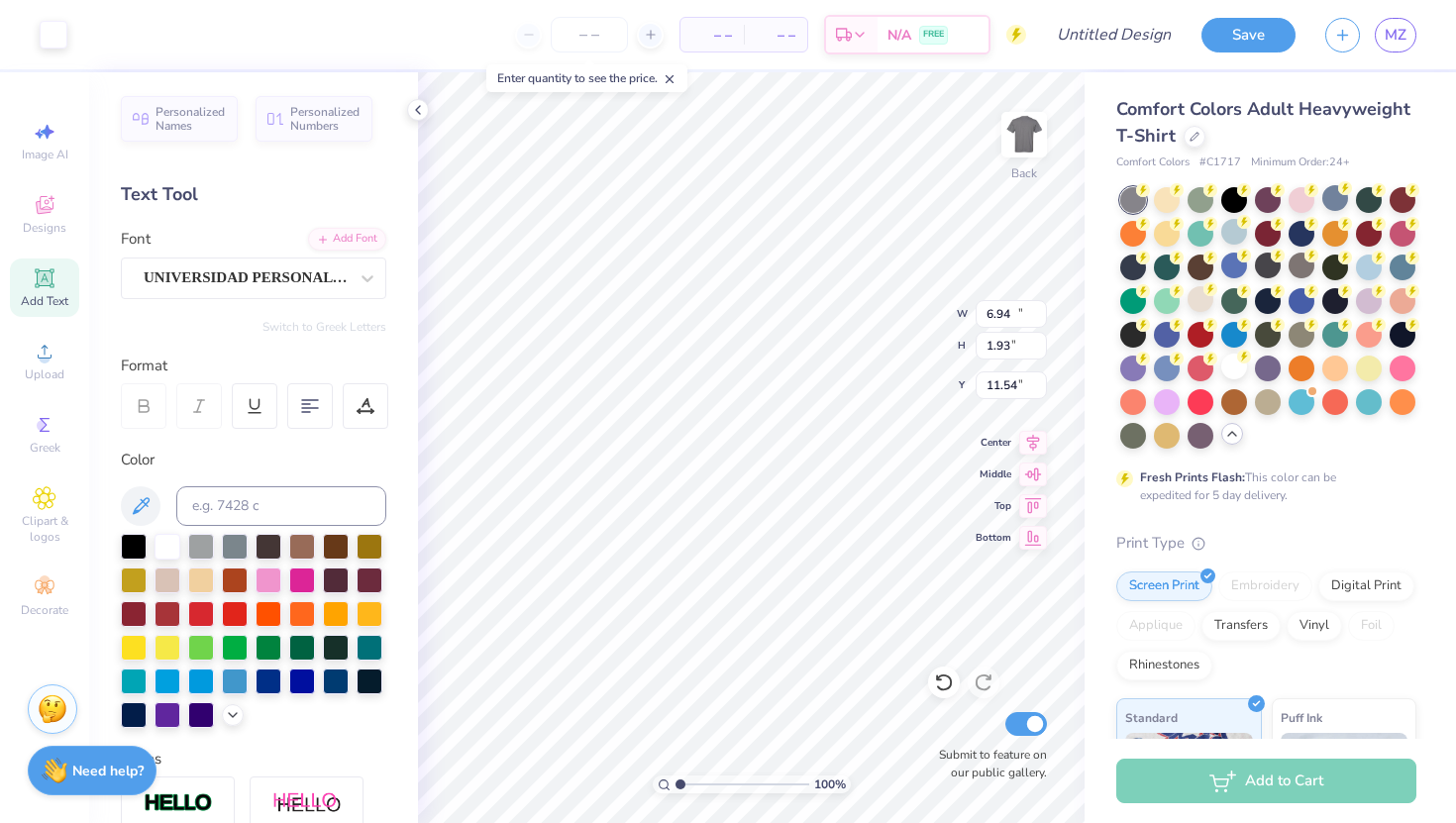type on "13.00" 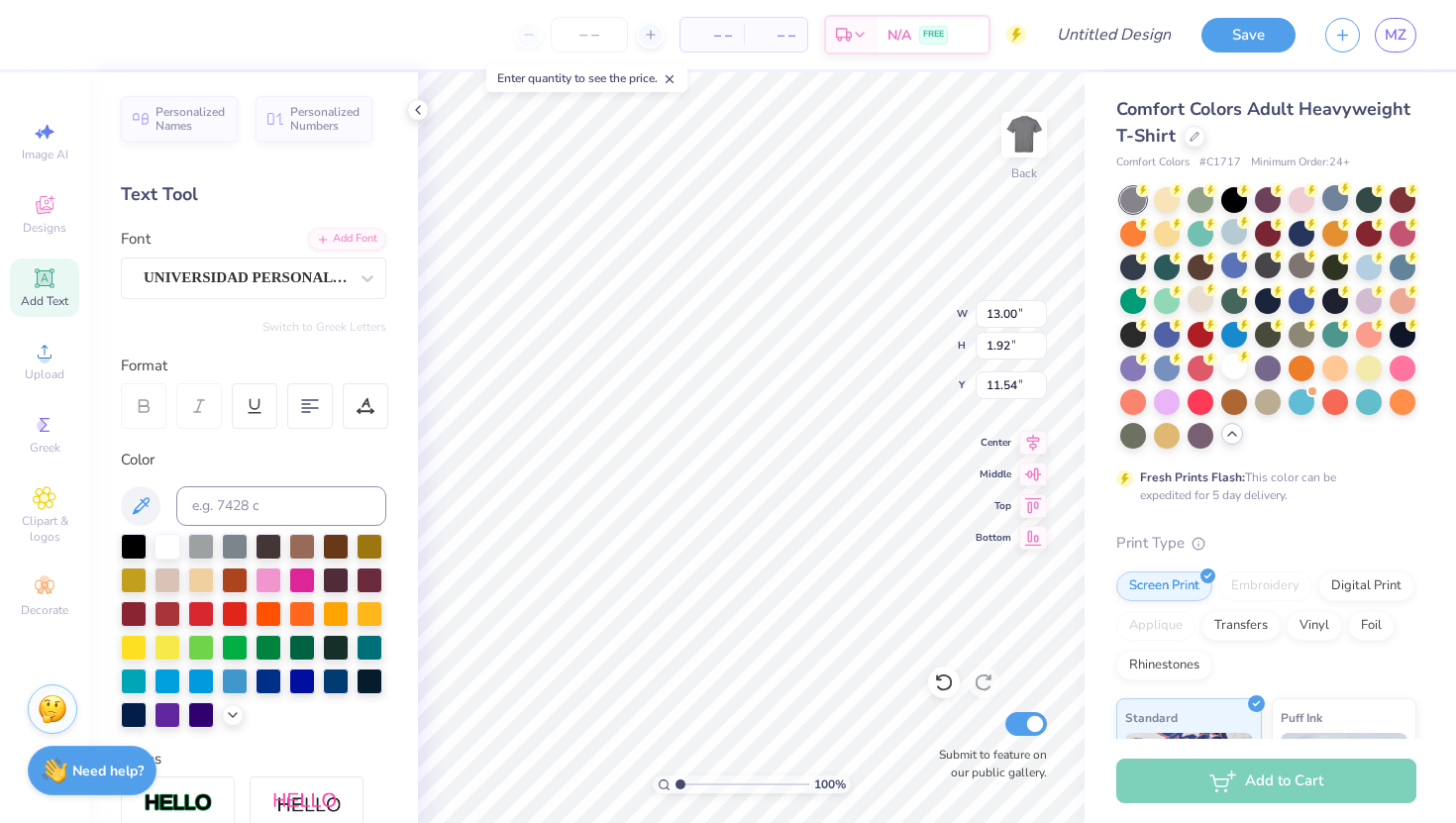 type on "10.78" 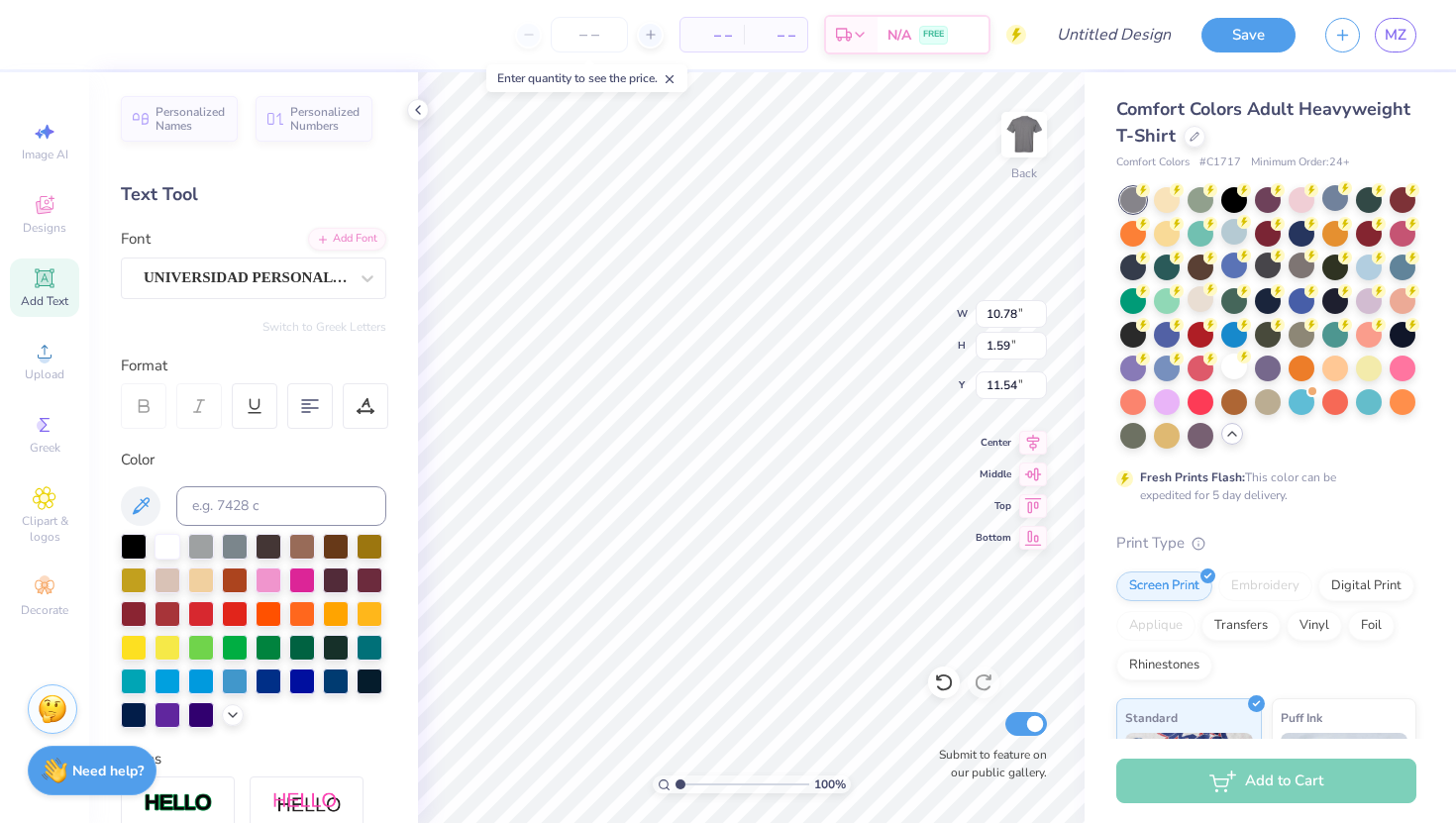 type on "10.91" 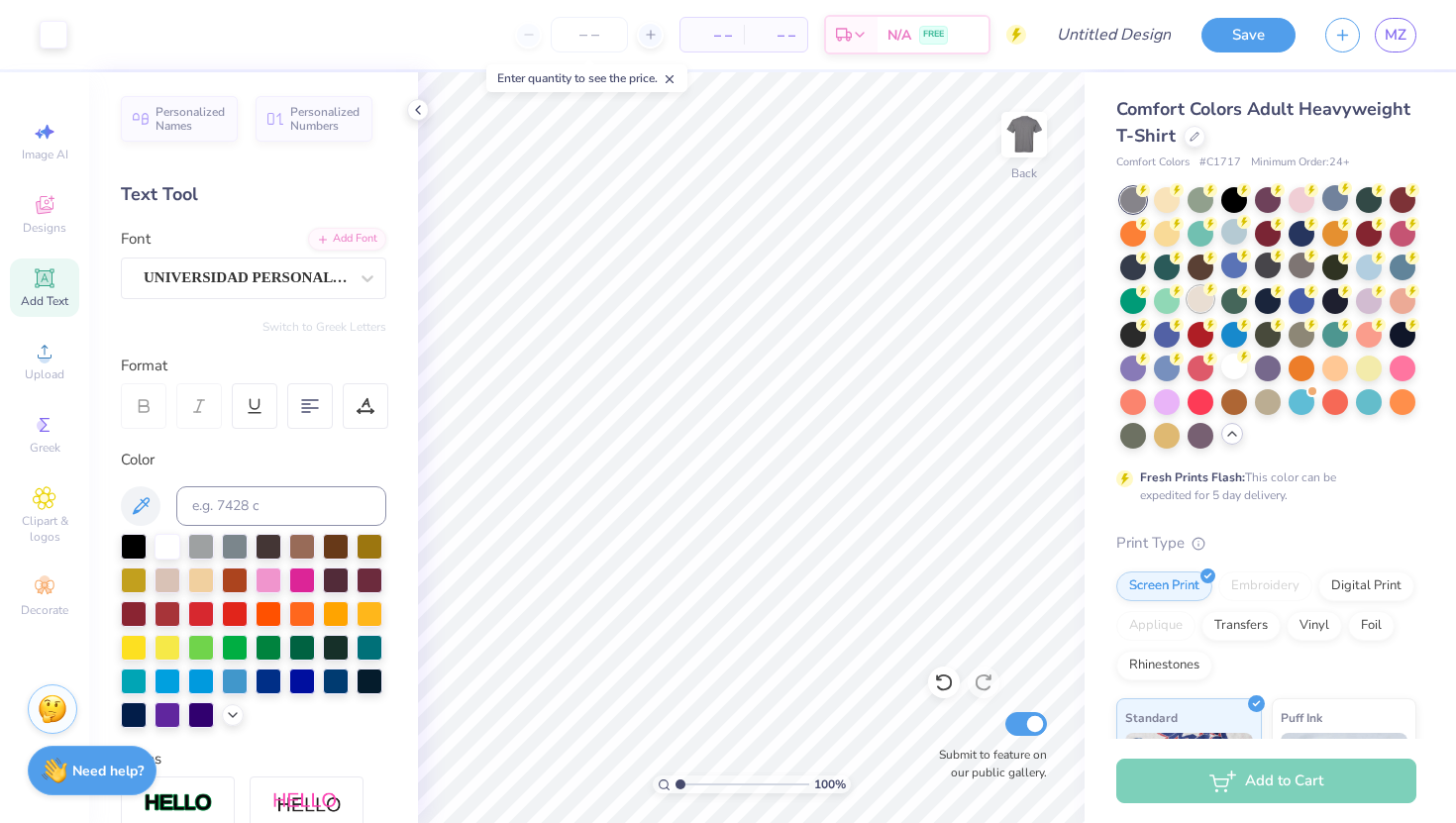 click at bounding box center [1200, 299] 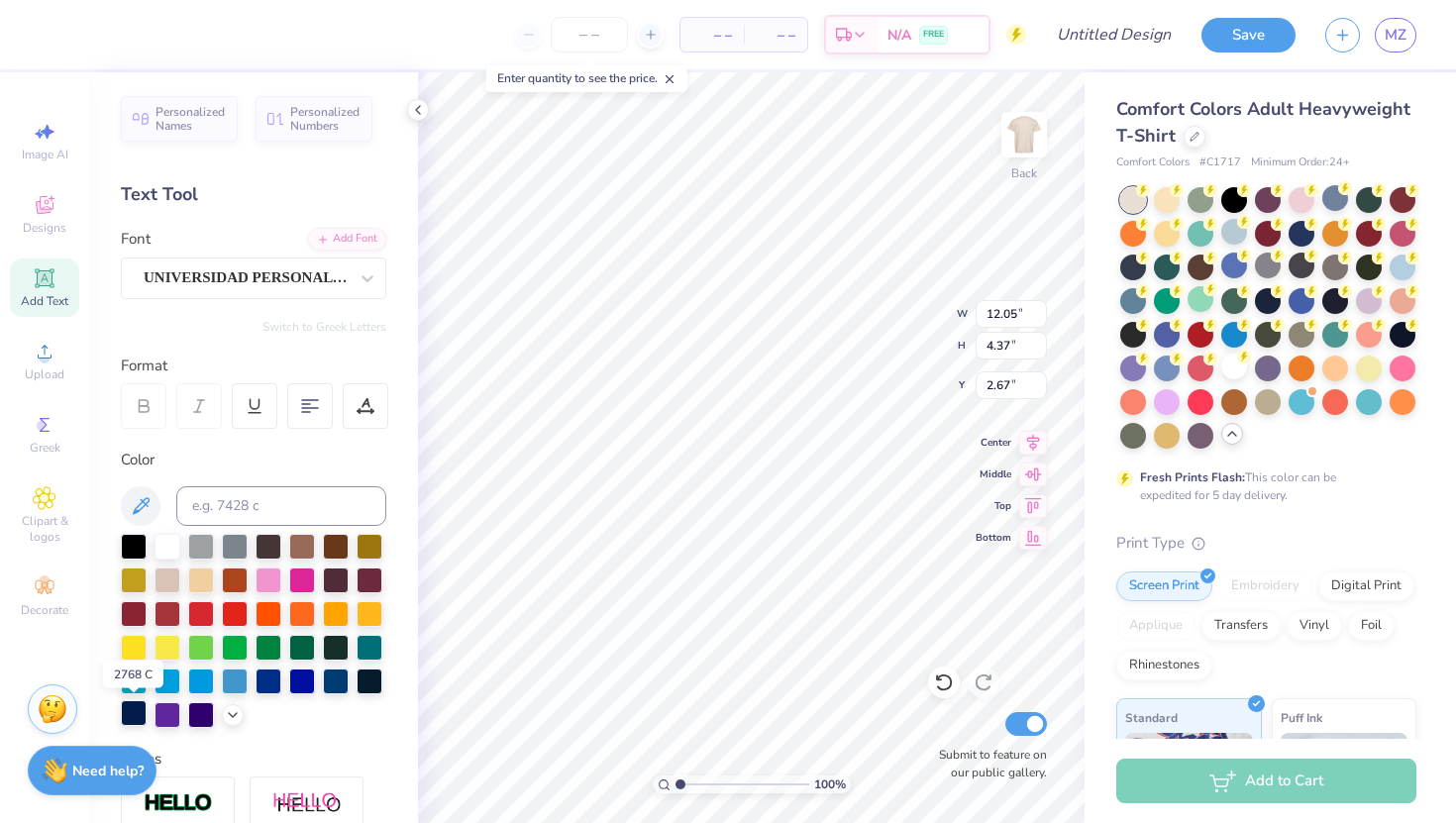 click at bounding box center (134, 713) 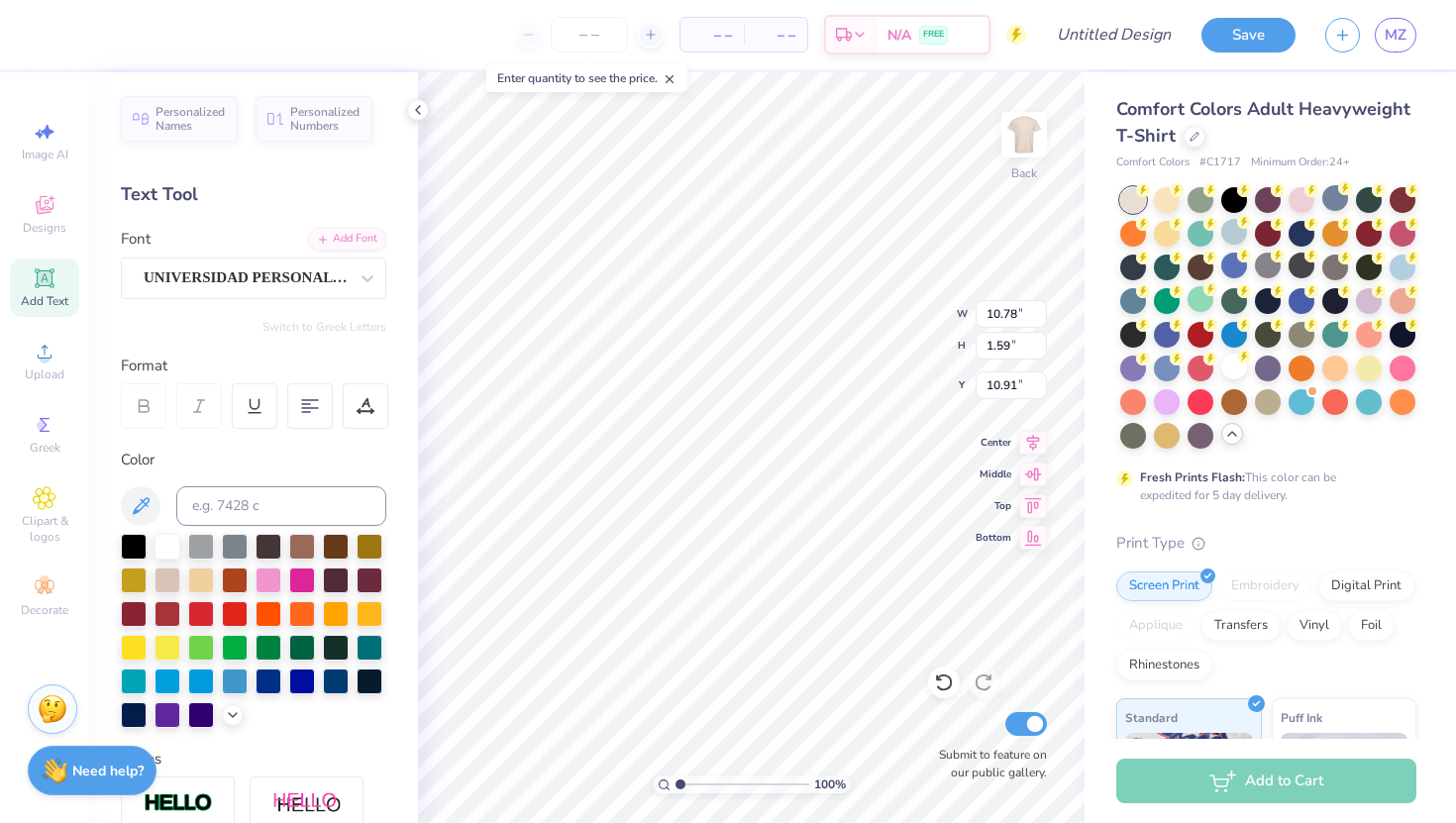 type on "10.78" 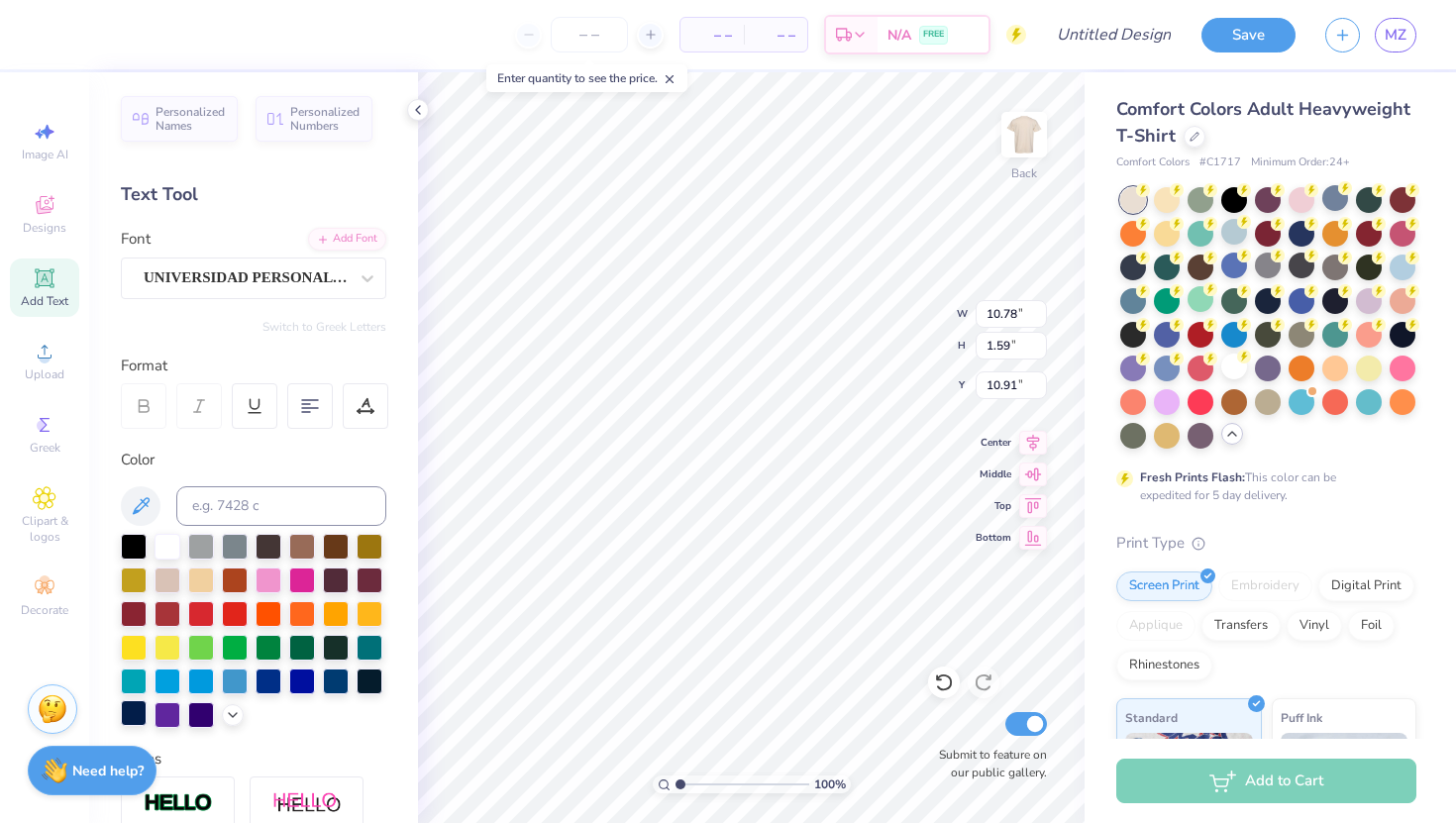 click at bounding box center [134, 713] 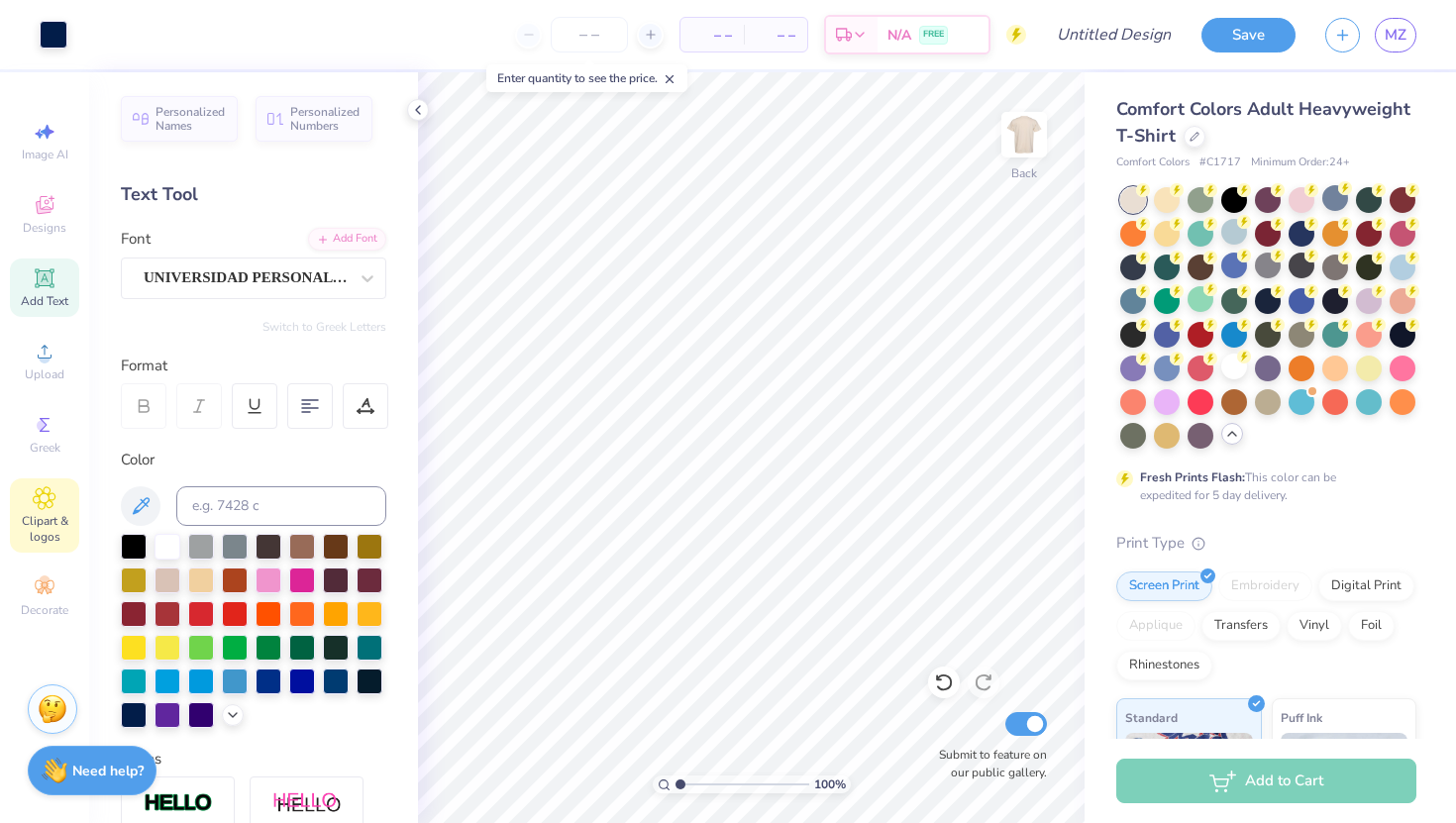 click 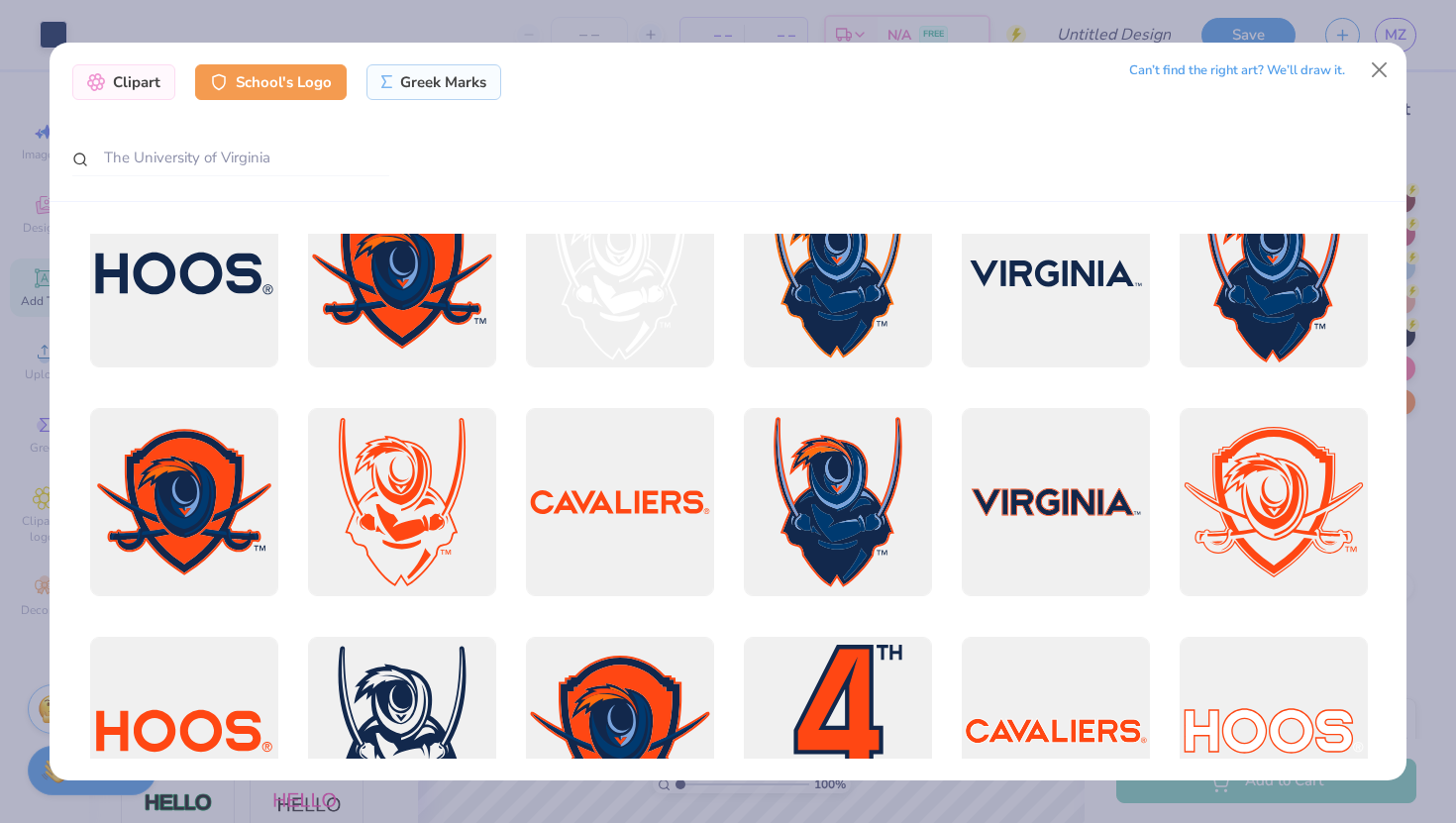 scroll, scrollTop: 0, scrollLeft: 0, axis: both 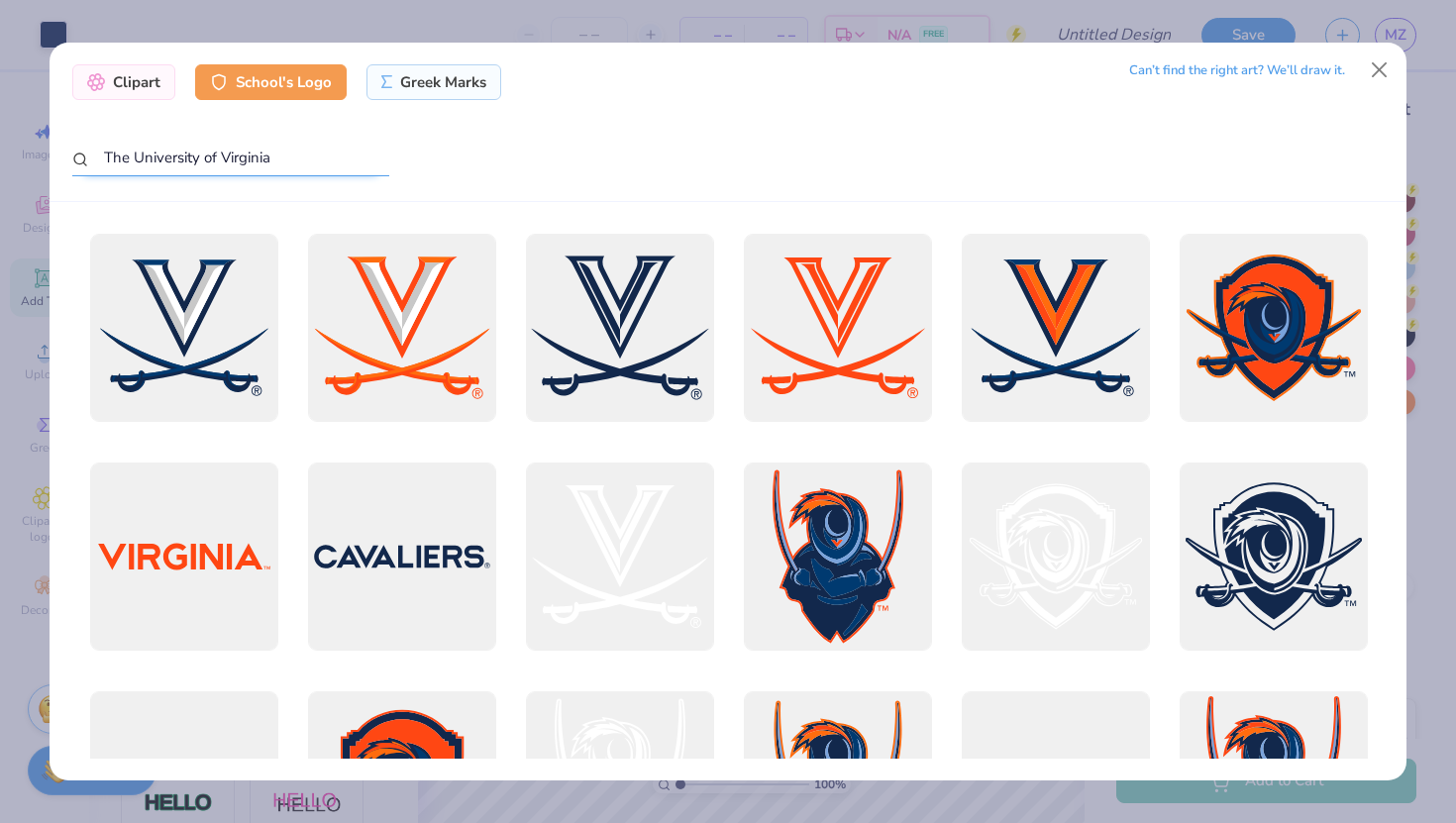click on "The University of Virginia" at bounding box center [231, 157] 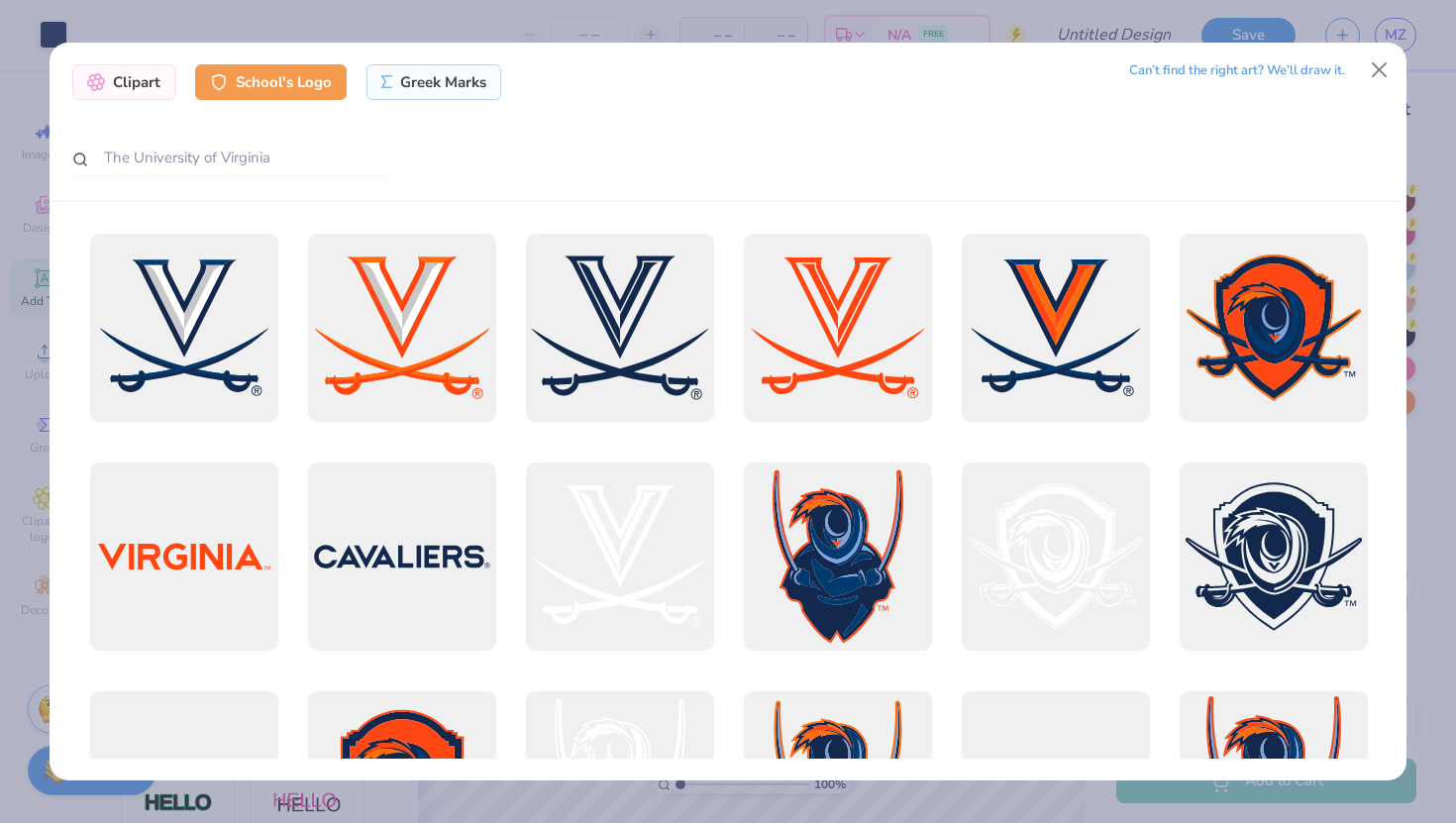 drag, startPoint x: 322, startPoint y: 177, endPoint x: 310, endPoint y: 177, distance: 12 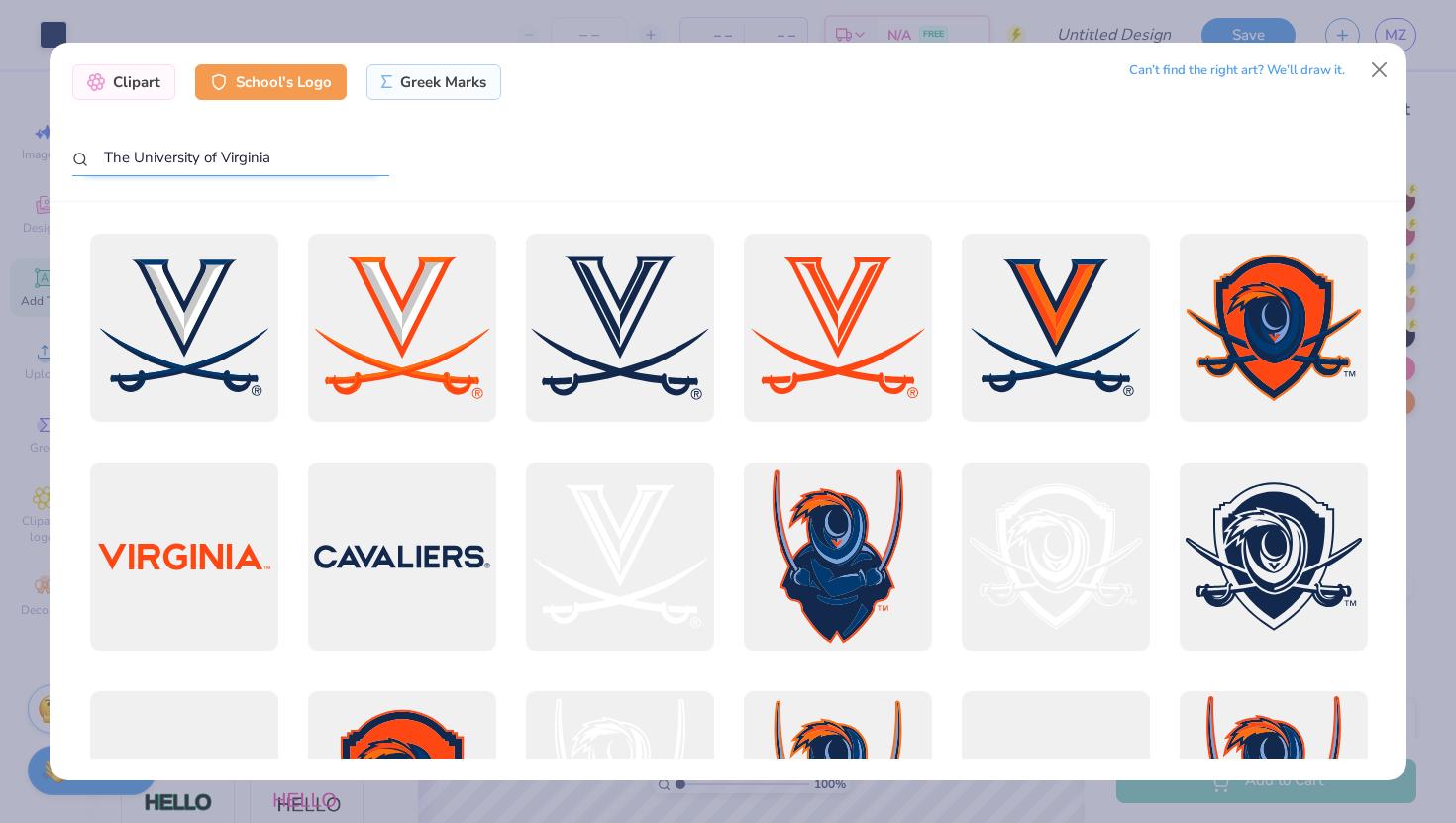 drag, startPoint x: 302, startPoint y: 163, endPoint x: 49, endPoint y: 159, distance: 253.03162 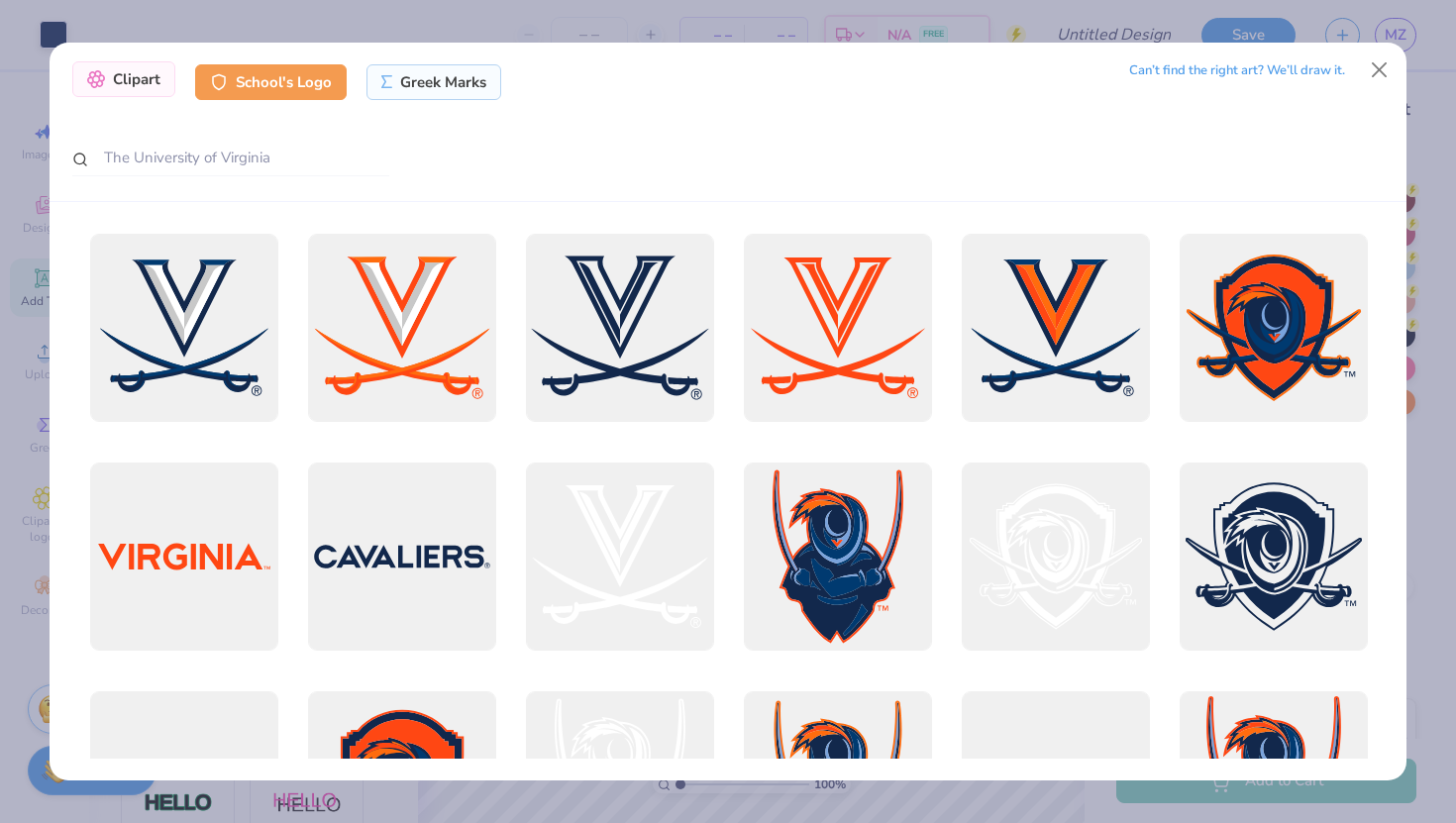 click on "Clipart" at bounding box center [124, 79] 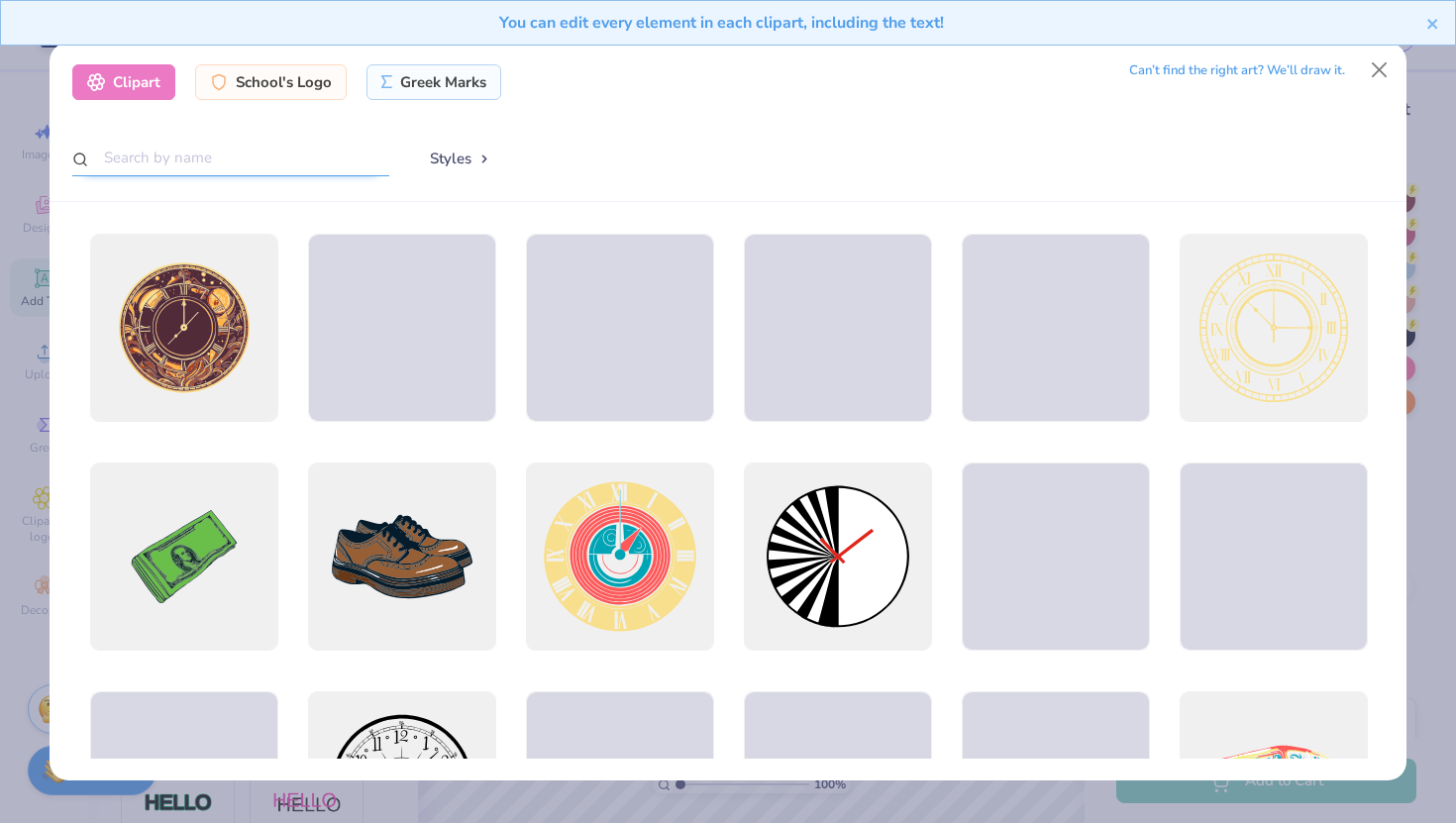 click at bounding box center [231, 157] 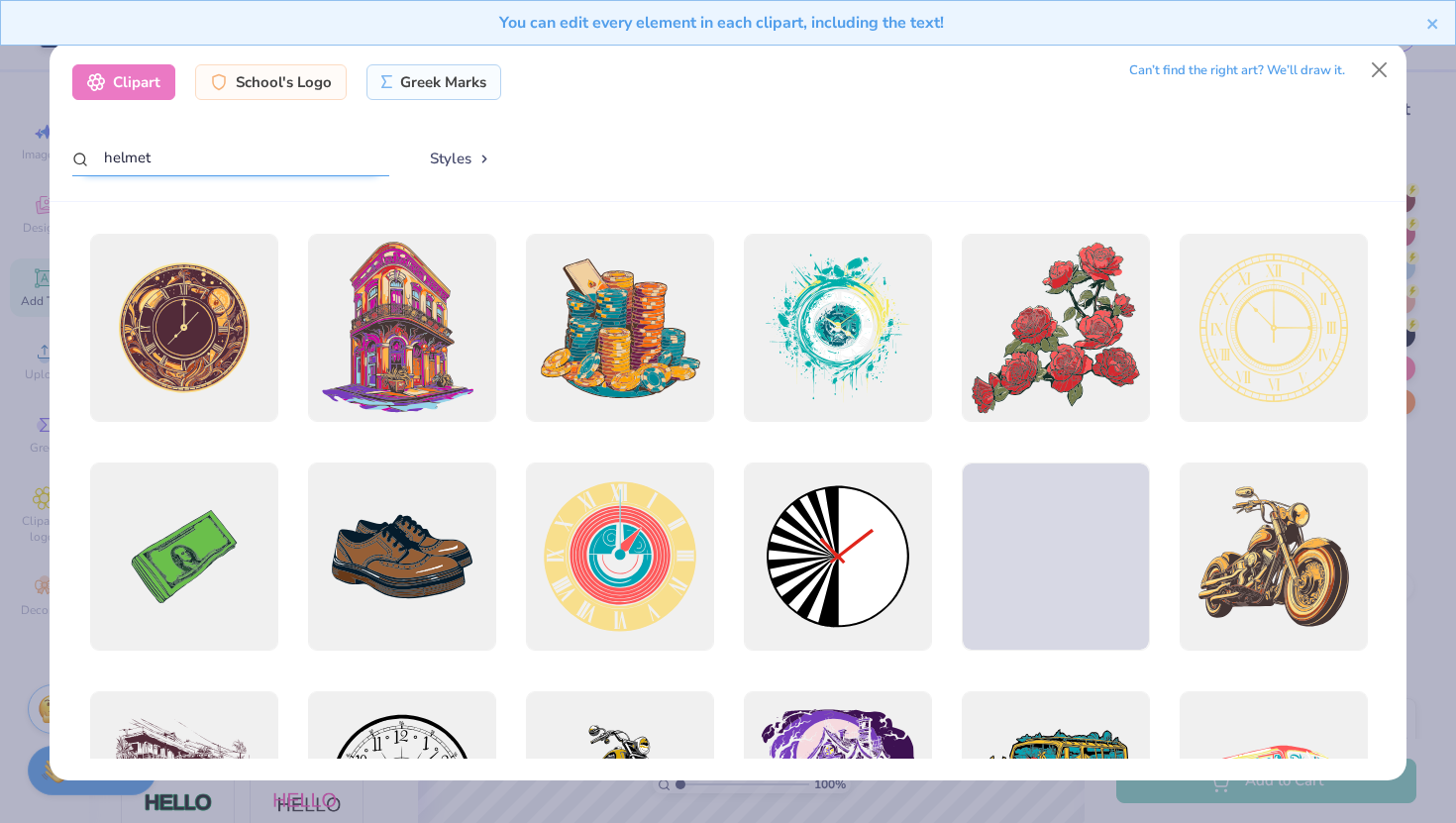type on "helmet" 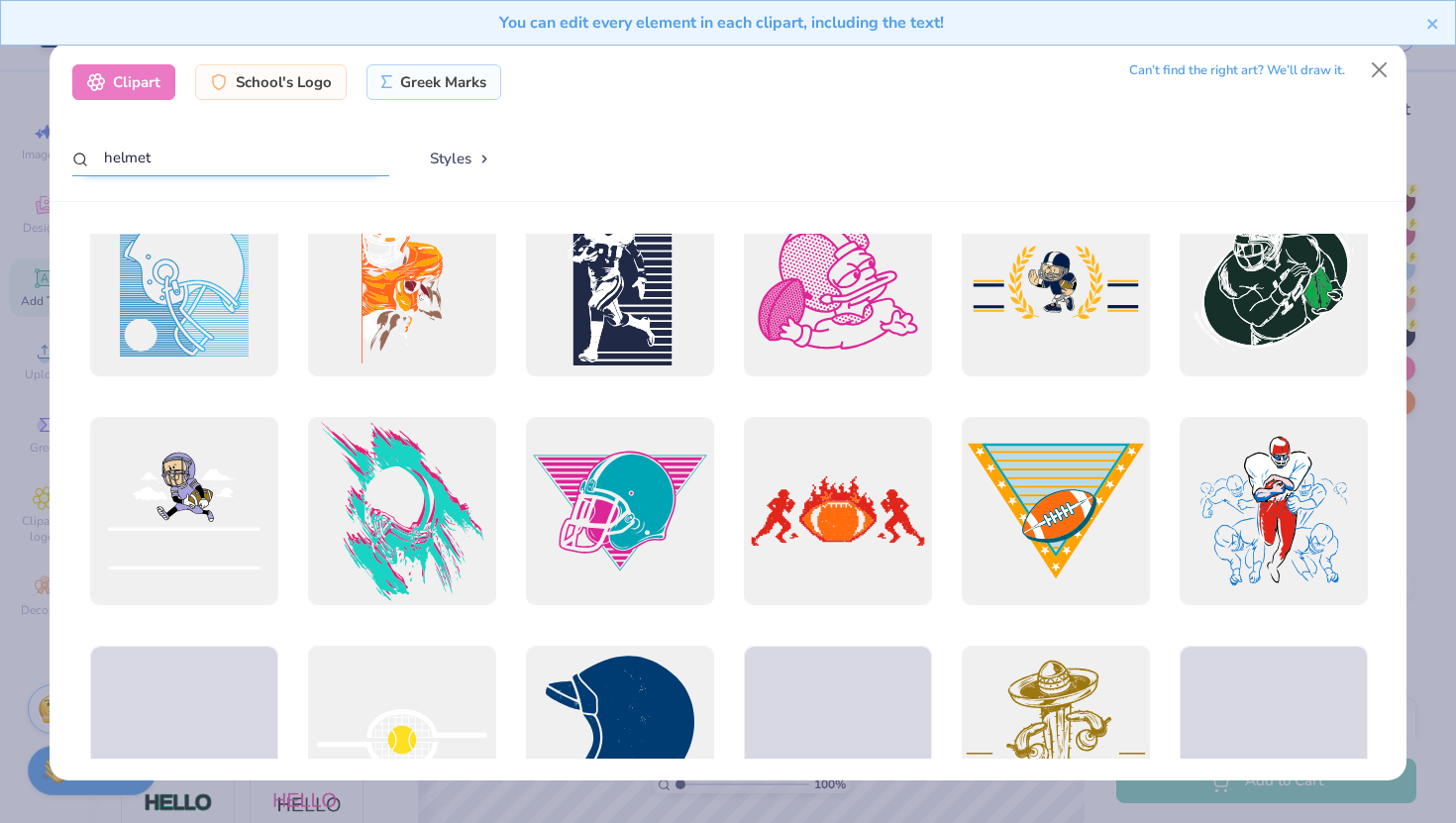 scroll, scrollTop: 4384, scrollLeft: 0, axis: vertical 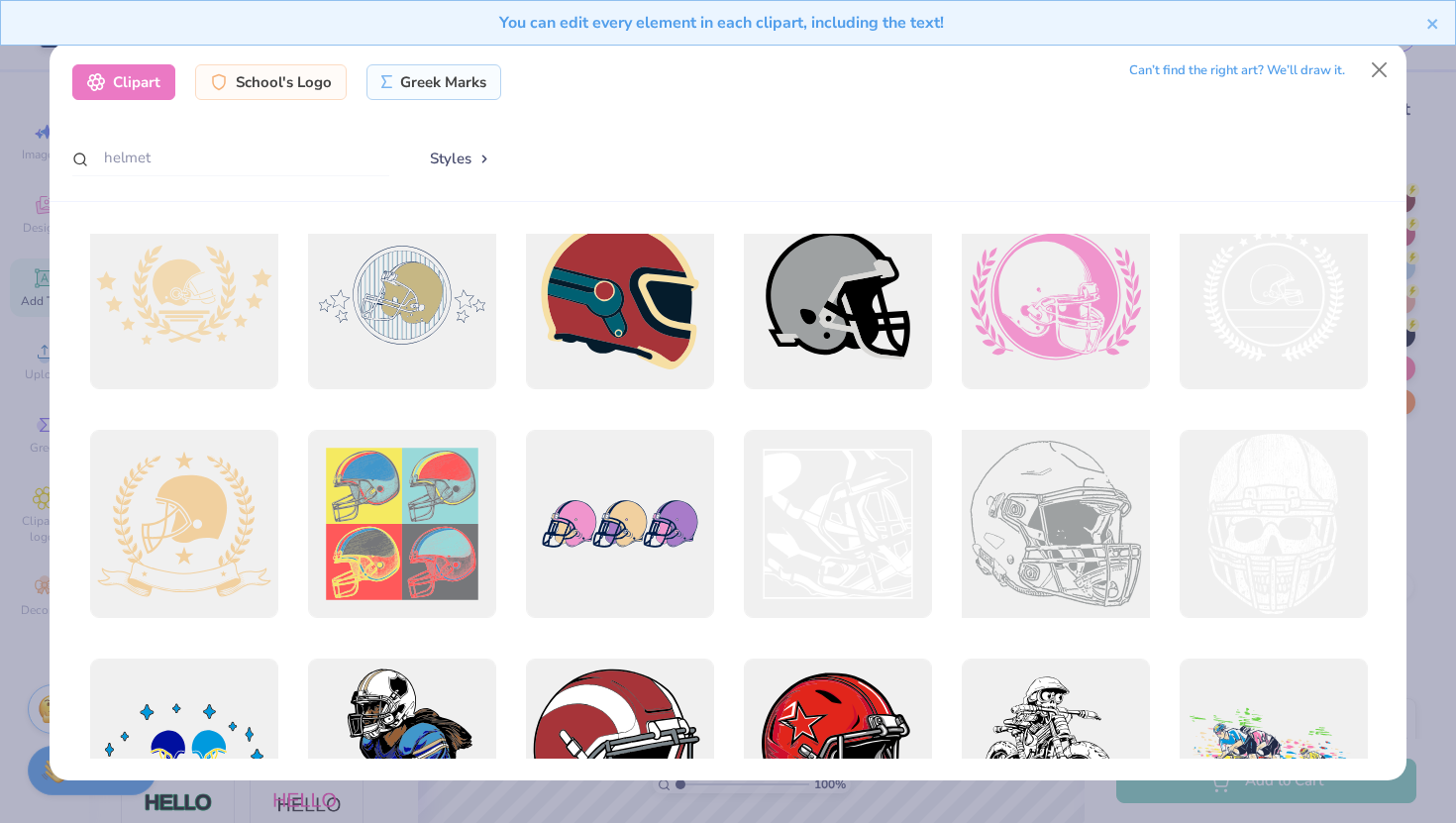 click at bounding box center [1055, 524] 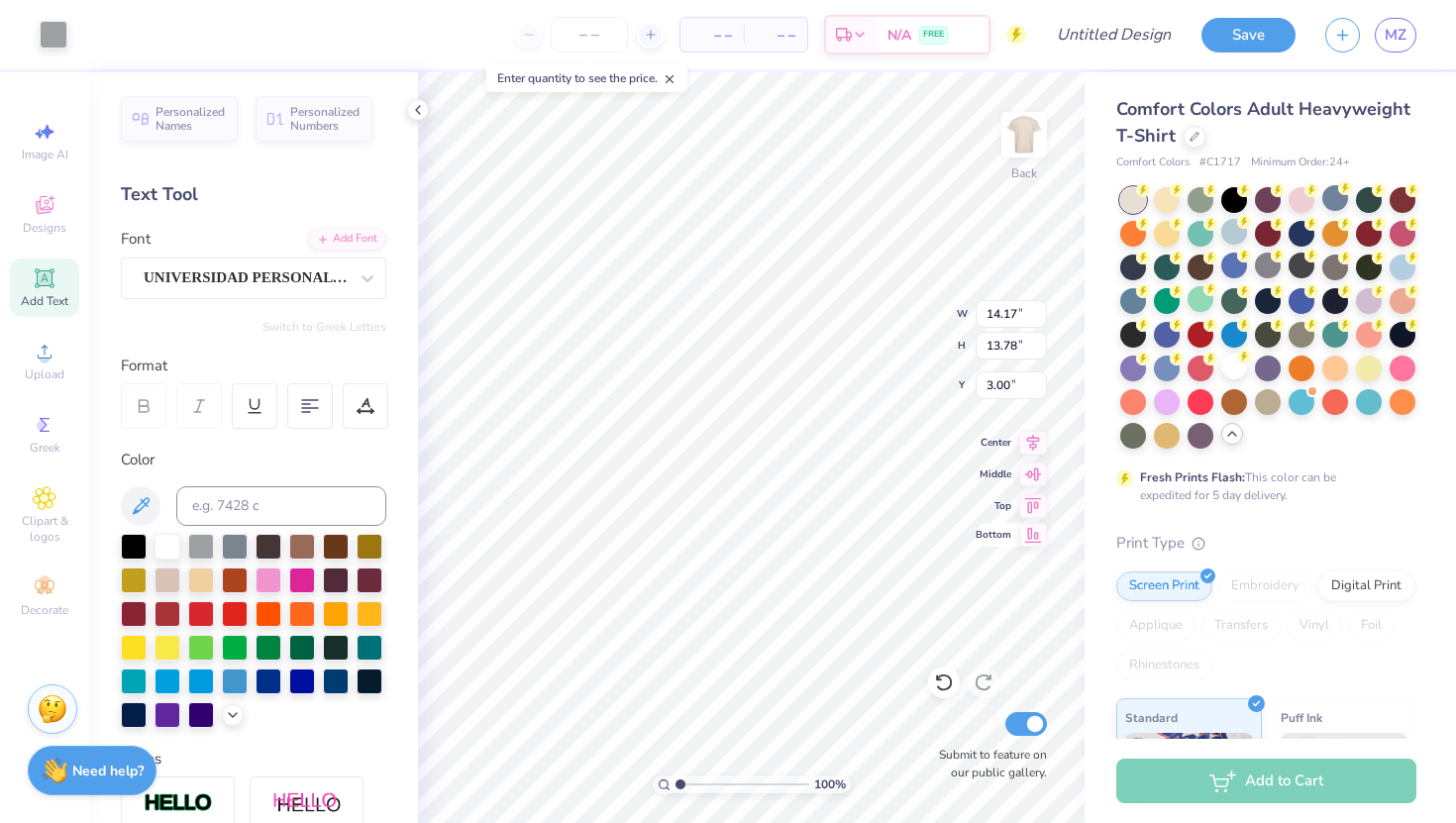 type on "7.32" 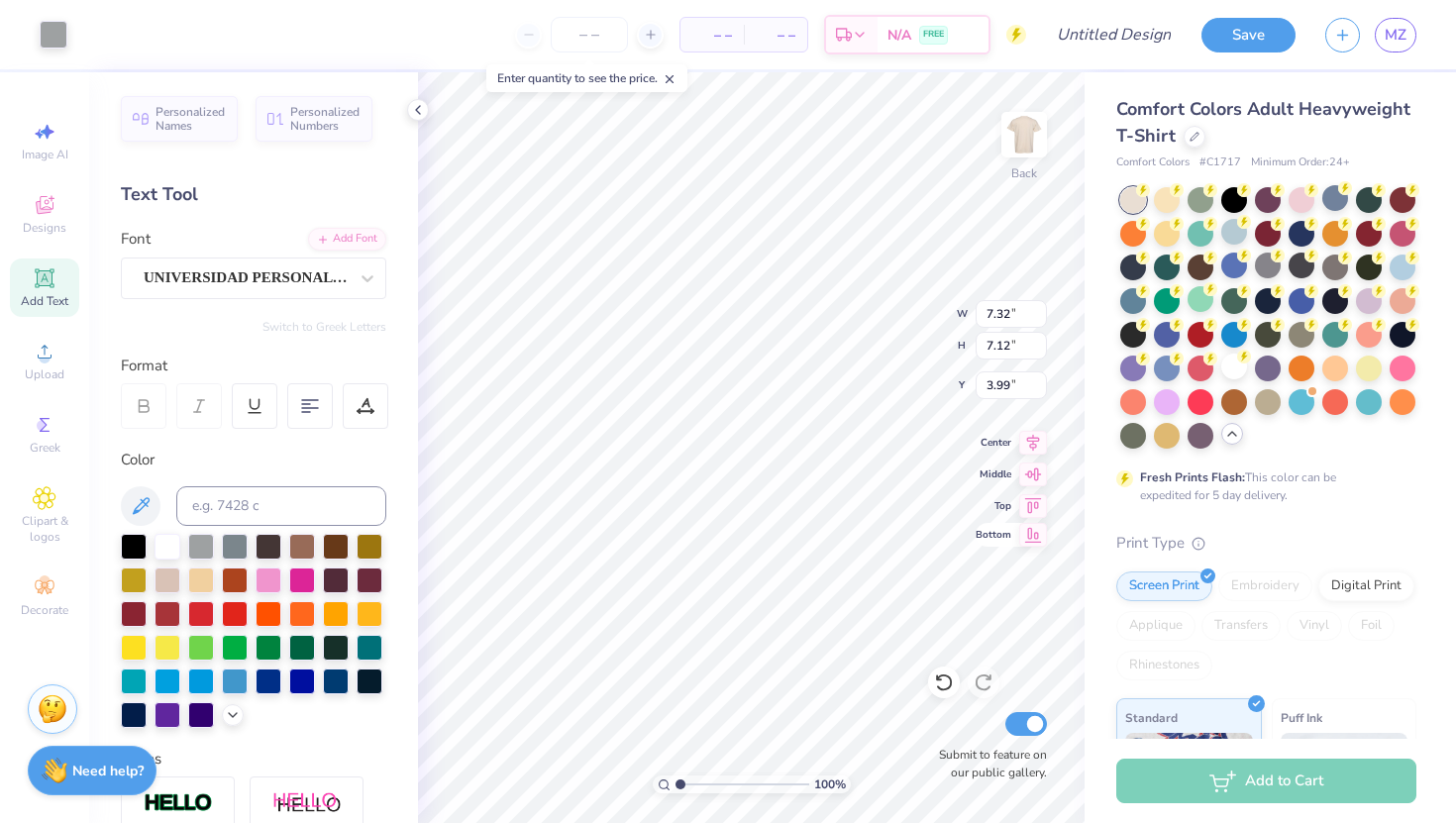 type on "3.99" 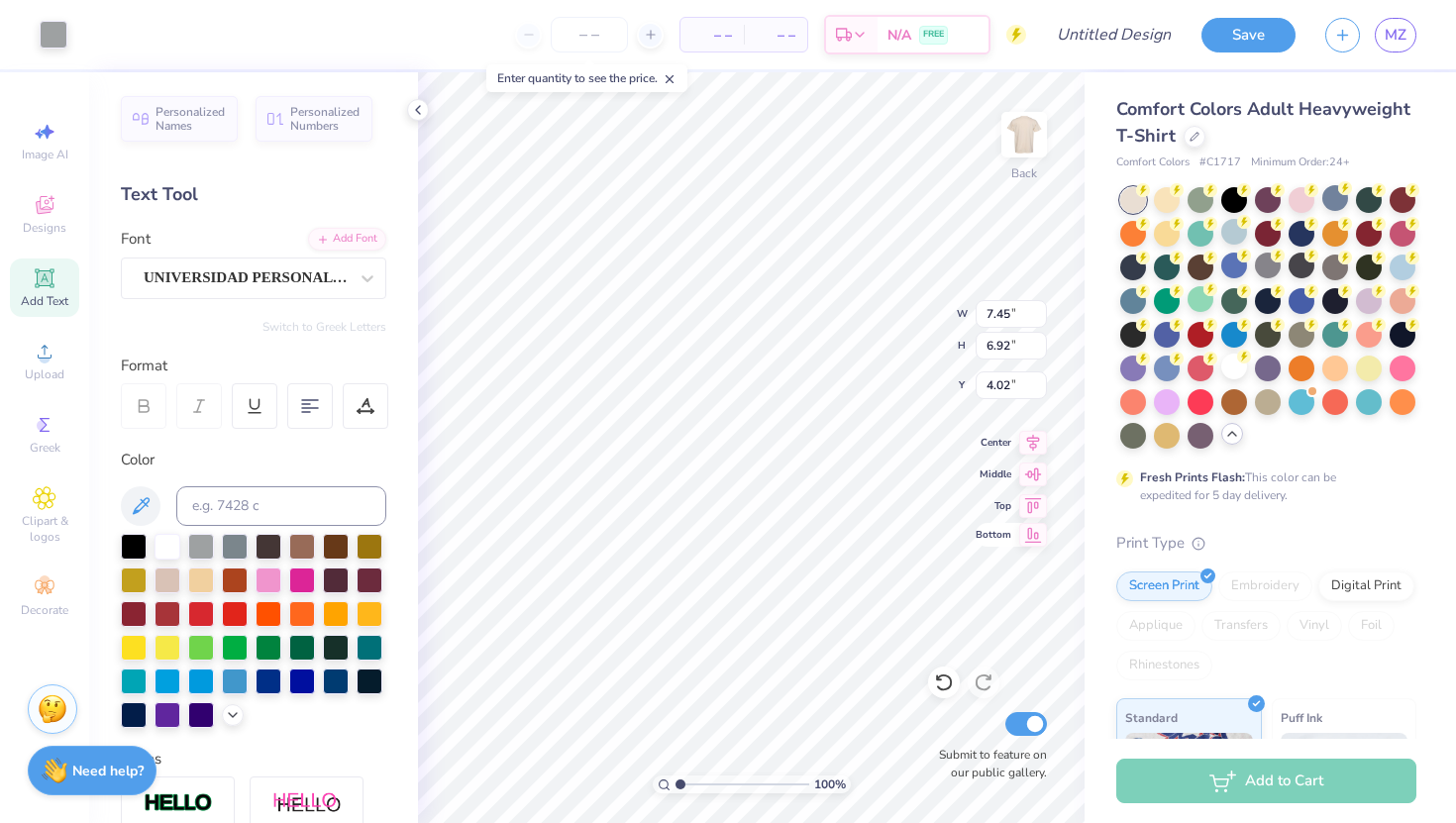 type on "5.89" 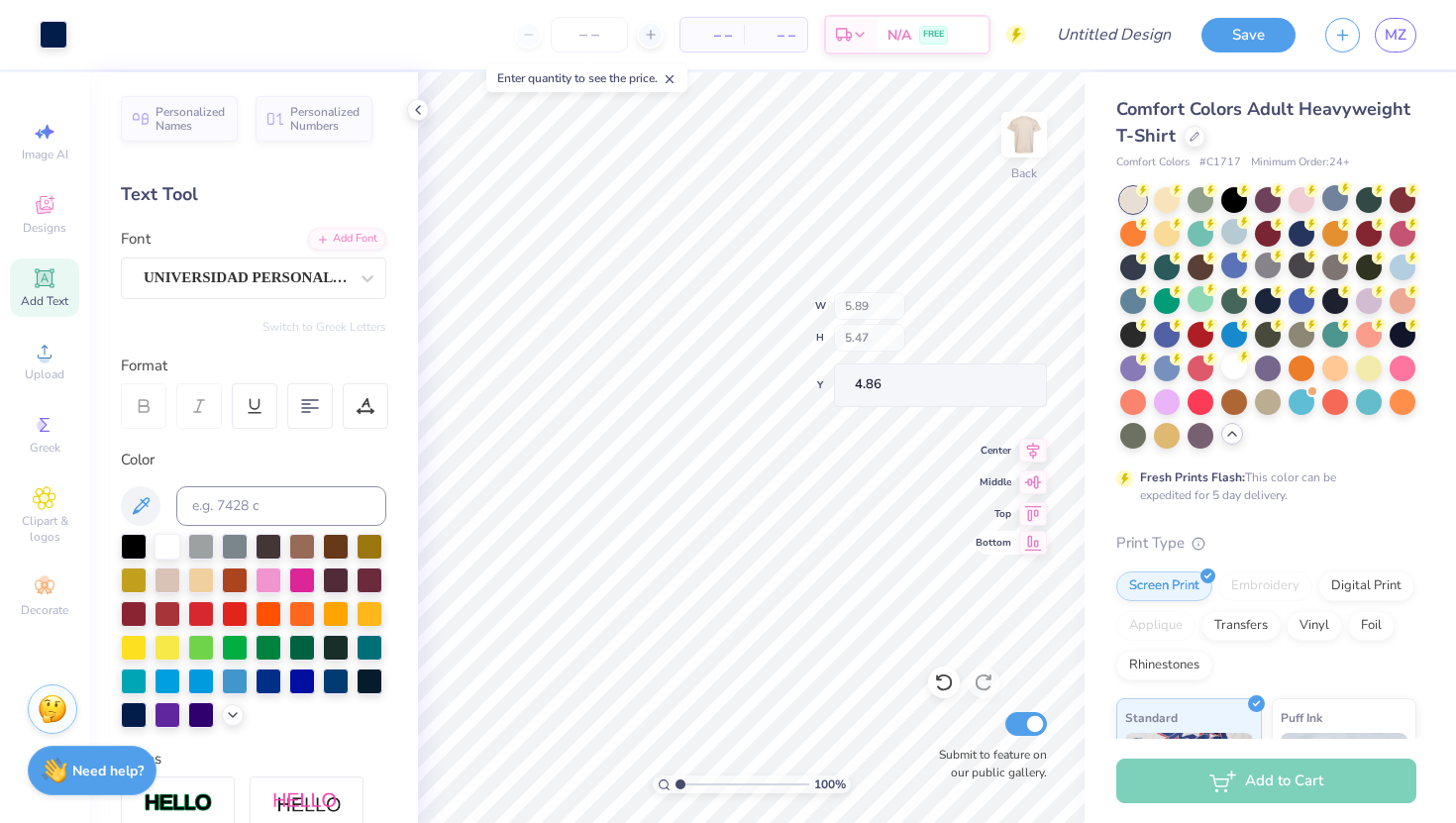 type on "5.07" 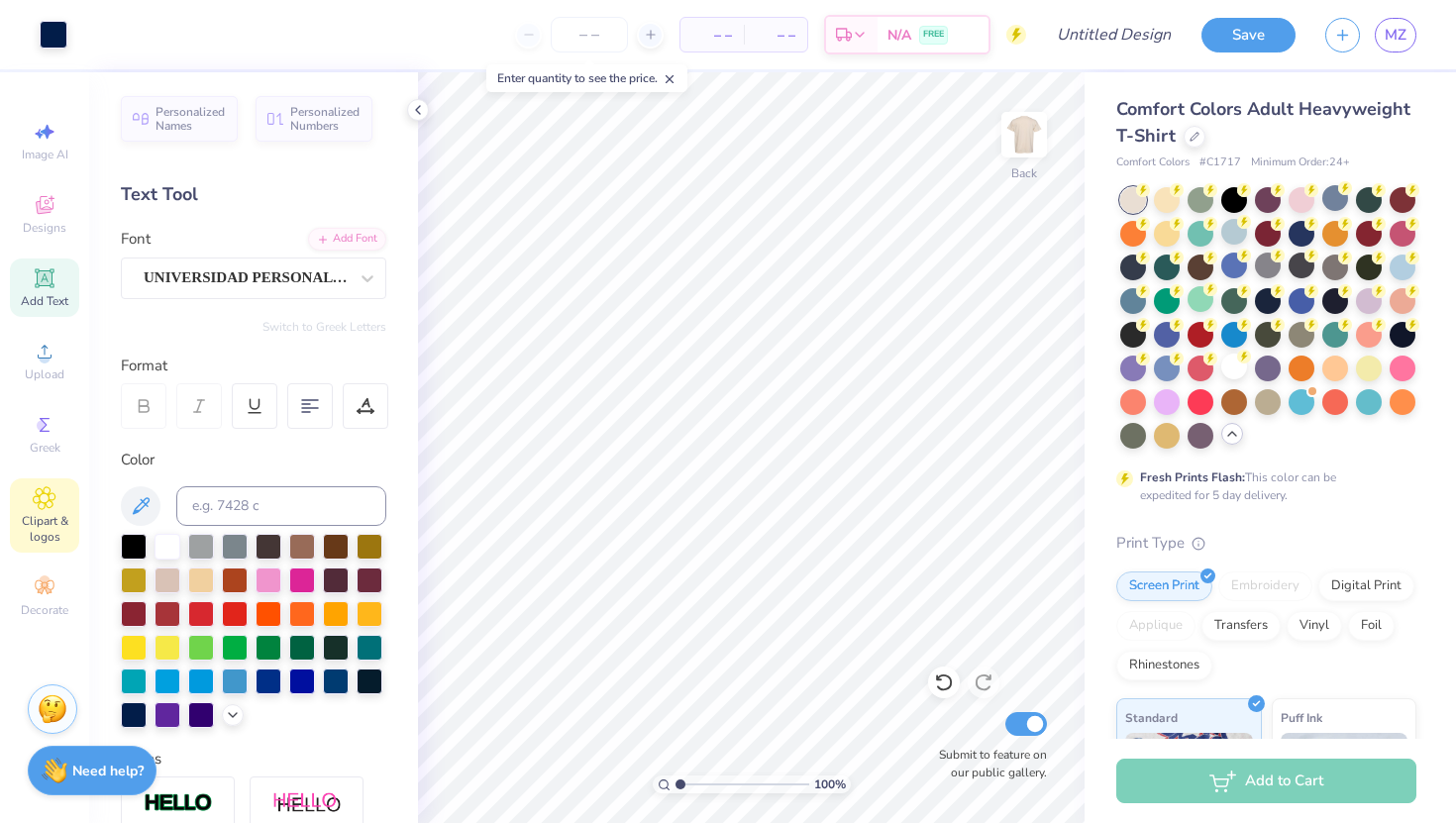 click on "Clipart & logos" at bounding box center [45, 529] 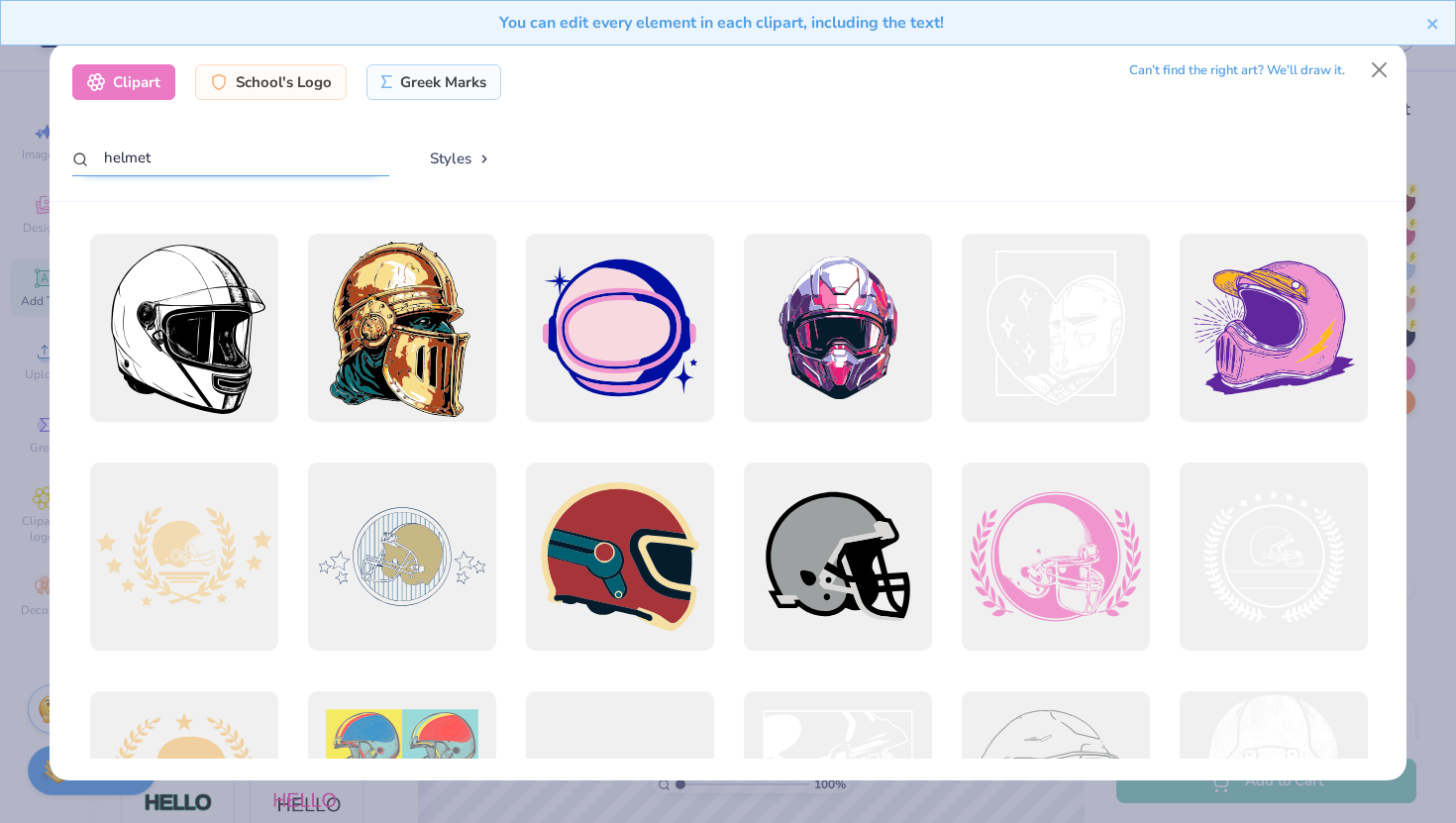 drag, startPoint x: 168, startPoint y: 152, endPoint x: 23, endPoint y: 152, distance: 145 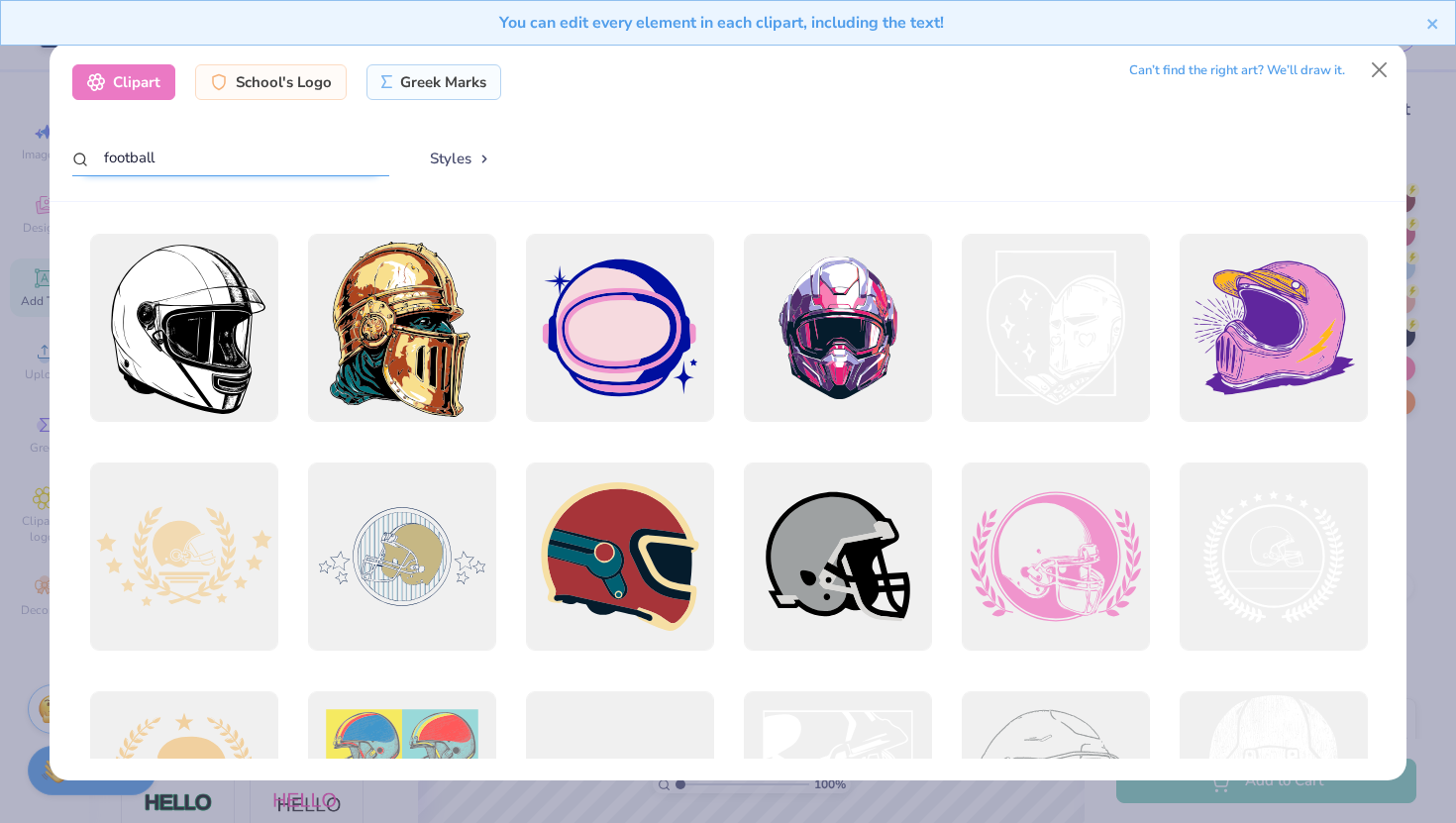 type on "football" 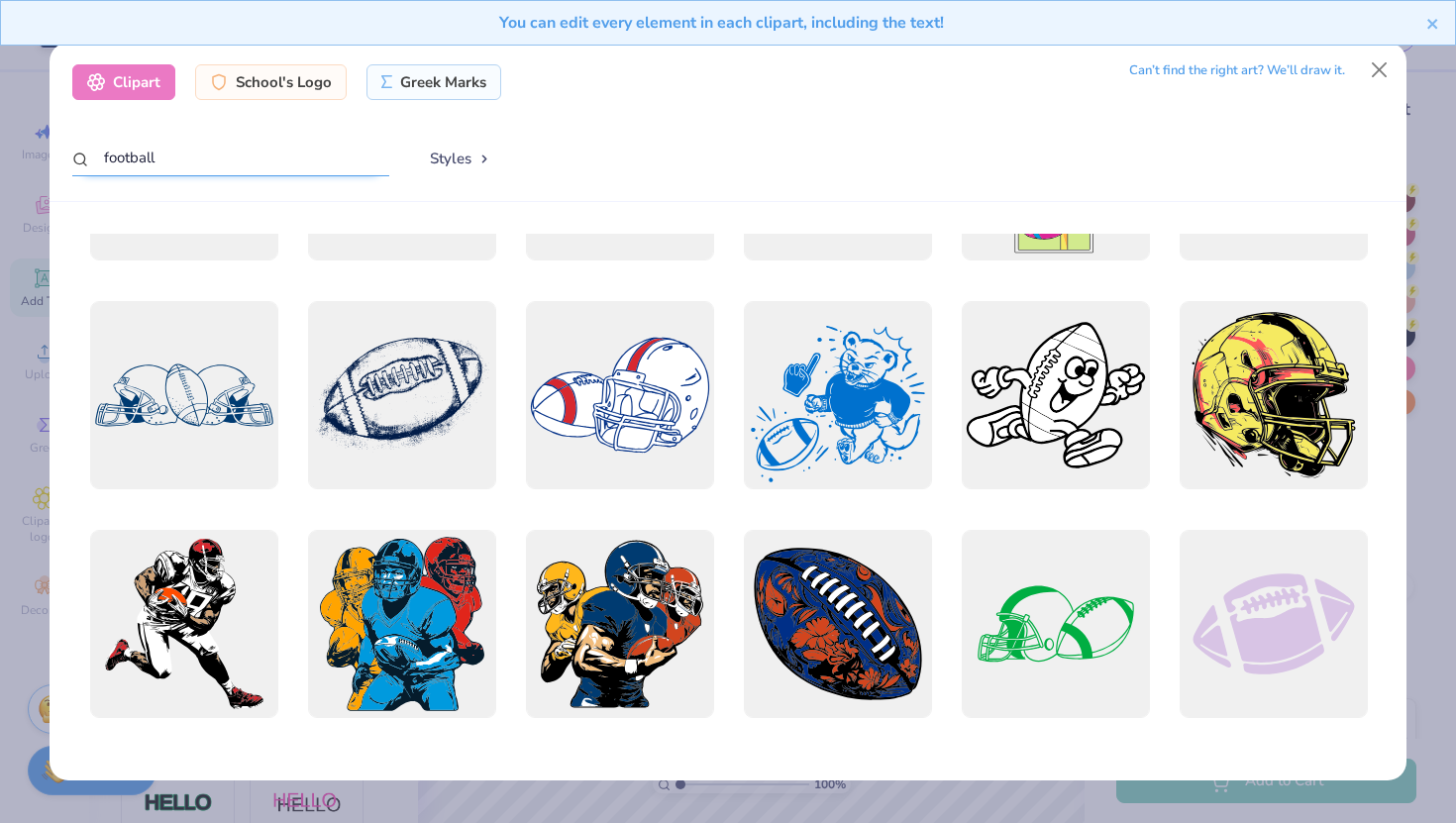 scroll, scrollTop: 2219, scrollLeft: 0, axis: vertical 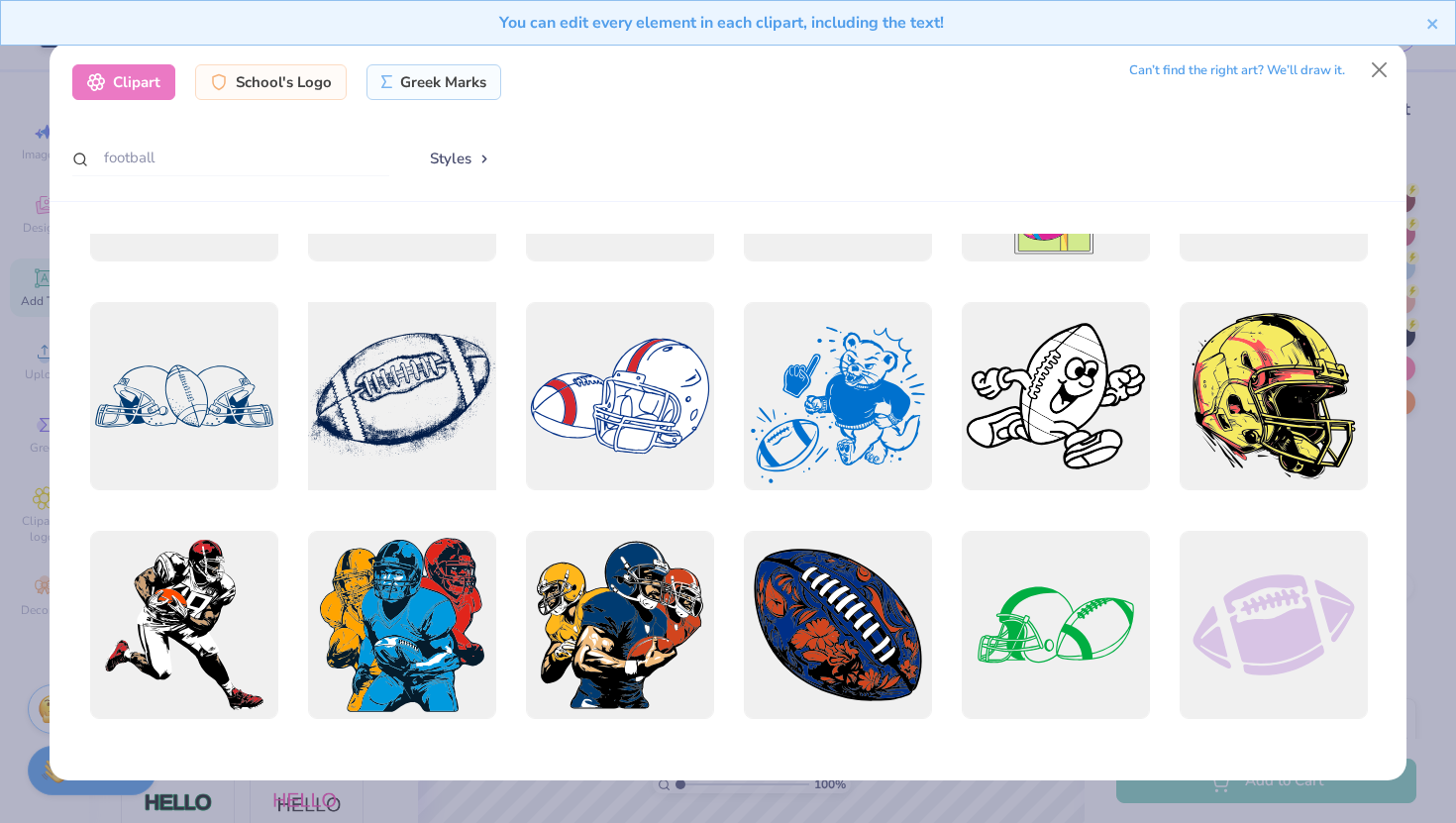 click at bounding box center [401, 396] 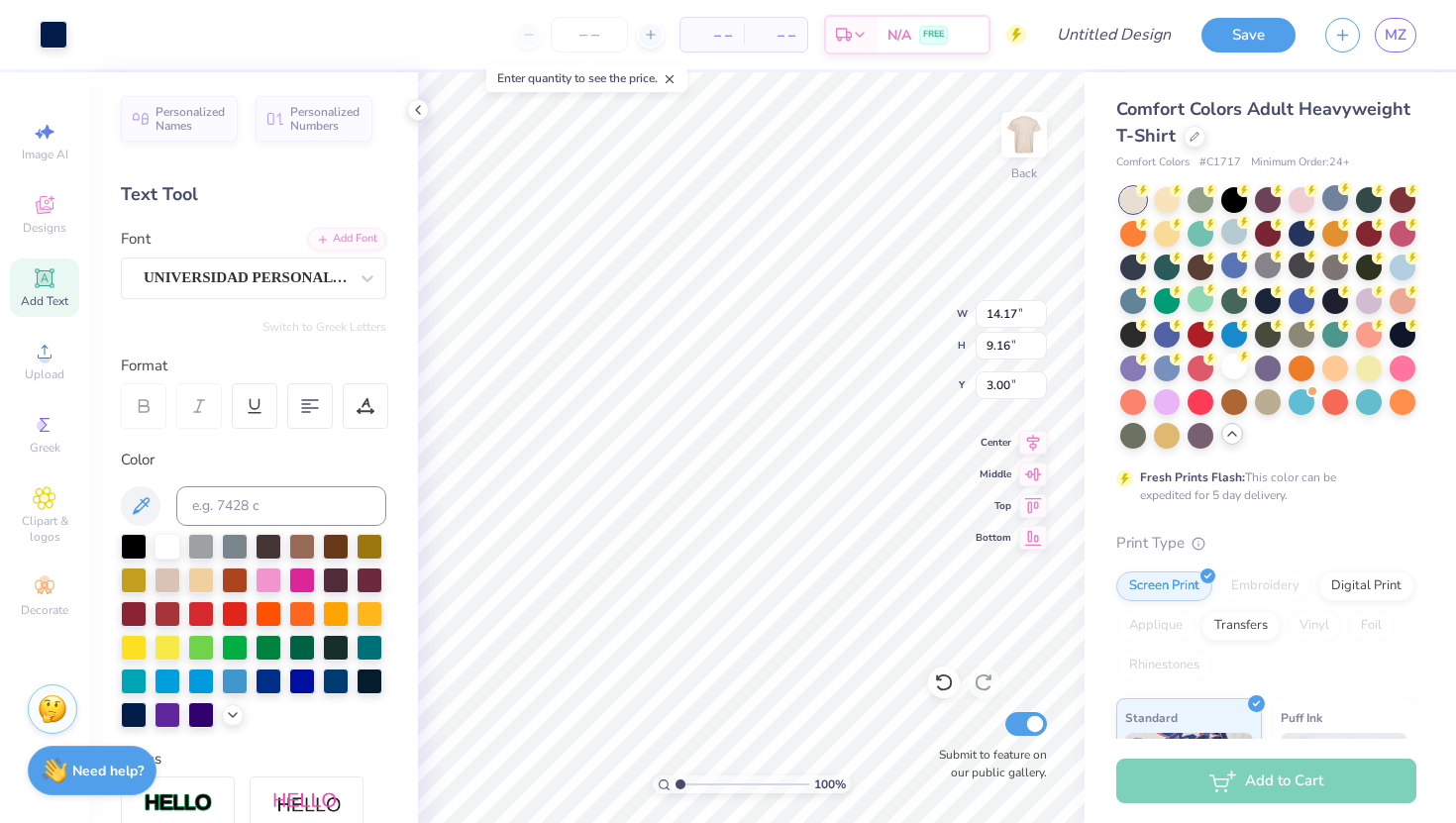 type on "9.52" 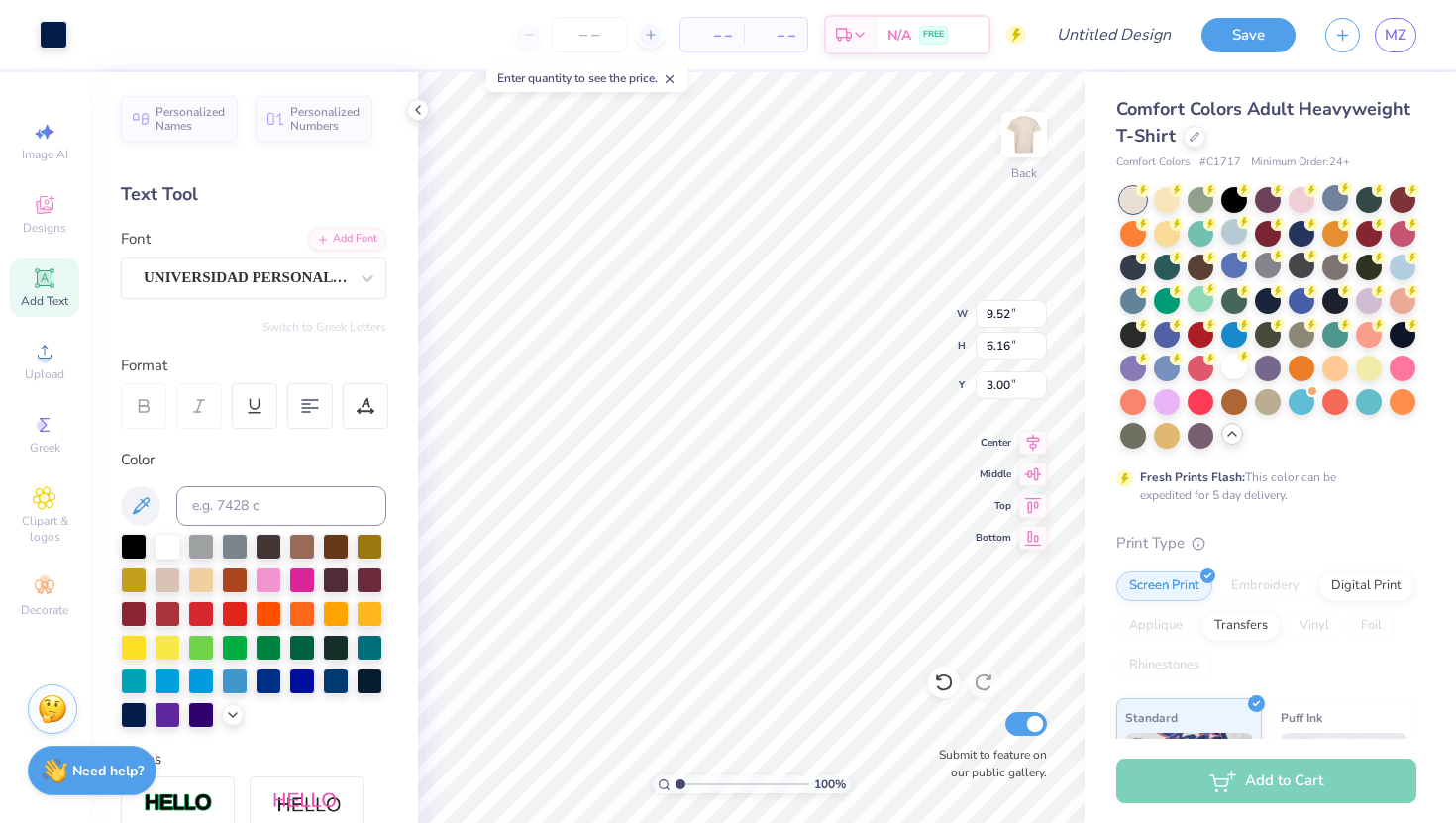 type on "4.86" 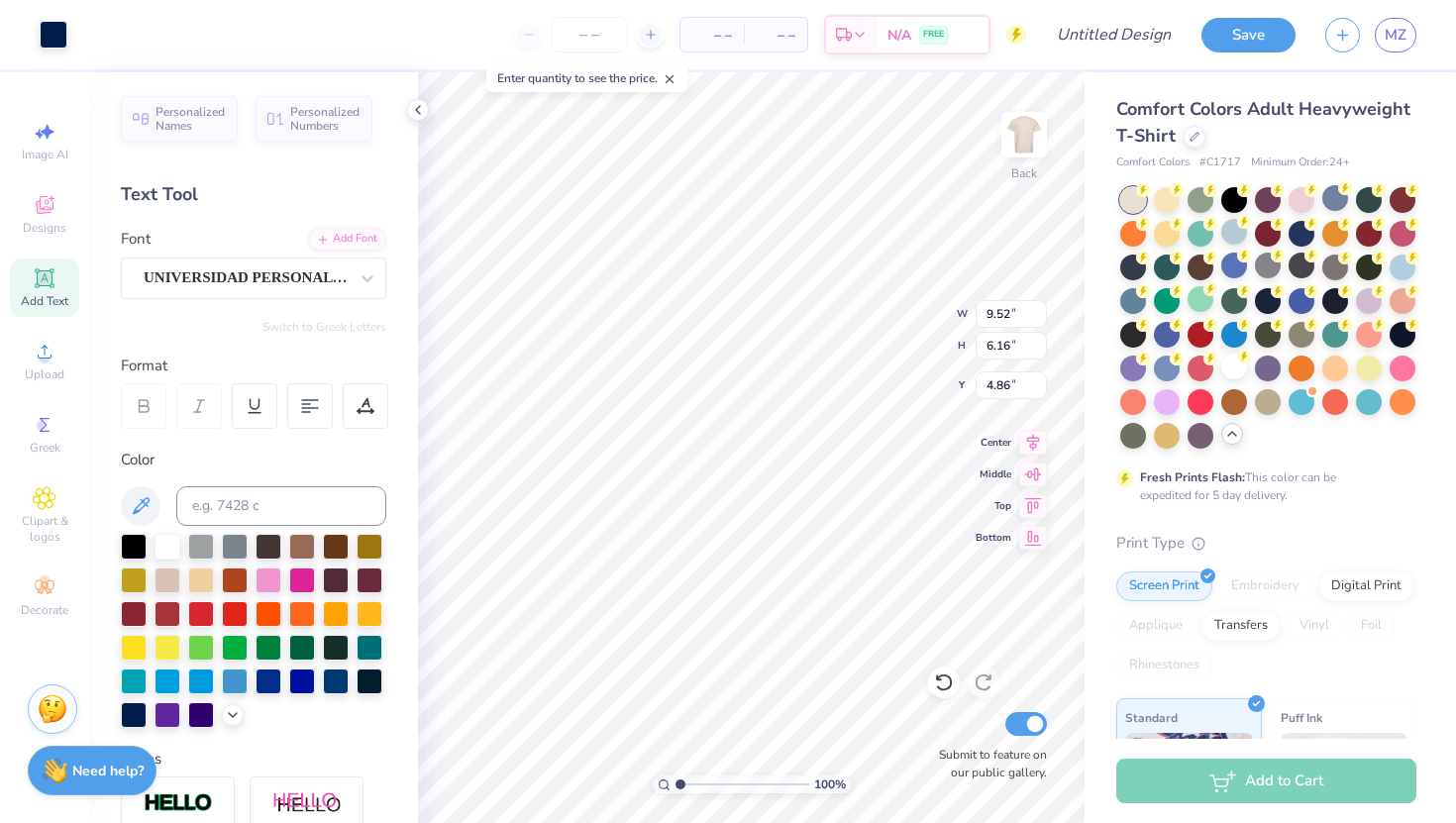 type on "9.99" 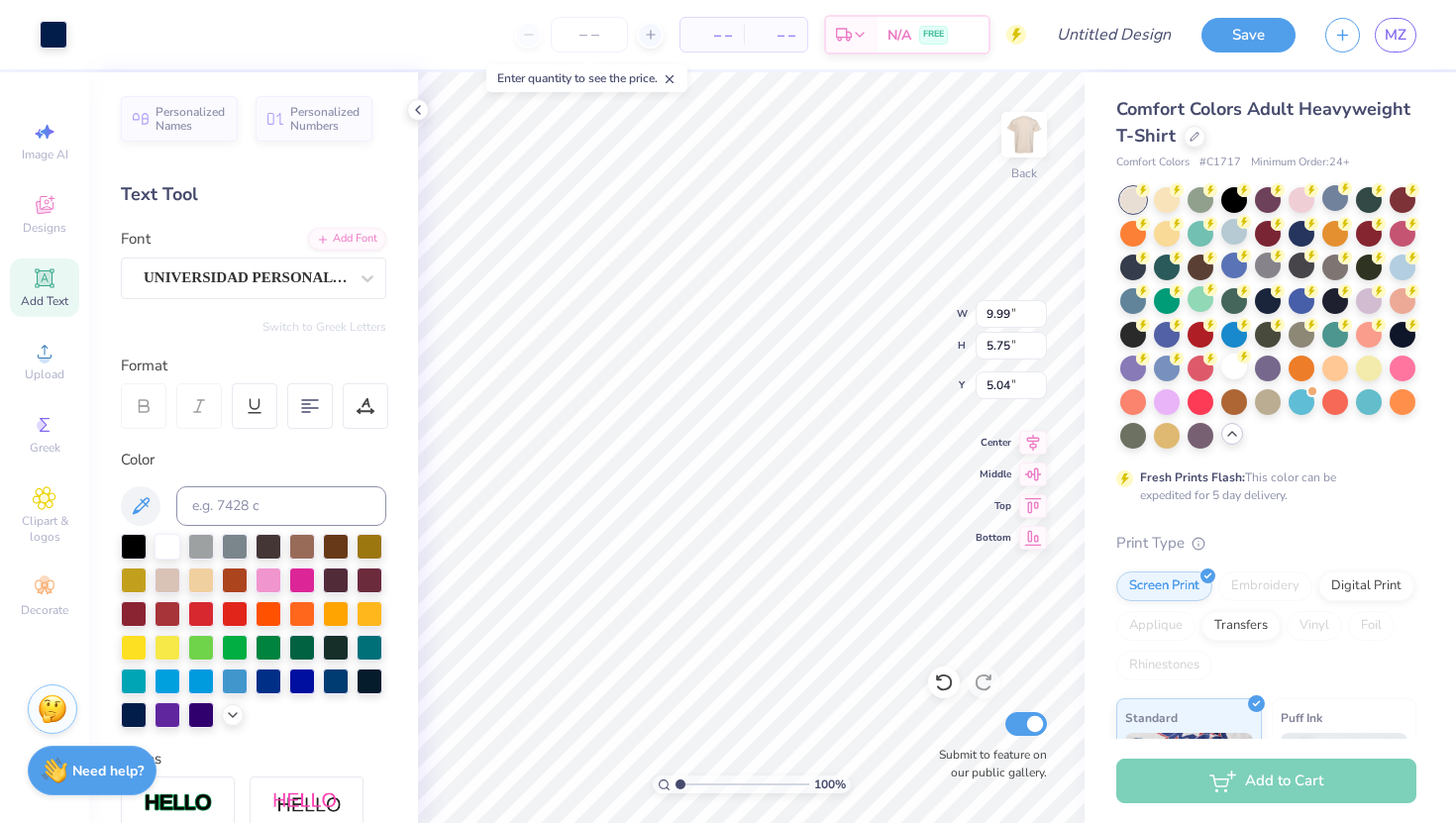 type on "5.16" 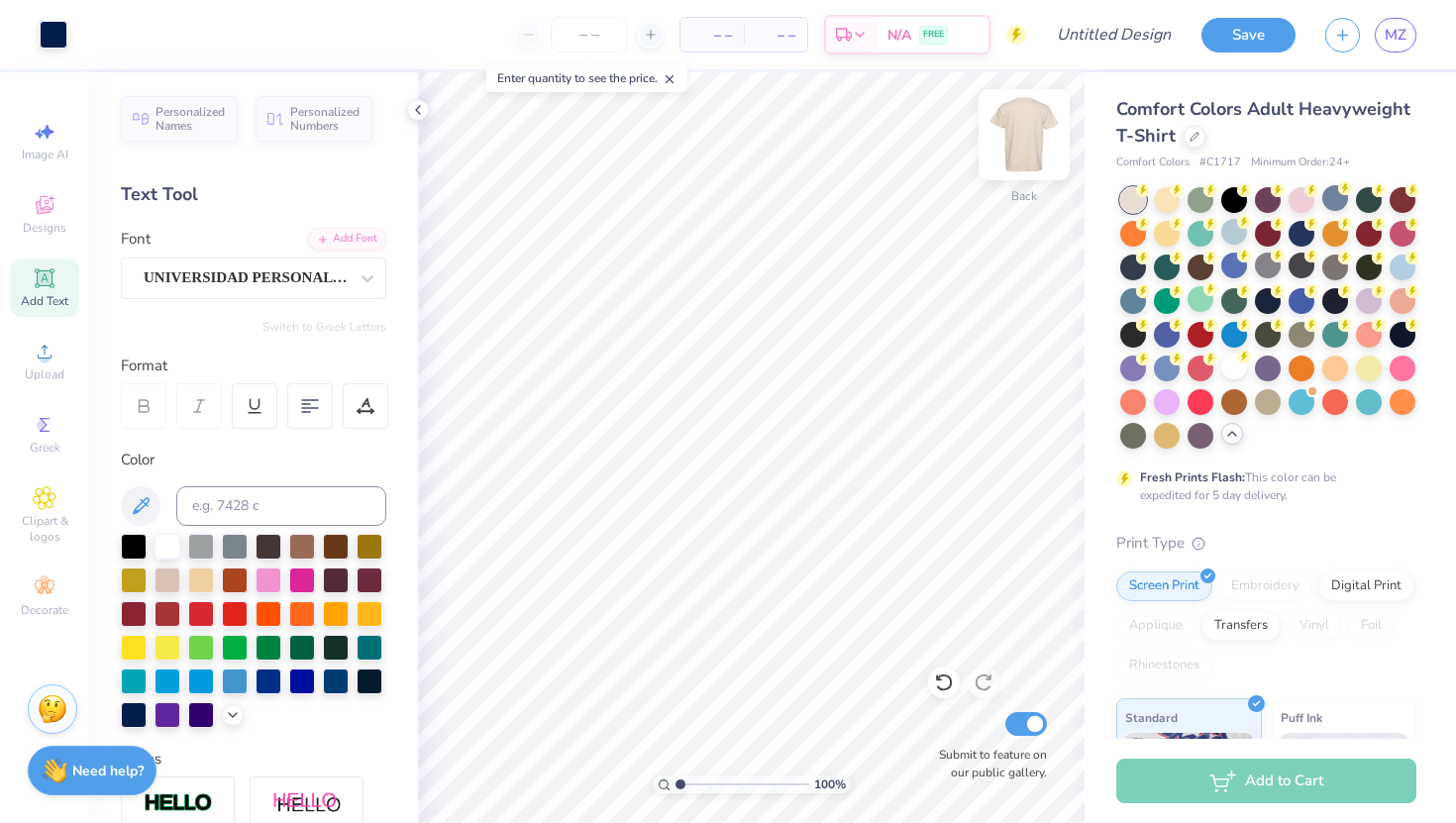 click at bounding box center [1024, 135] 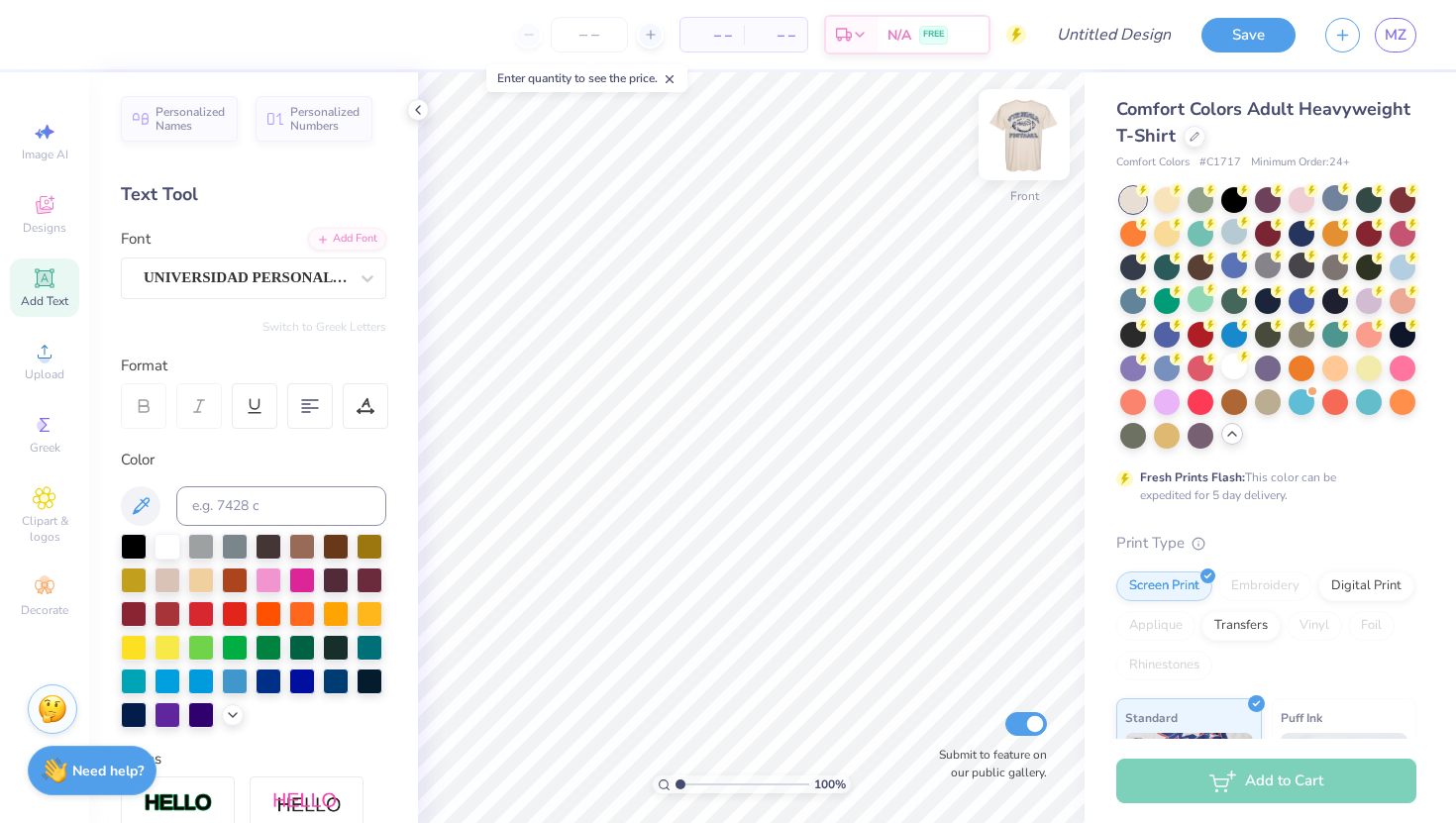 click at bounding box center (1024, 135) 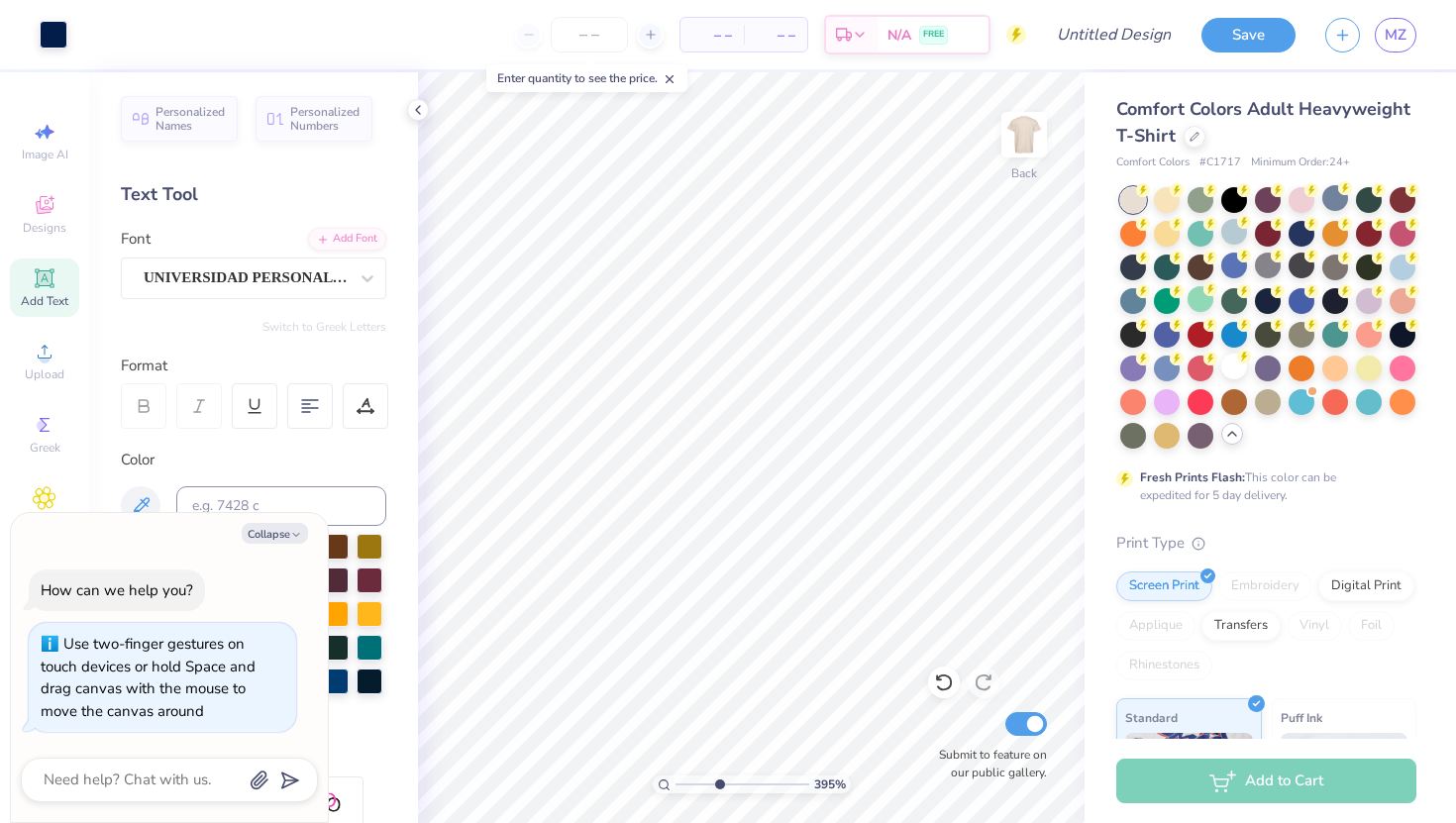 type on "3.31" 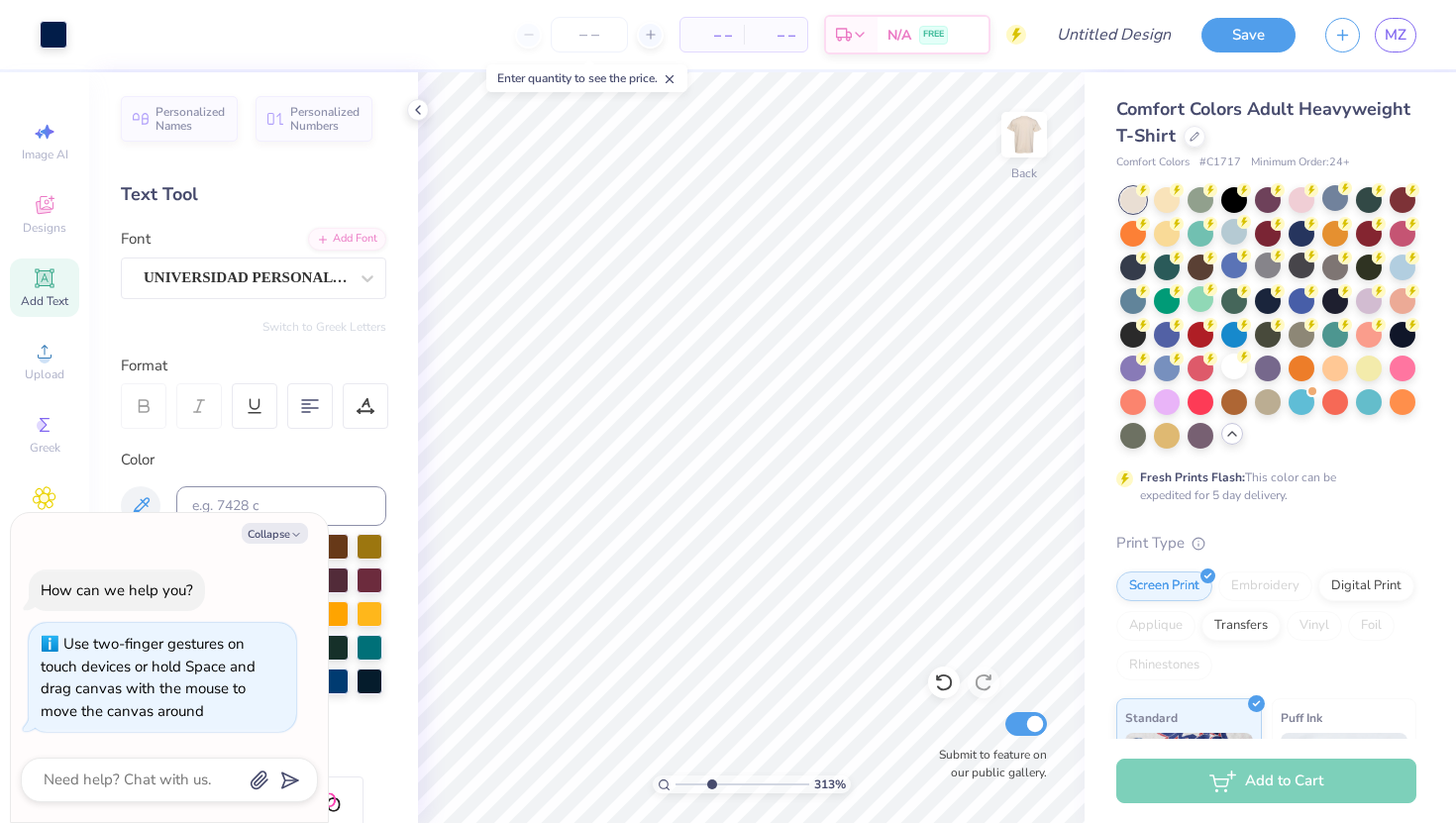 type on "3.13" 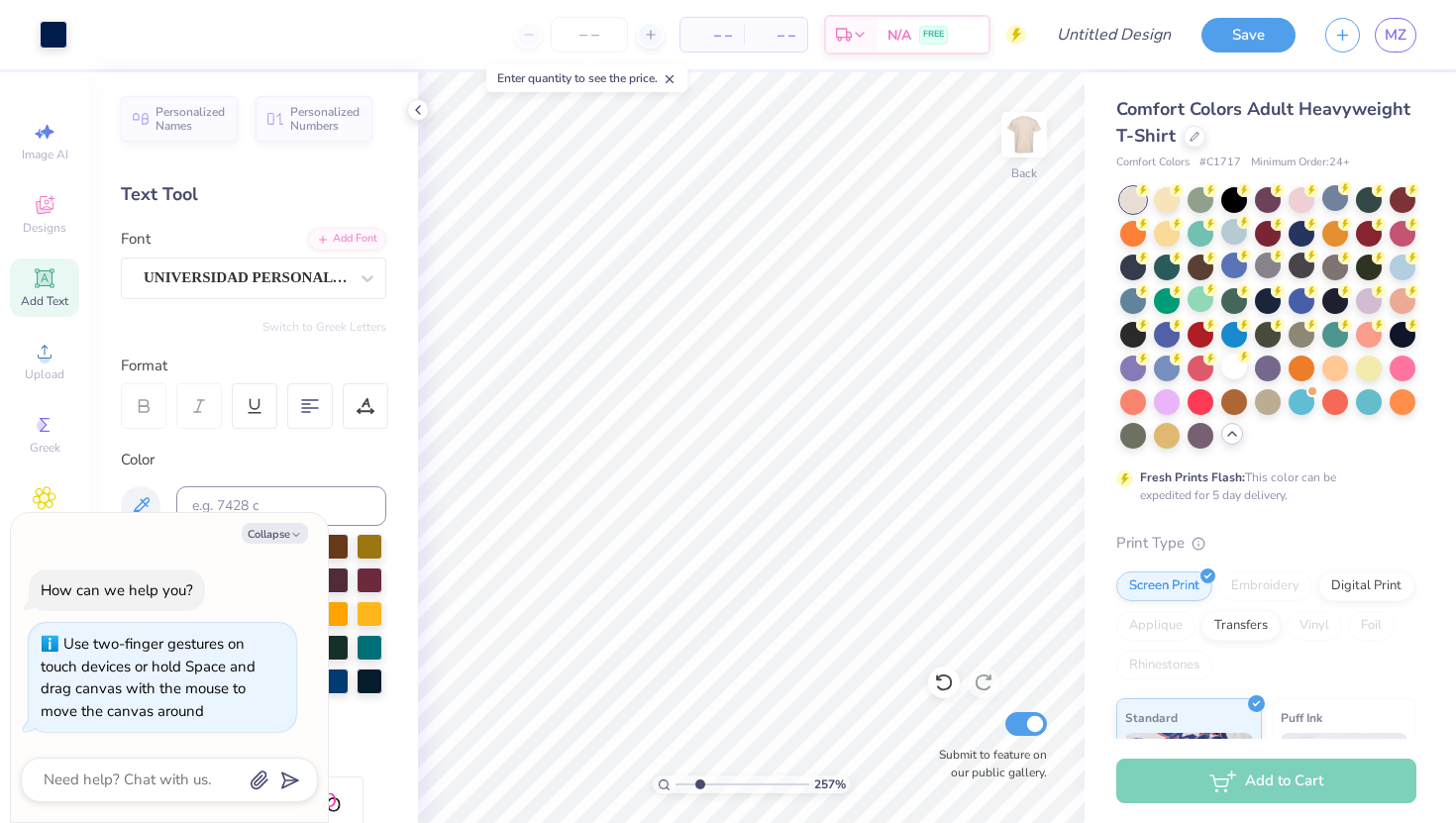 drag, startPoint x: 677, startPoint y: 782, endPoint x: 697, endPoint y: 776, distance: 20.880613 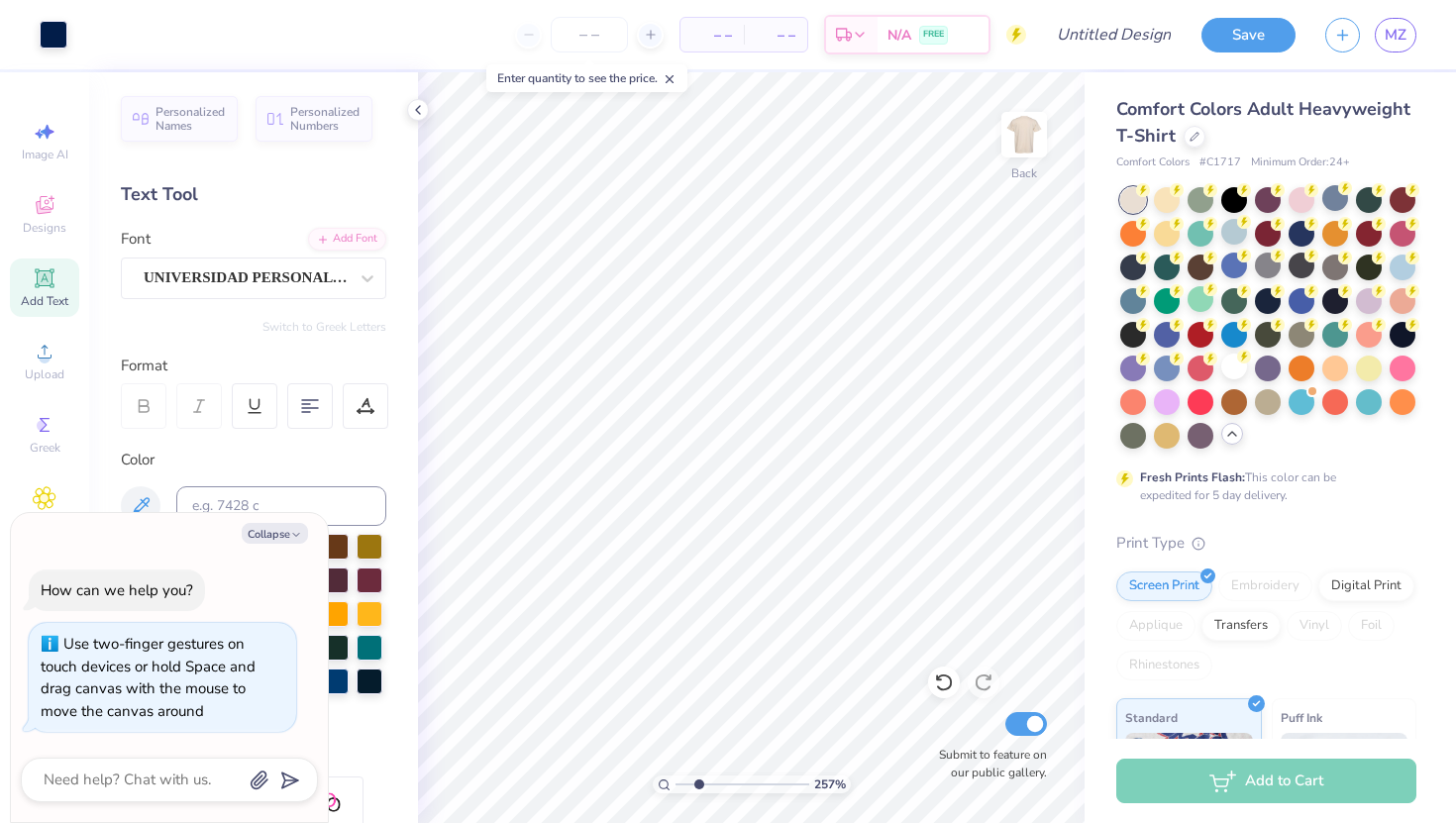 click at bounding box center (742, 784) 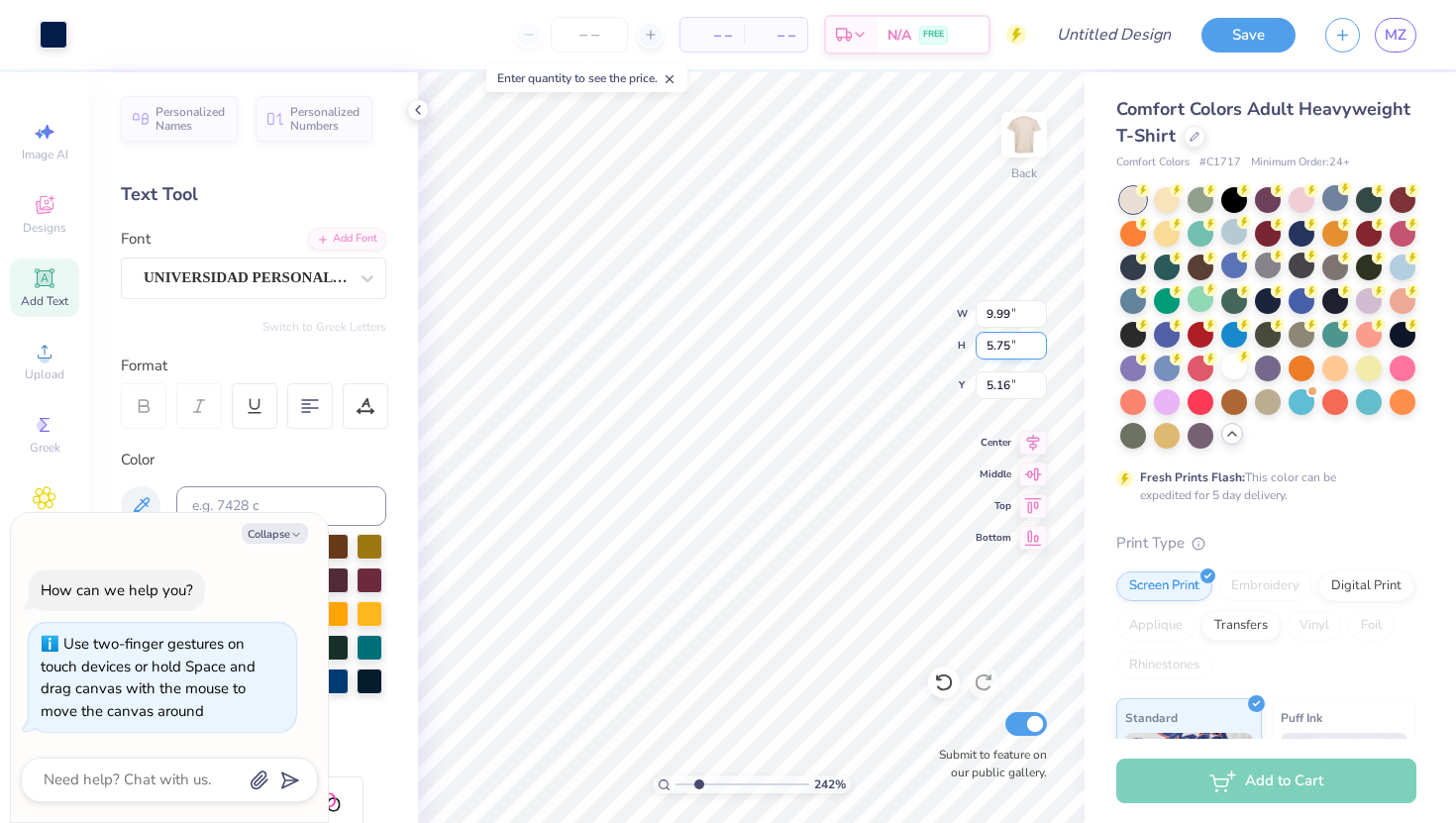 click on "242  % Back W 9.99 9.99 " H 5.75 5.75 " Y 5.16 5.16 " Center Middle Top Bottom Submit to feature on our public gallery." at bounding box center [751, 448] 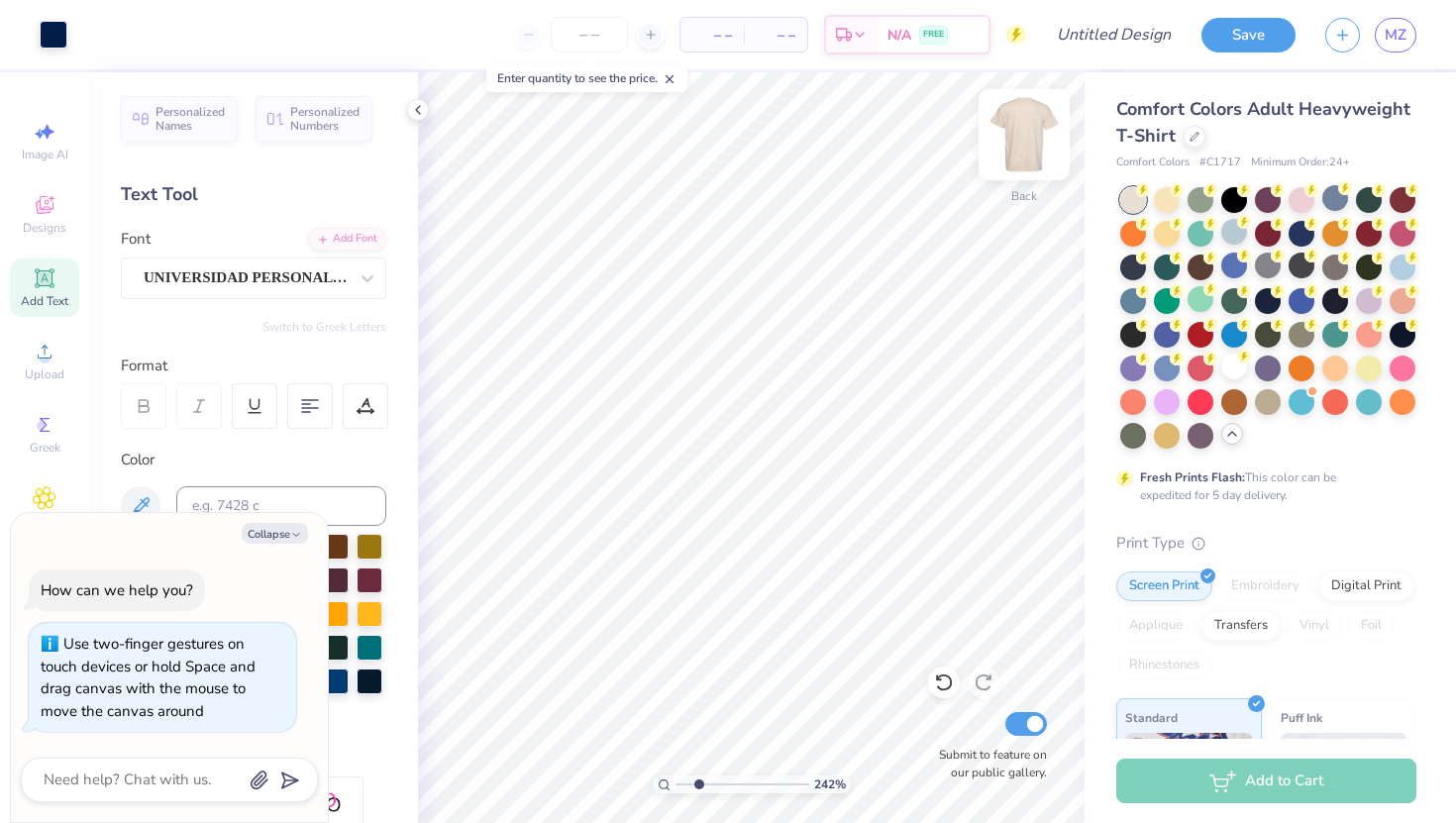 click at bounding box center (1024, 135) 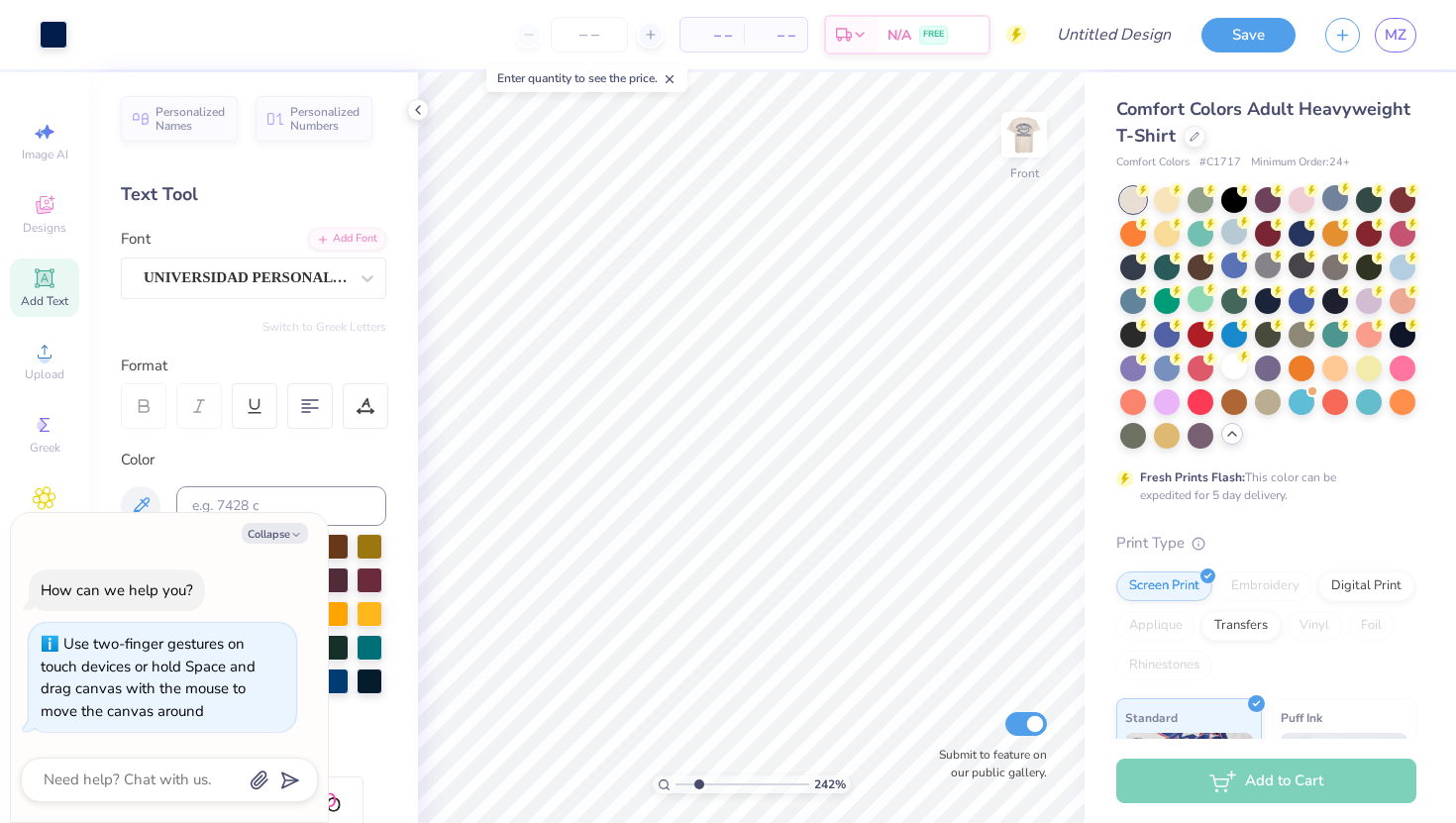 type on "x" 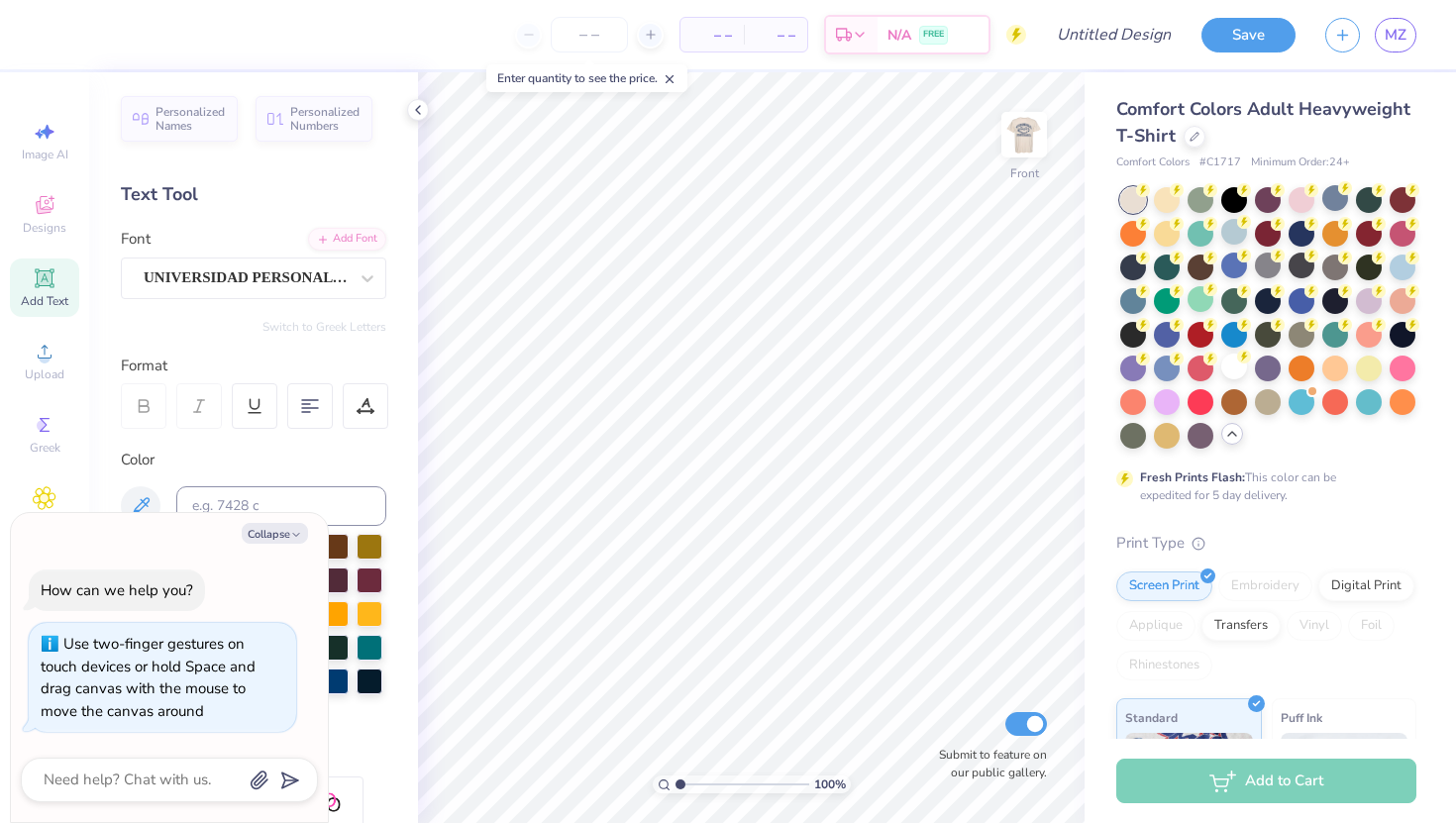 drag, startPoint x: 696, startPoint y: 786, endPoint x: 653, endPoint y: 786, distance: 43 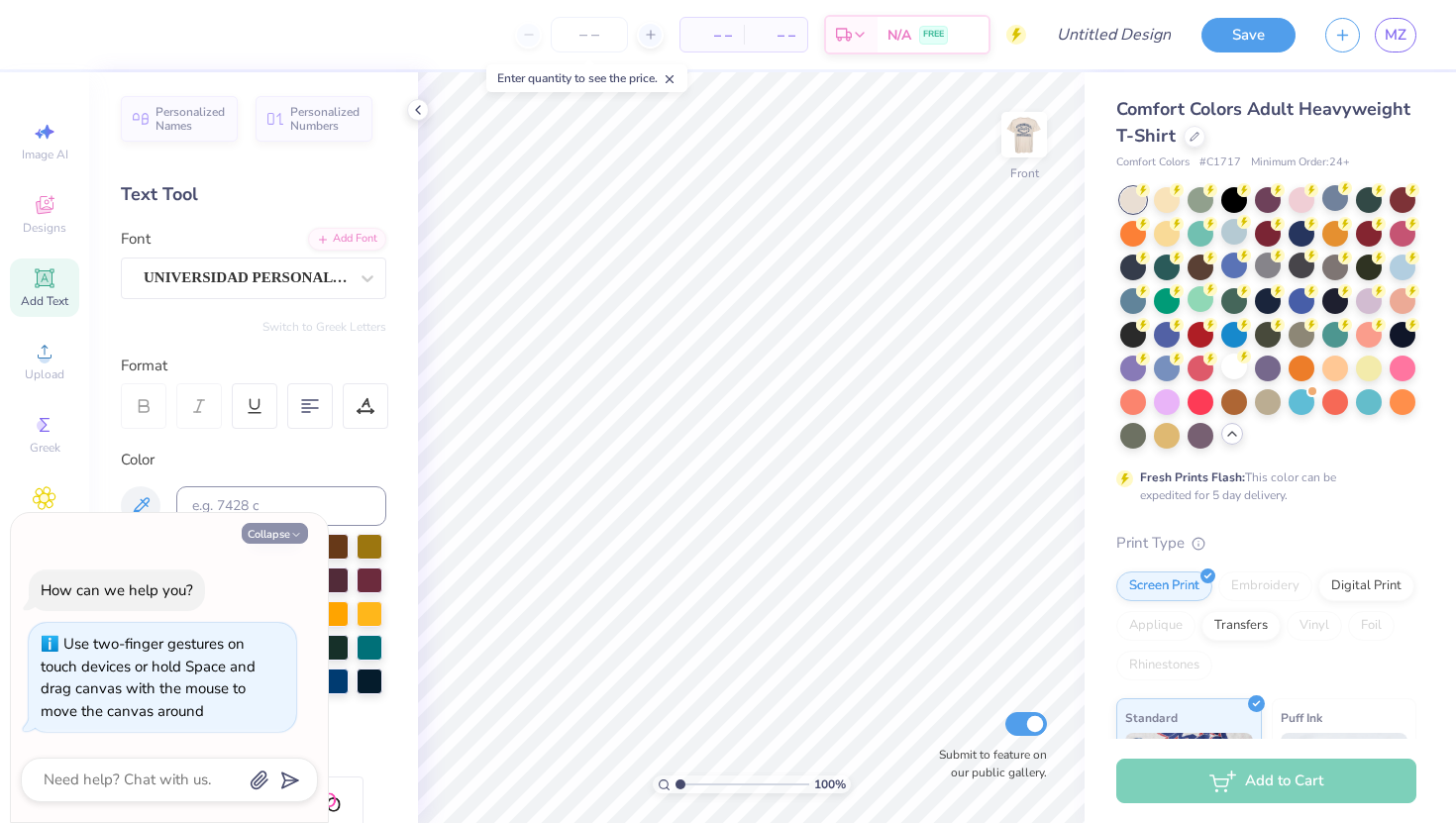 click on "Collapse" at bounding box center [274, 533] 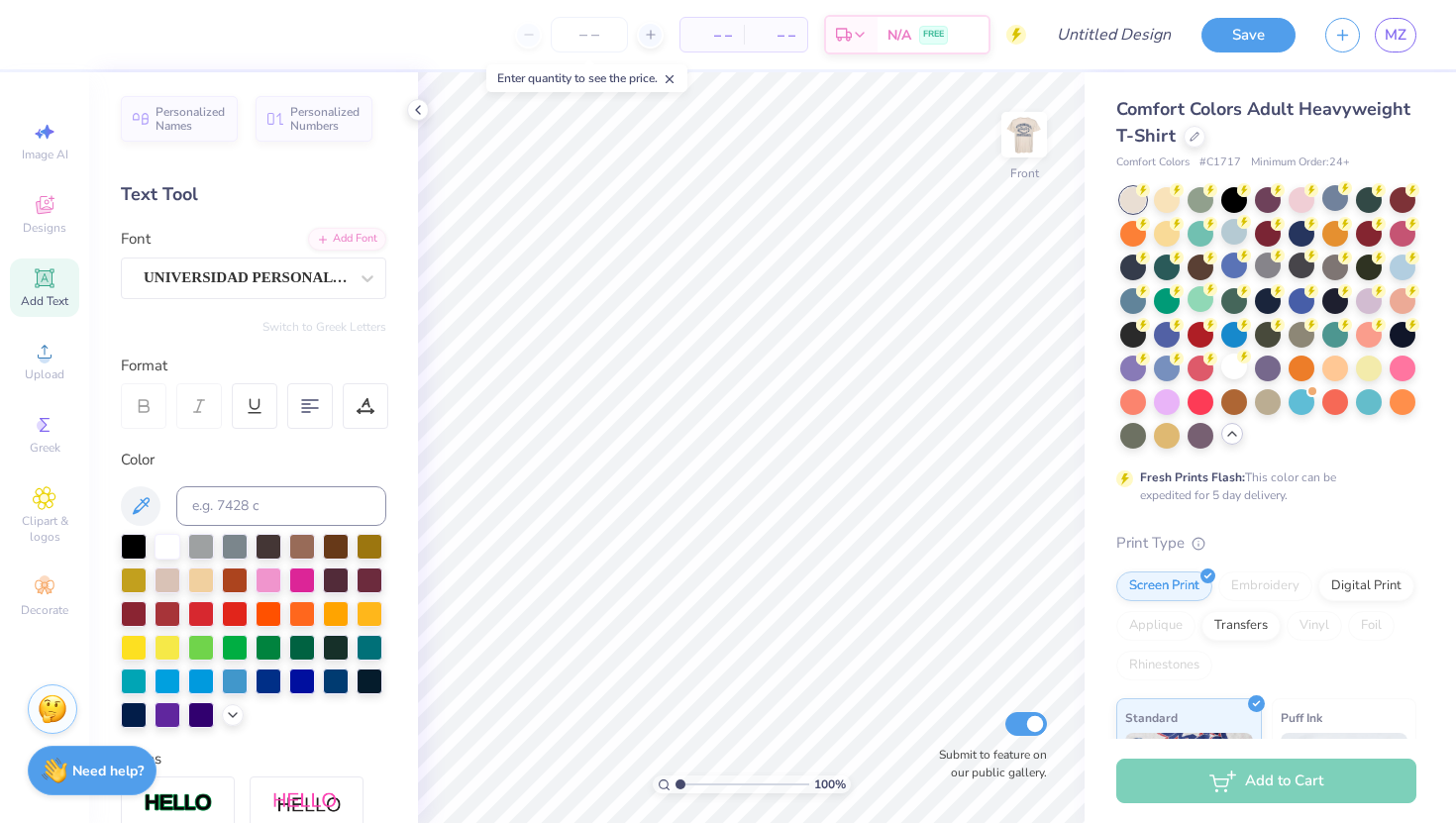 click 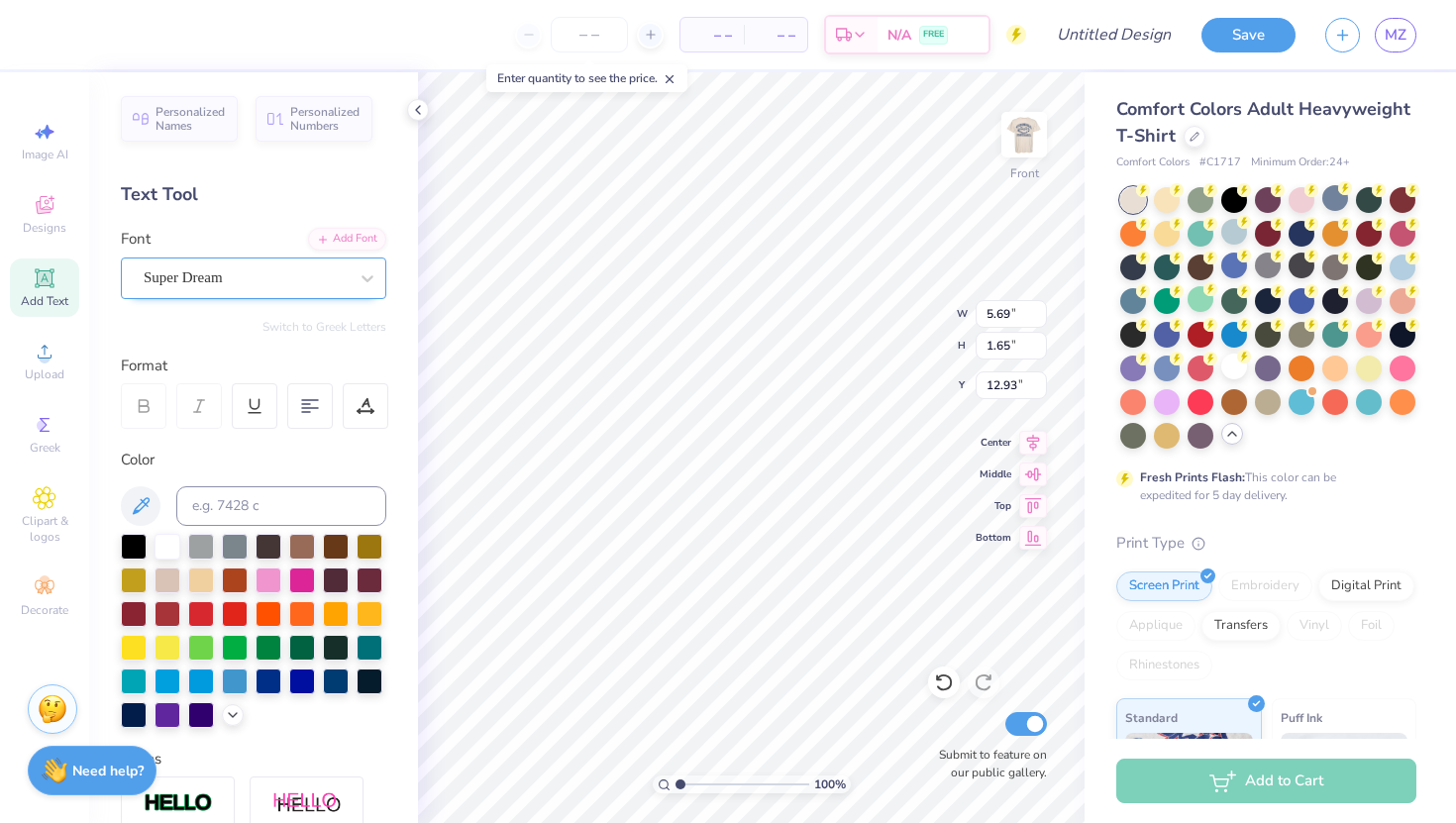 click on "Super Dream" at bounding box center (246, 277) 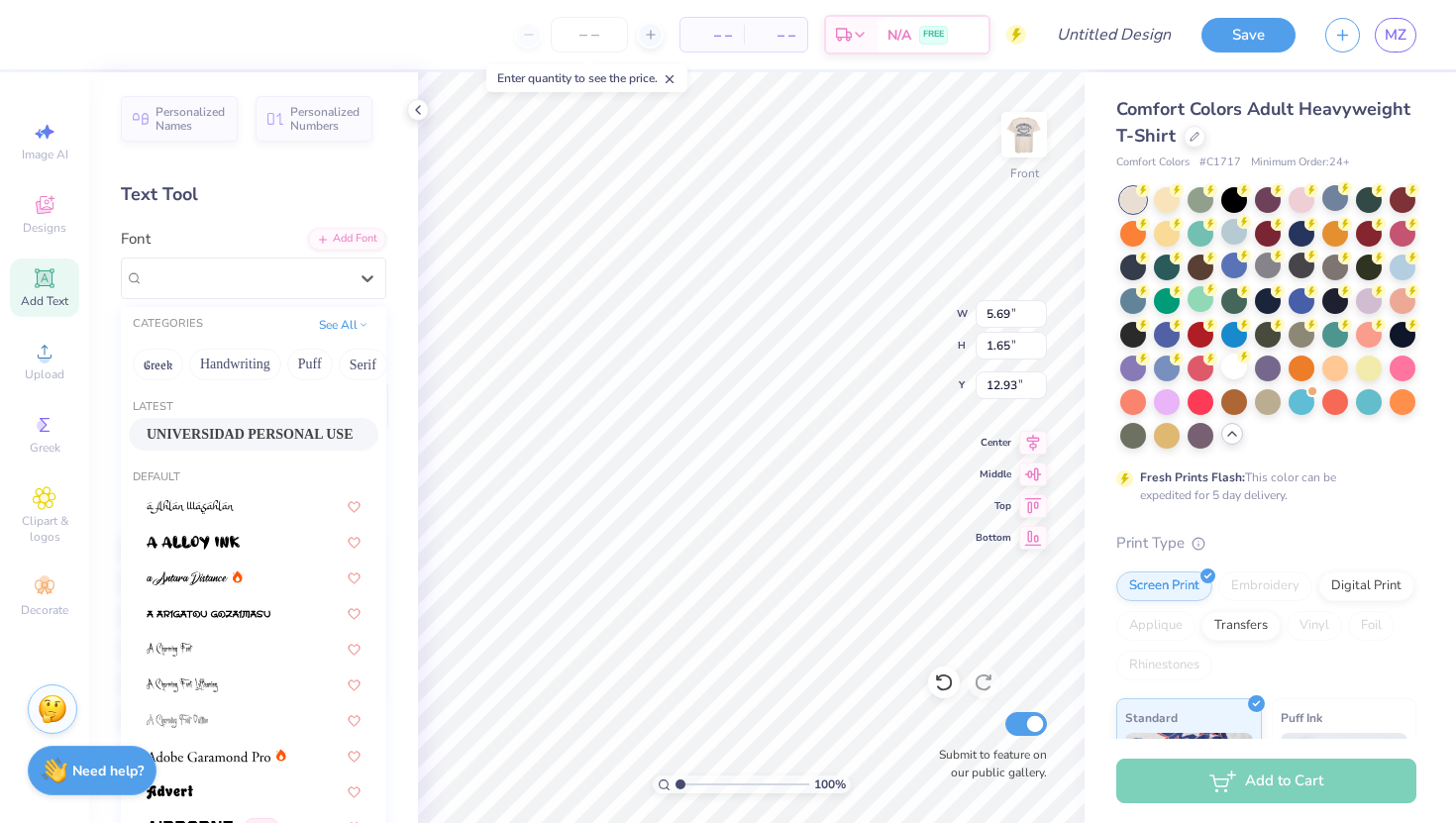 click on "UNIVERSIDAD PERSONAL USE" at bounding box center [250, 434] 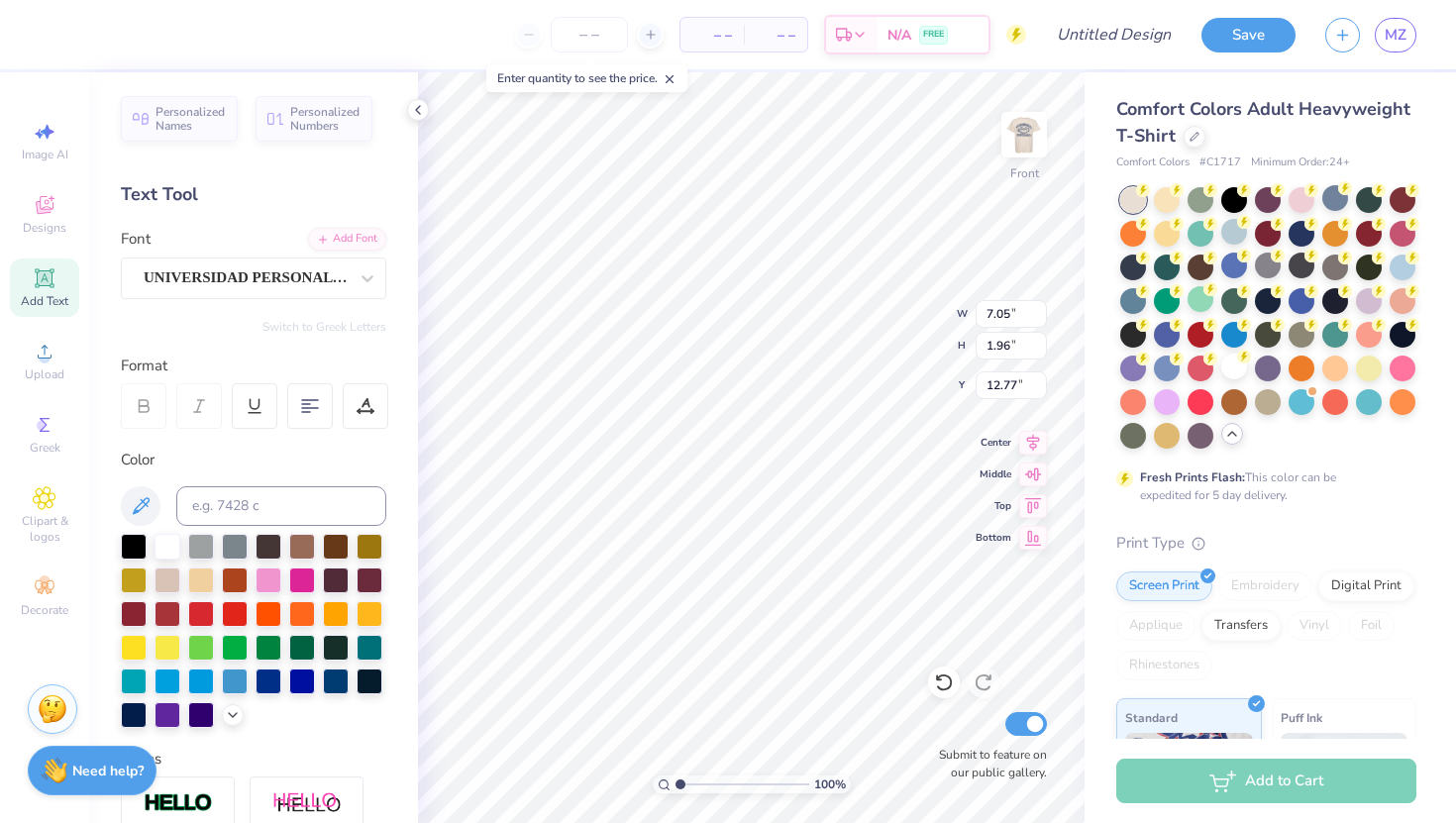 type on "7.05" 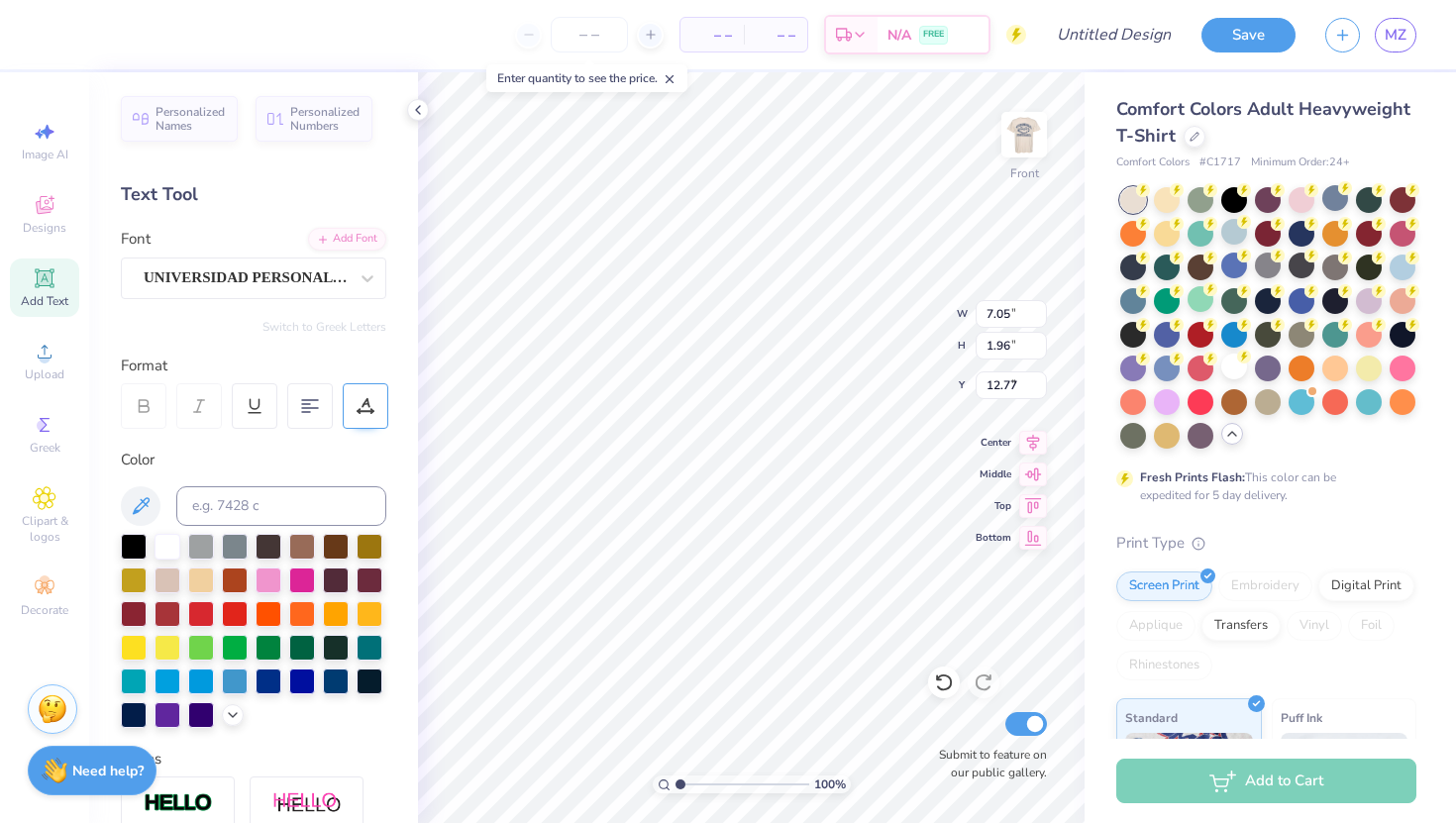 type on "4.20" 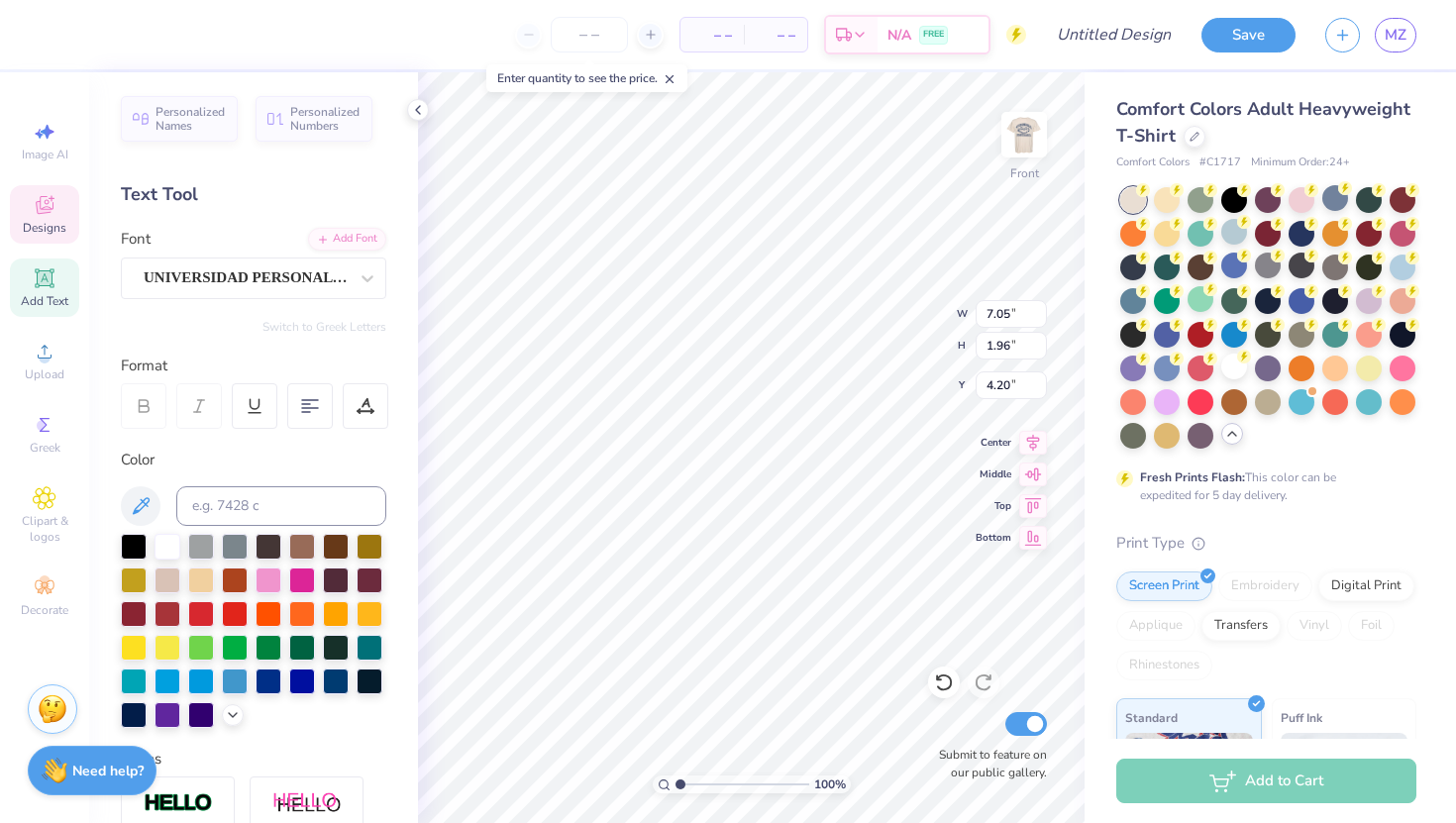 click on "Designs" at bounding box center [45, 214] 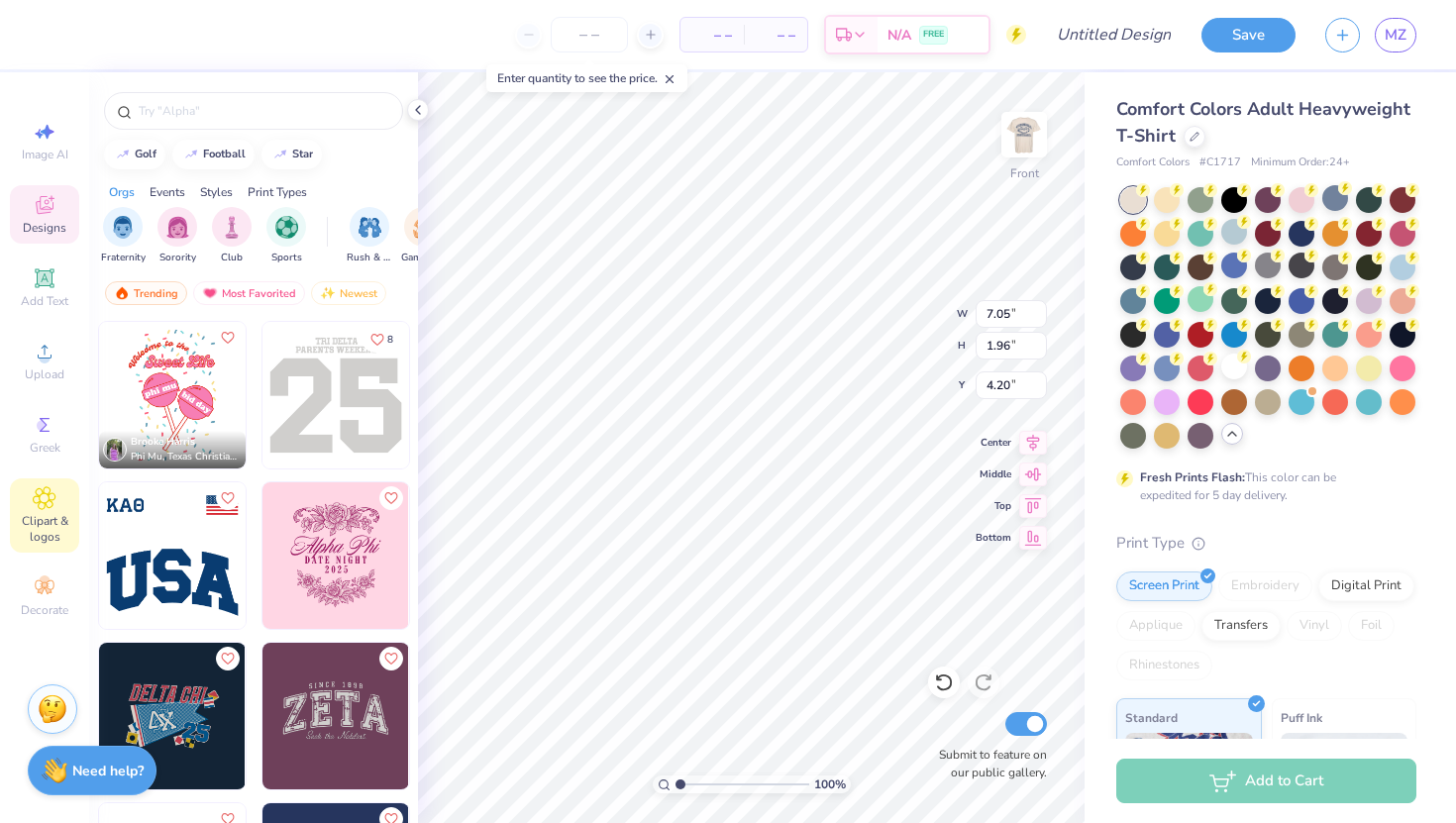click on "Clipart & logos" at bounding box center [45, 529] 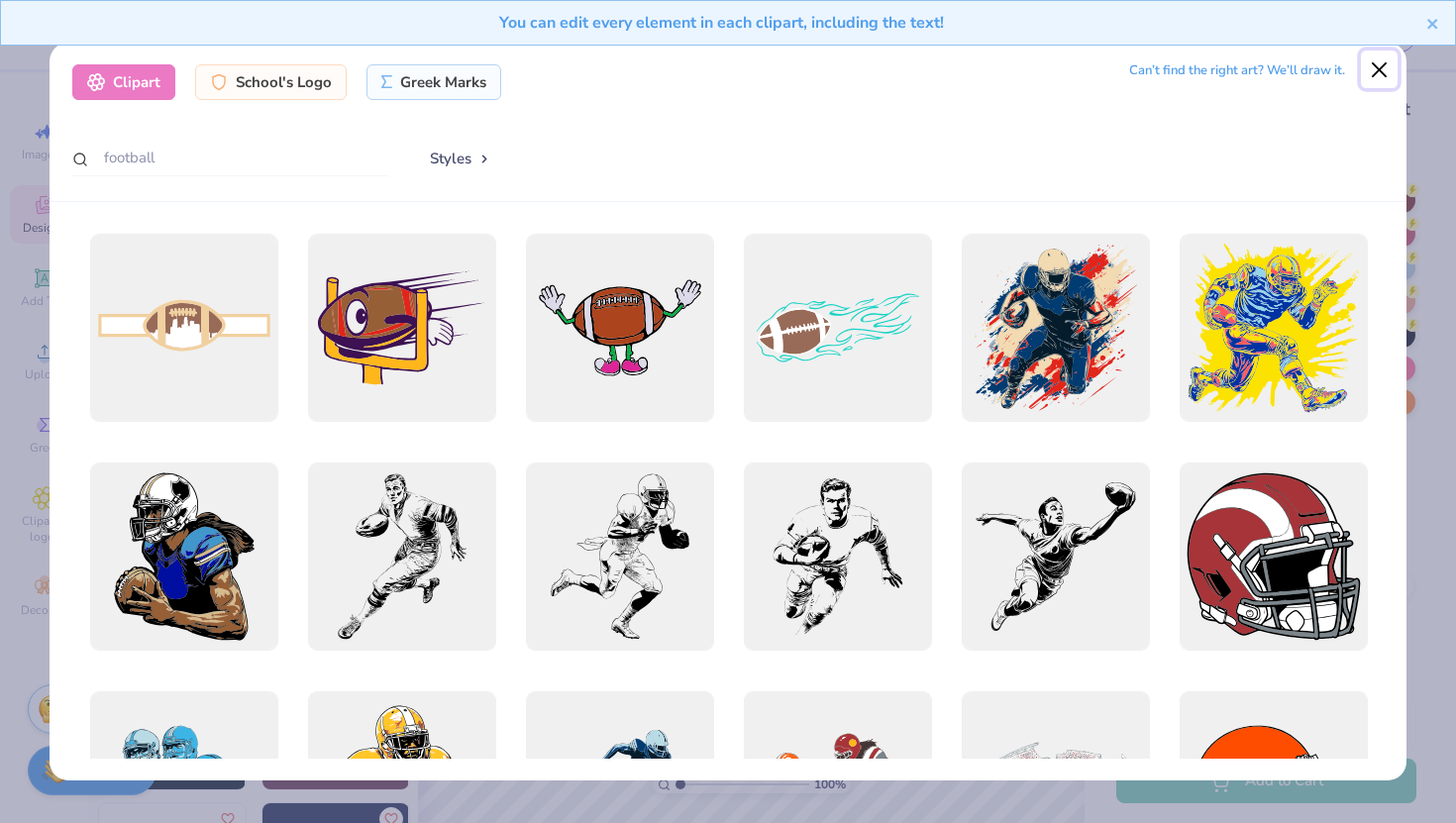 click at bounding box center [1380, 69] 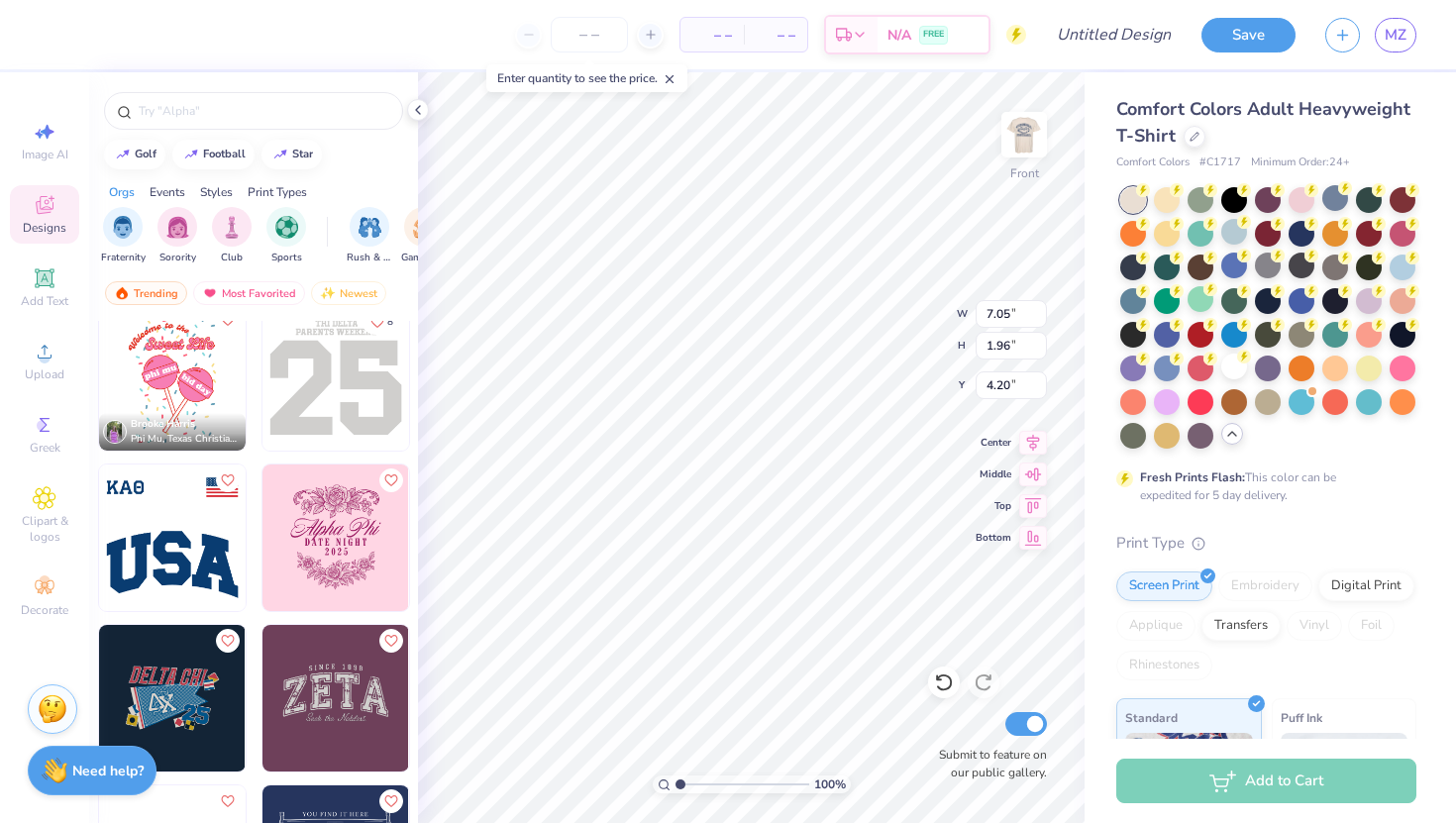 scroll, scrollTop: 0, scrollLeft: 0, axis: both 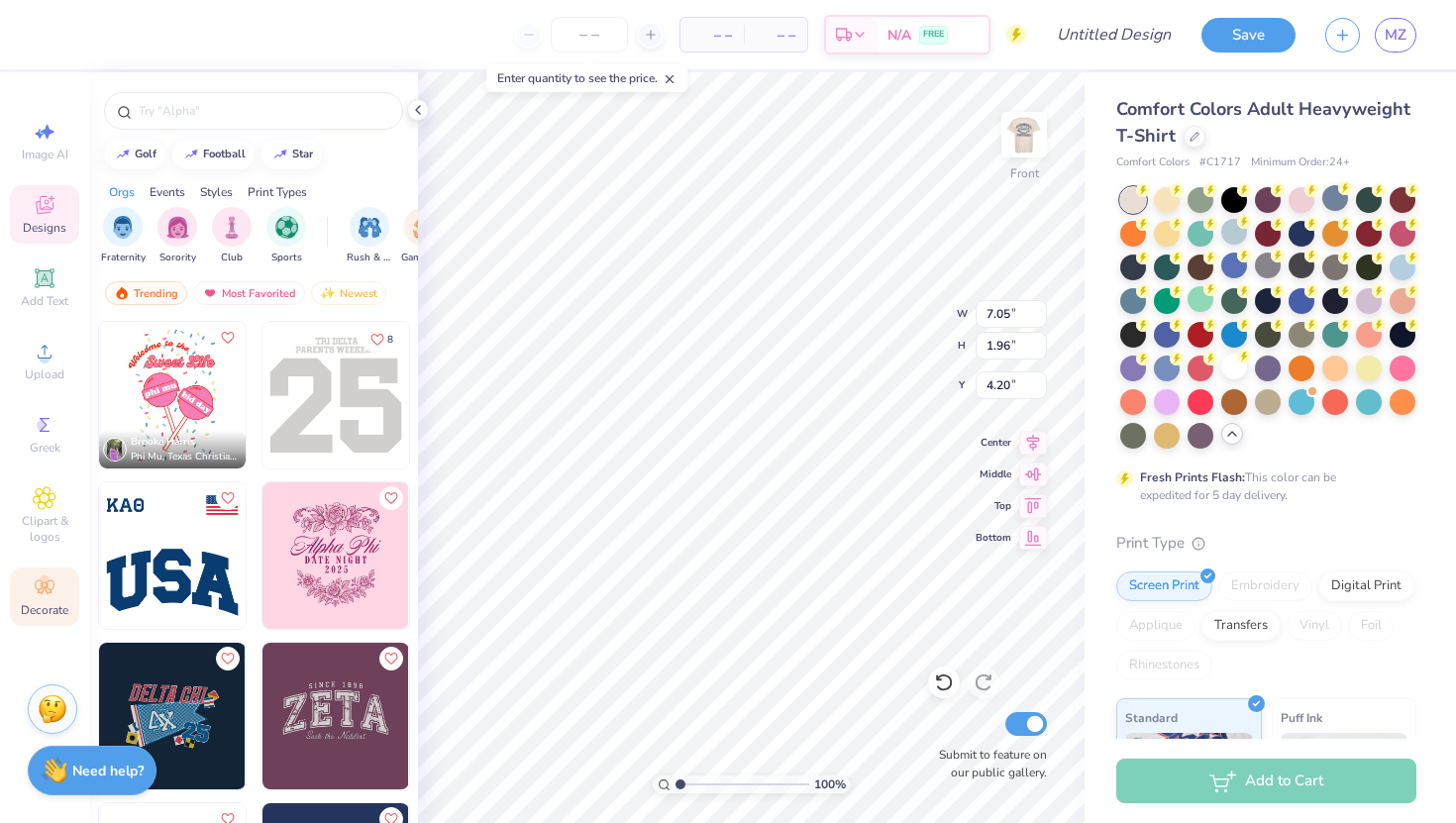 click 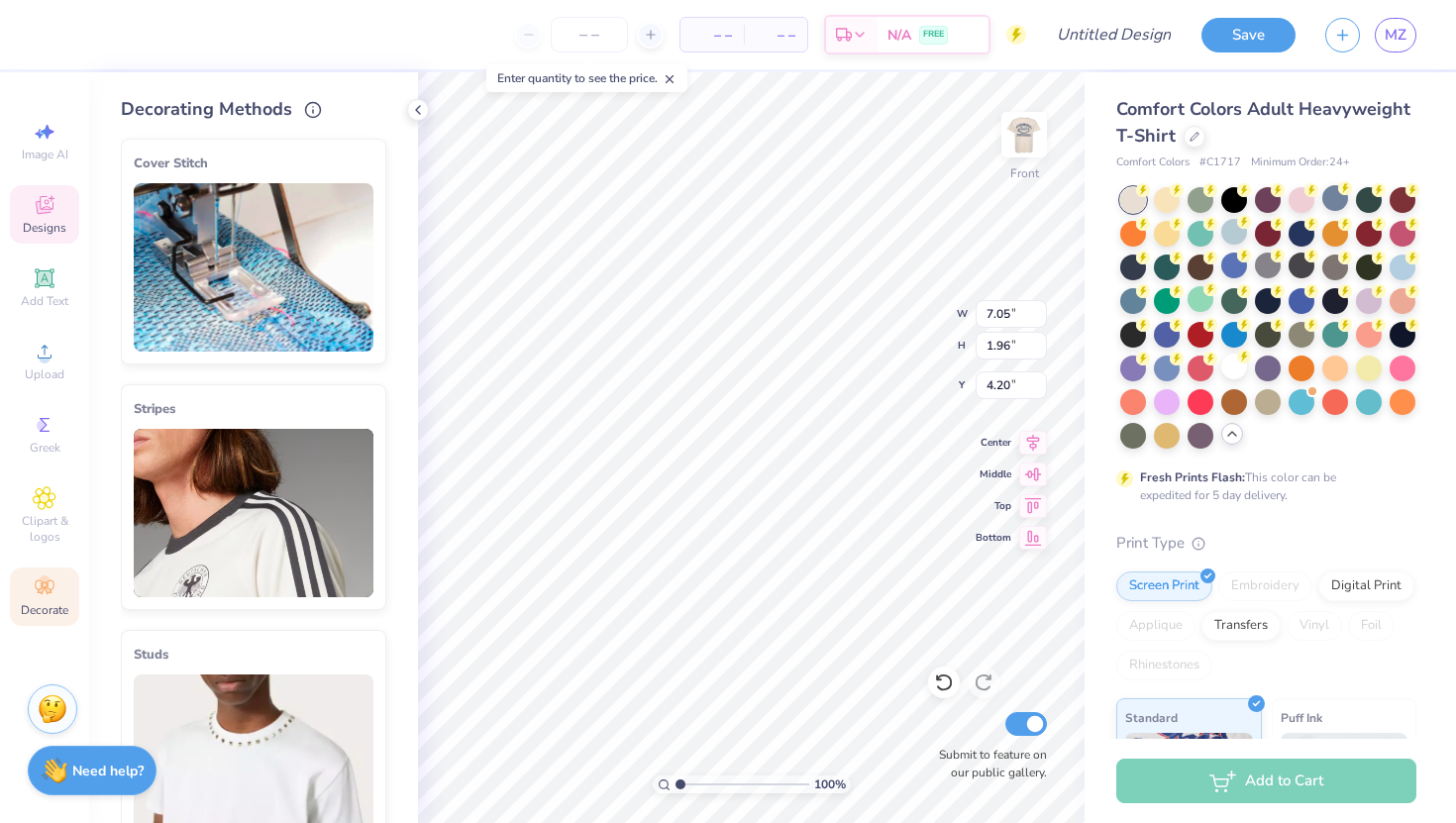 click on "Designs" at bounding box center [45, 228] 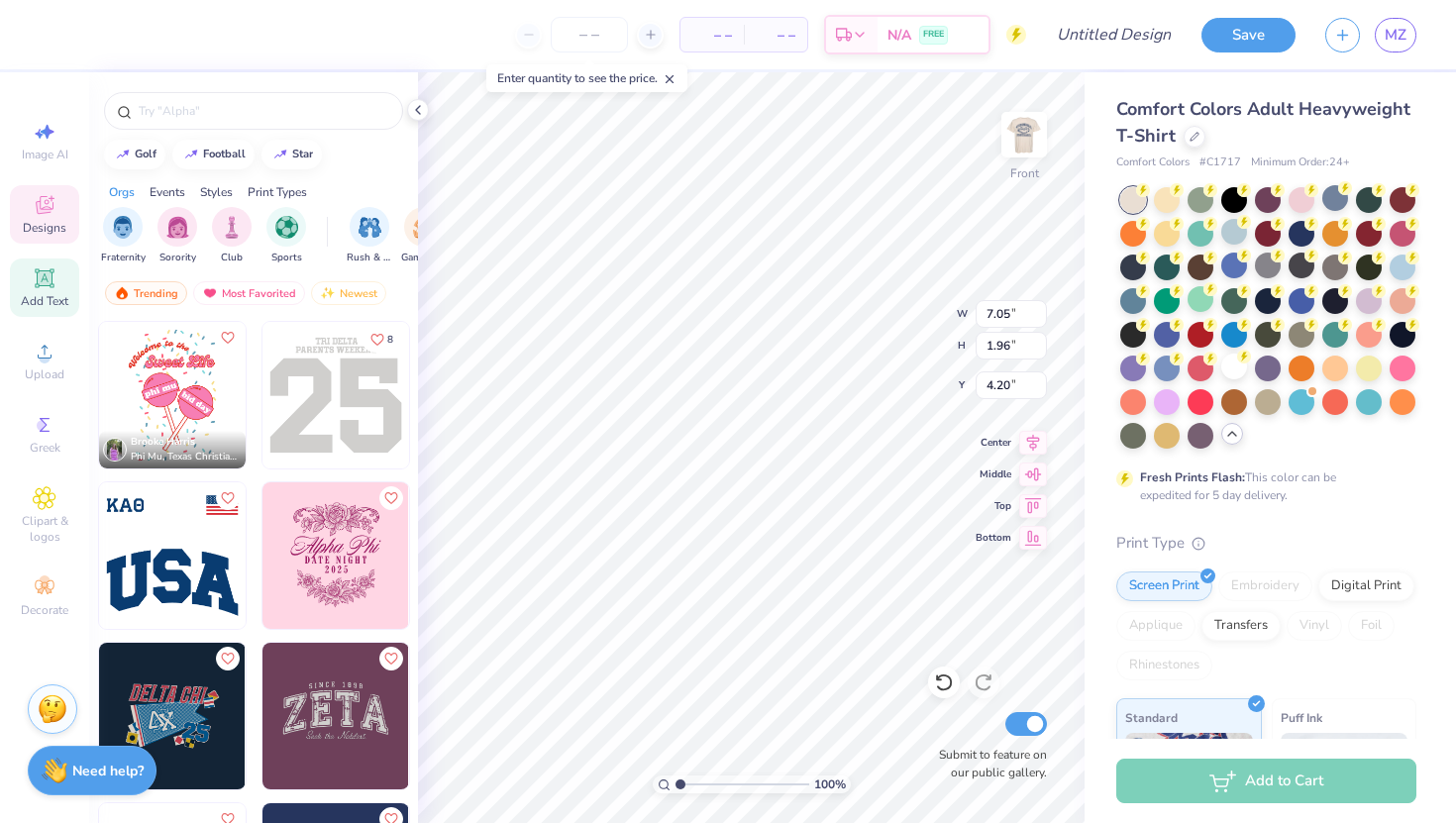 click on "Add Text" at bounding box center (45, 301) 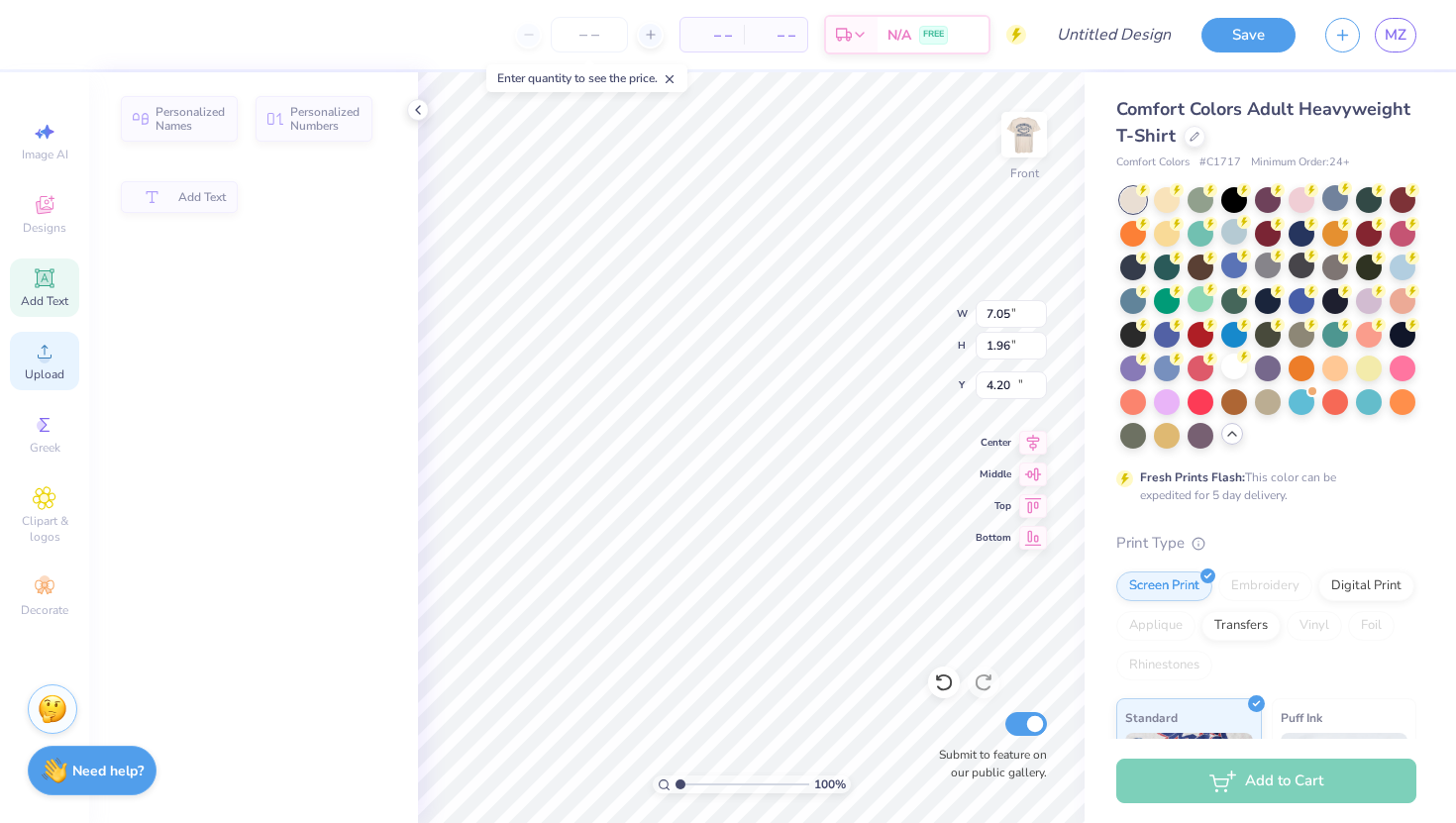 type on "5.69" 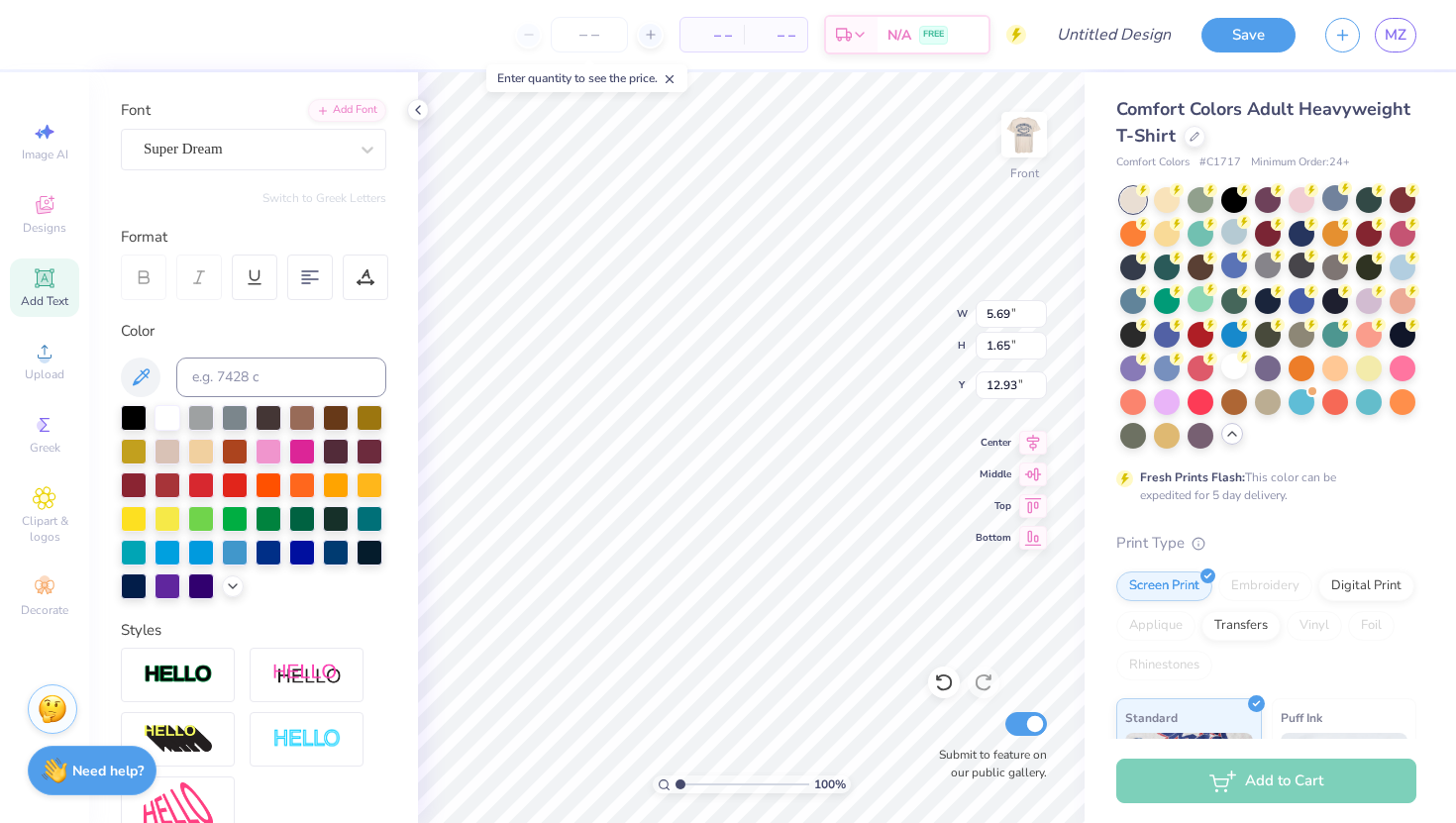 scroll, scrollTop: 0, scrollLeft: 0, axis: both 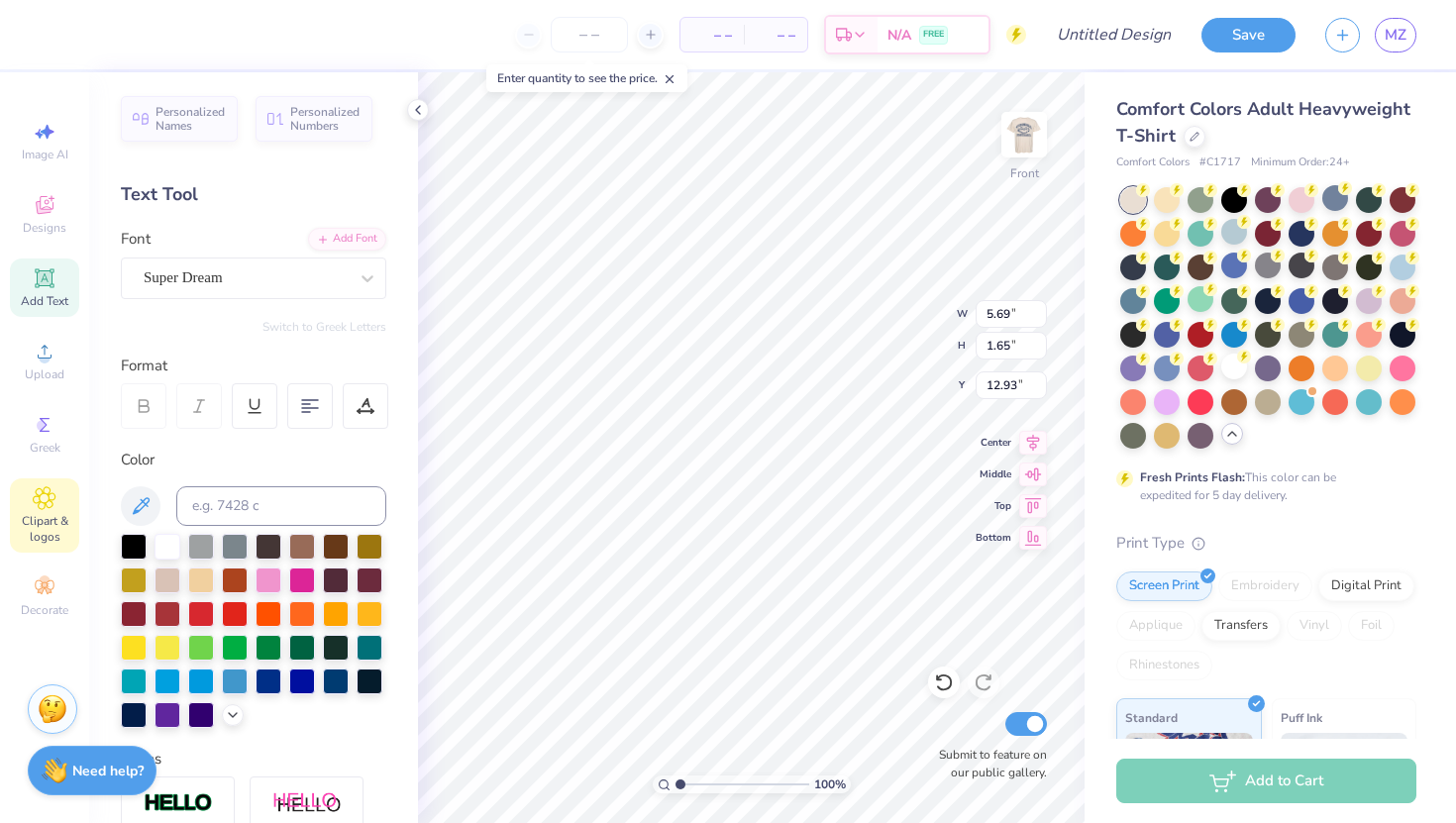 click 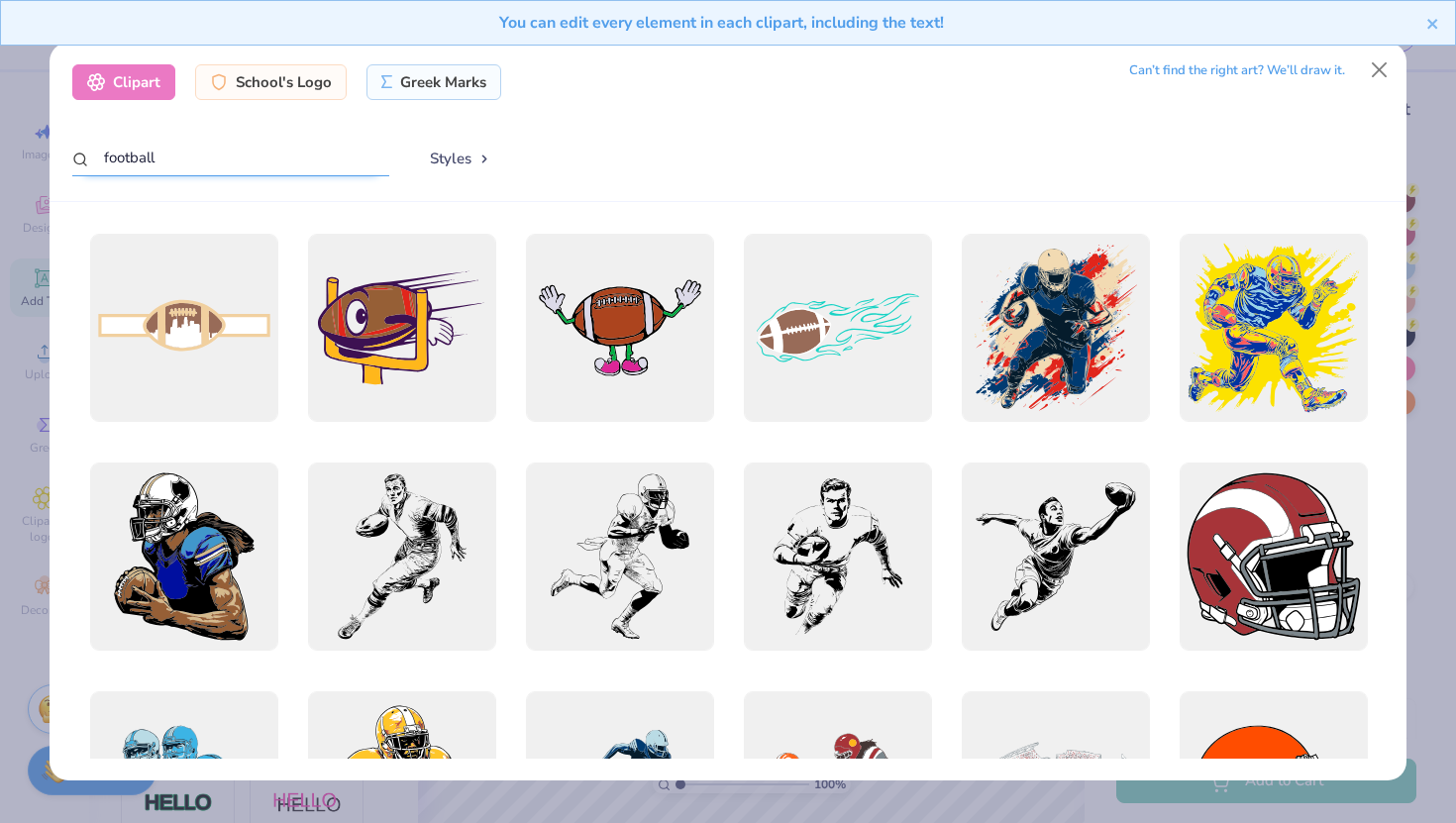 drag, startPoint x: 270, startPoint y: 150, endPoint x: 84, endPoint y: 150, distance: 186 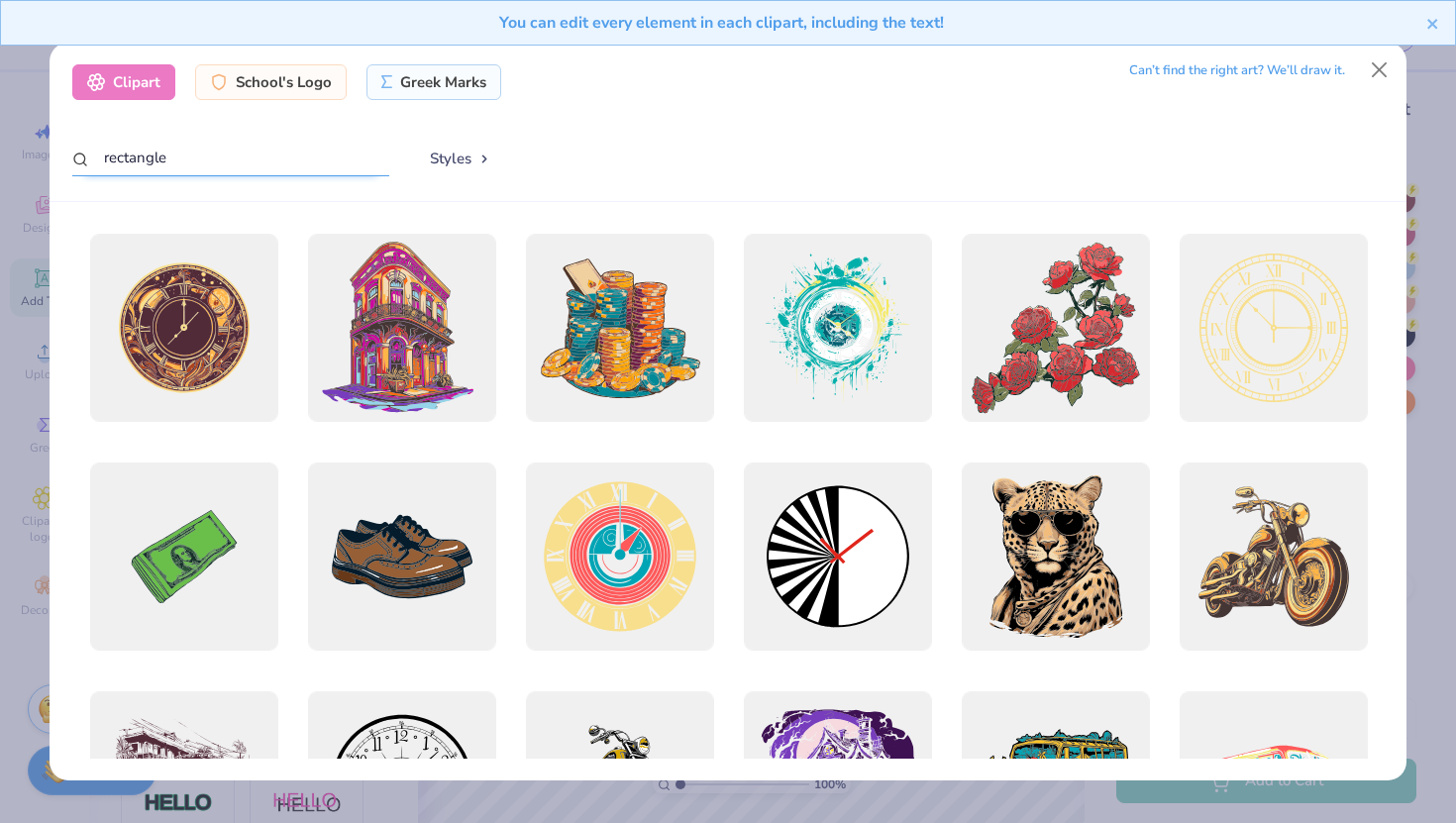 type on "rectangle" 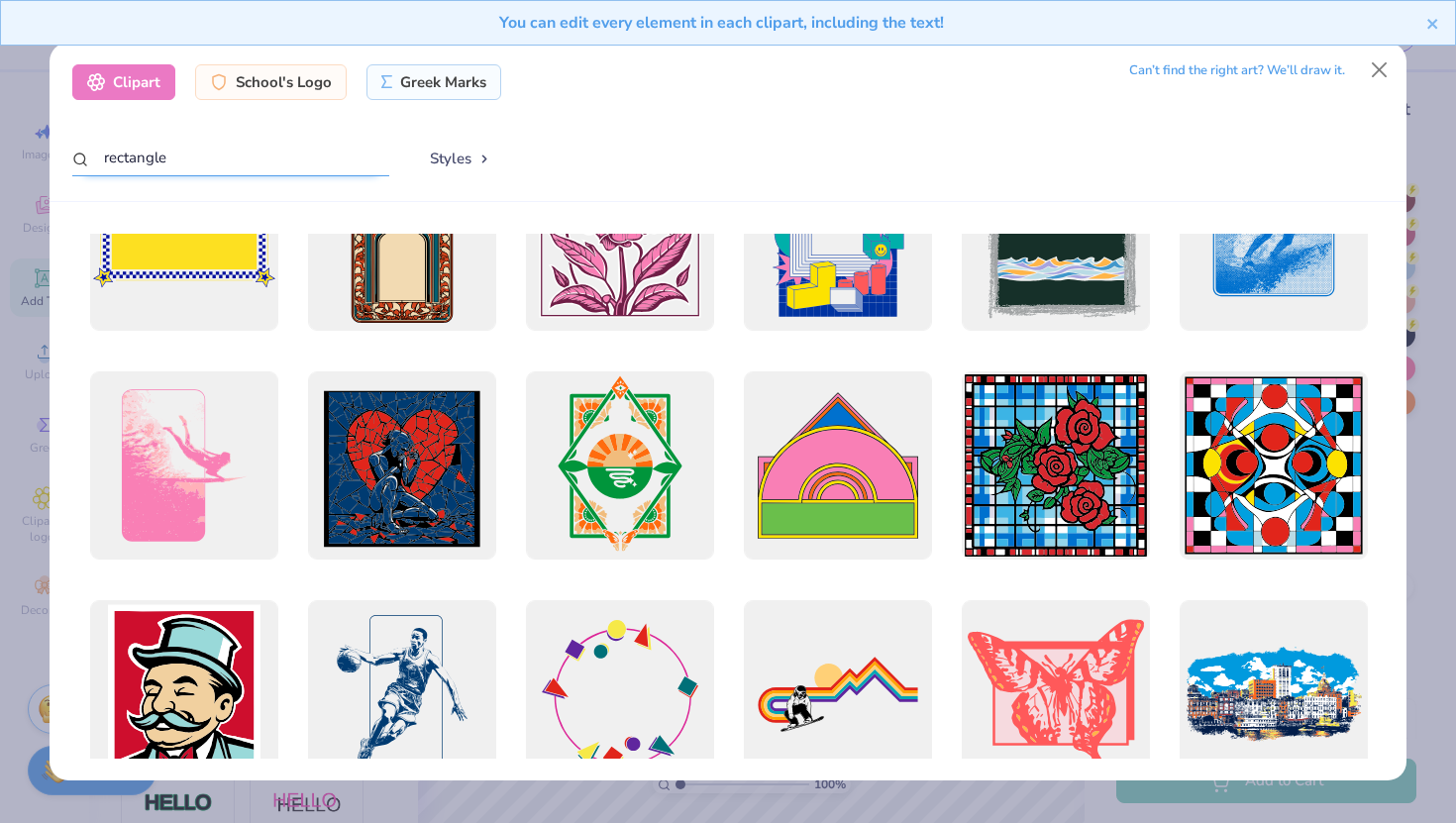 scroll, scrollTop: 0, scrollLeft: 0, axis: both 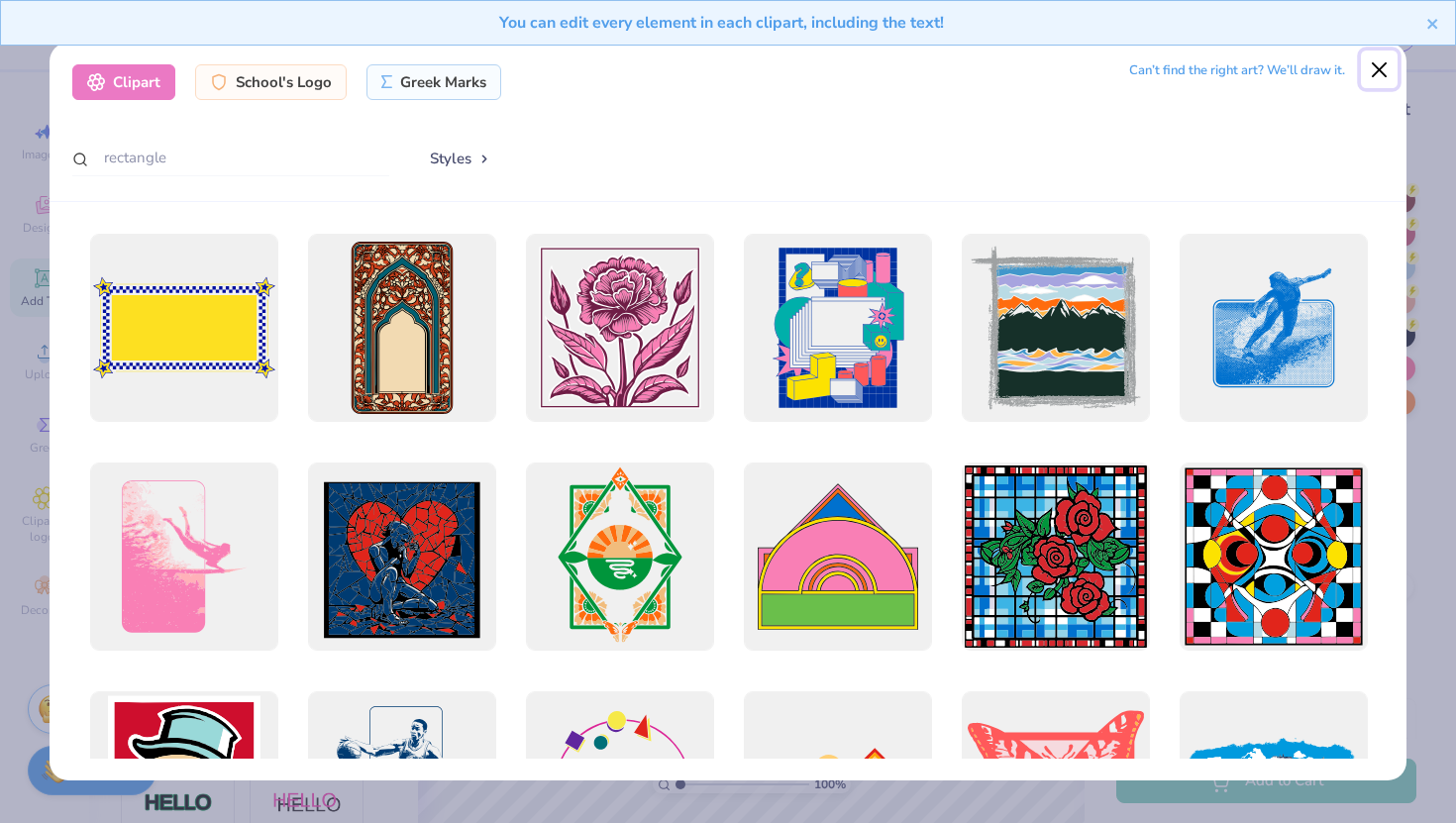 click at bounding box center (1380, 69) 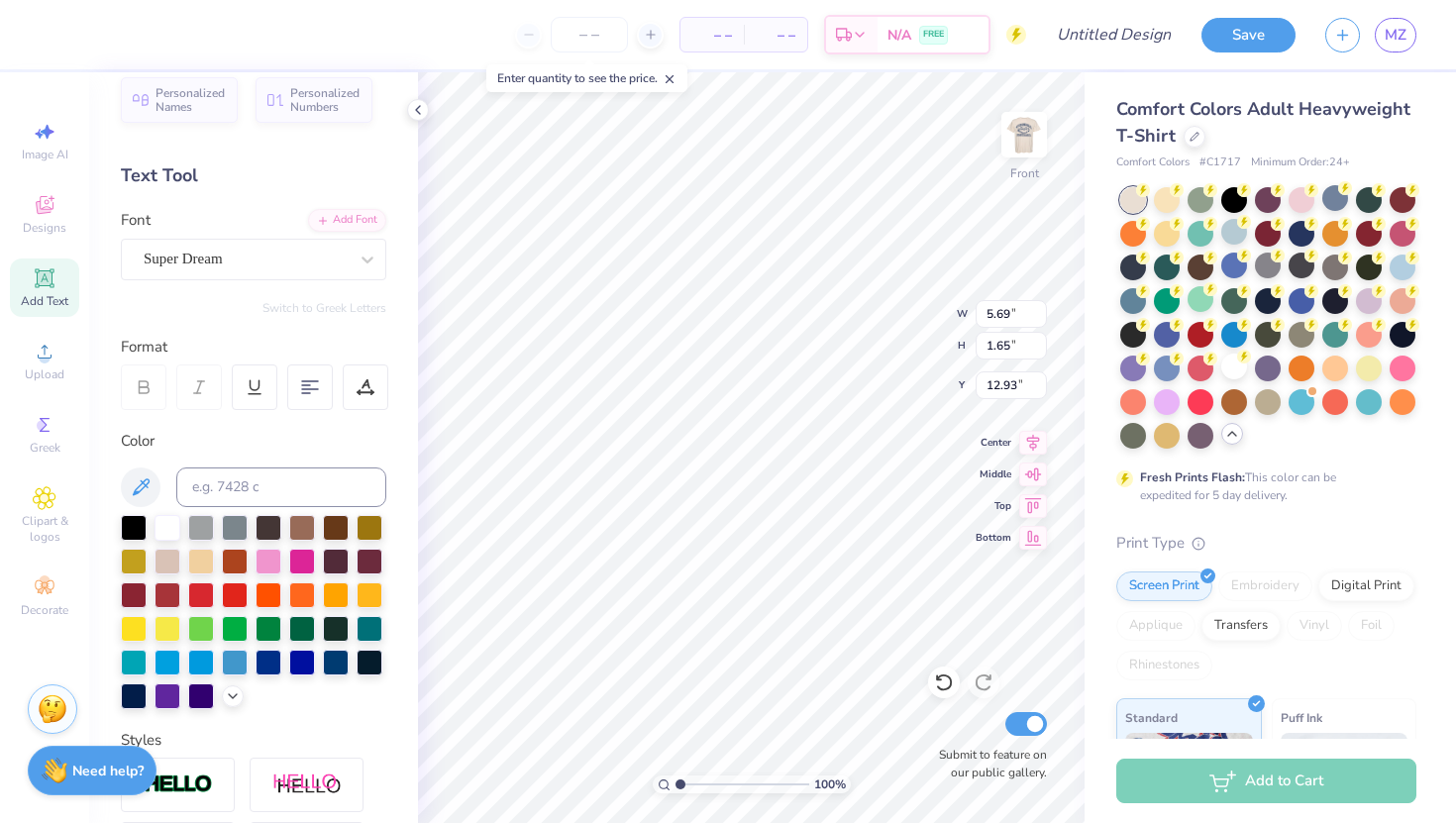 scroll, scrollTop: 0, scrollLeft: 0, axis: both 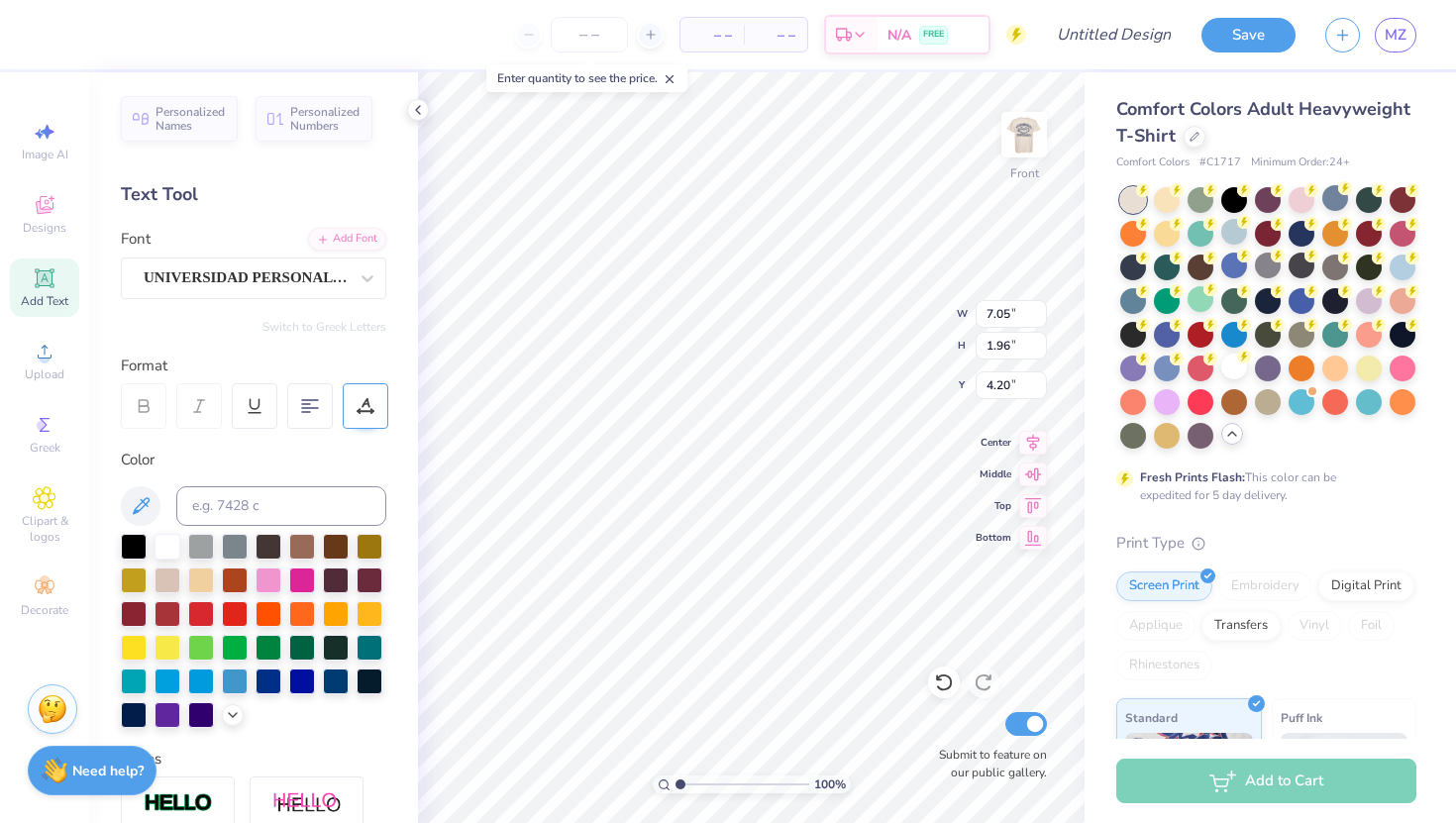 type on "T" 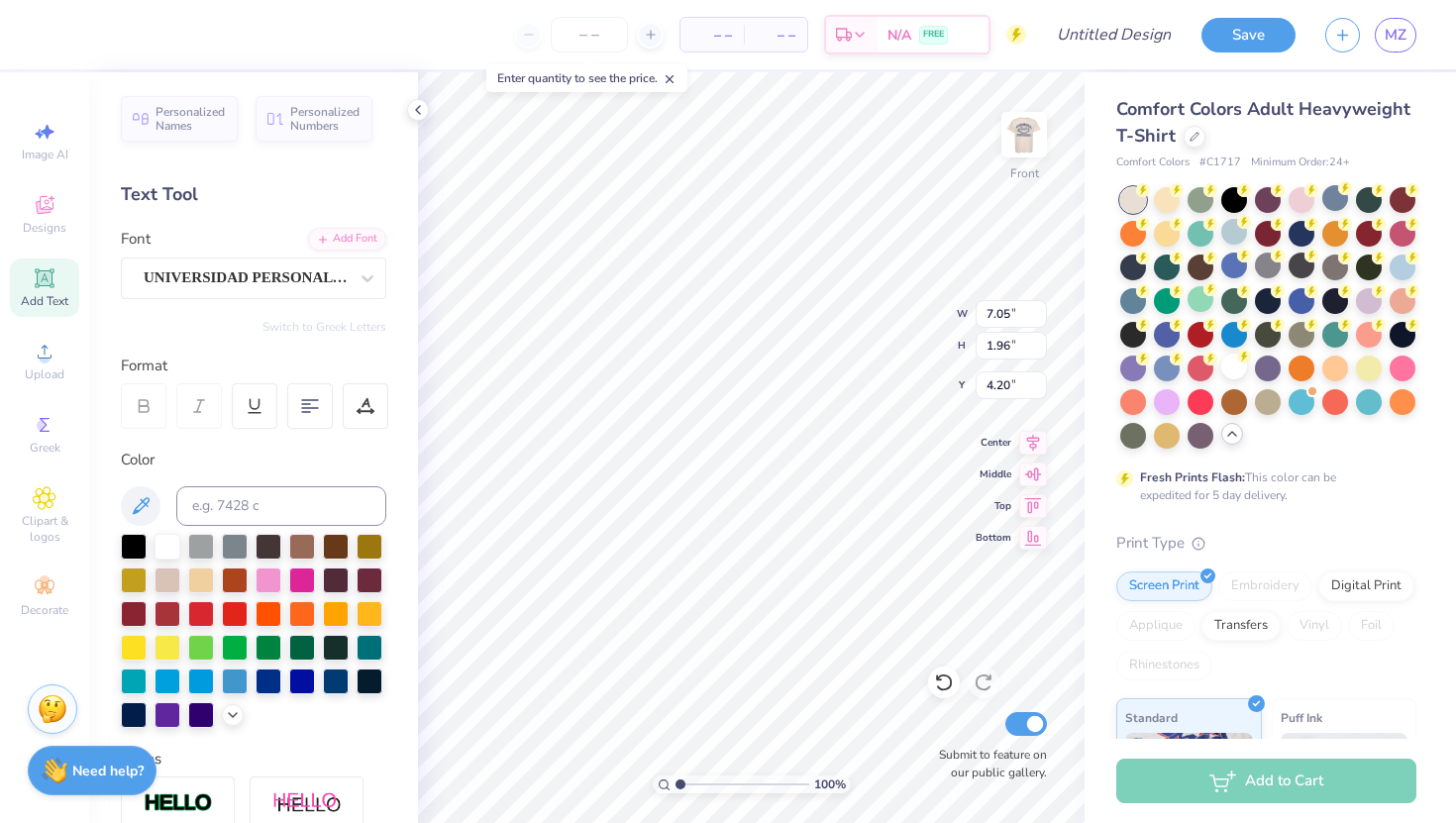 click on "100  % Front W 7.05 7.05 " H 1.96 1.96 " Y 4.20 4.20 " Center Middle Top Bottom Submit to feature on our public gallery." at bounding box center (751, 448) 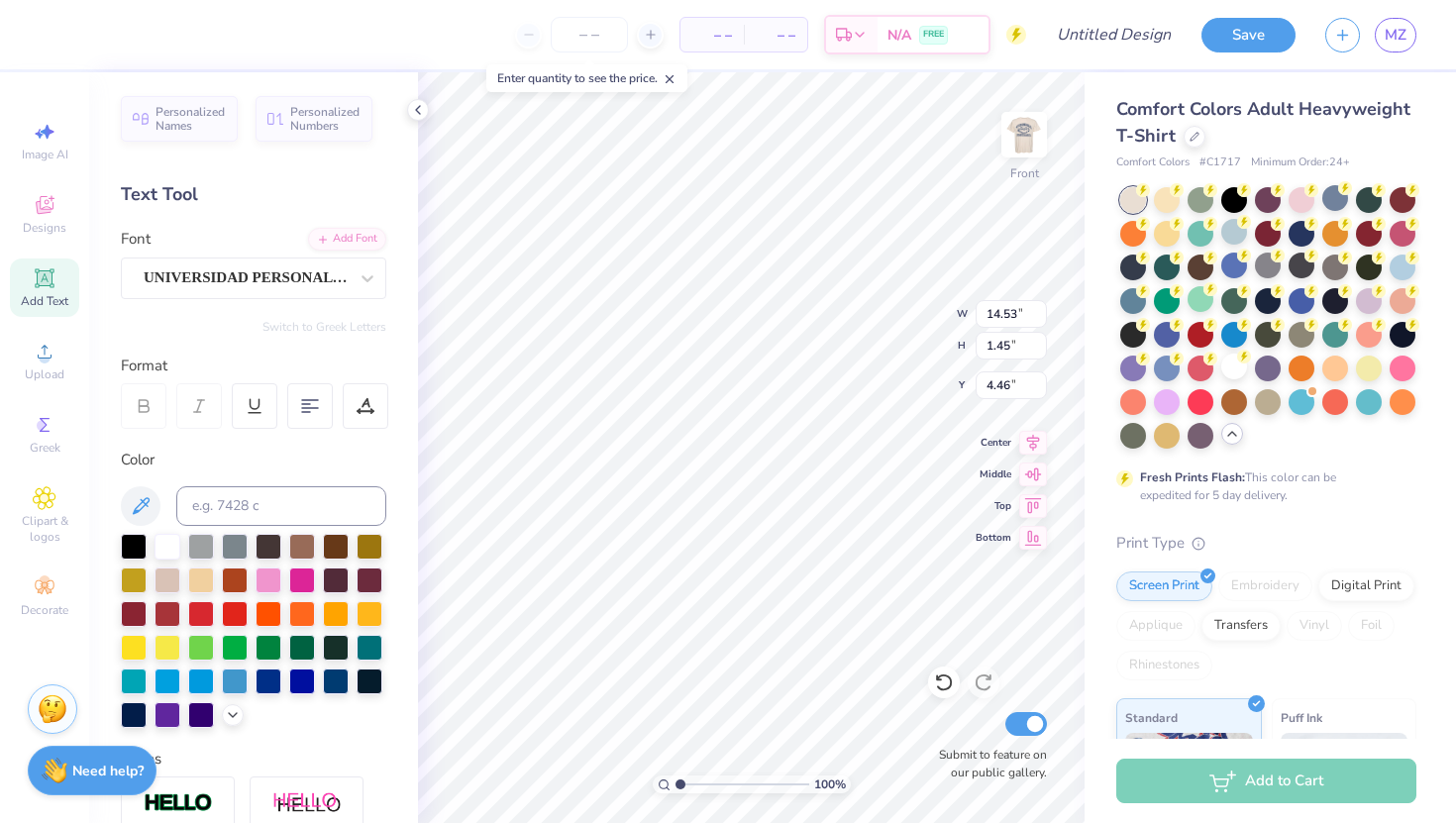 type on "3.67" 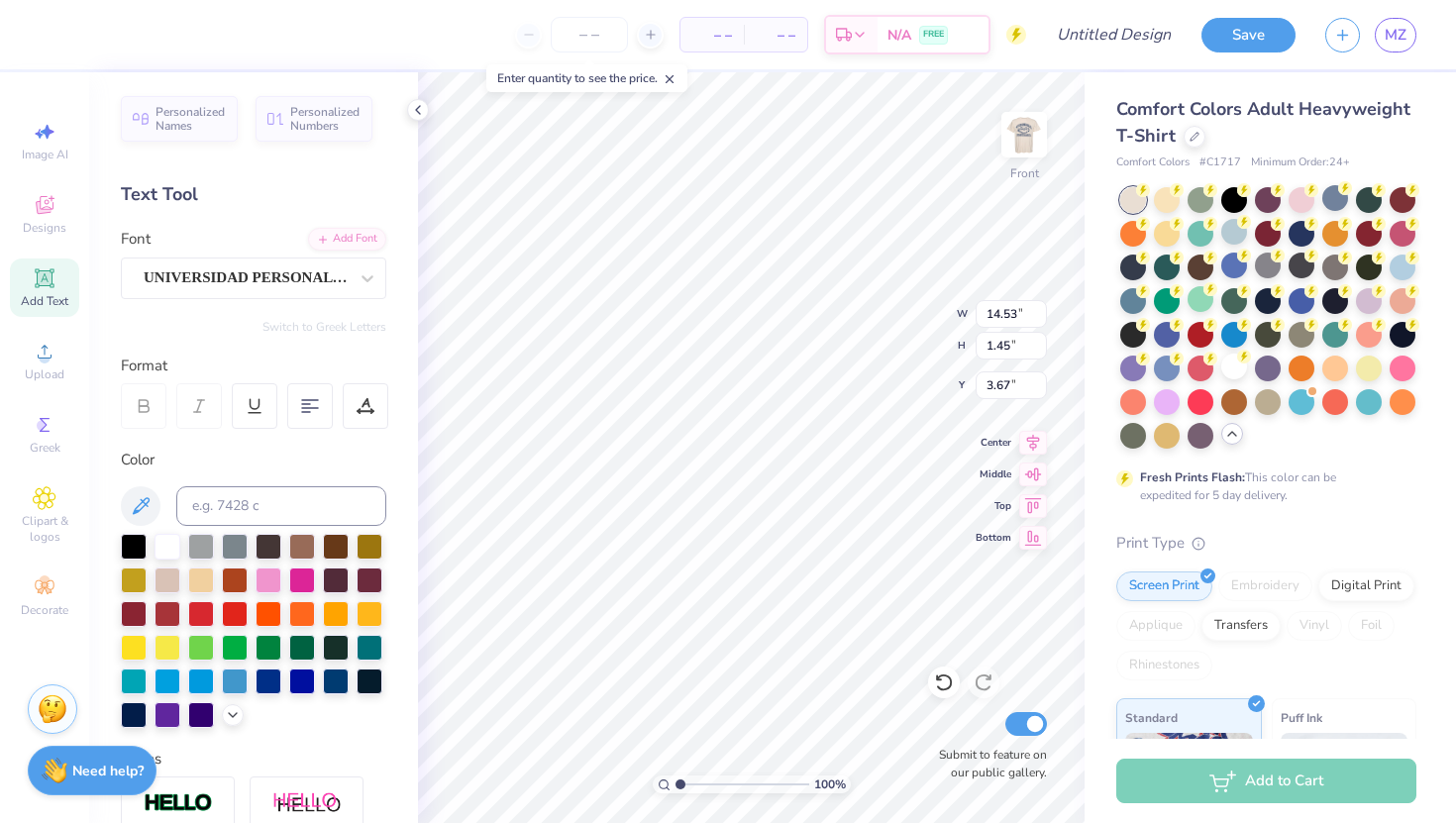 type on "12.74" 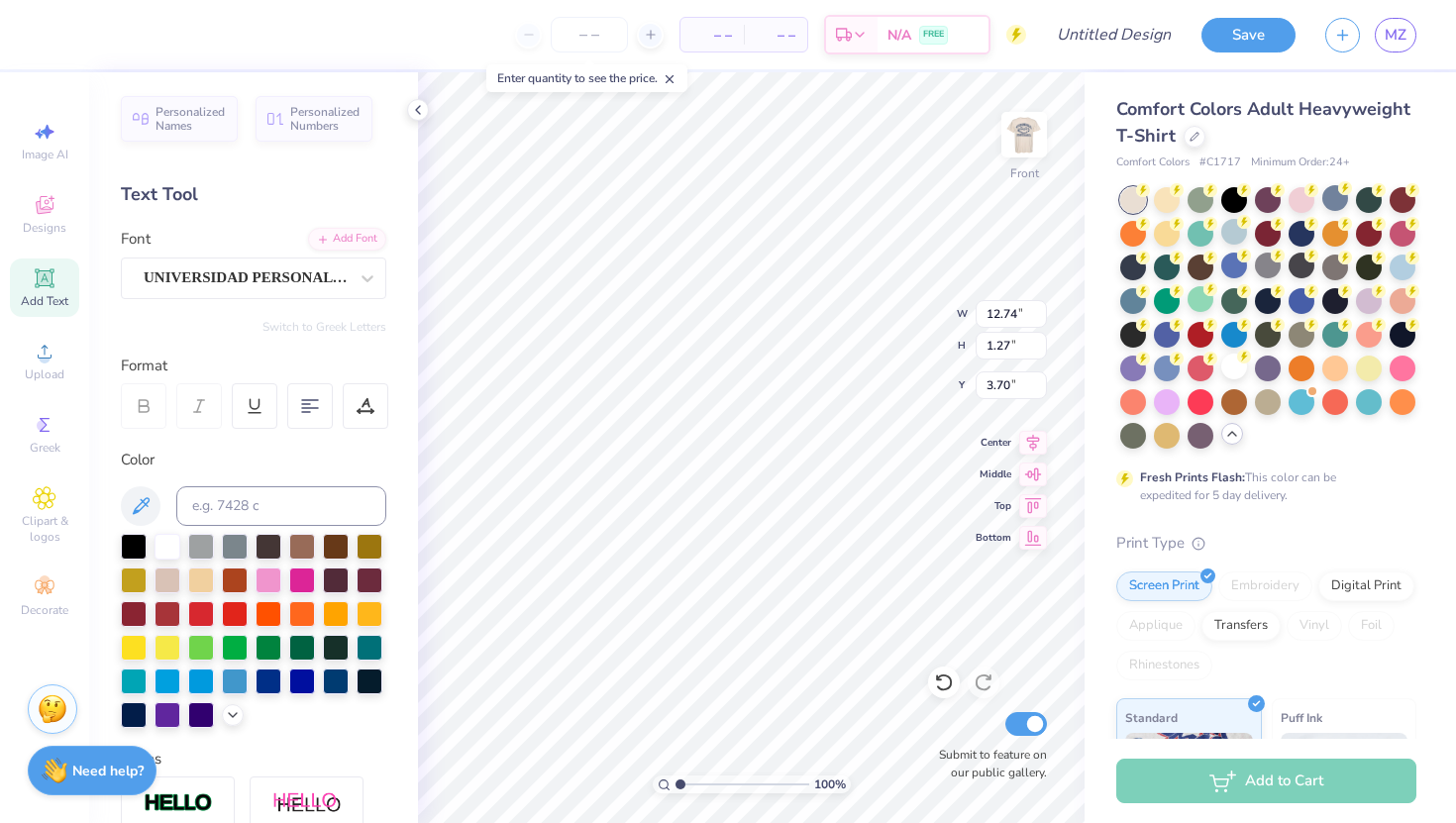type on "3.70" 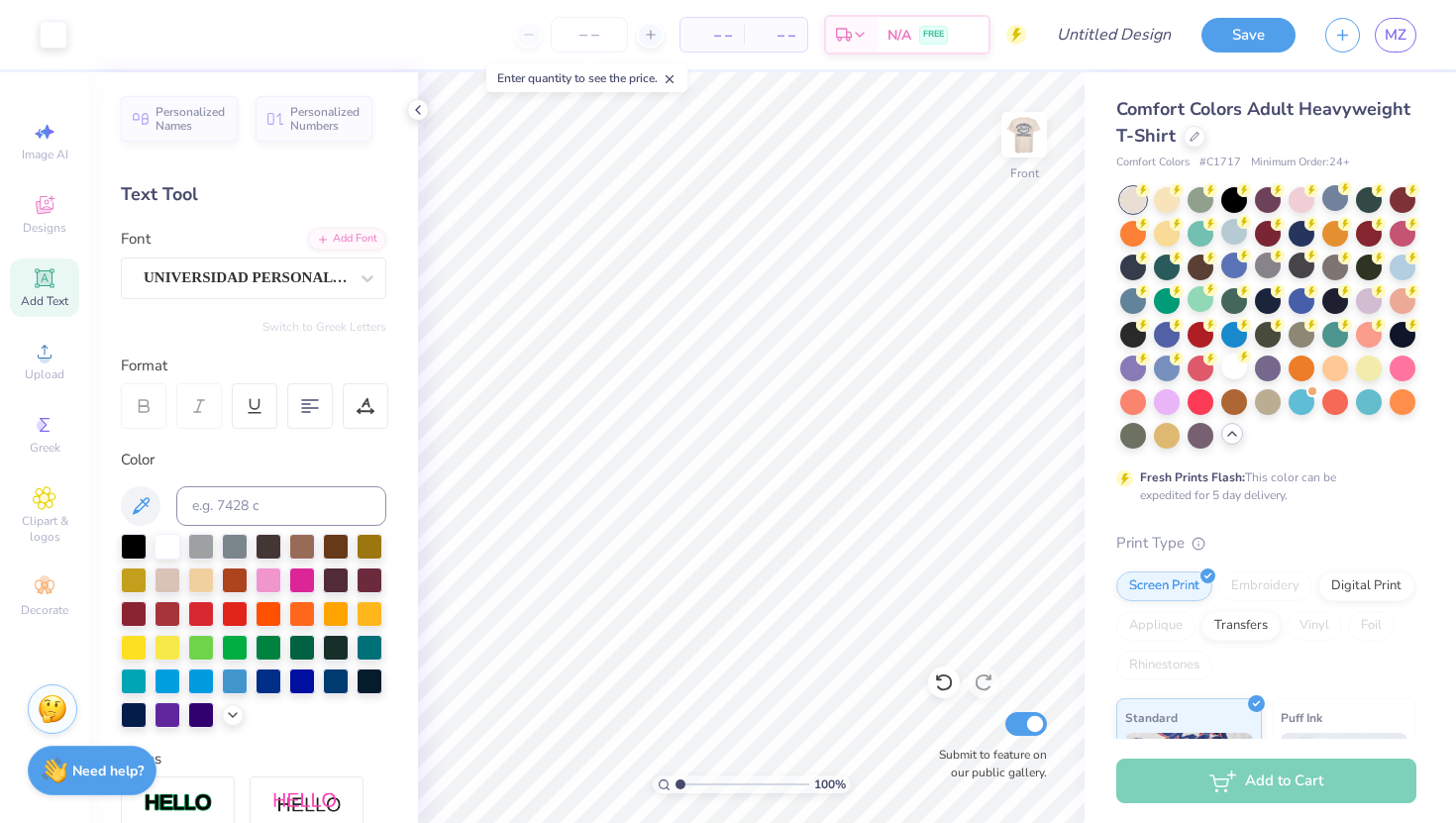 click on "Add Text" at bounding box center [45, 301] 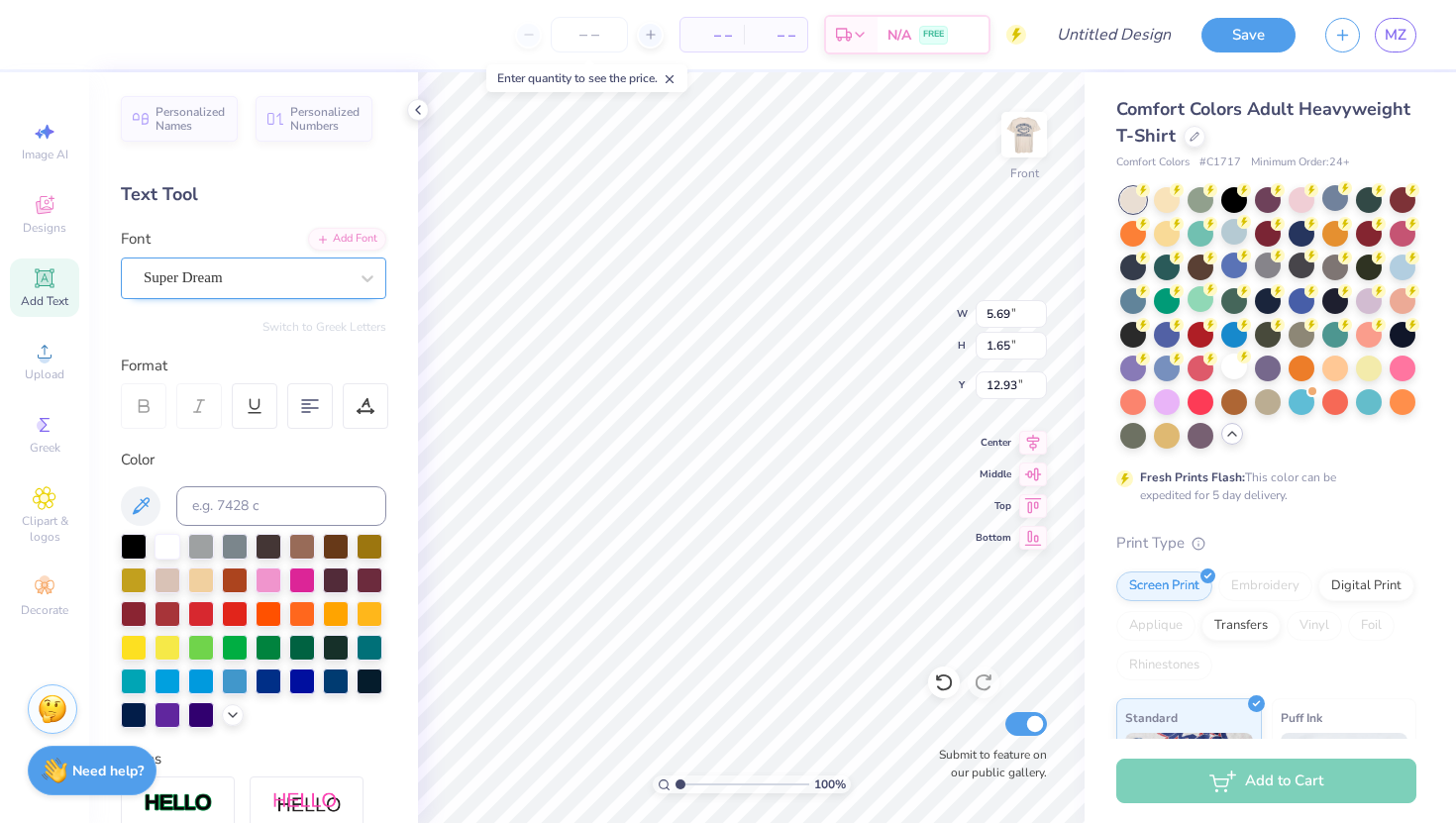 click on "Super Dream" at bounding box center [246, 277] 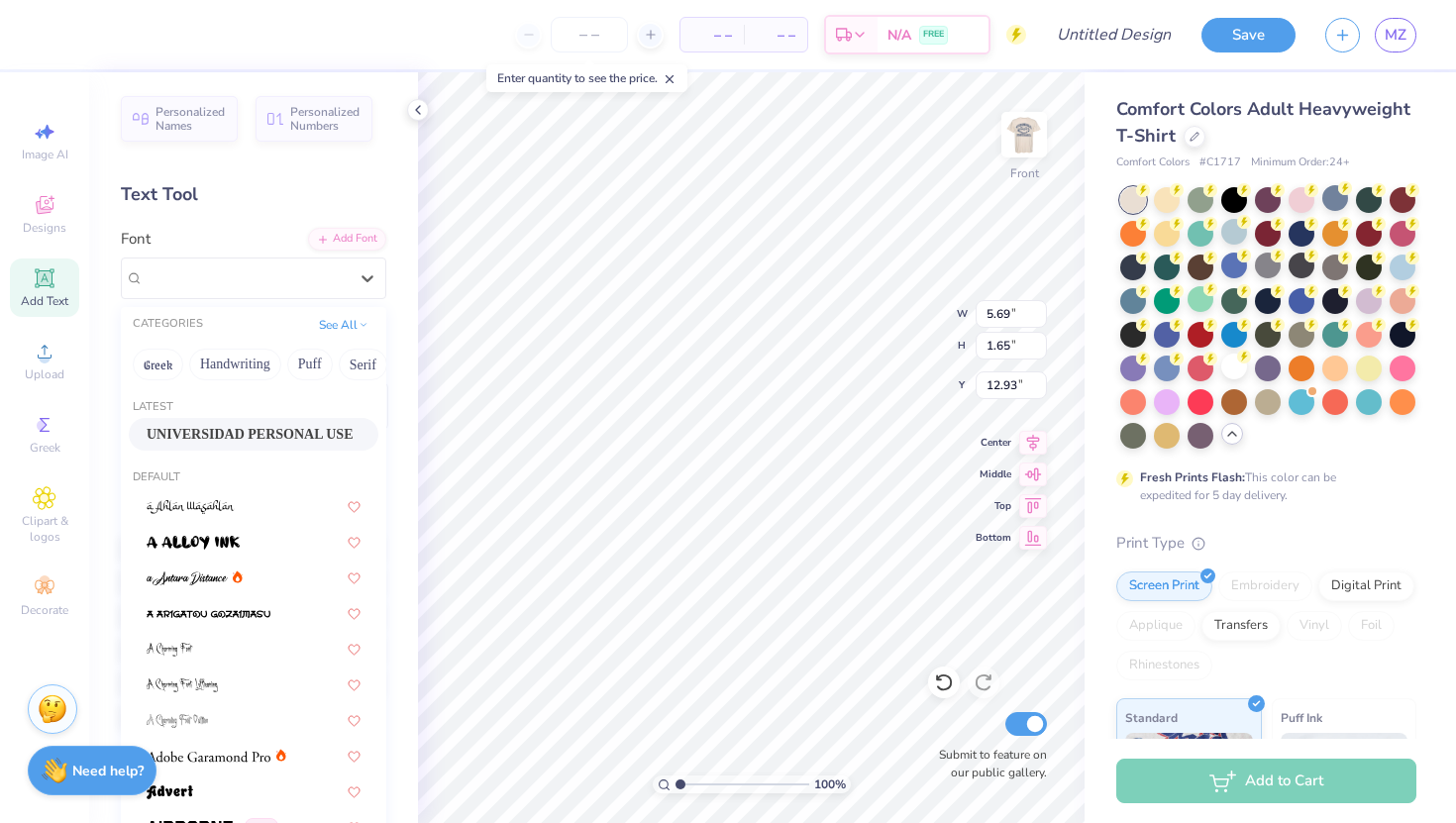 click on "UNIVERSIDAD PERSONAL USE" at bounding box center [254, 434] 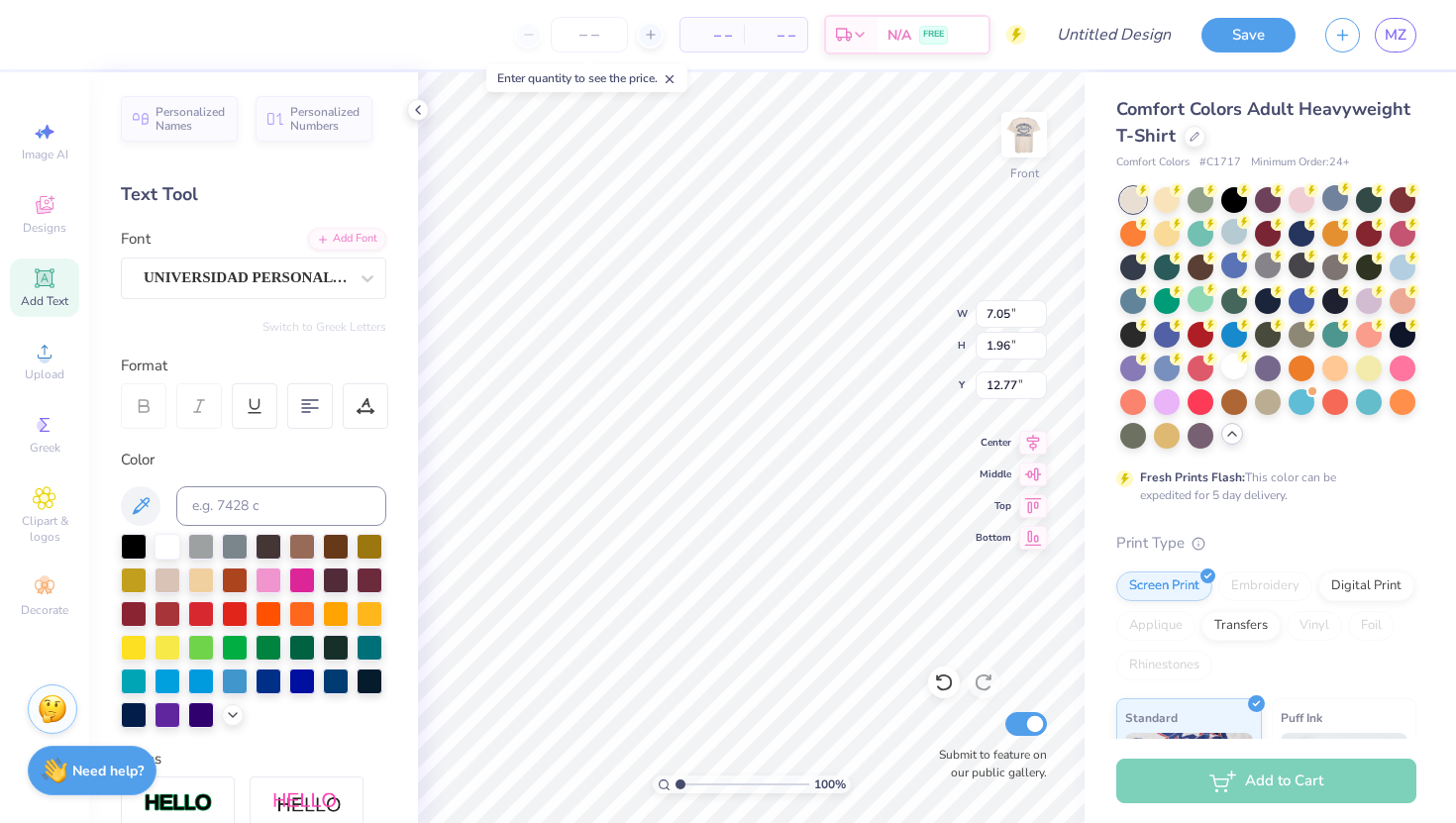 type on "7.05" 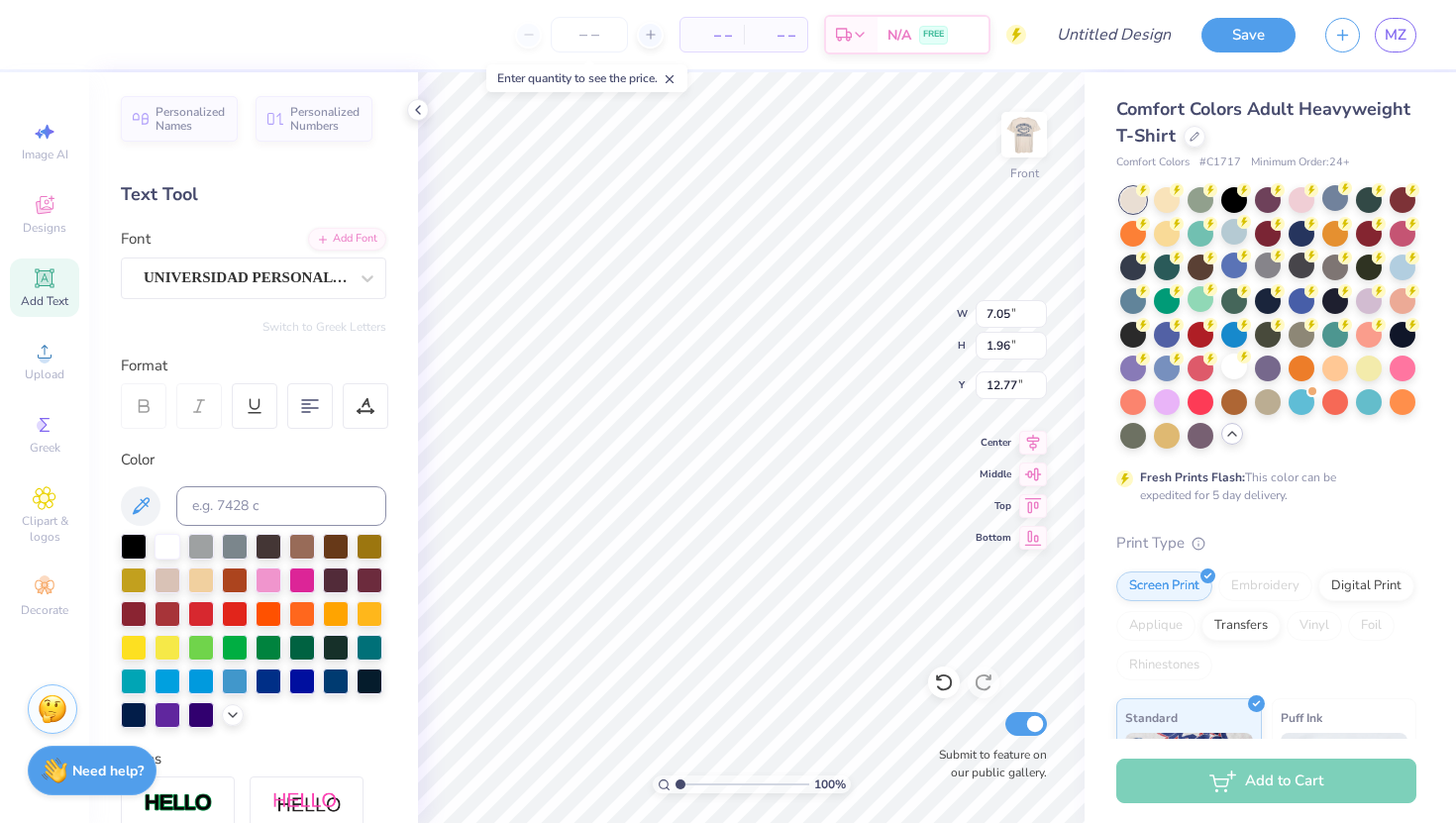 scroll, scrollTop: 0, scrollLeft: 0, axis: both 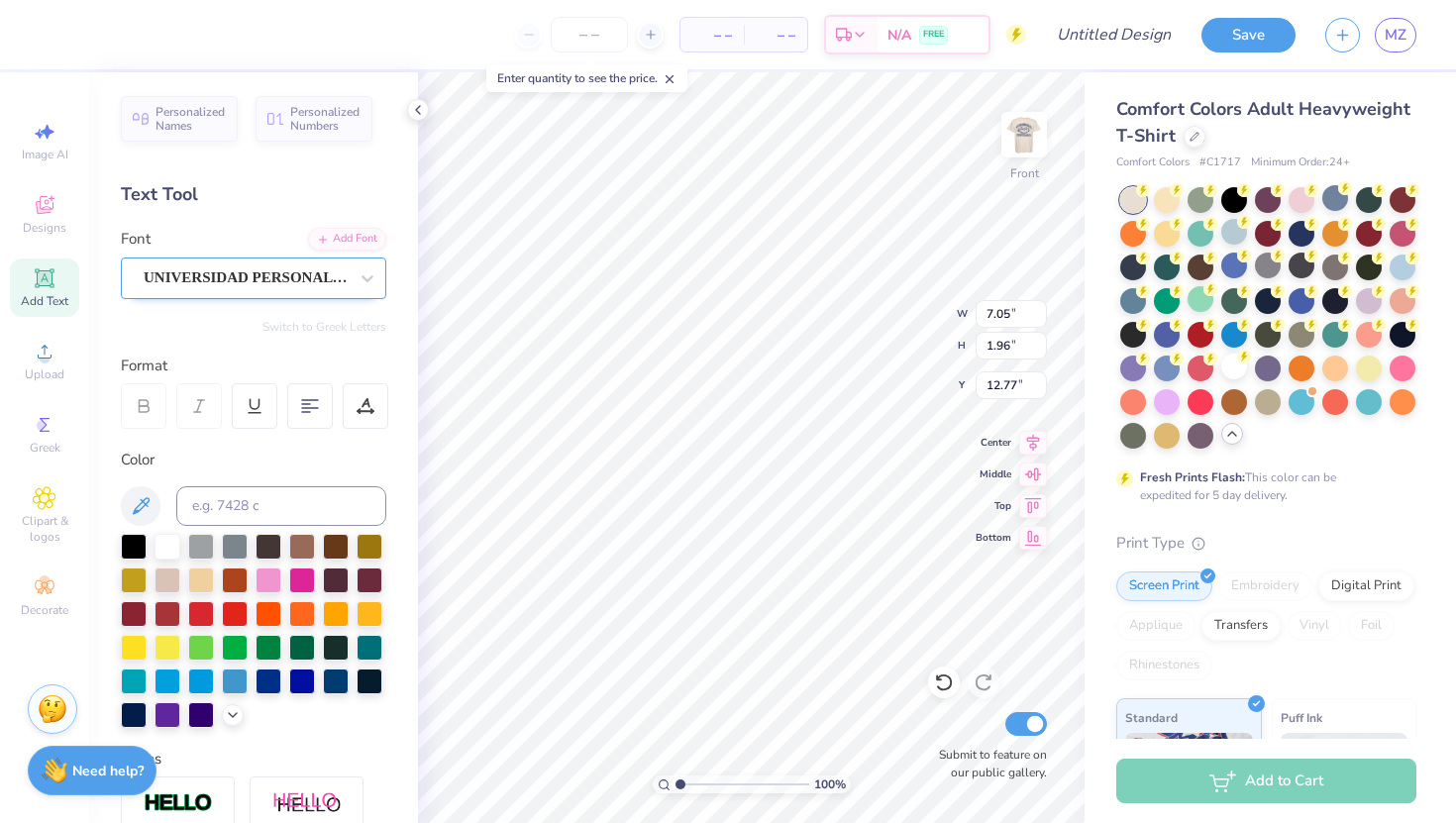 click on "UNIVERSIDAD PERSONAL USE" at bounding box center (246, 277) 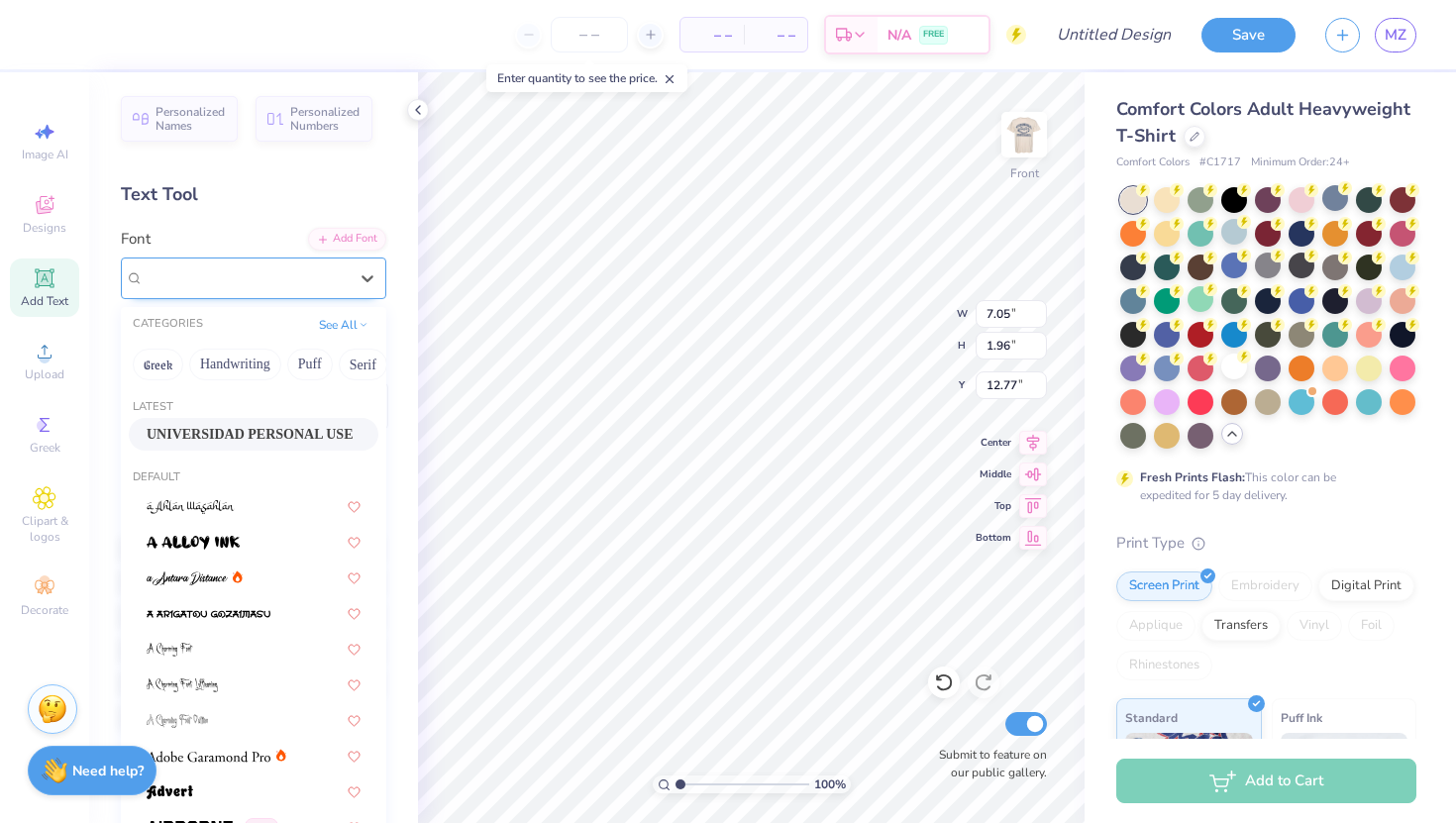 click on "UNIVERSIDAD PERSONAL USE" at bounding box center [246, 277] 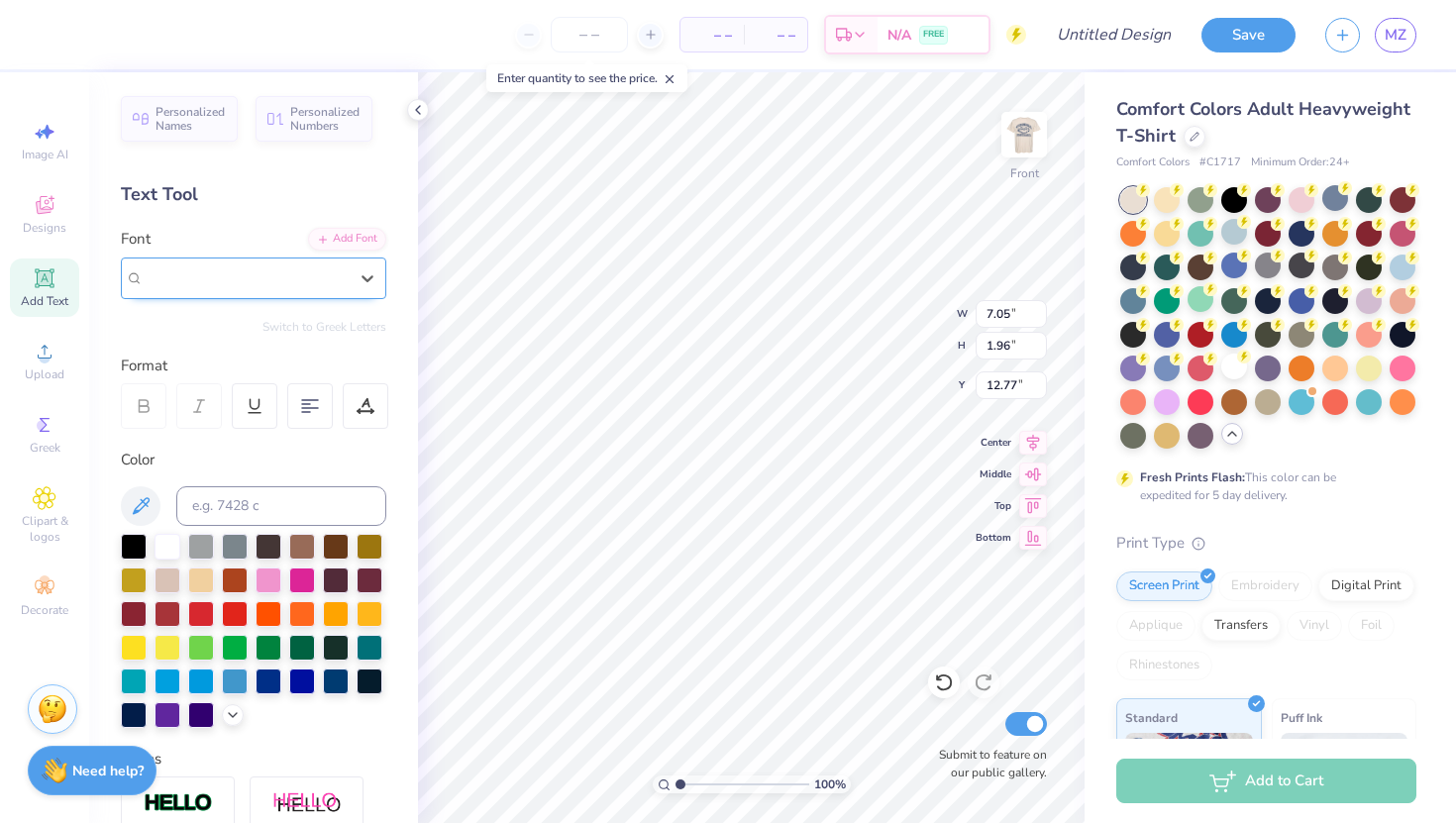 click on "UNIVERSIDAD PERSONAL USE" at bounding box center (246, 277) 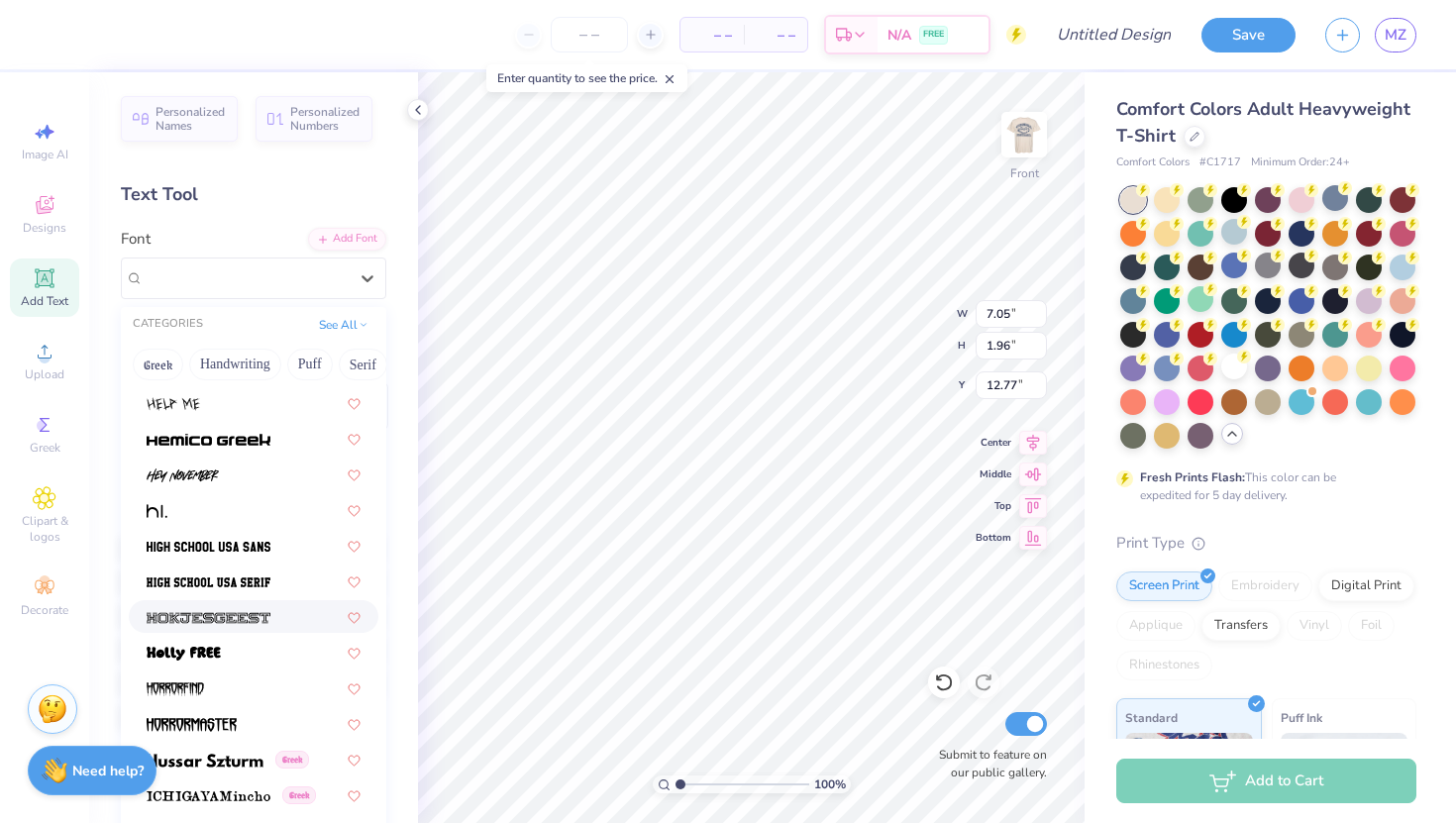 scroll, scrollTop: 4956, scrollLeft: 0, axis: vertical 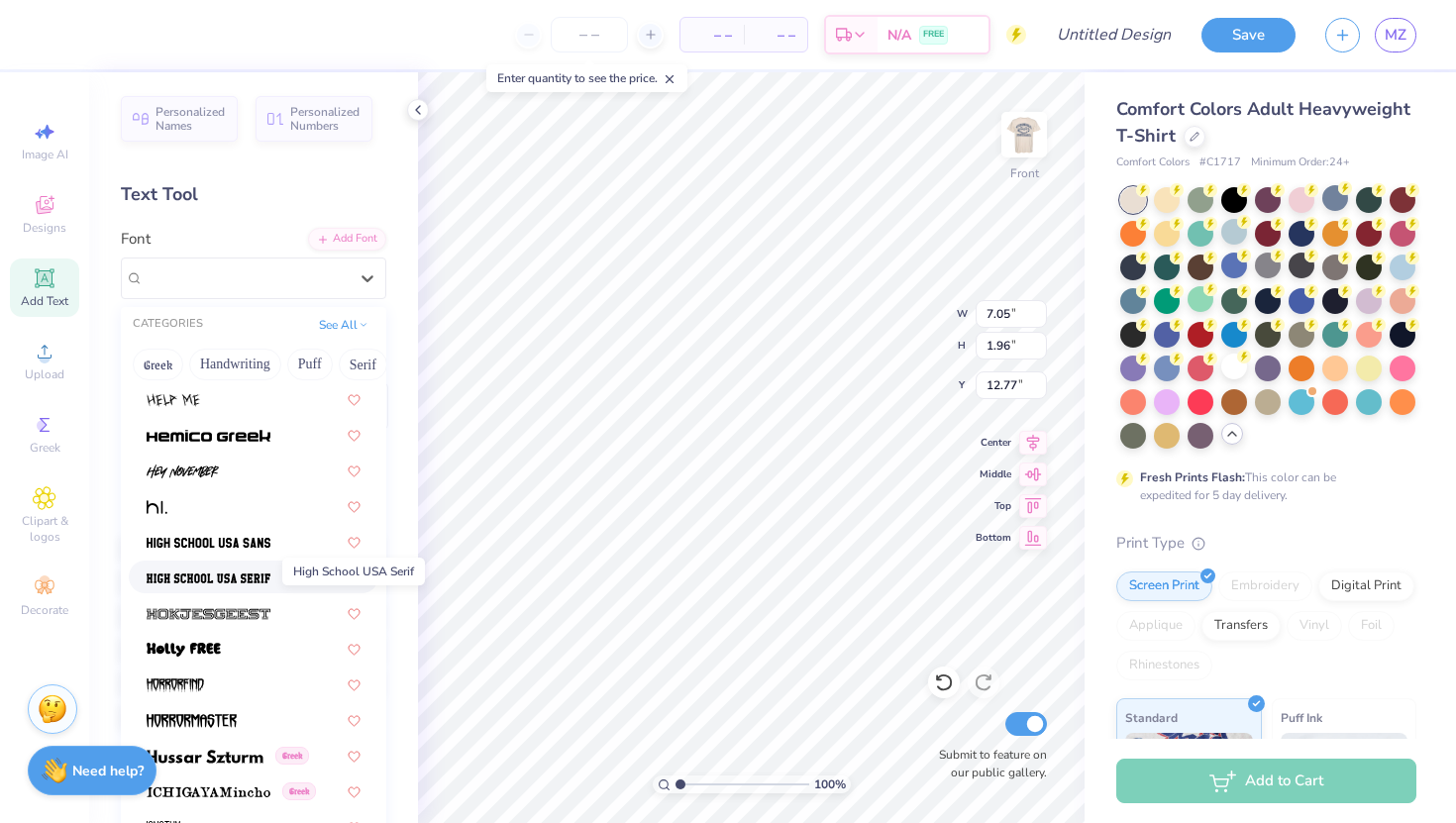 click at bounding box center (208, 578) 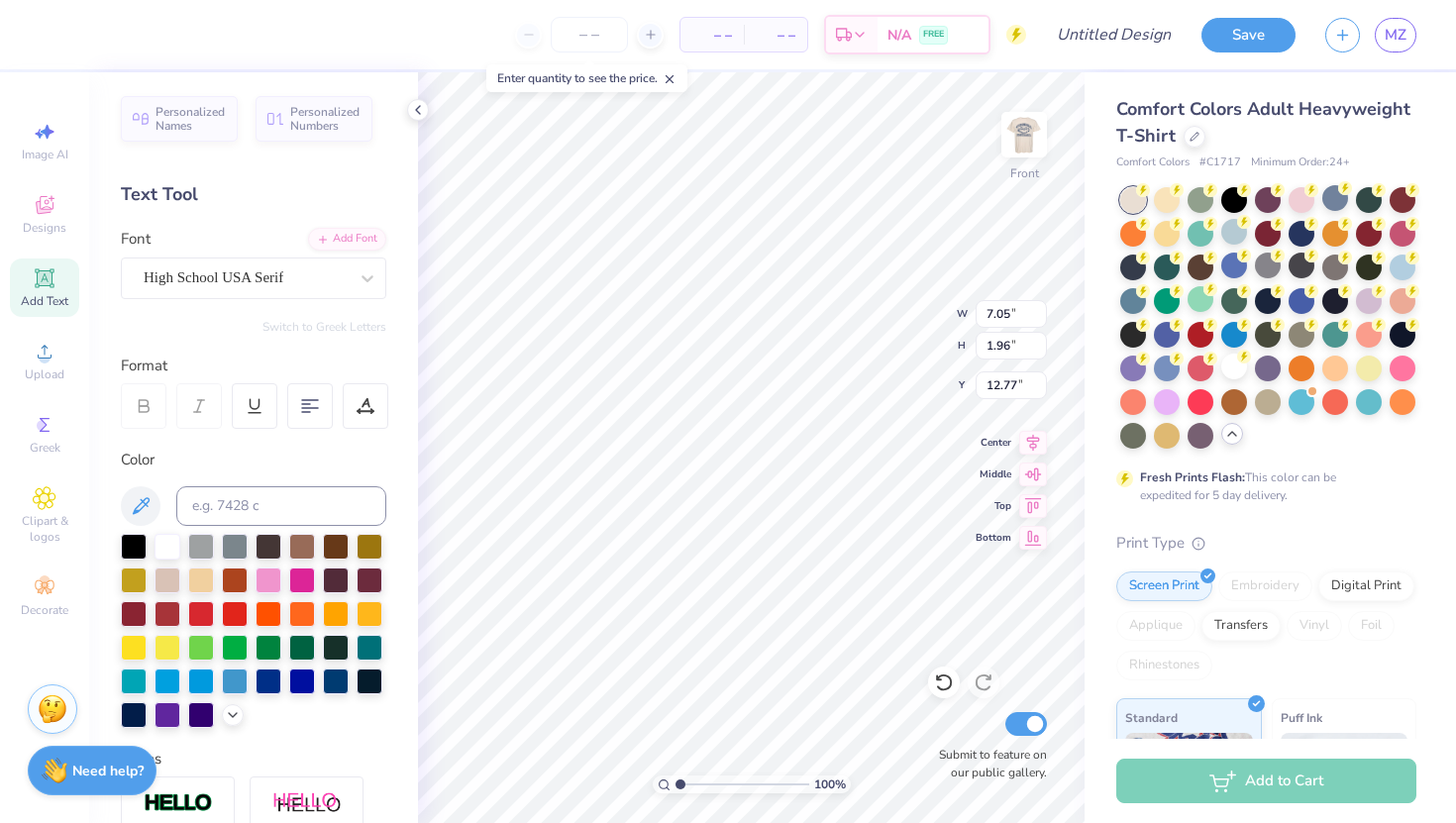 scroll, scrollTop: 0, scrollLeft: 1, axis: horizontal 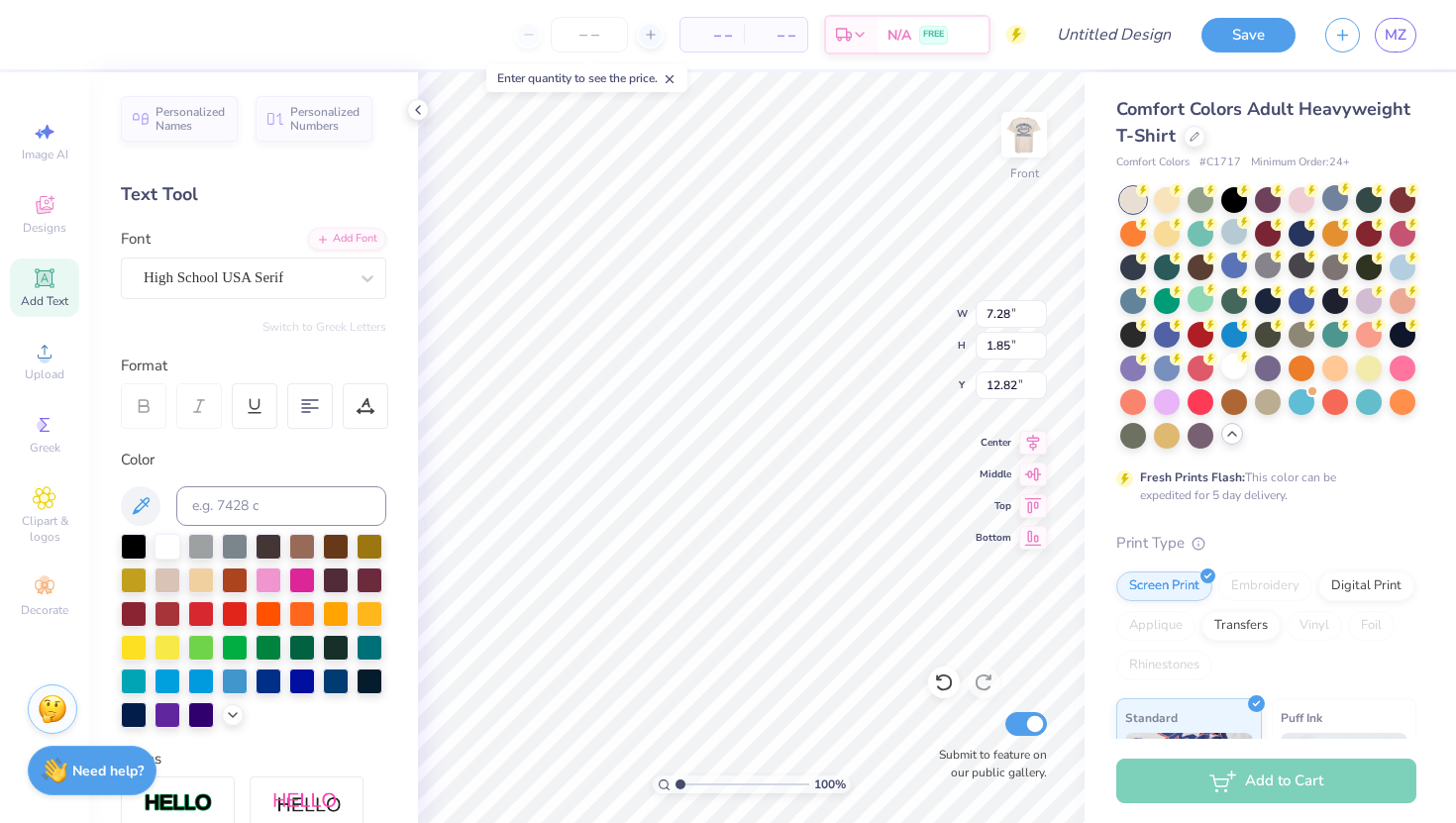 type on "5.58" 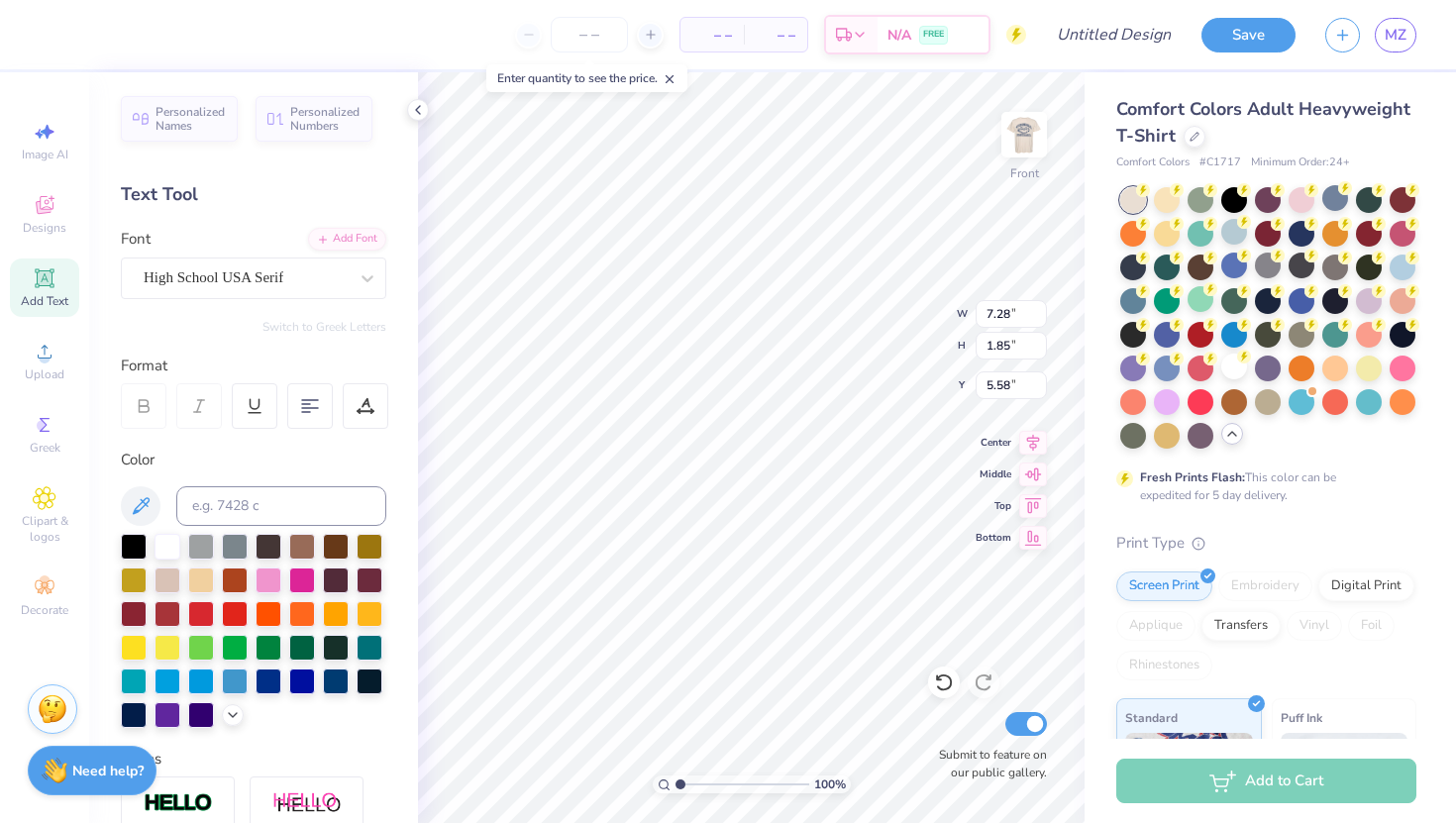 type on "2.55" 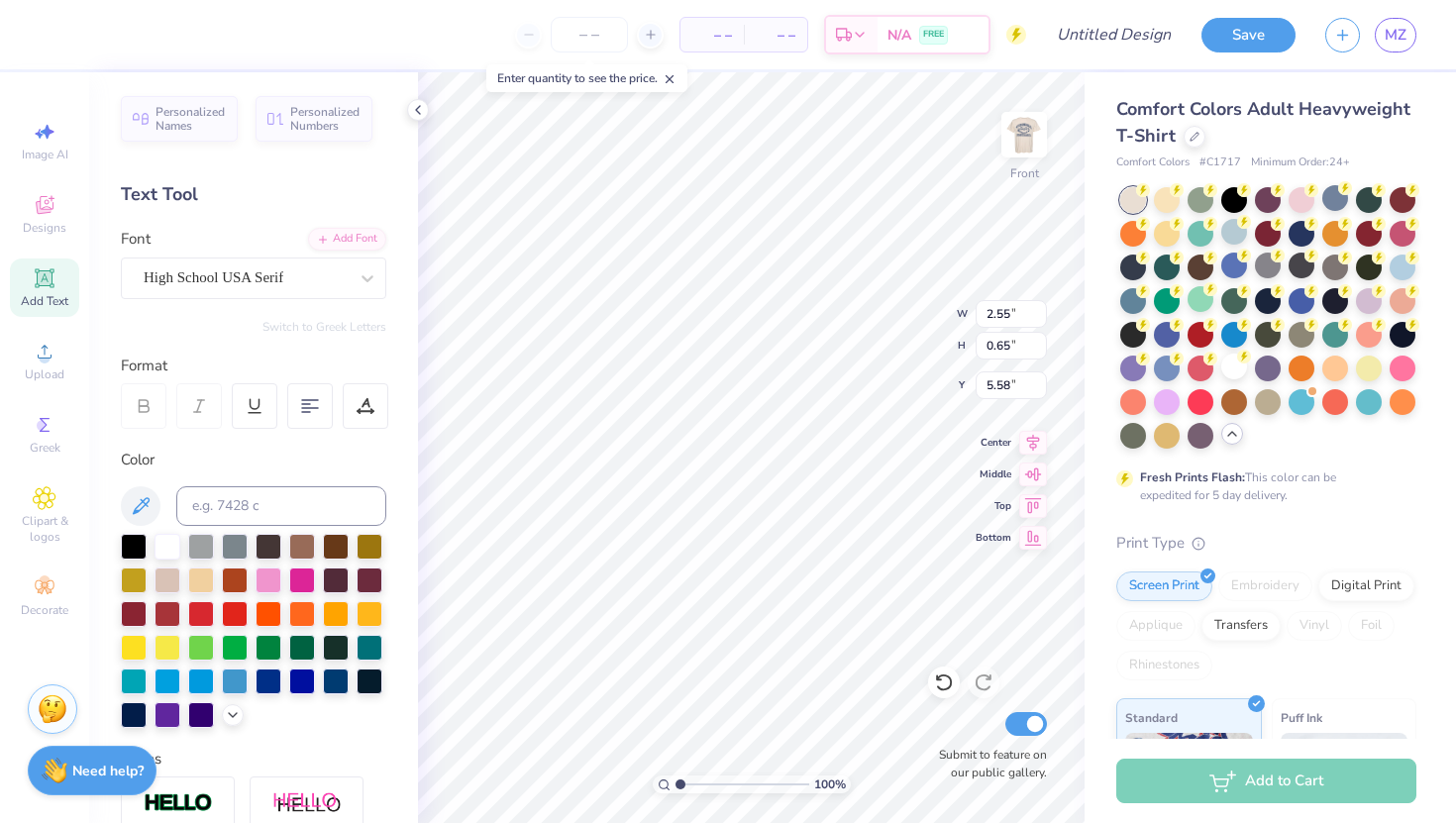type on "2.22" 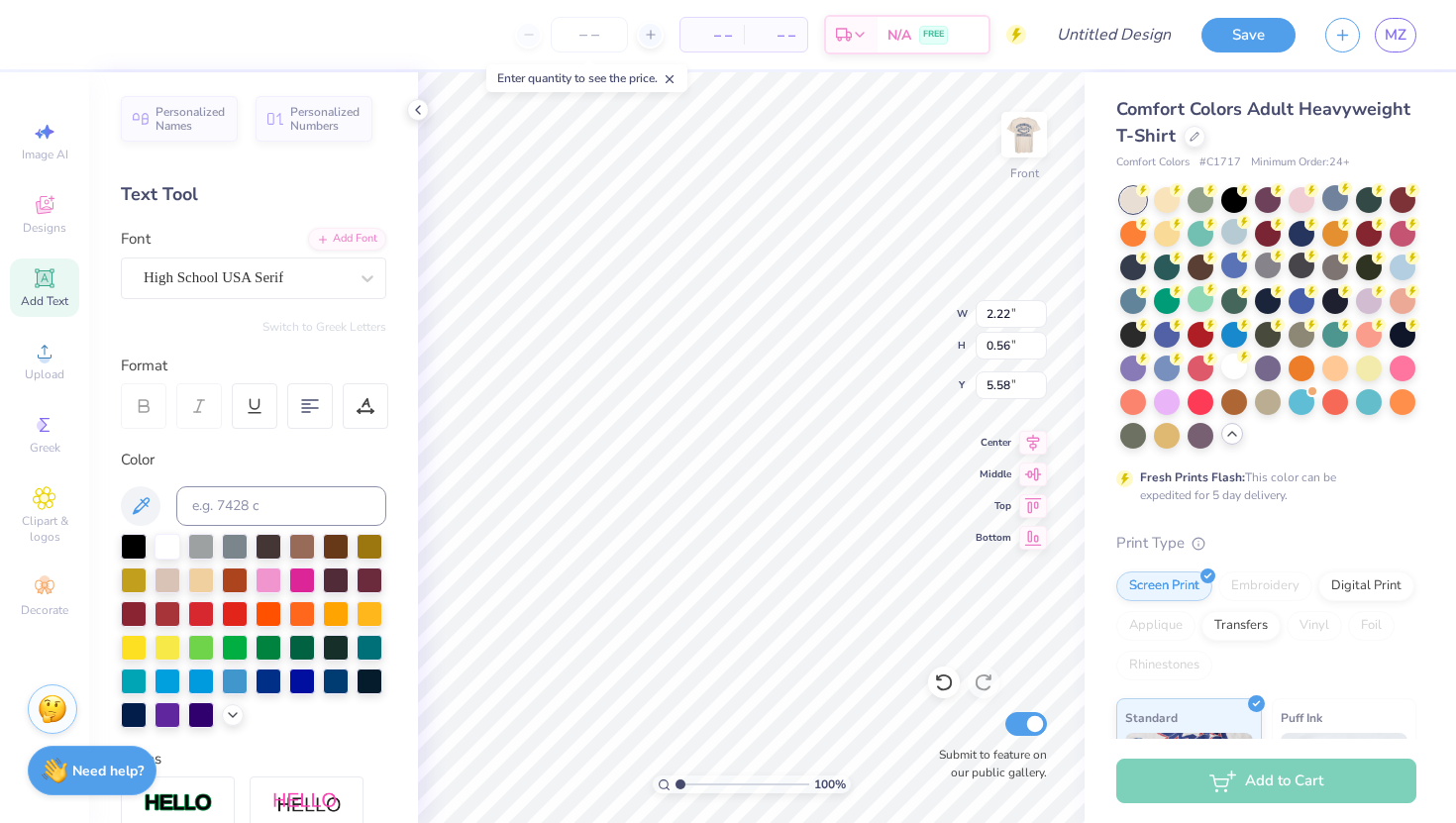 click on "Add Text" at bounding box center (45, 301) 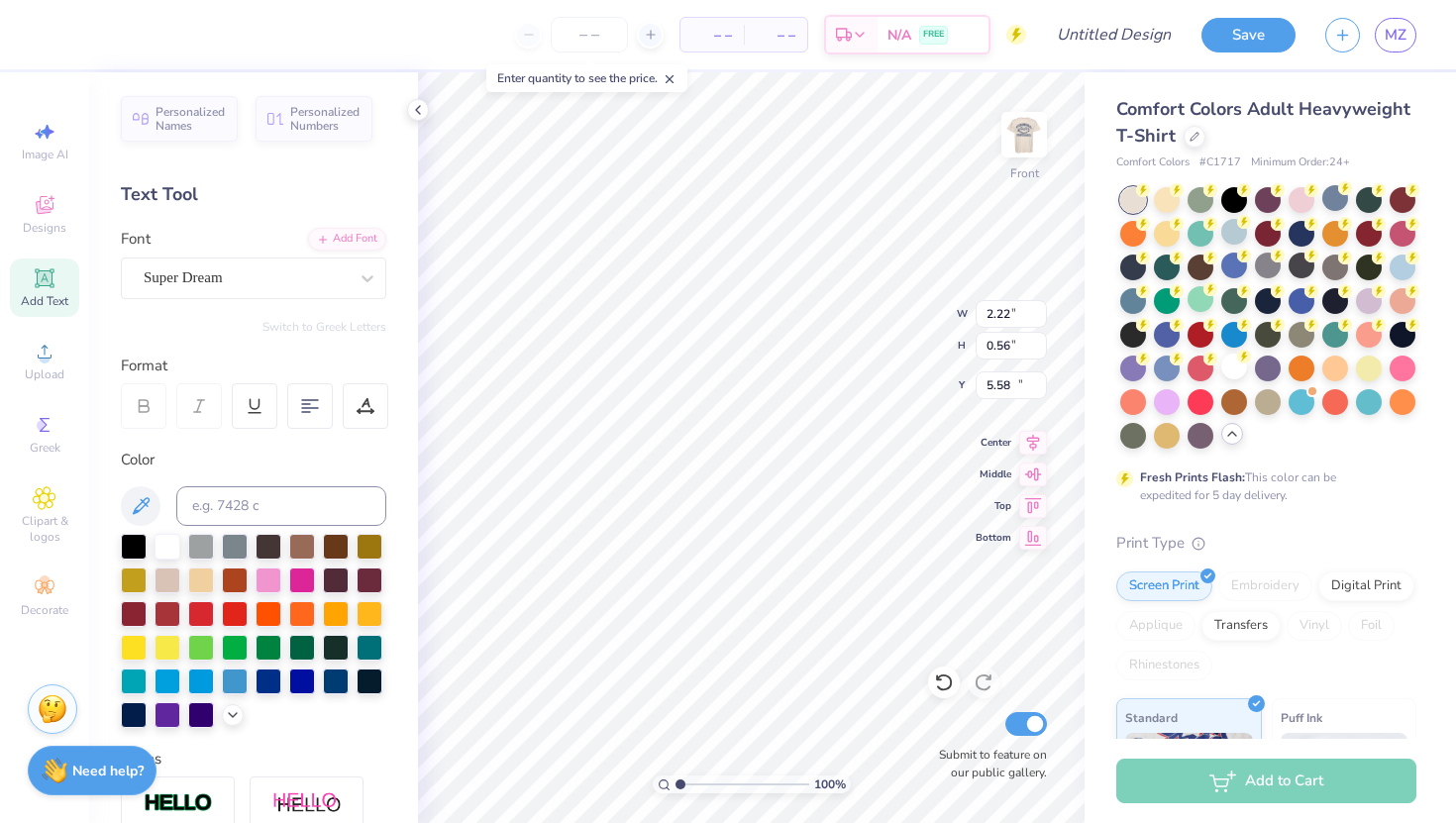 type on "5.69" 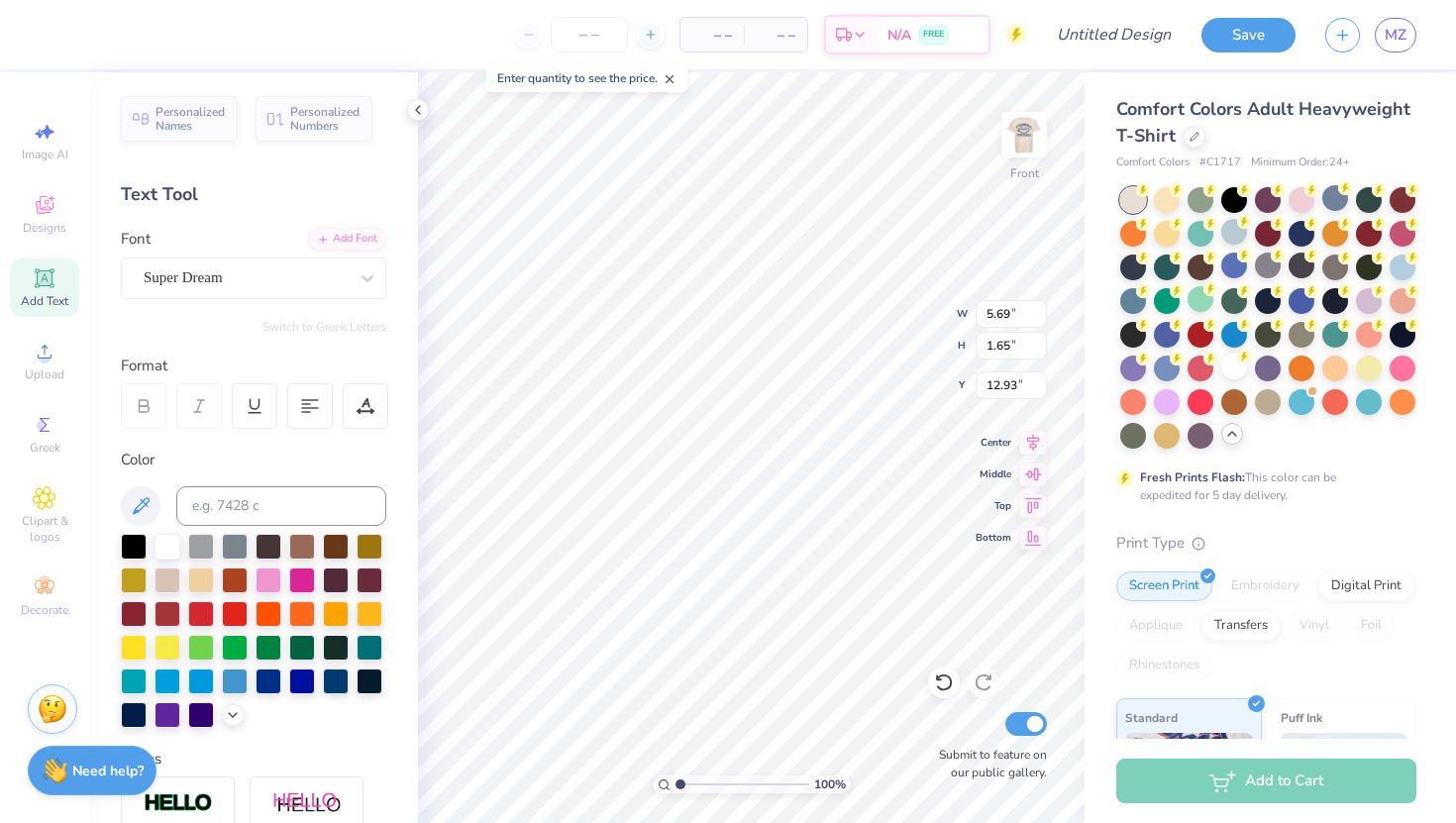 scroll, scrollTop: 0, scrollLeft: 0, axis: both 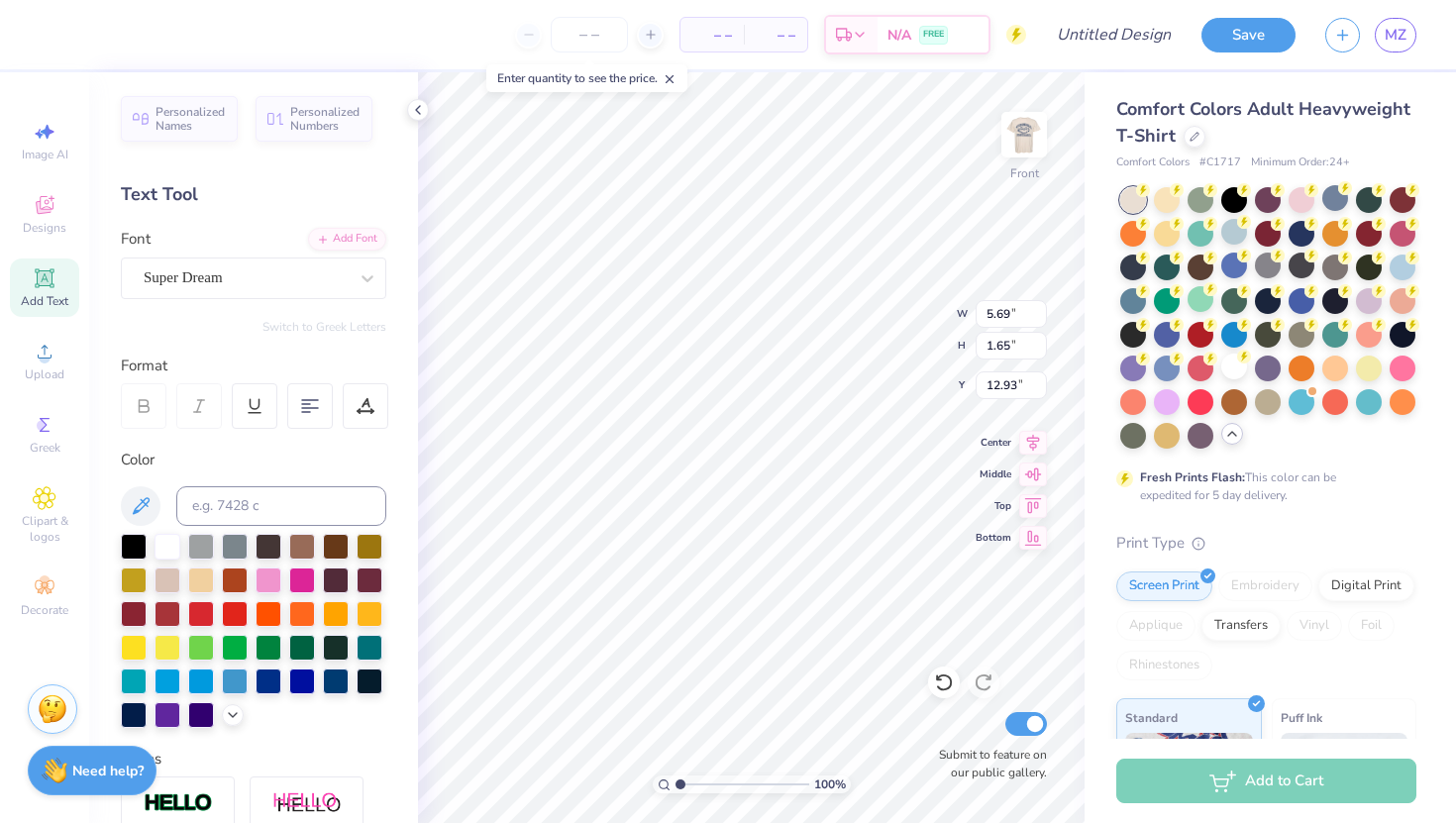 type on "c" 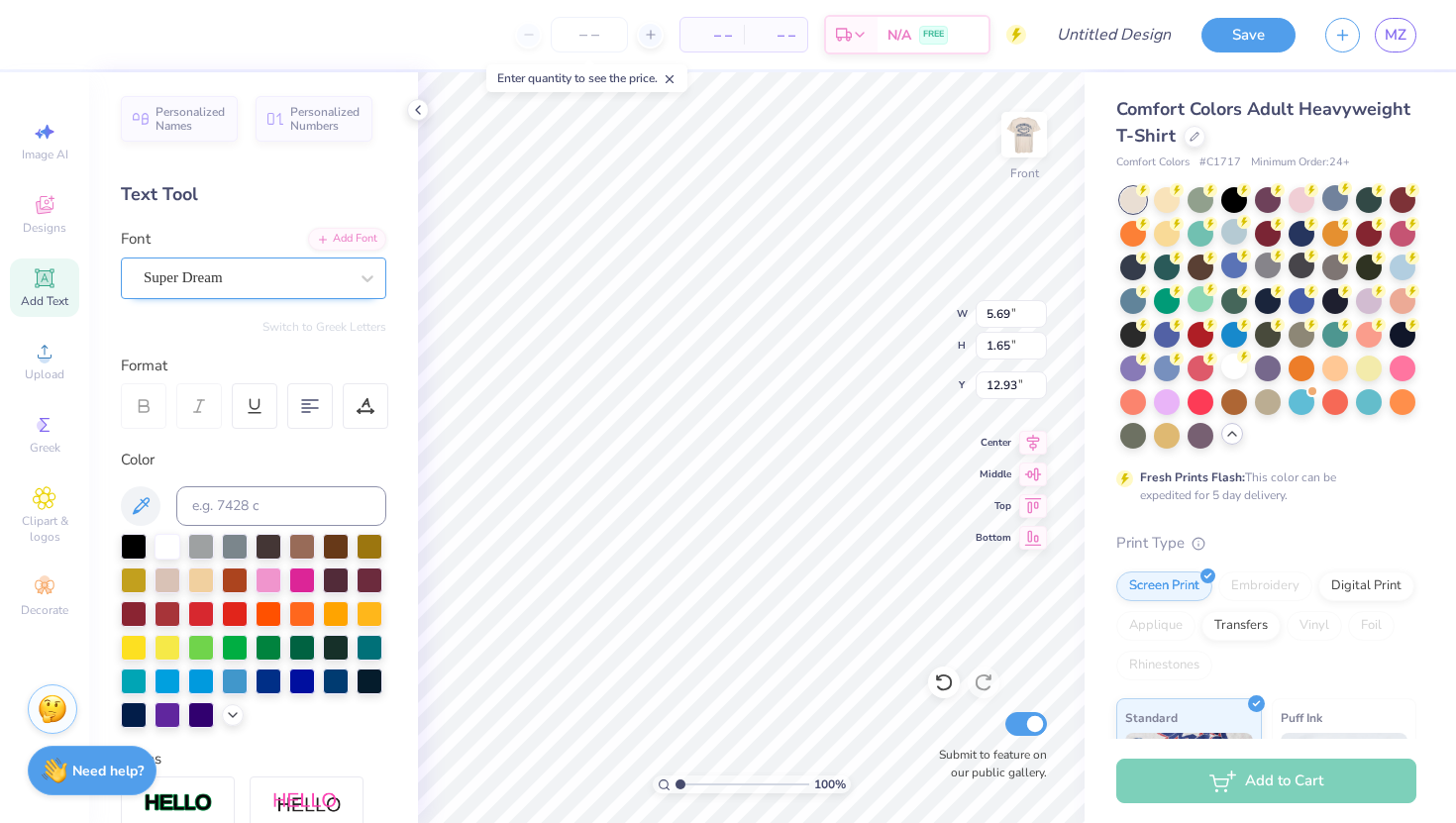 type 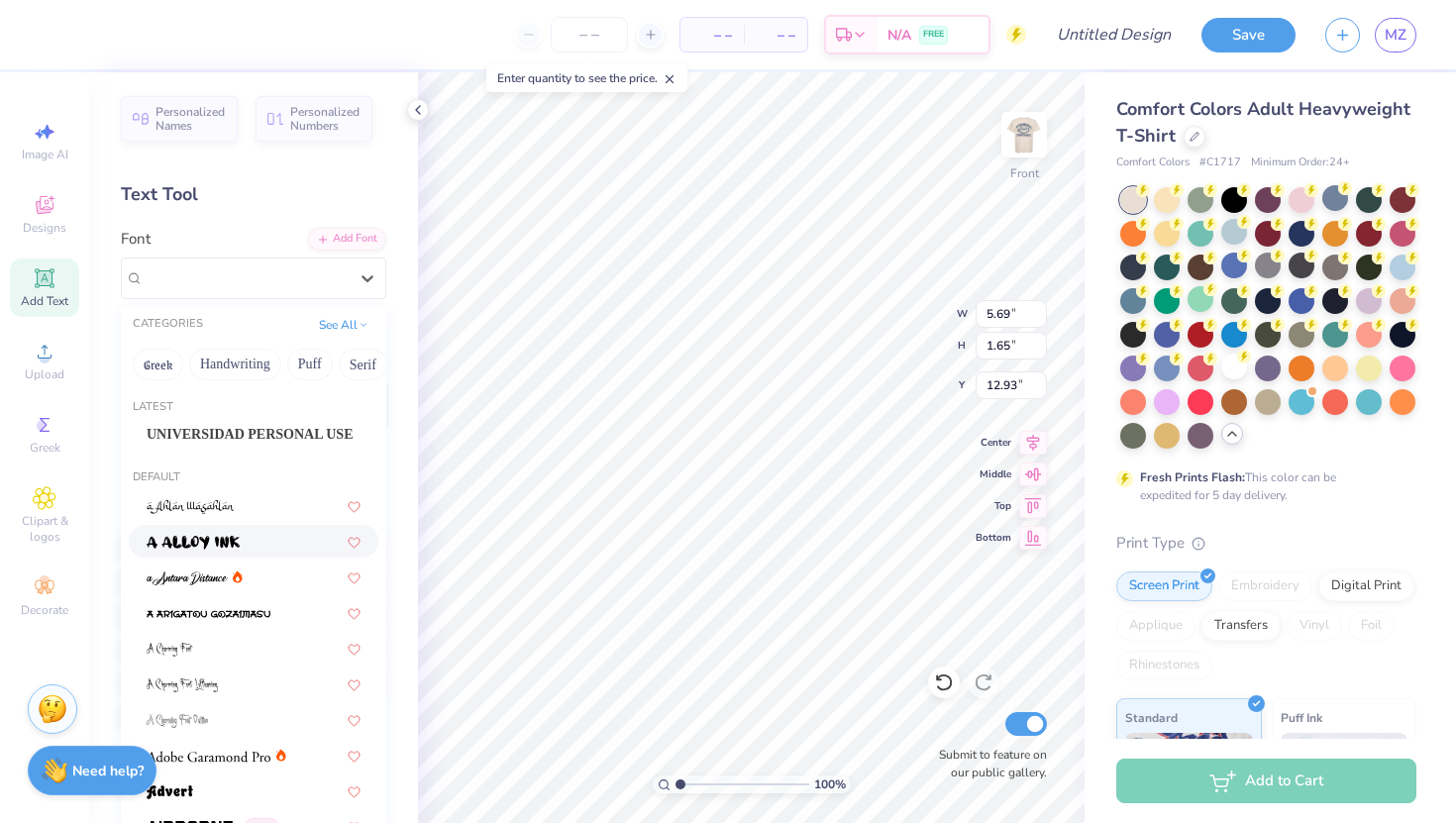 scroll, scrollTop: 35, scrollLeft: 0, axis: vertical 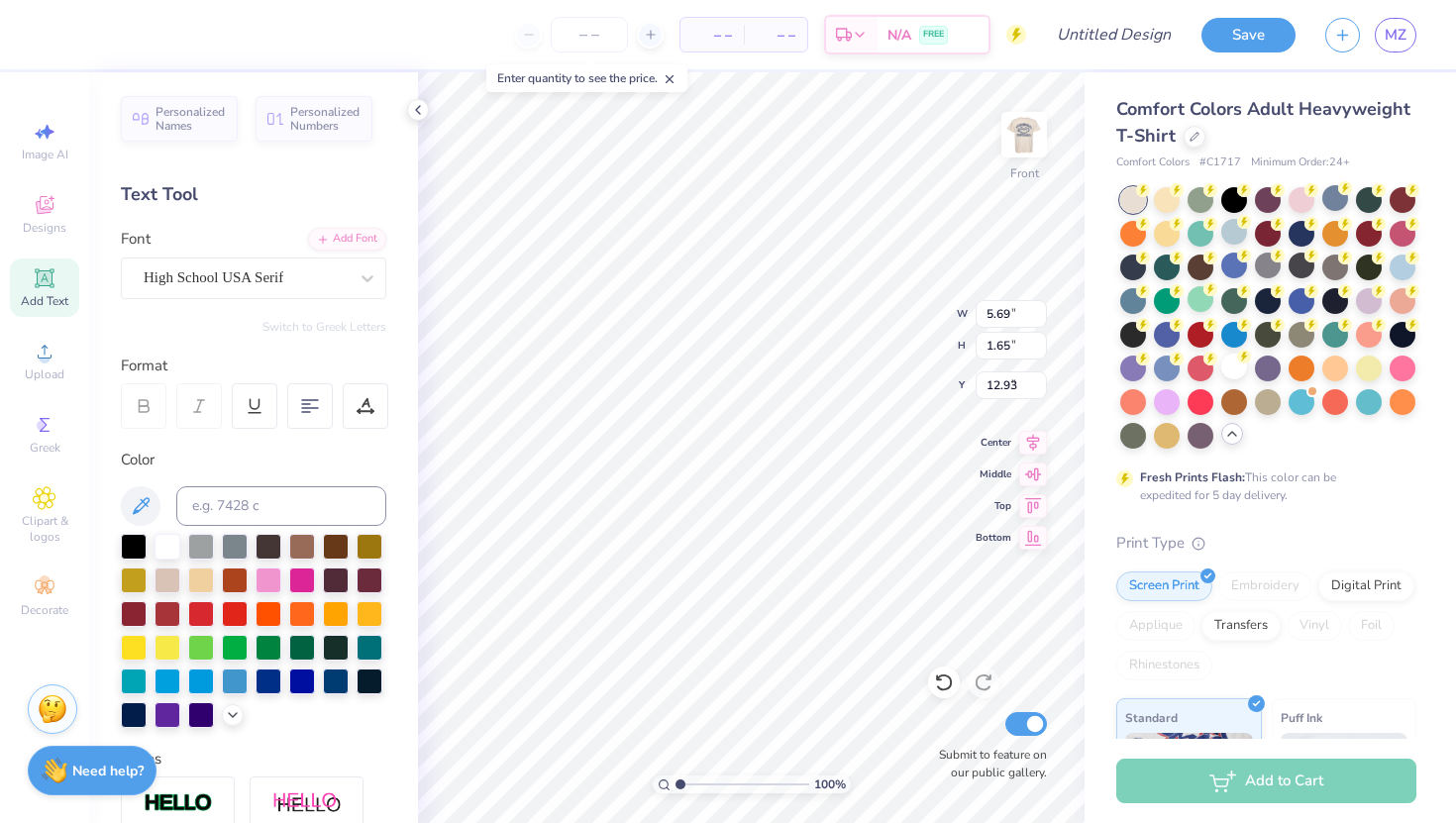 type on "2.22" 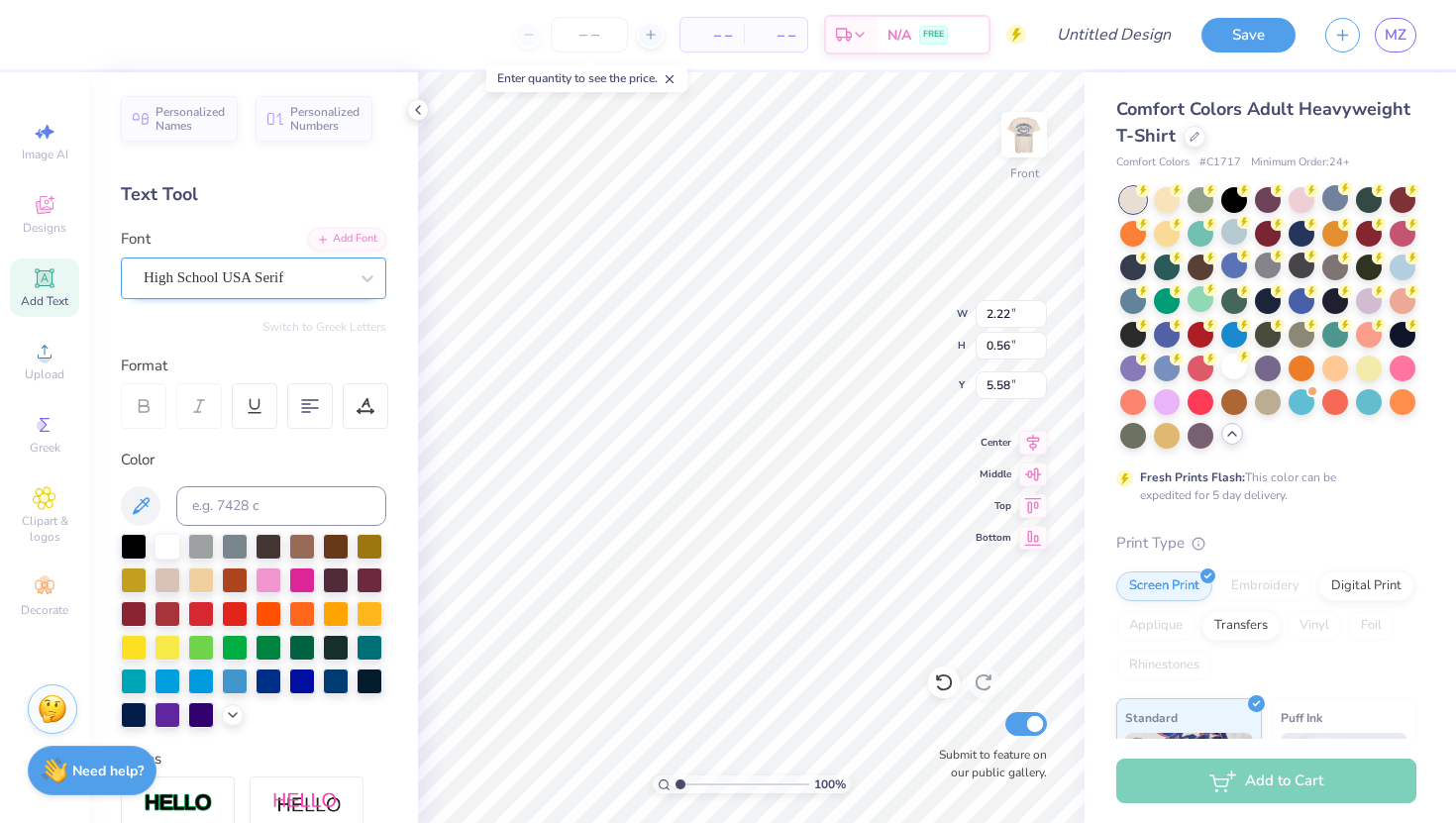 click on "High School USA Serif" at bounding box center (246, 277) 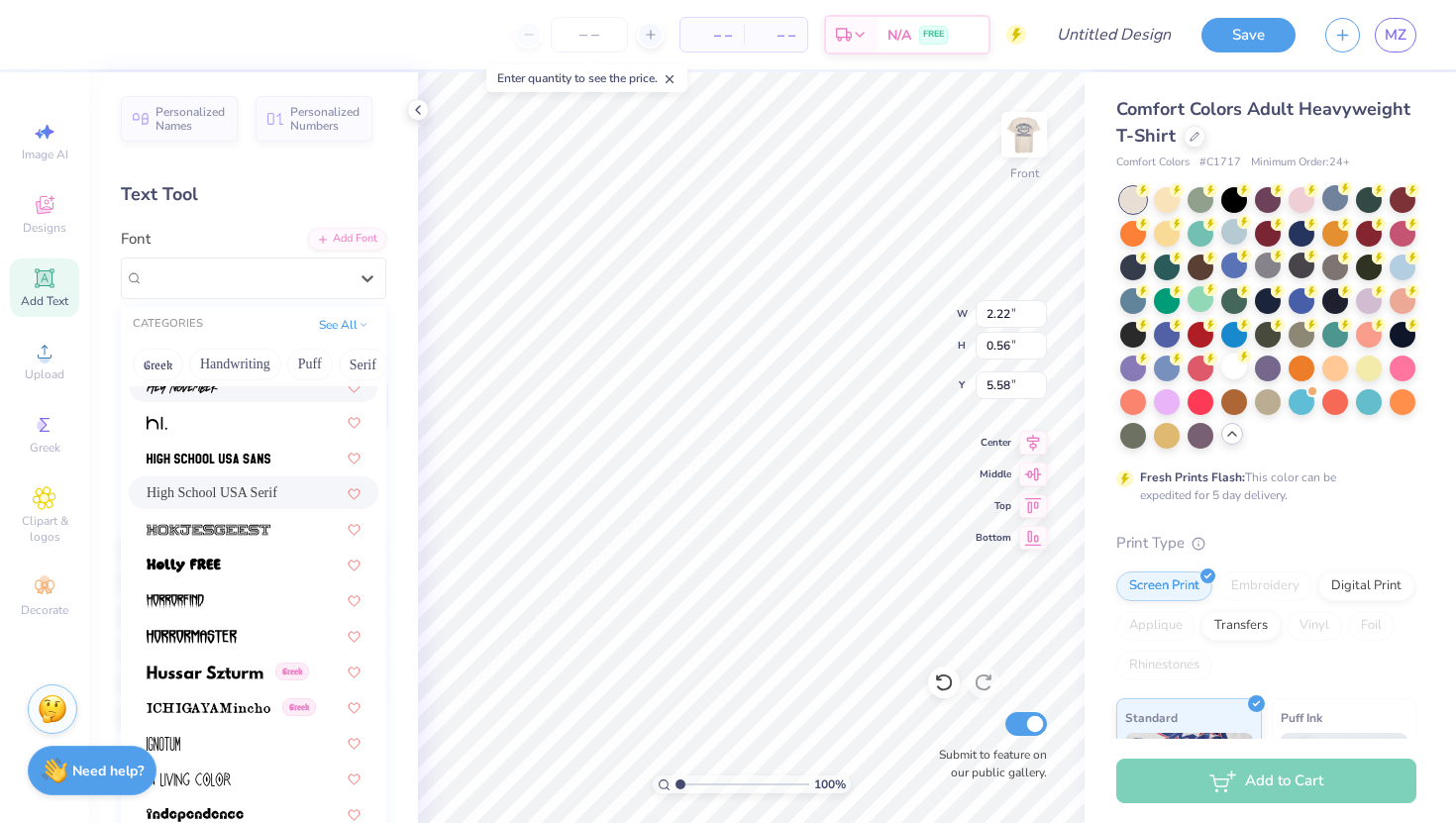 scroll, scrollTop: 4954, scrollLeft: 0, axis: vertical 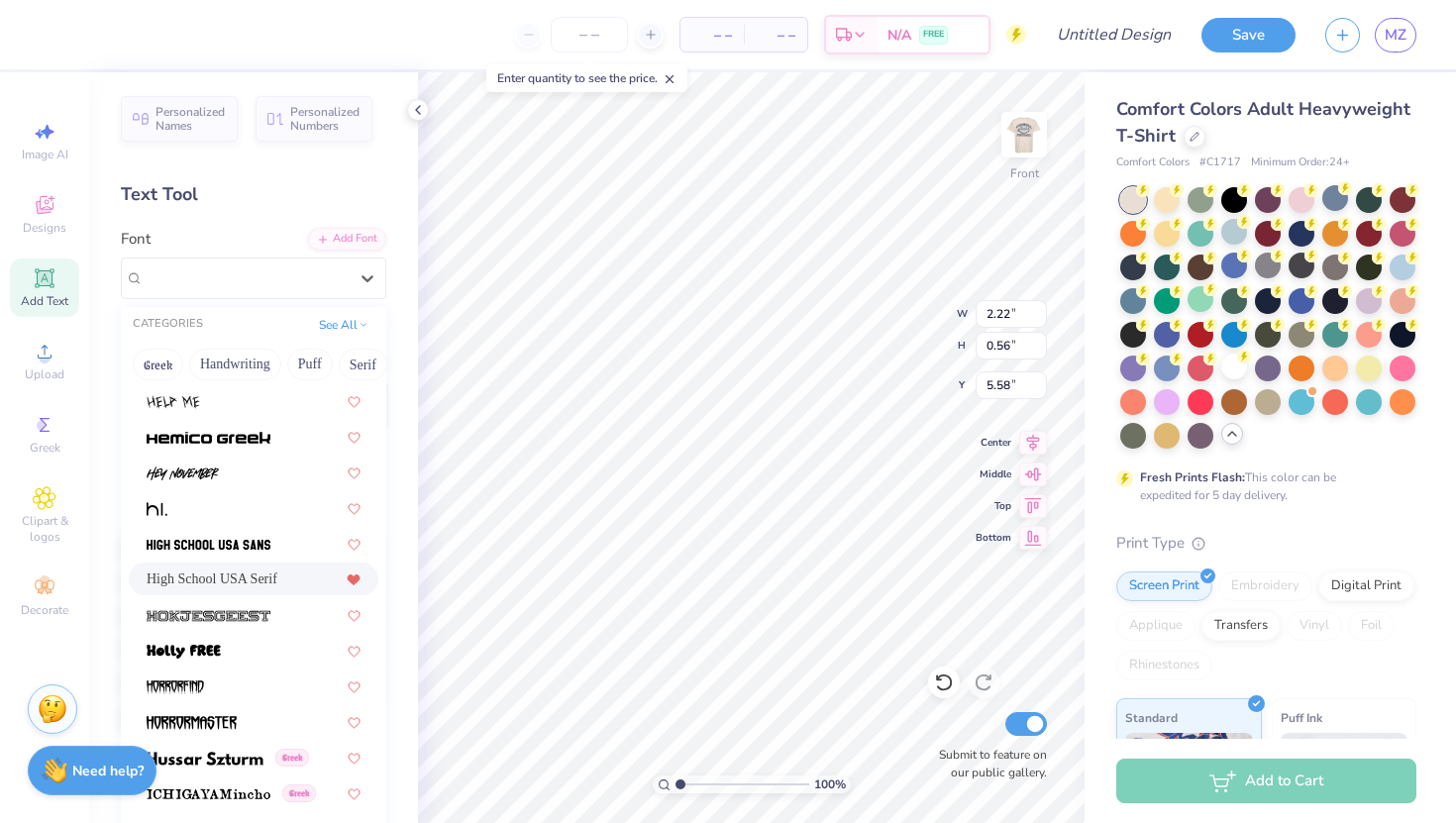 click 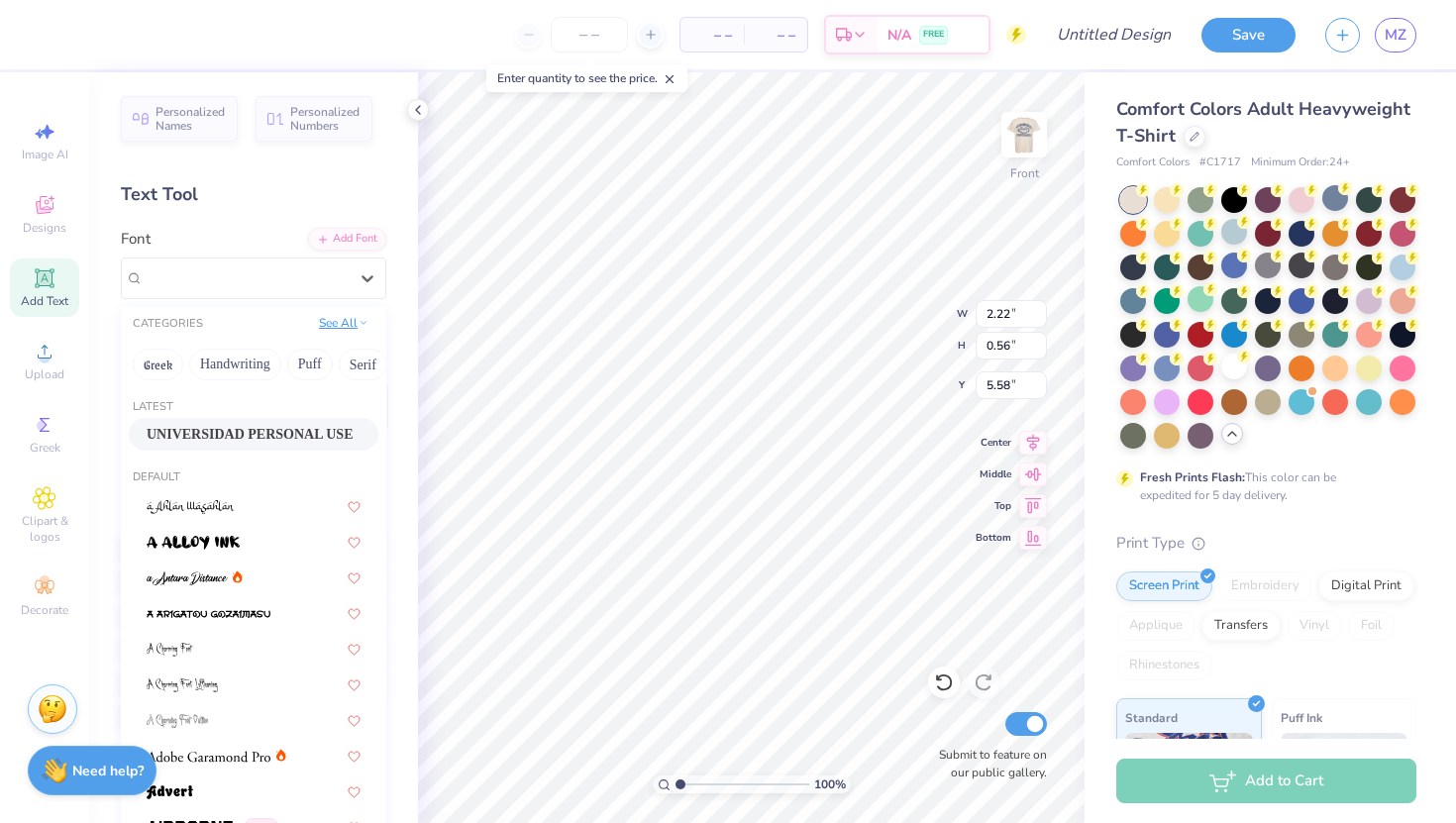 click on "See All" at bounding box center (344, 323) 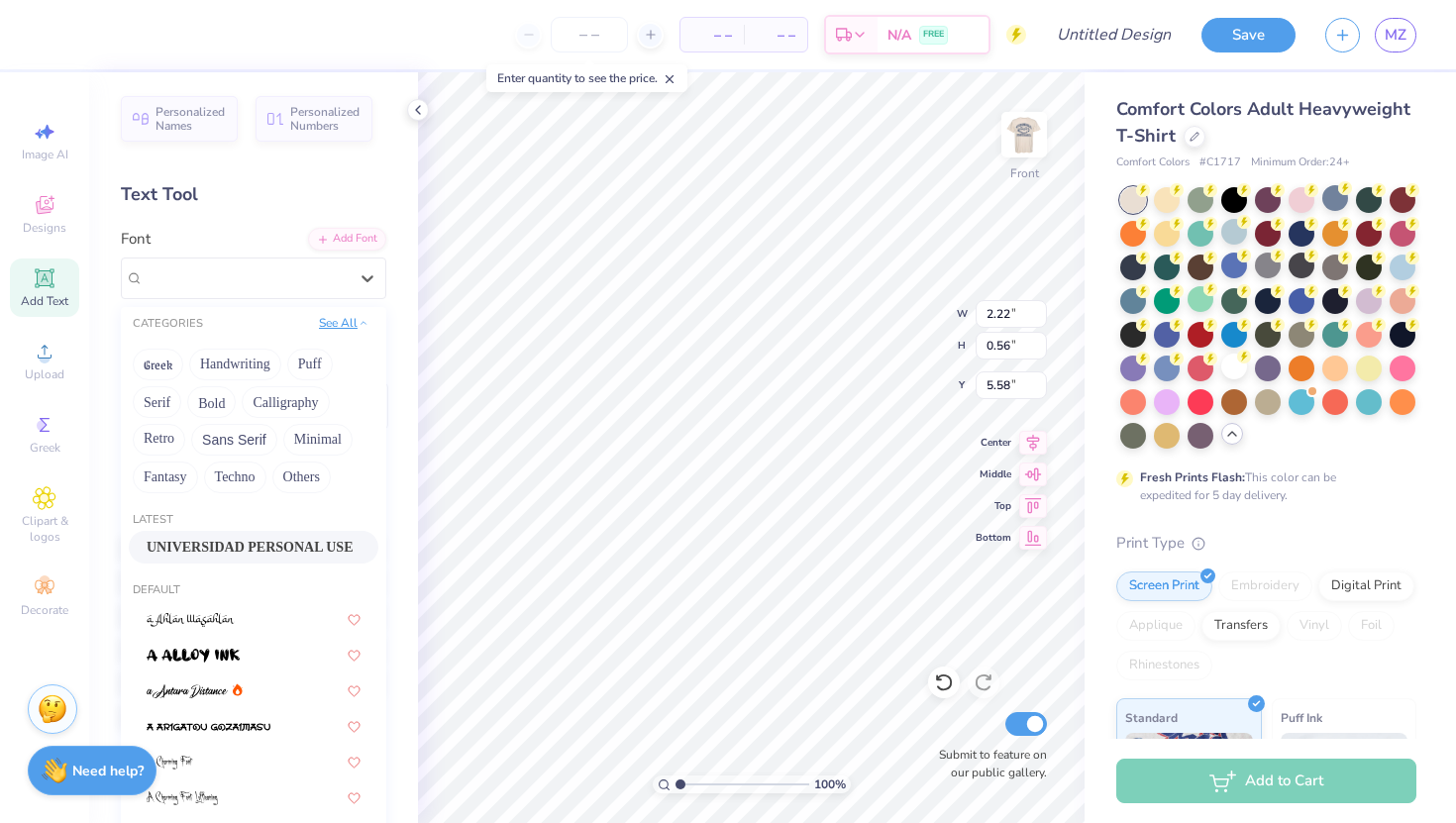 click on "See All" at bounding box center (344, 323) 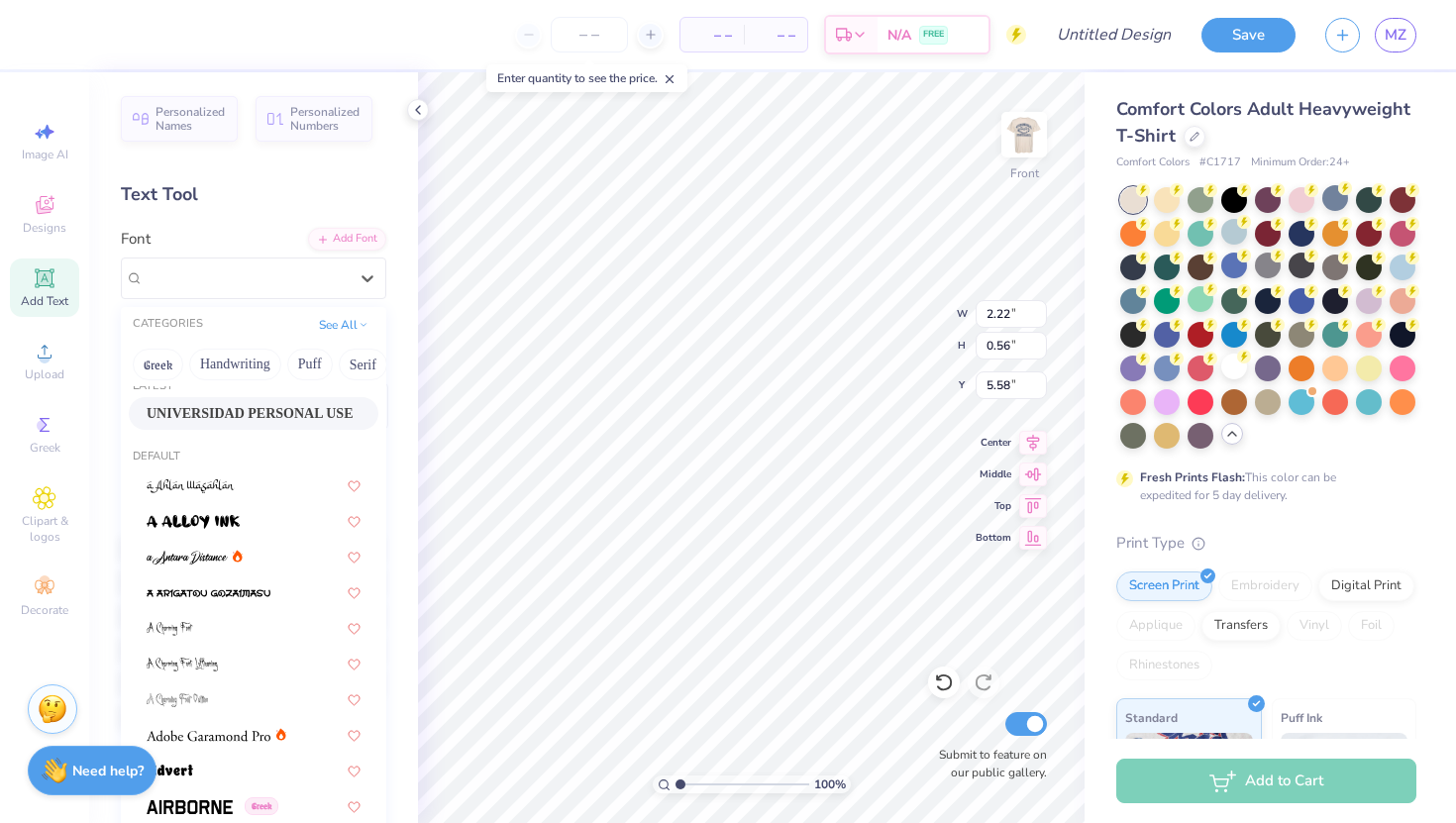 scroll, scrollTop: 0, scrollLeft: 0, axis: both 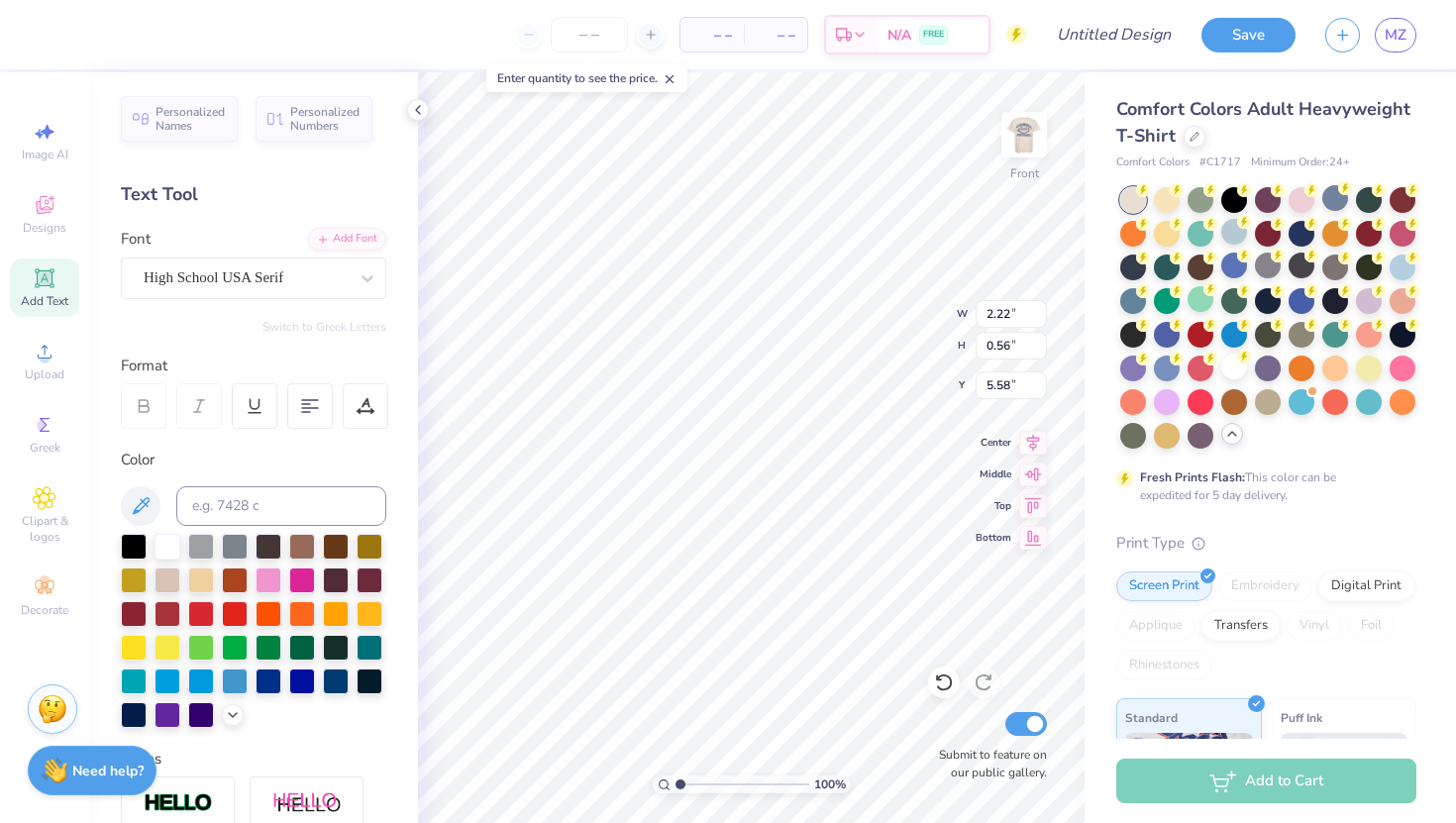 click on "Add Text" at bounding box center (45, 301) 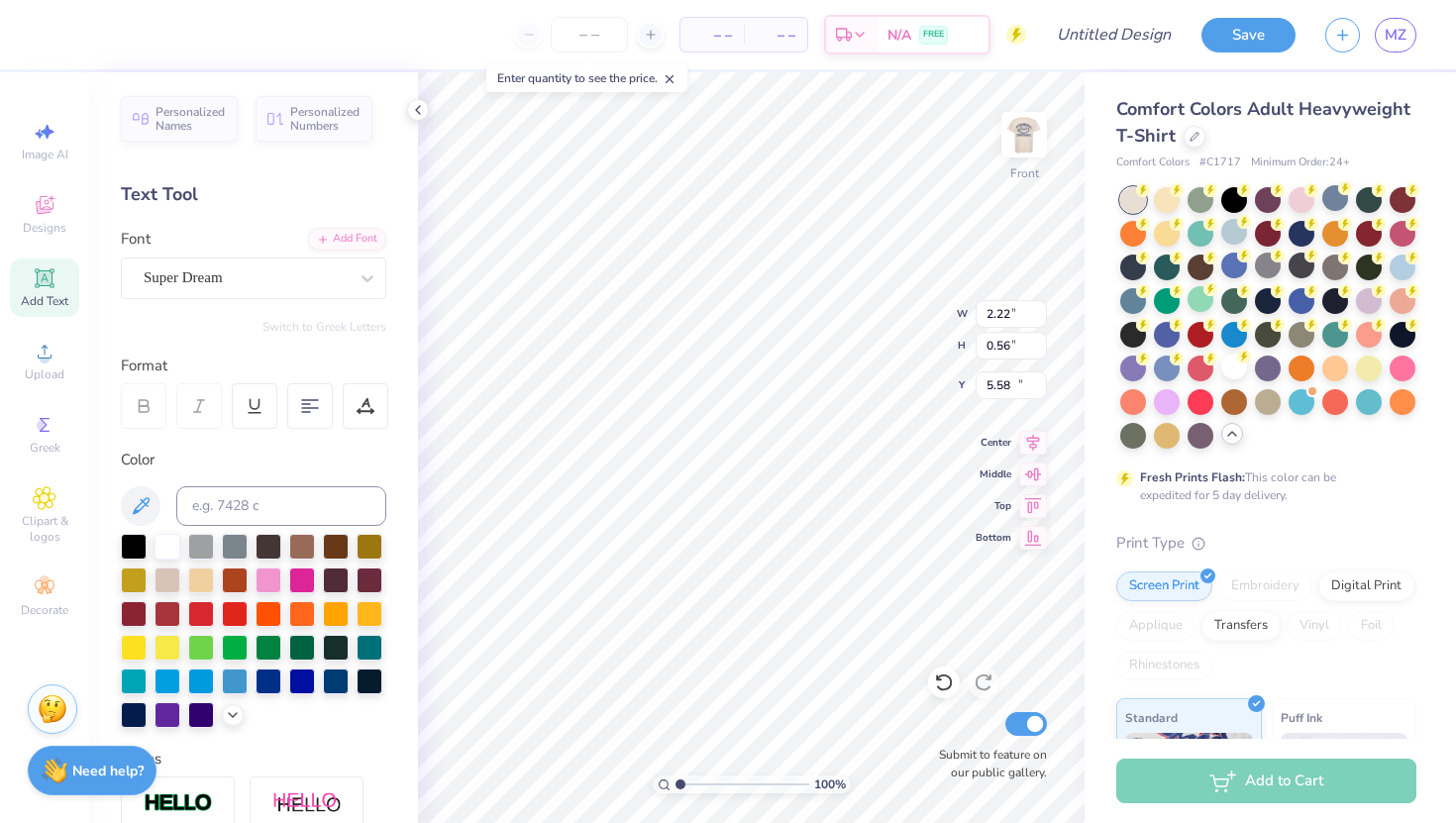 type on "5.69" 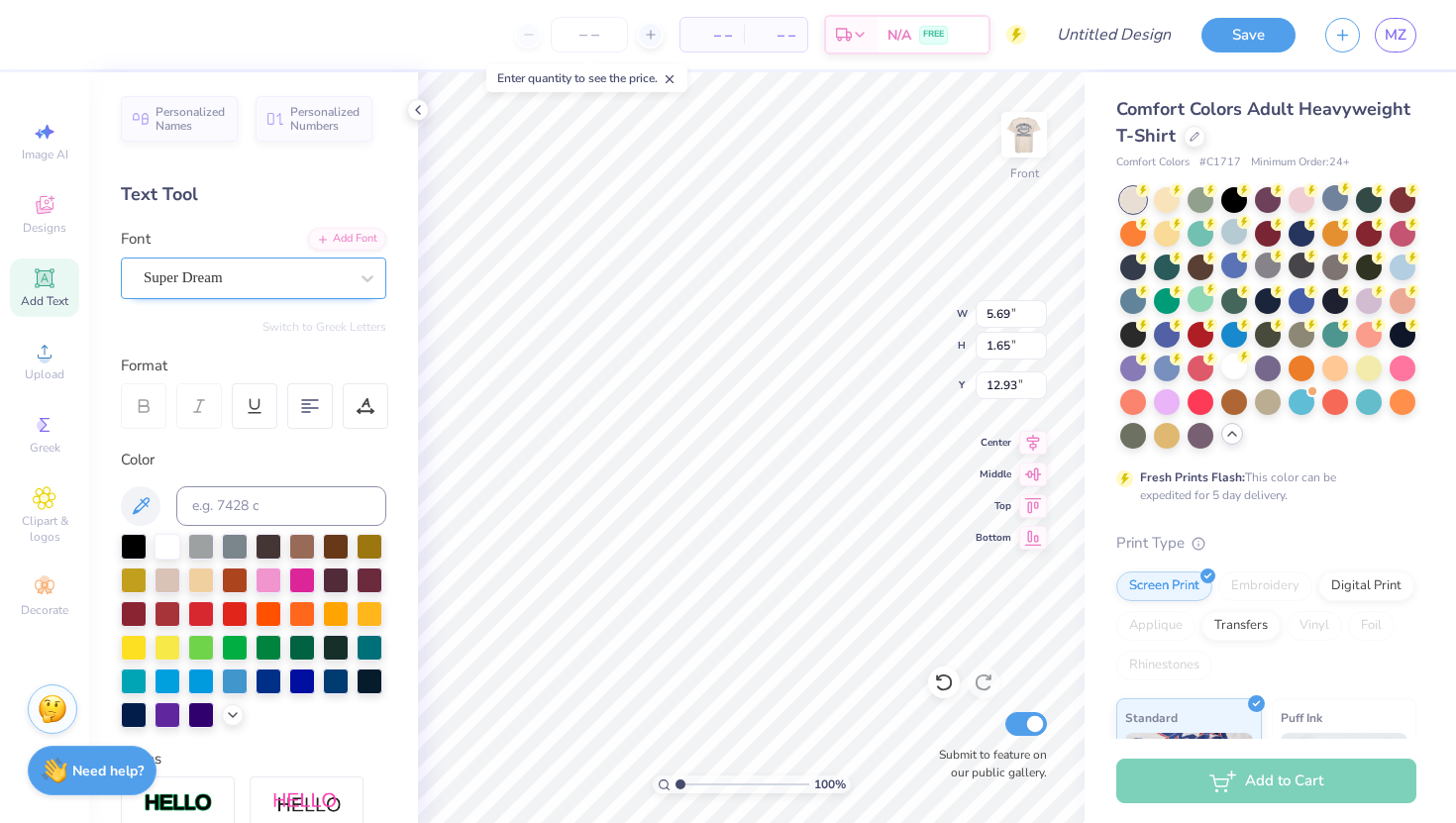 click on "Super Dream" at bounding box center [246, 277] 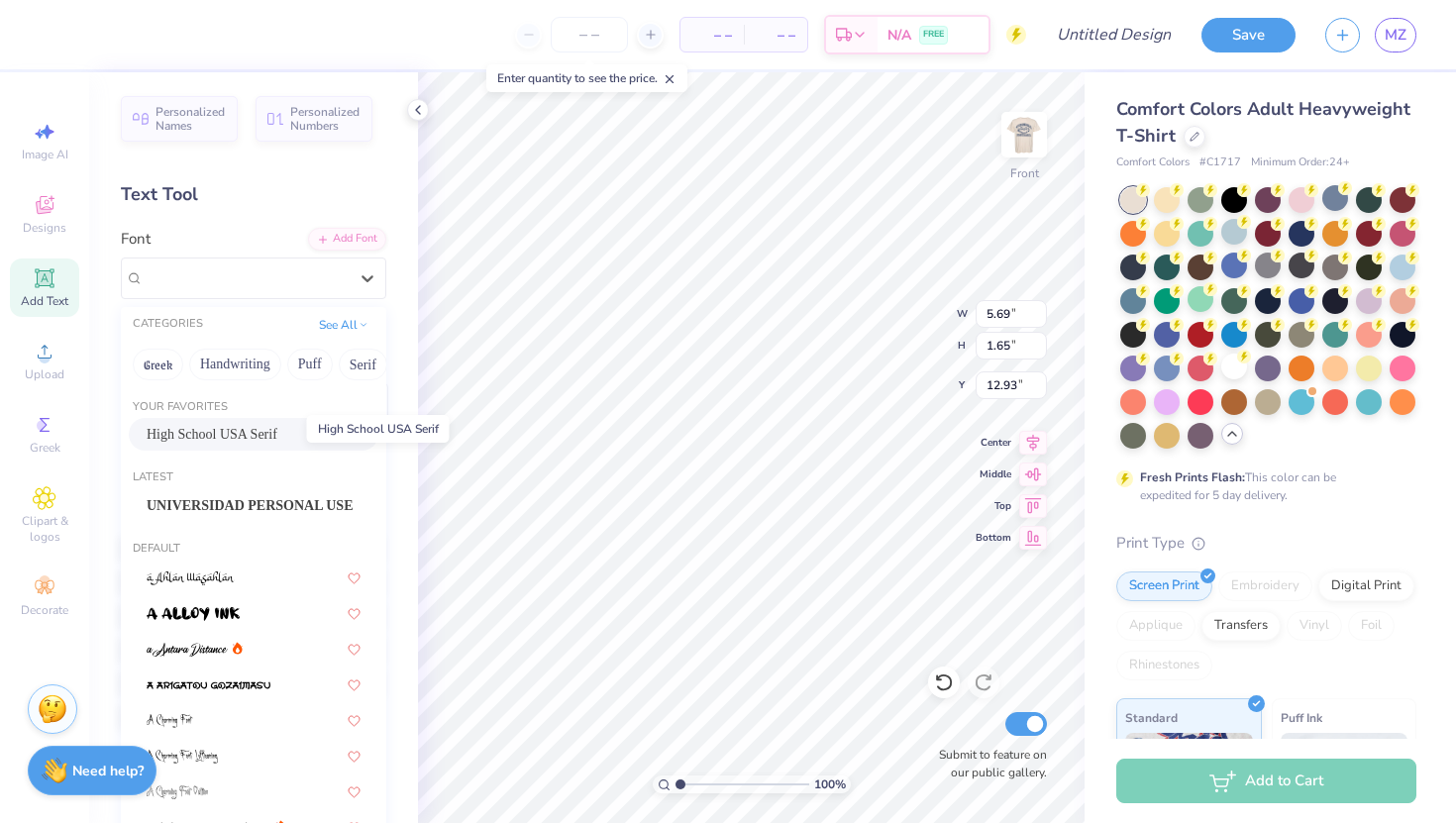 click on "High School USA Serif" at bounding box center [212, 434] 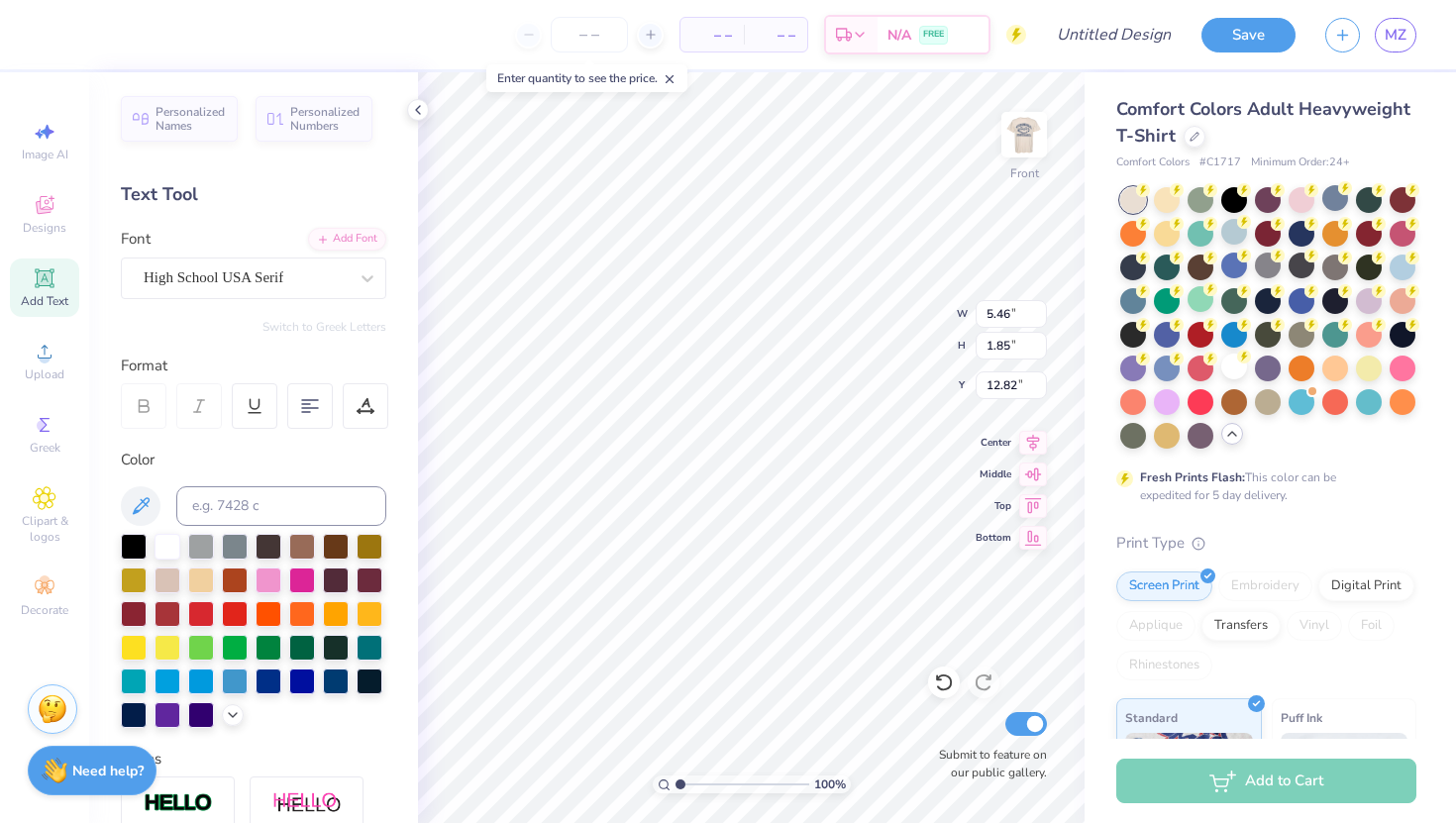 scroll, scrollTop: 0, scrollLeft: 5, axis: horizontal 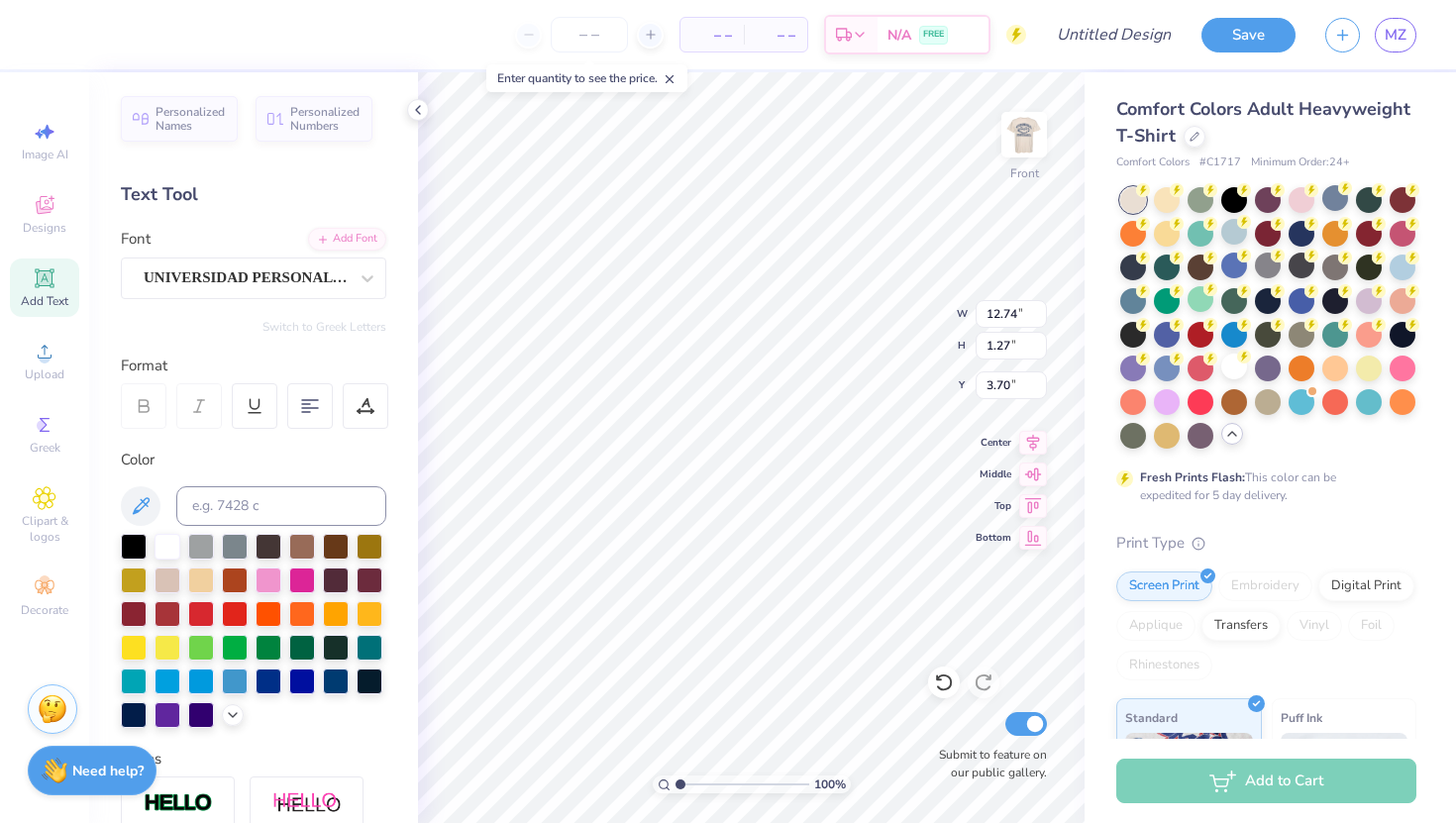 click on "Add Text" at bounding box center [45, 287] 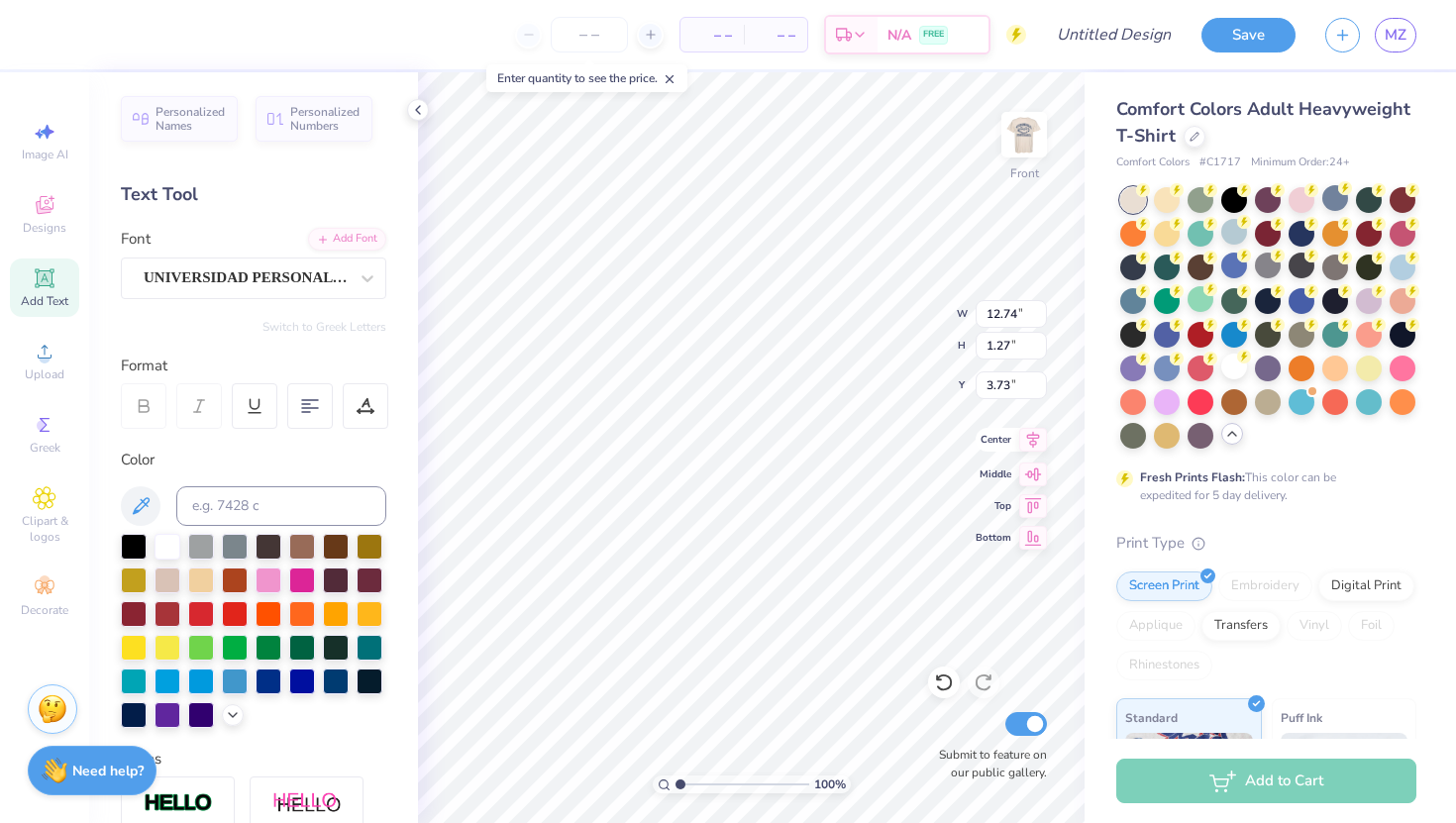 click 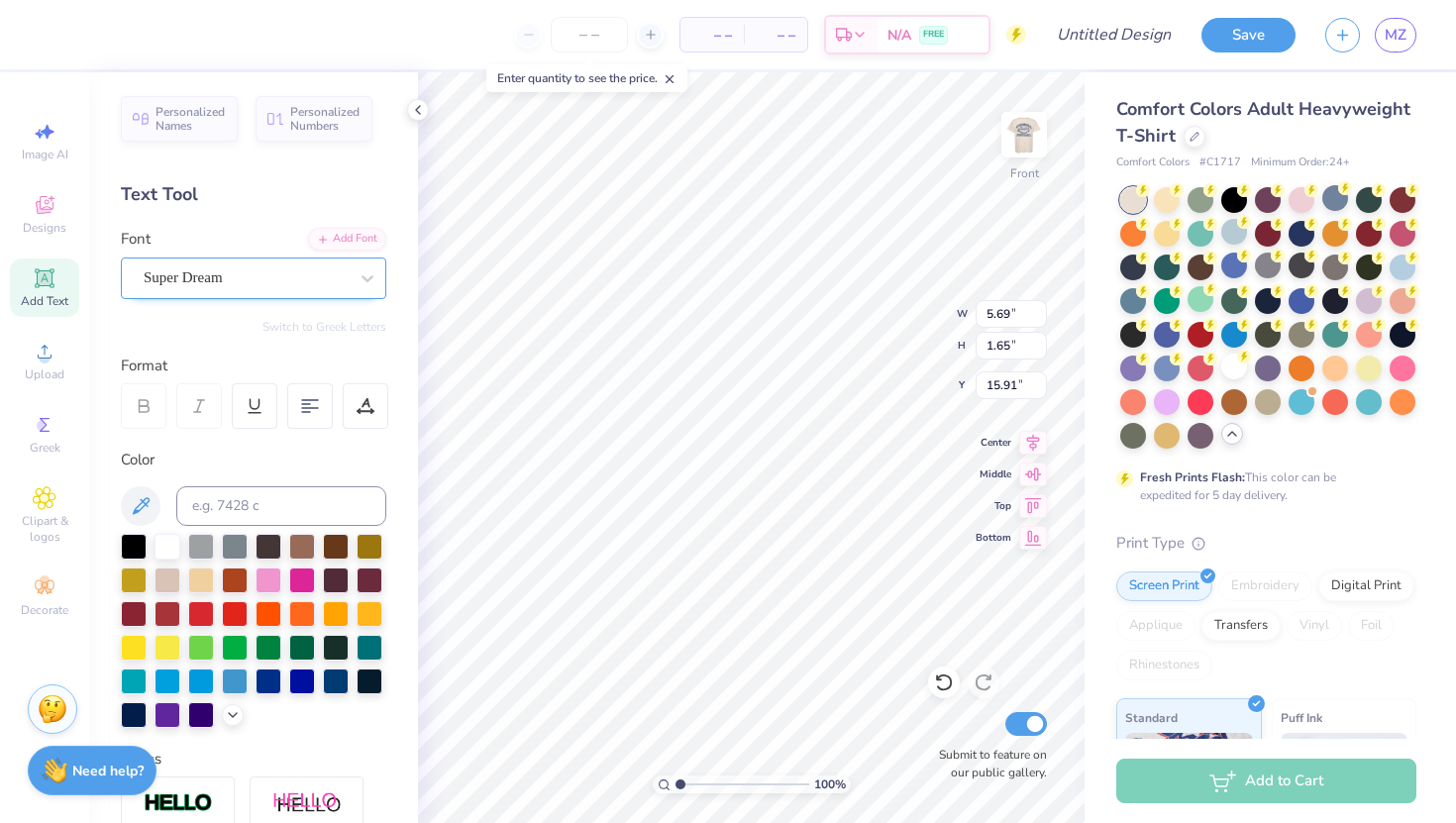 click on "Super Dream" at bounding box center (246, 277) 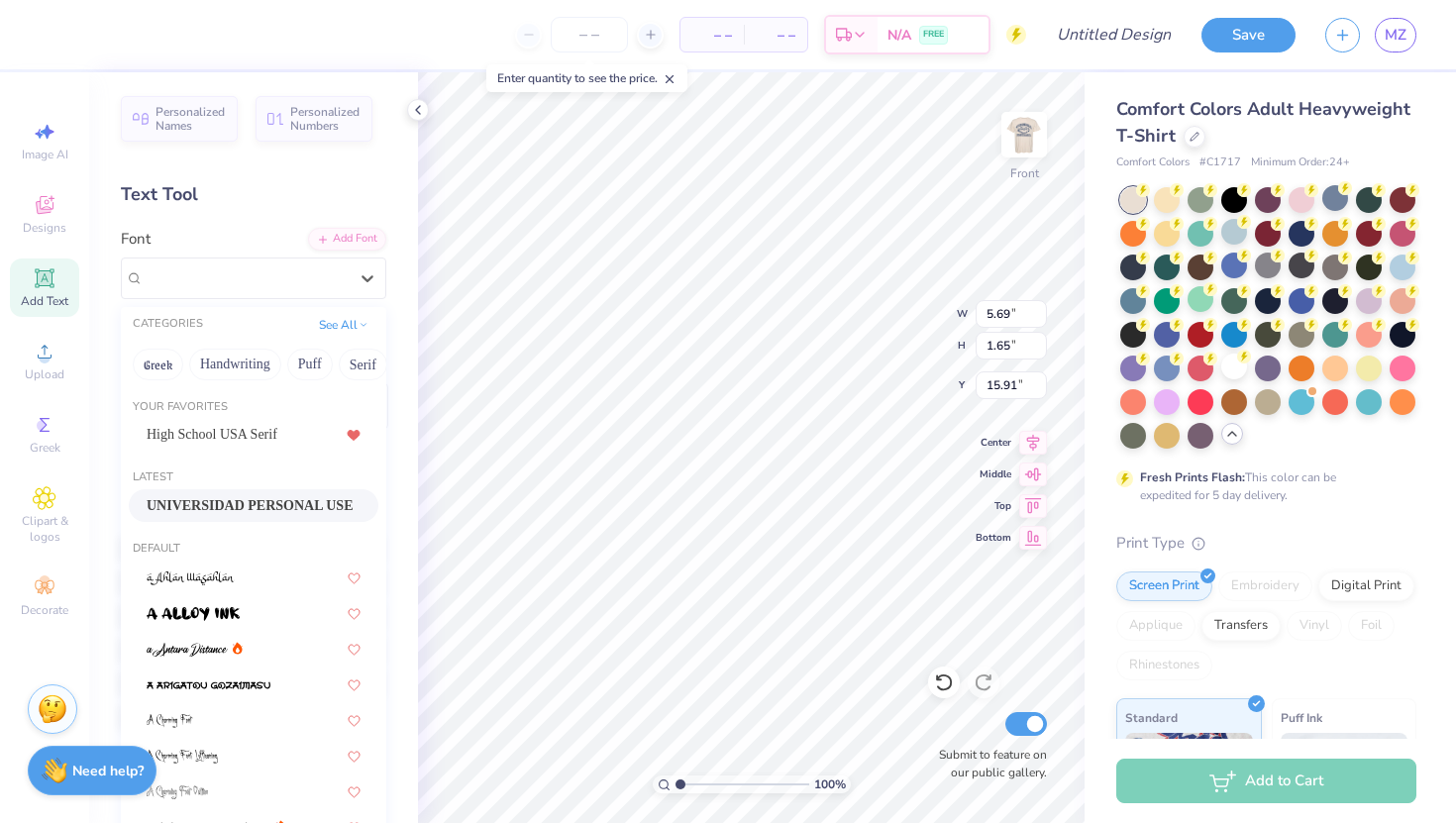 click on "UNIVERSIDAD PERSONAL USE" at bounding box center [250, 505] 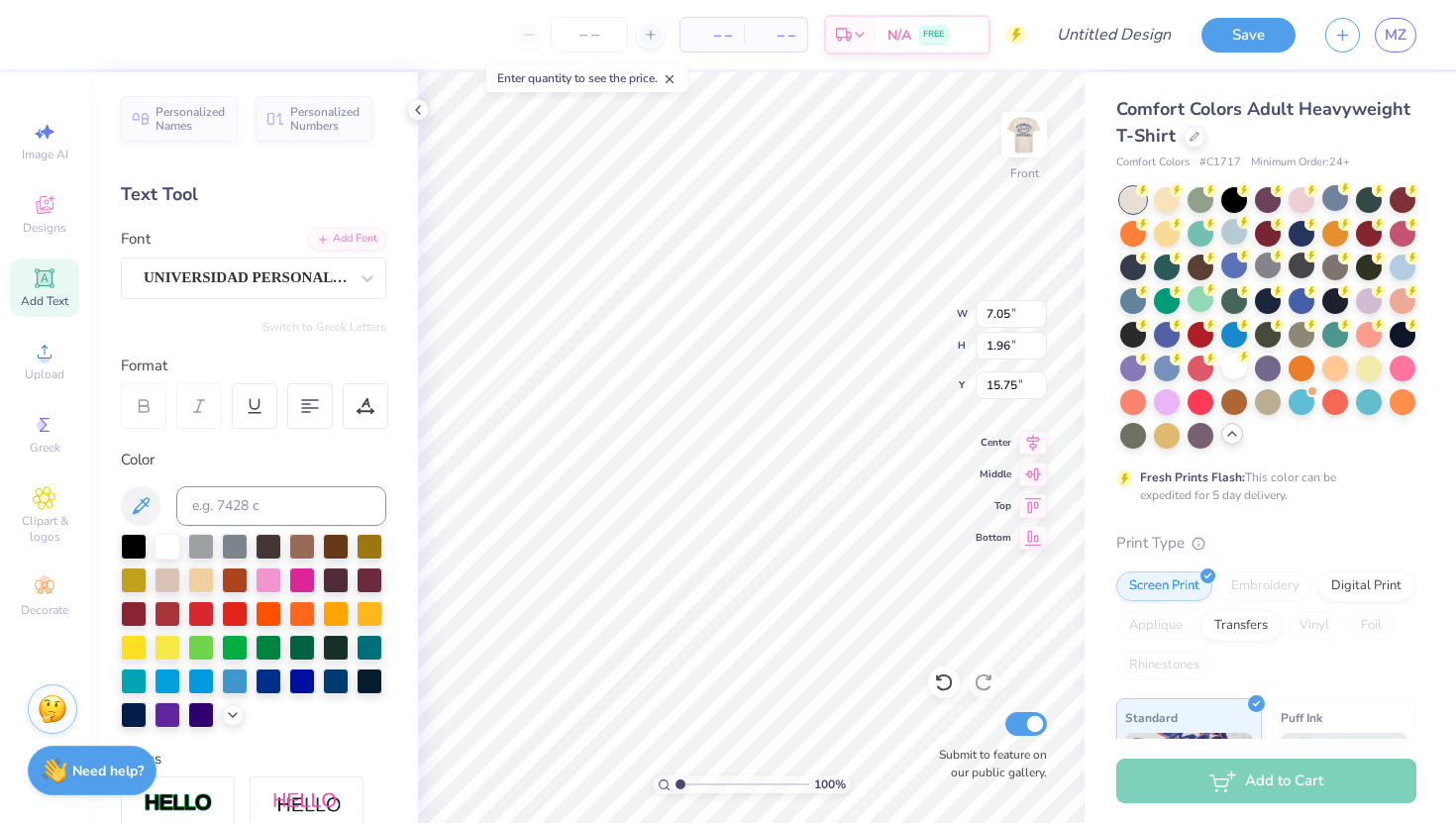 scroll, scrollTop: 0, scrollLeft: 0, axis: both 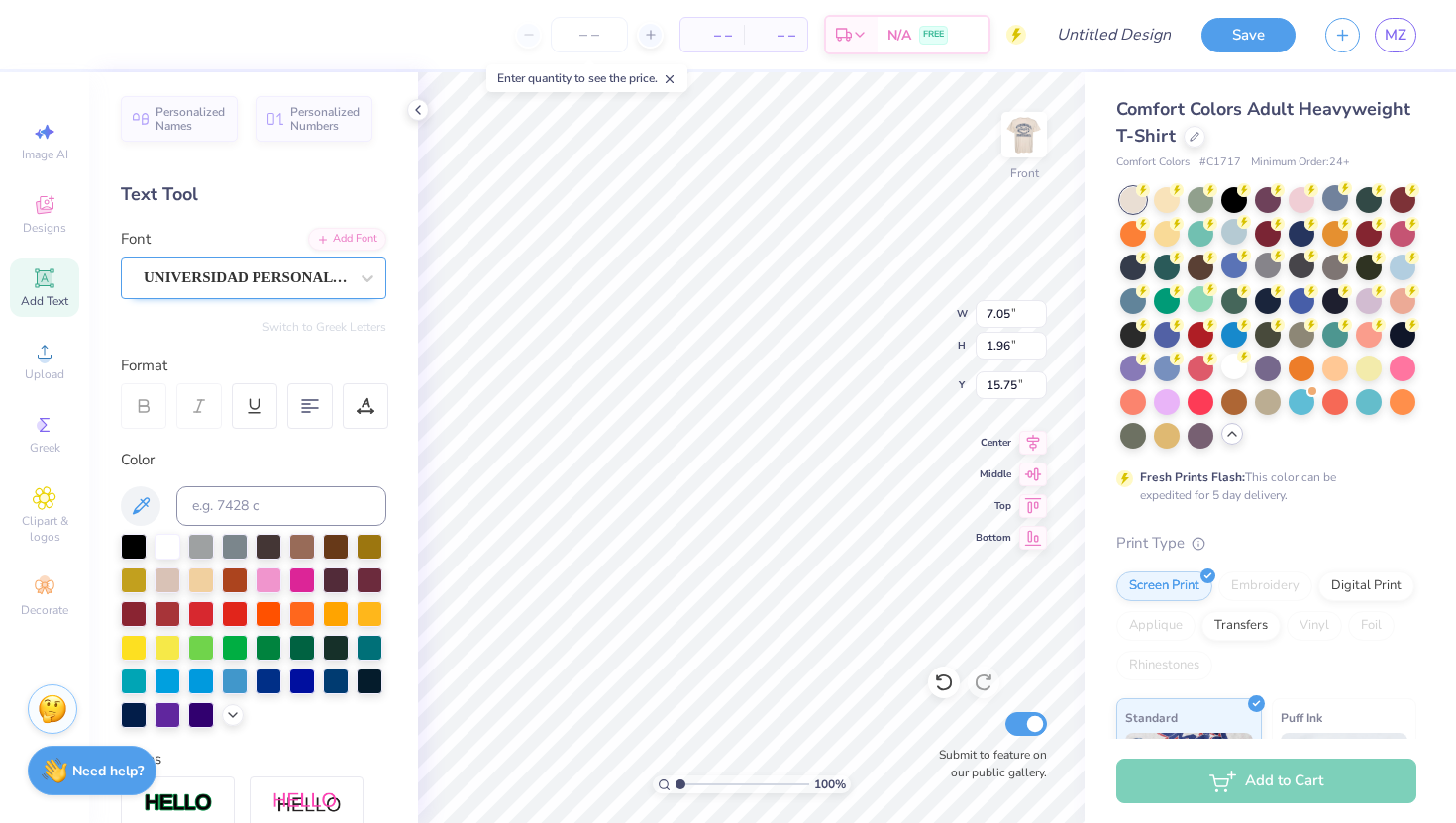 click on "UNIVERSIDAD PERSONAL USE" at bounding box center [246, 277] 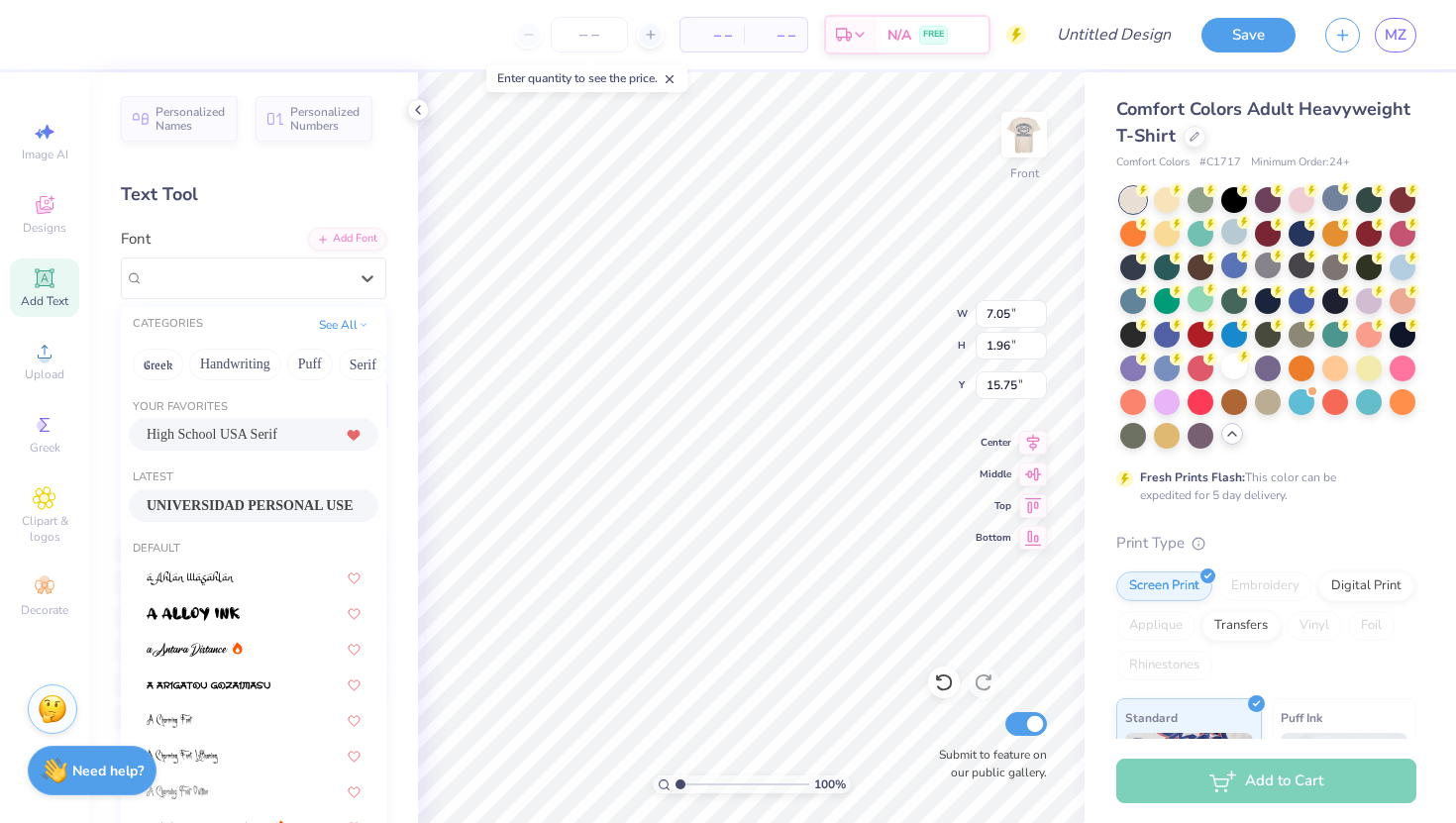 click on "High School USA Serif" at bounding box center (212, 434) 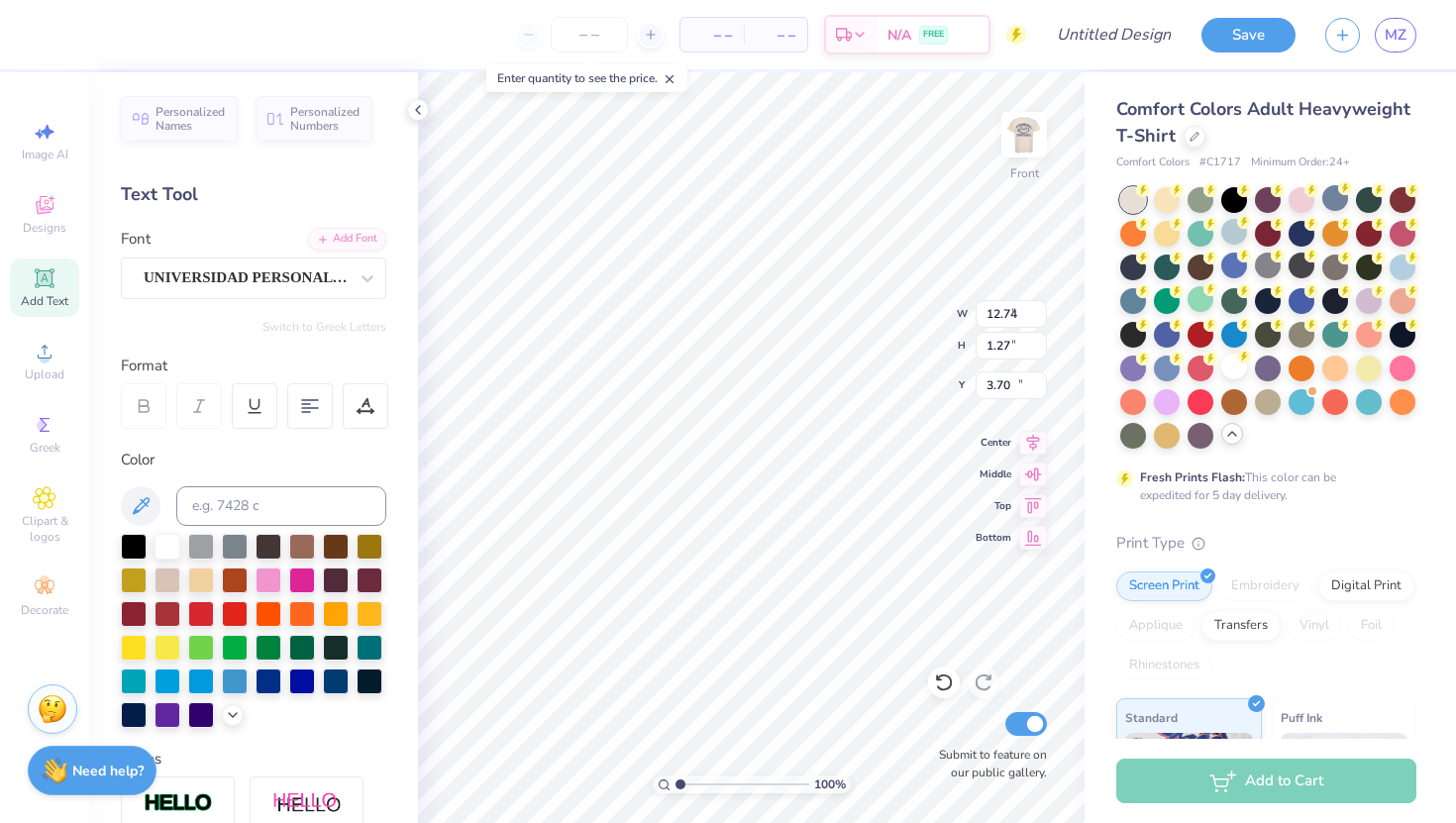 scroll, scrollTop: 0, scrollLeft: 3, axis: horizontal 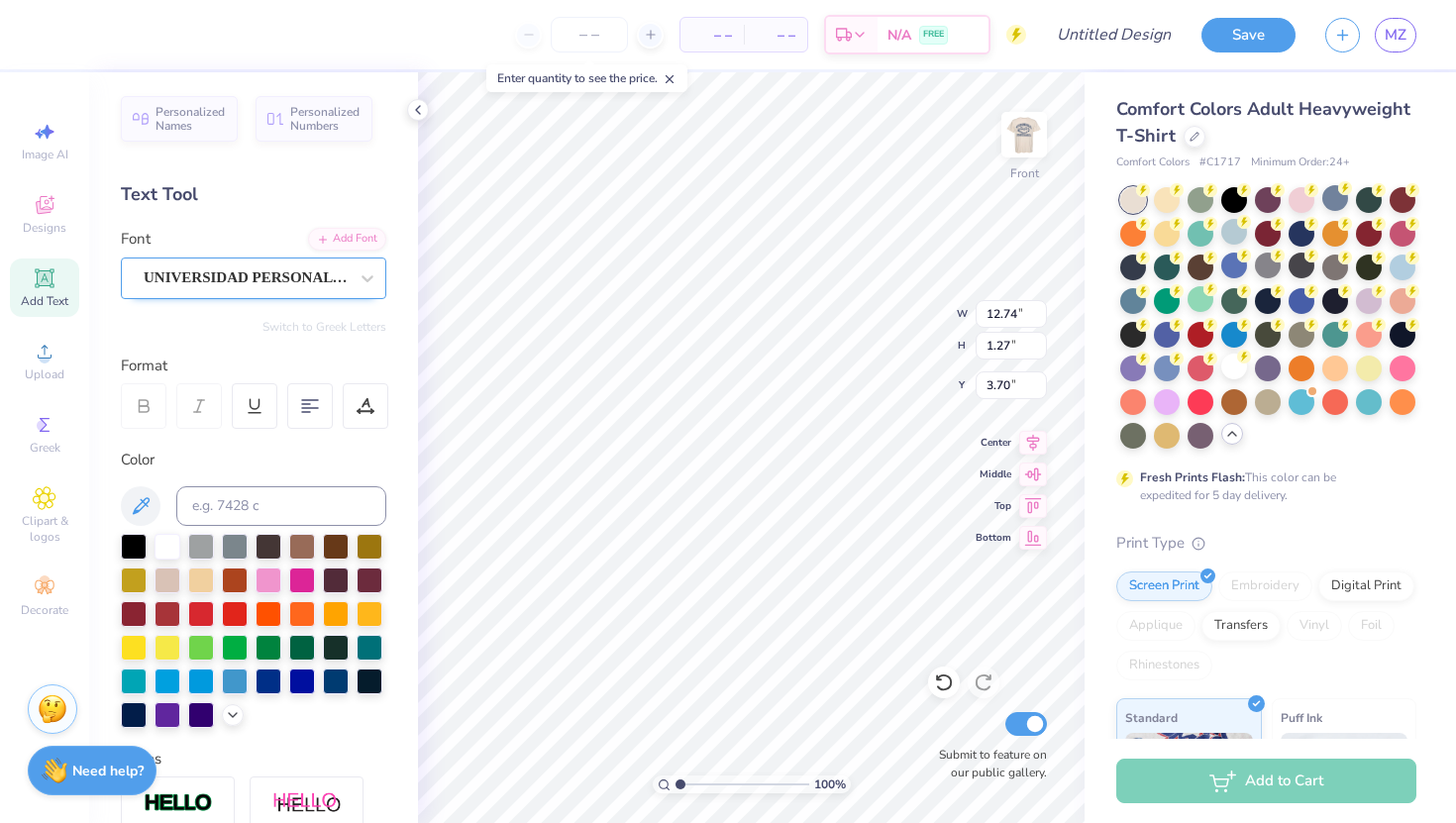 click at bounding box center (246, 277) 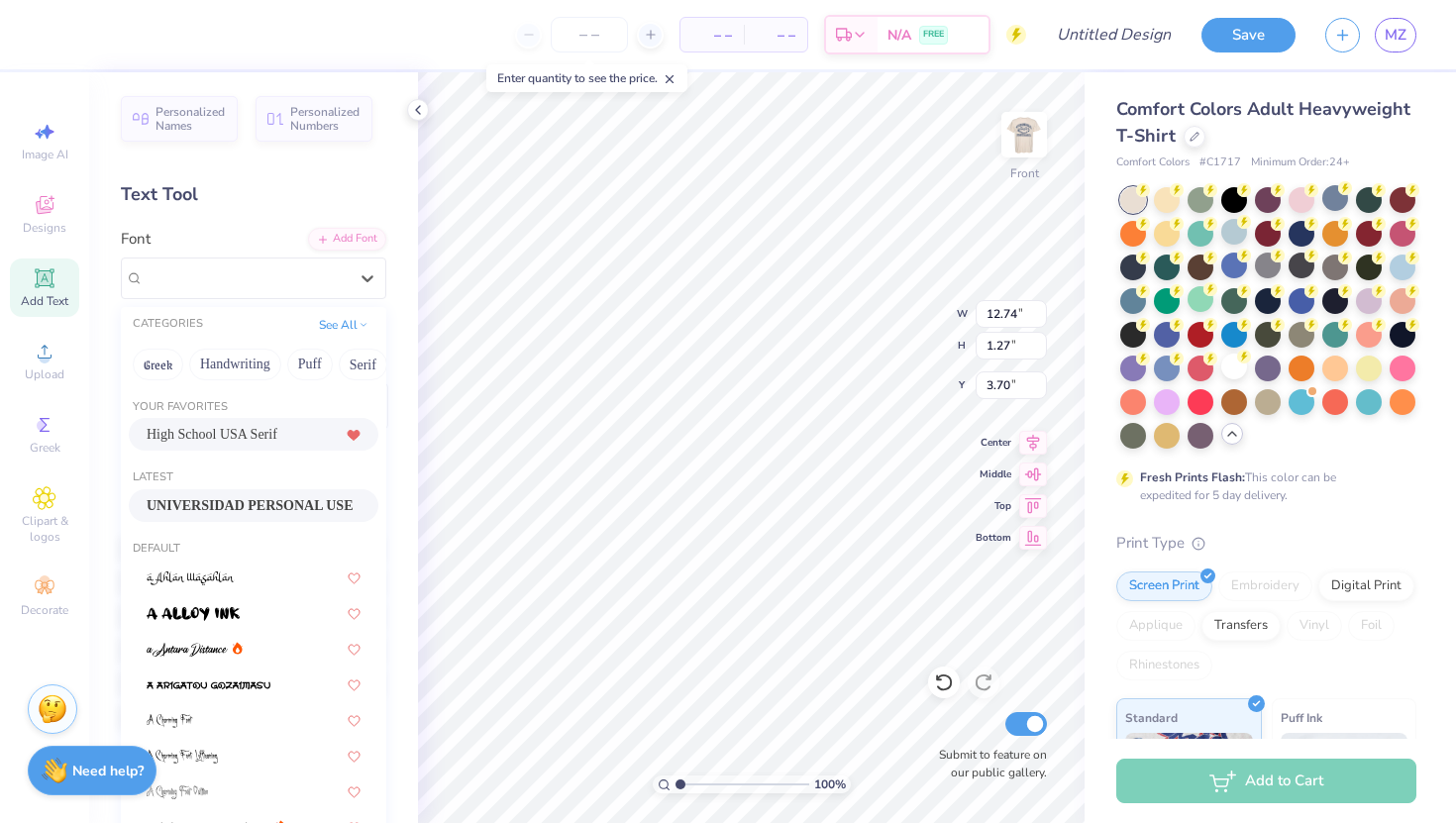 click on "High School USA Serif" at bounding box center [254, 434] 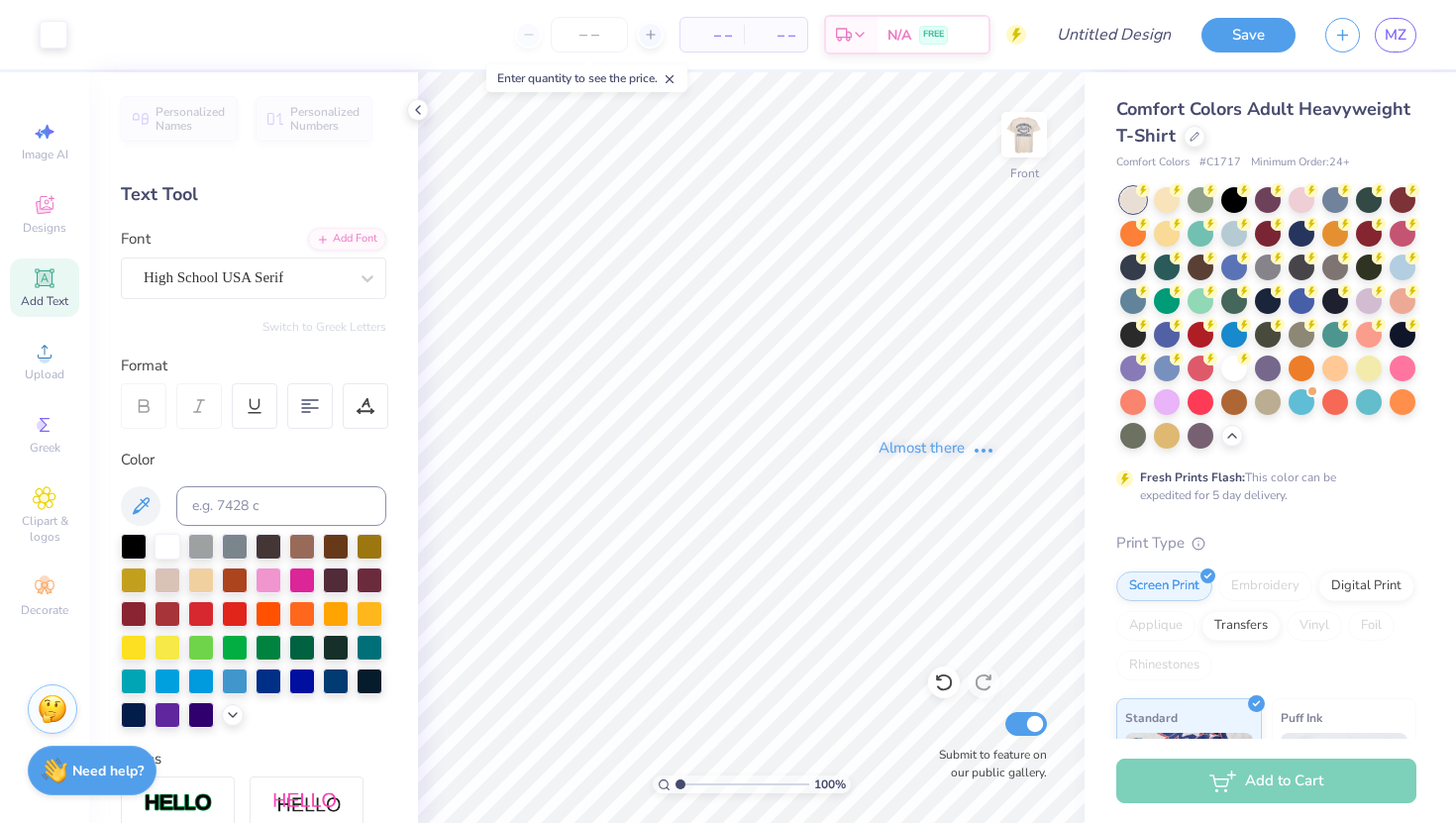 scroll, scrollTop: 0, scrollLeft: 0, axis: both 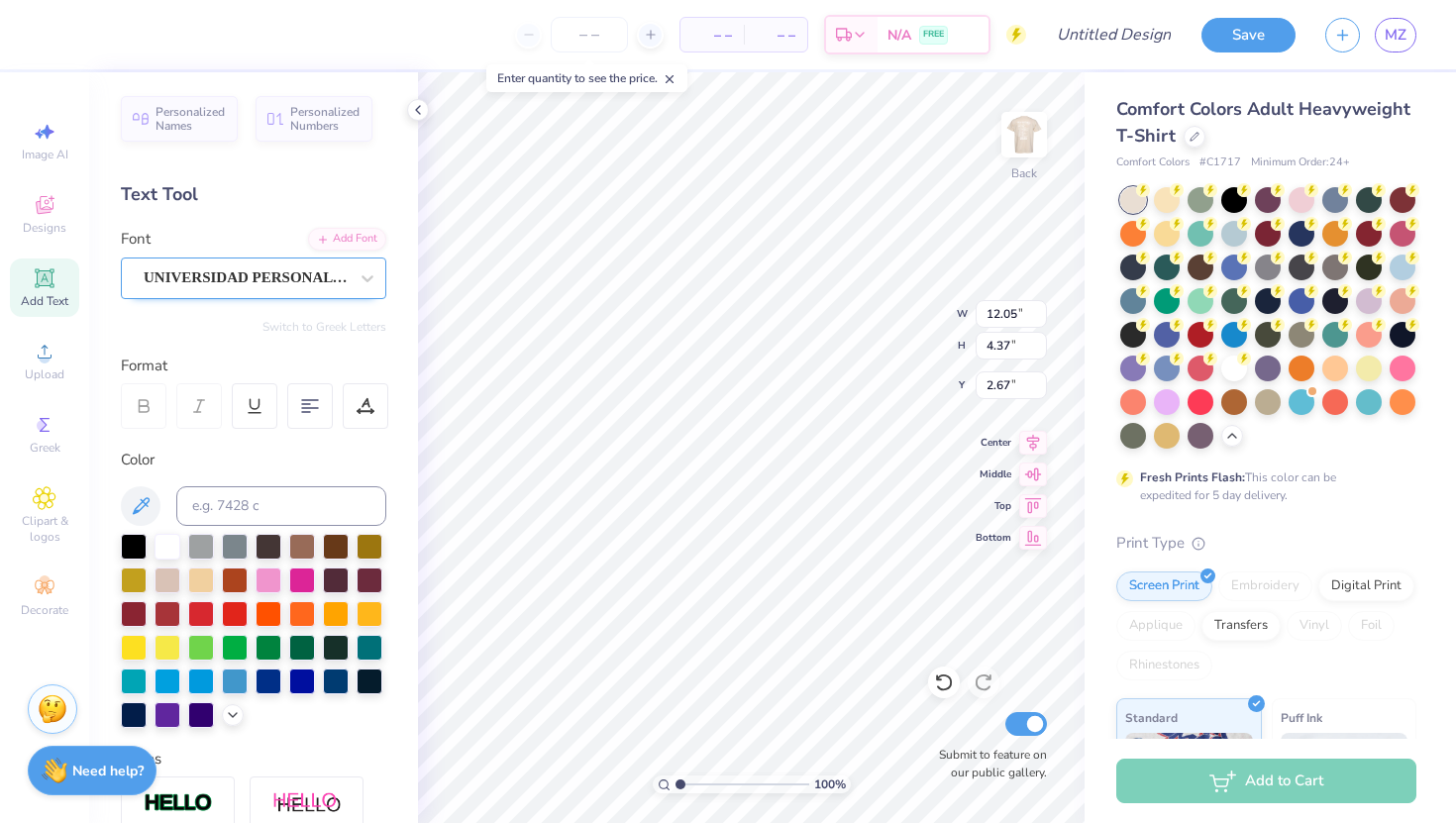 click on "UNIVERSIDAD PERSONAL USE" at bounding box center [246, 277] 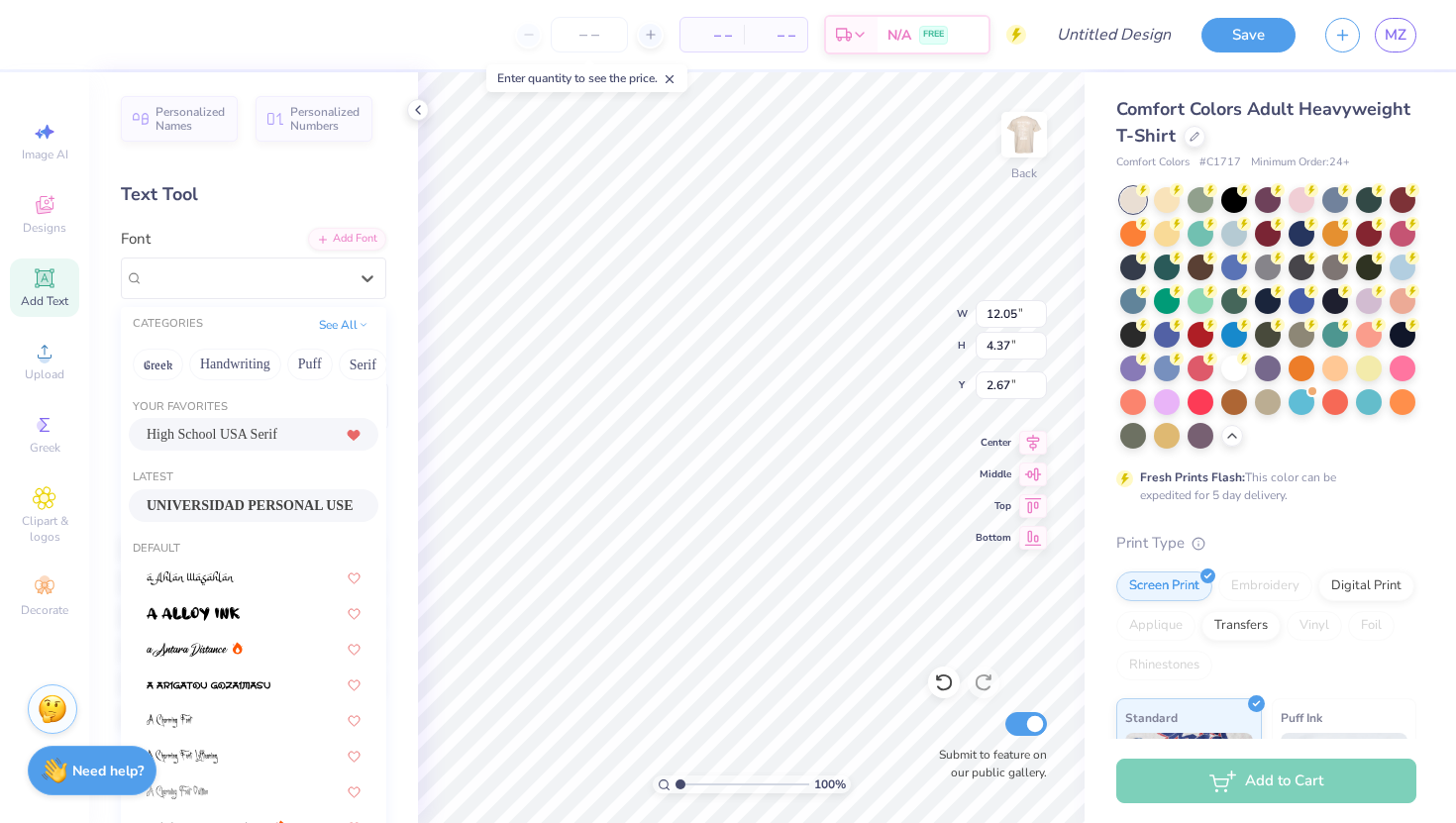 click on "High School USA Serif" at bounding box center [212, 434] 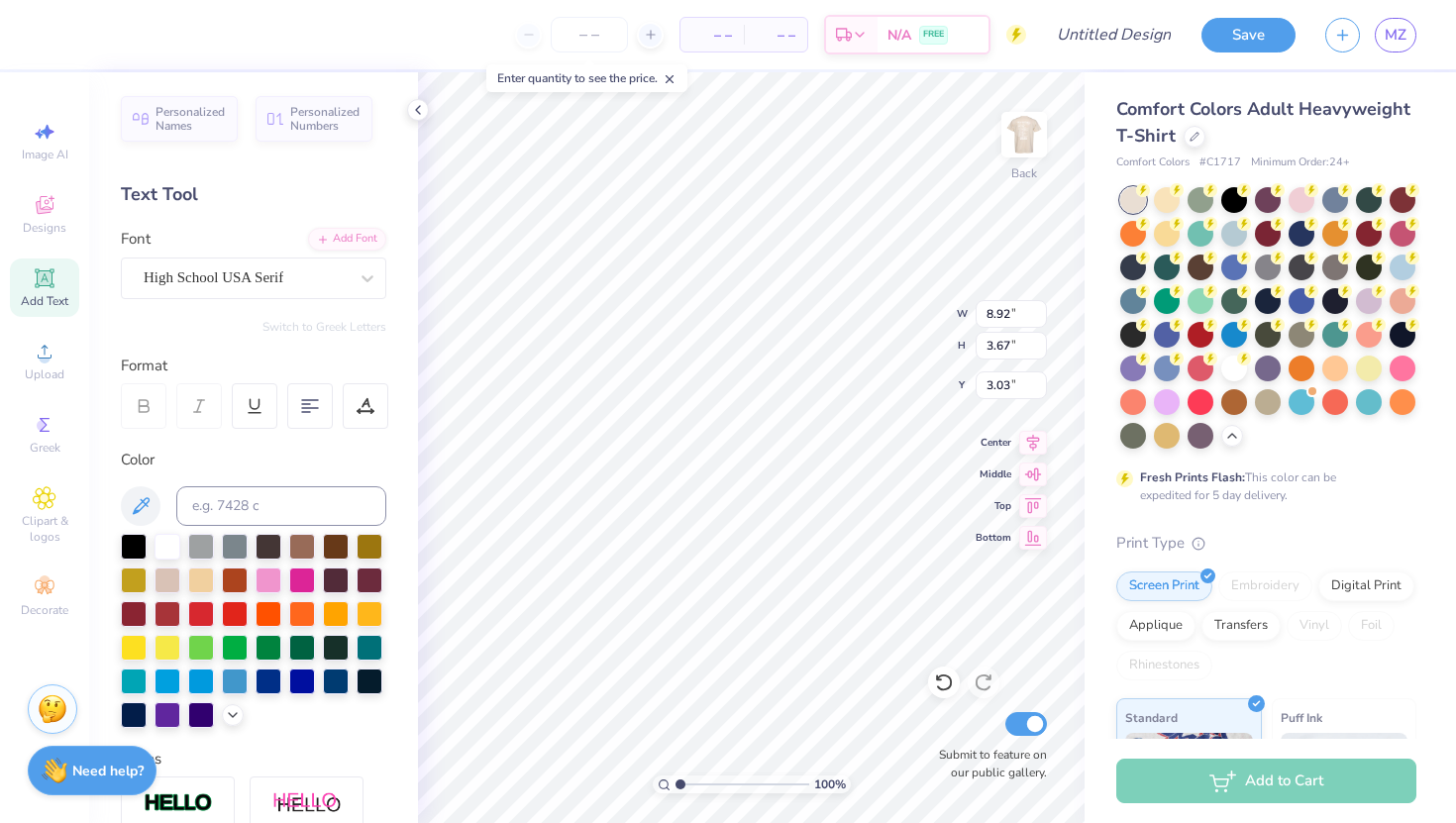 type on "8.92" 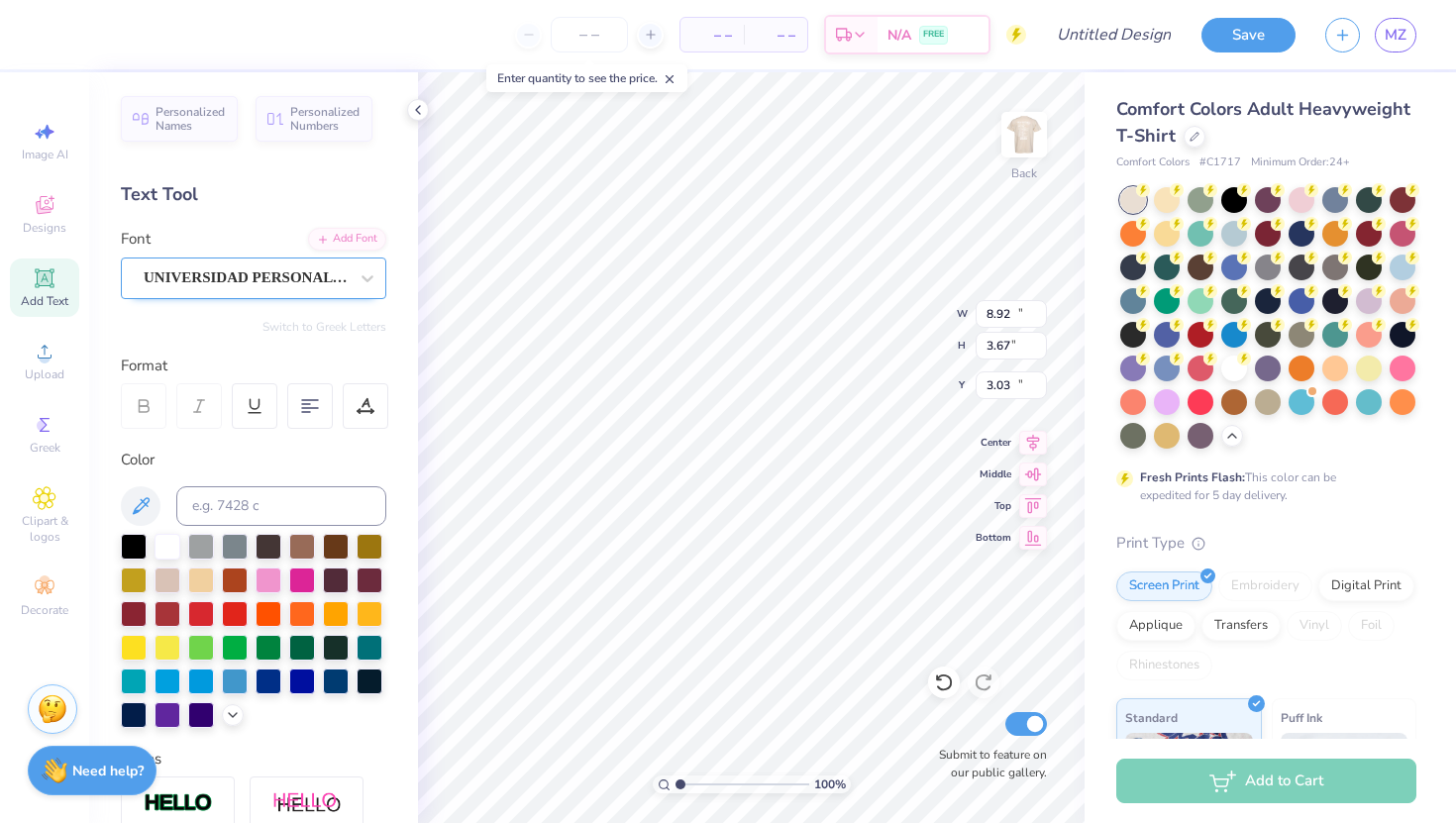 type on "10.78" 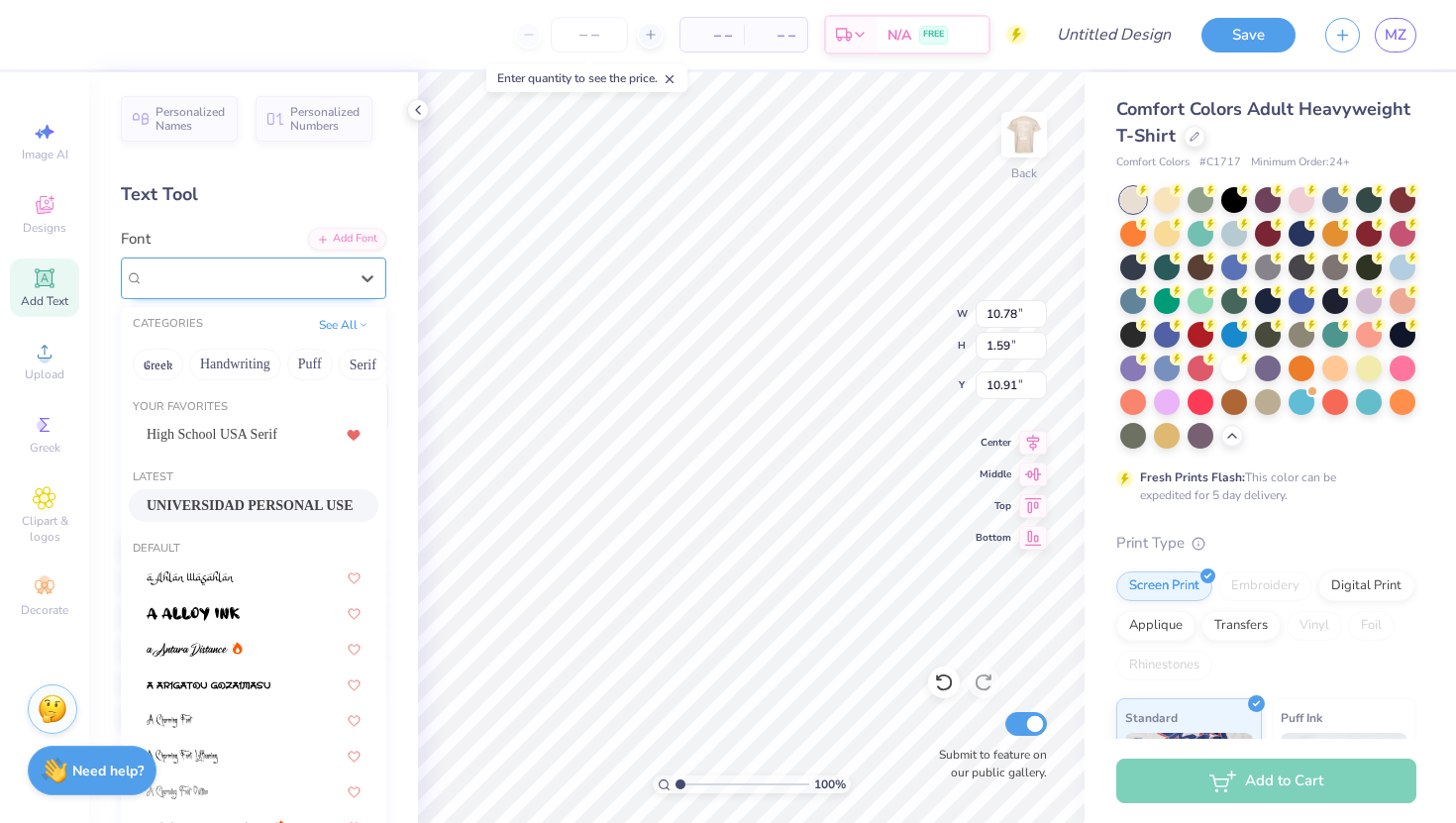 click on "UNIVERSIDAD PERSONAL USE" at bounding box center (246, 277) 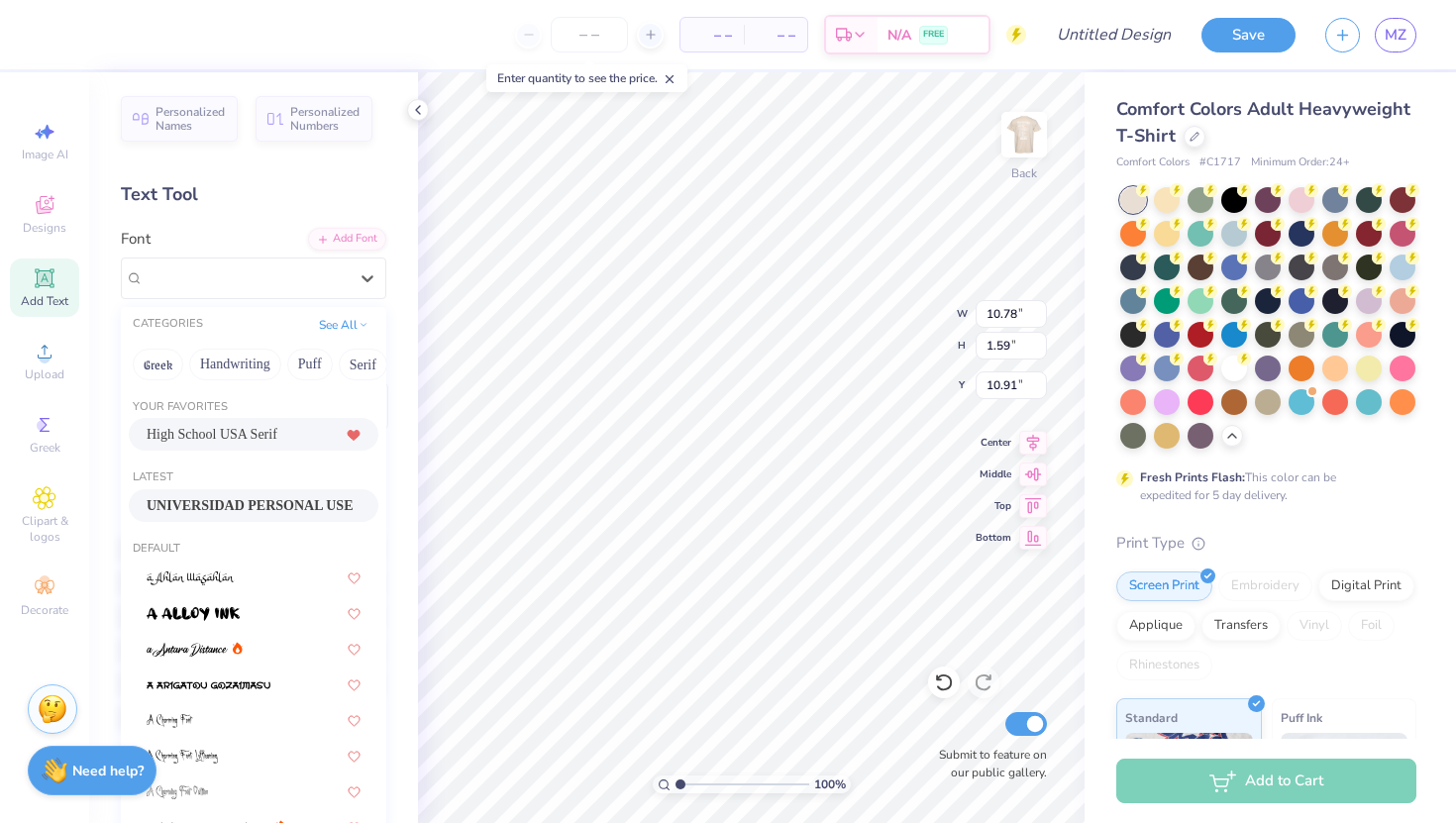 click on "High School USA Serif" at bounding box center [212, 434] 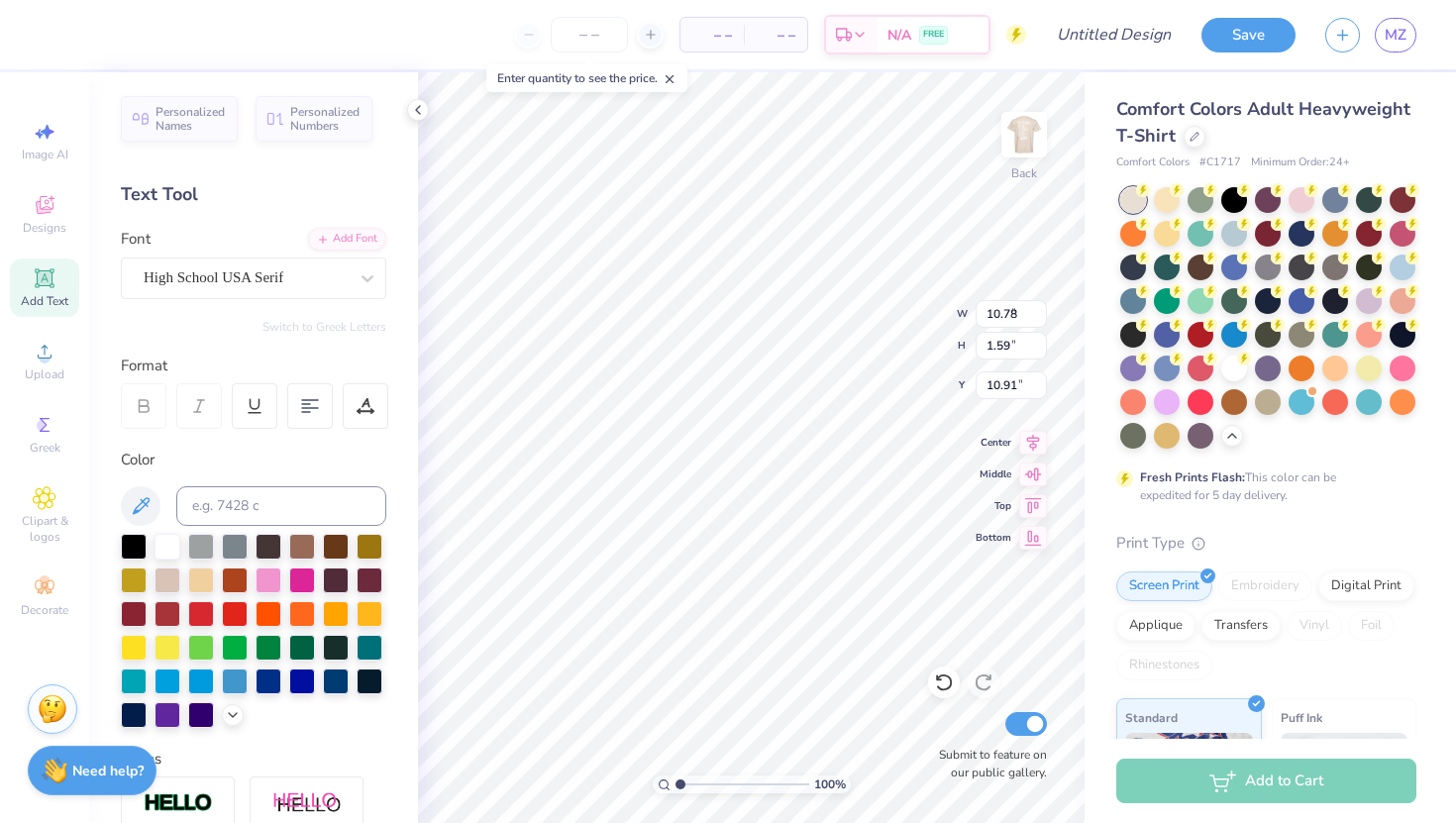 type on "8.75" 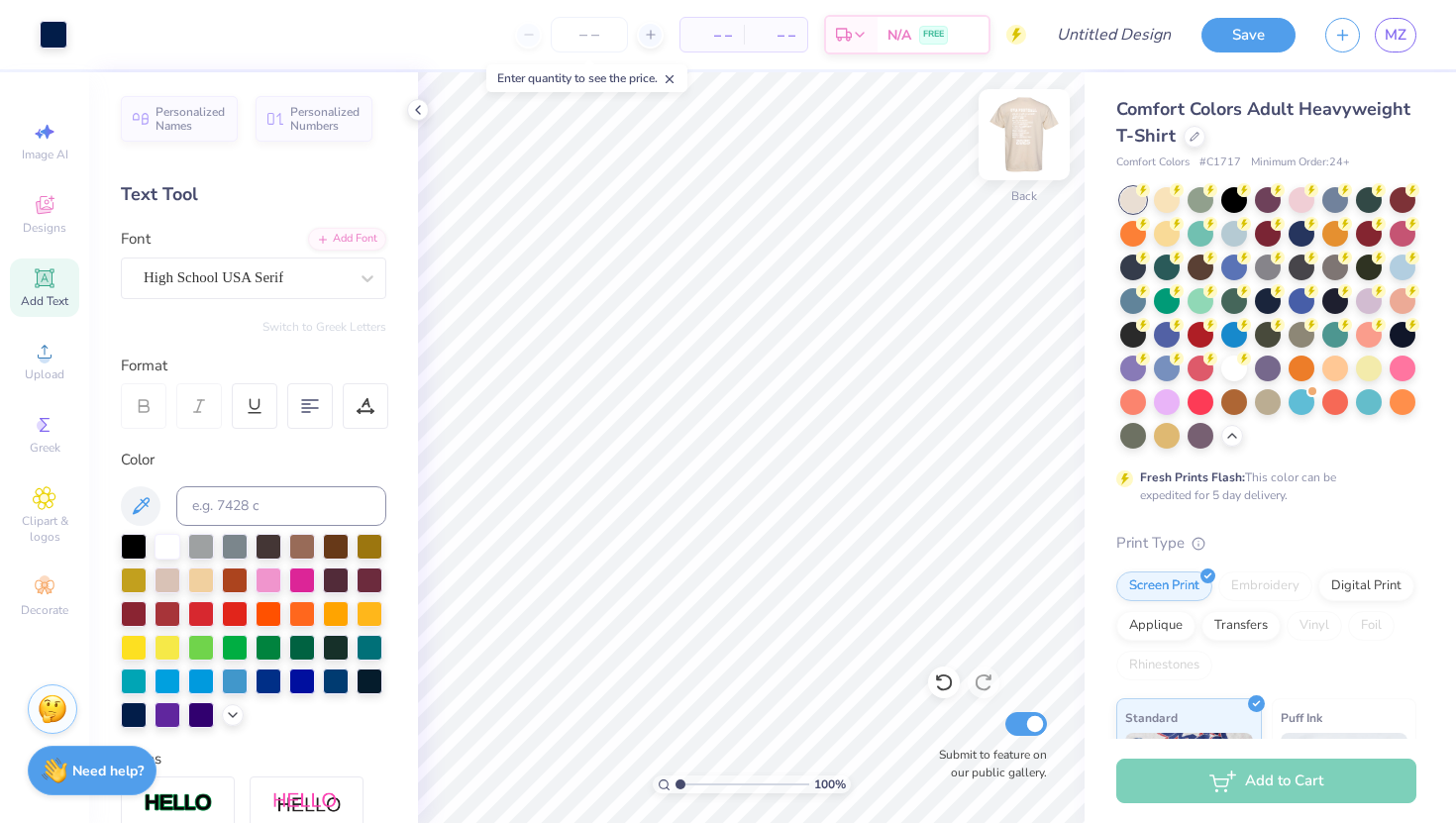 click at bounding box center [1024, 135] 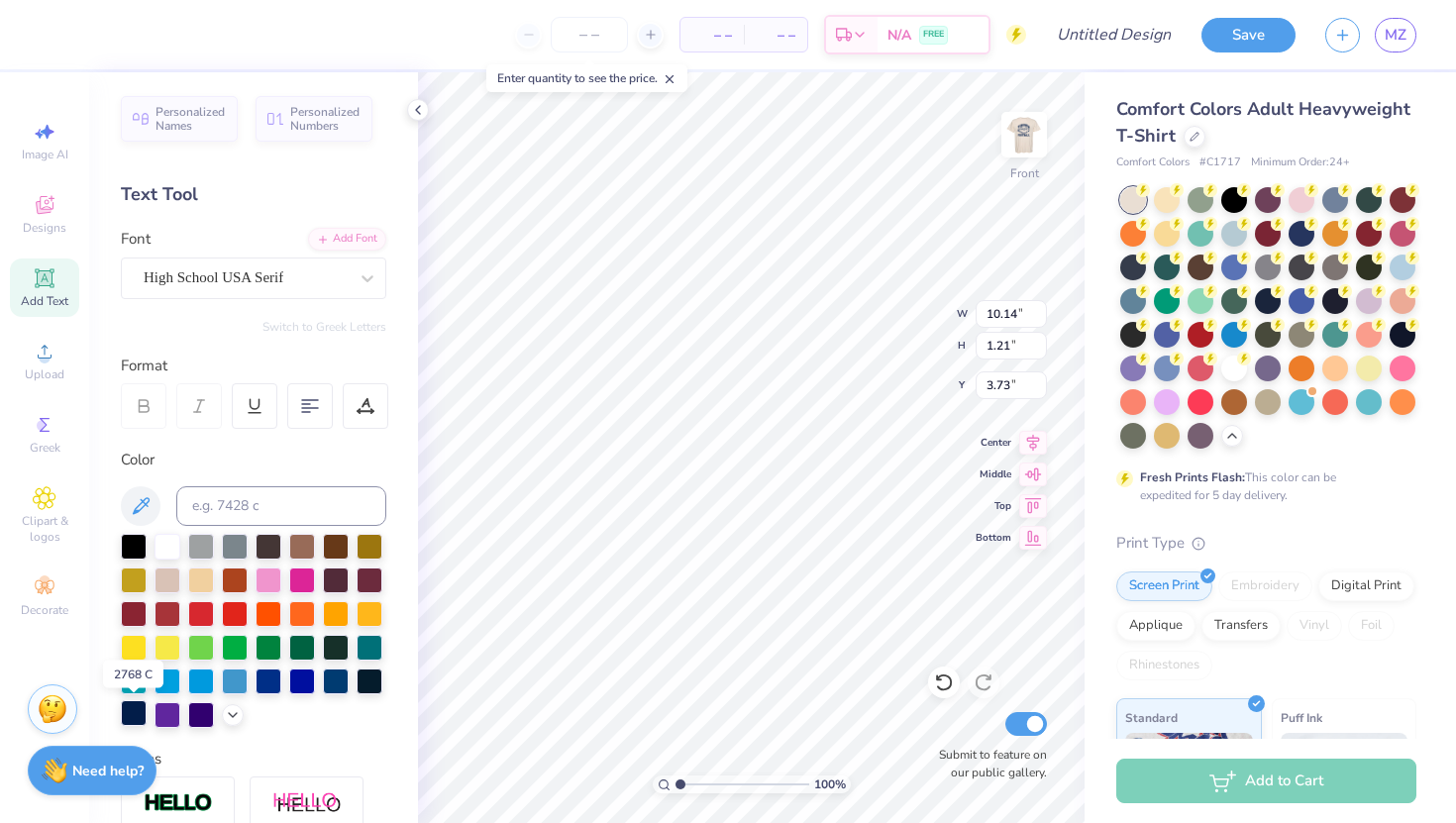 click at bounding box center (134, 713) 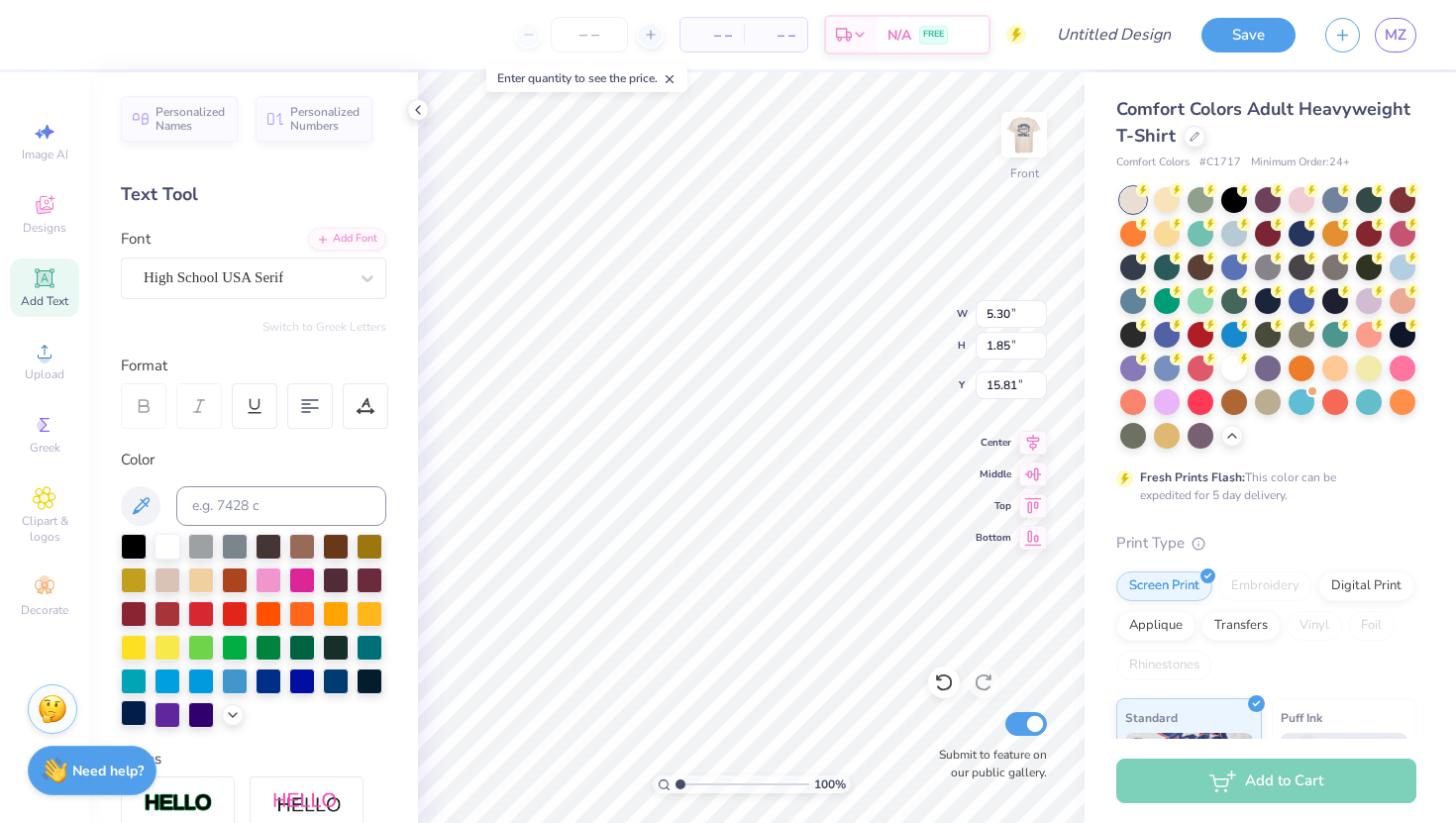 type on "5.30" 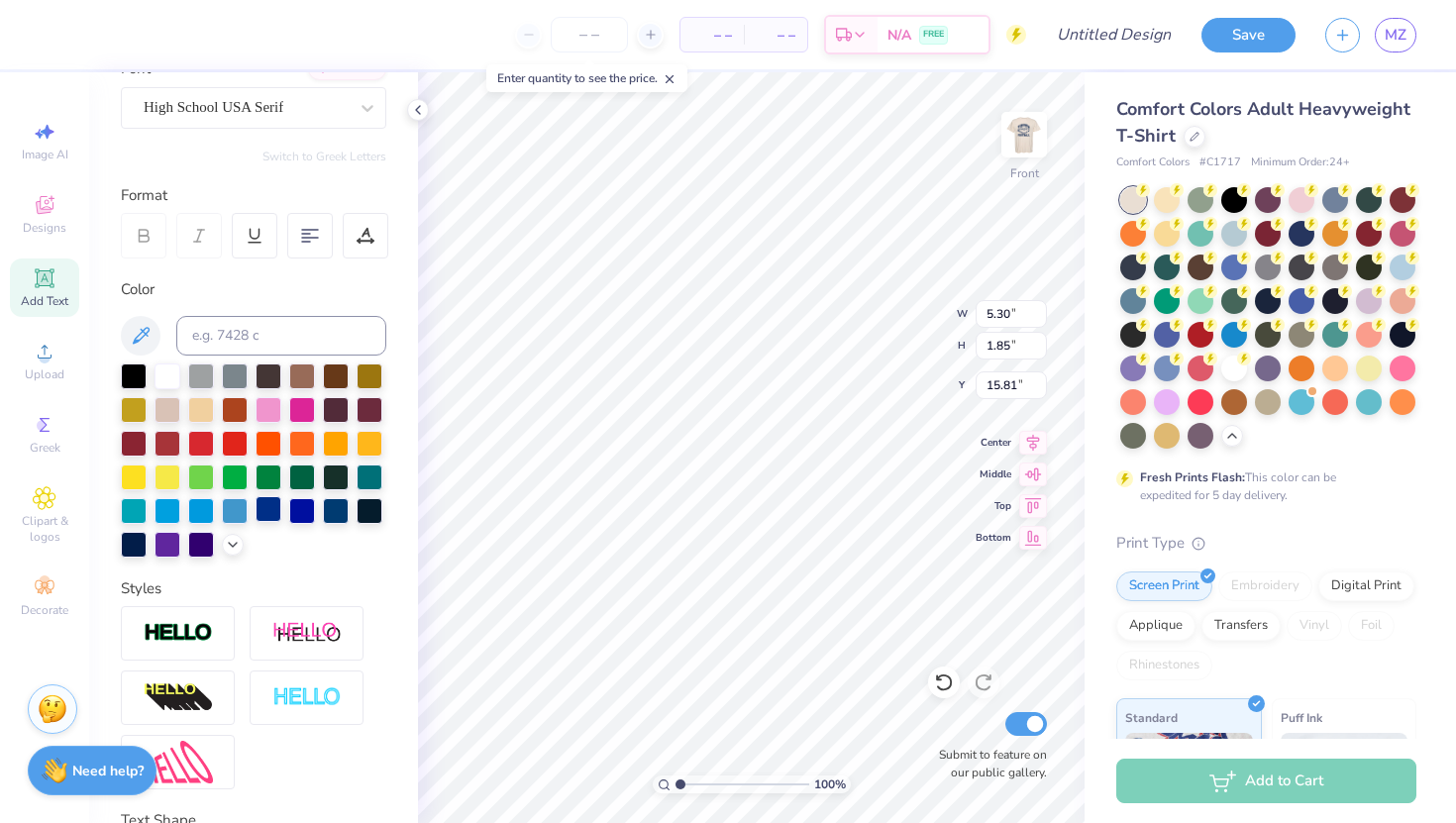 scroll, scrollTop: 184, scrollLeft: 0, axis: vertical 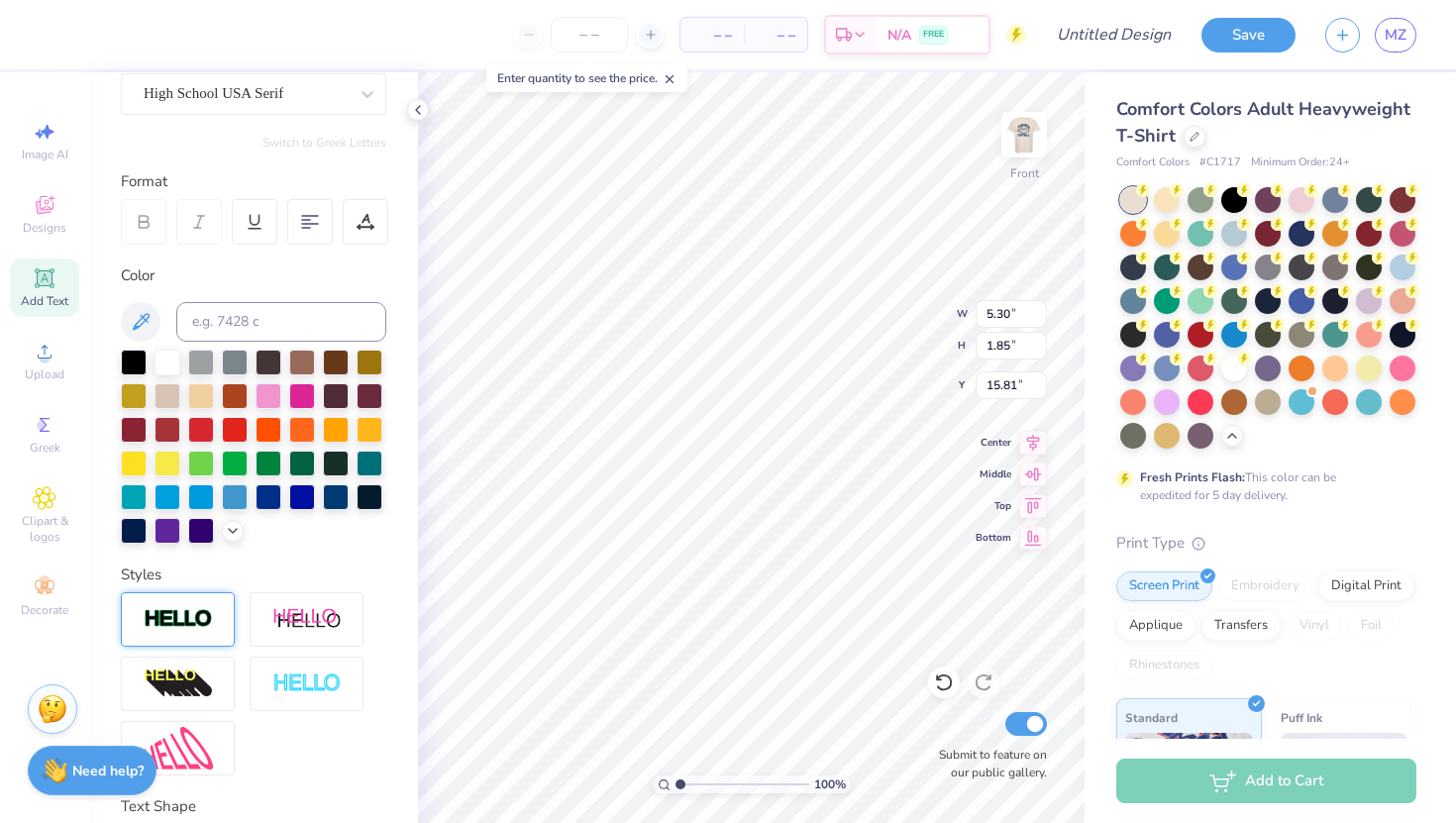 click at bounding box center (177, 619) 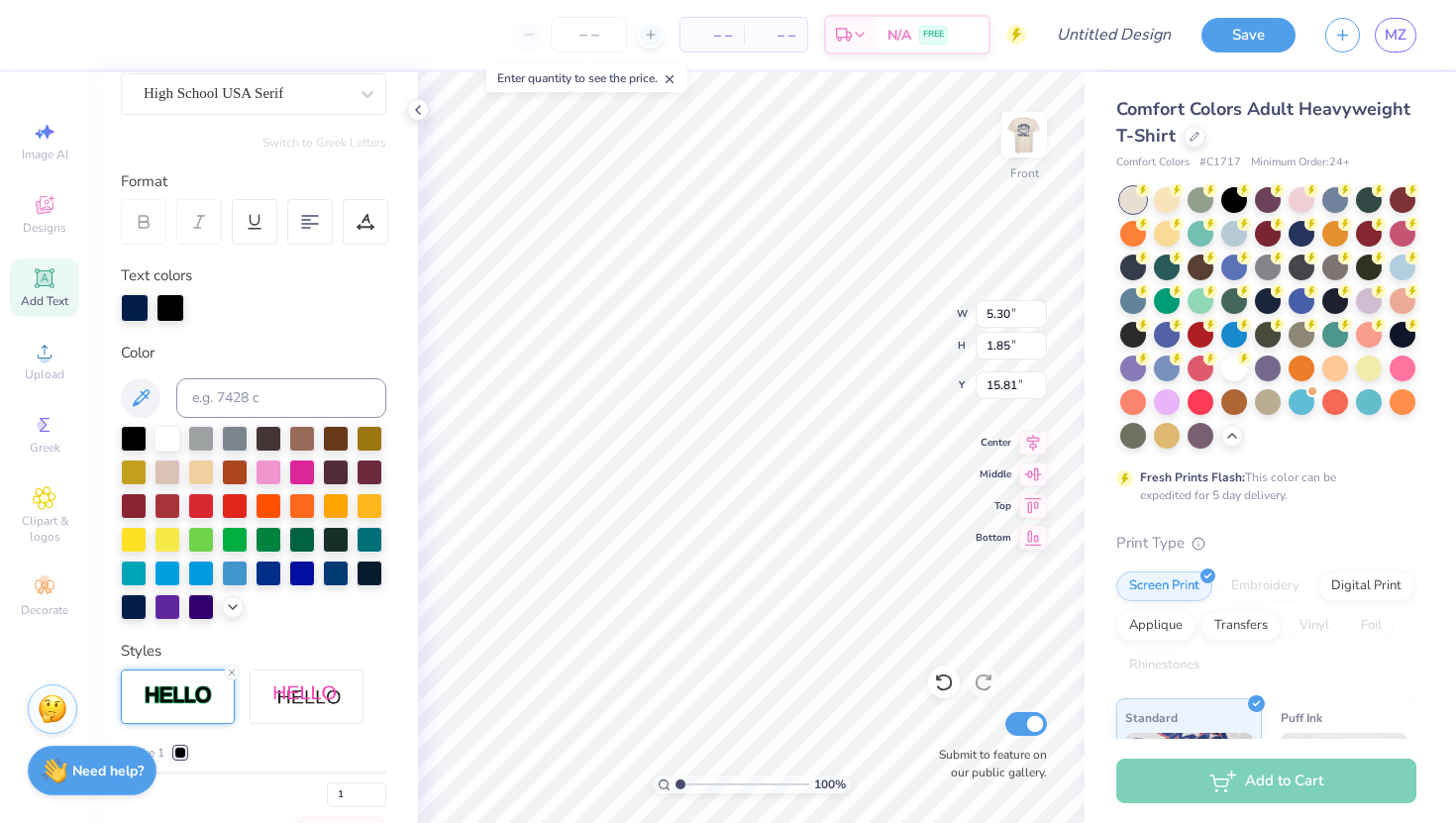 type on "5.33" 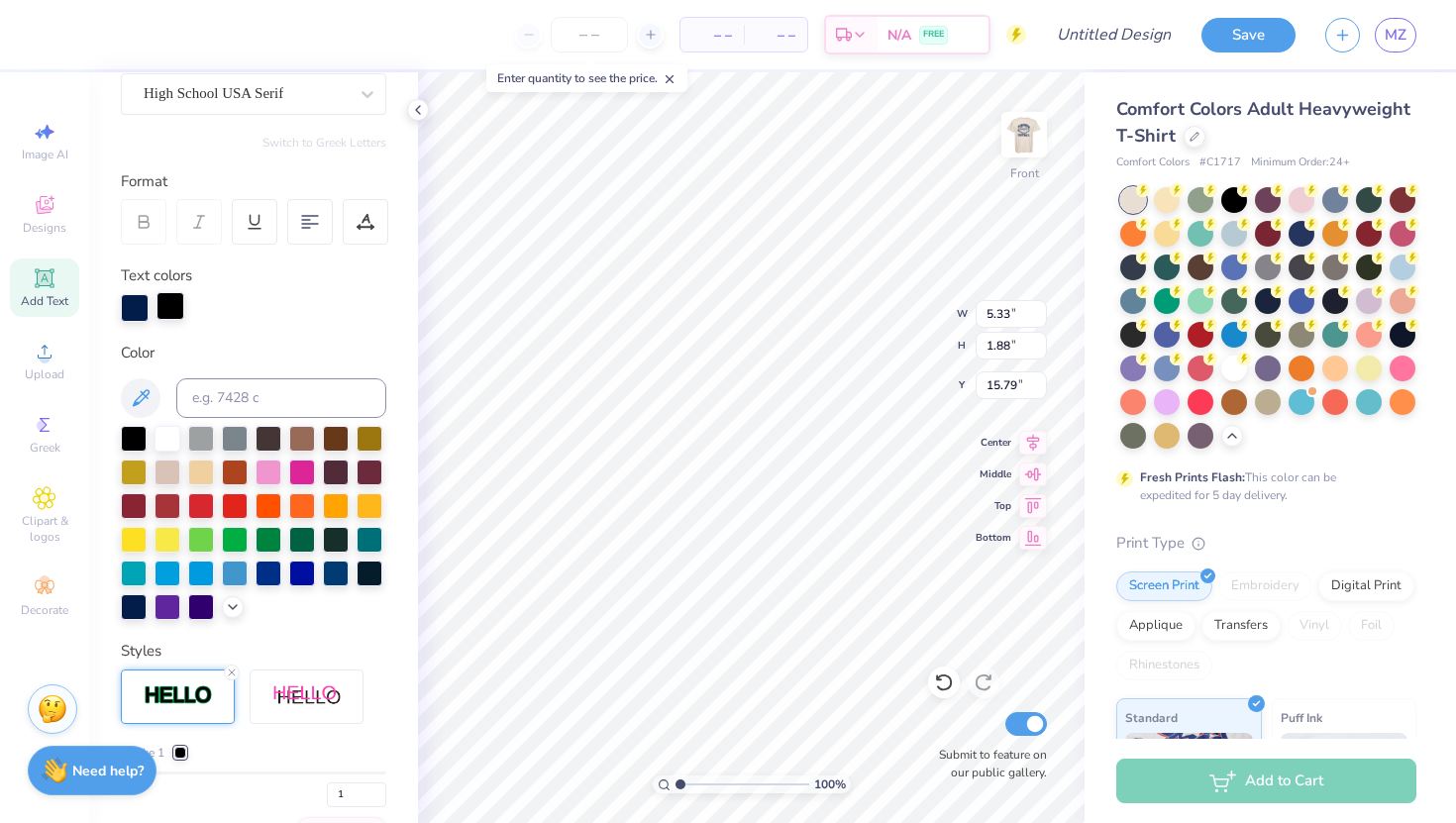 click at bounding box center (170, 306) 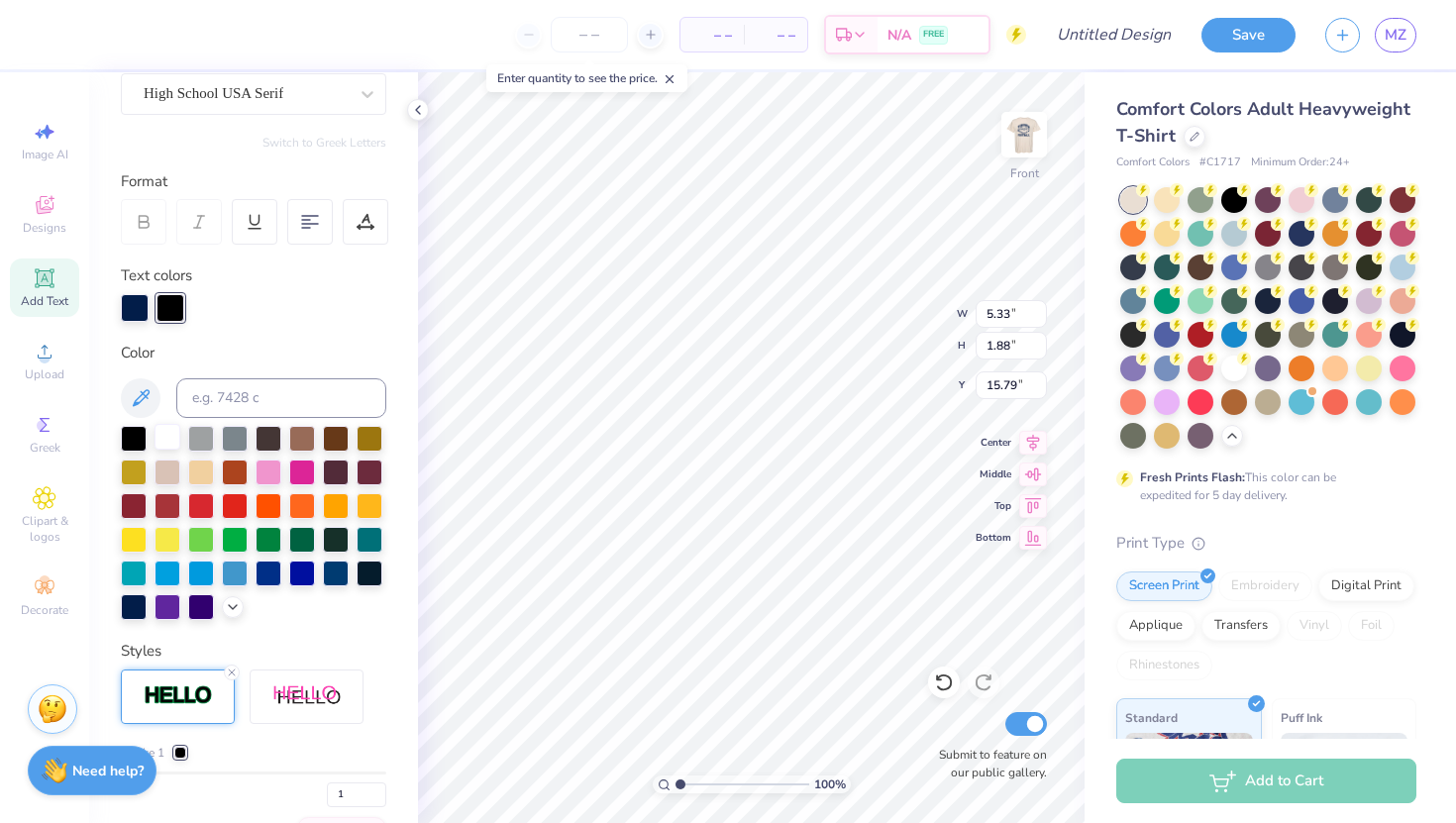 click at bounding box center [167, 437] 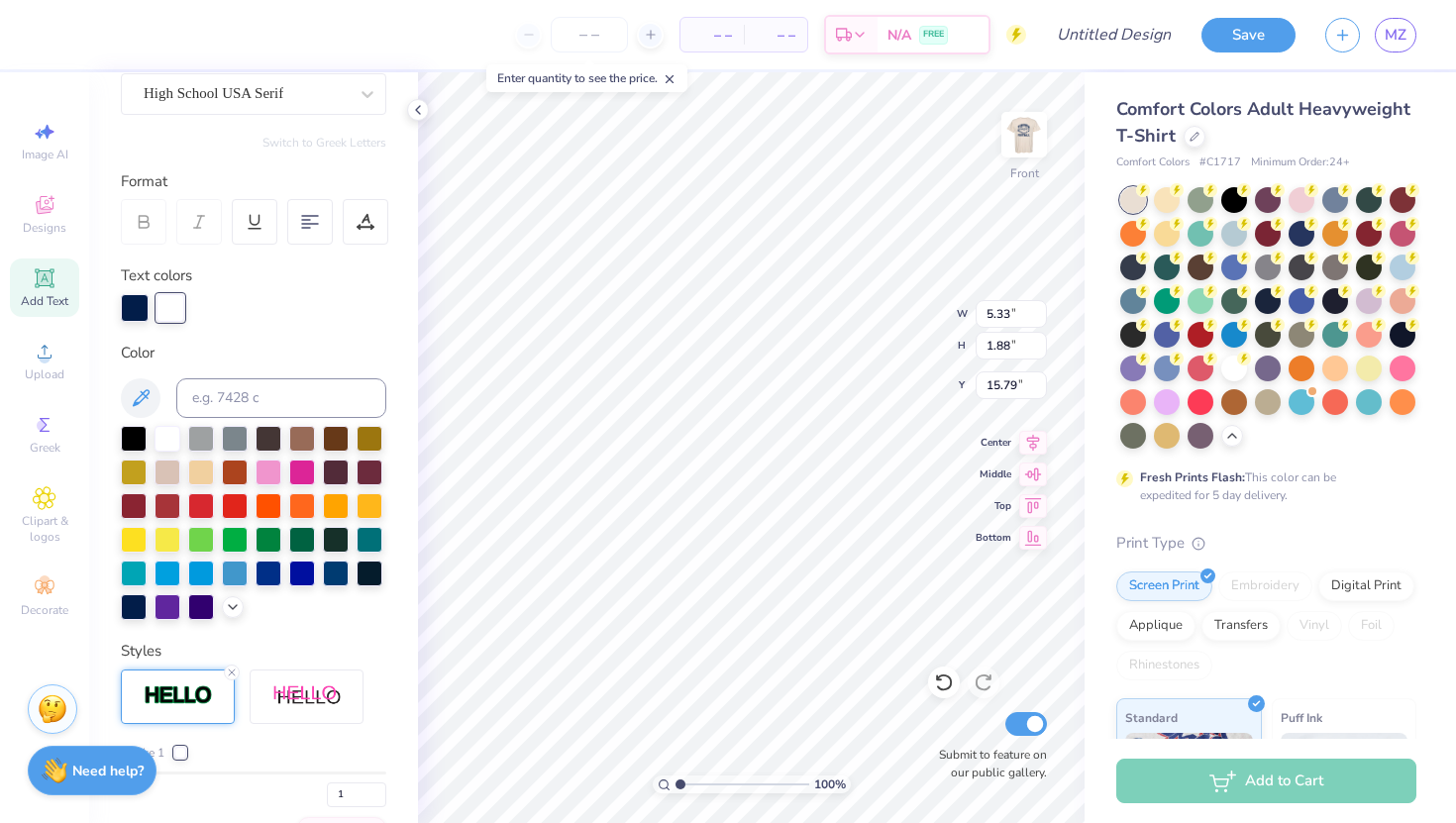 type on "10.14" 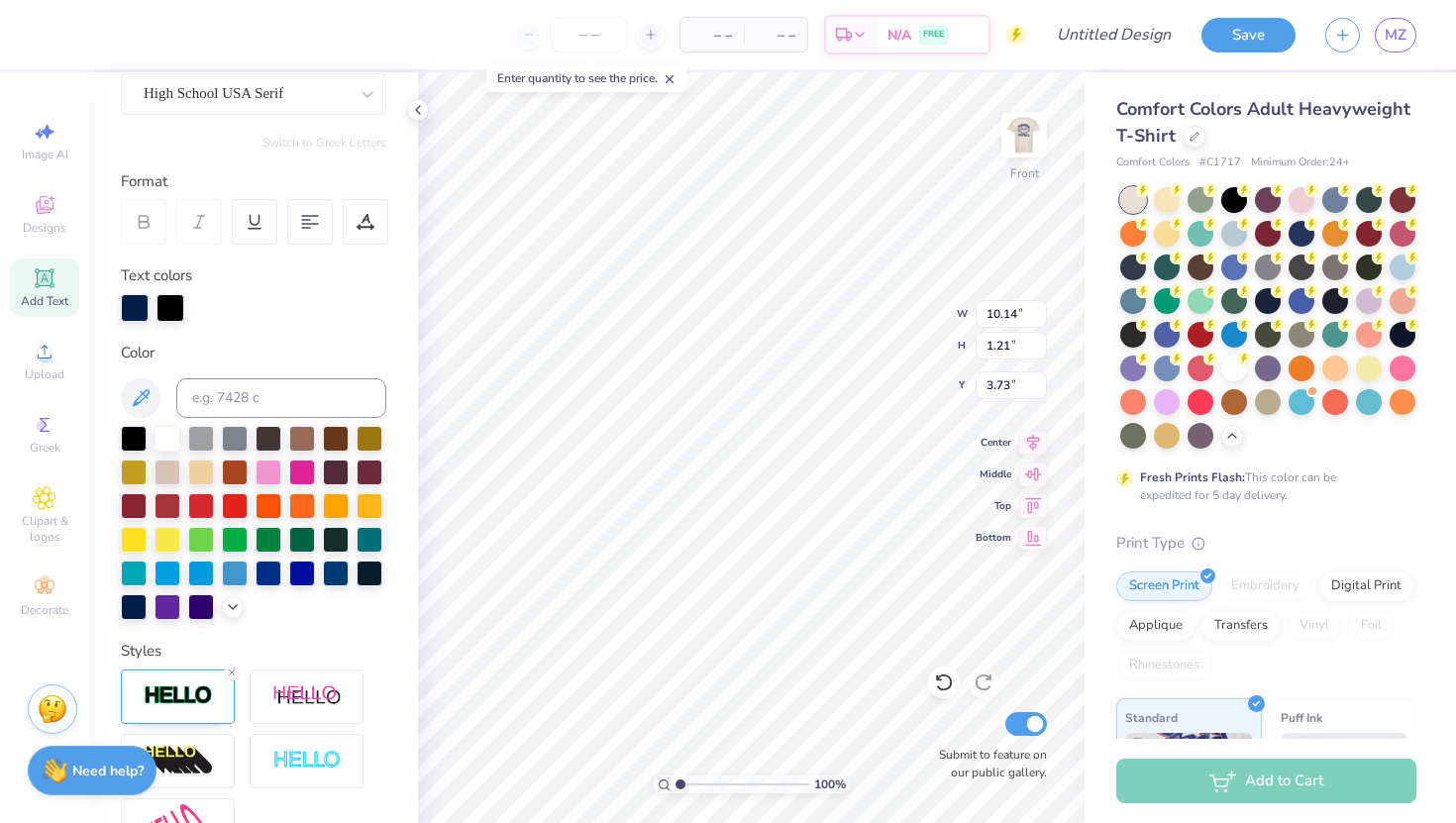 type on "10.16" 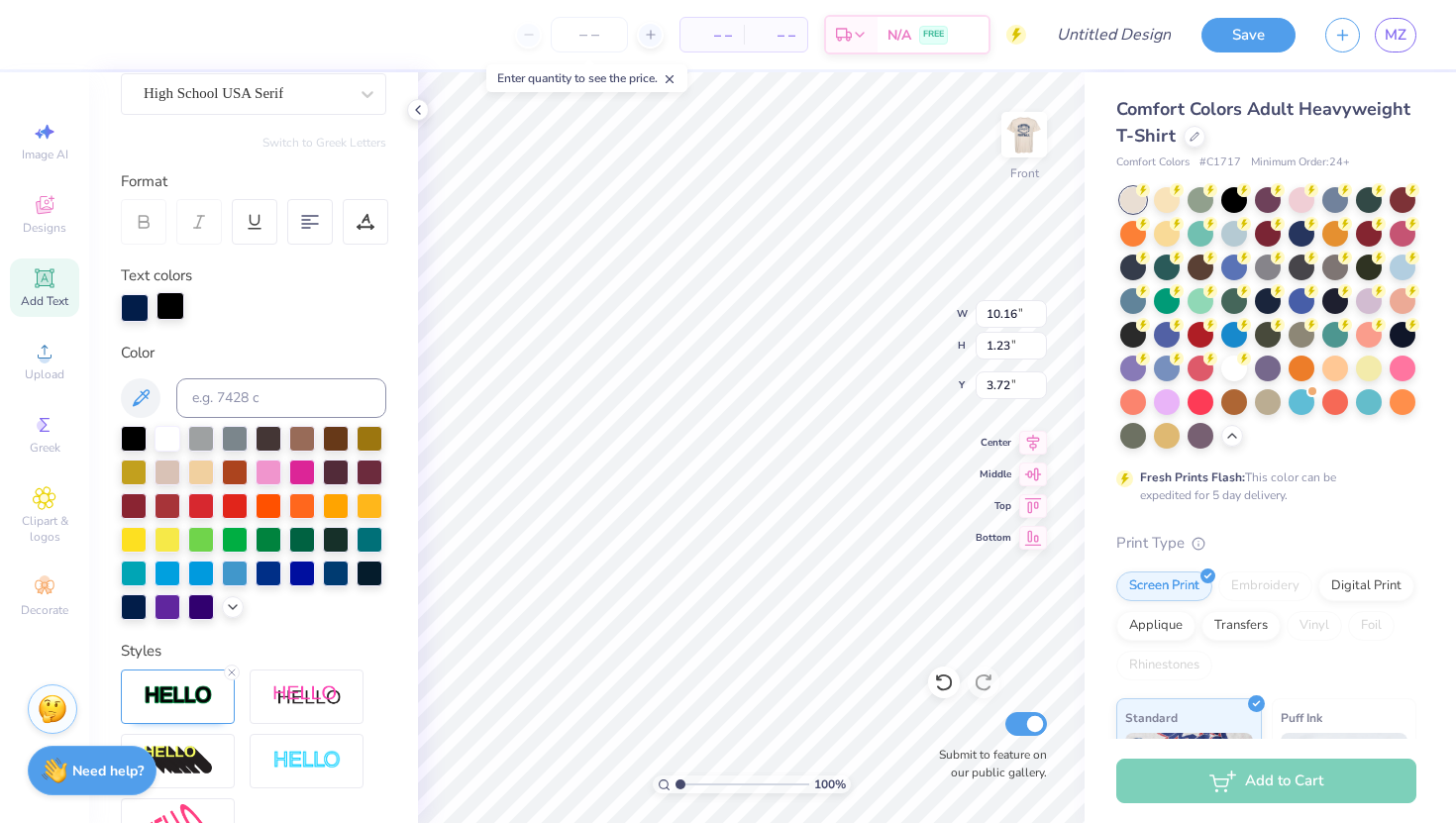 click at bounding box center [170, 306] 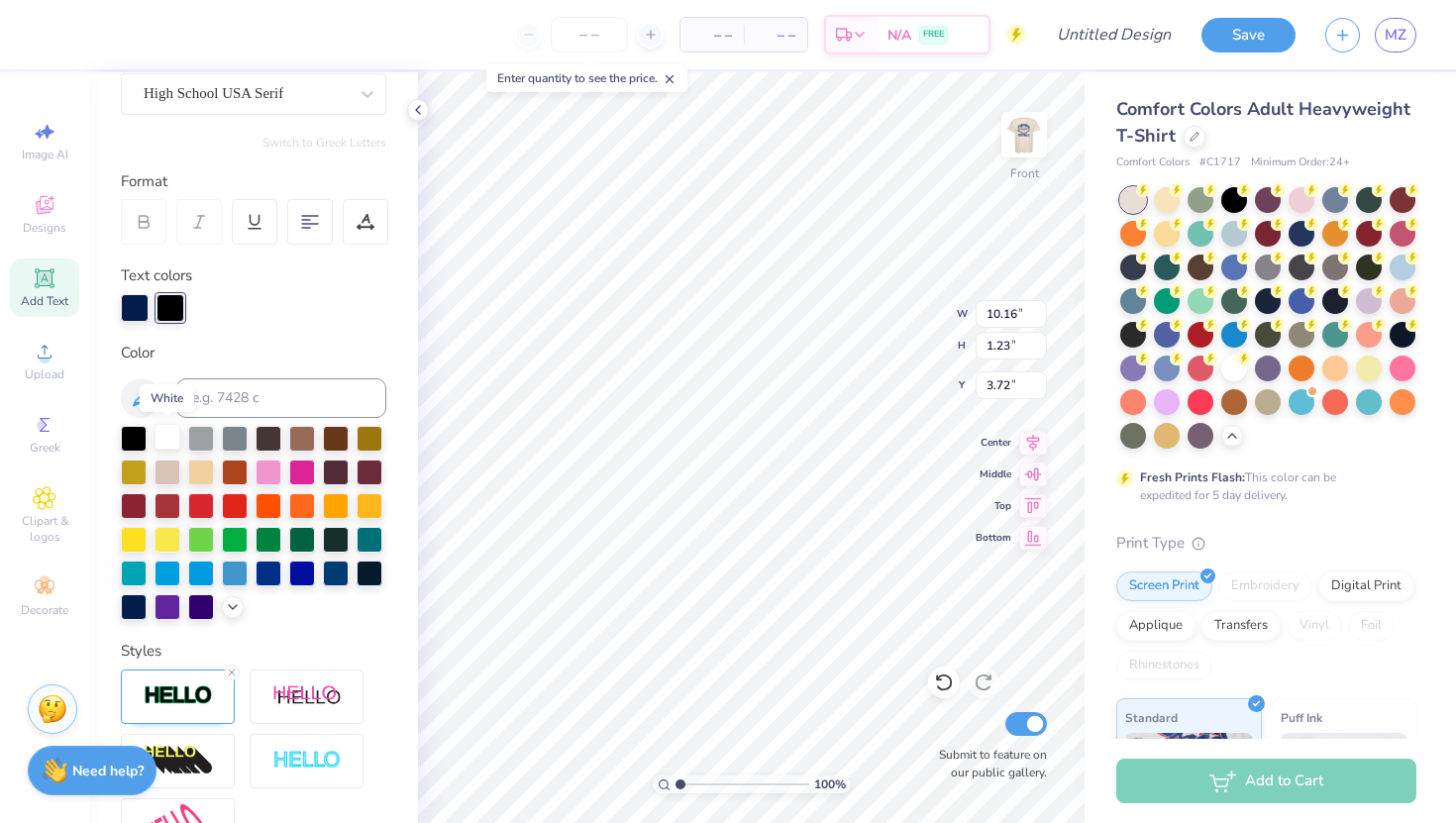 click at bounding box center [167, 437] 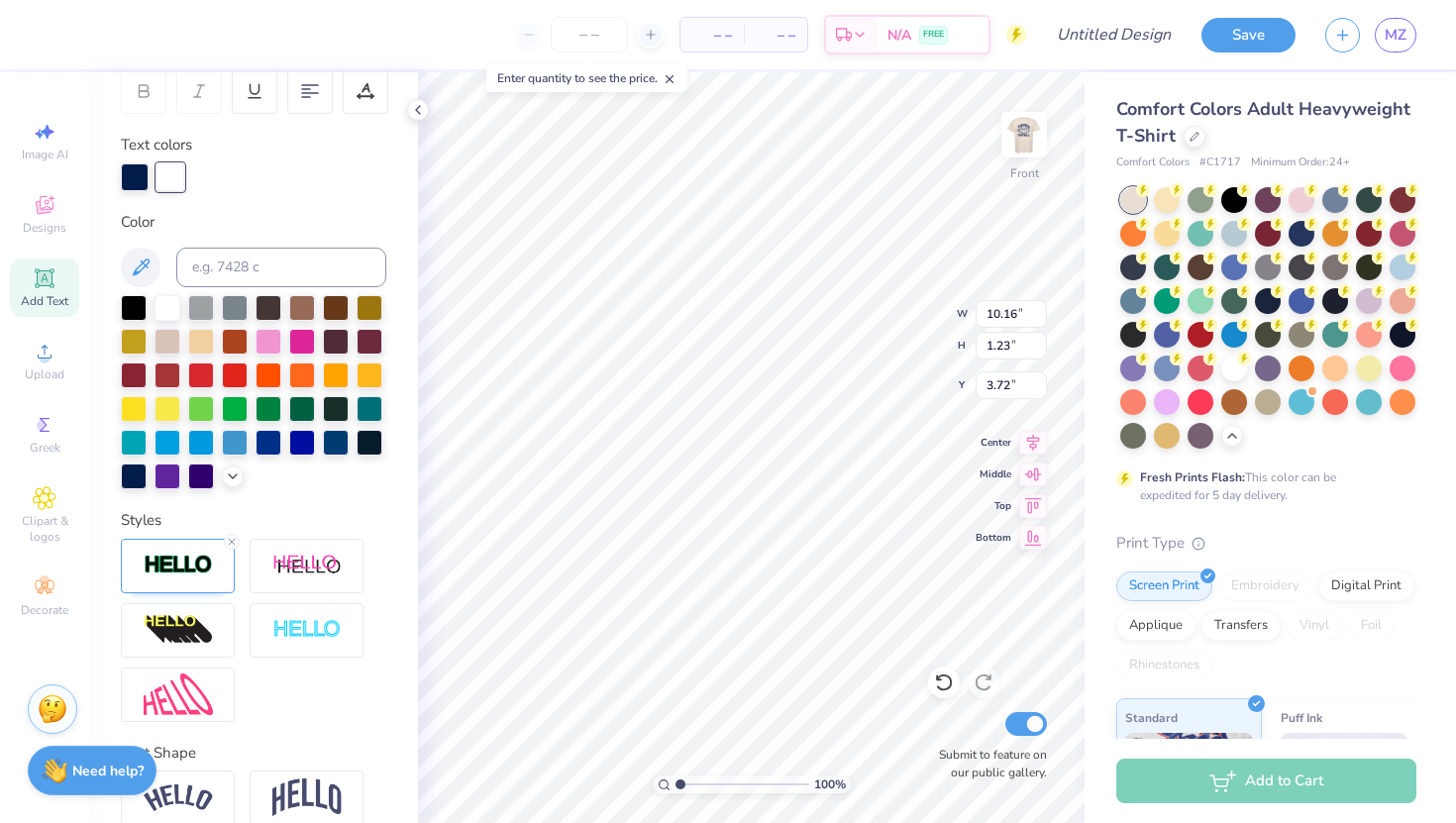 scroll, scrollTop: 405, scrollLeft: 0, axis: vertical 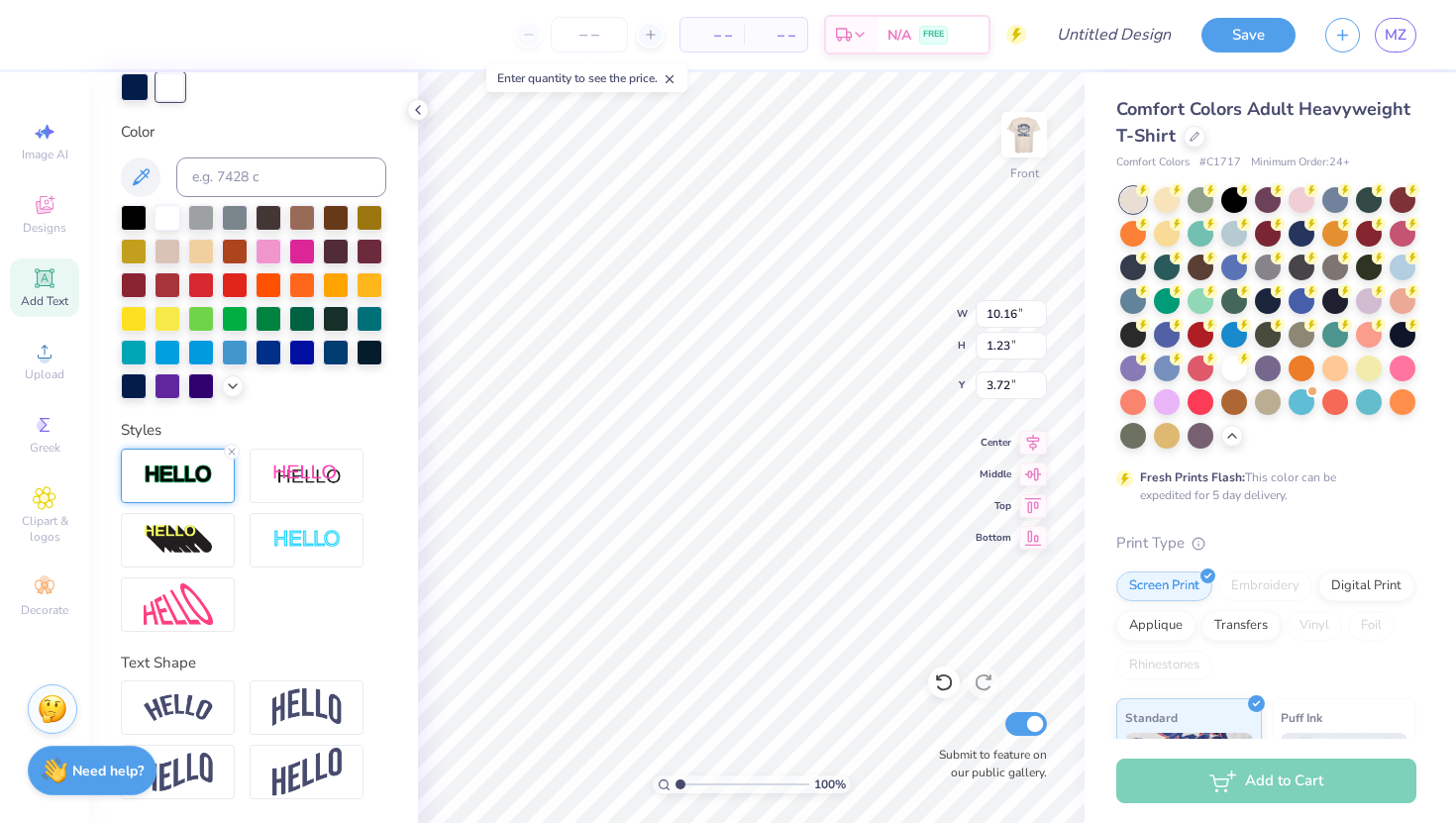 click at bounding box center (177, 475) 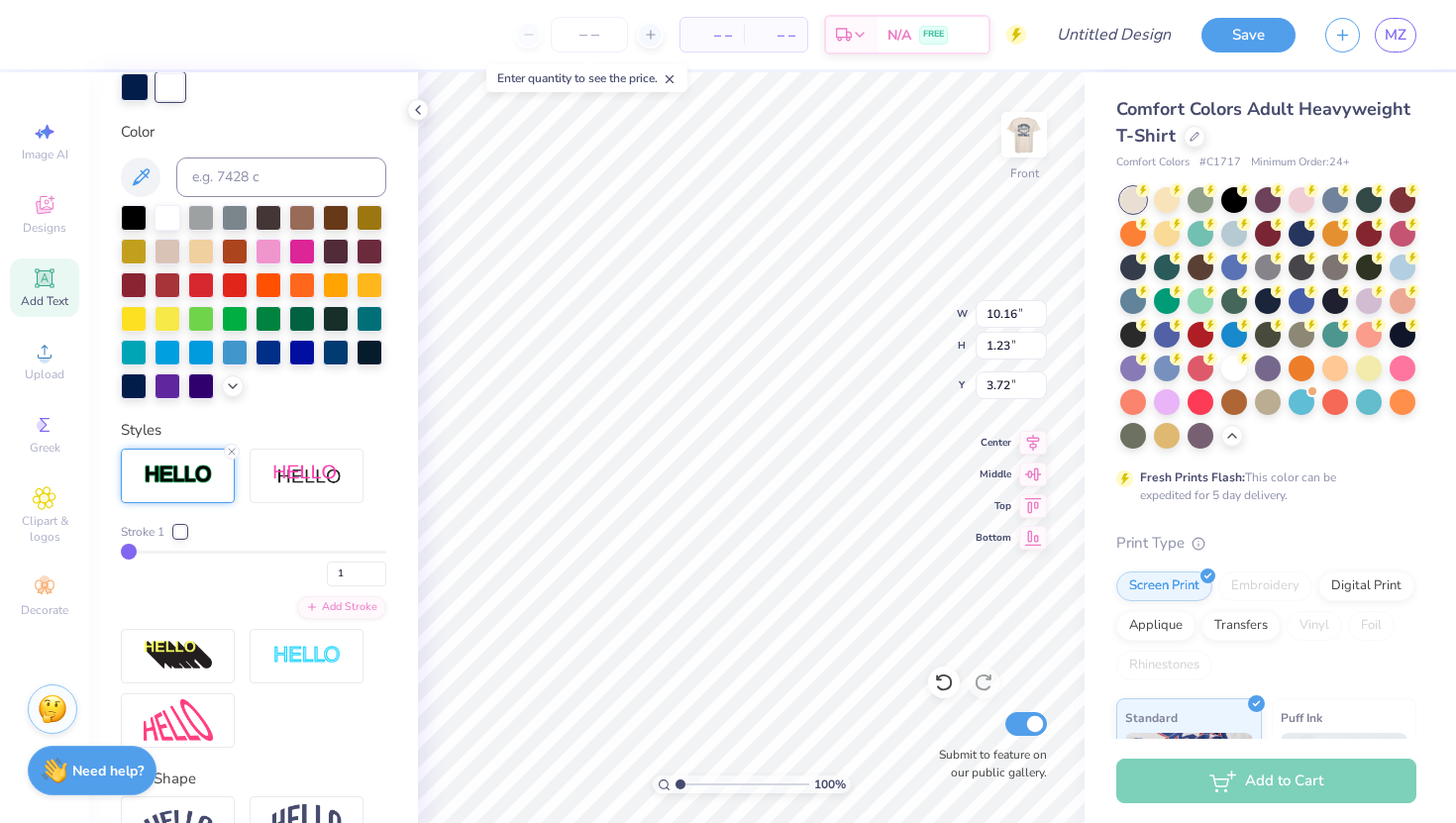 type on "2" 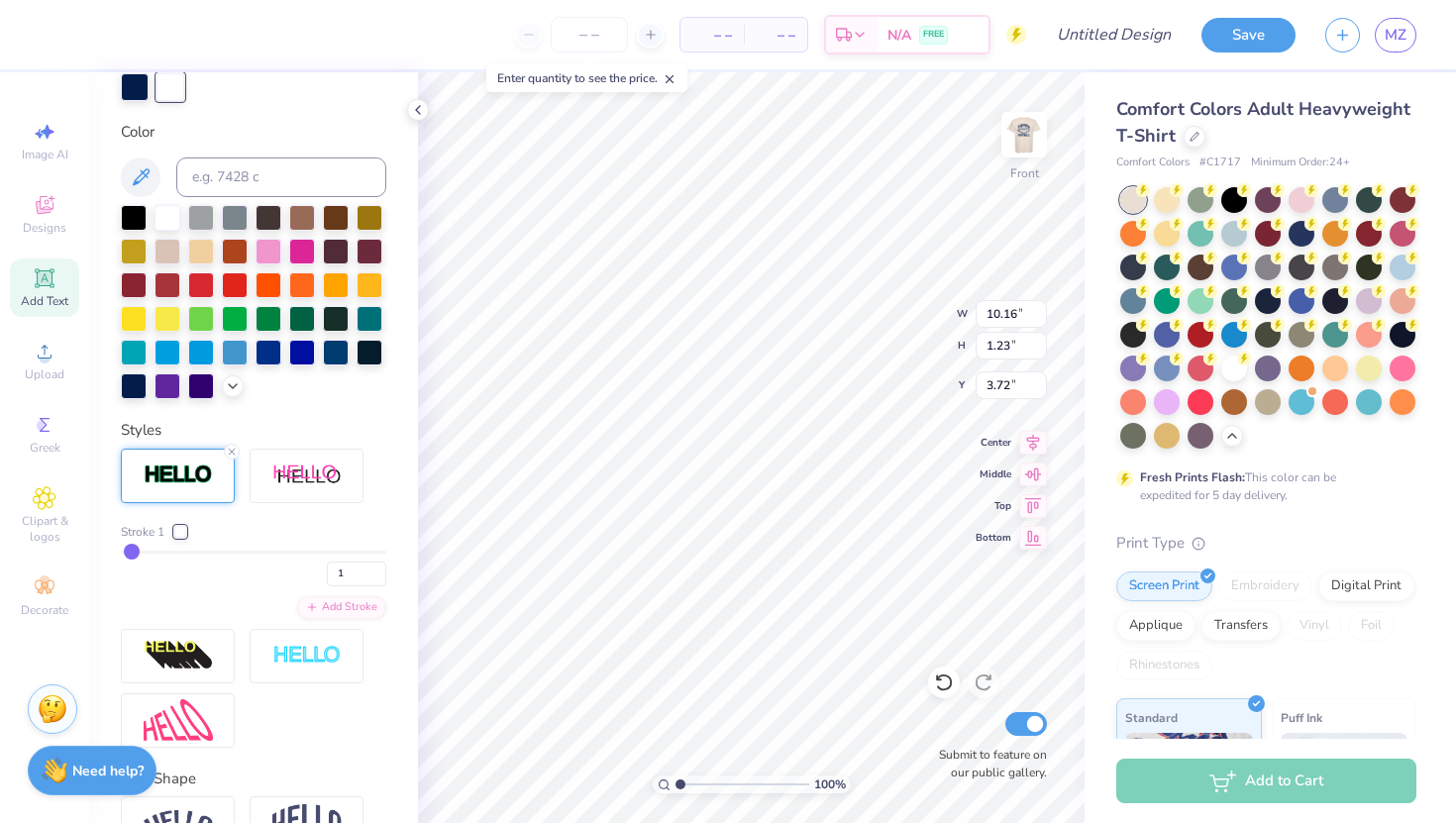 type on "2" 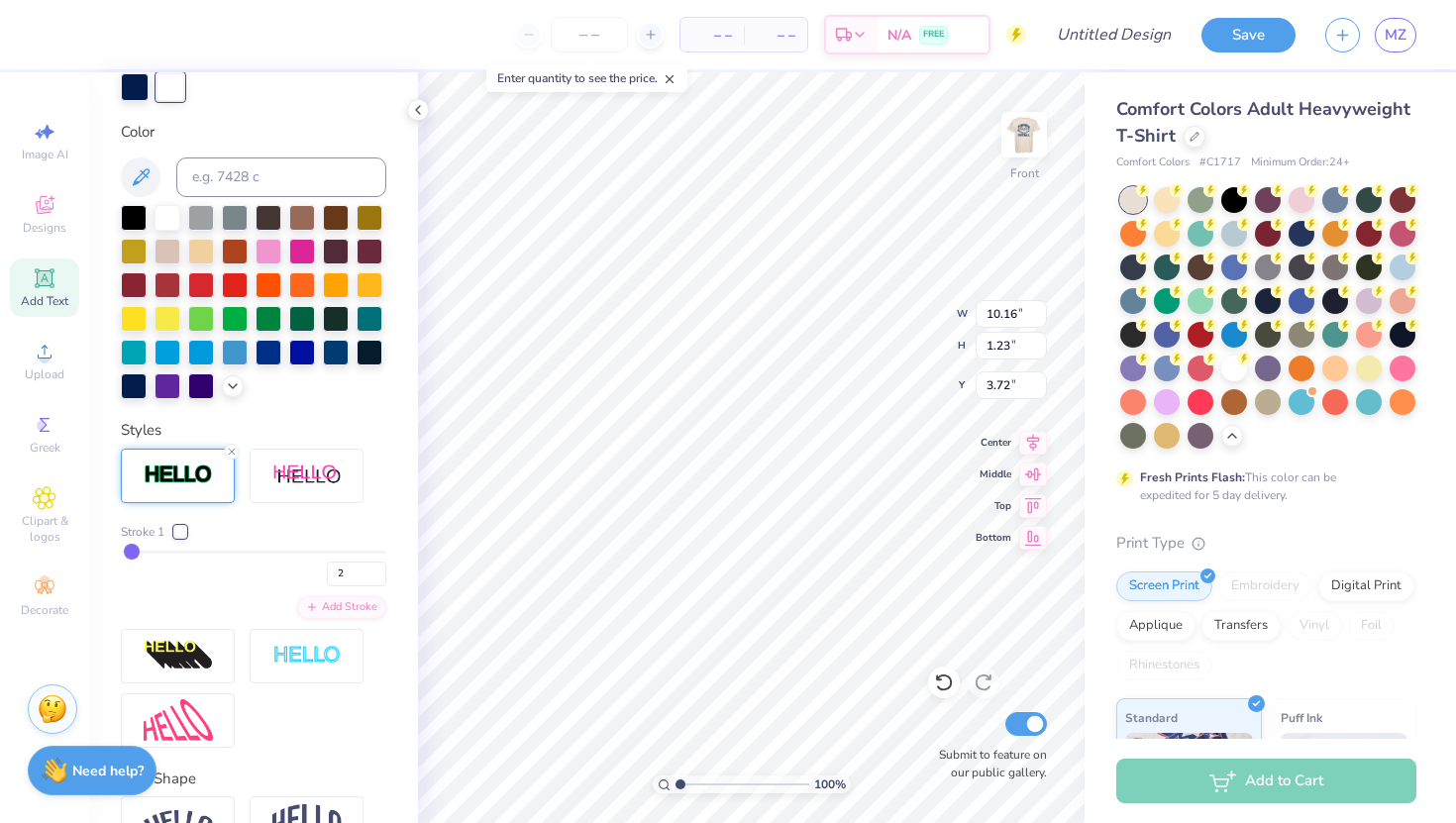 type on "3" 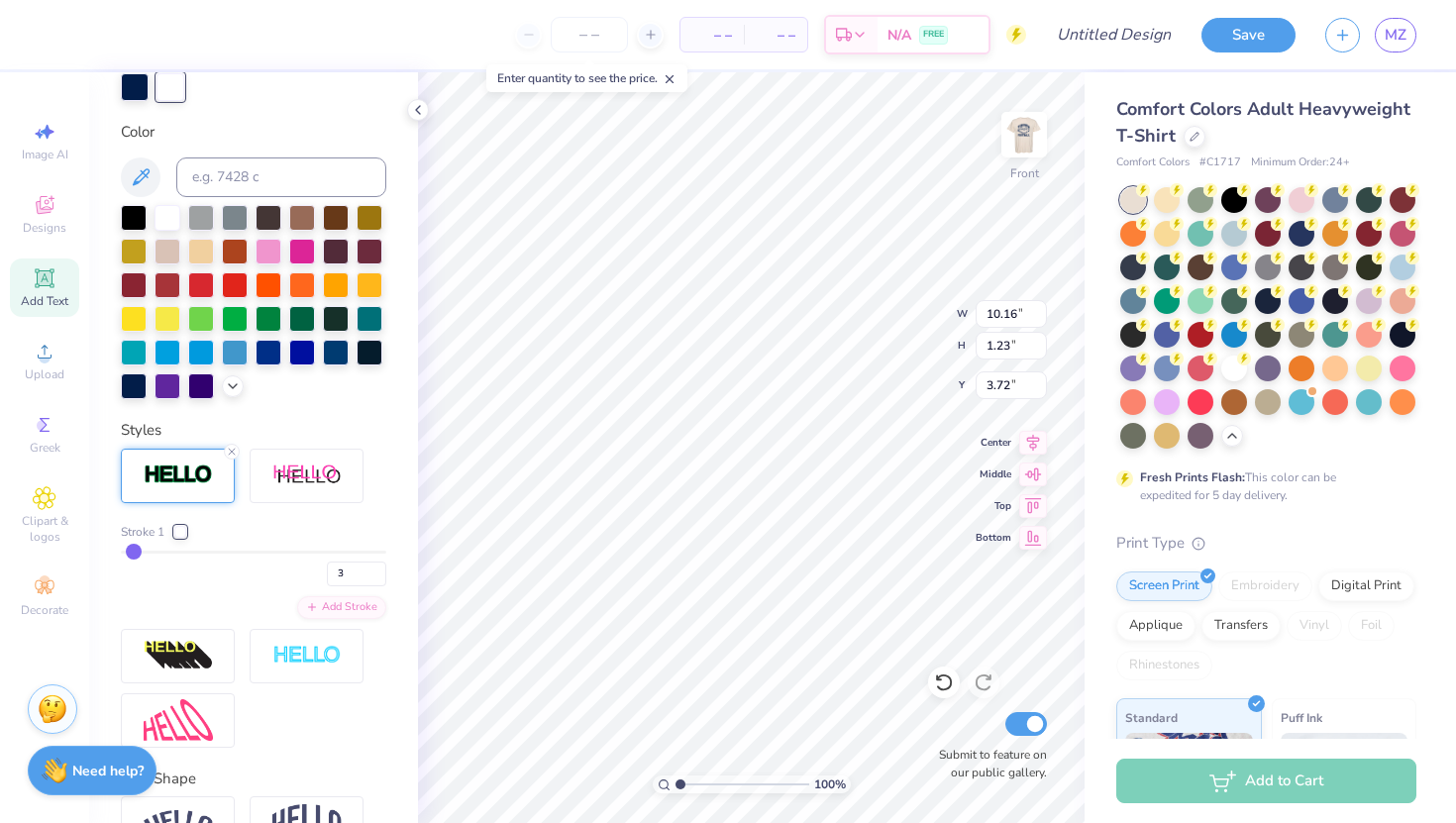 type on "4" 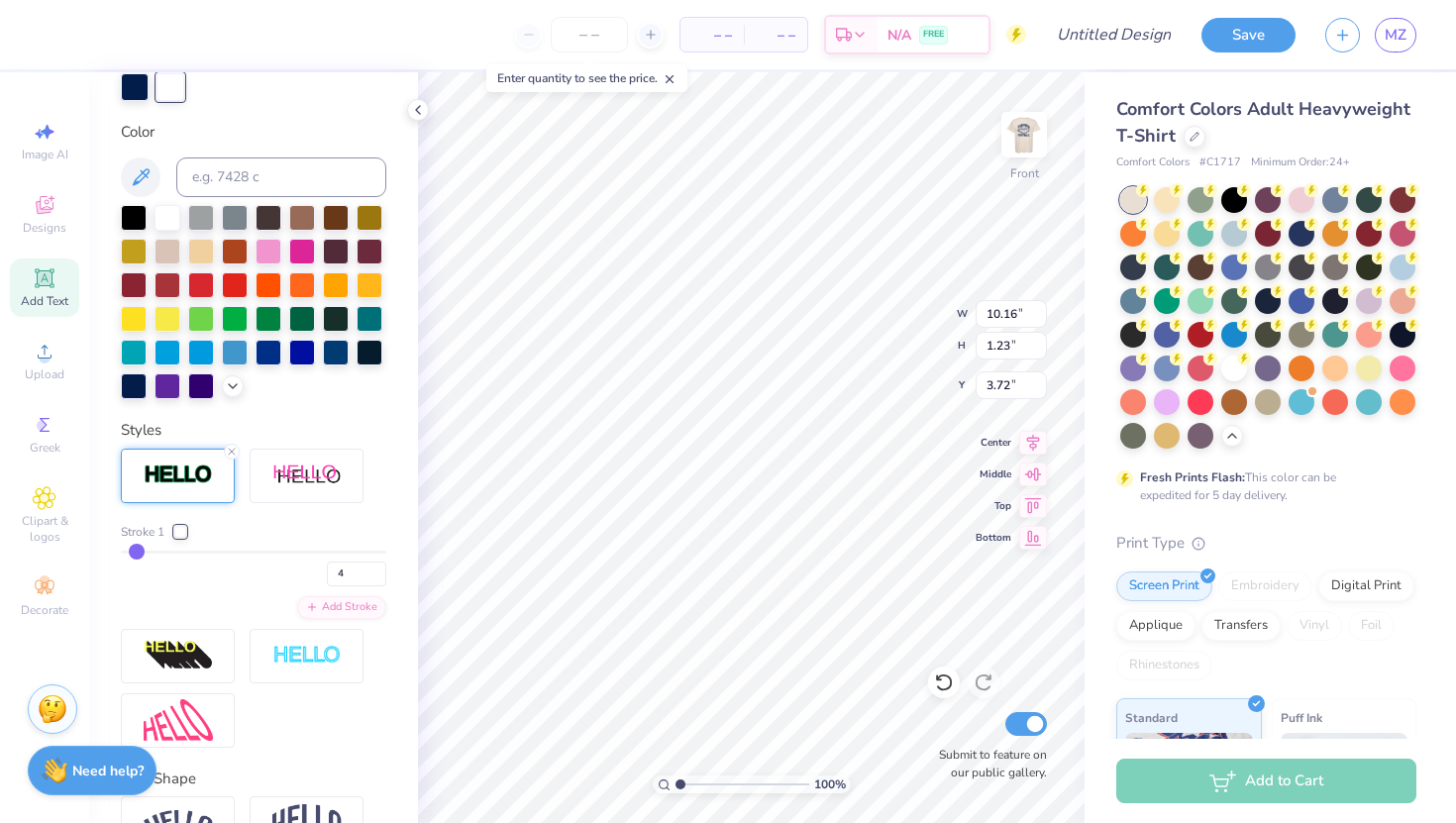 type on "5" 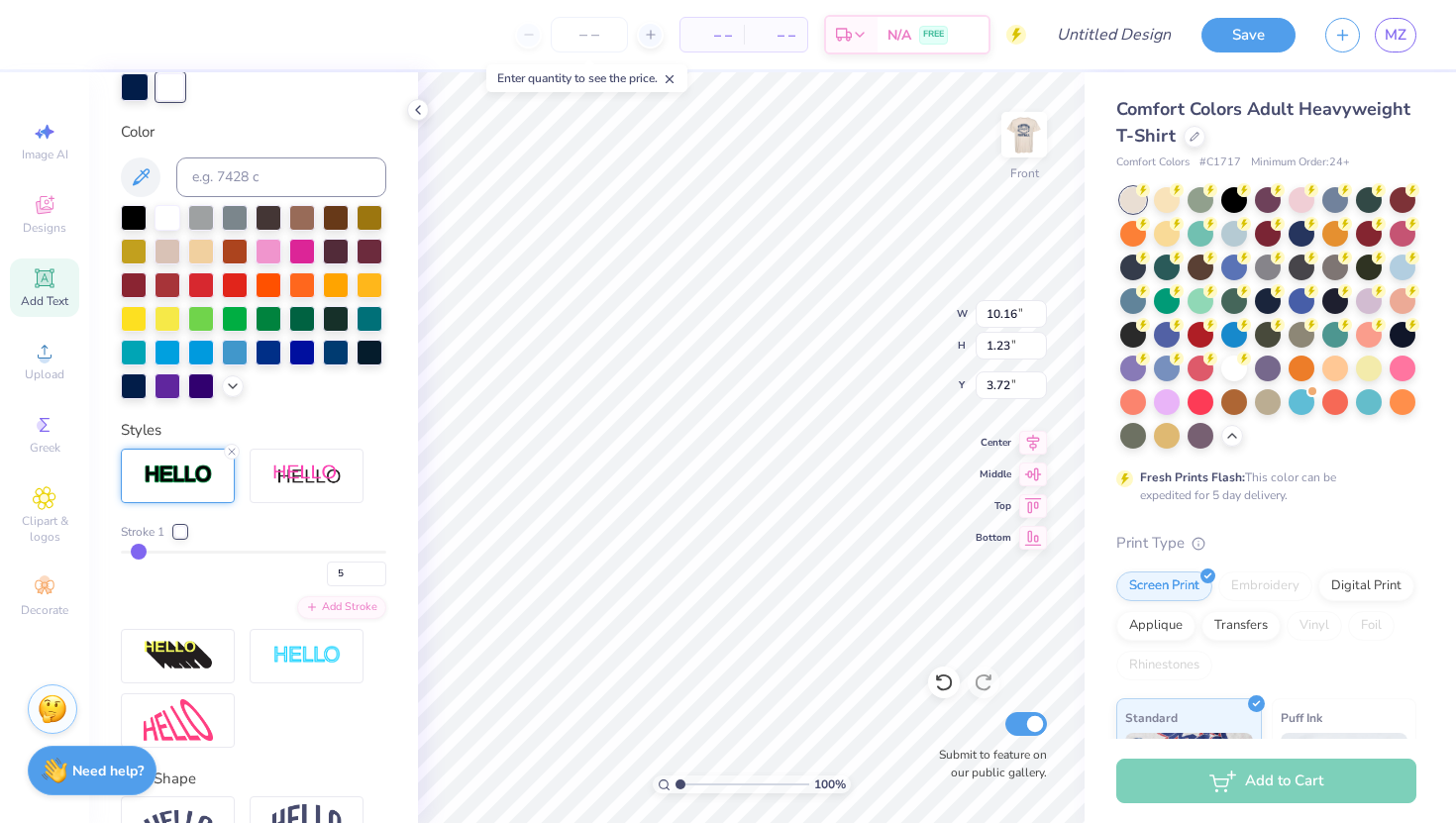 type on "6" 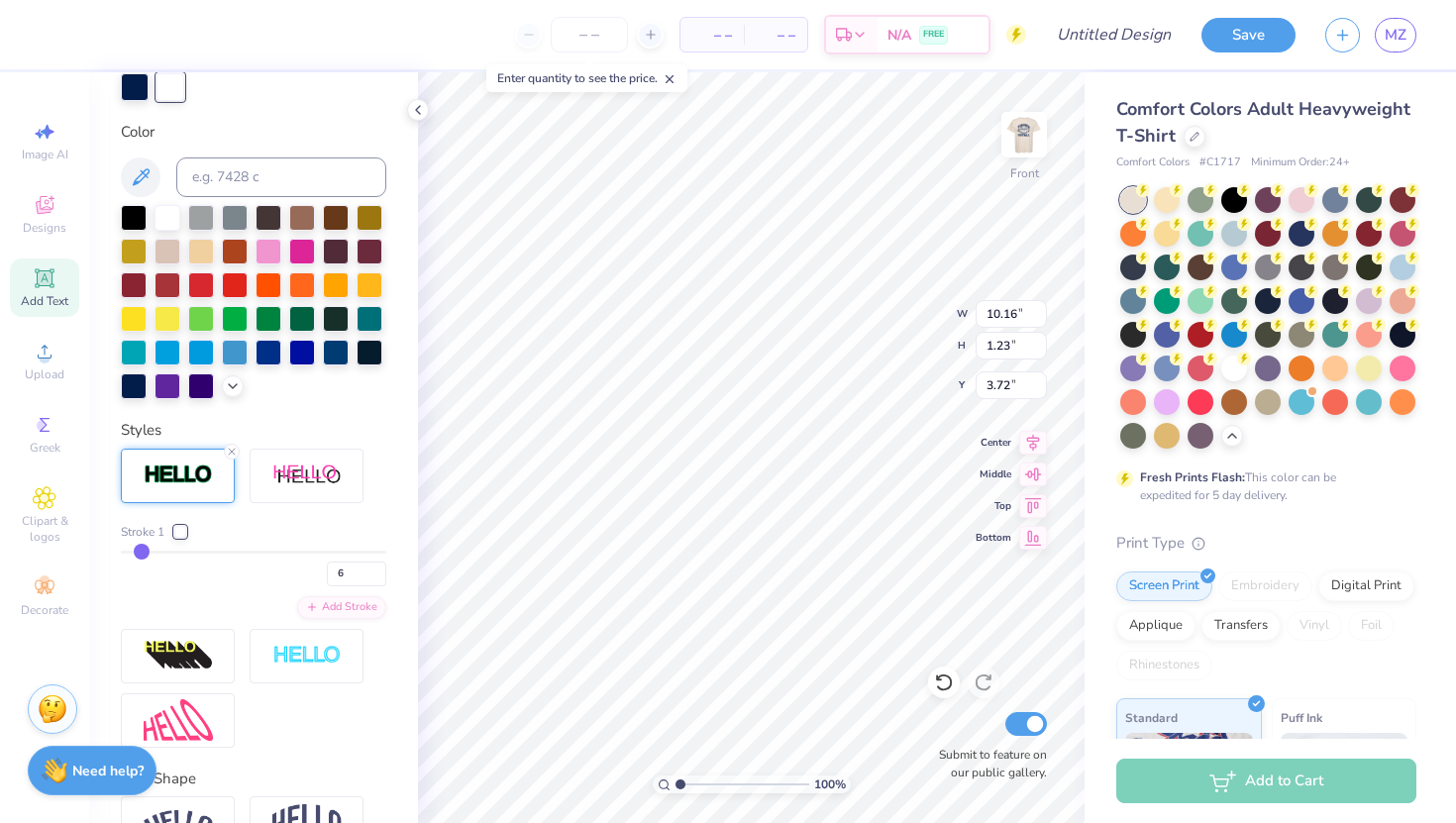 type on "7" 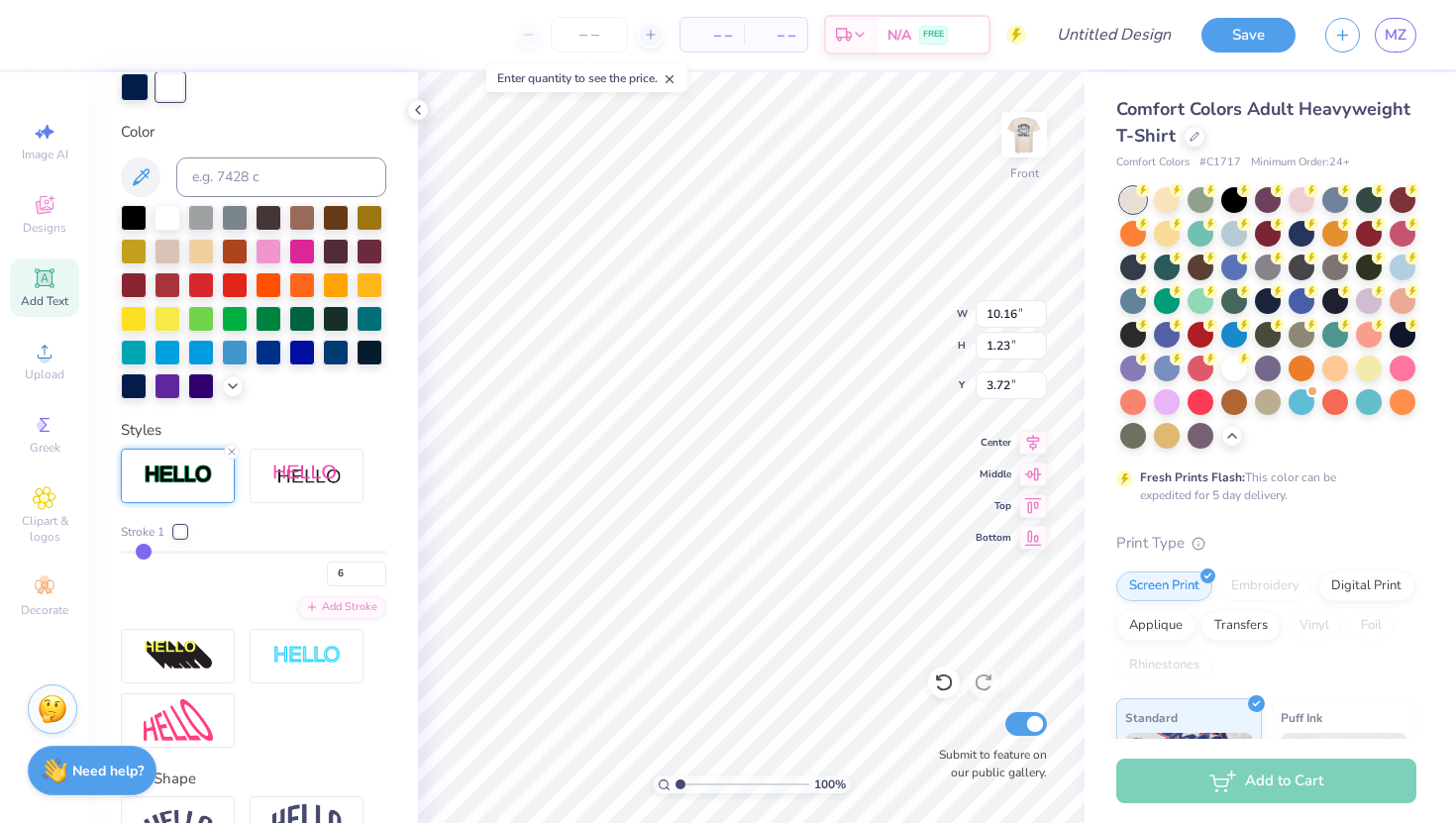 type on "7" 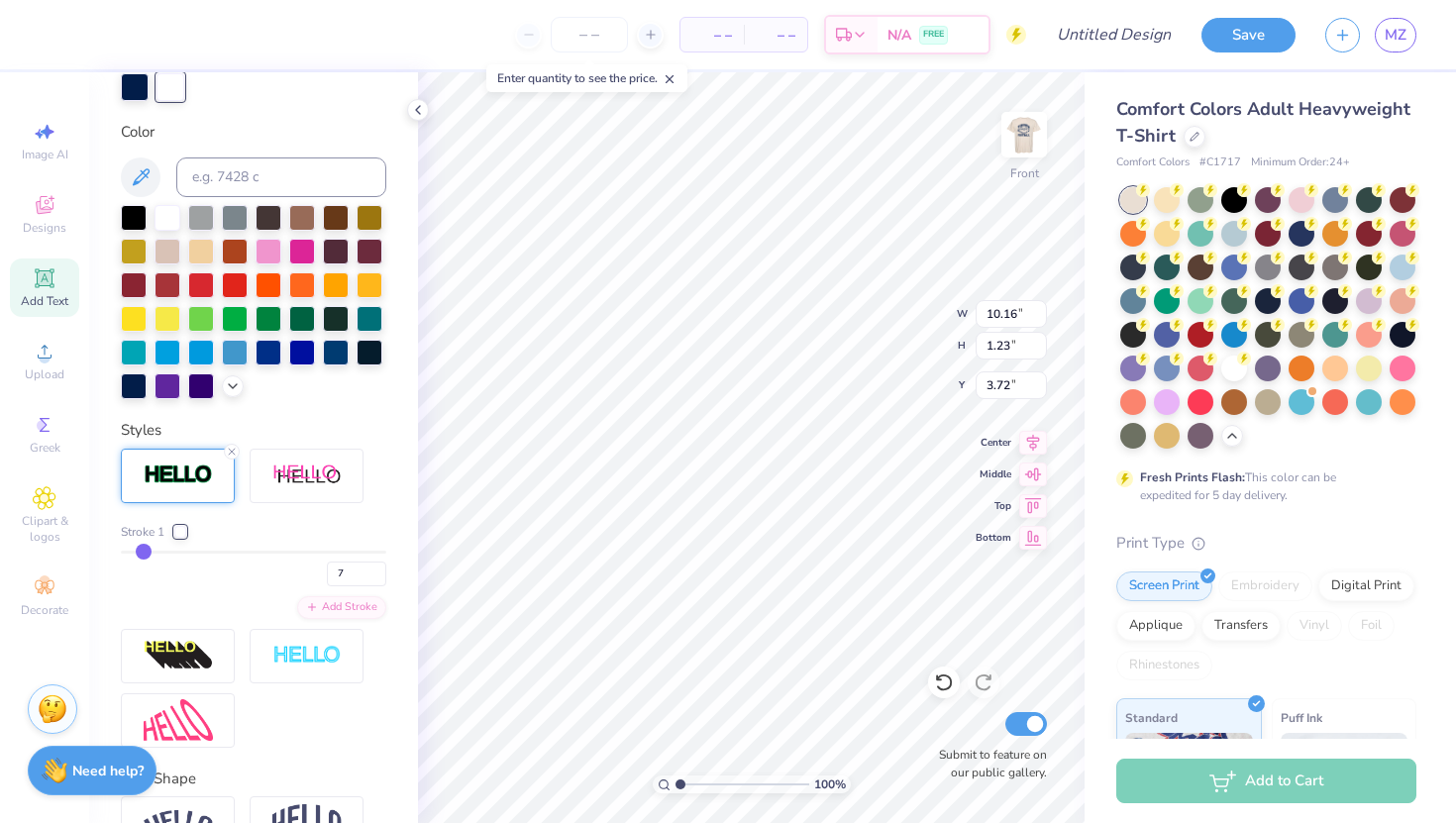 type on "8" 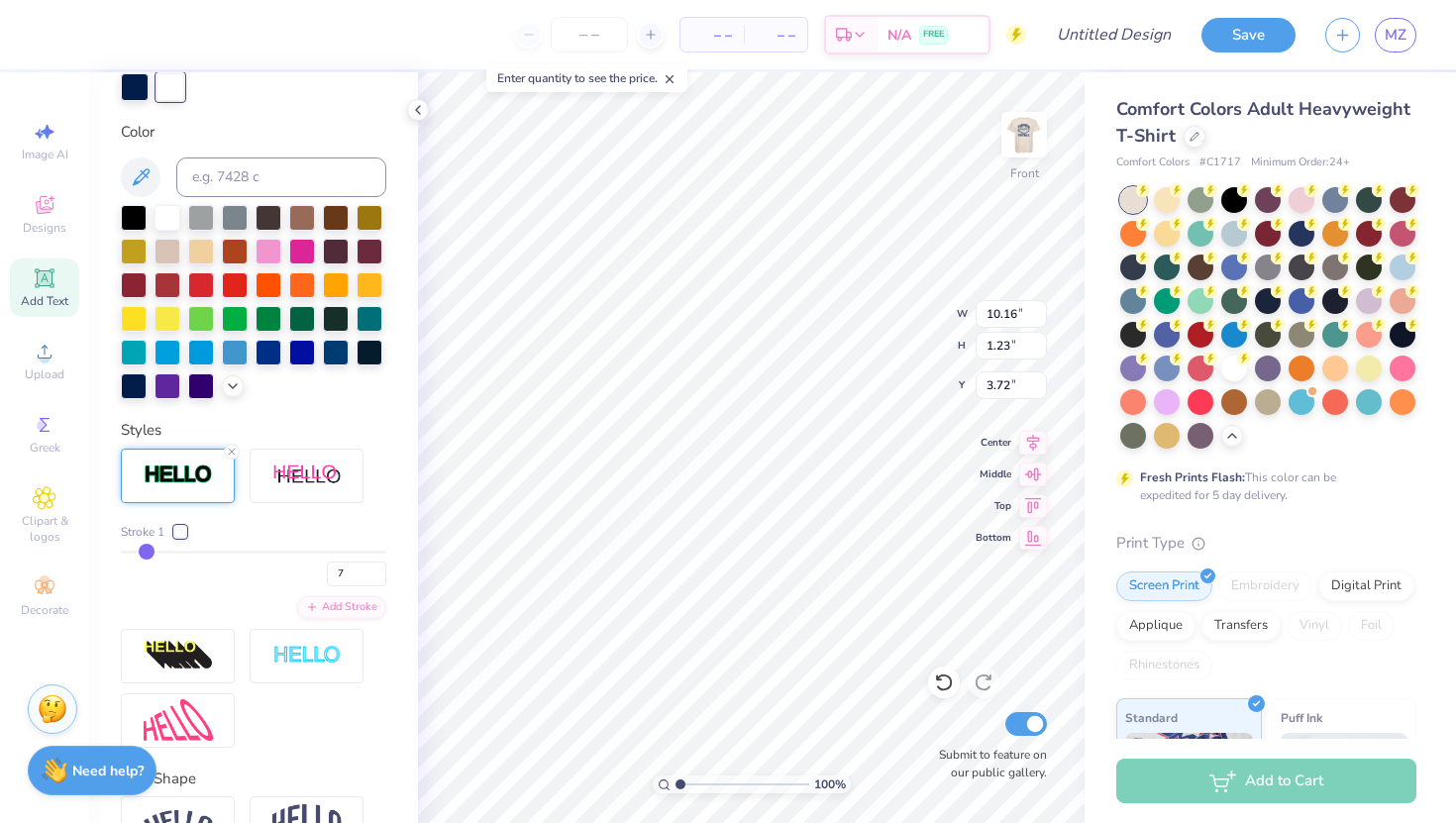 type on "8" 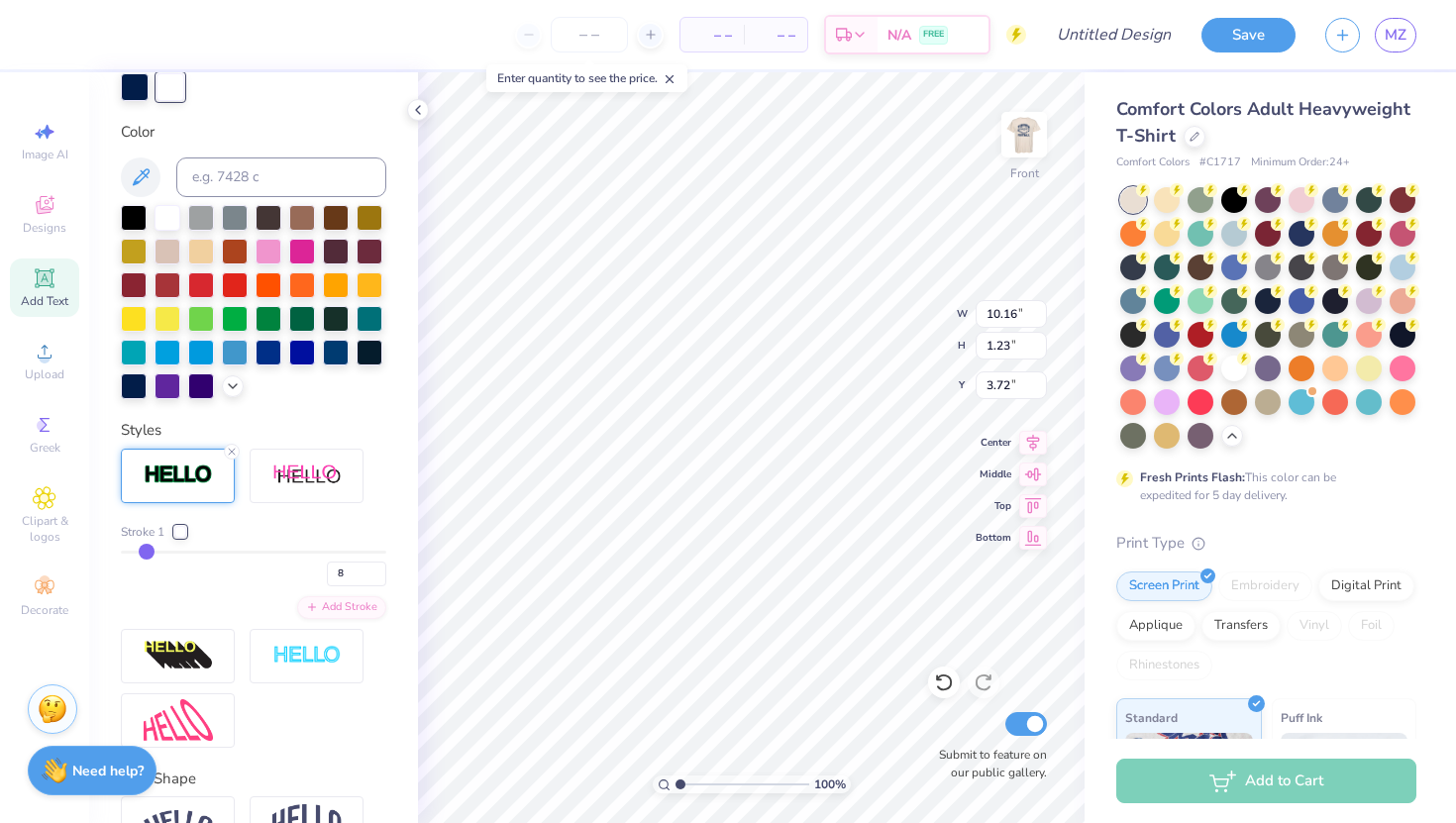 type on "9" 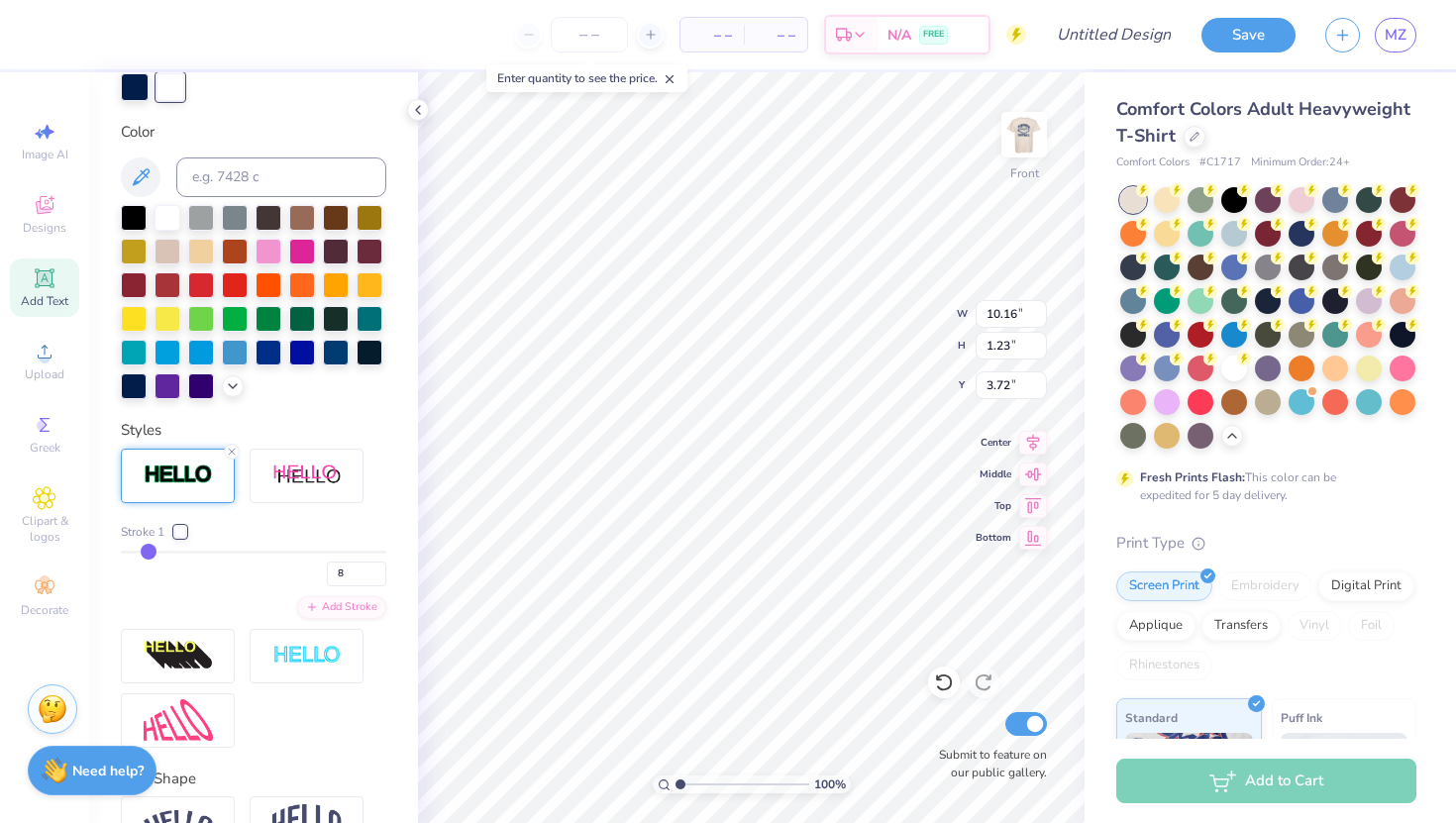 type on "9" 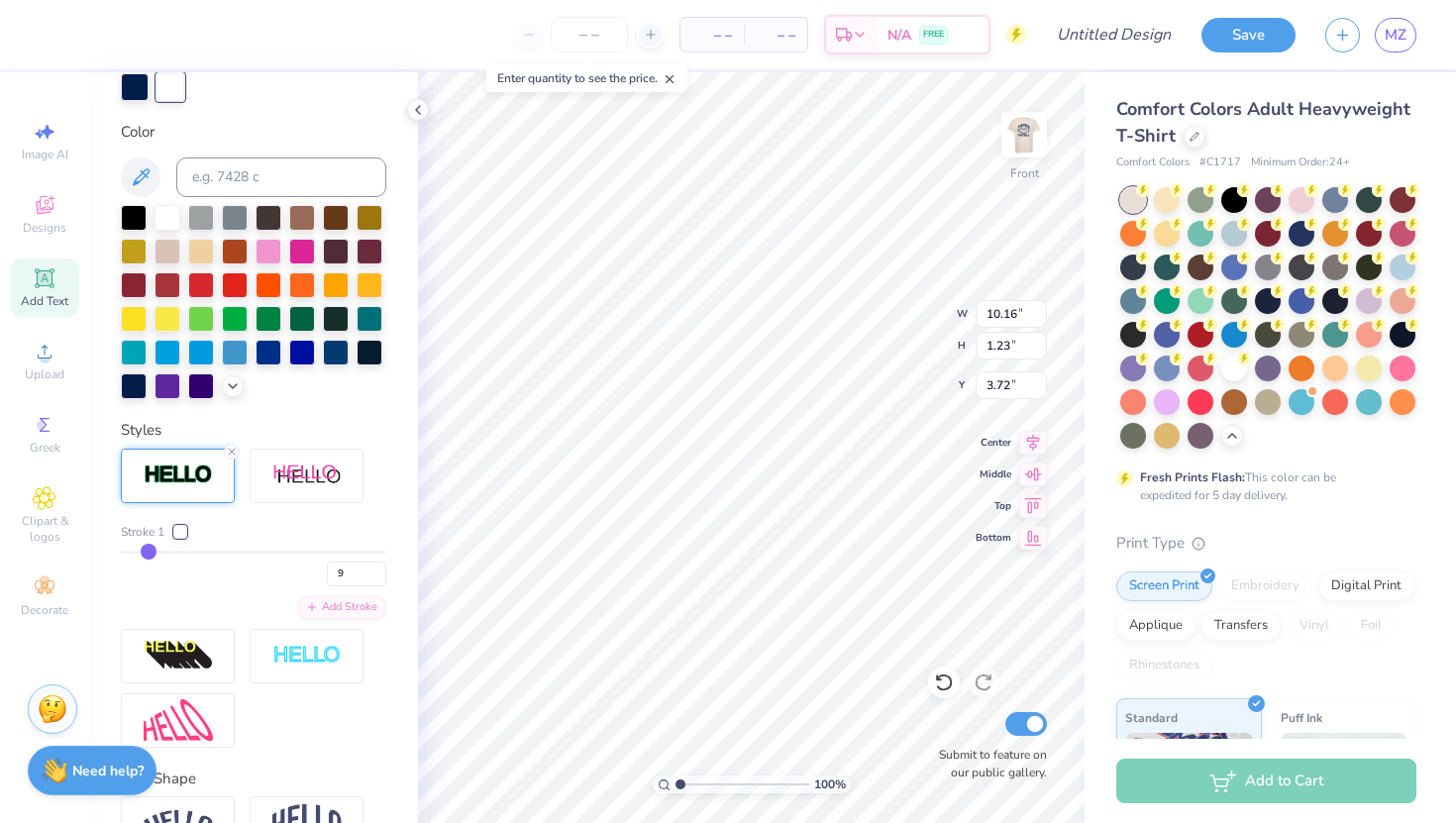 type on "10" 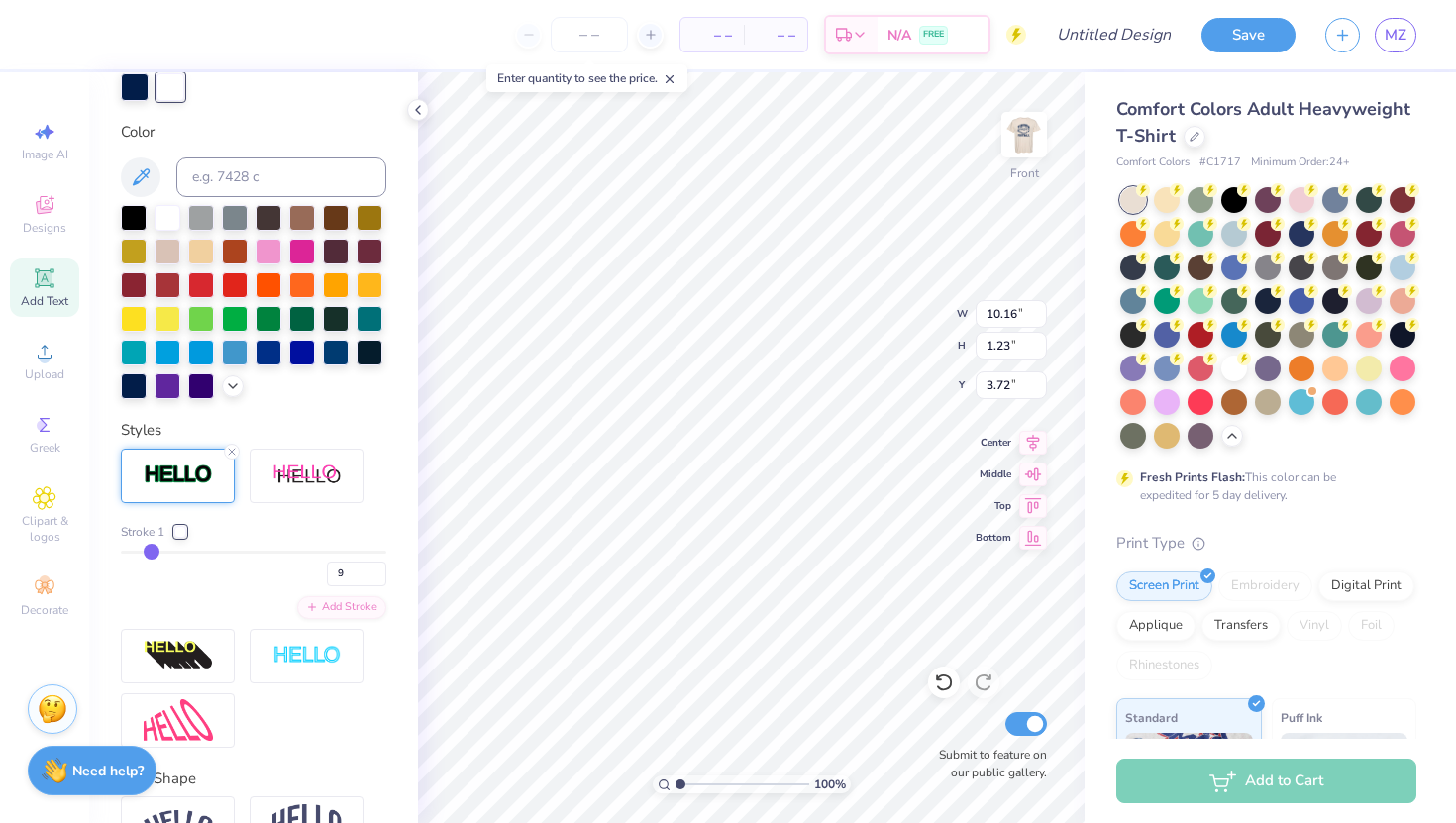 type on "10" 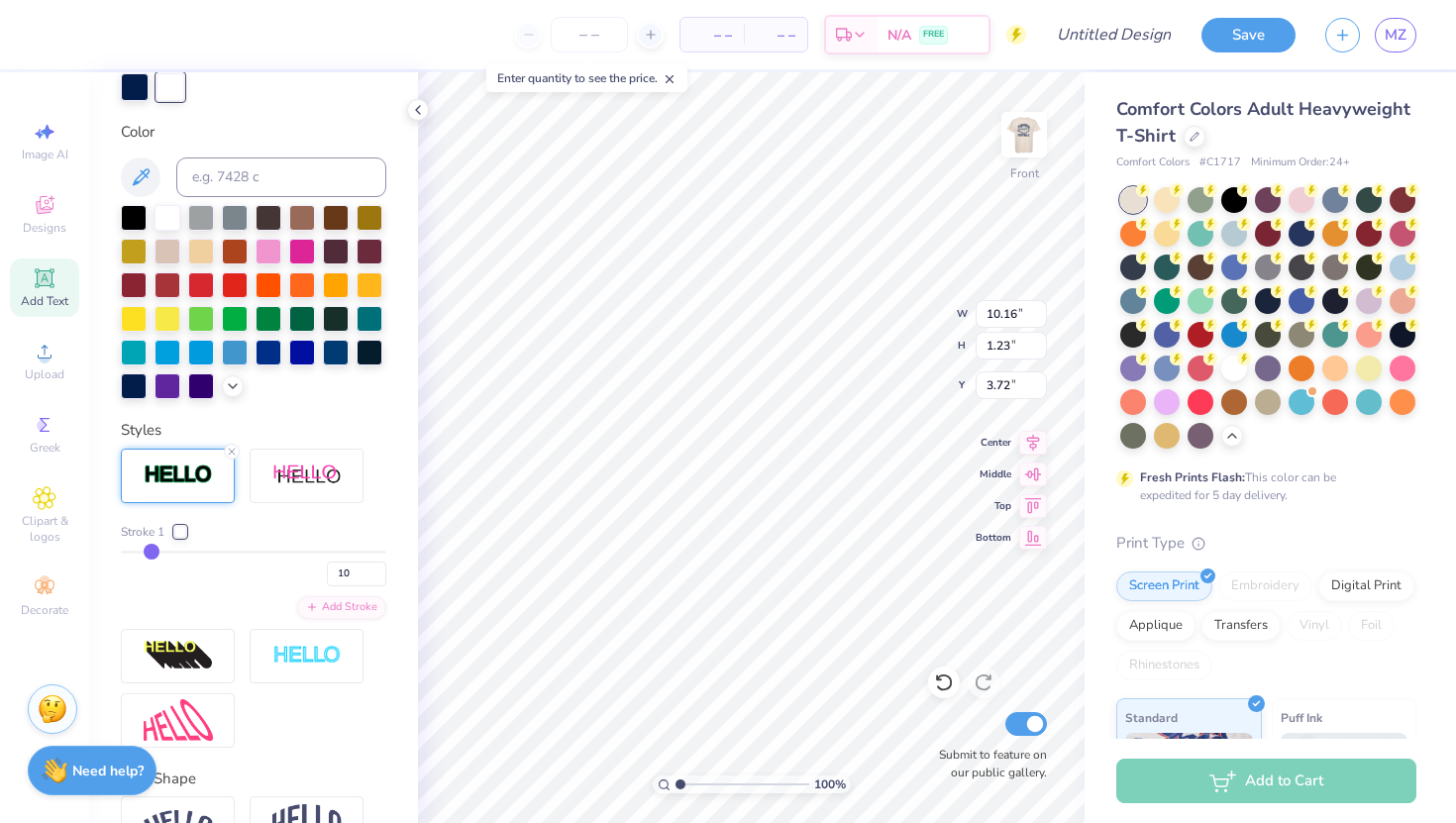 type on "11" 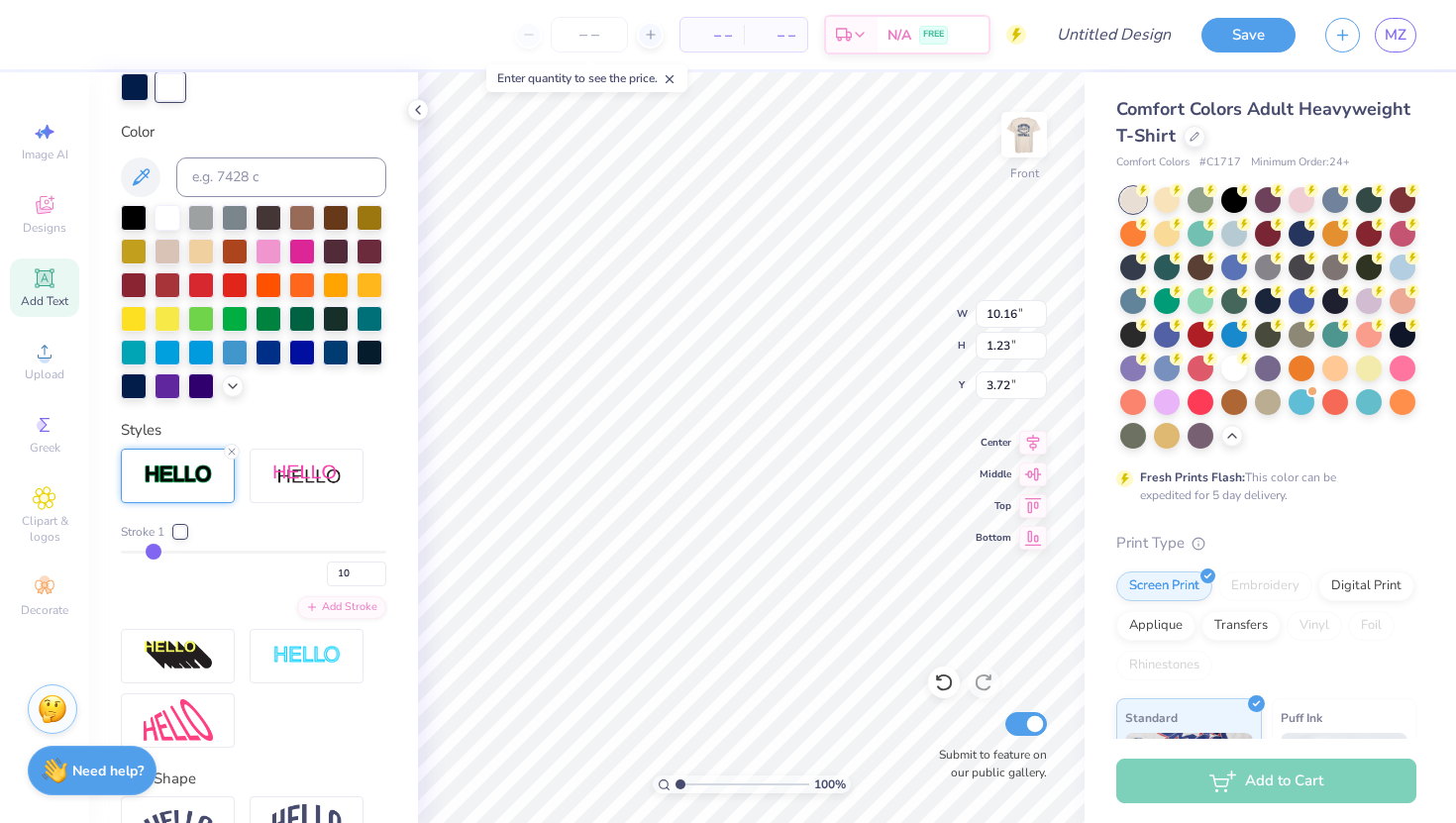 type on "11" 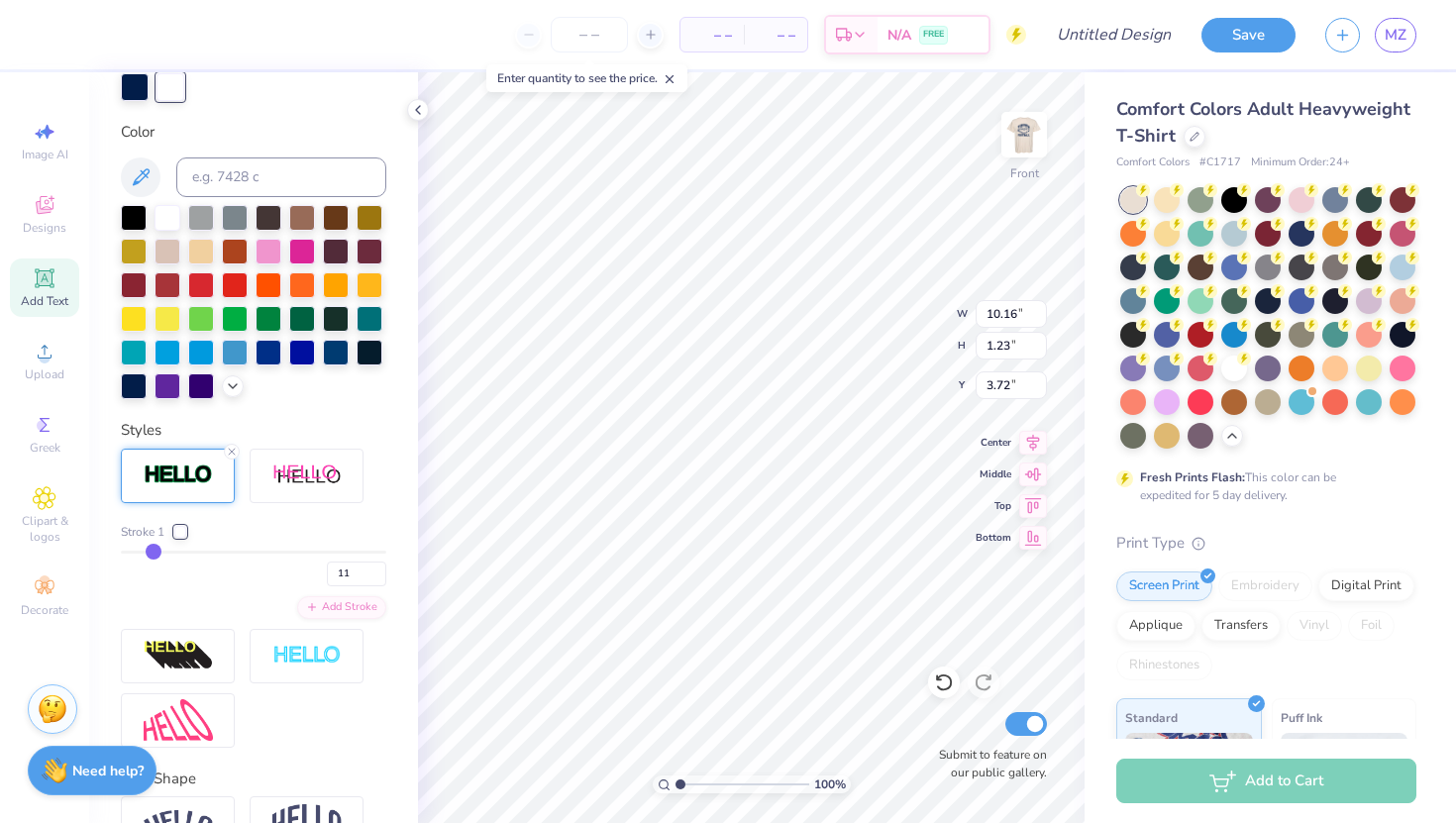 type on "12" 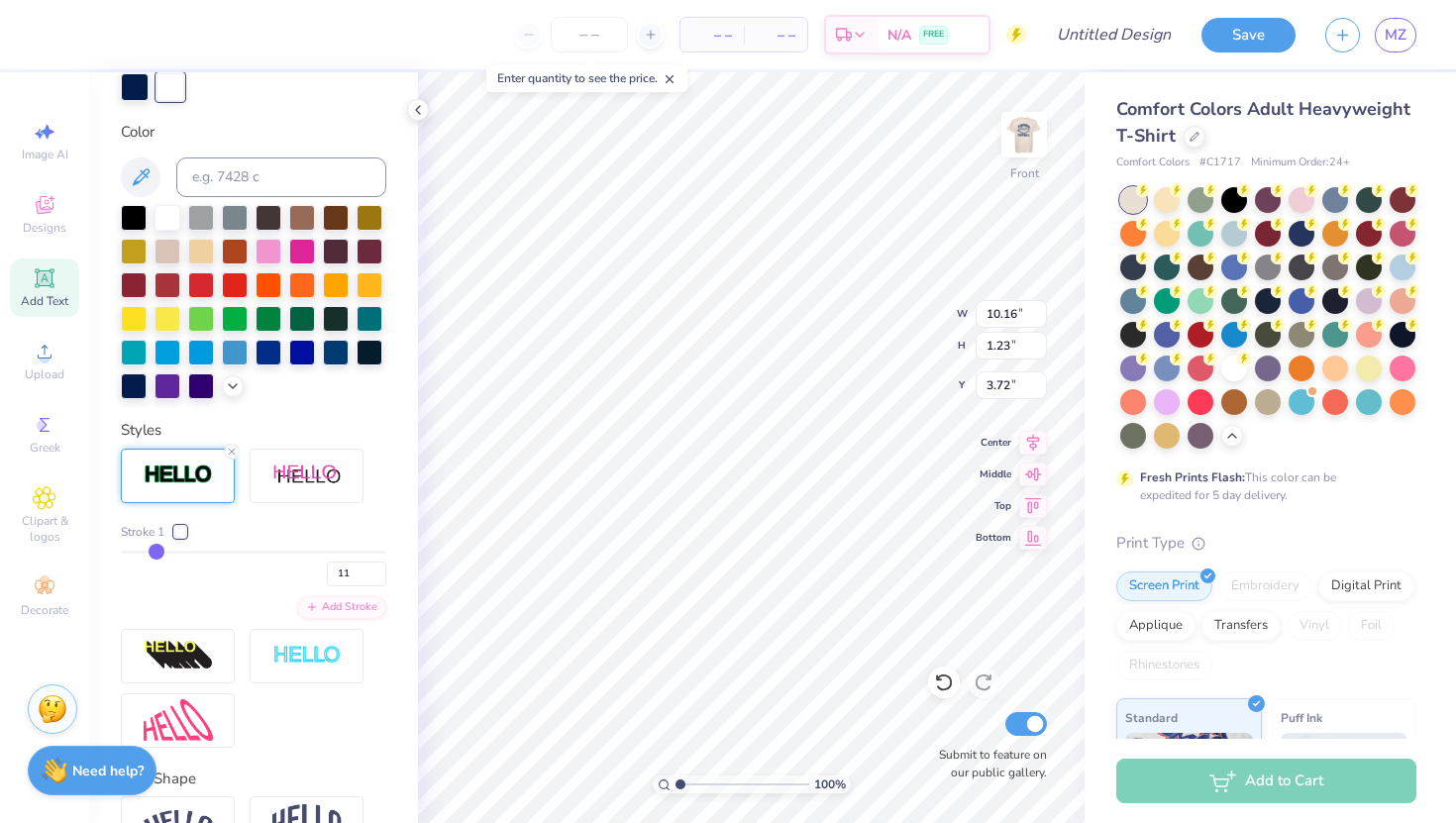 type on "12" 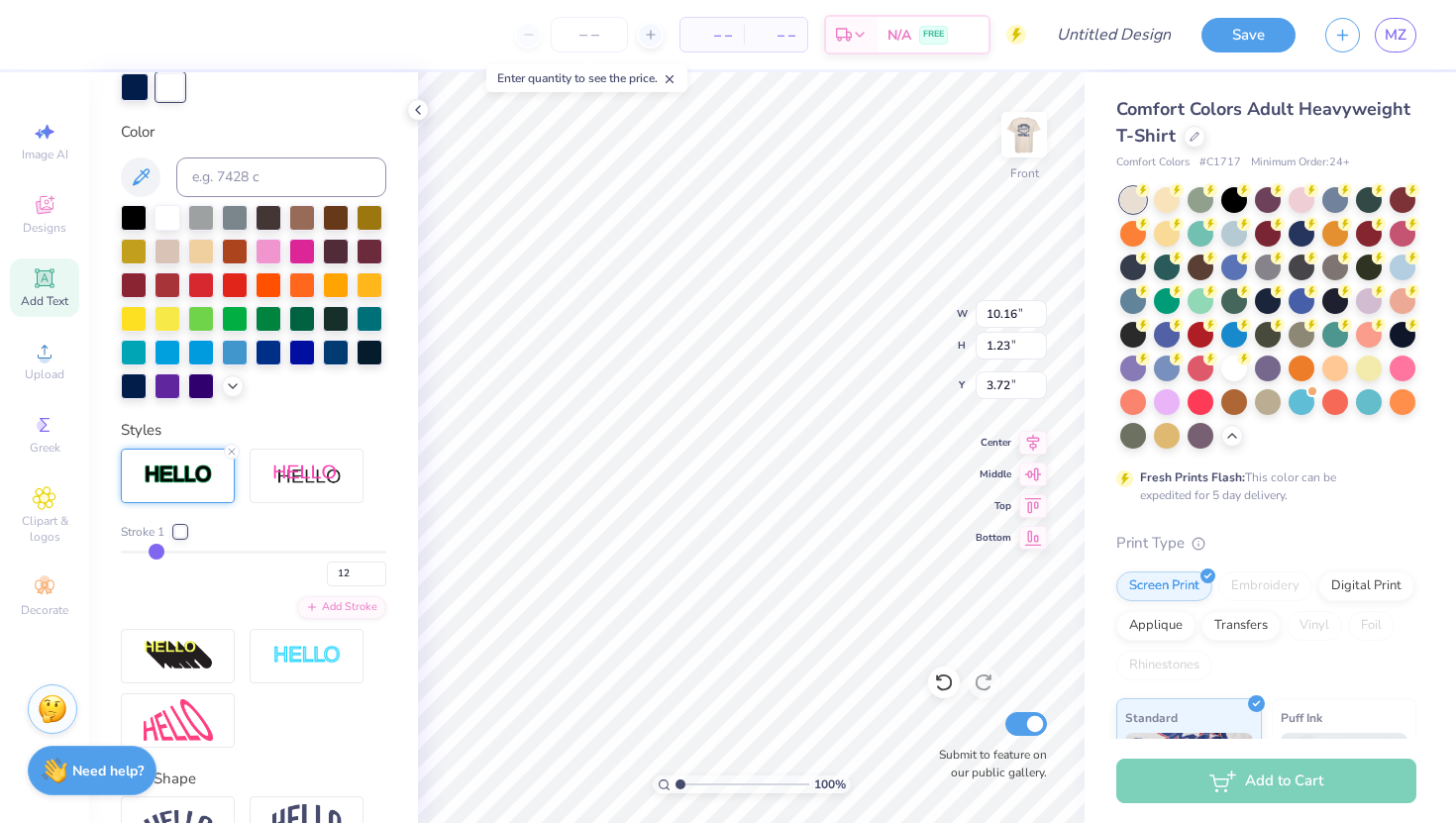 type on "13" 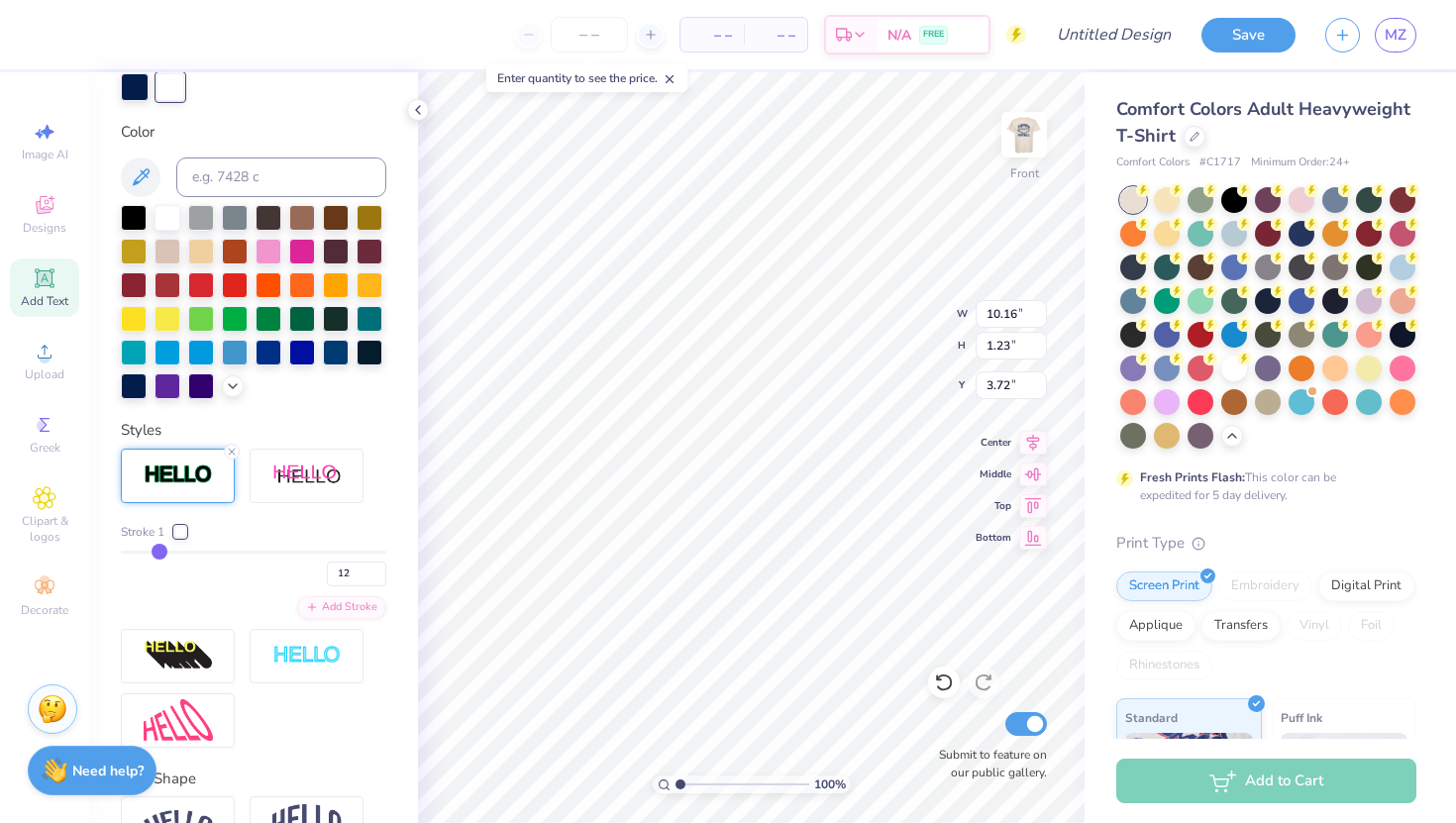 type on "13" 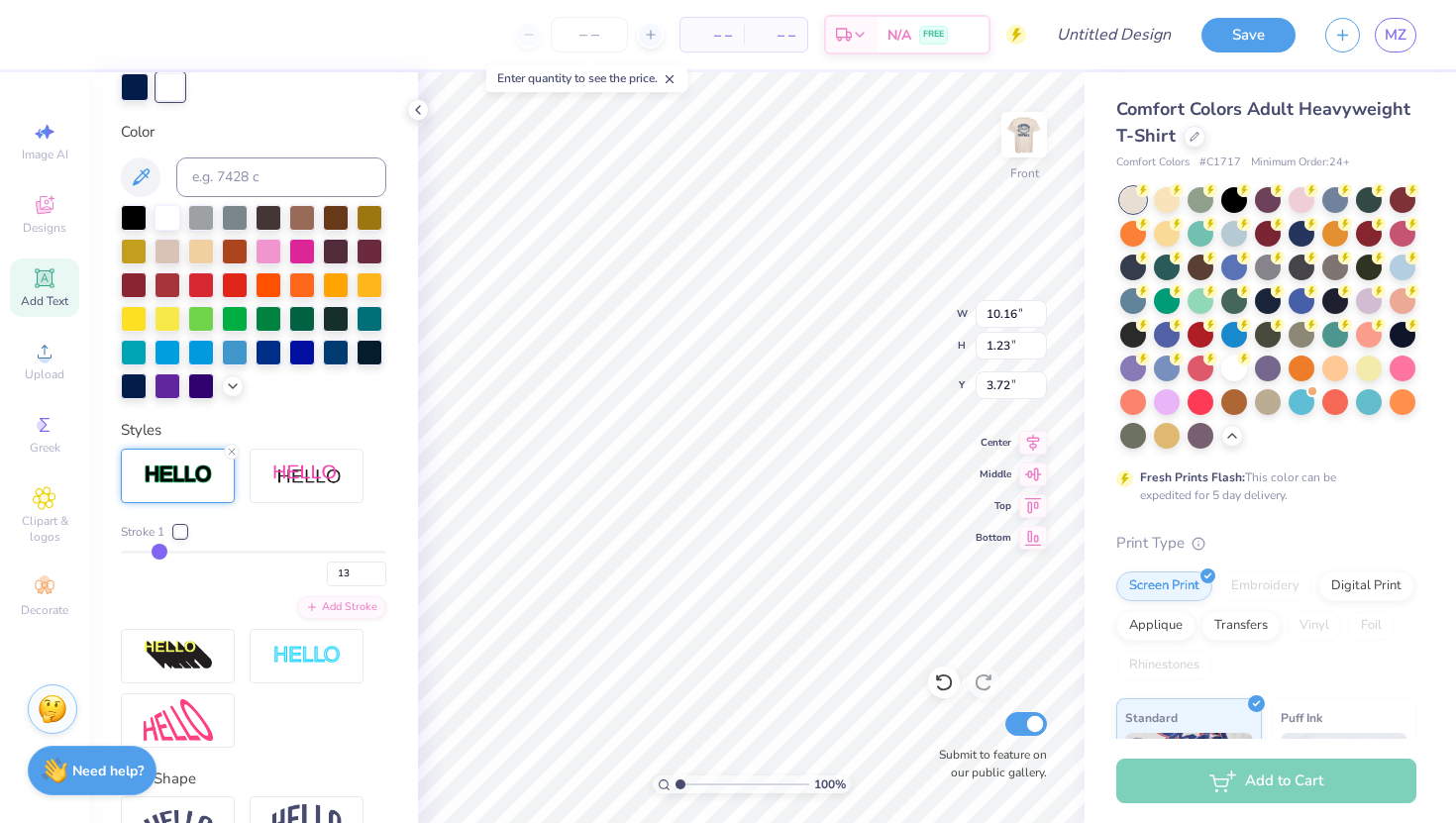 type on "14" 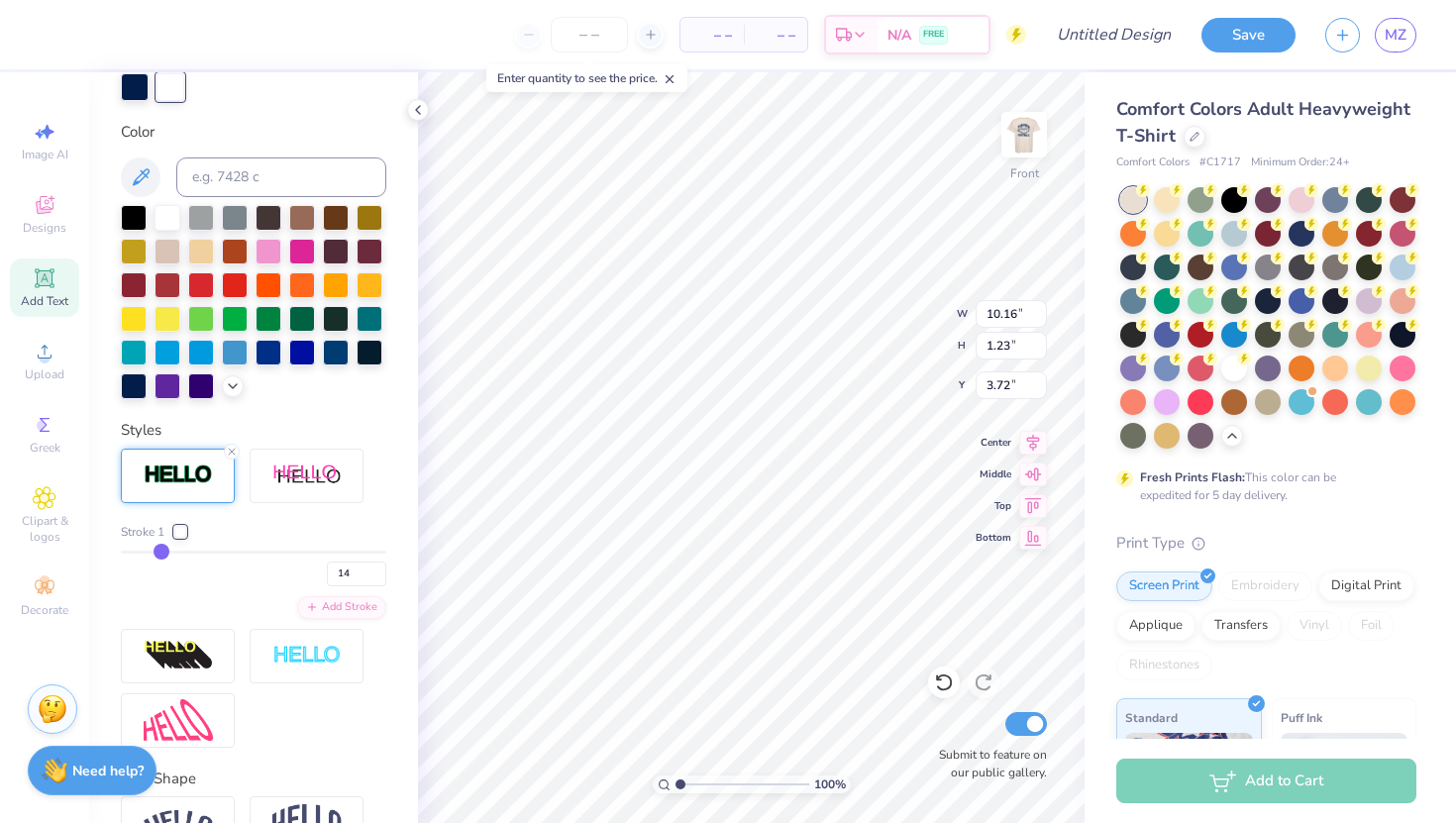 type on "15" 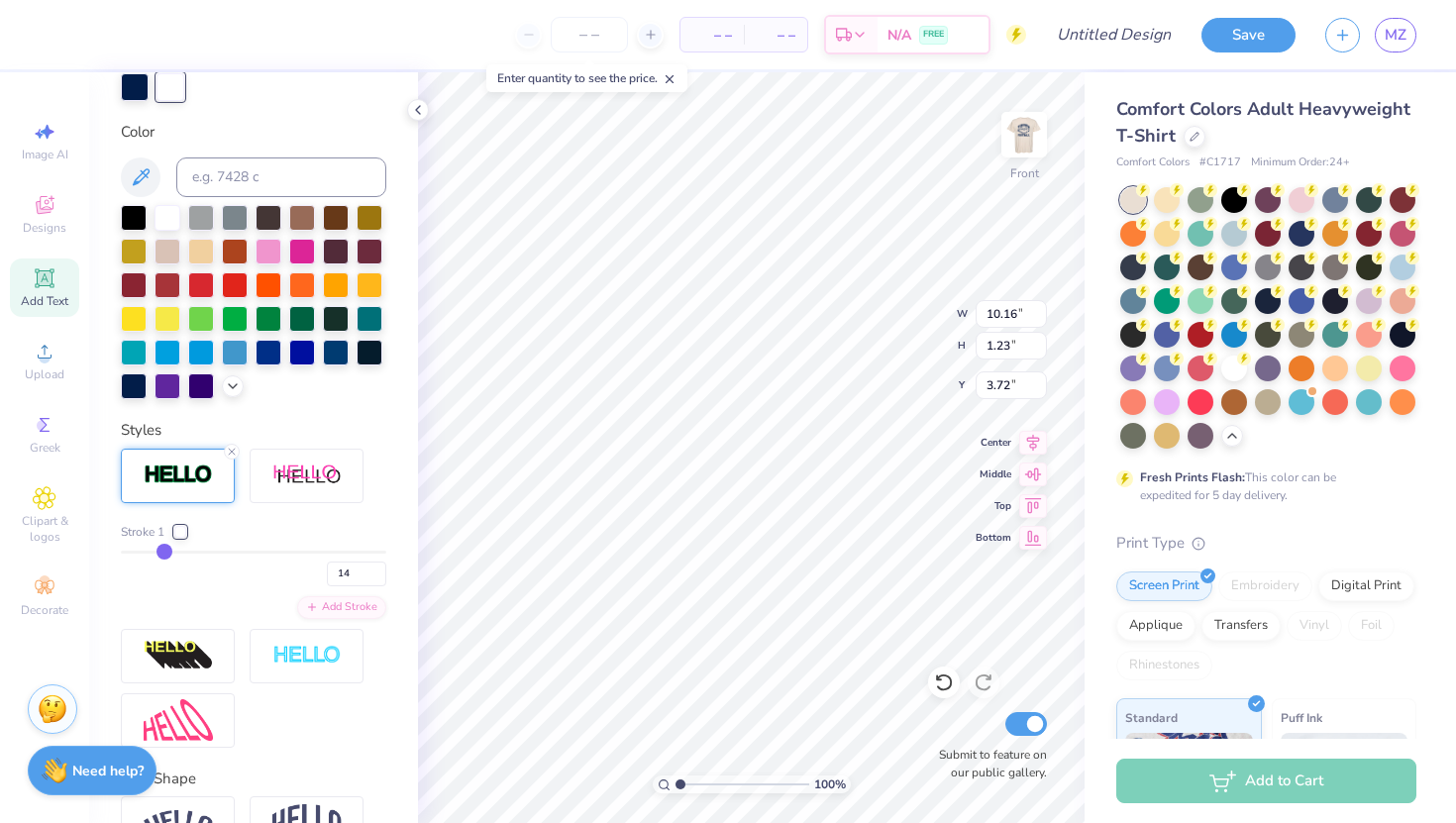 type on "15" 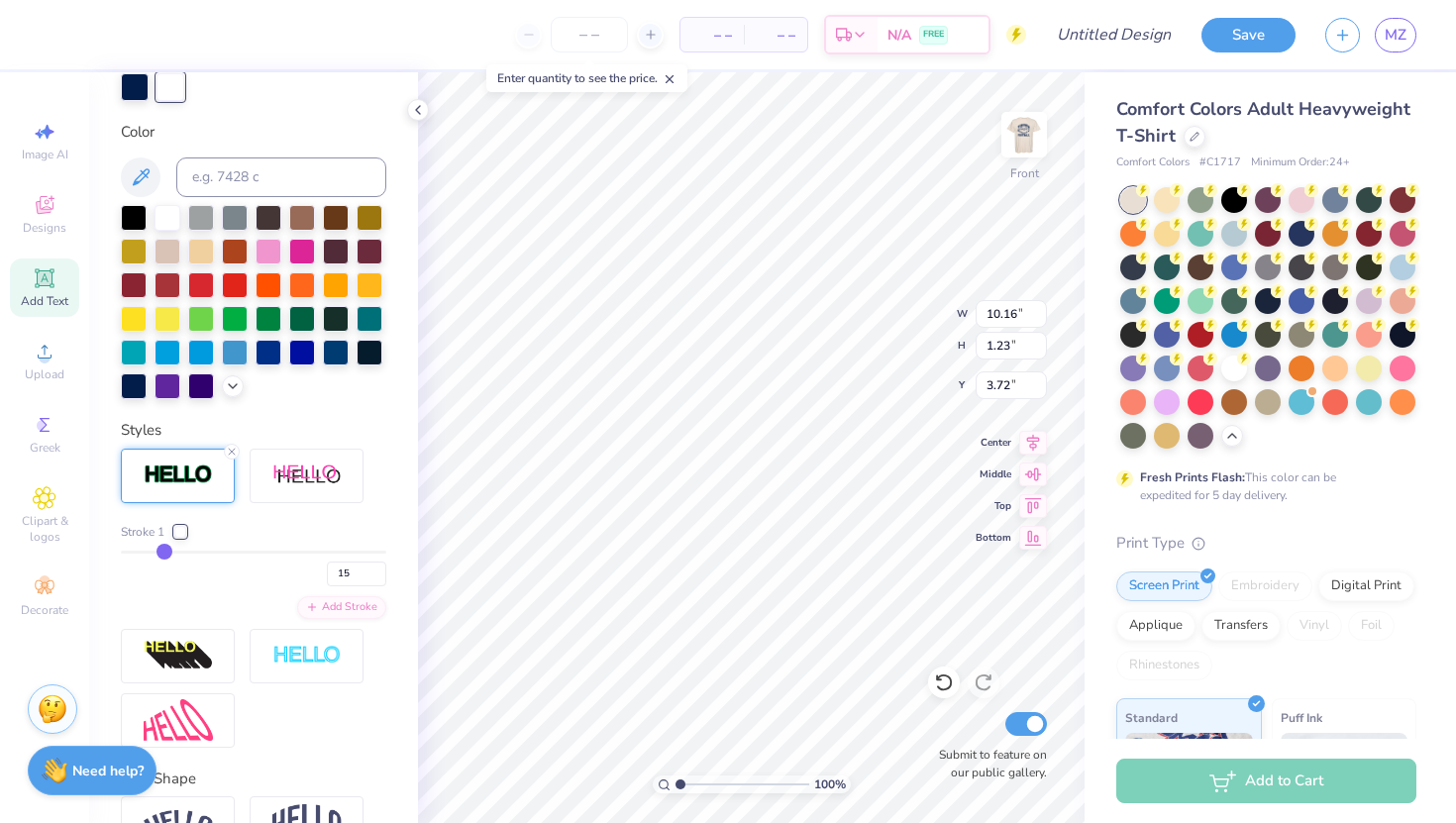 type on "16" 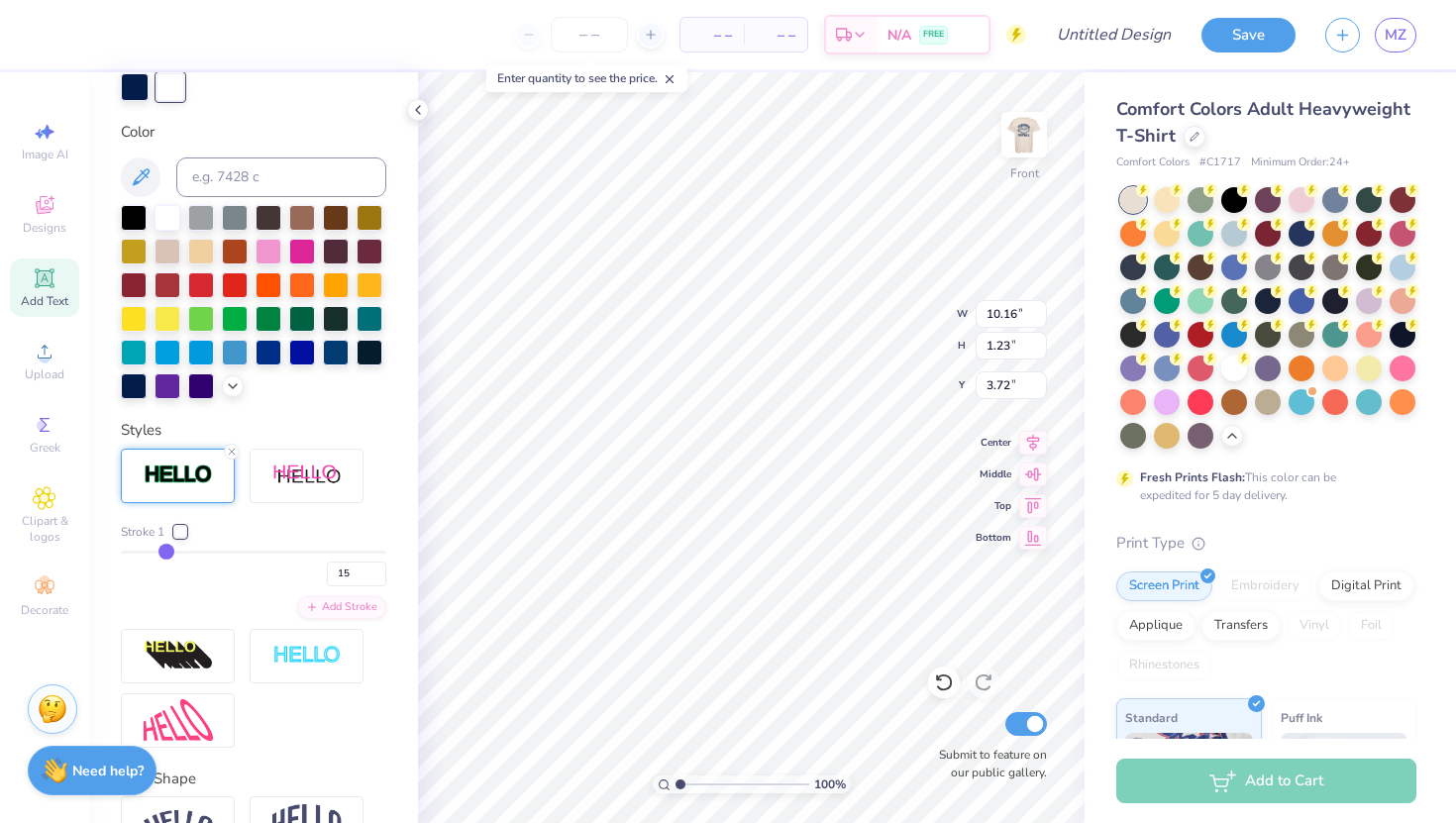 type on "16" 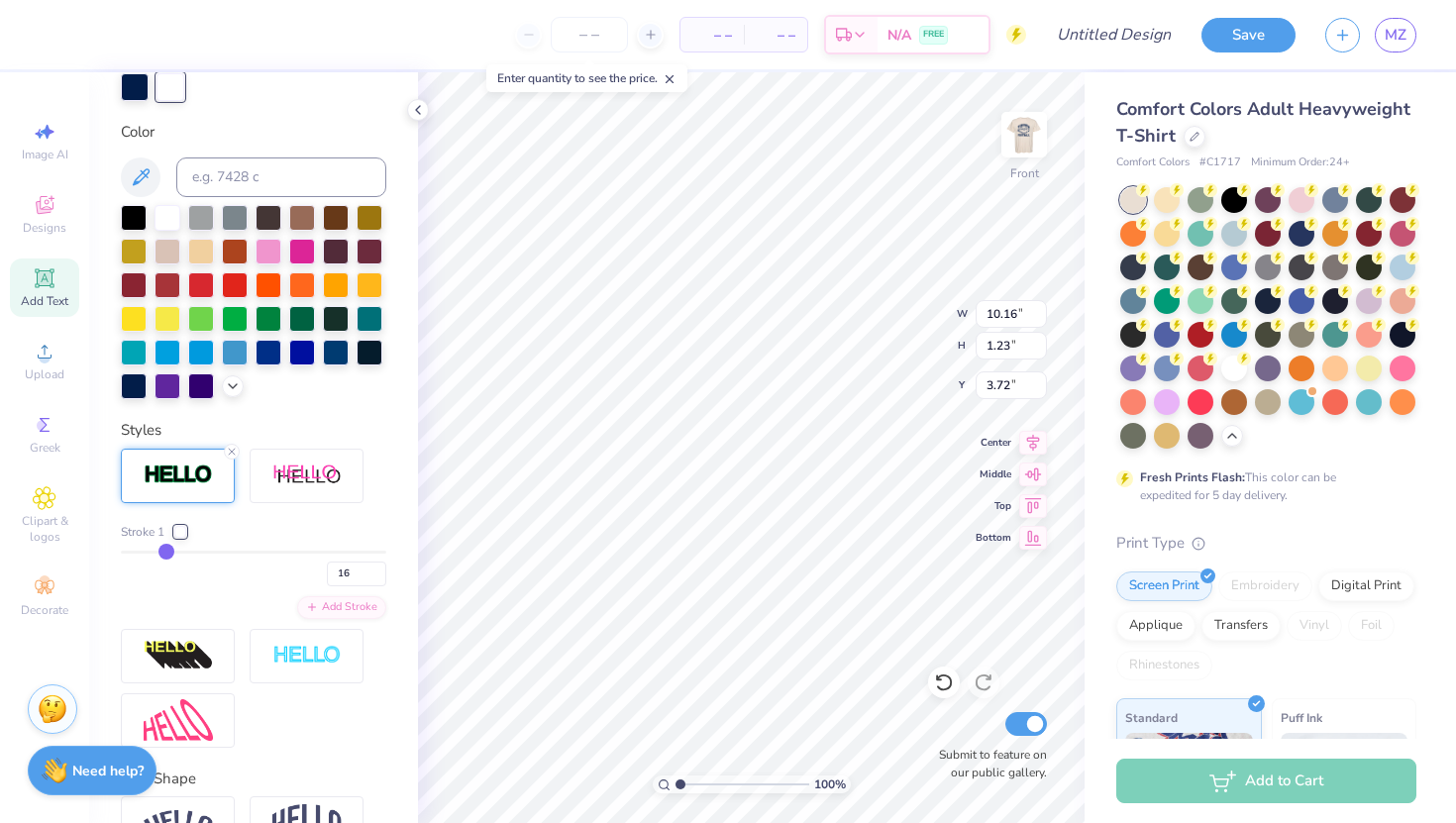 type on "17" 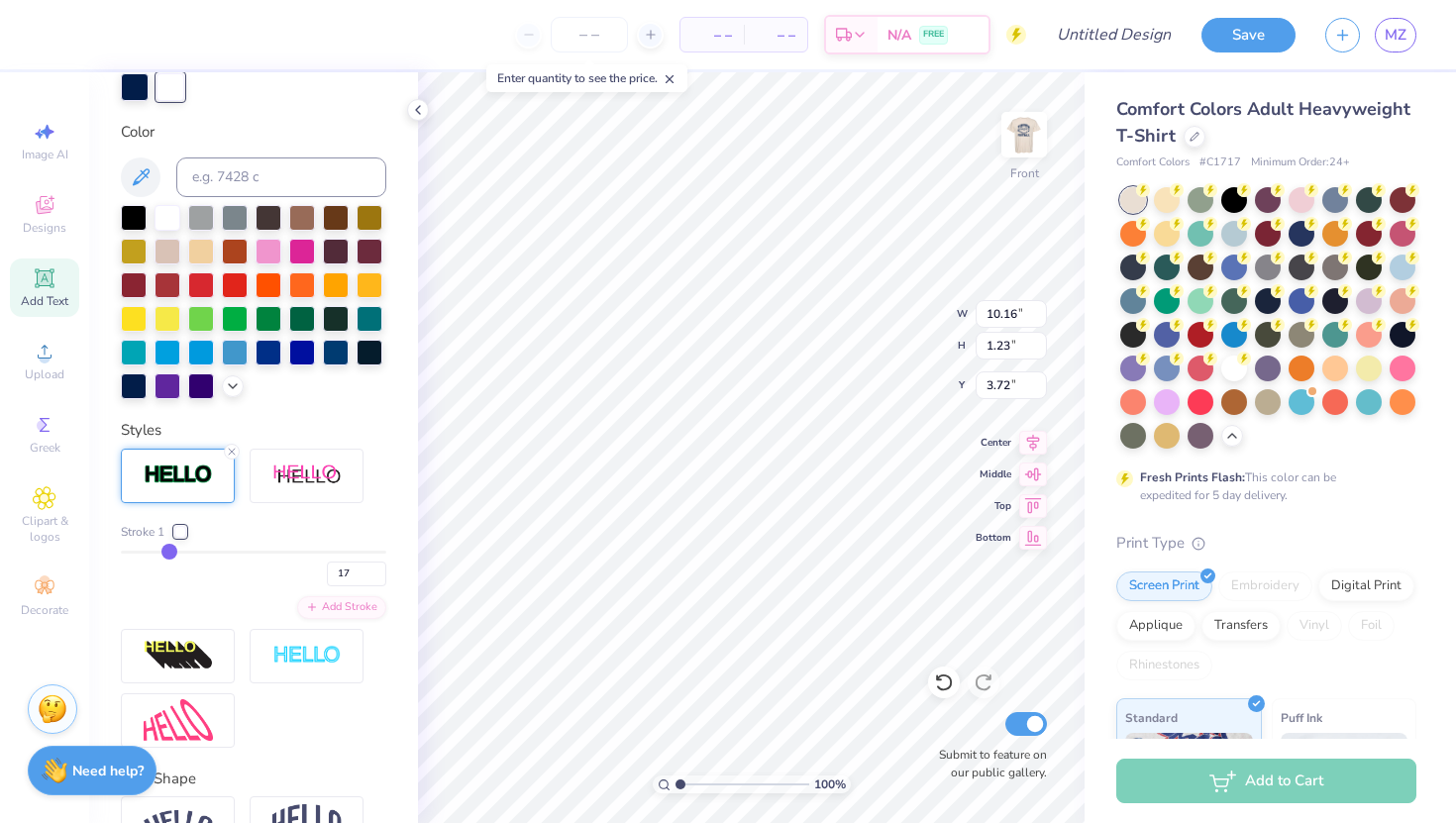 type on "18" 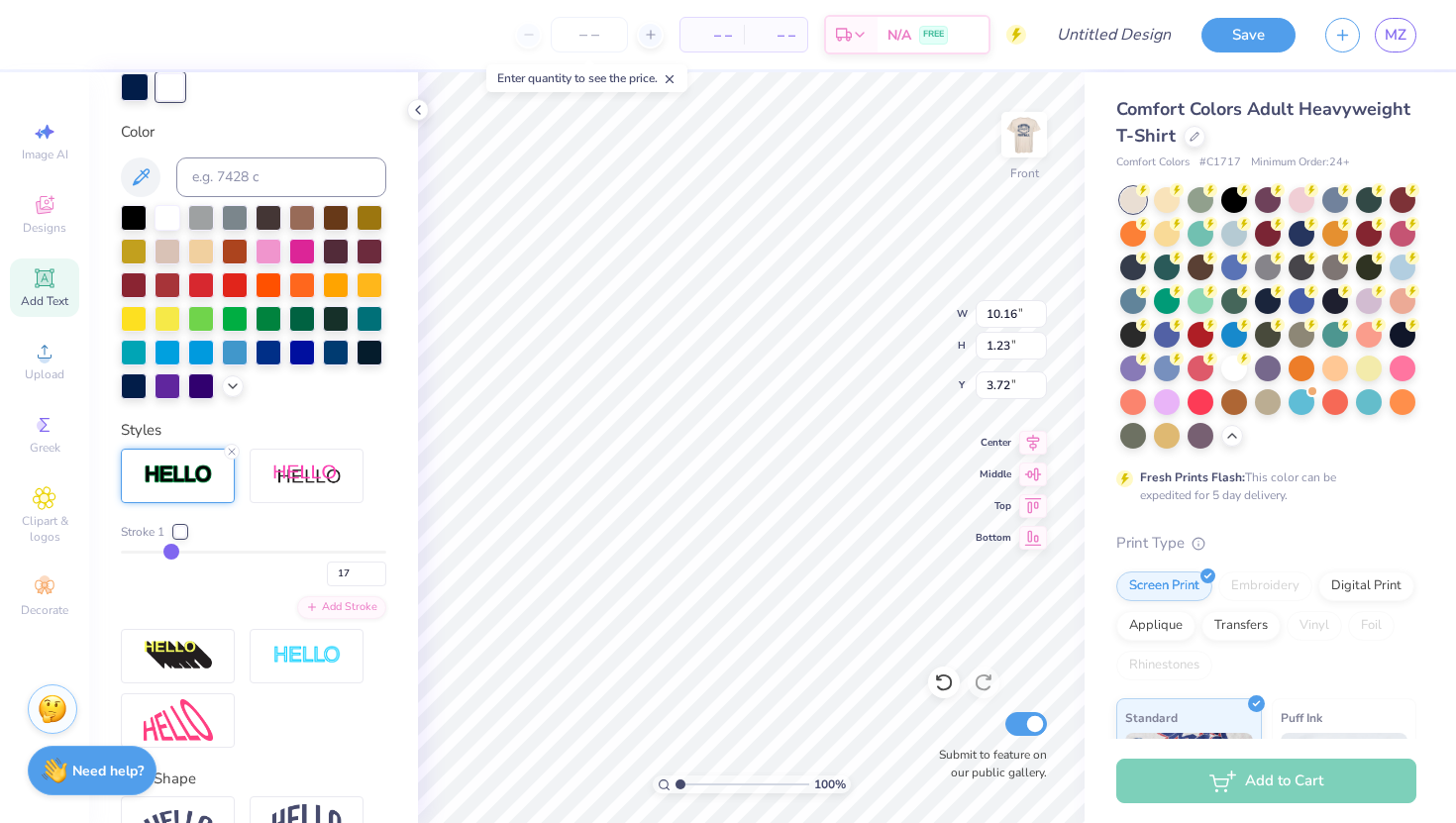 type on "18" 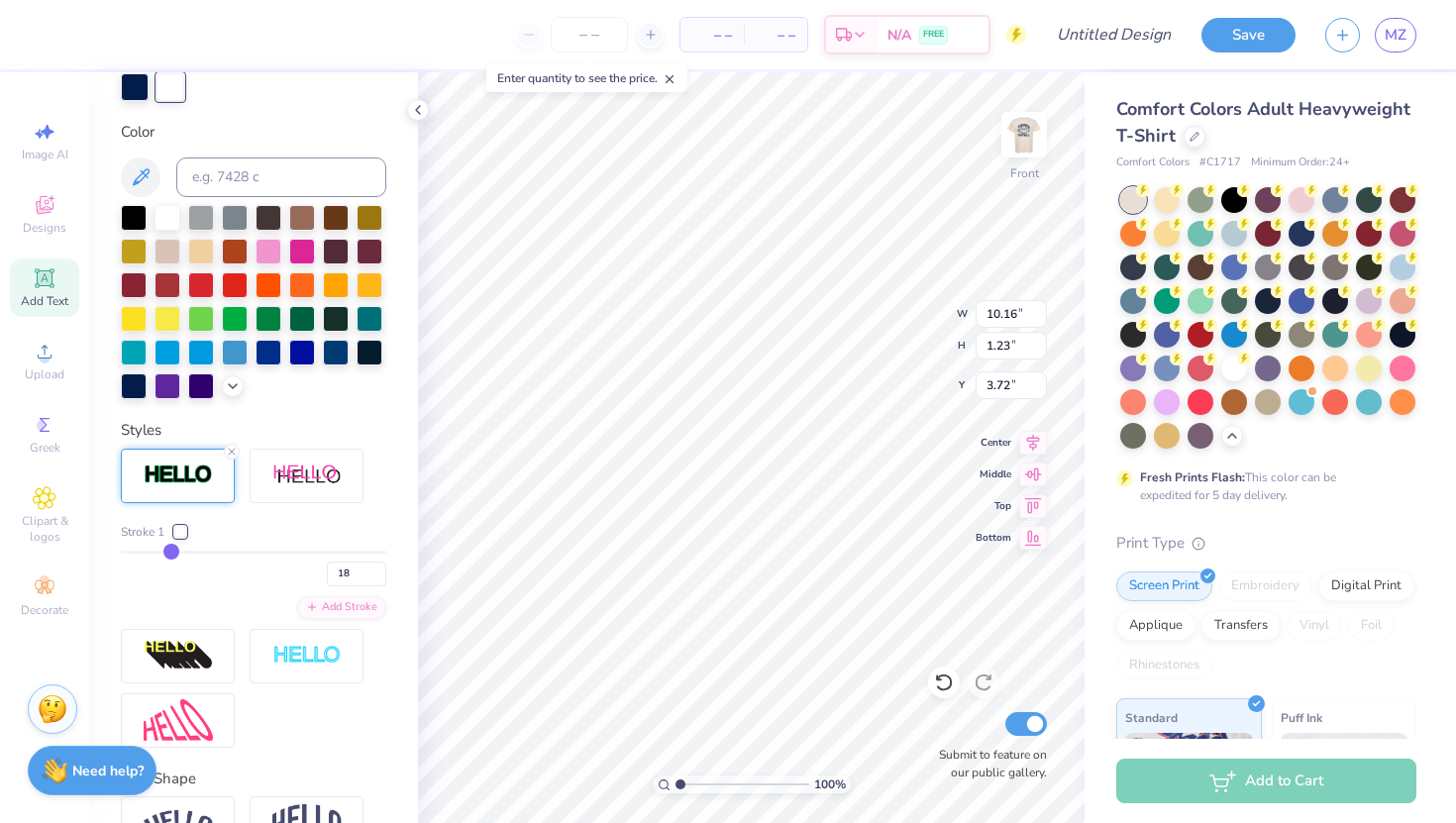 type on "19" 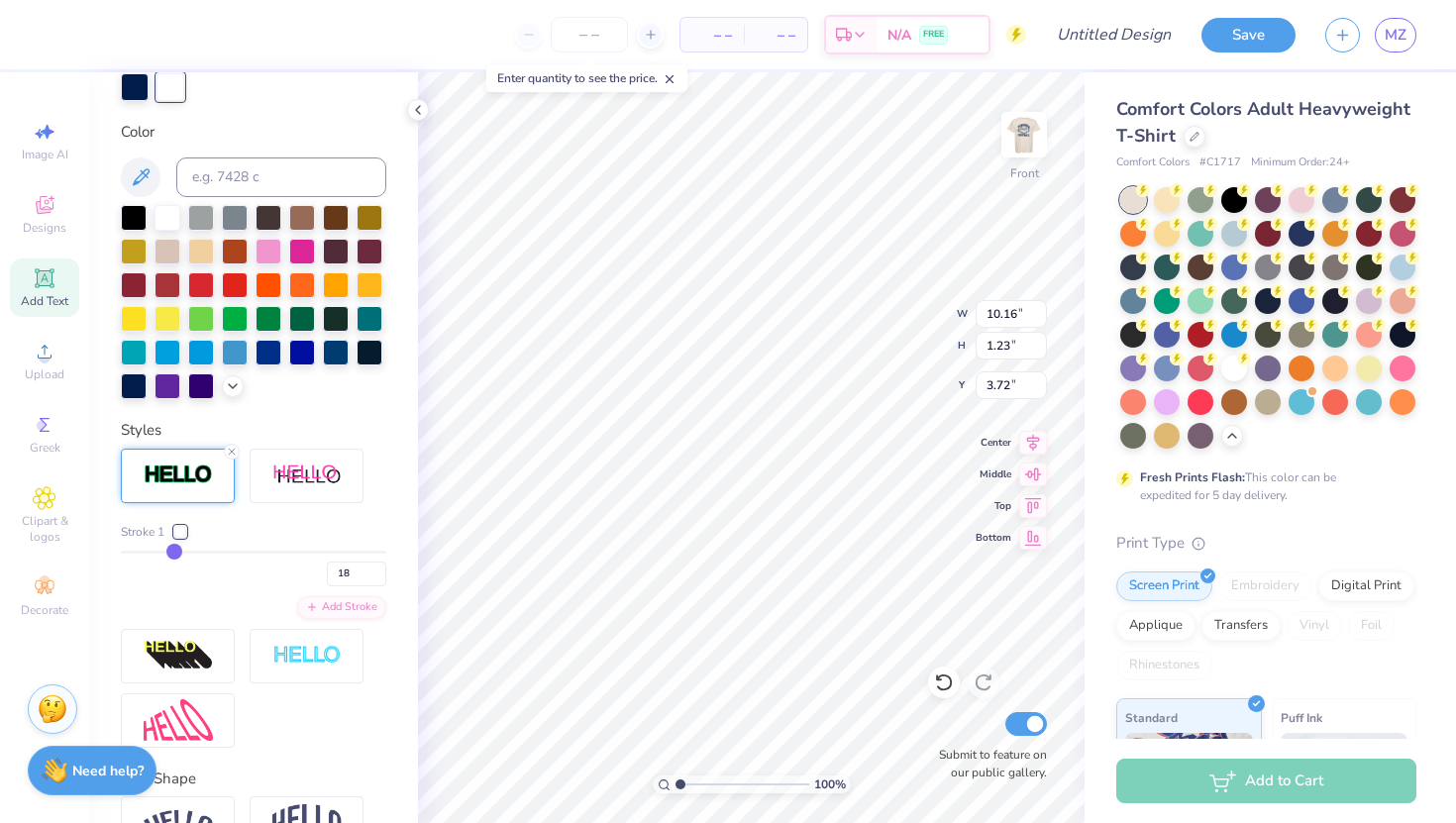 type on "19" 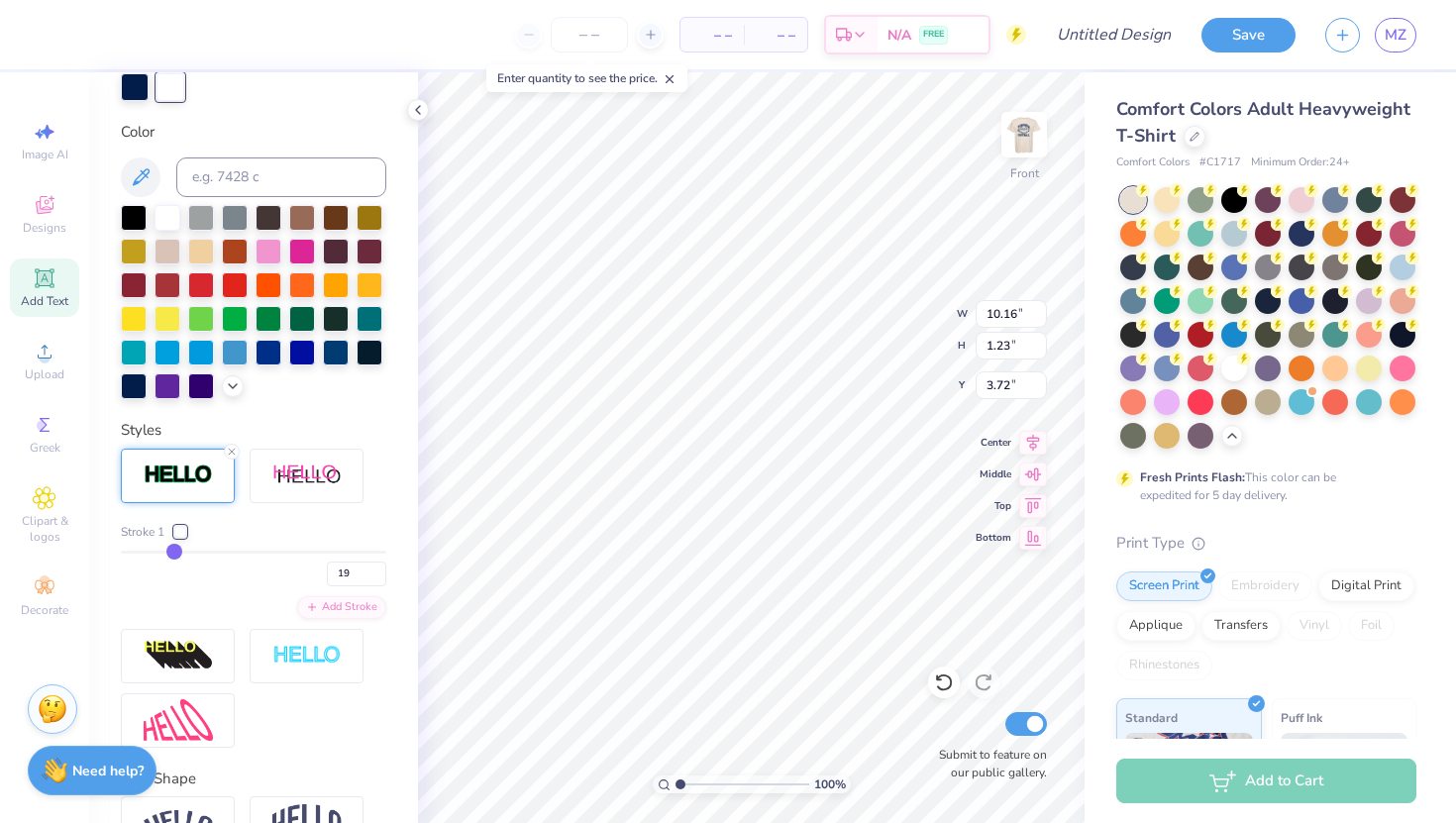 type on "20" 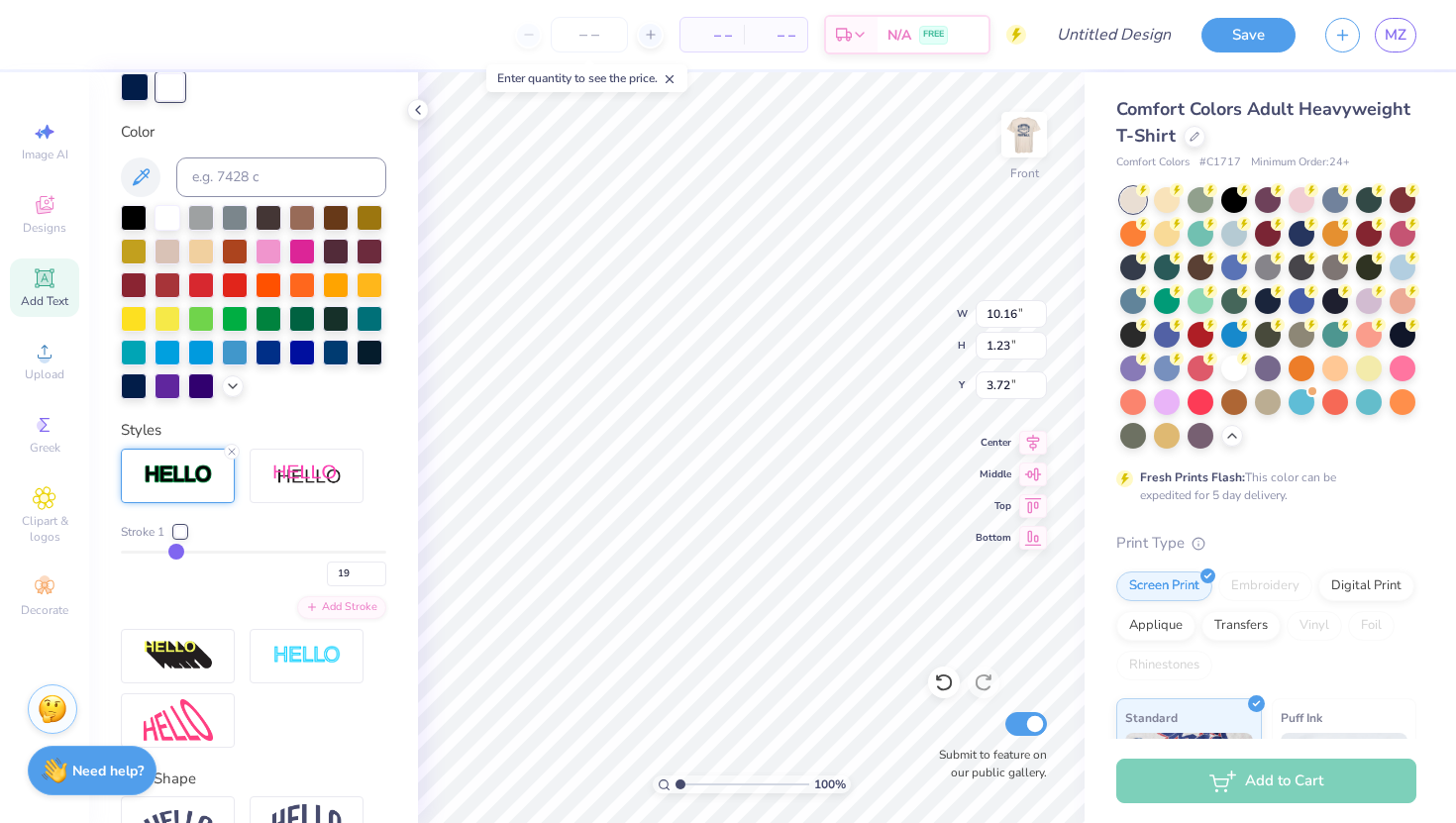 type on "20" 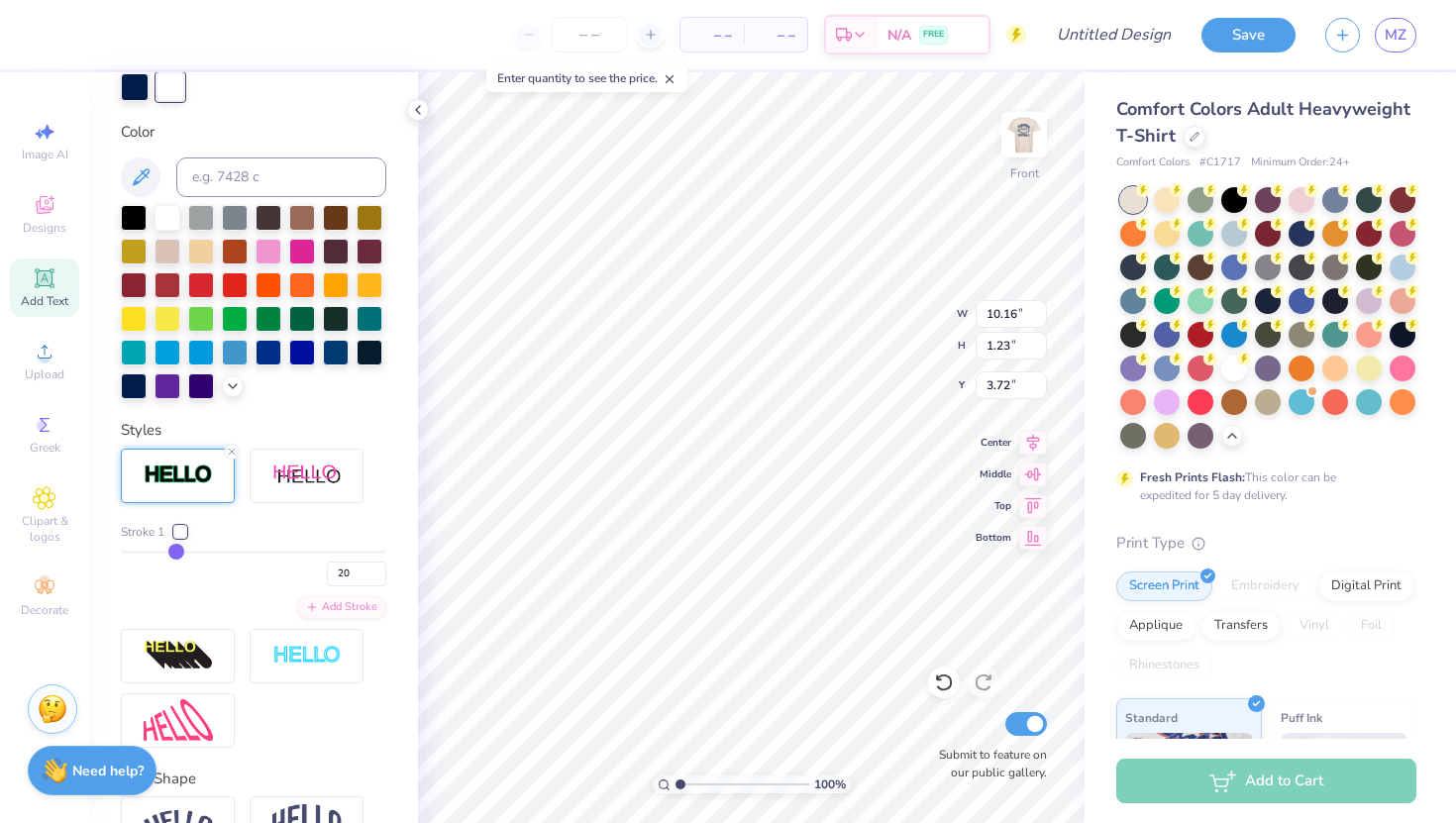 type on "21" 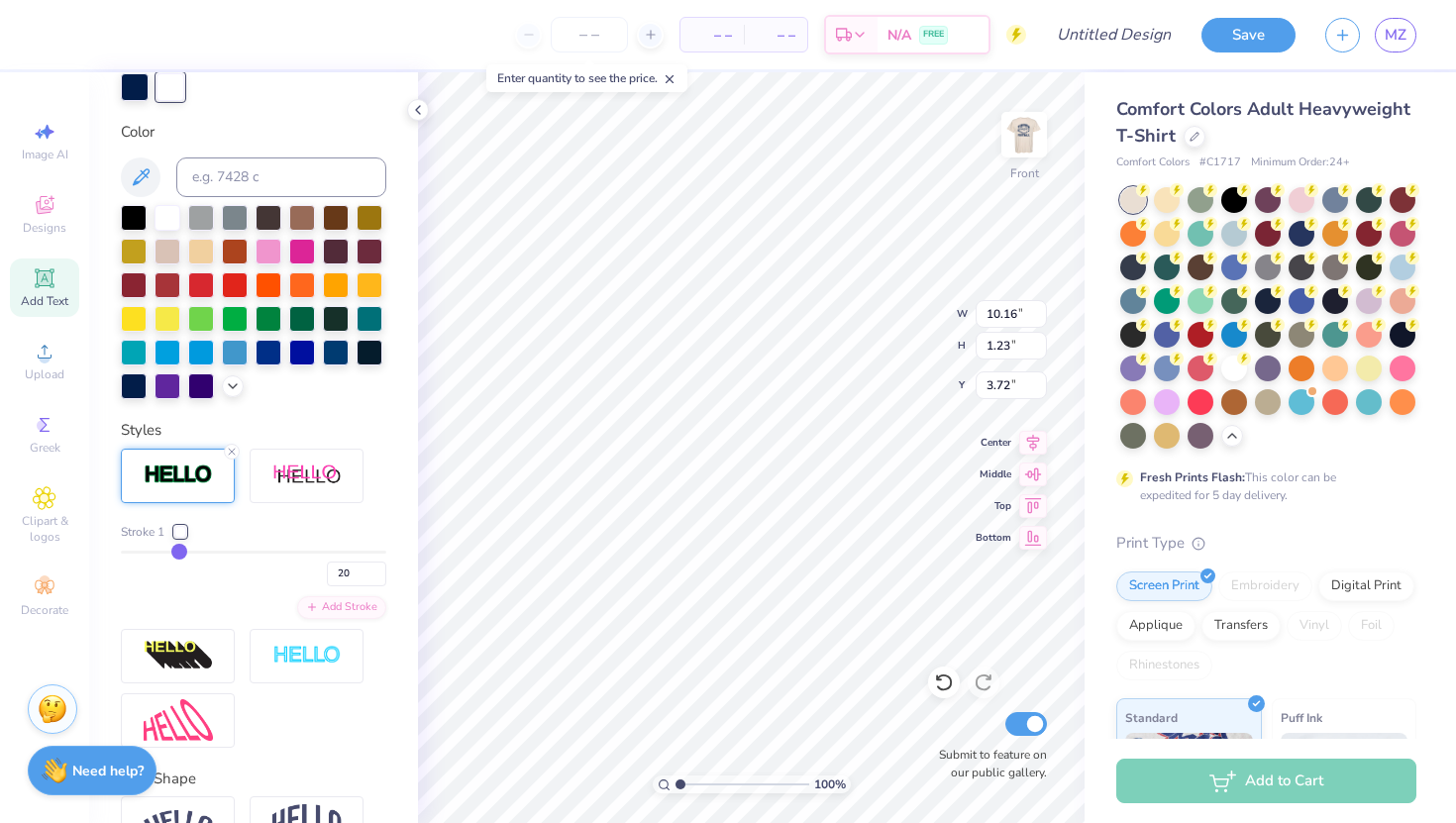 type on "21" 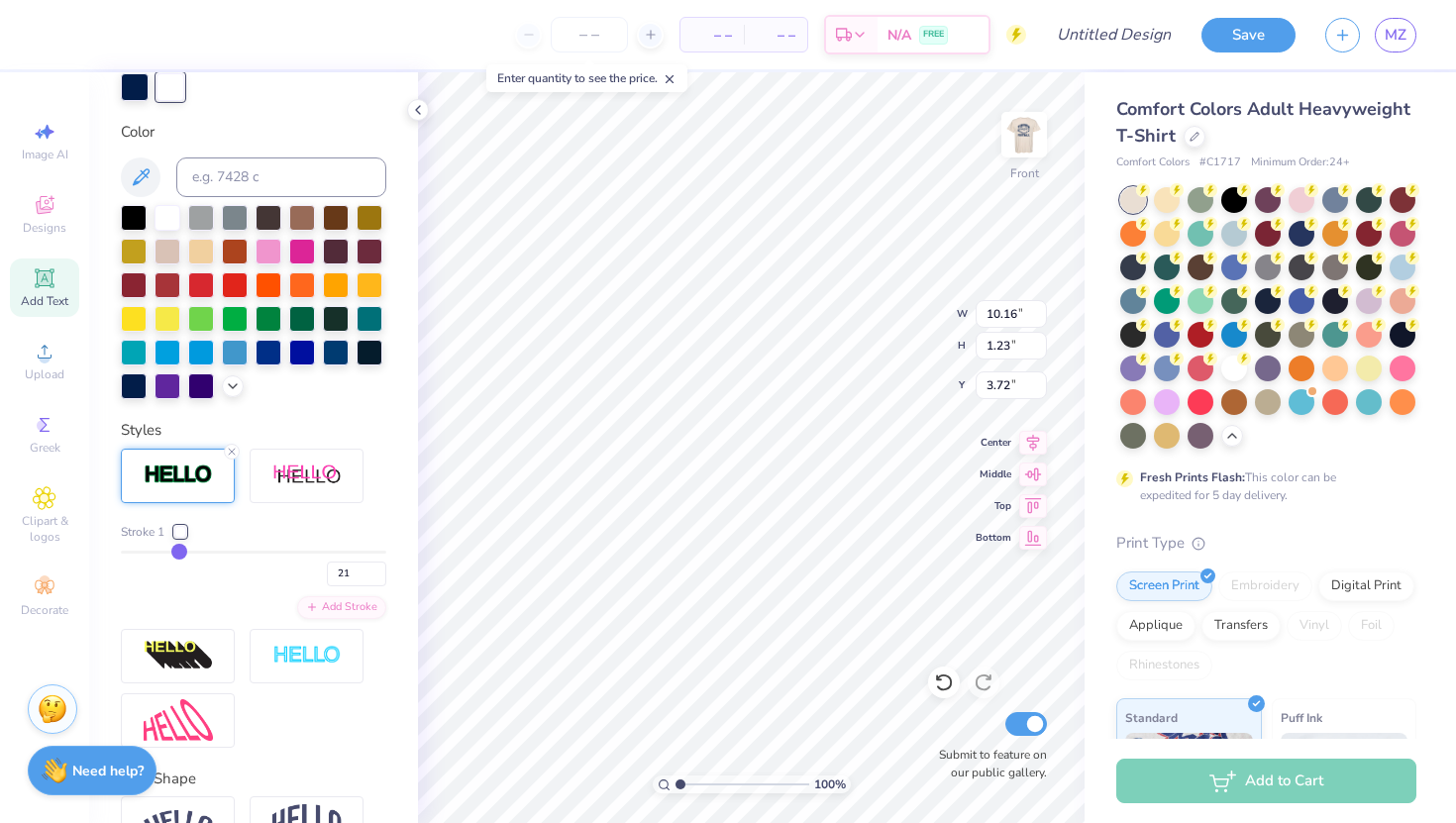 type on "22" 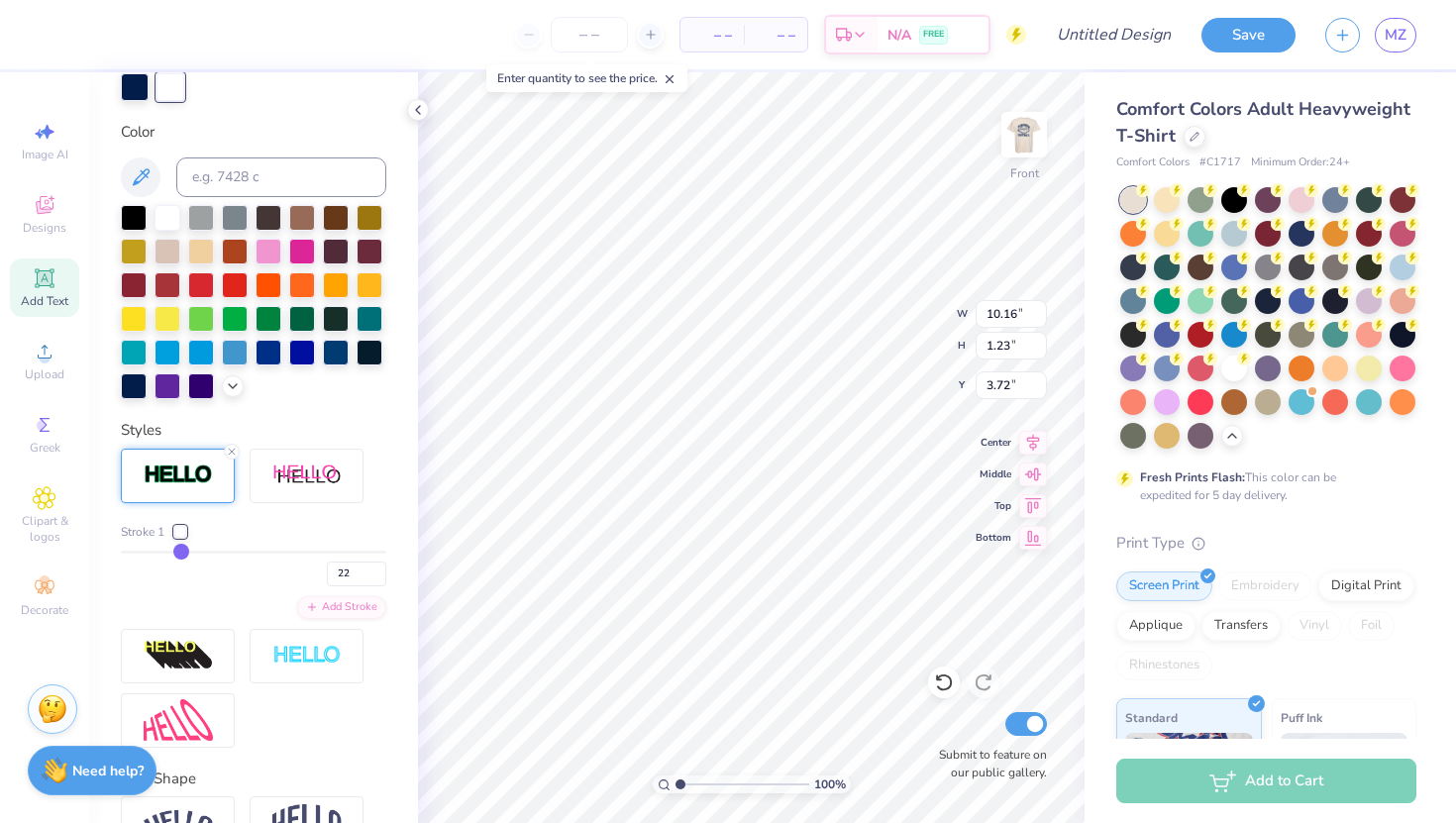 type on "23" 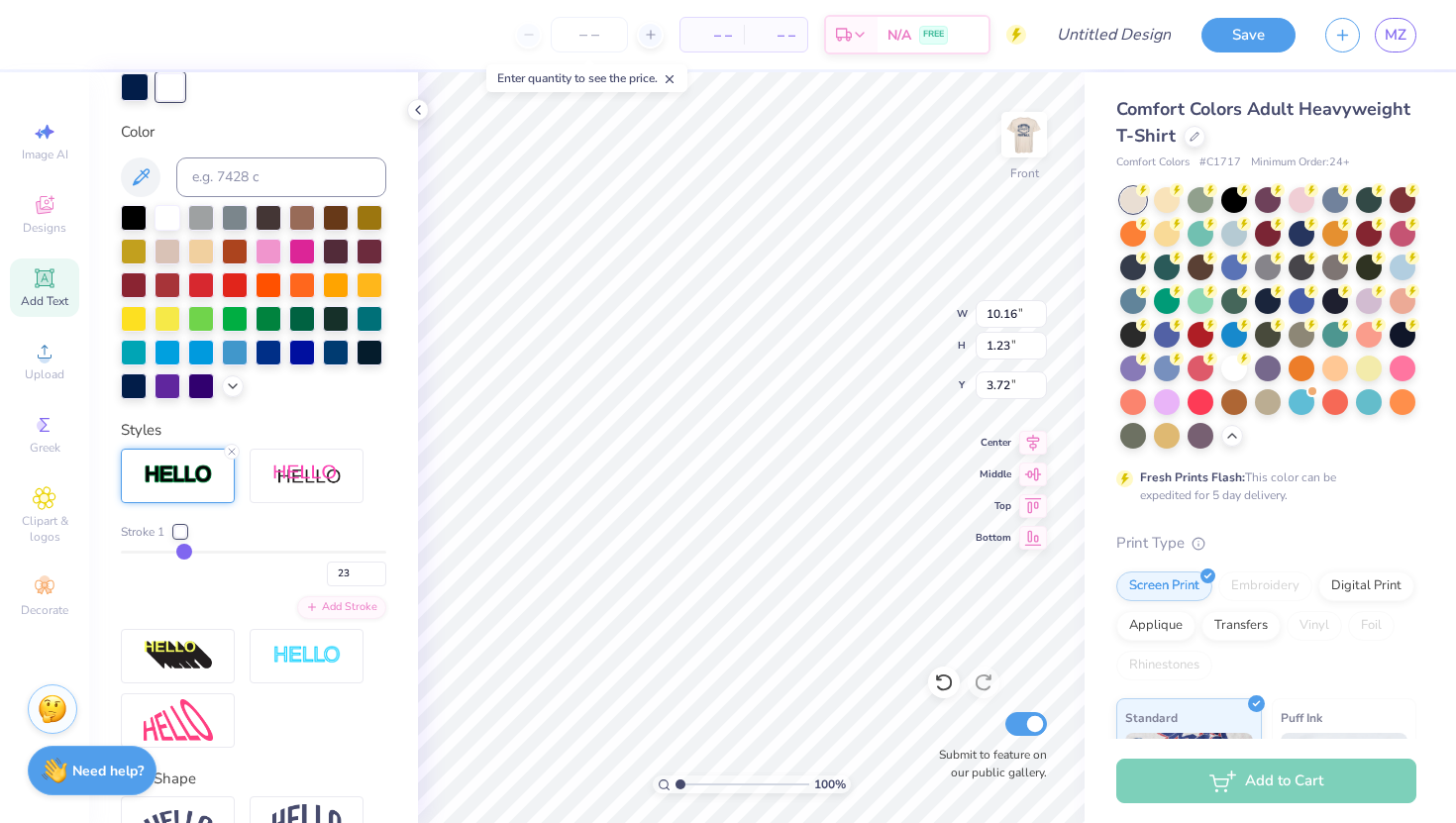 type on "24" 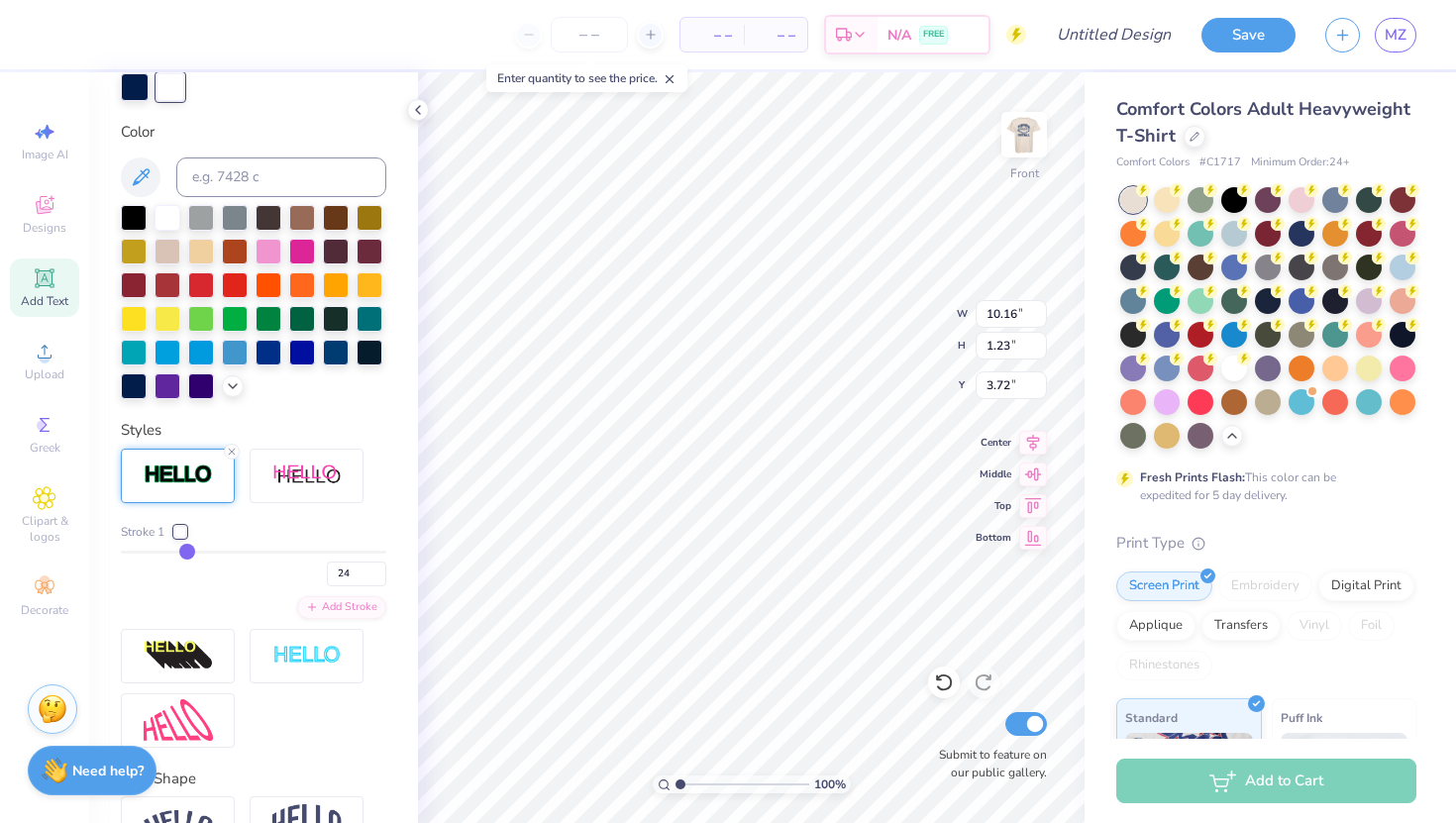 type on "25" 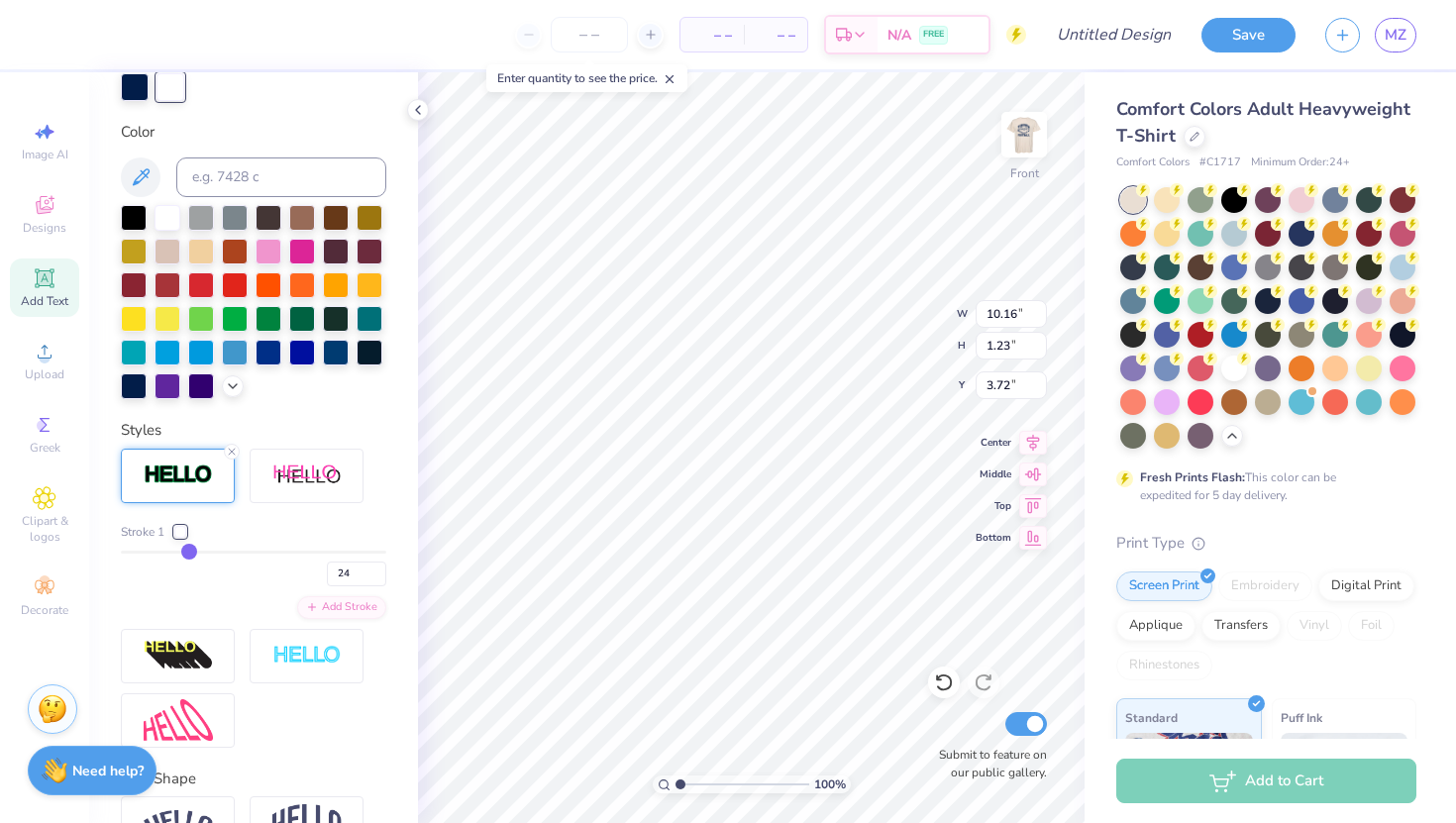 type on "25" 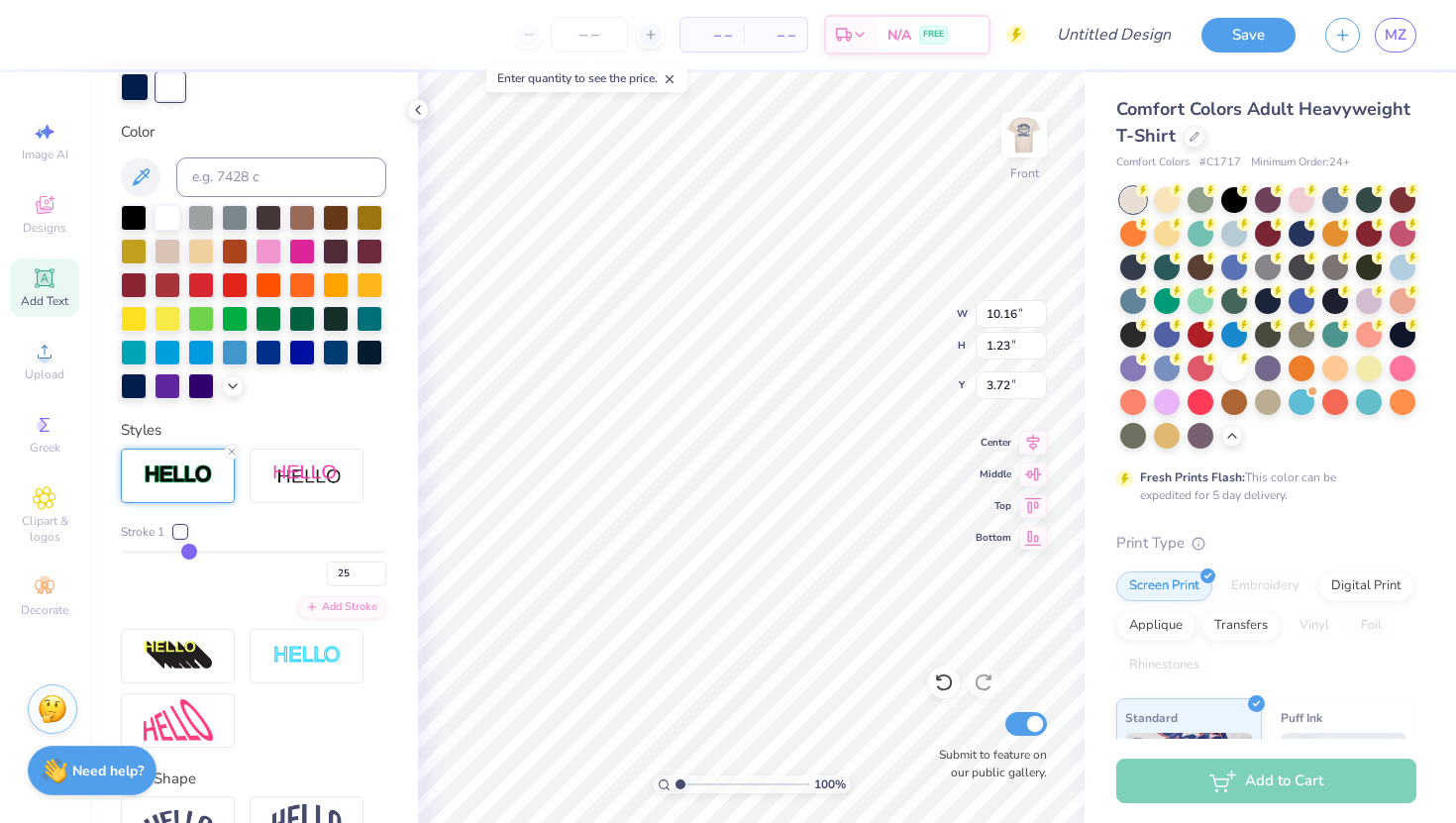 type on "26" 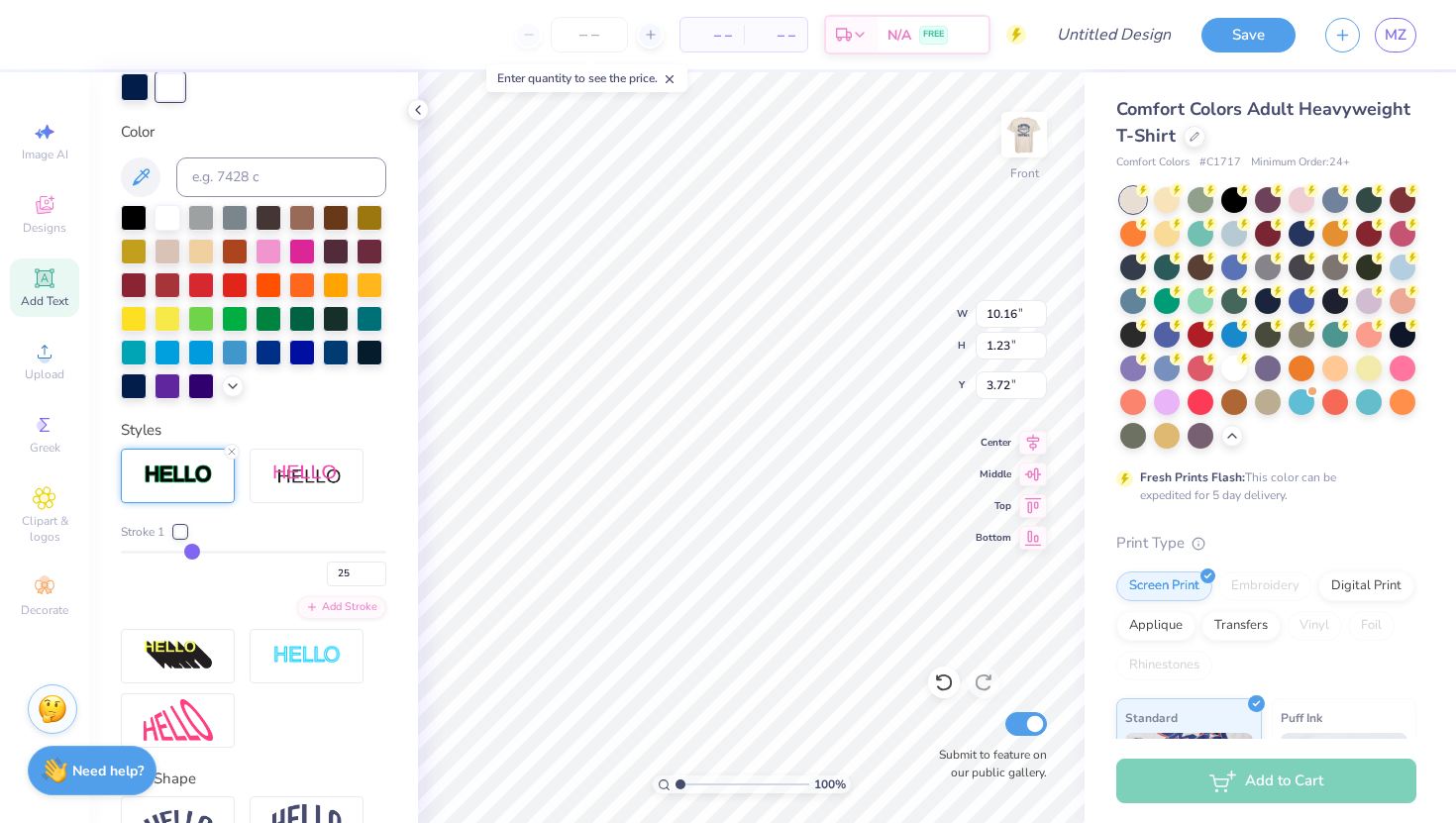 type on "26" 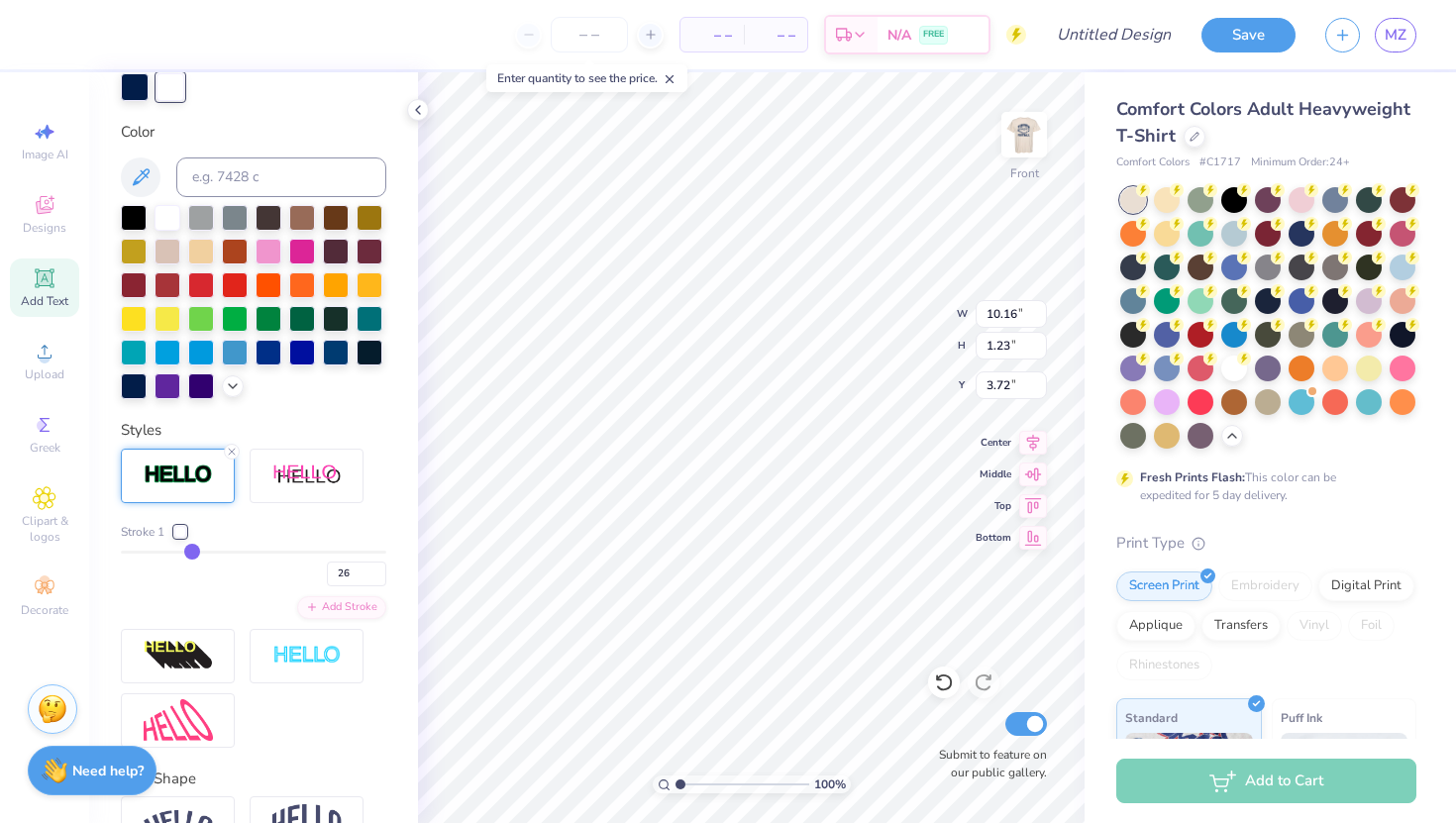 type on "27" 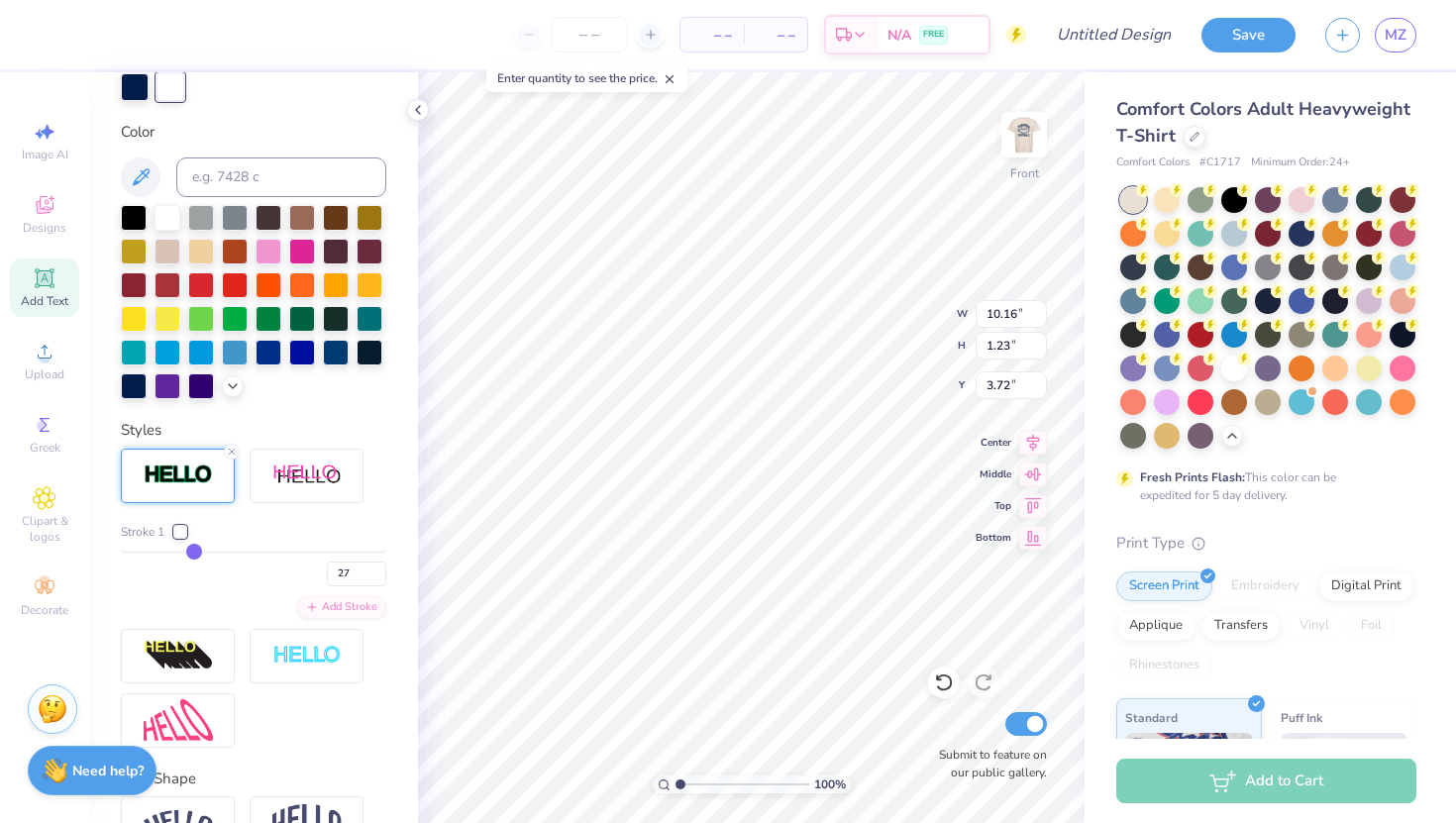 type on "28" 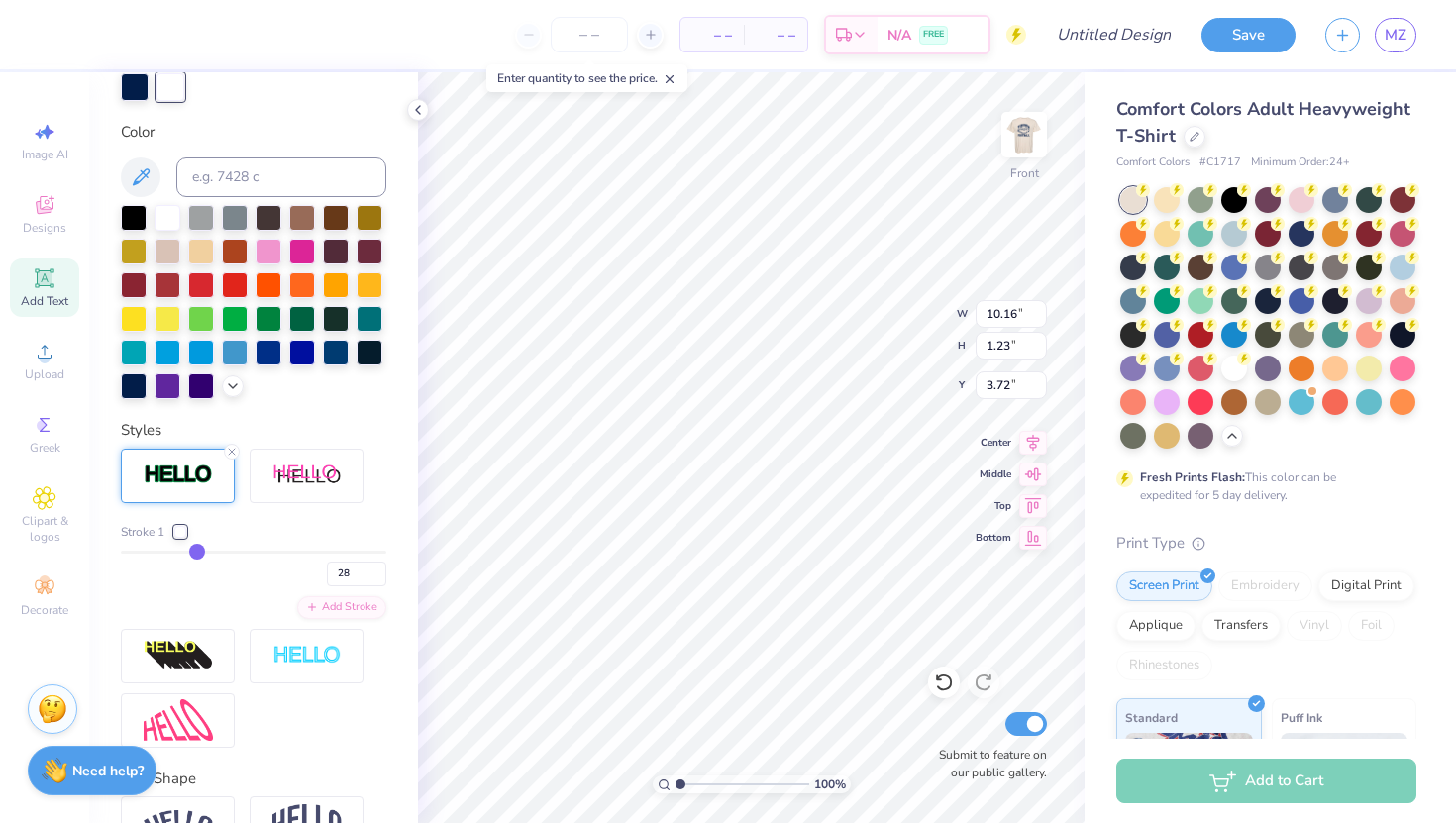 type on "29" 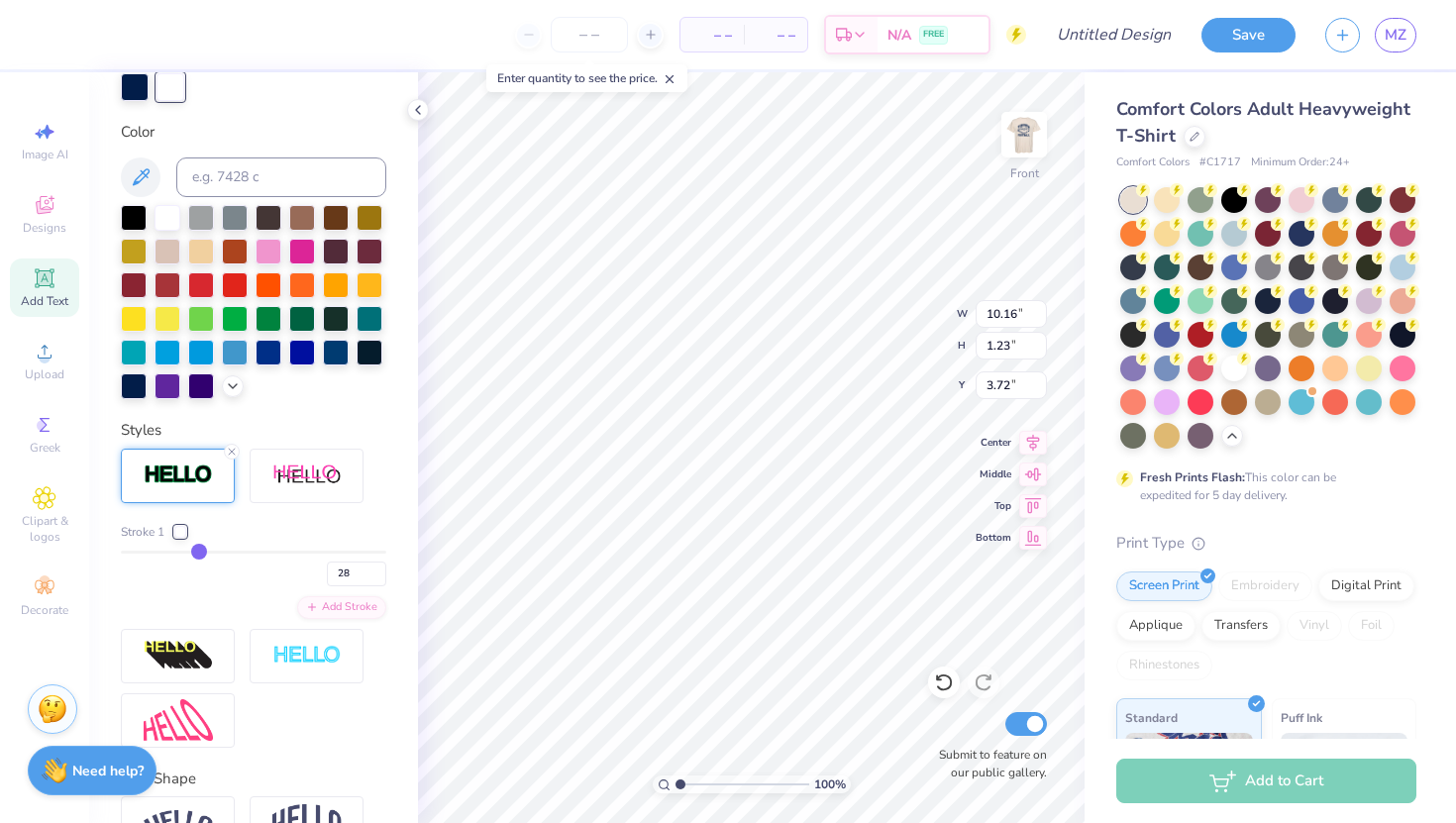 type on "29" 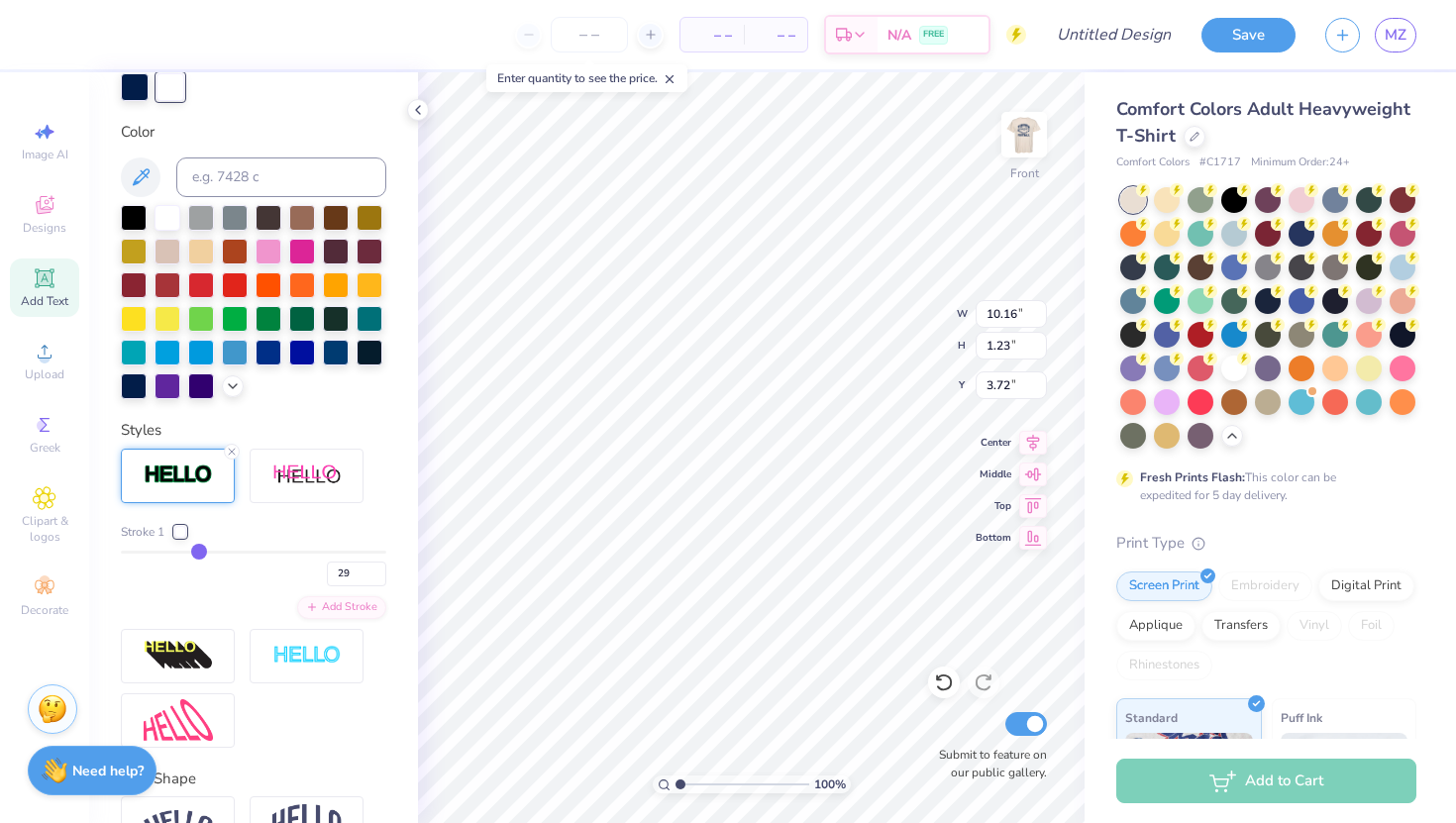 type on "30" 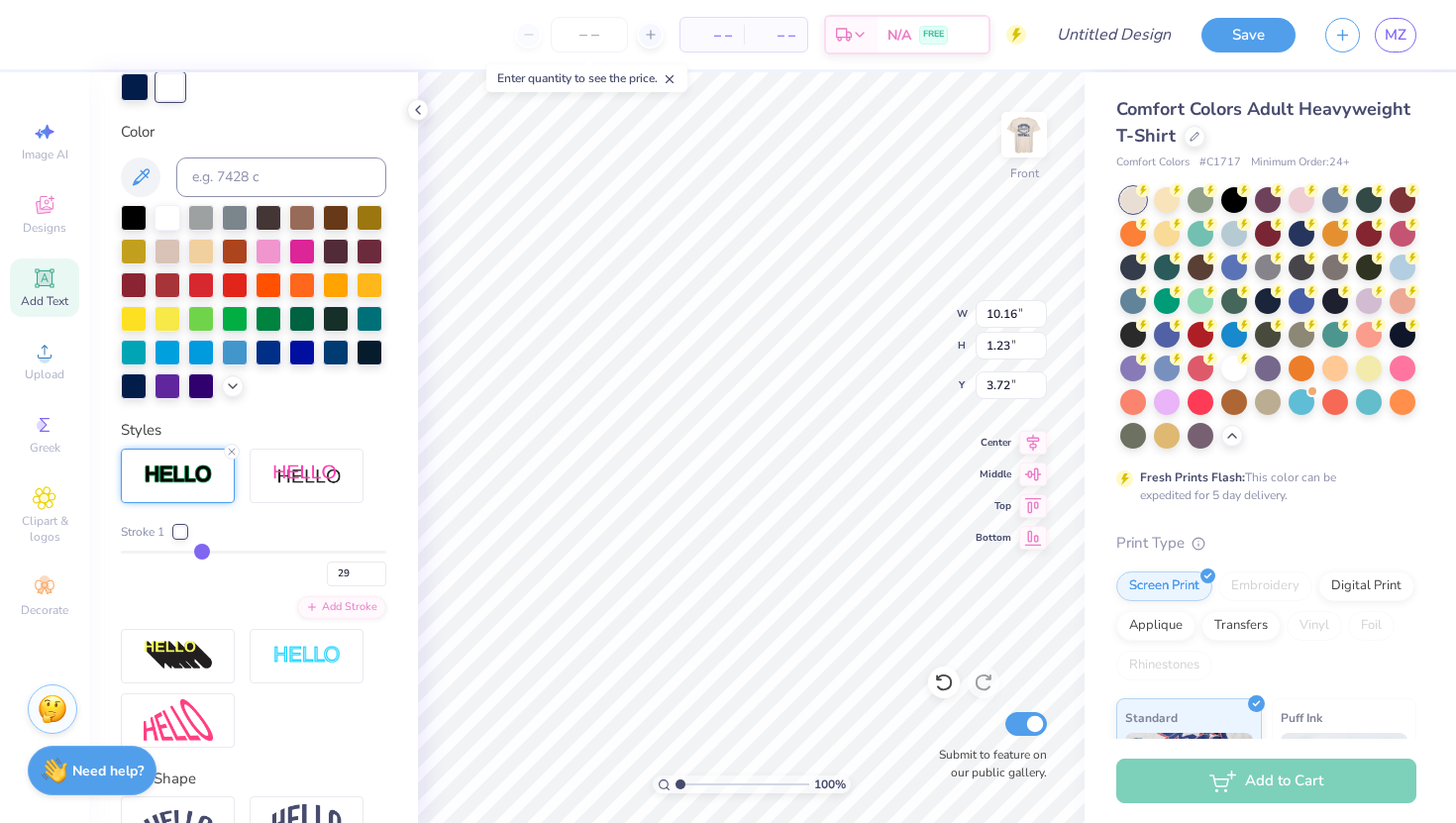 type on "30" 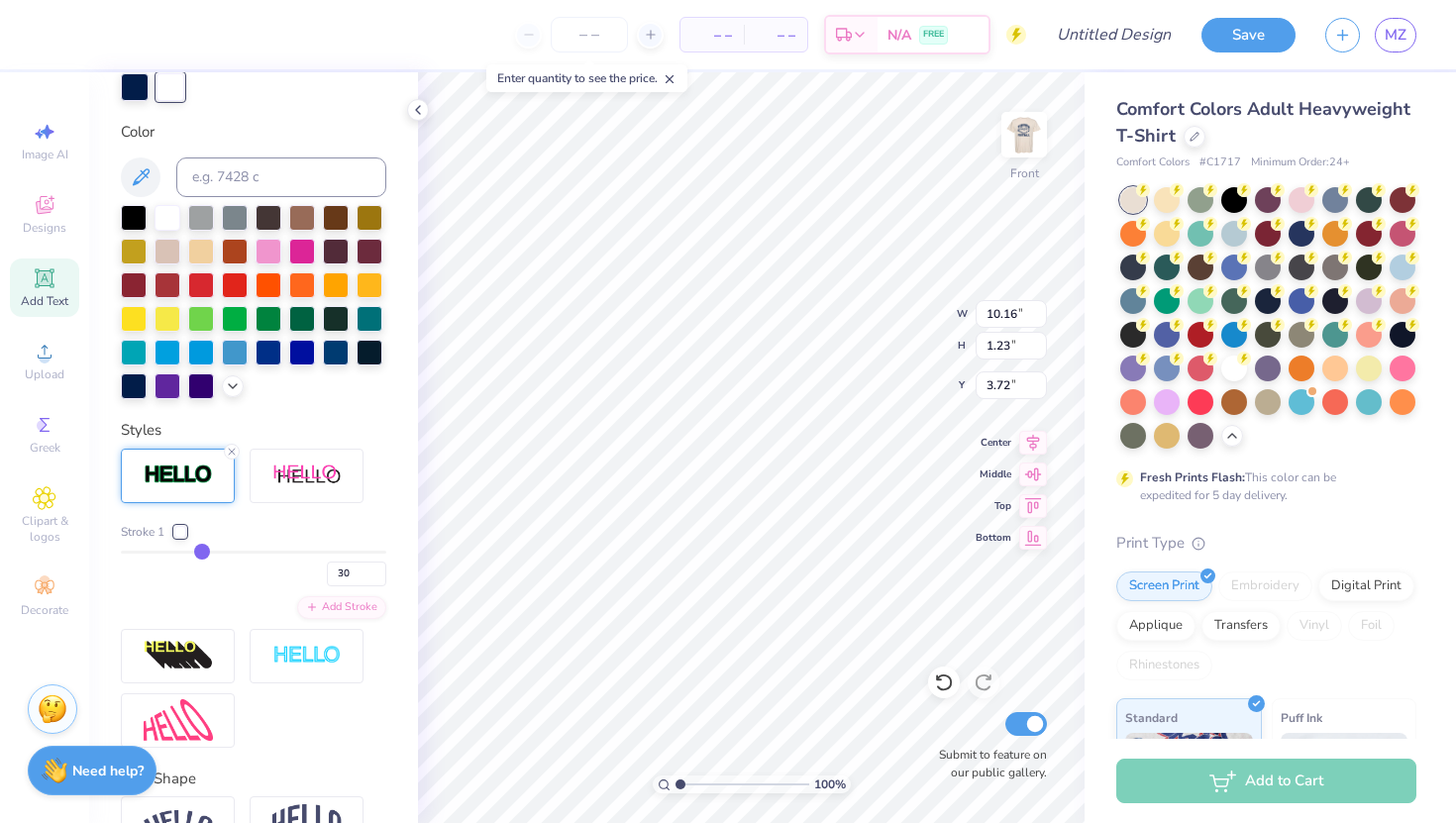 type on "31" 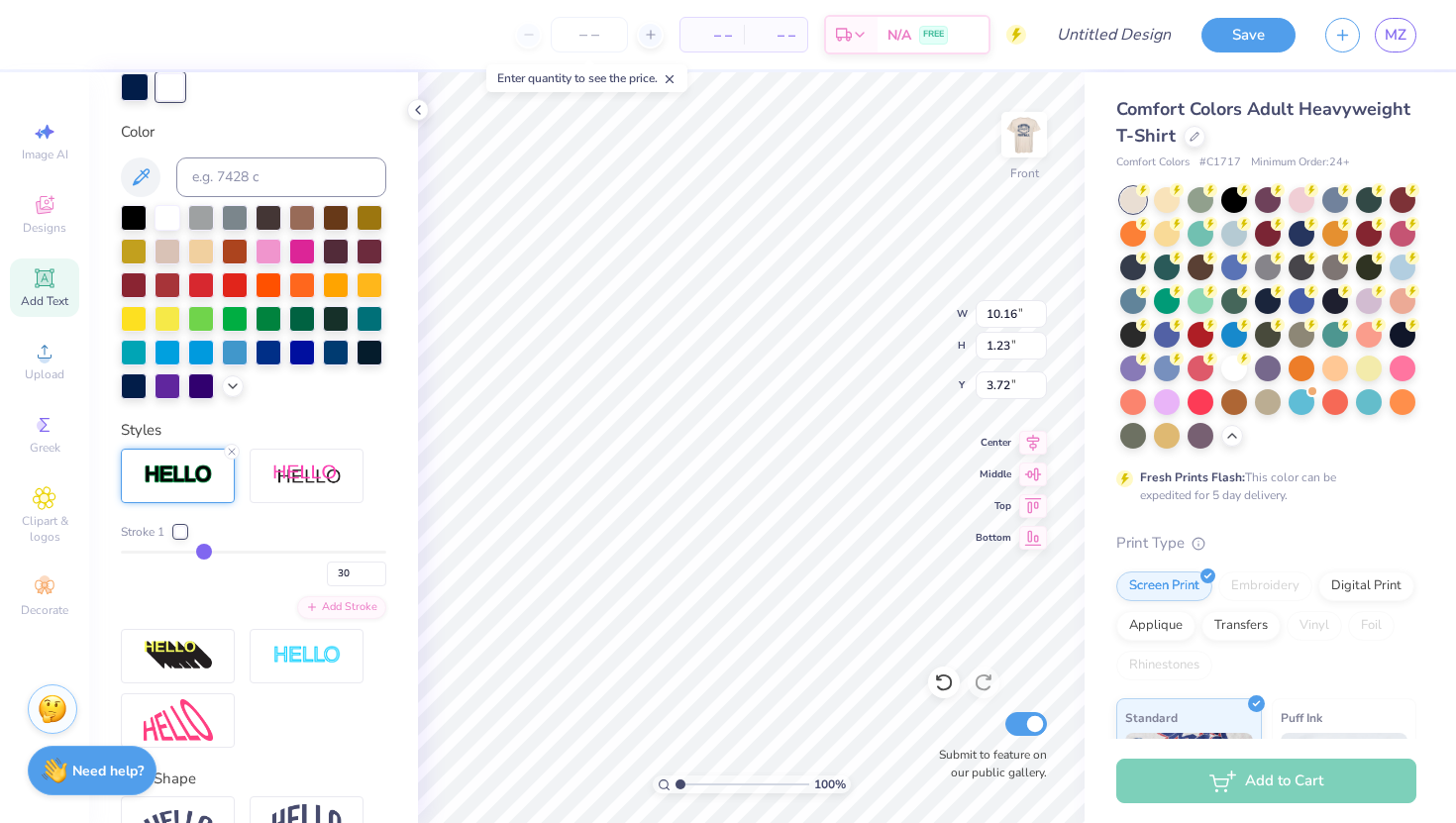 type on "31" 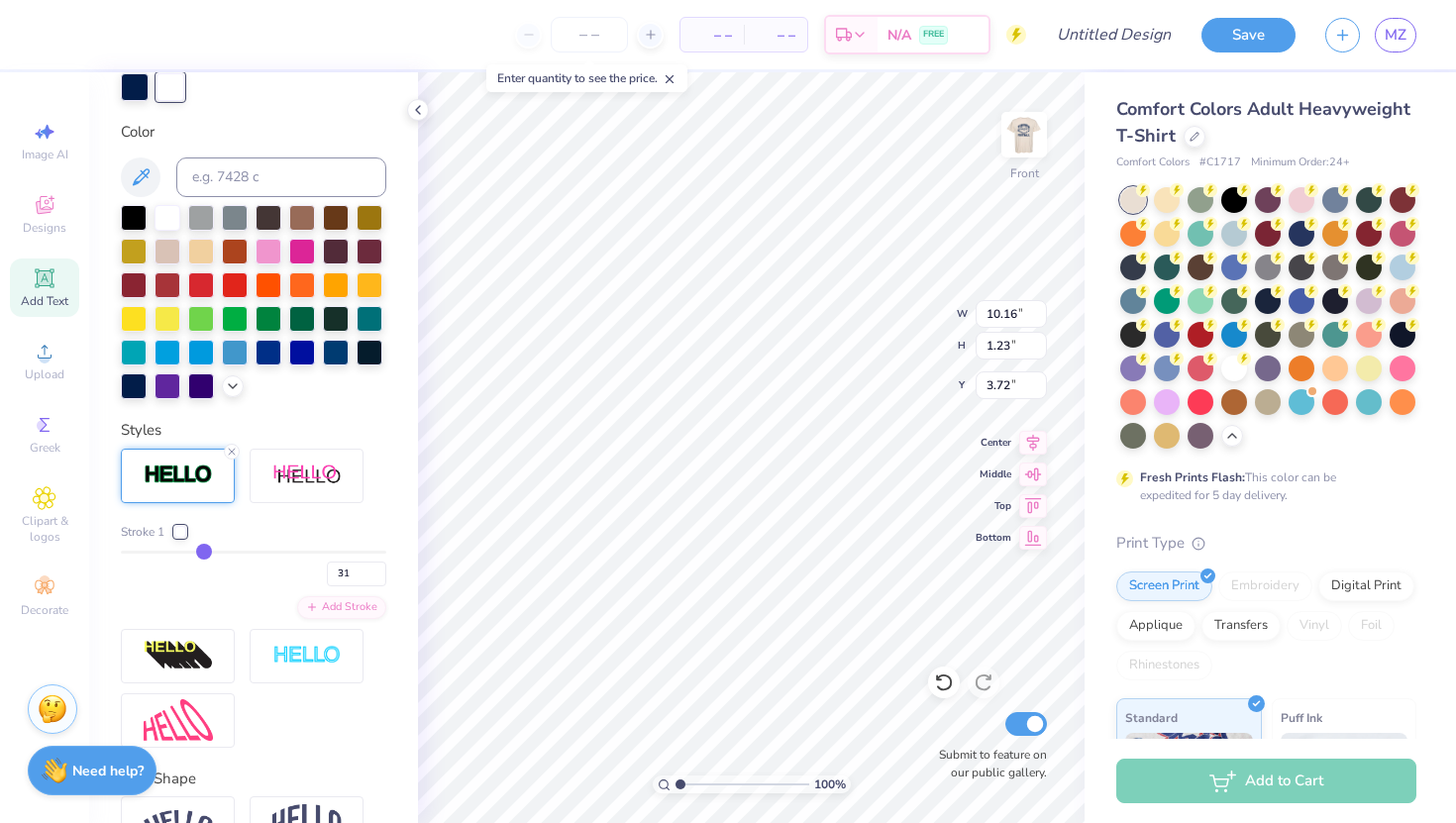 type on "32" 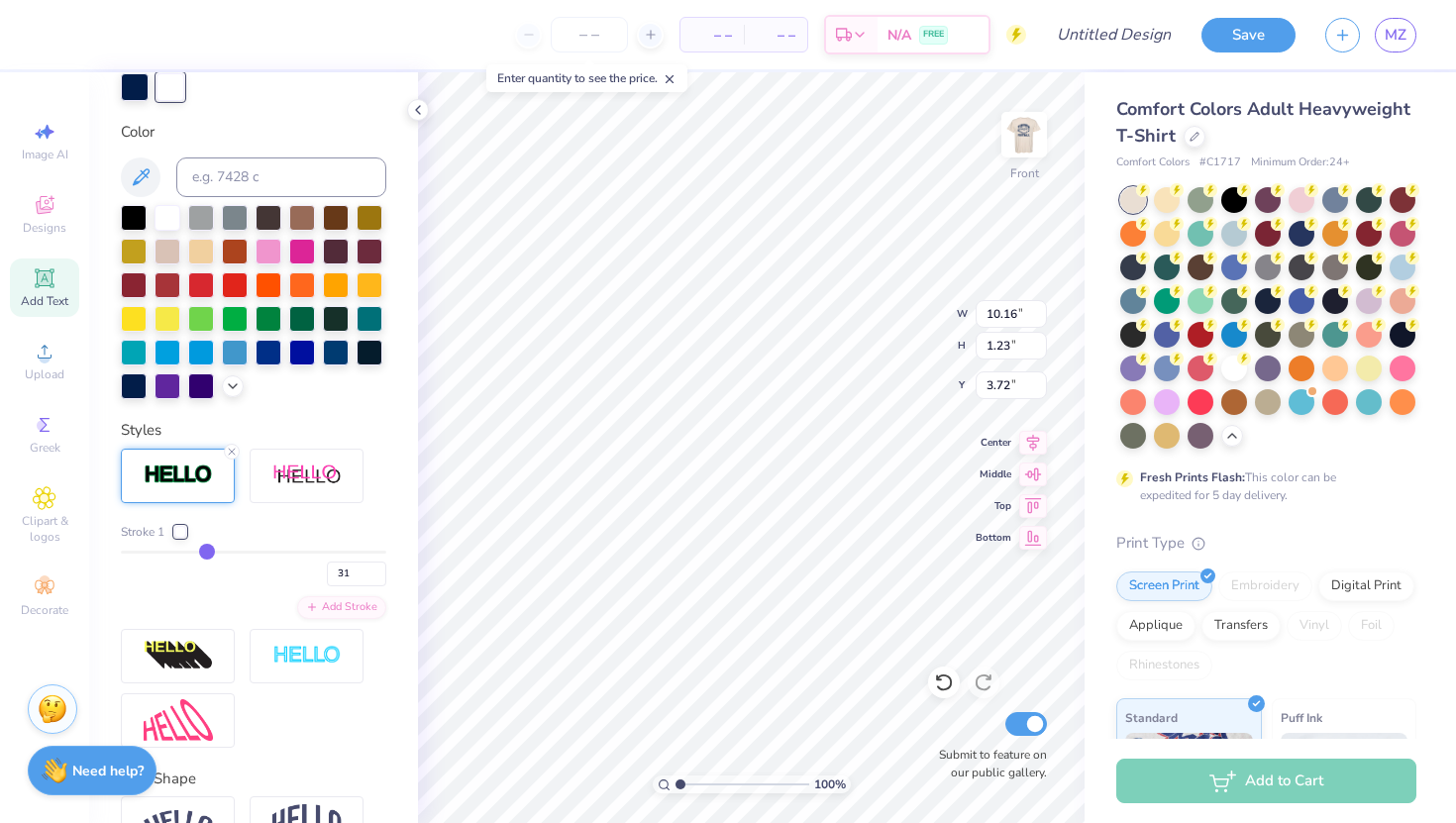type on "32" 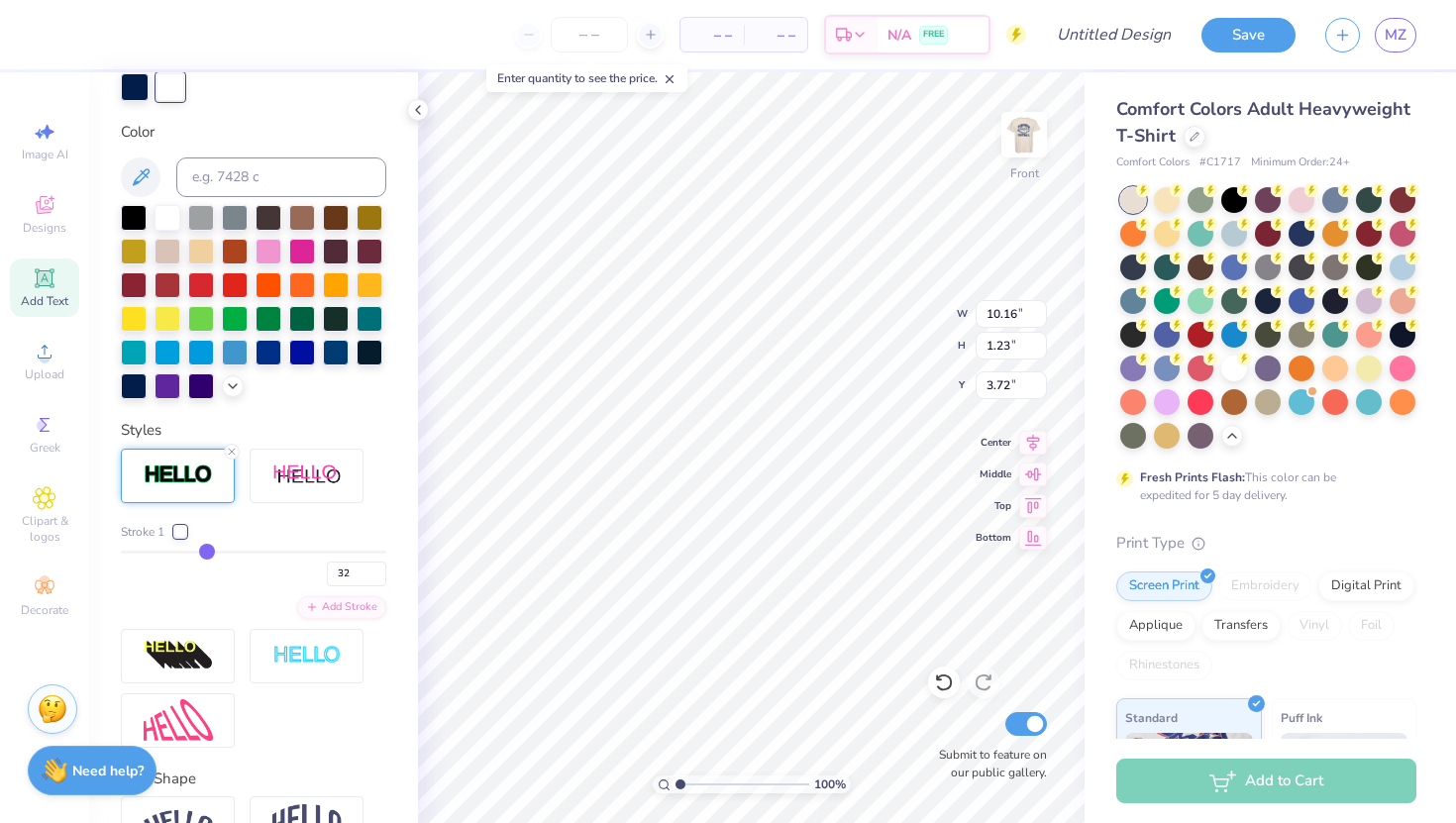type on "33" 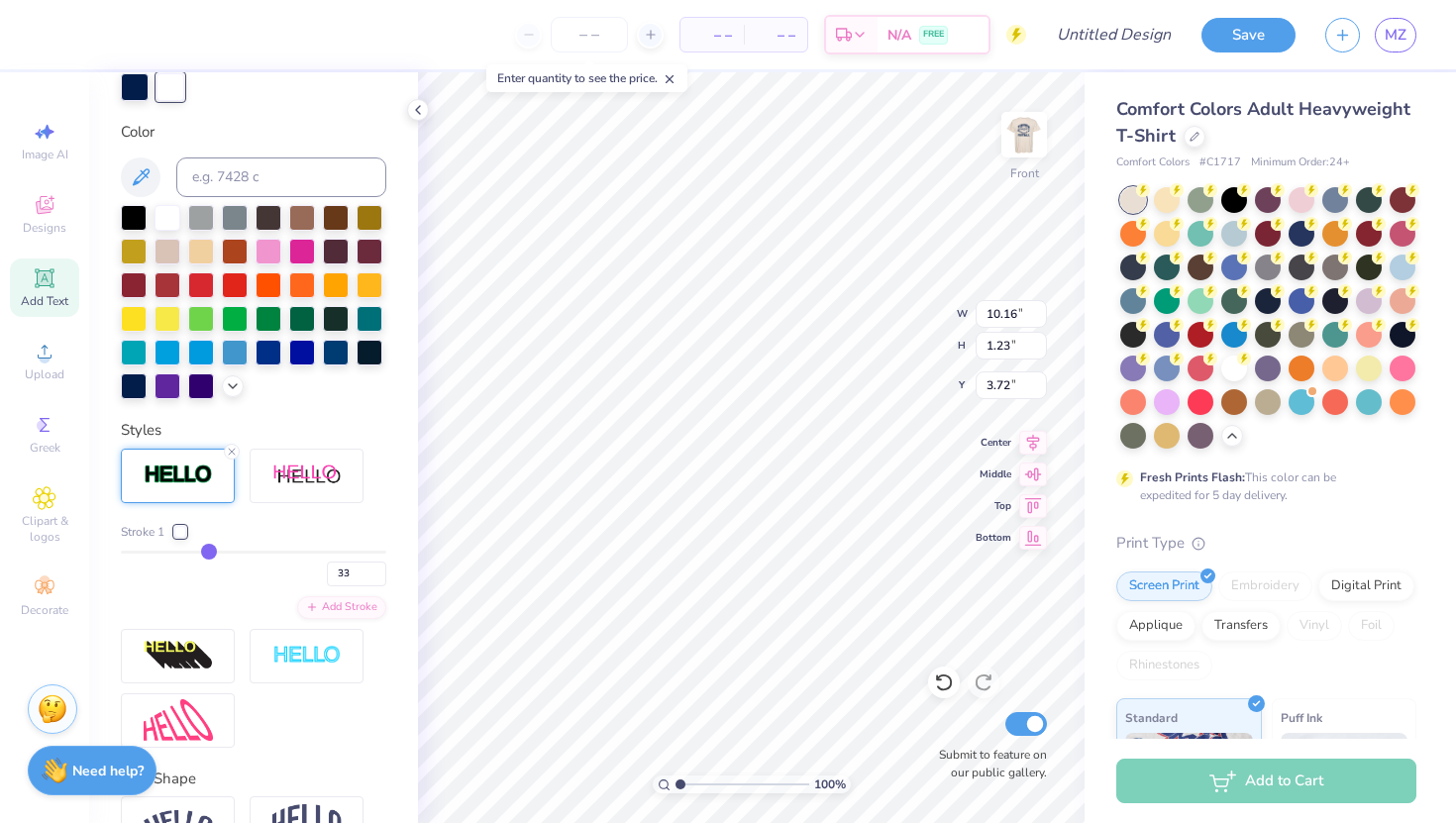 type on "34" 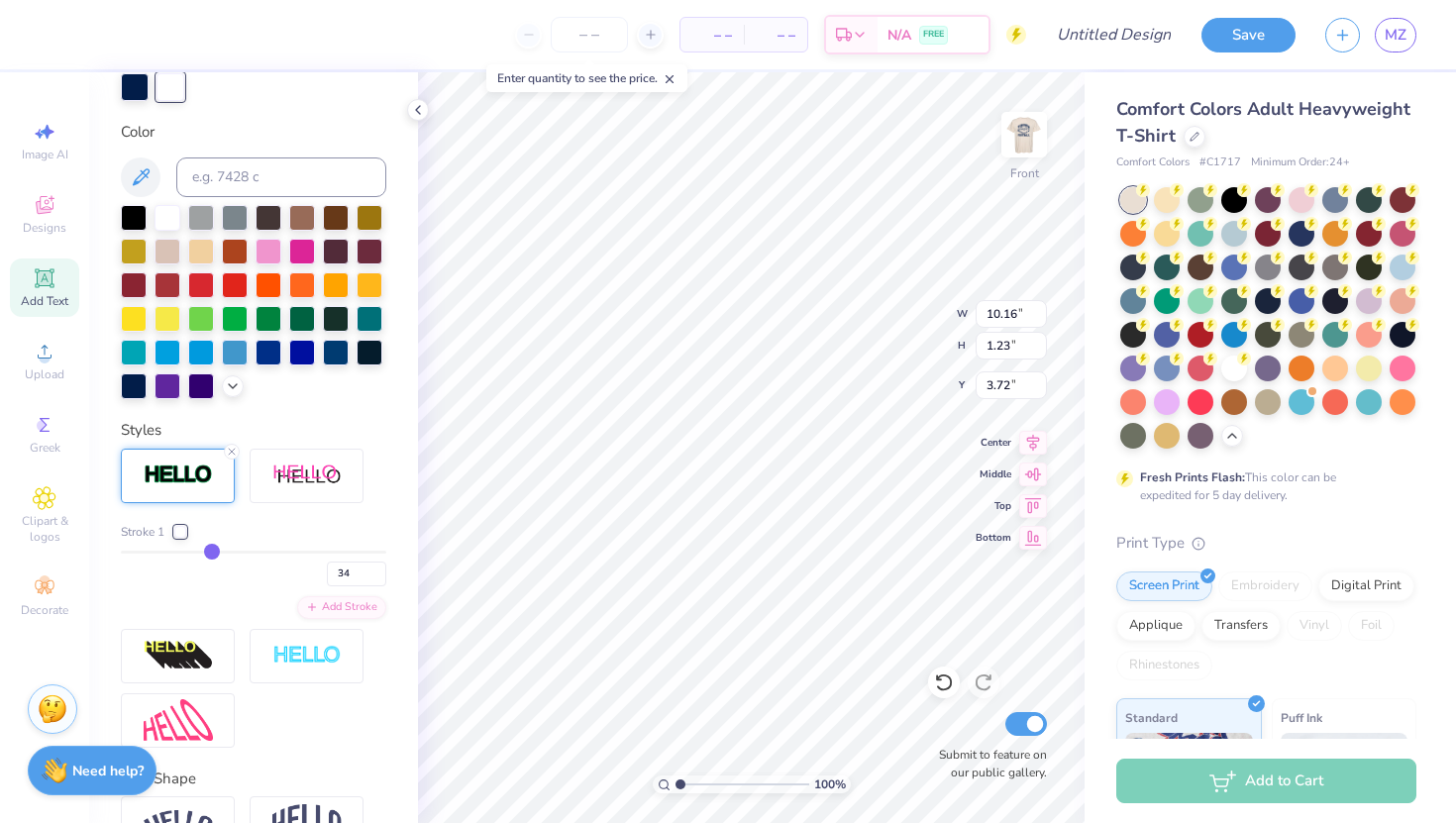 type on "35" 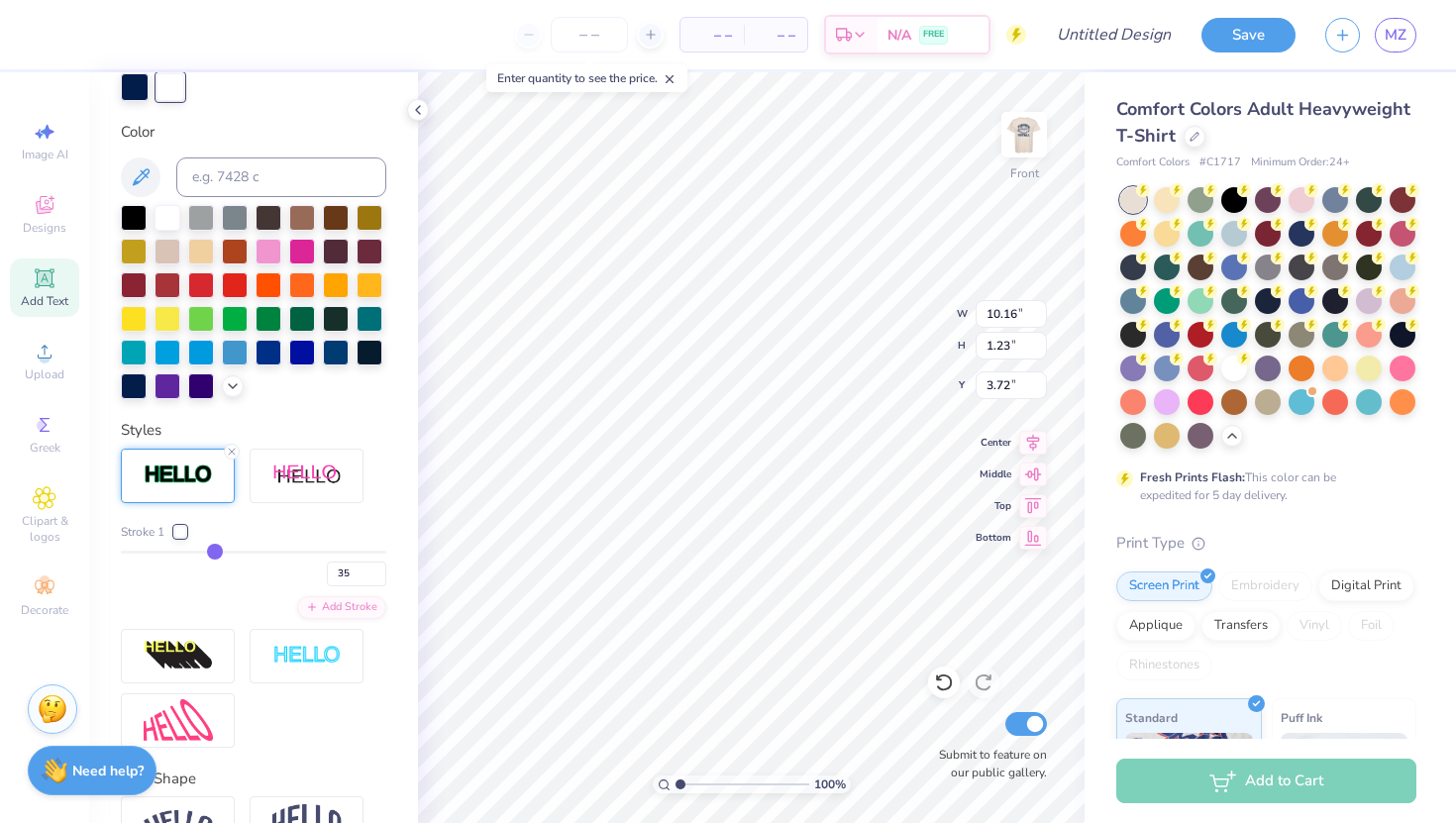 type on "36" 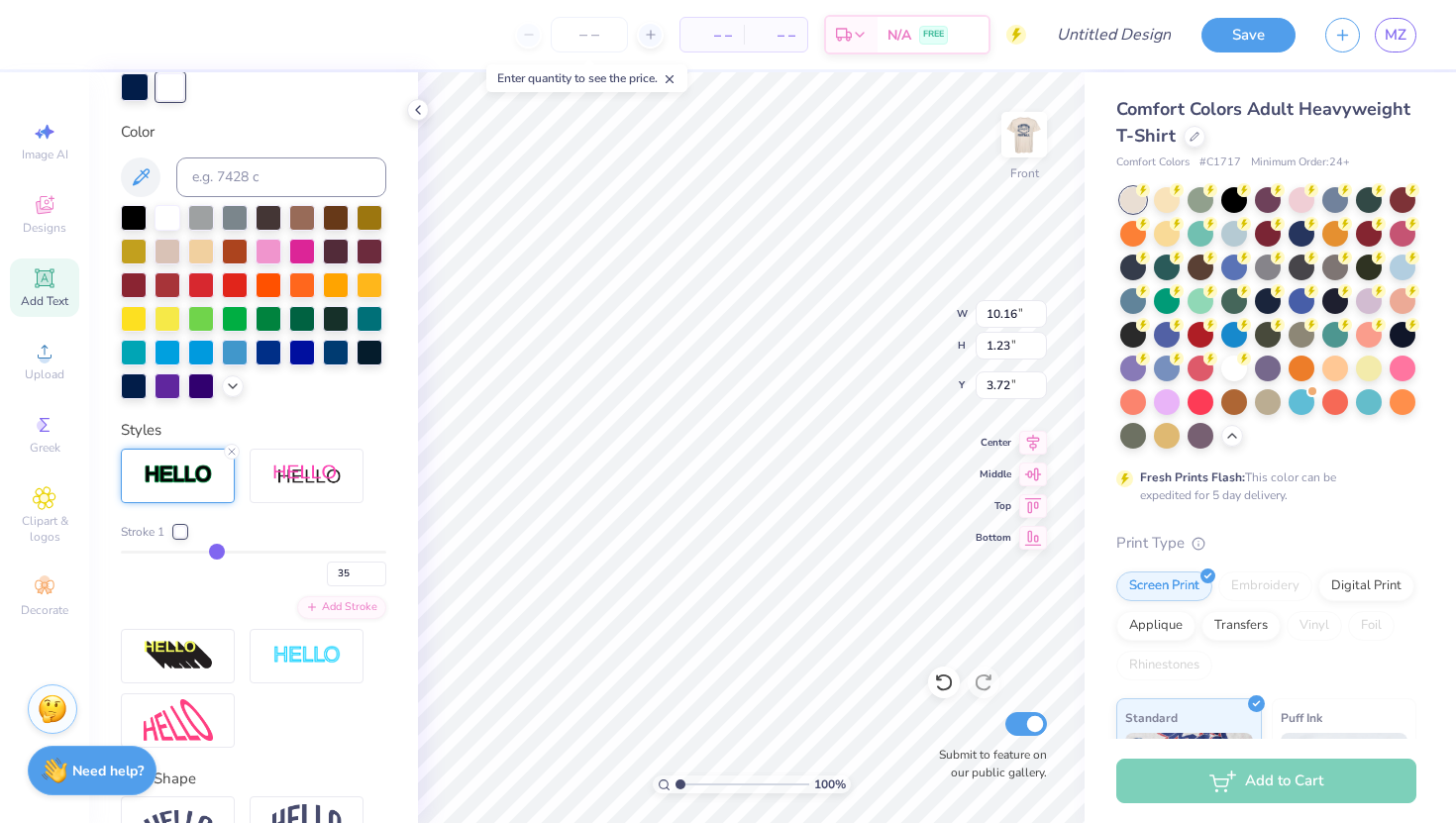 type on "36" 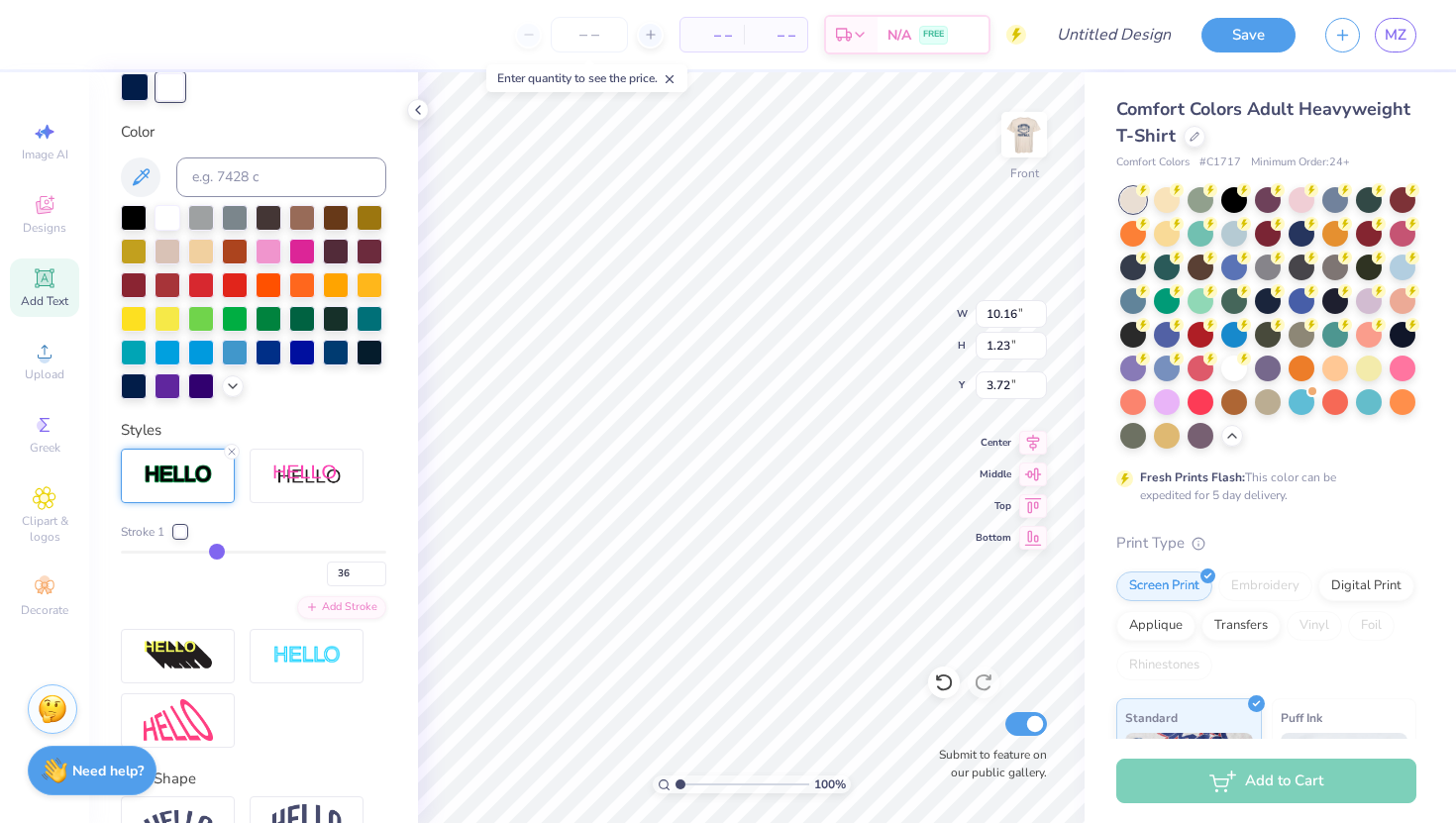 type on "37" 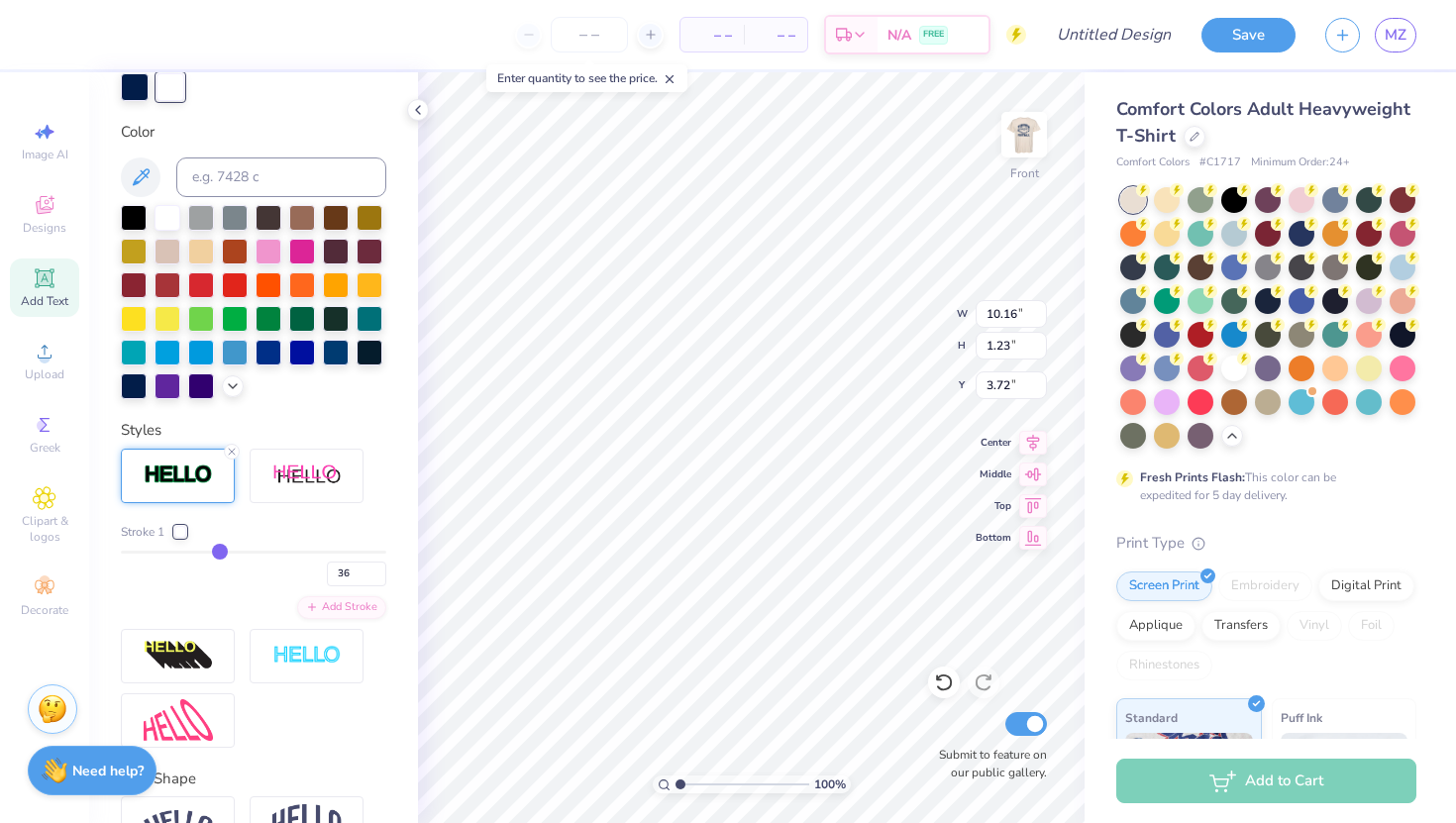 type on "37" 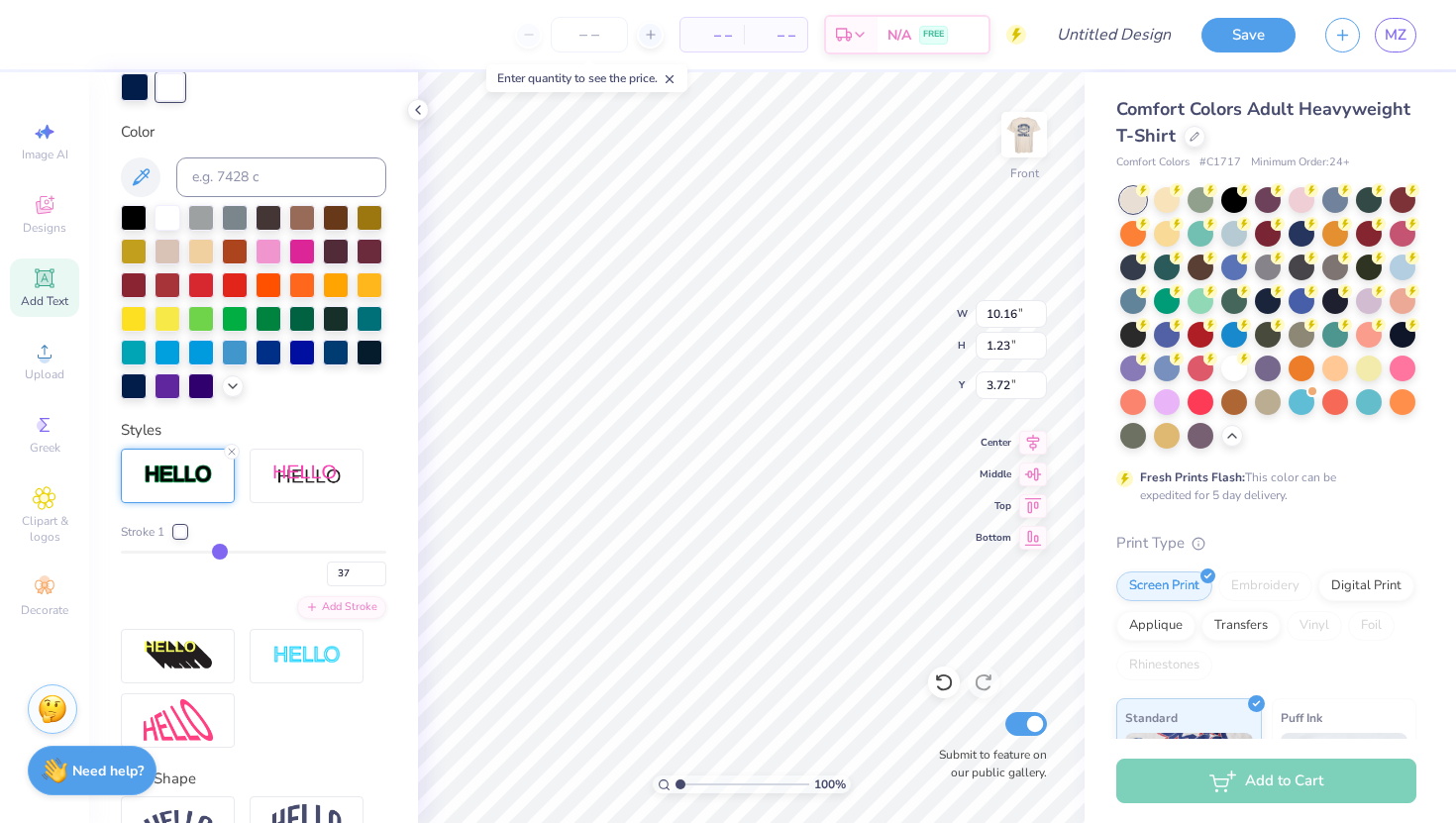 type on "38" 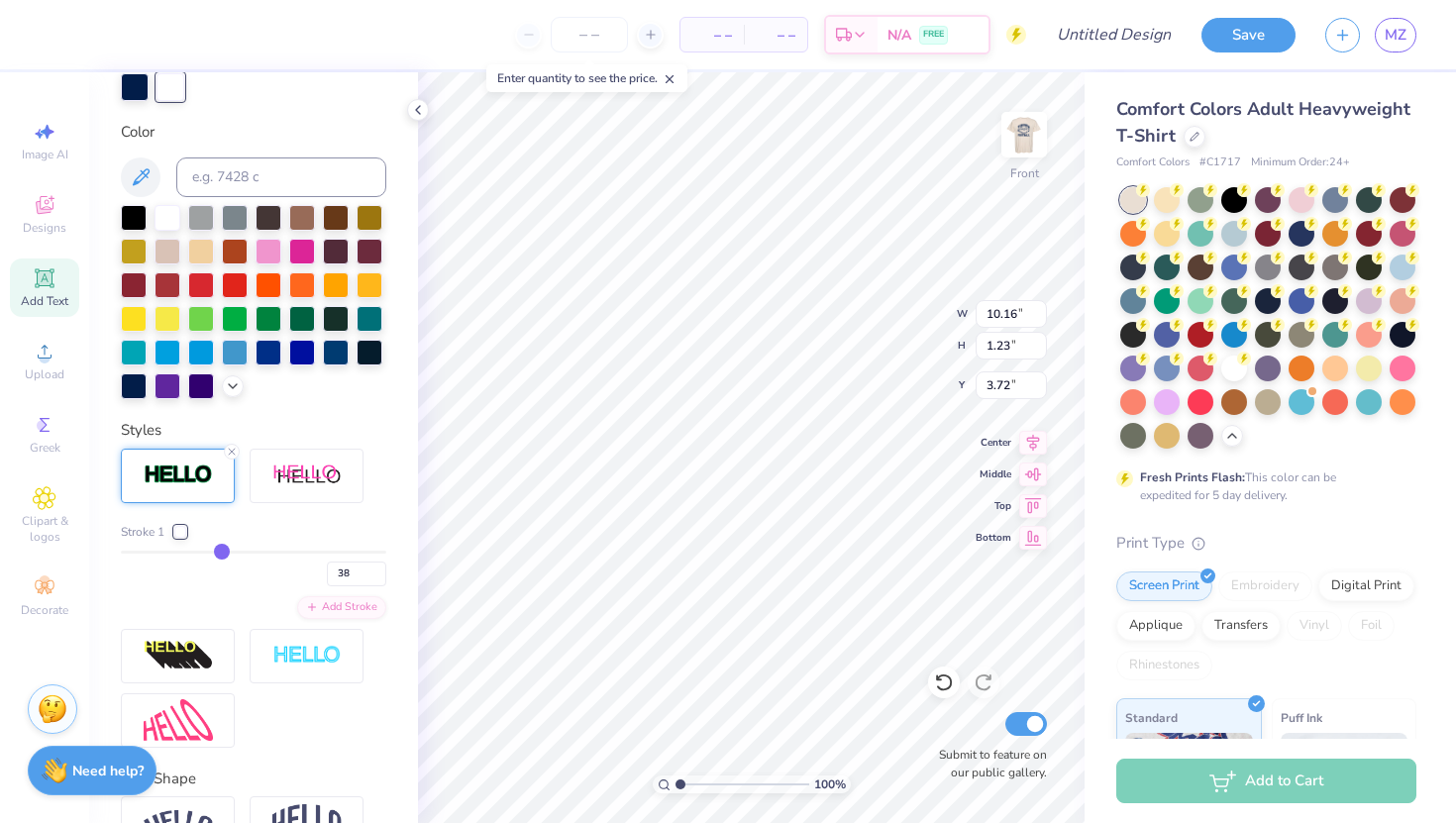 type on "39" 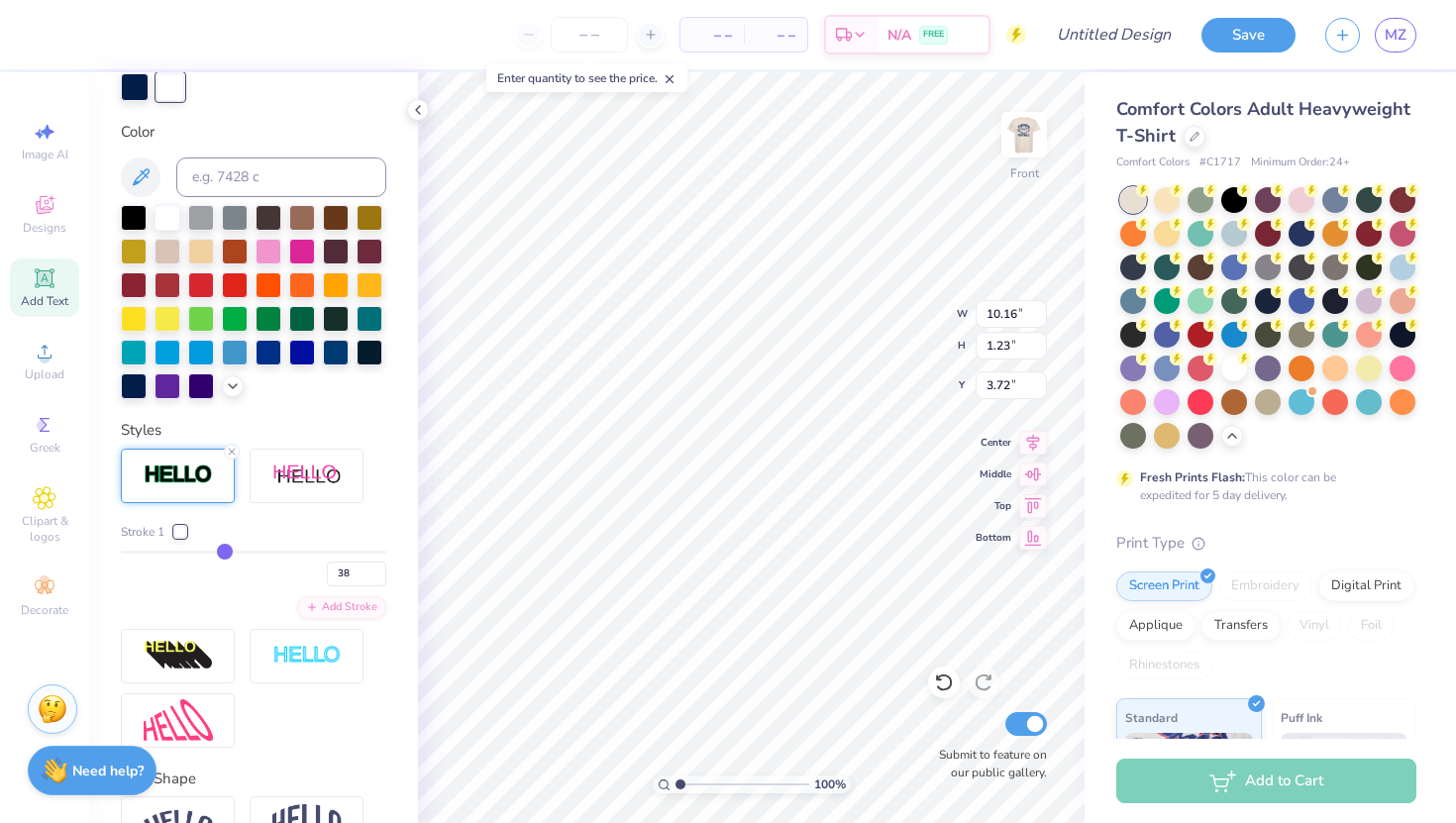 type on "39" 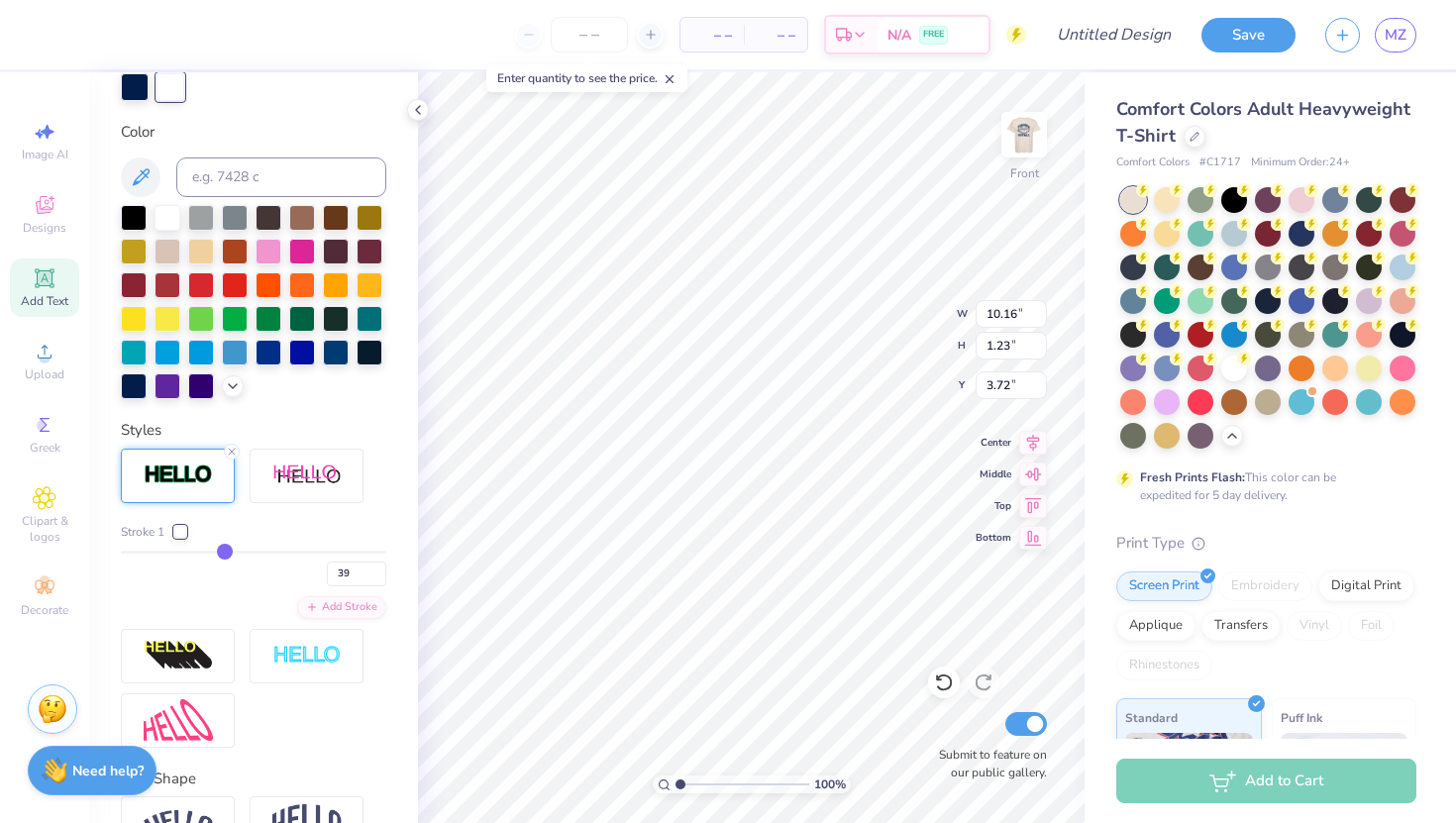 type on "40" 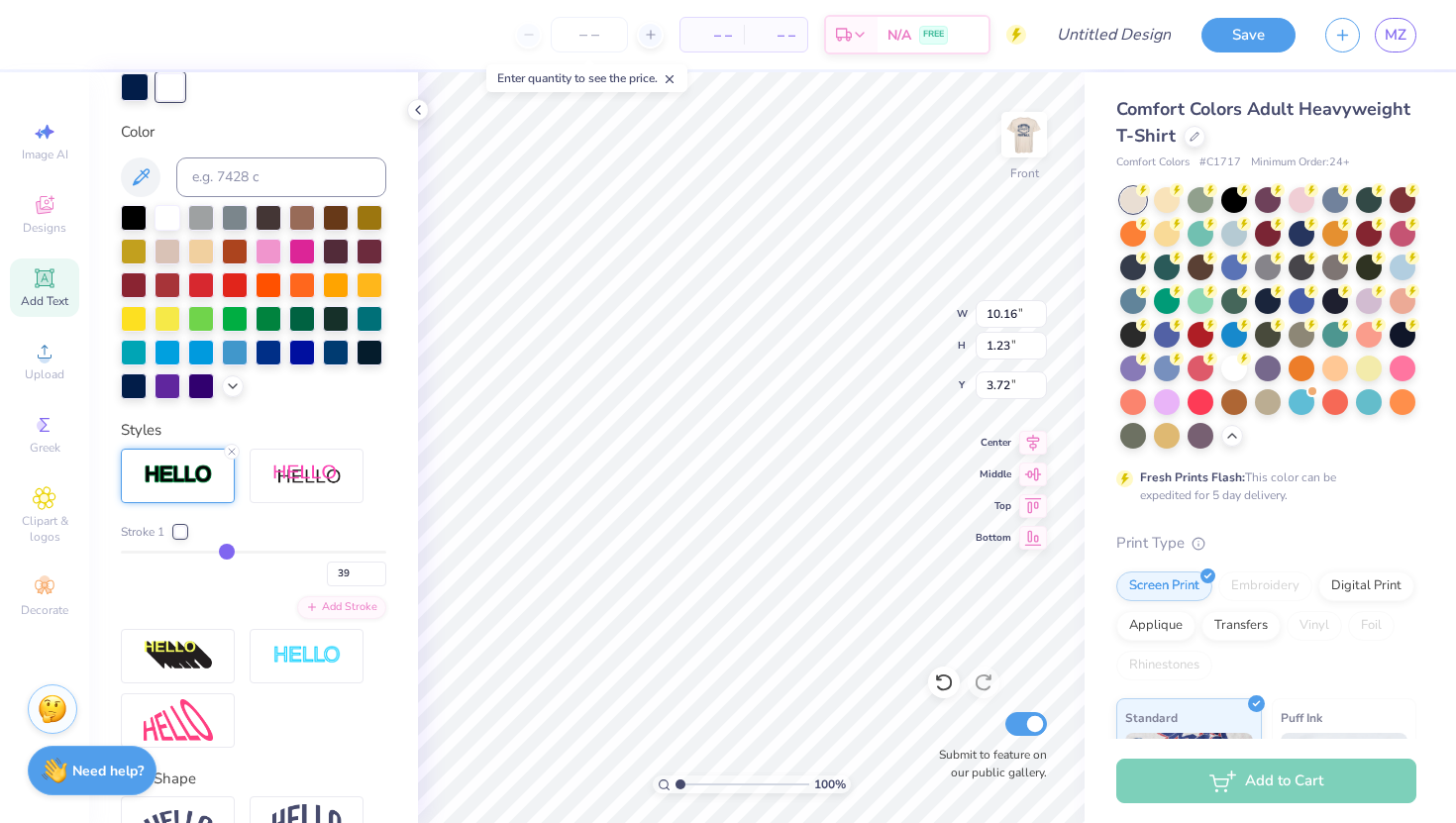 type on "40" 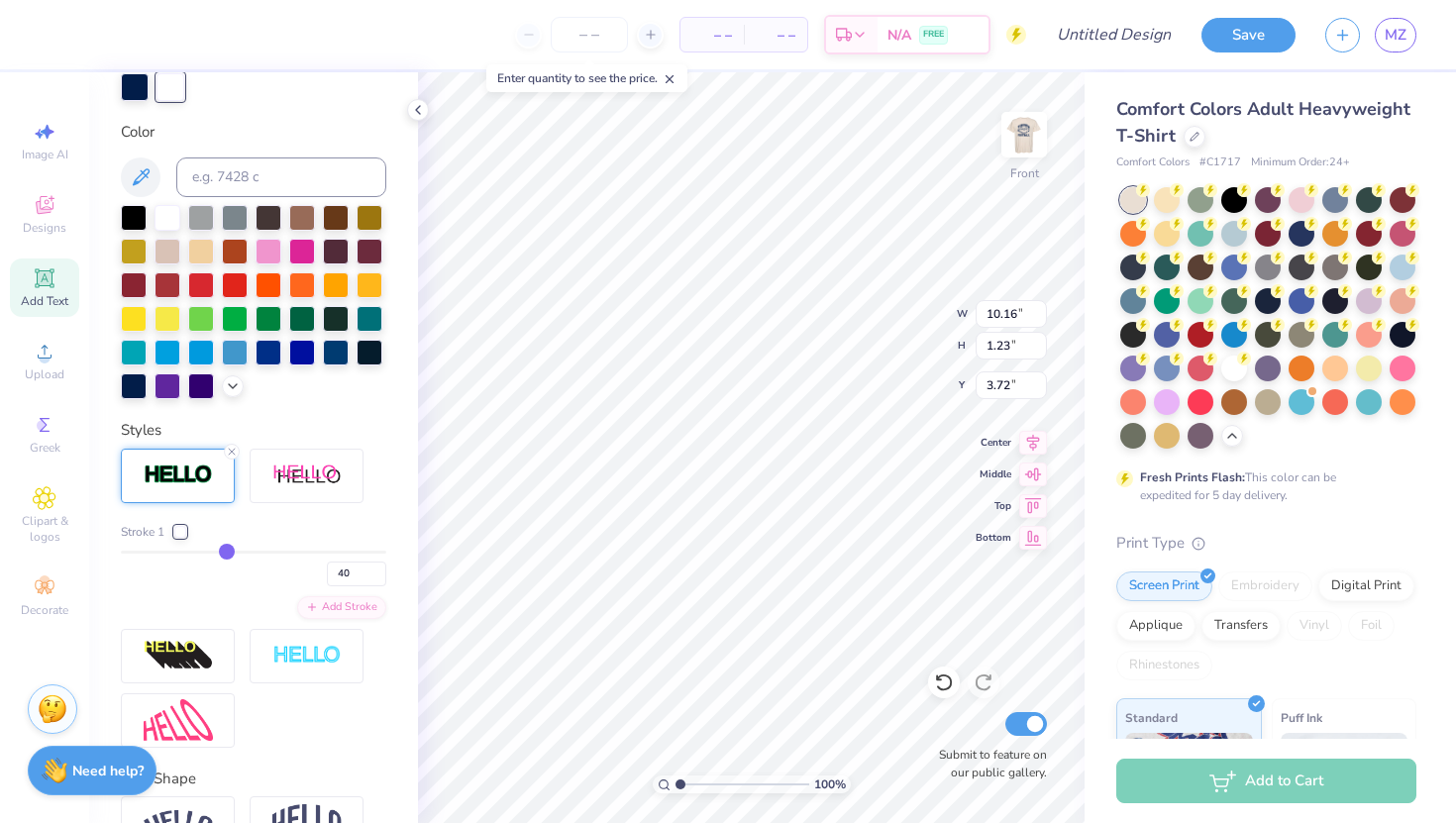 type on "41" 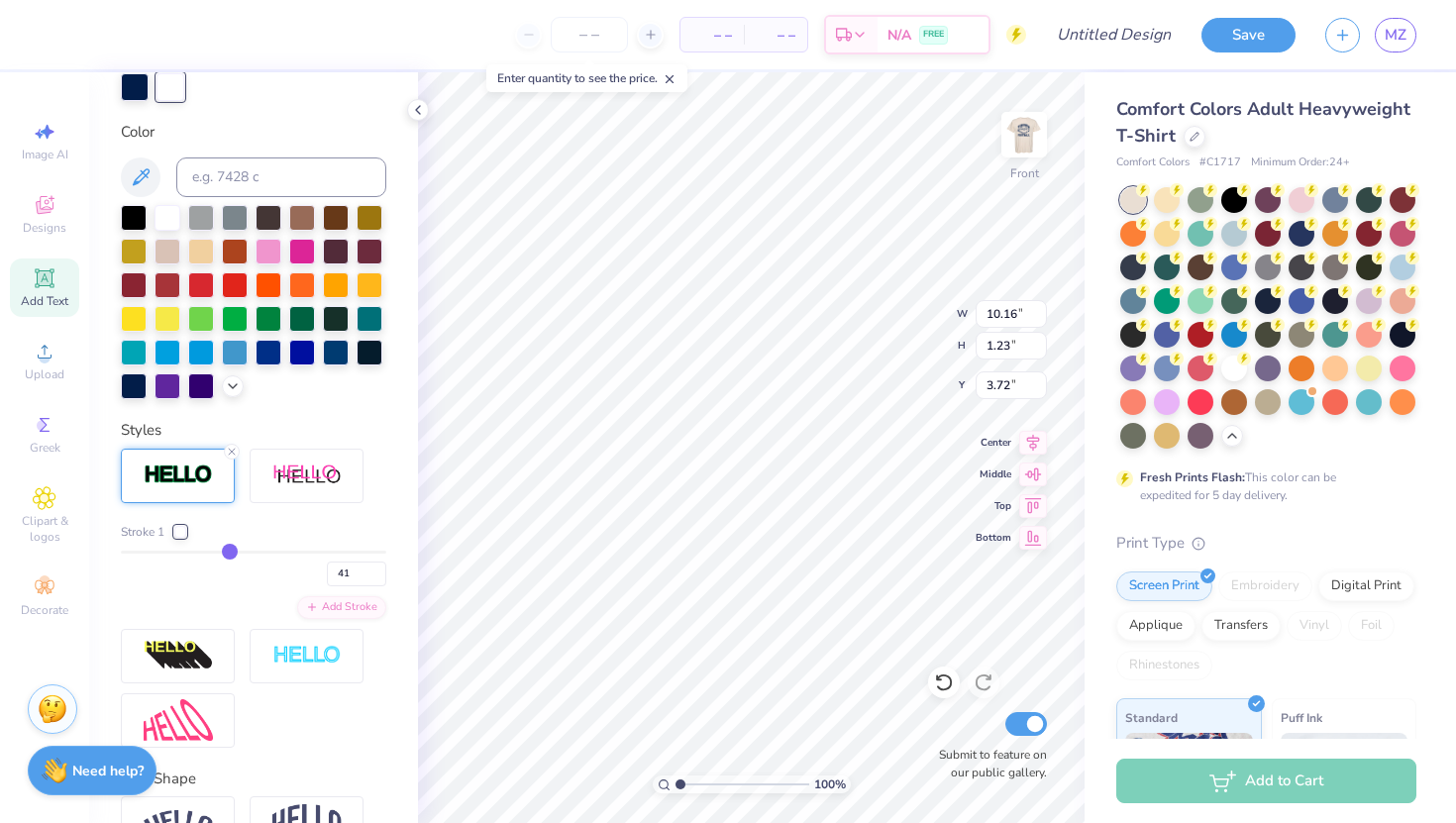 type on "42" 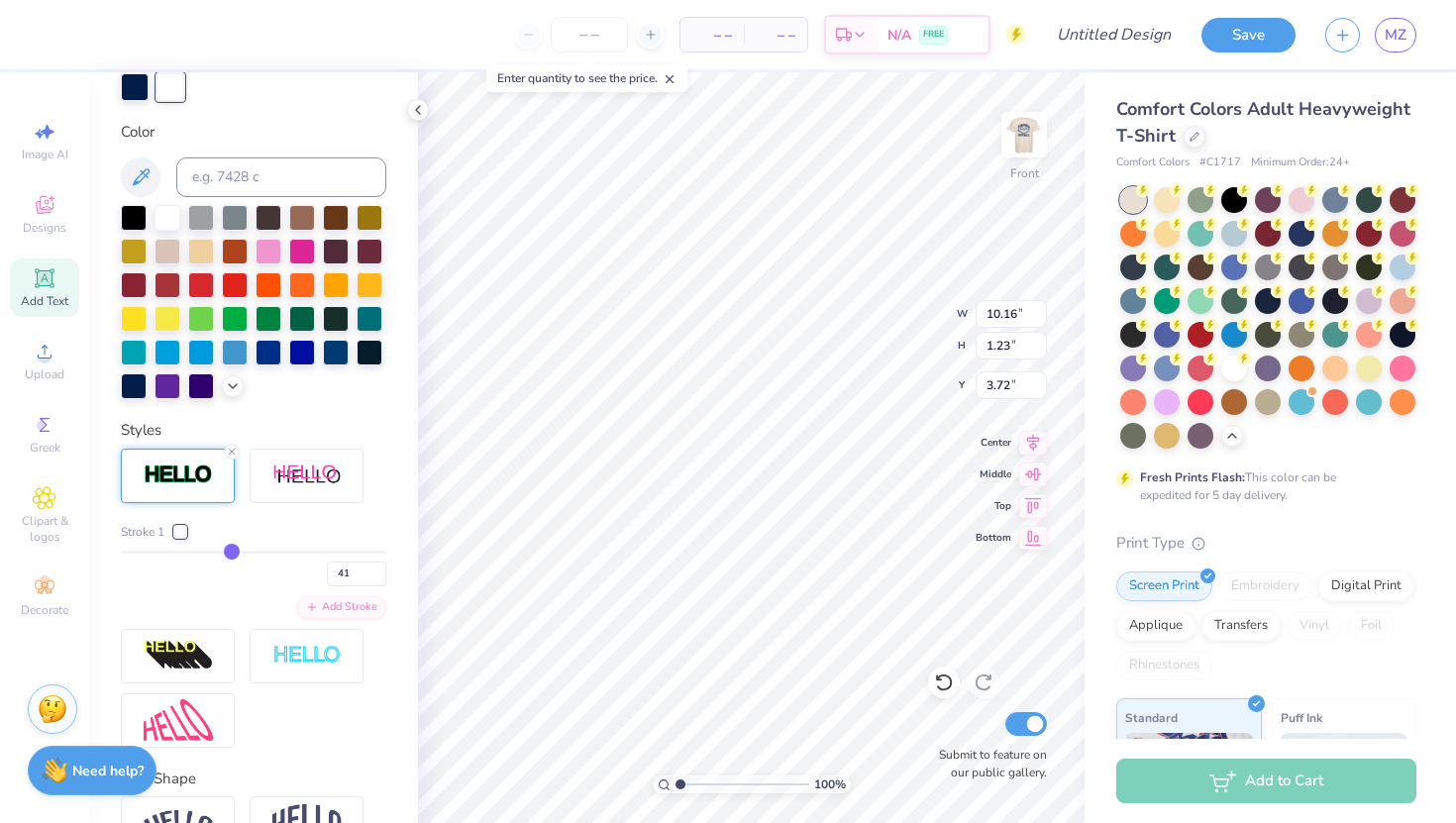 type on "42" 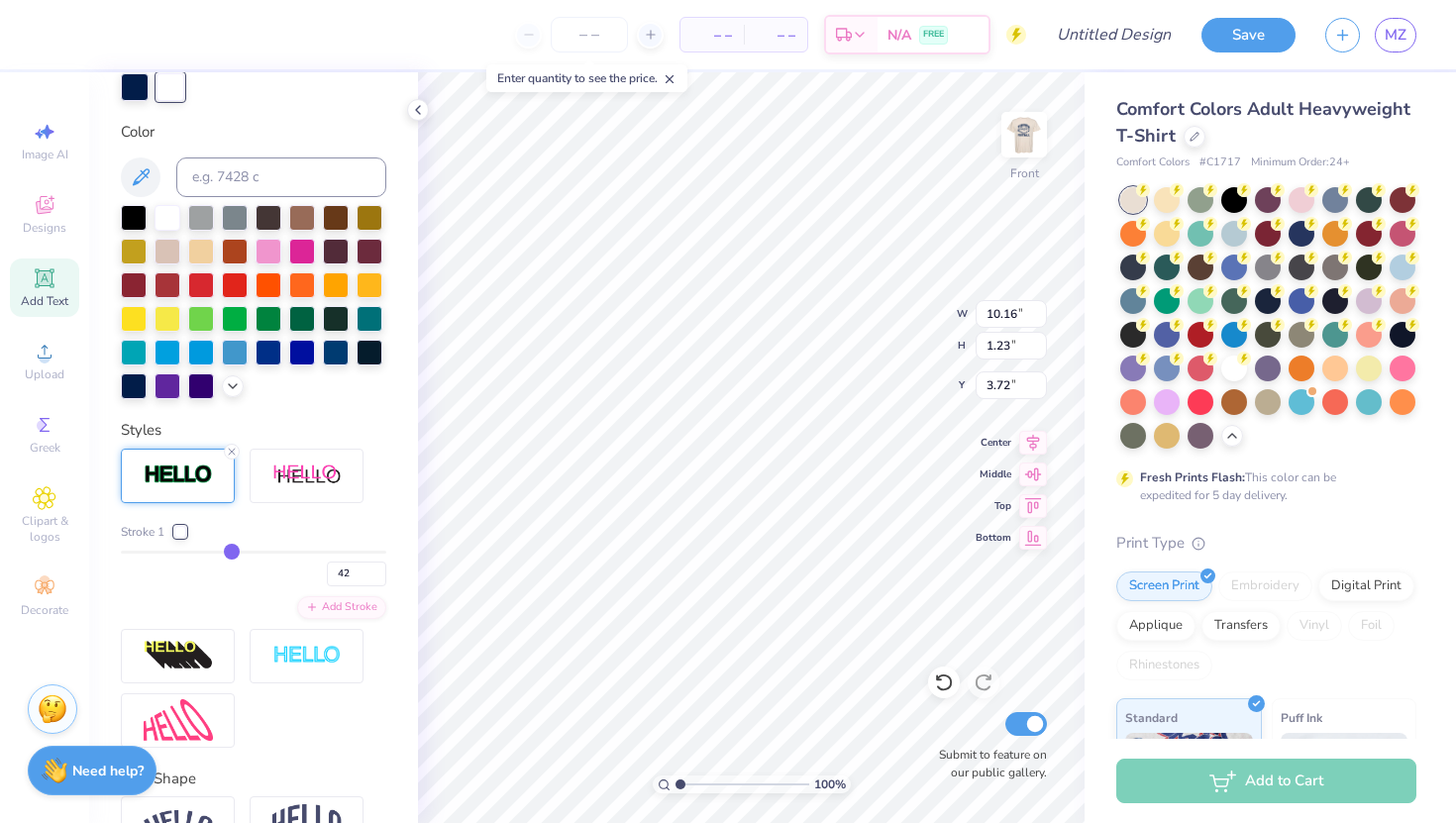 type on "43" 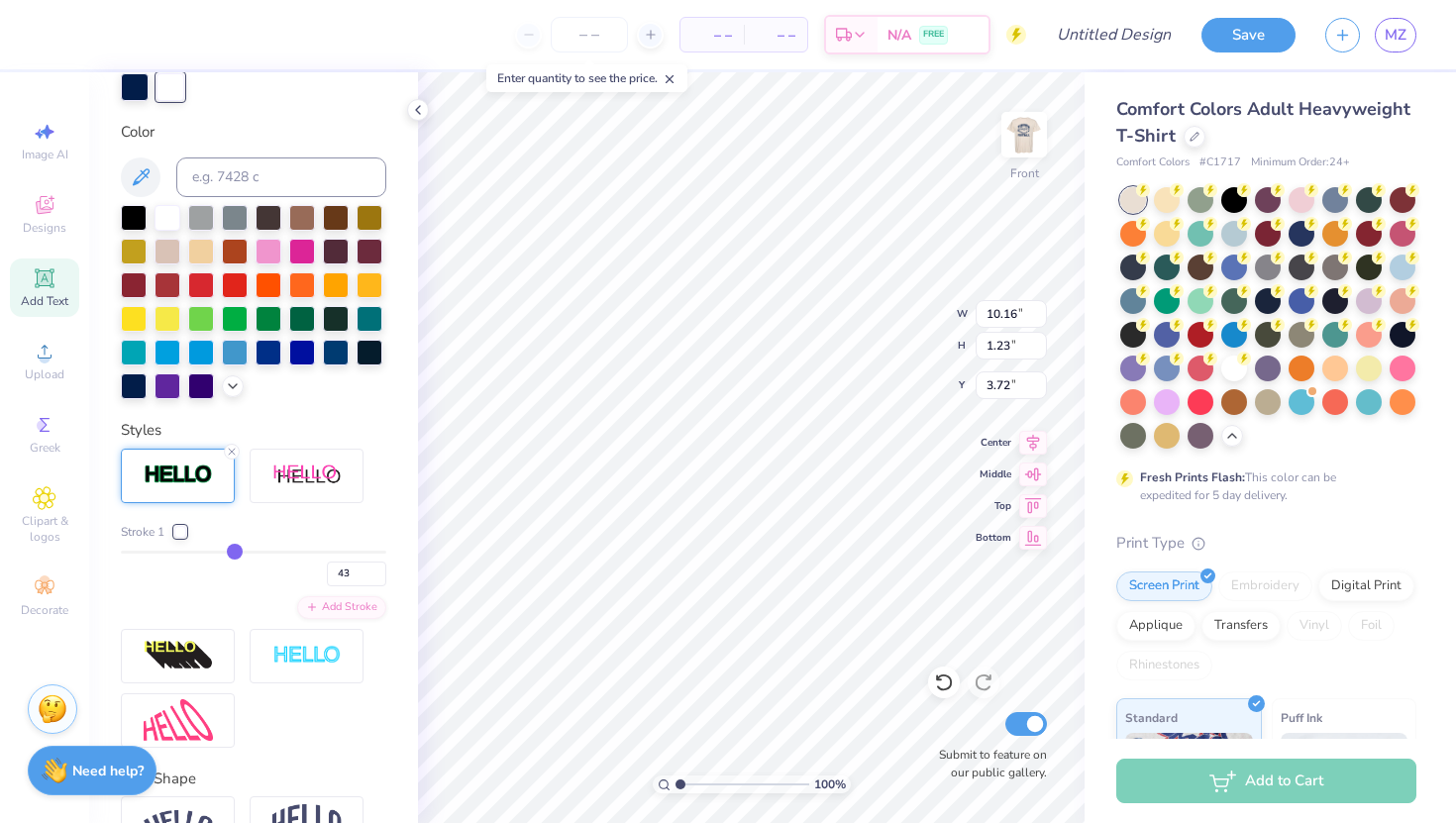 type on "44" 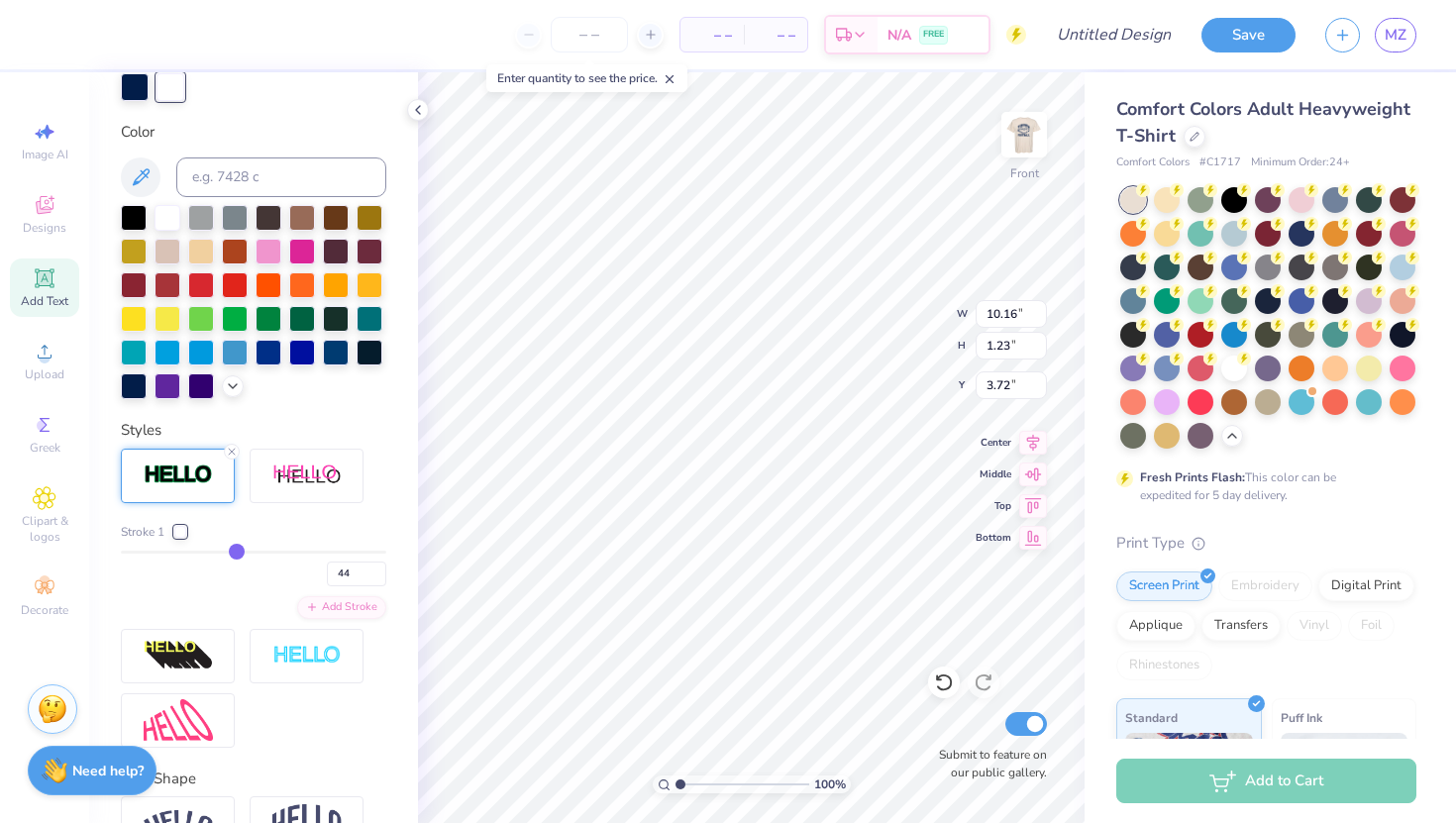 type on "45" 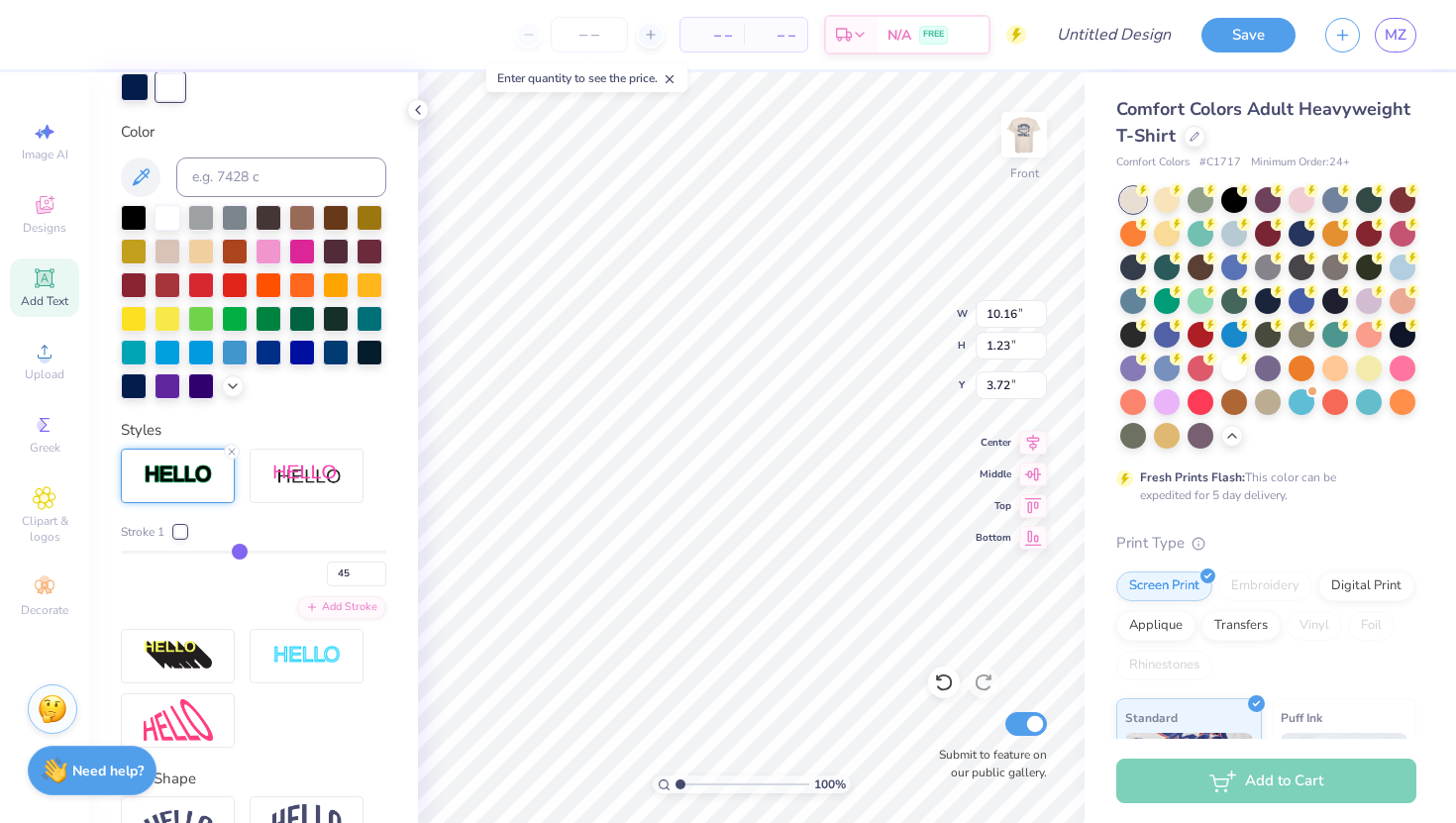 type on "46" 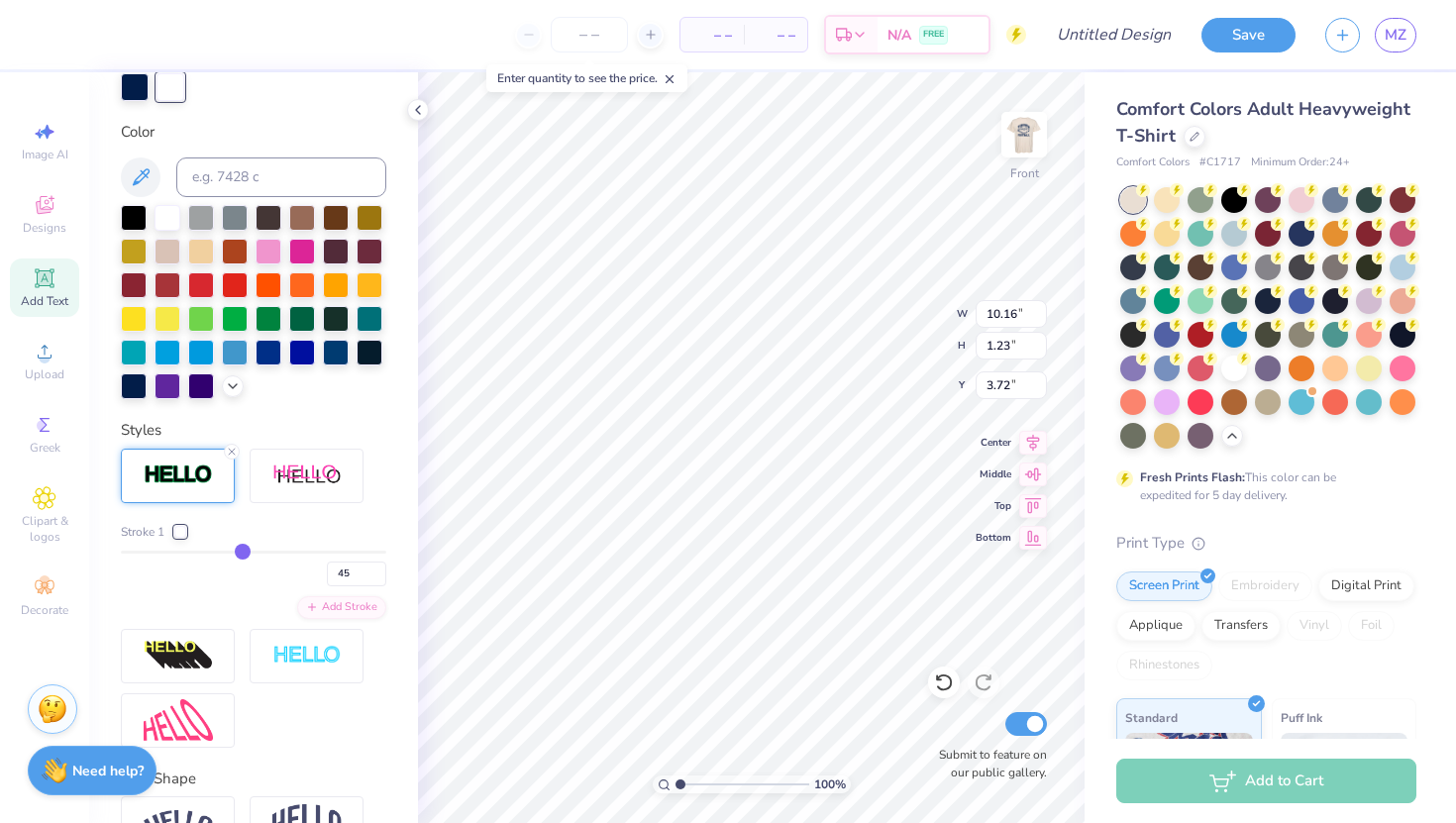 type on "46" 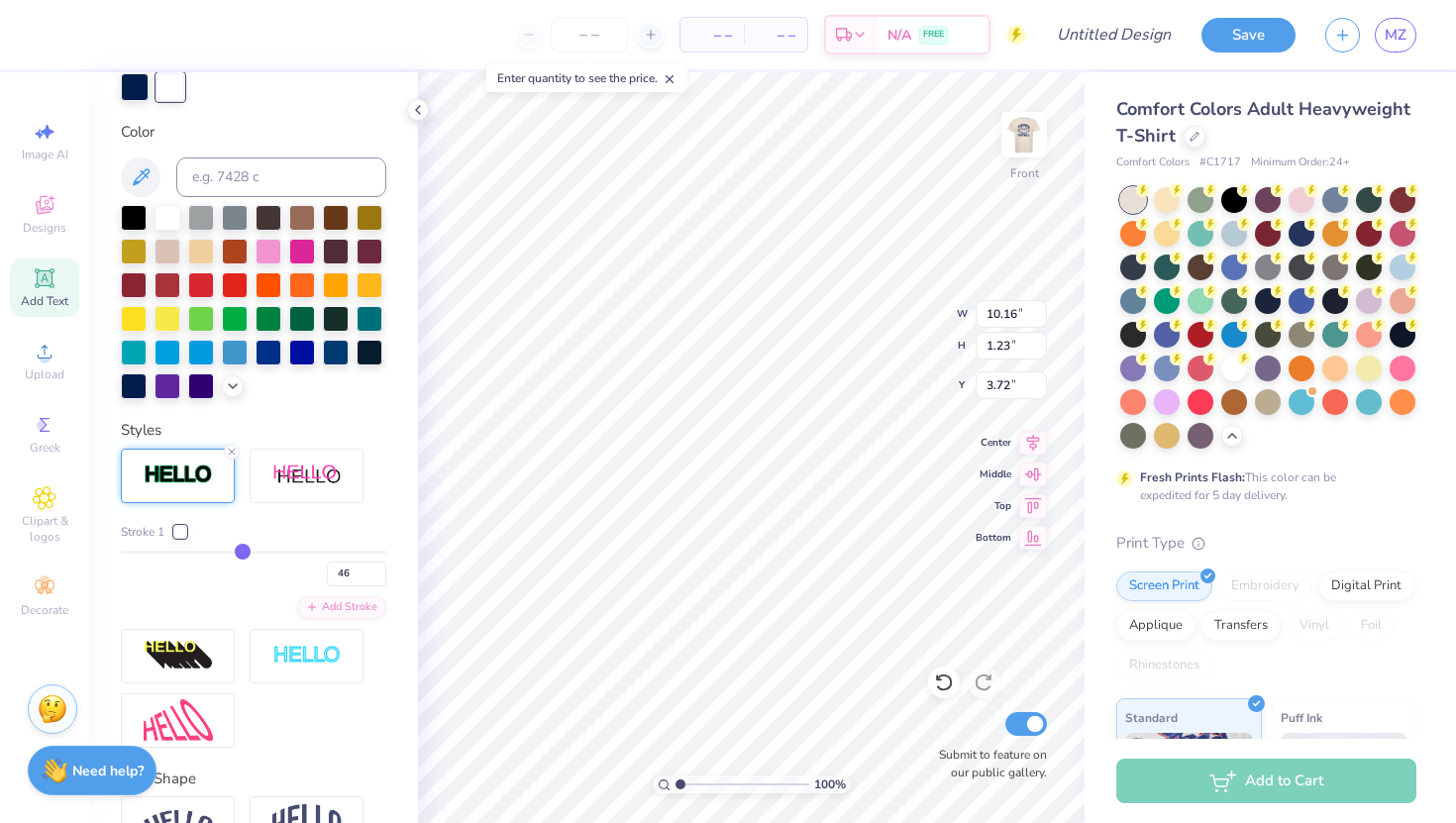 type on "47" 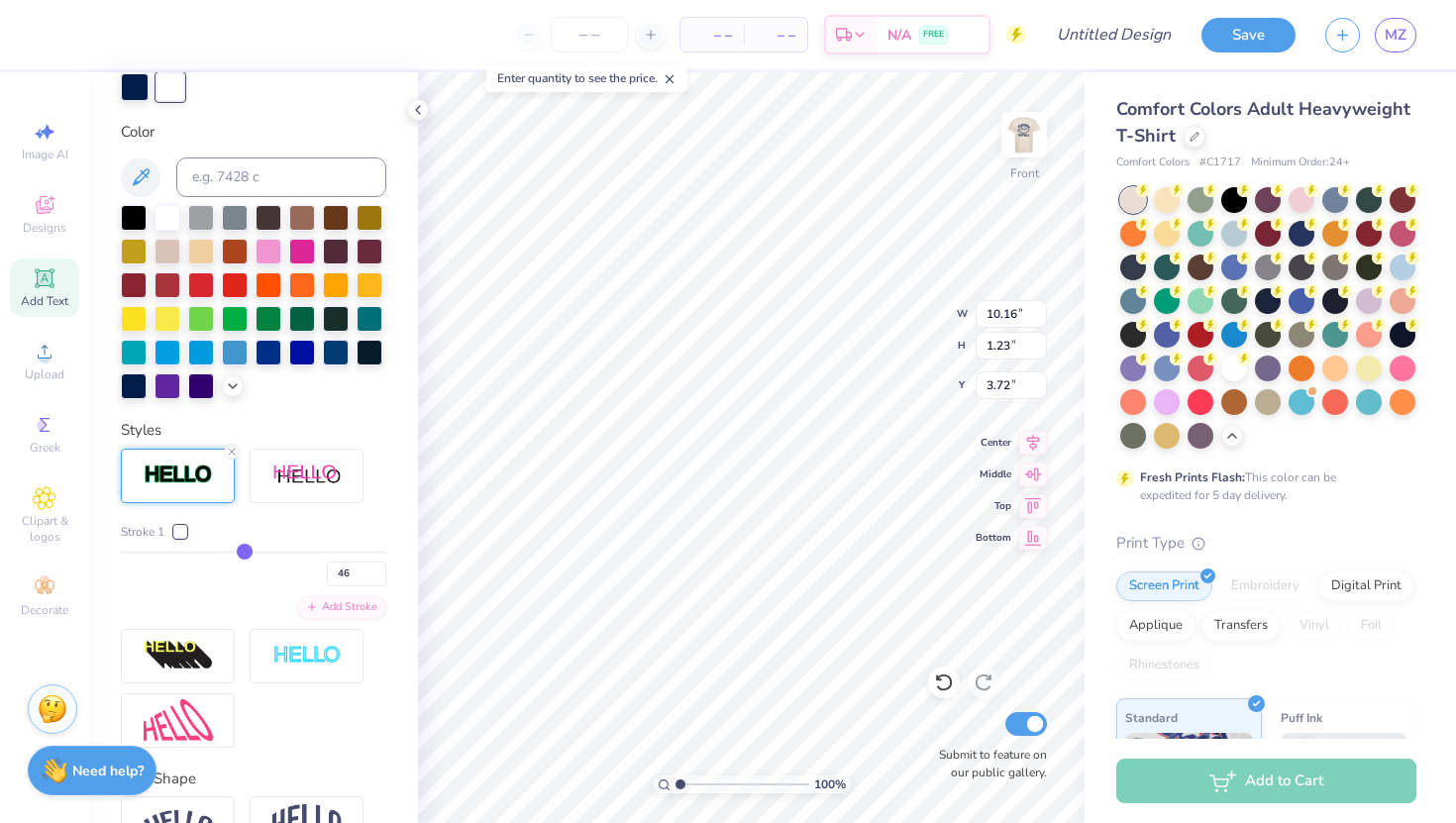 type on "47" 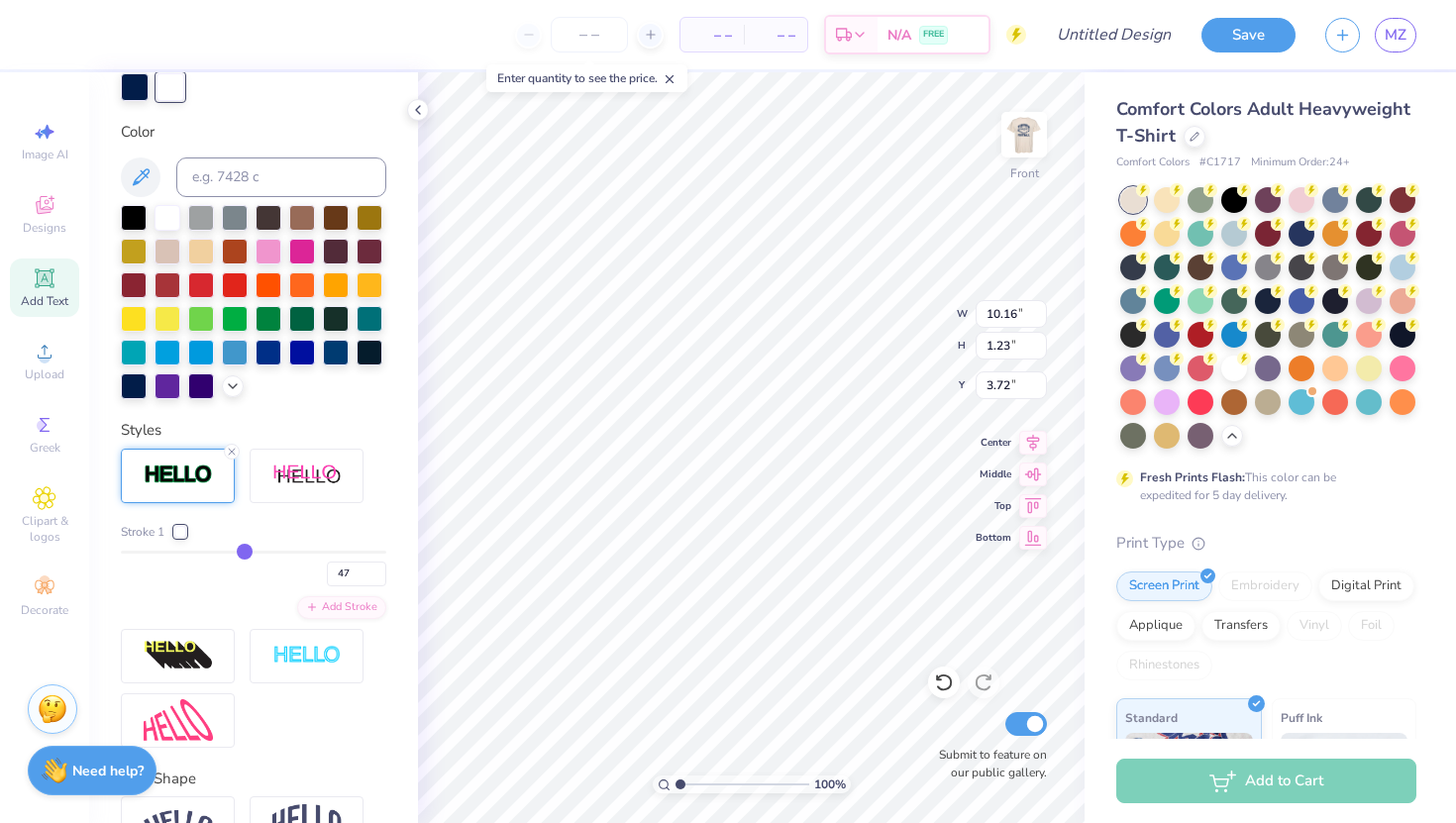 type on "48" 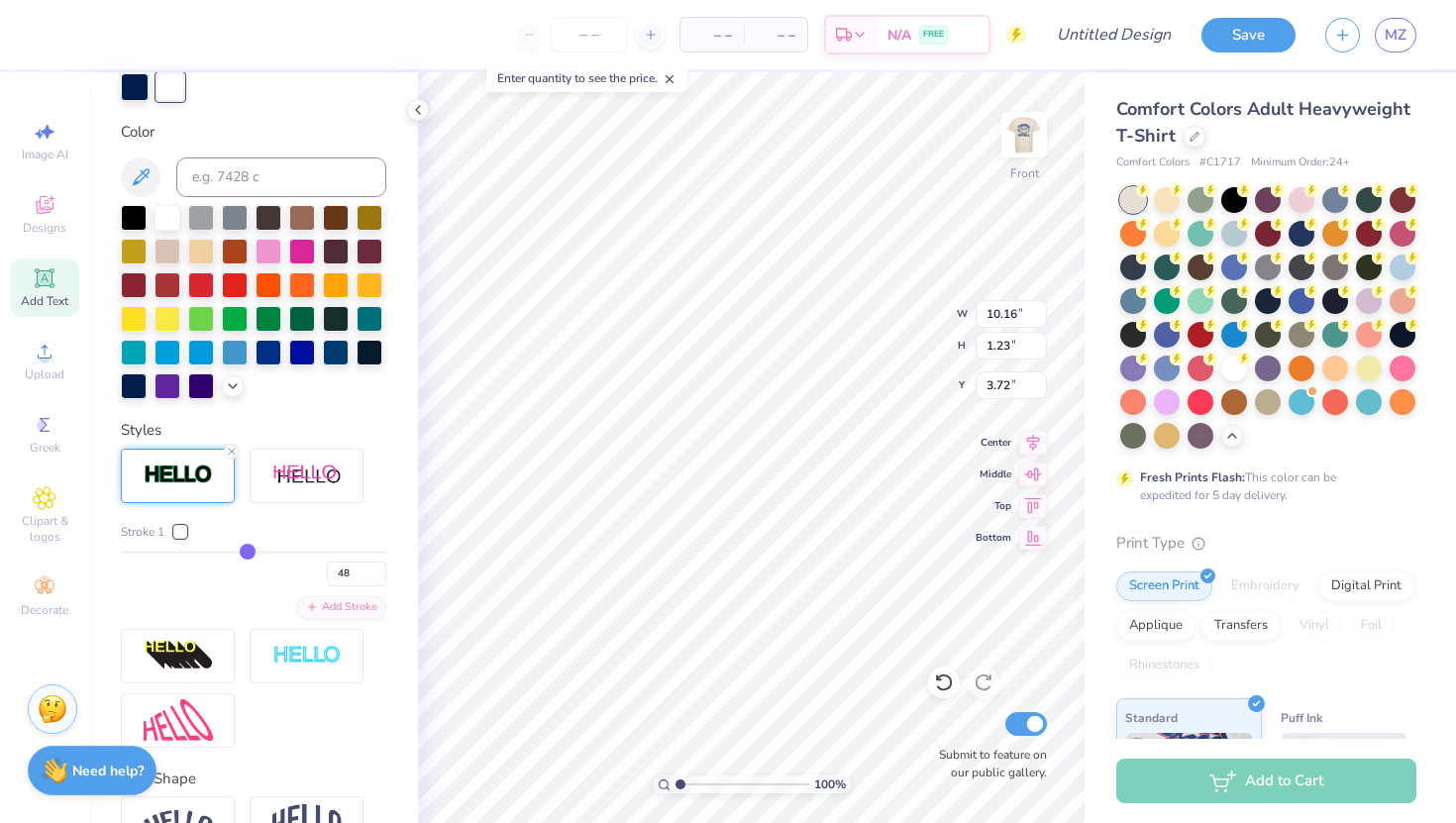type on "11.11" 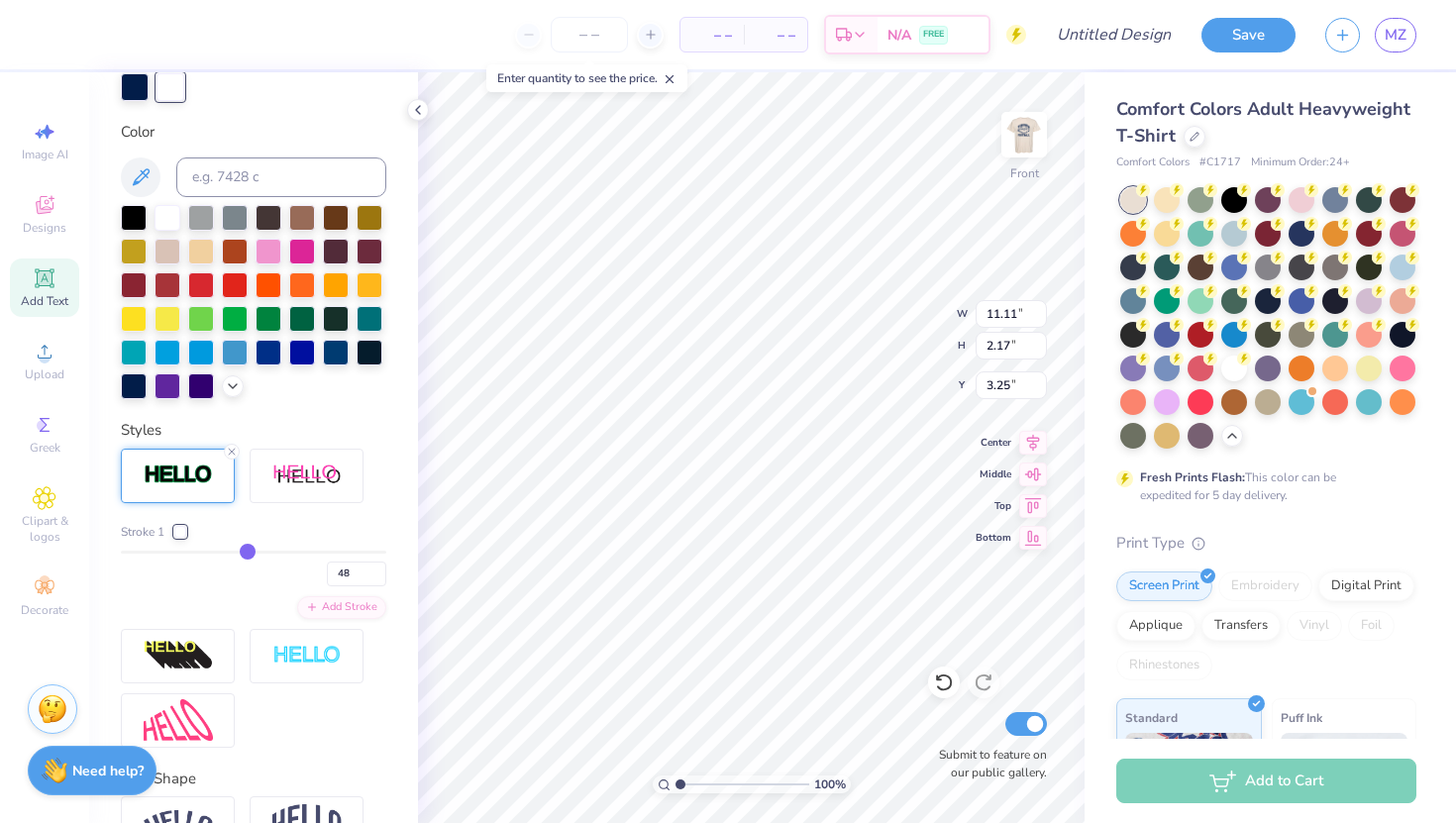 type on "47" 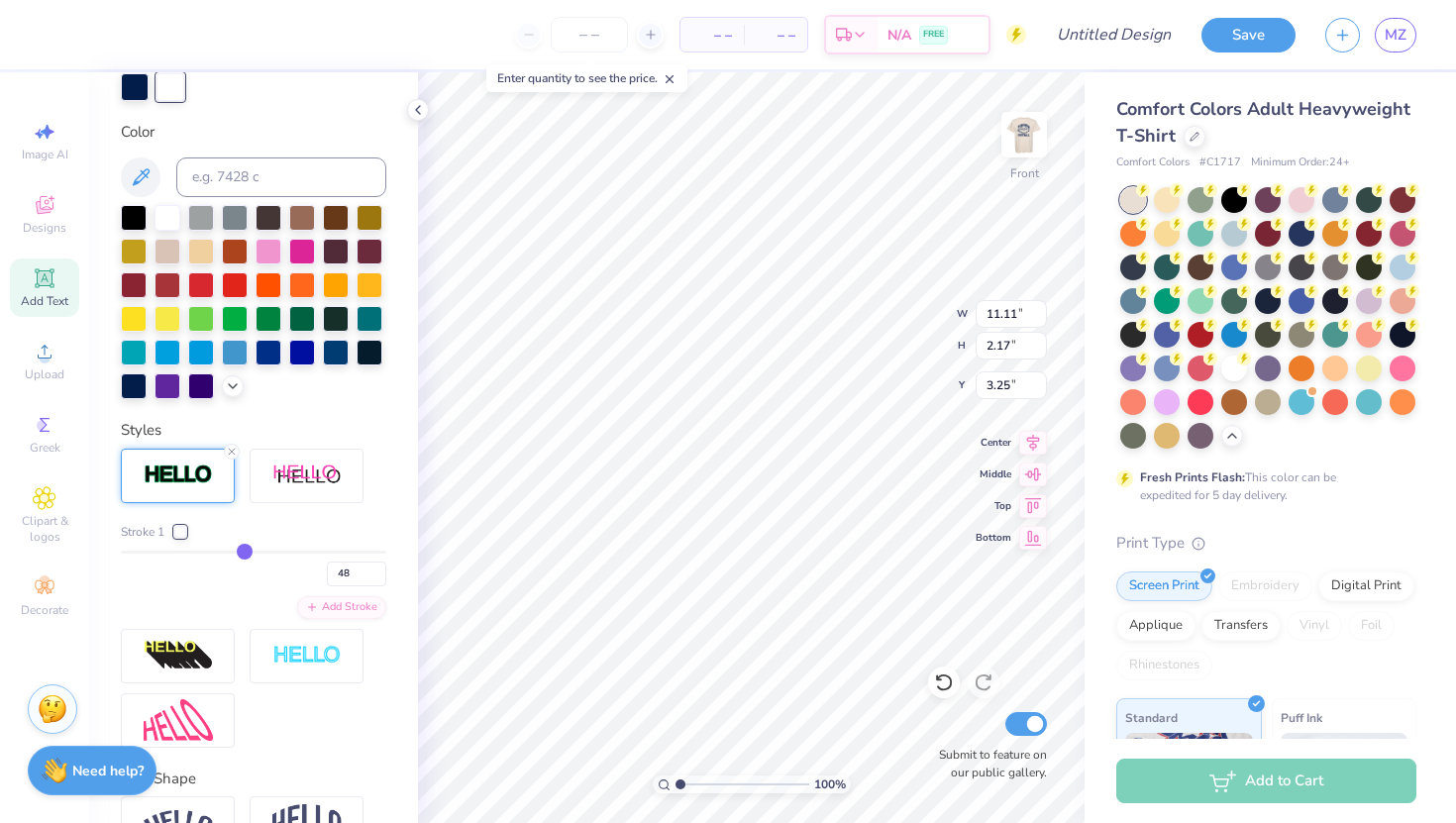 type on "47" 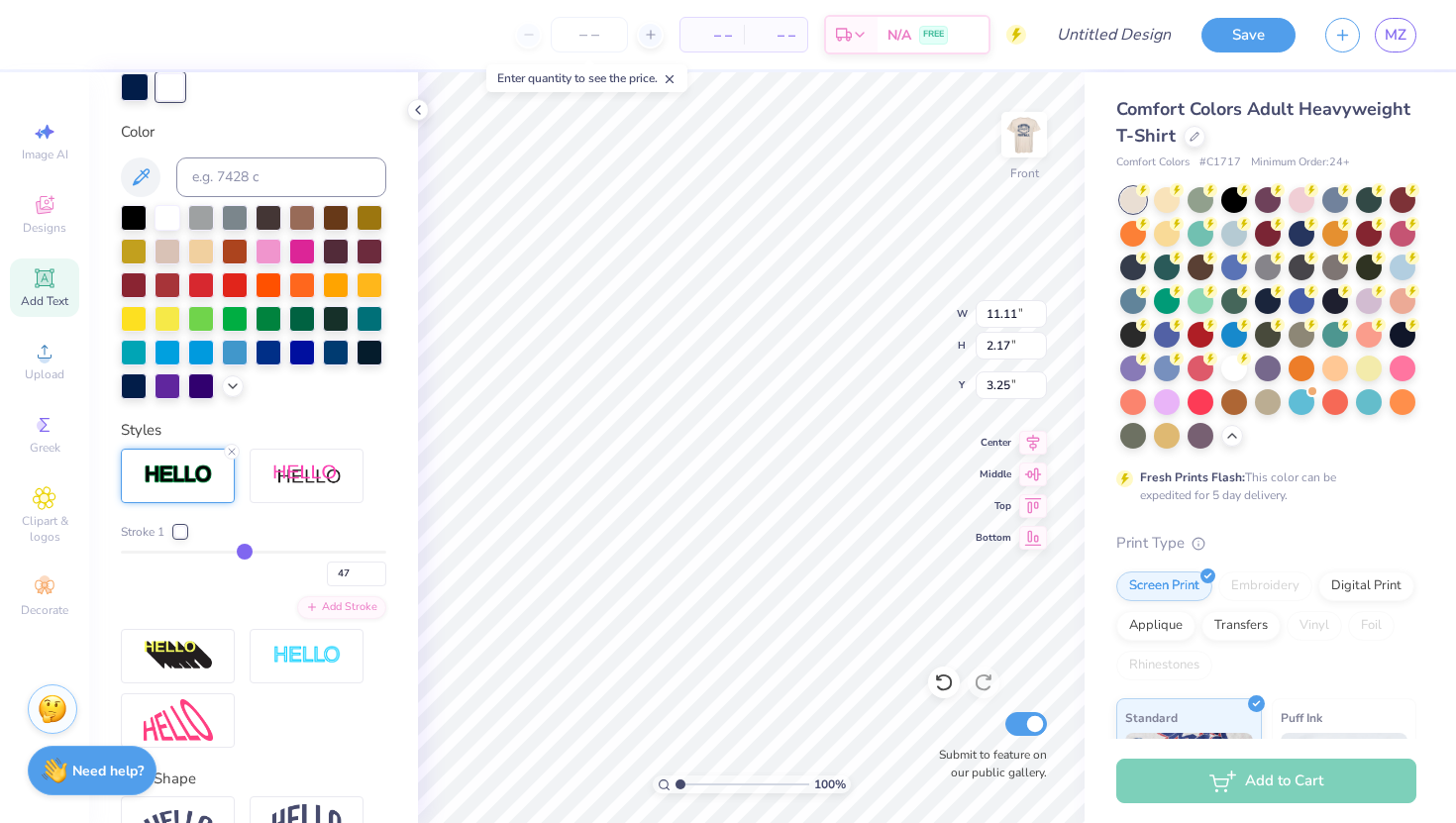 type on "46" 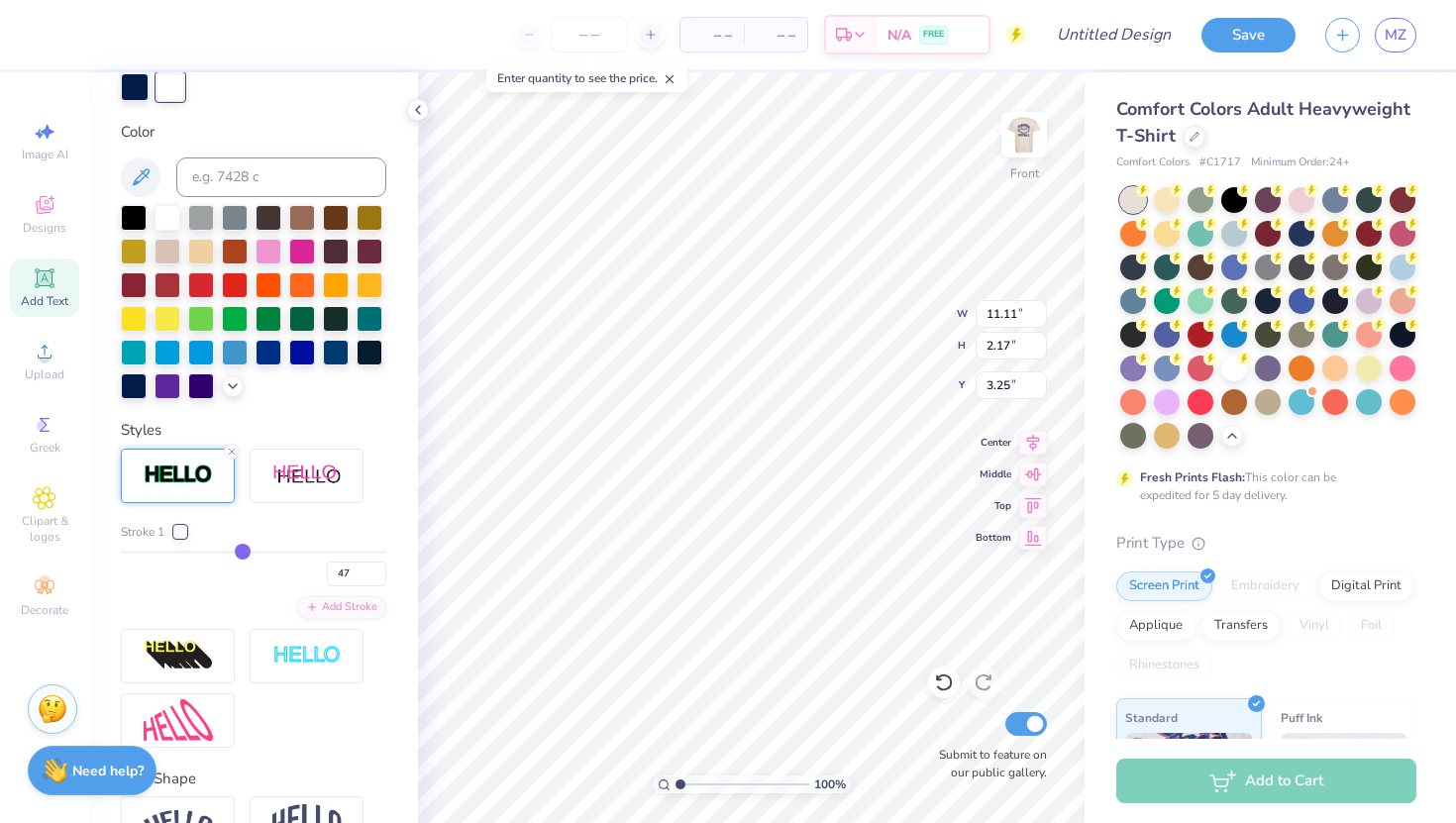 type on "46" 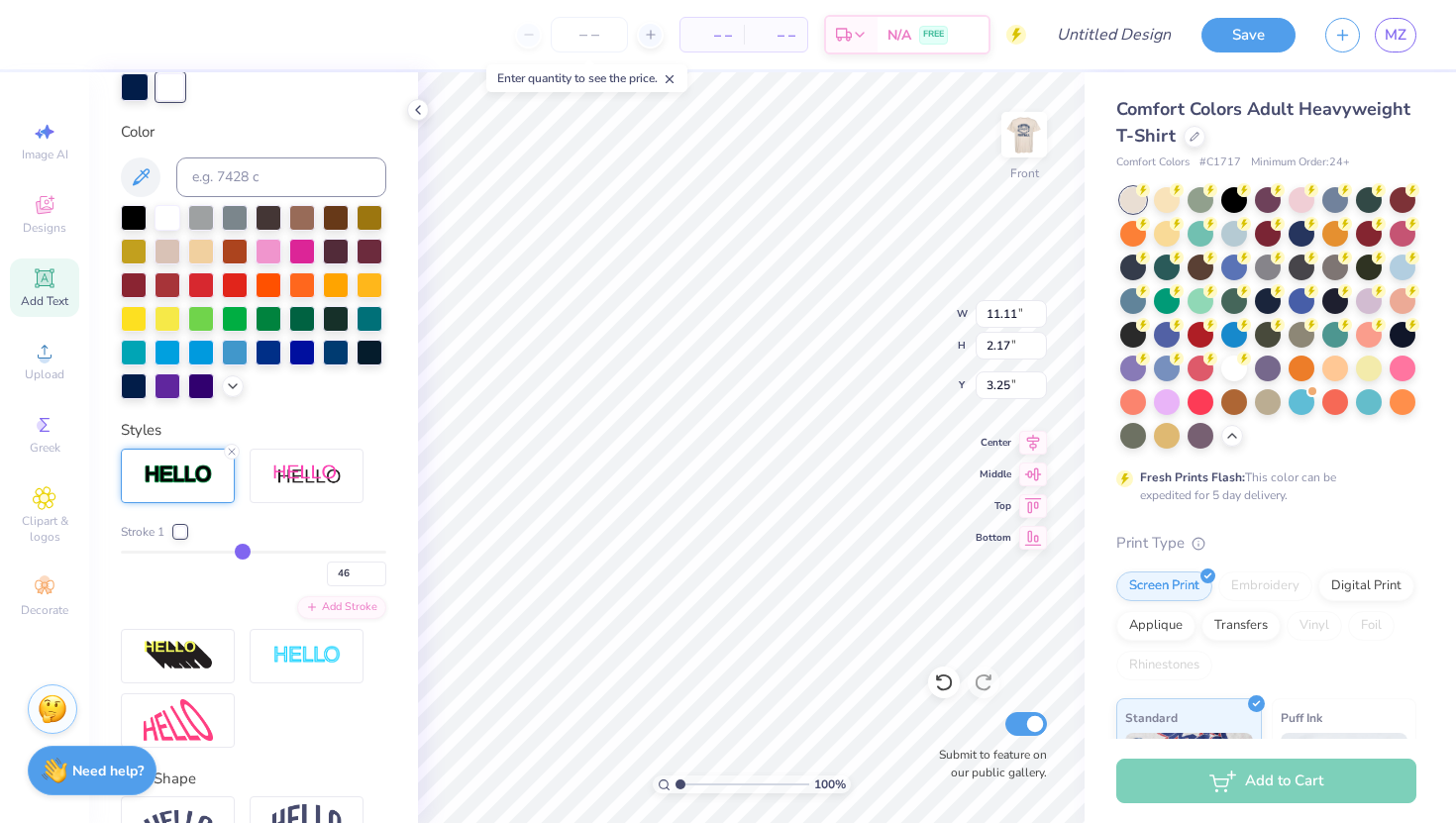 type on "45" 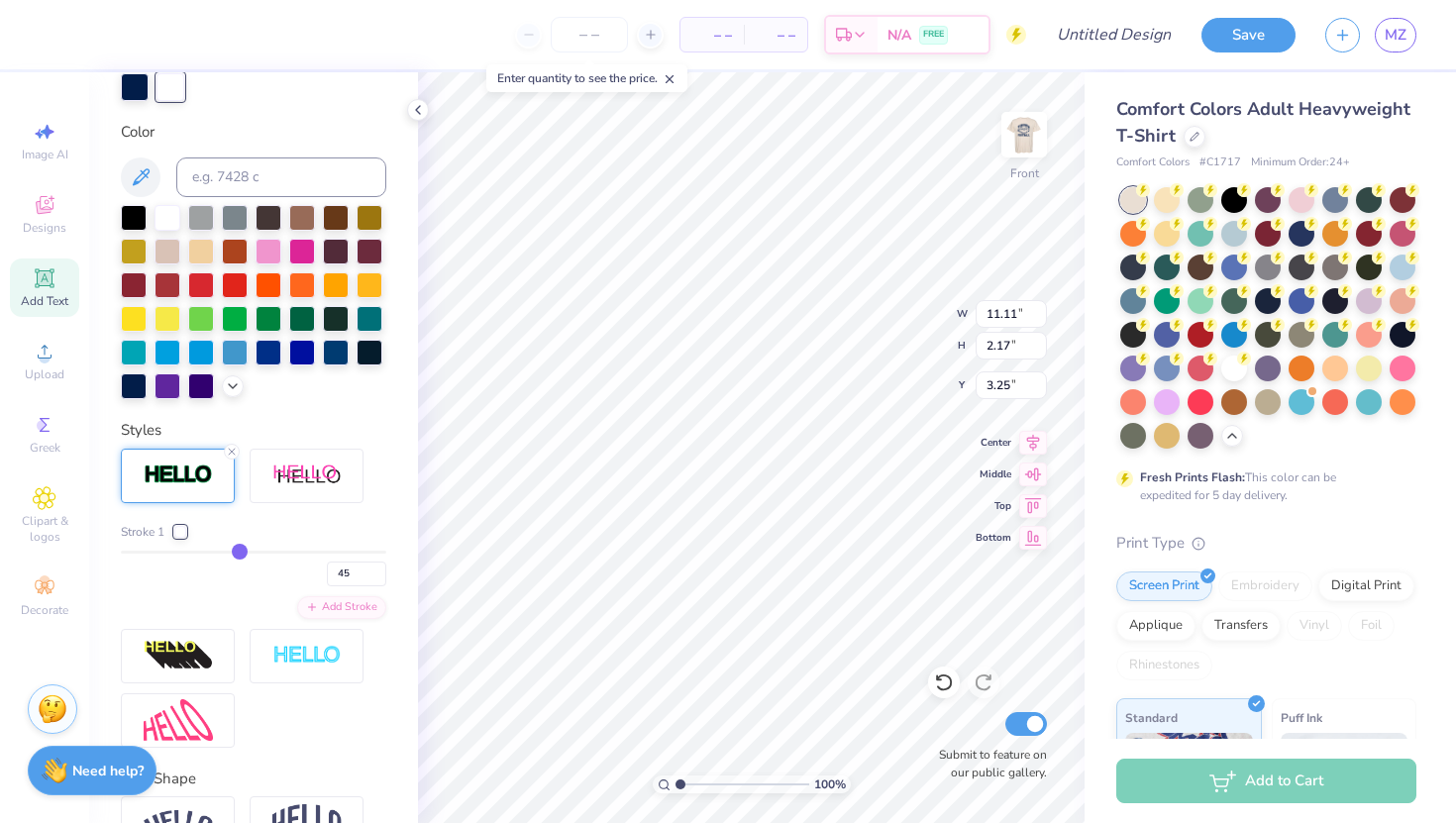 type on "43" 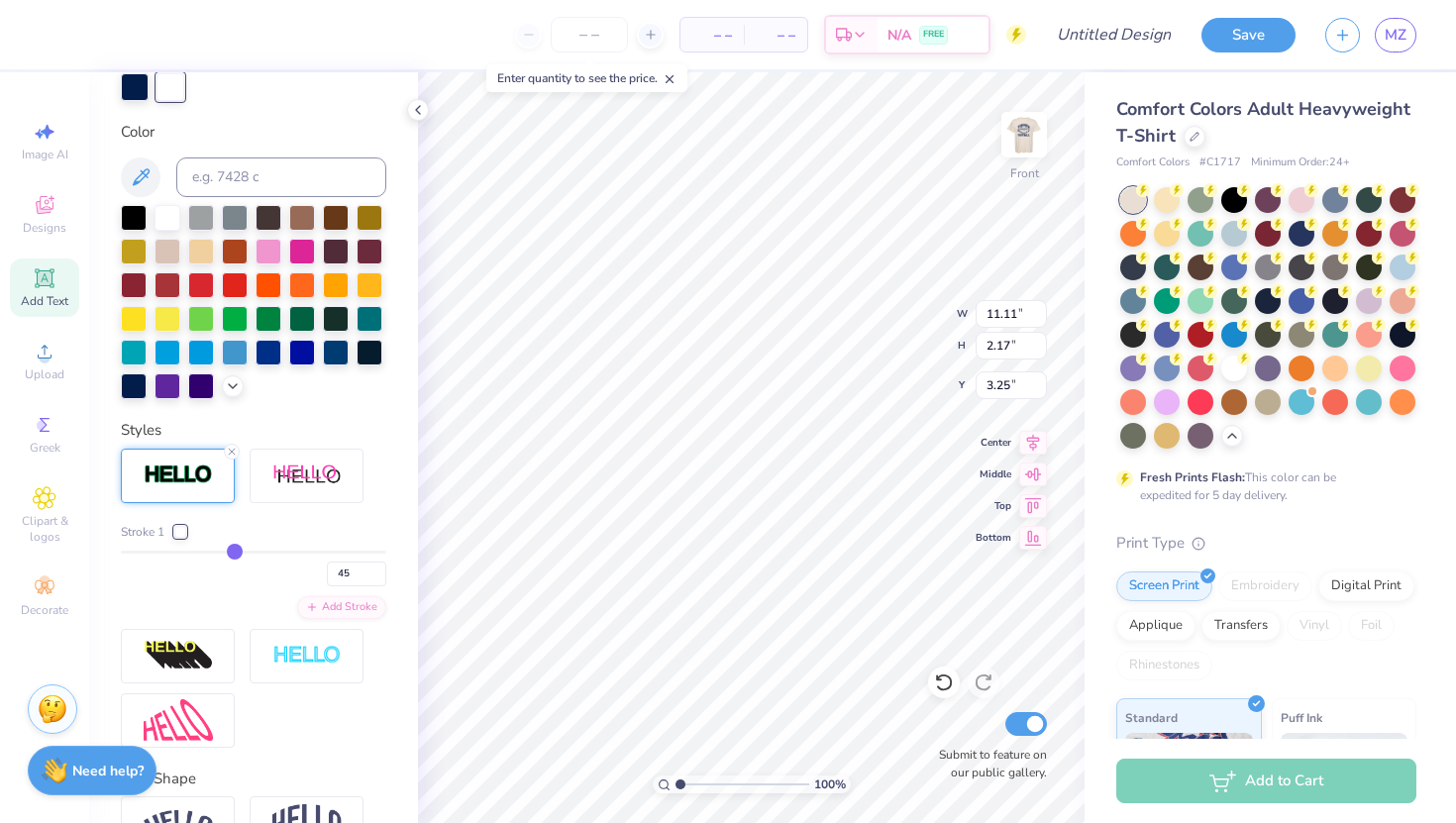 type on "43" 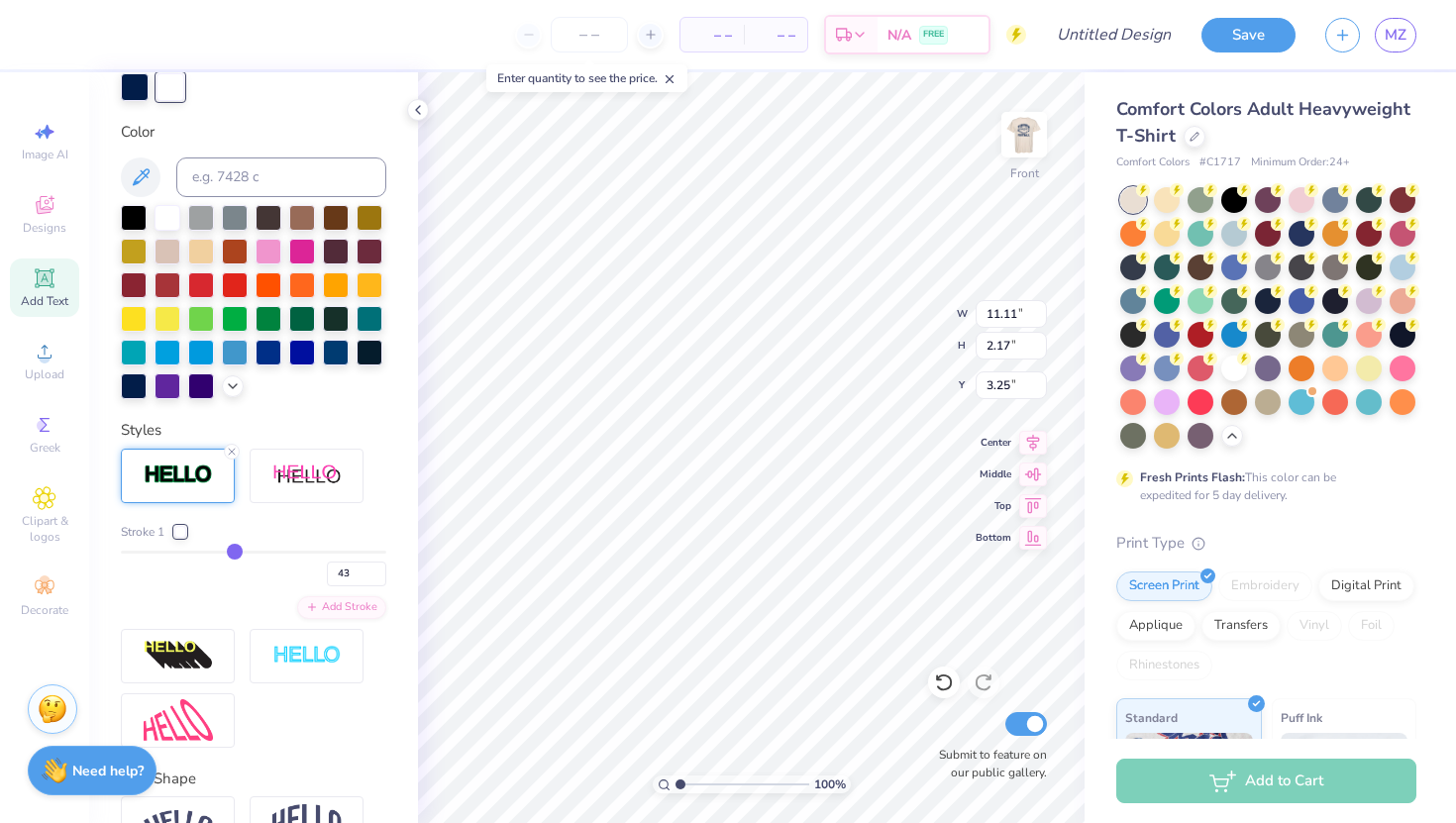 type on "42" 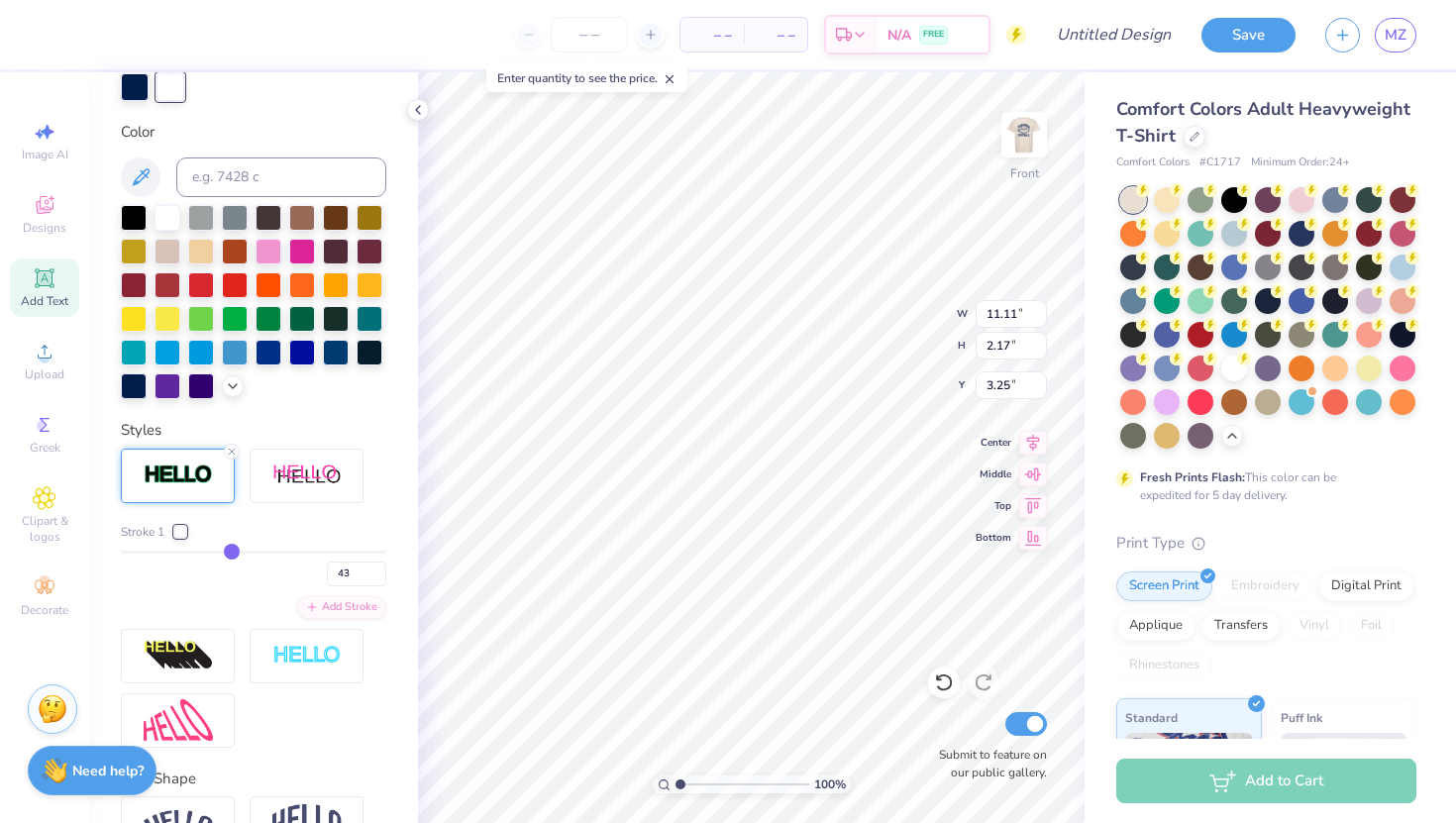 type on "42" 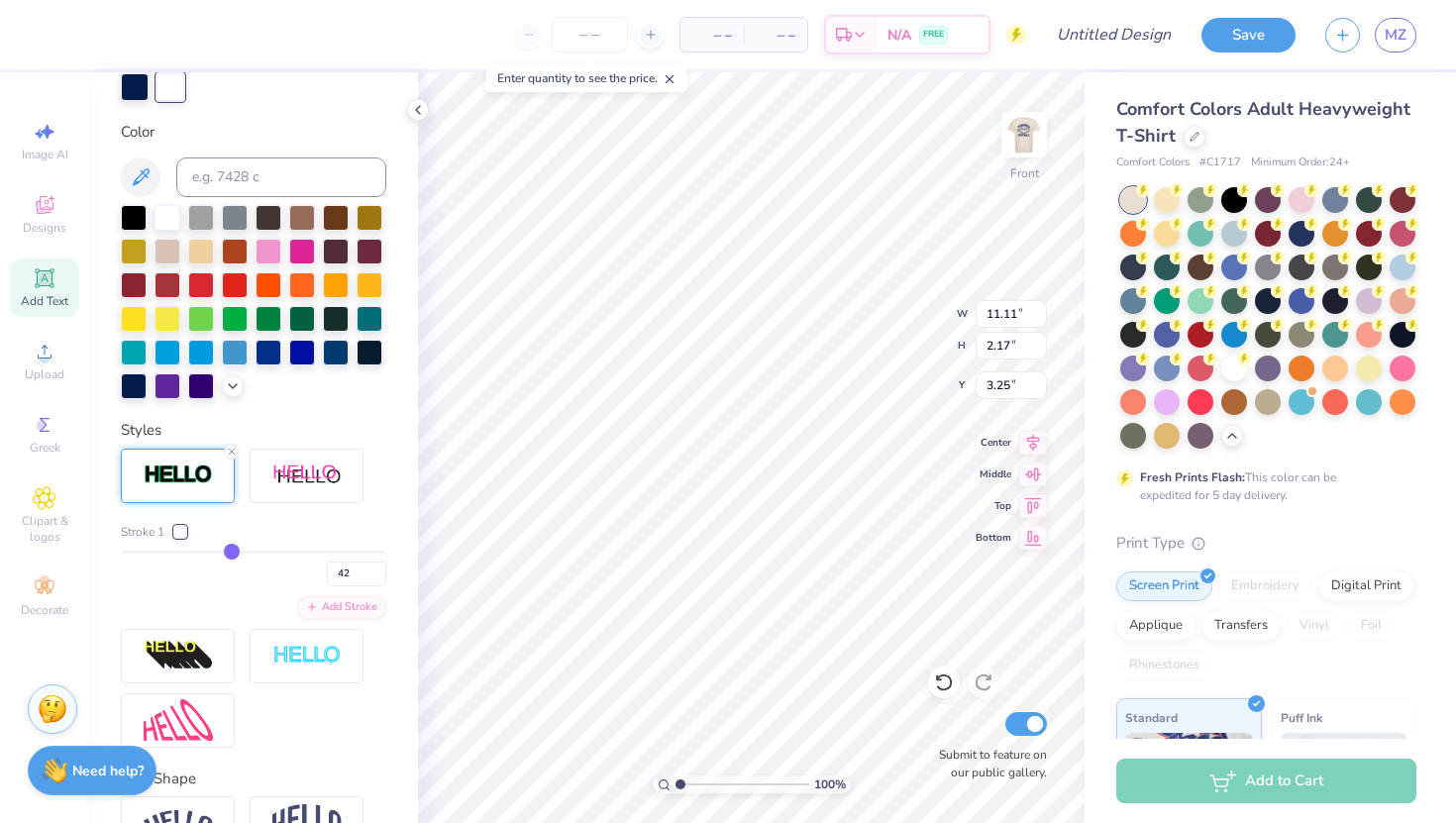 type on "41" 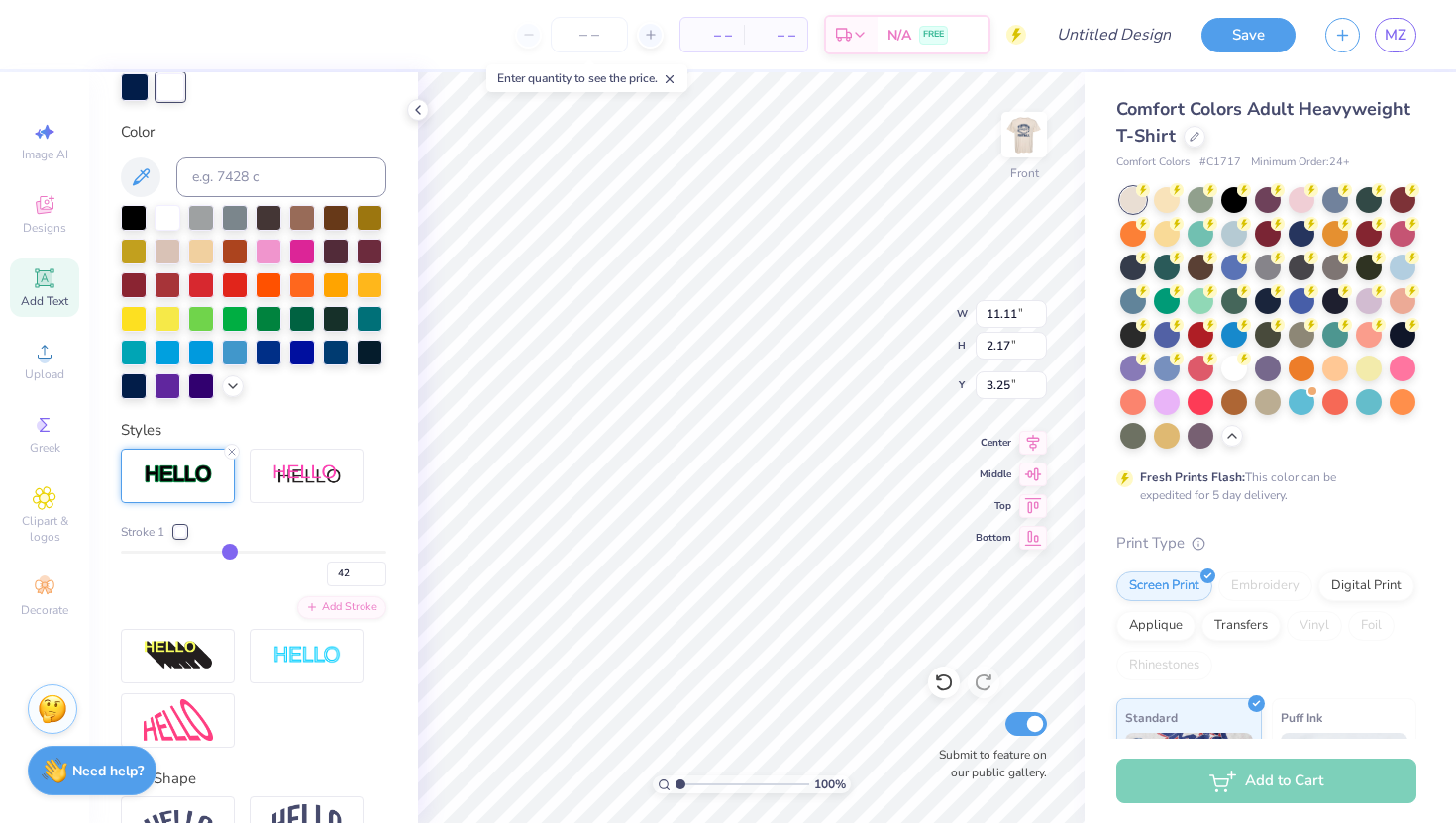 type on "41" 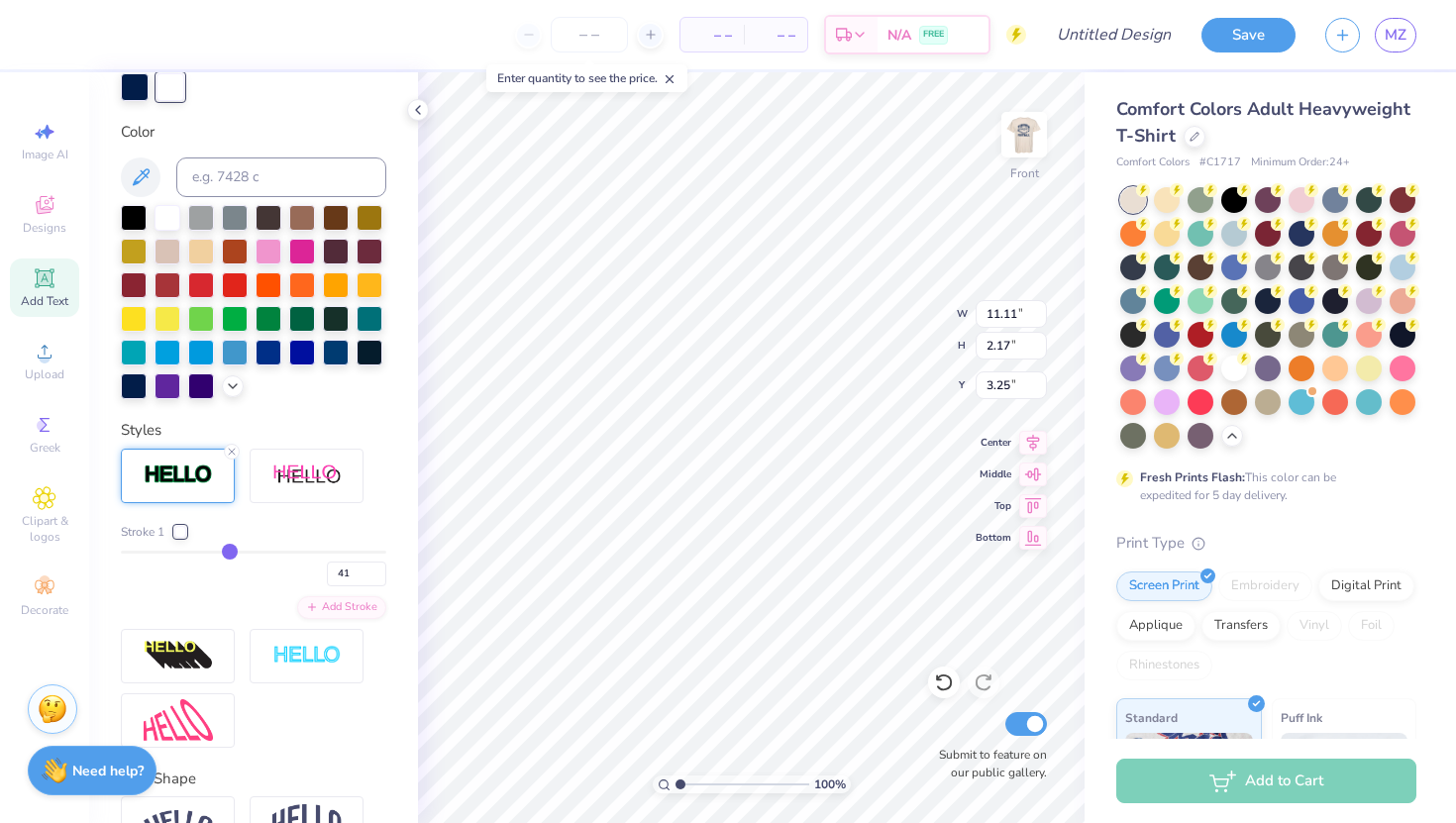 type on "39" 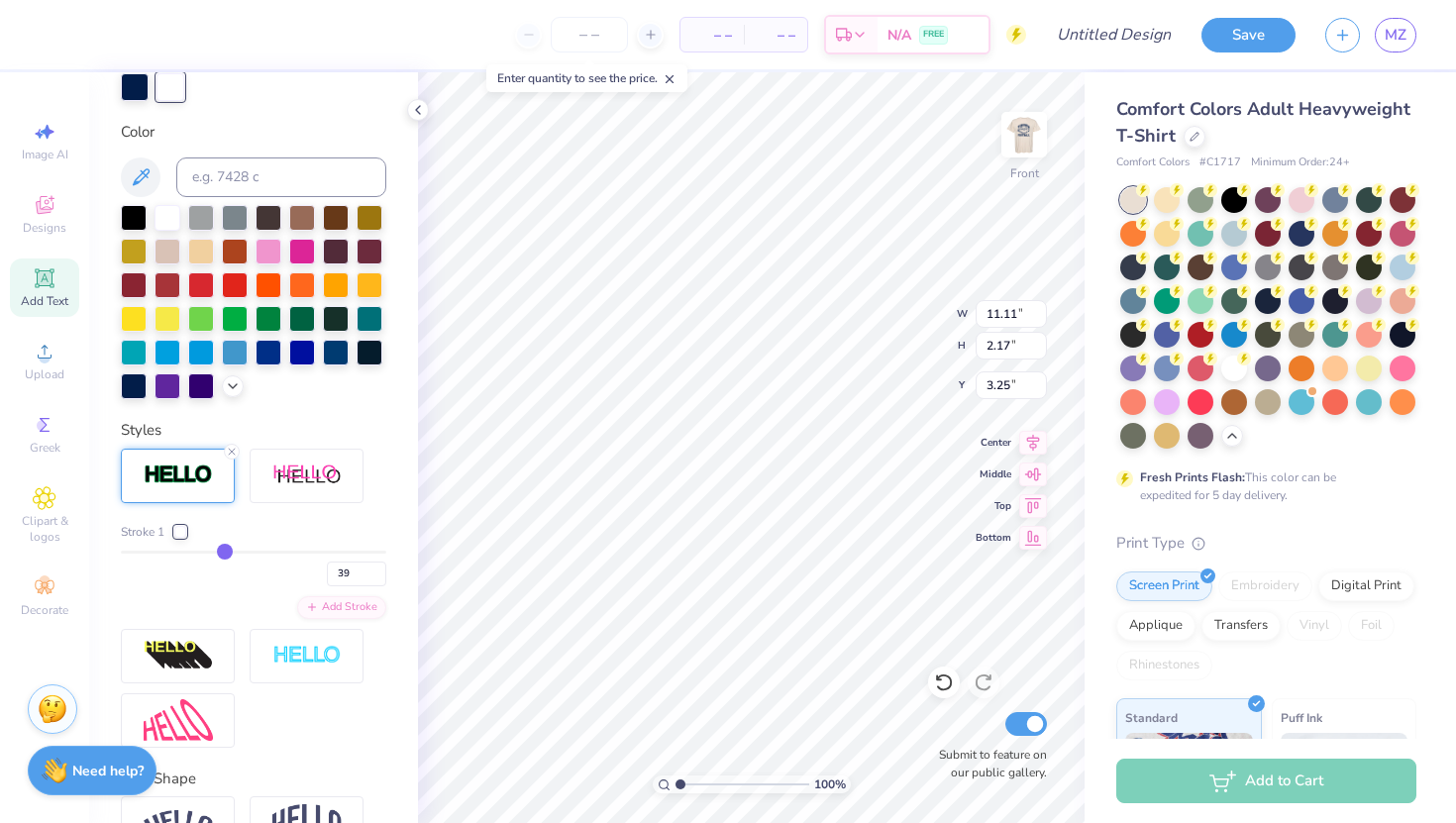 type on "38" 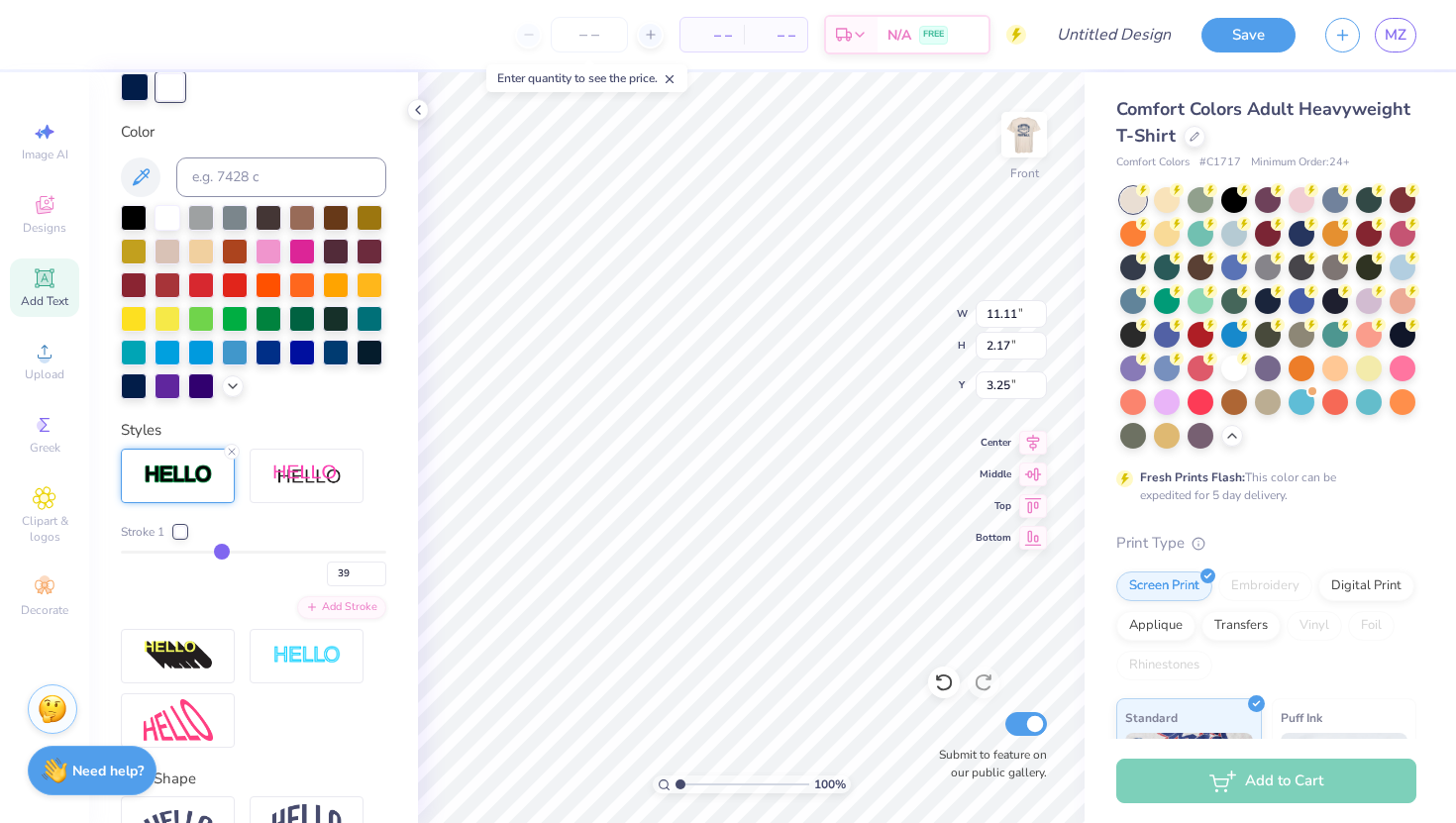 type on "38" 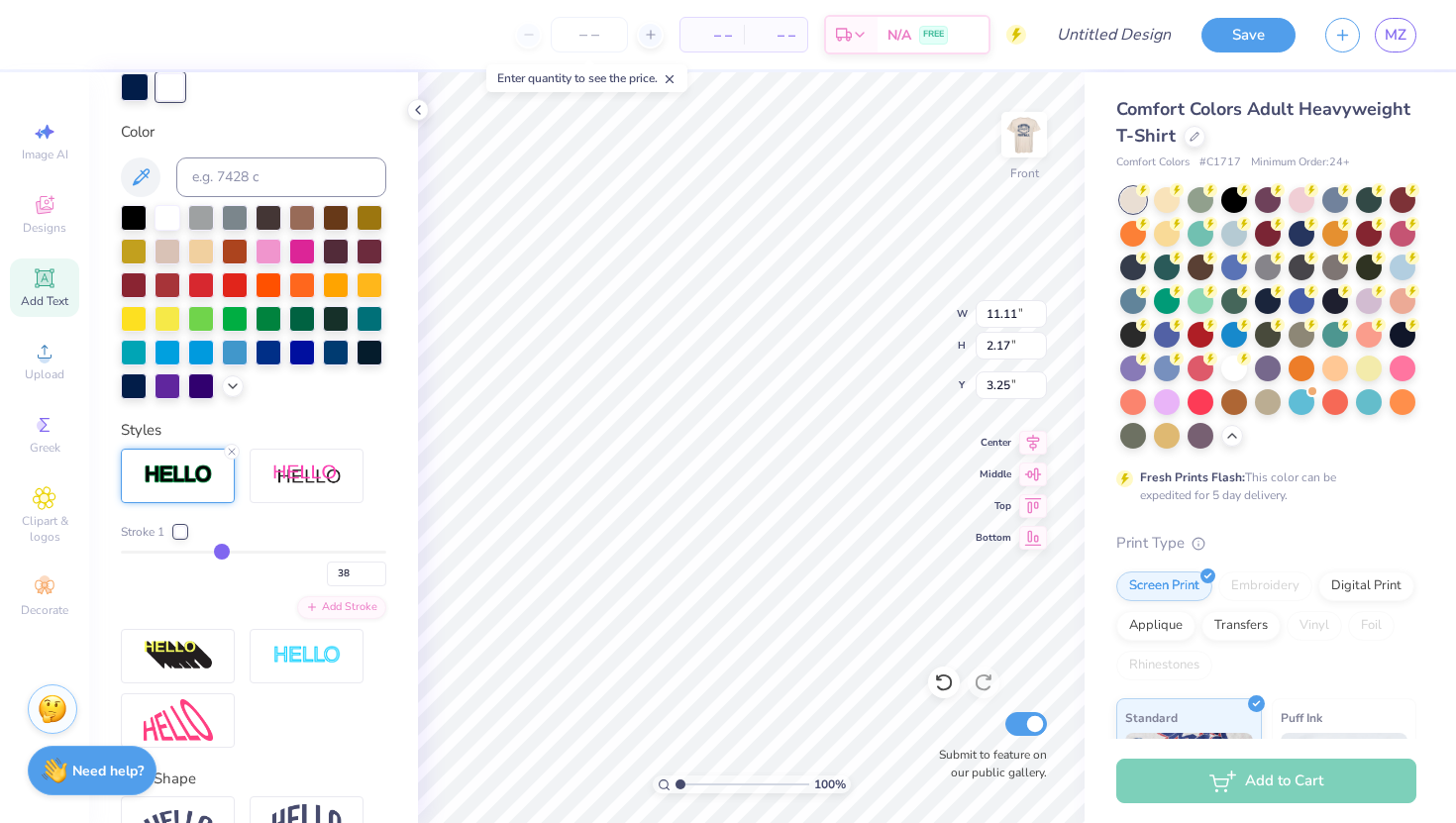 type on "36" 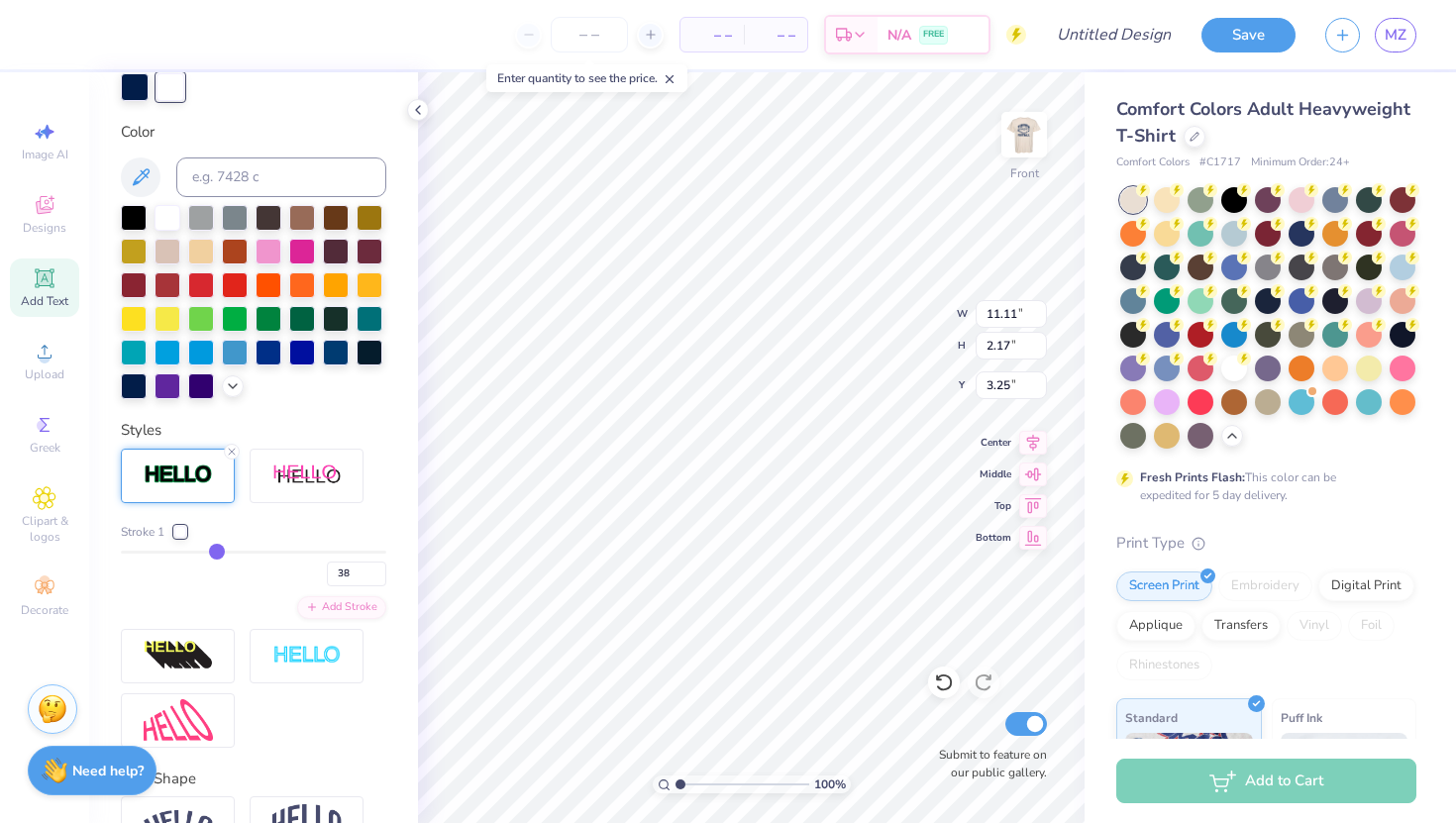 type on "36" 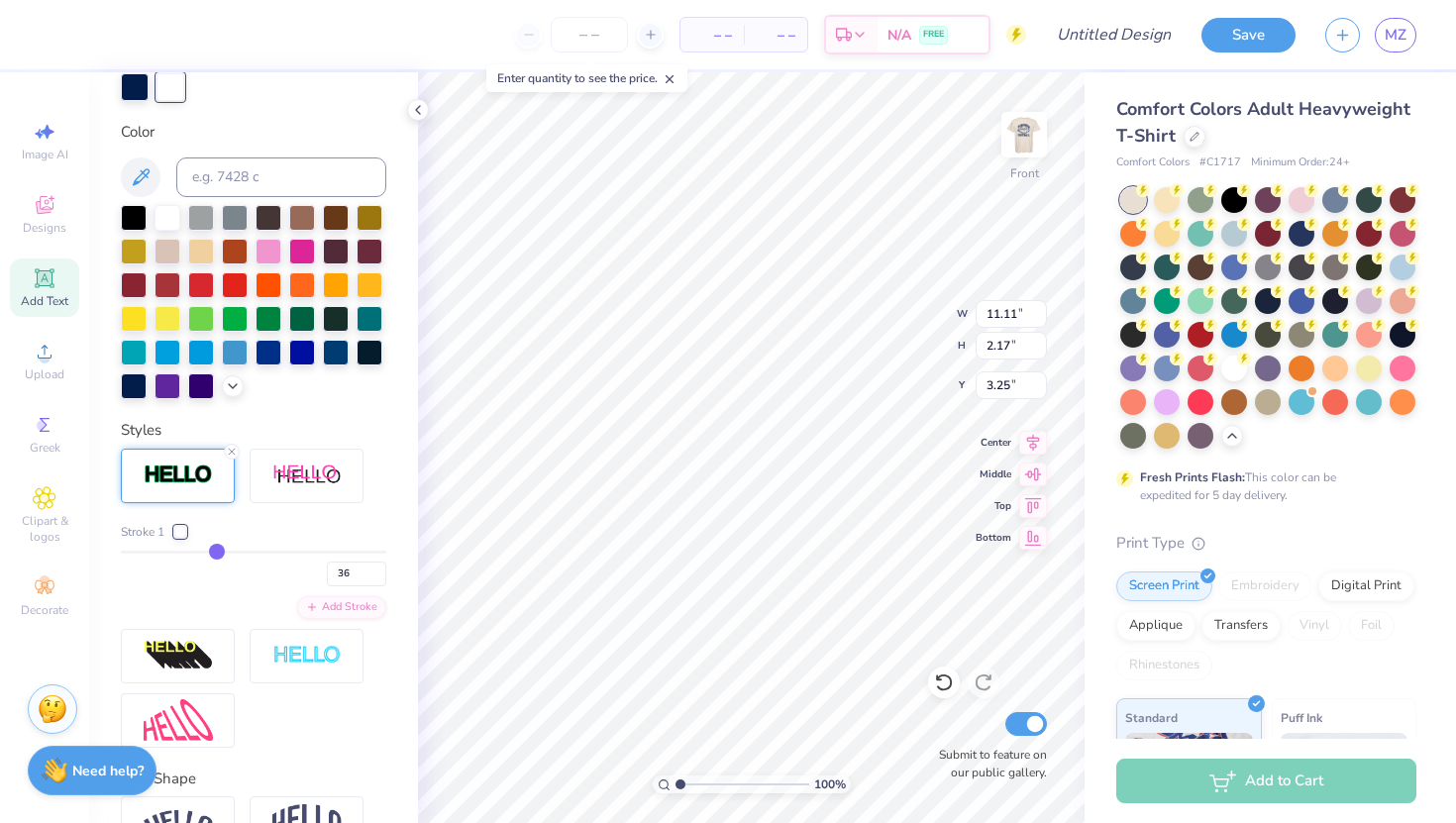 type on "35" 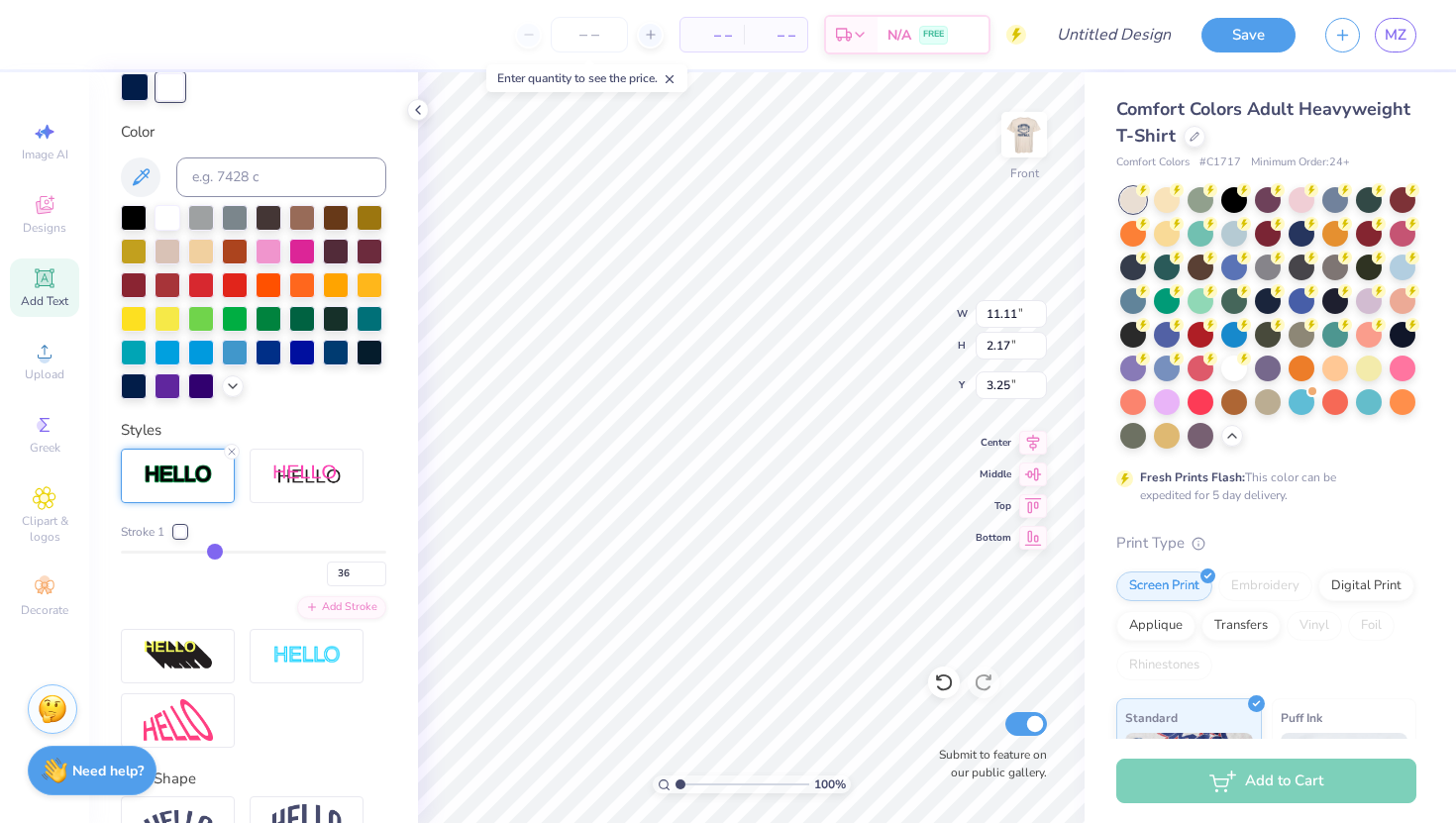 type on "35" 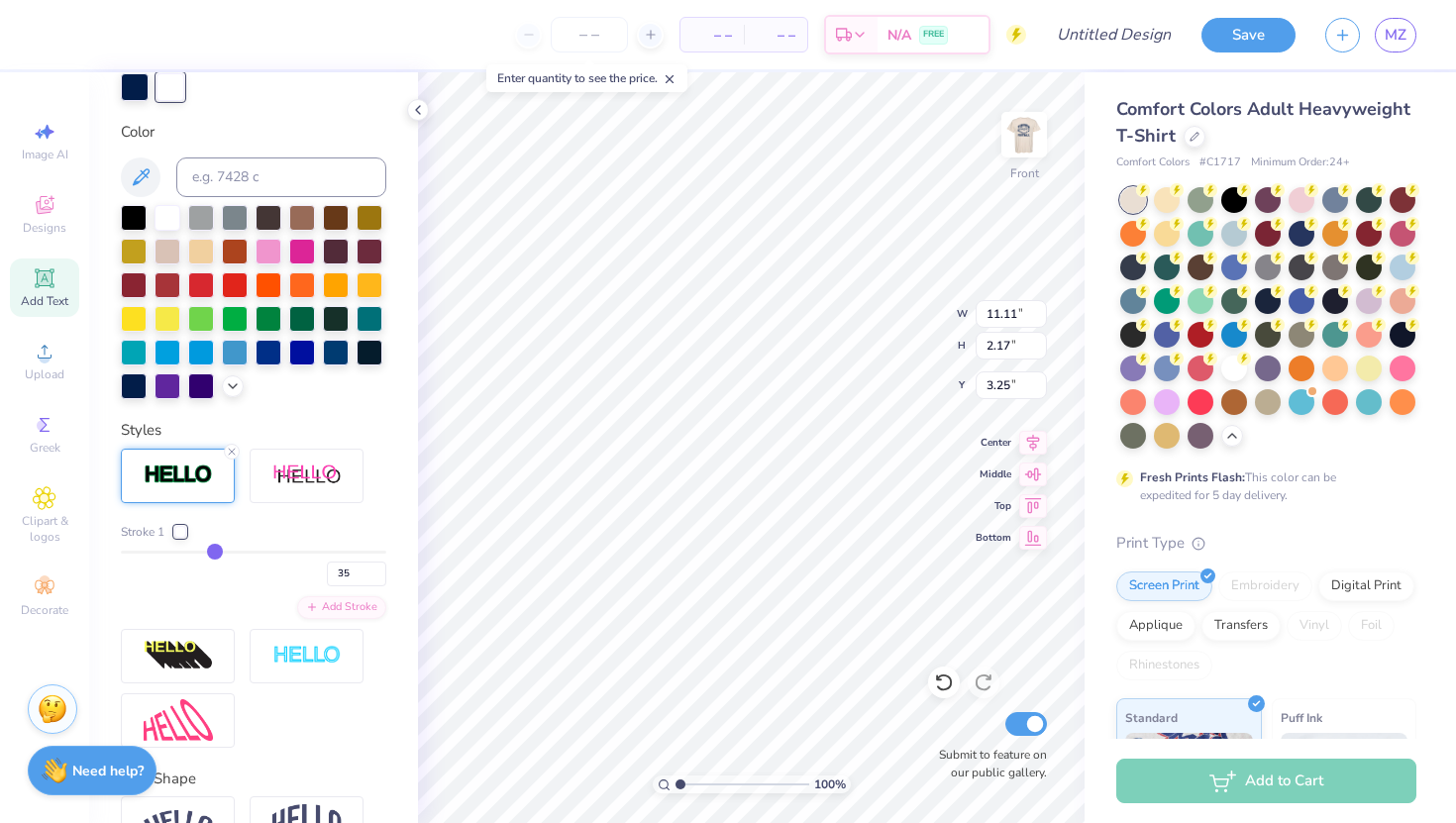 type on "33" 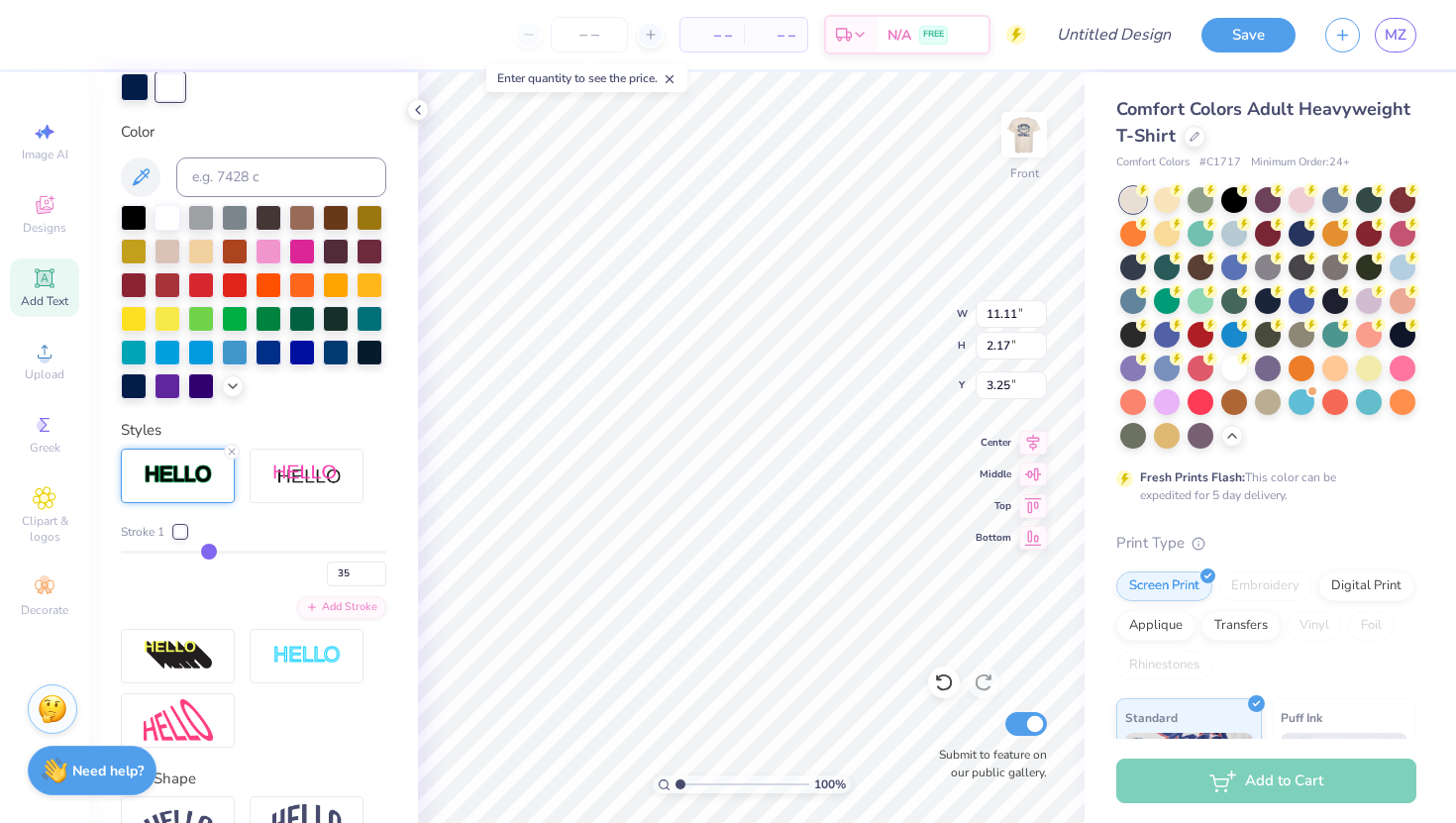 type on "33" 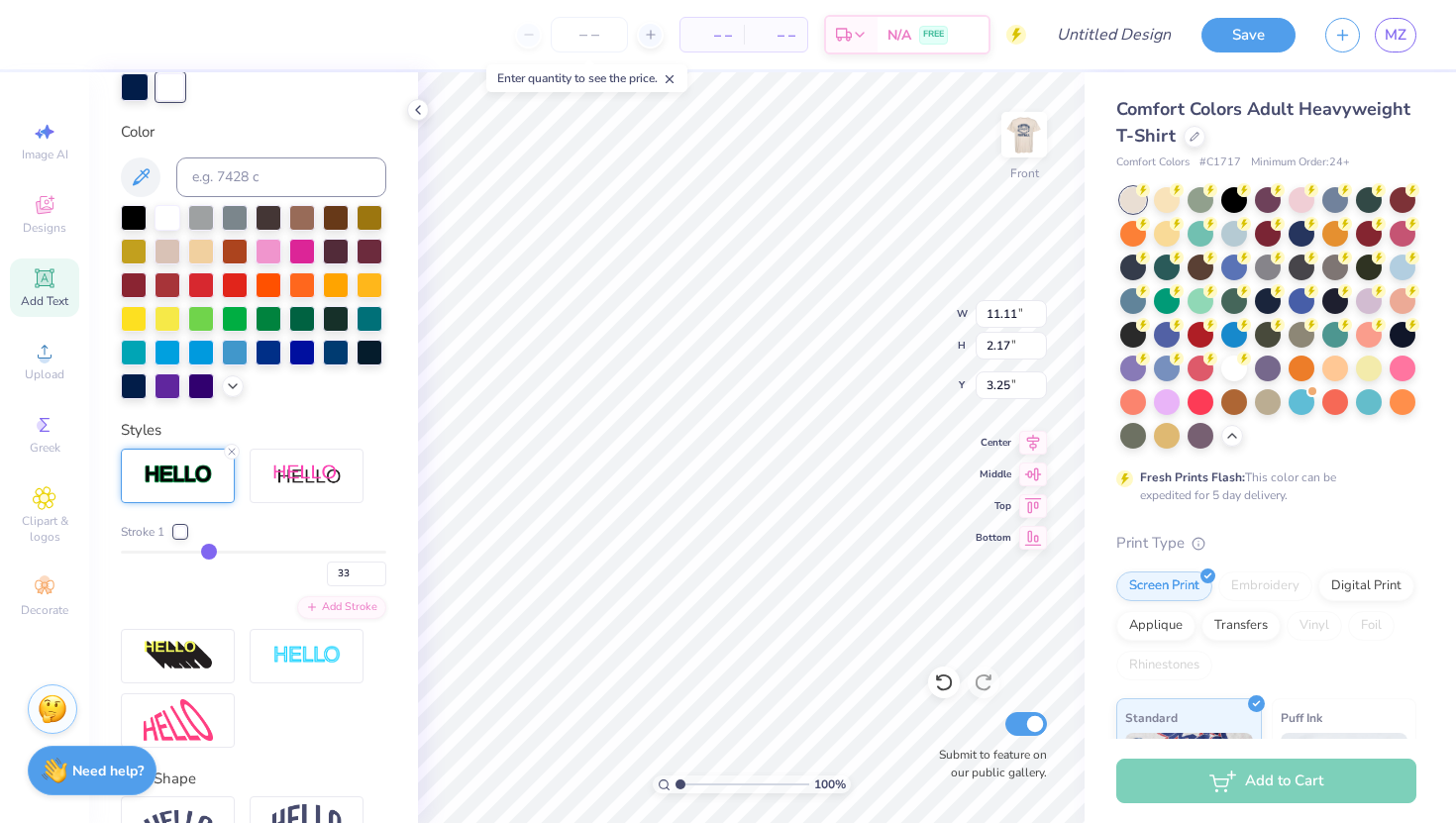 type on "32" 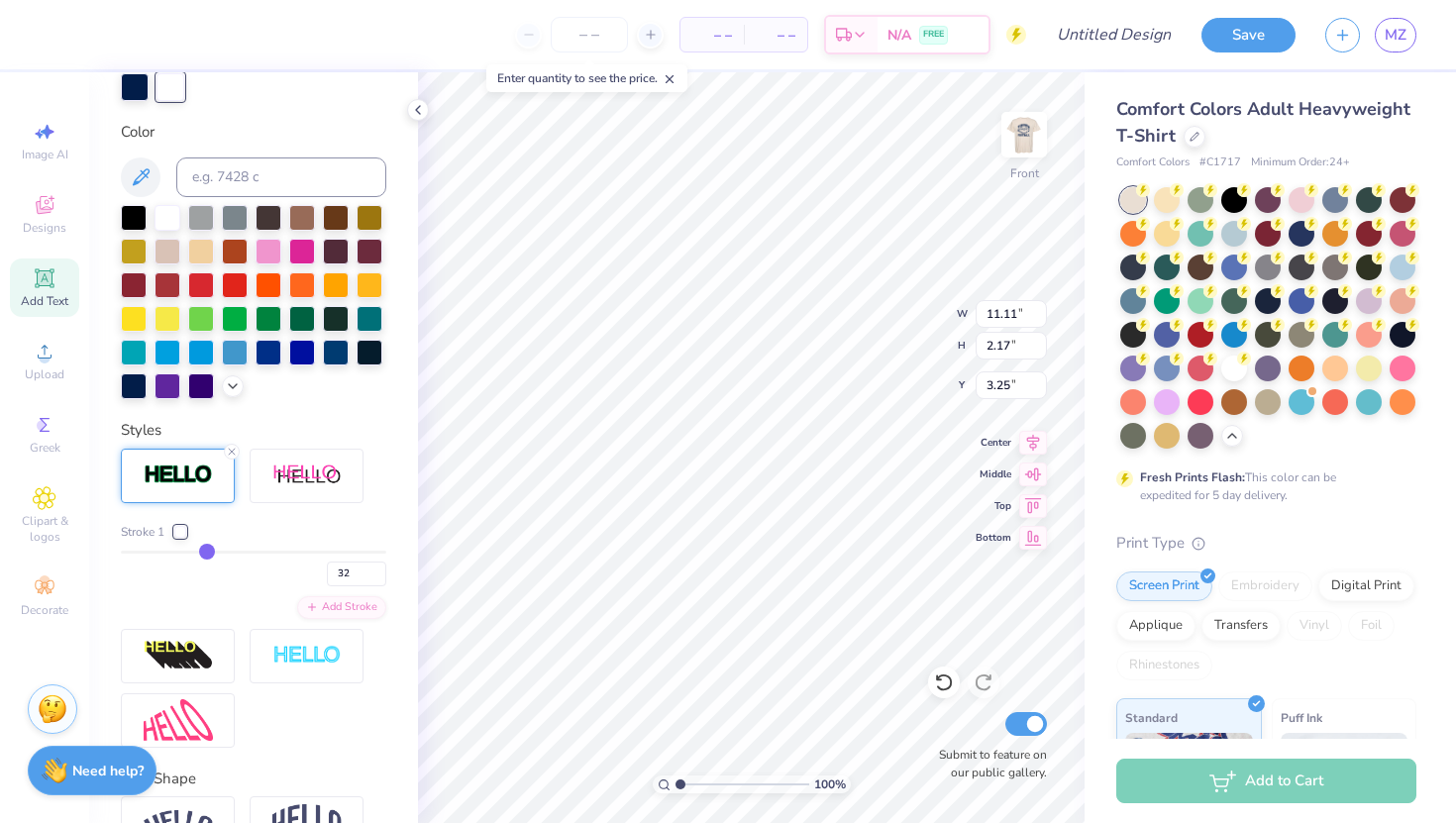 type on "31" 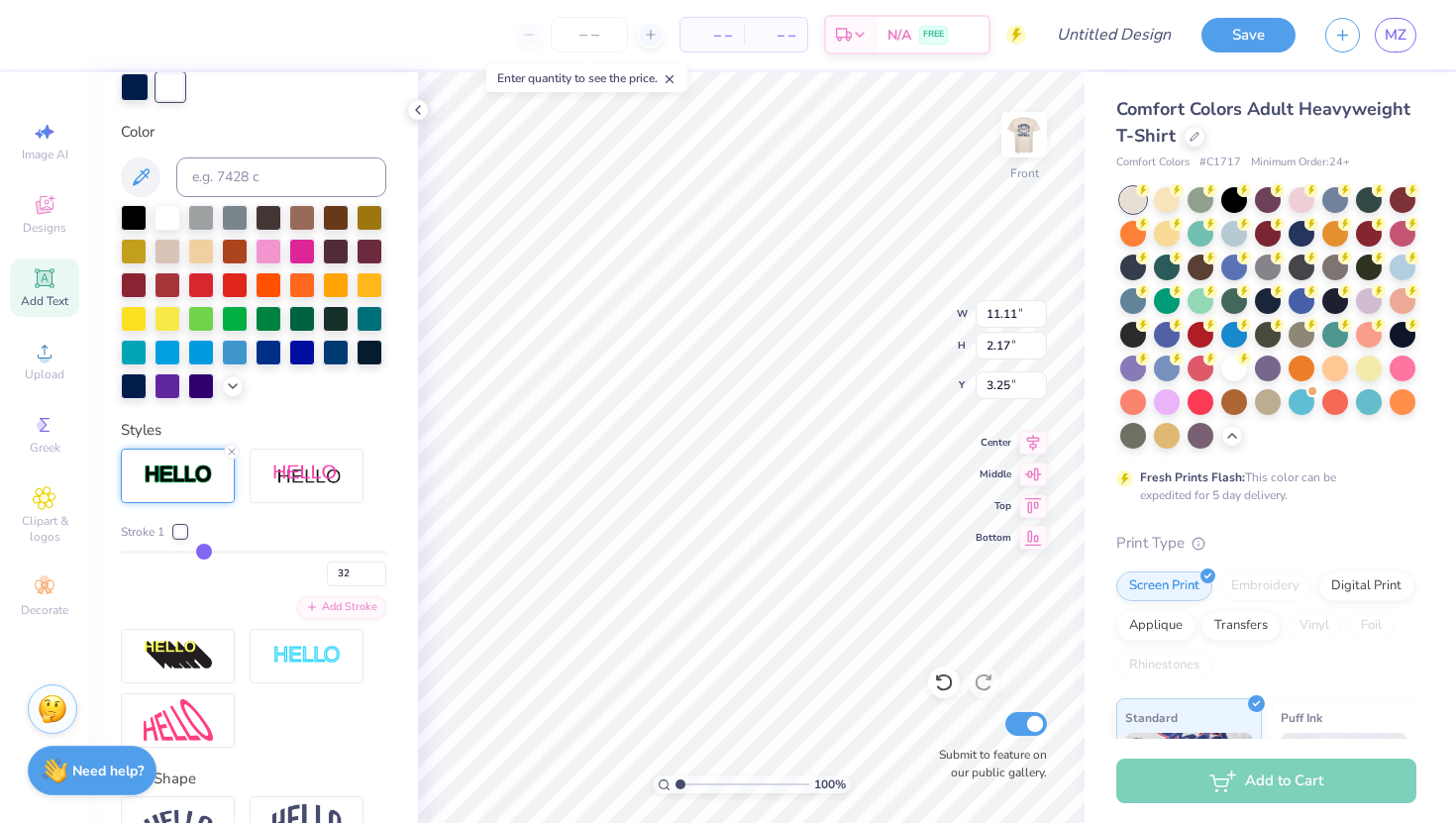 type on "31" 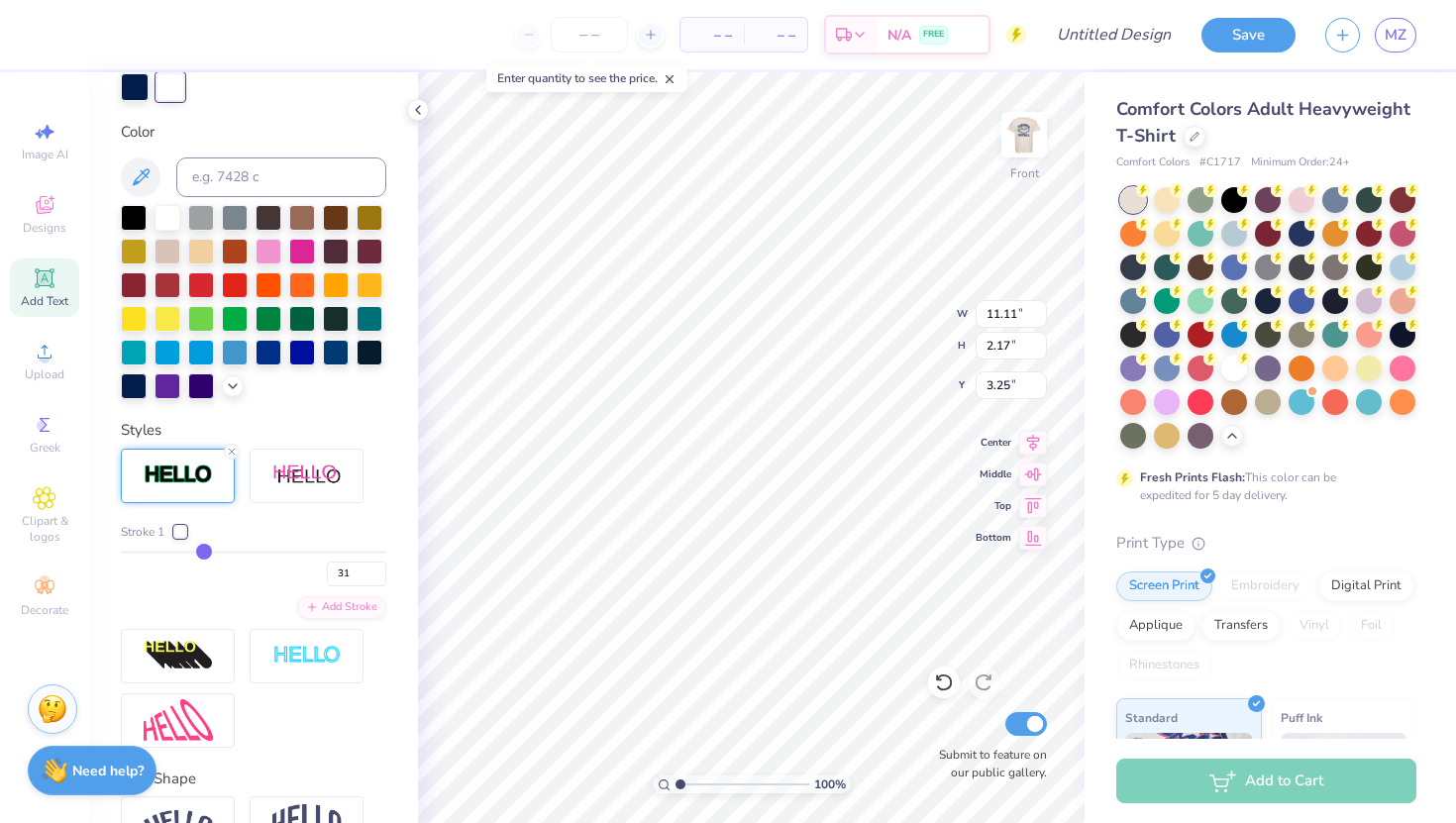 type on "30" 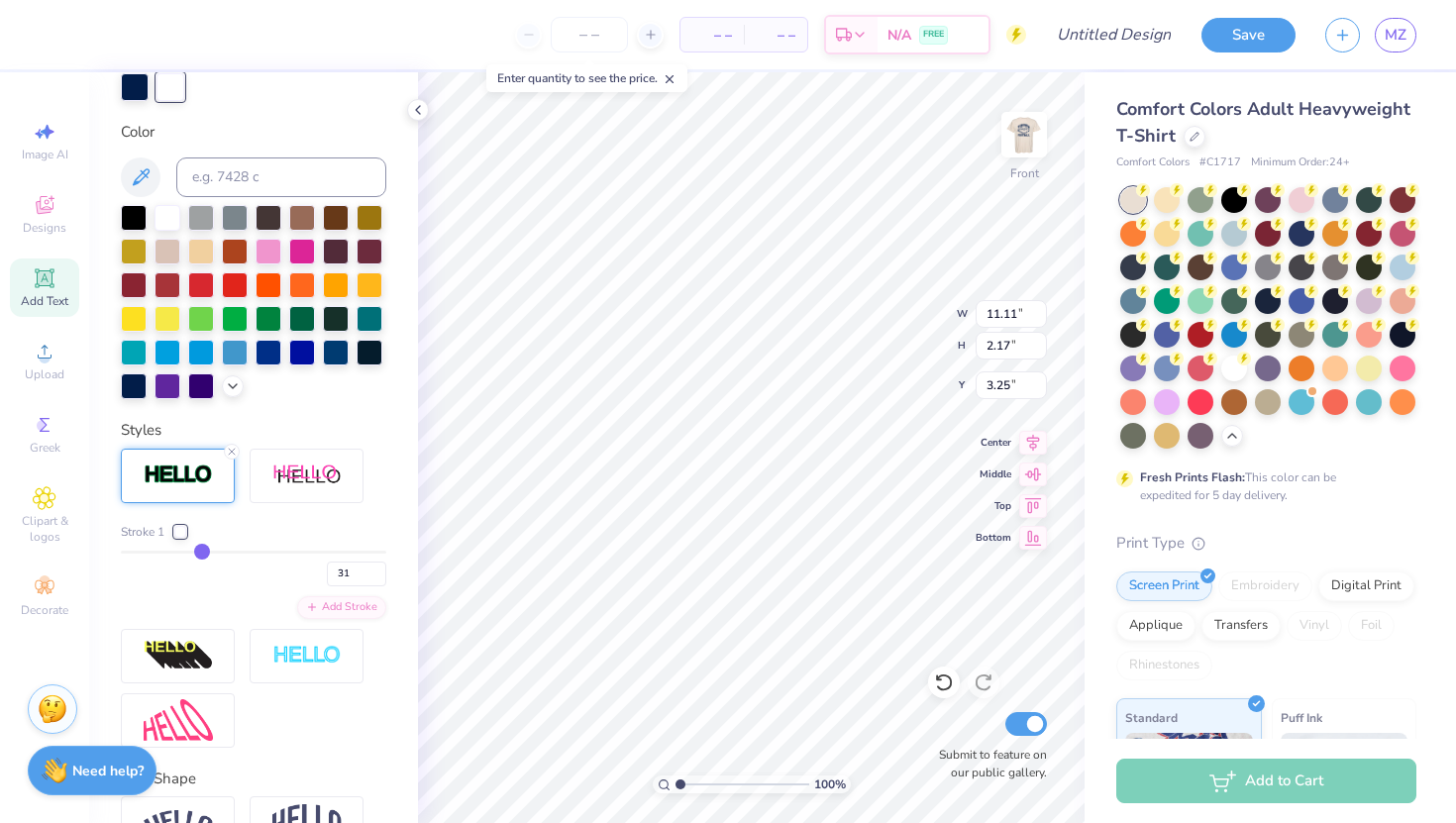 type on "30" 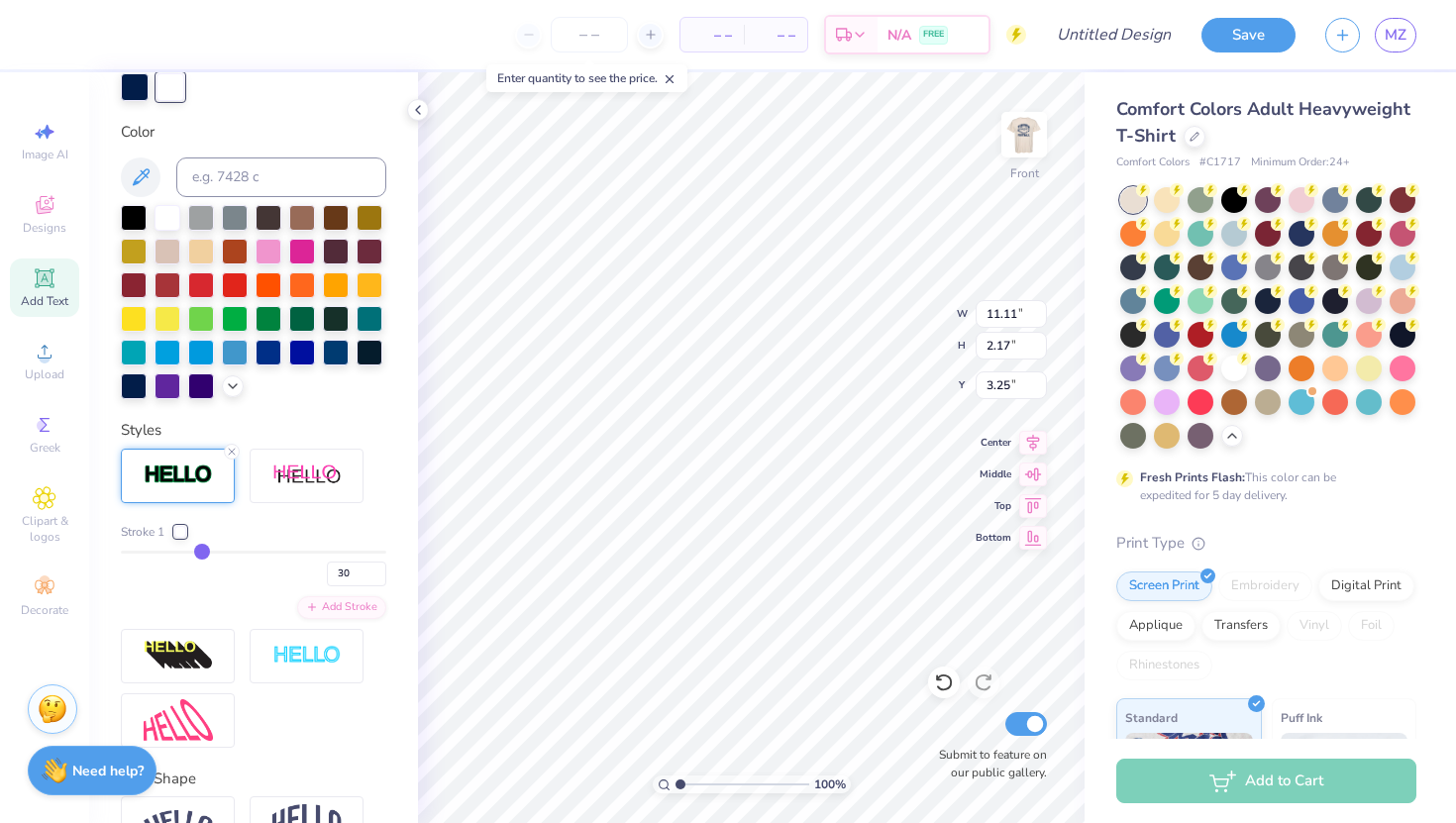type on "29" 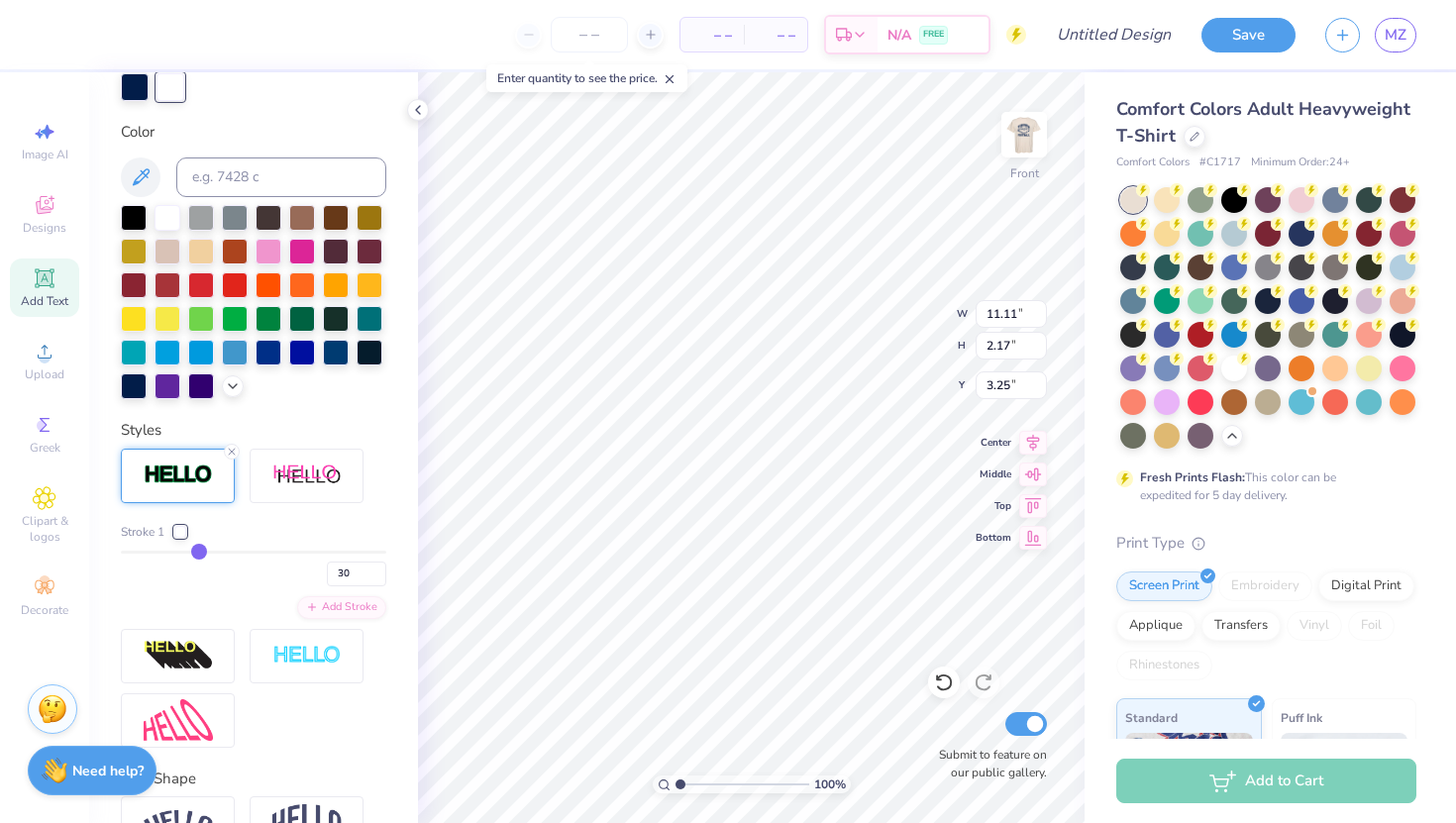 type on "29" 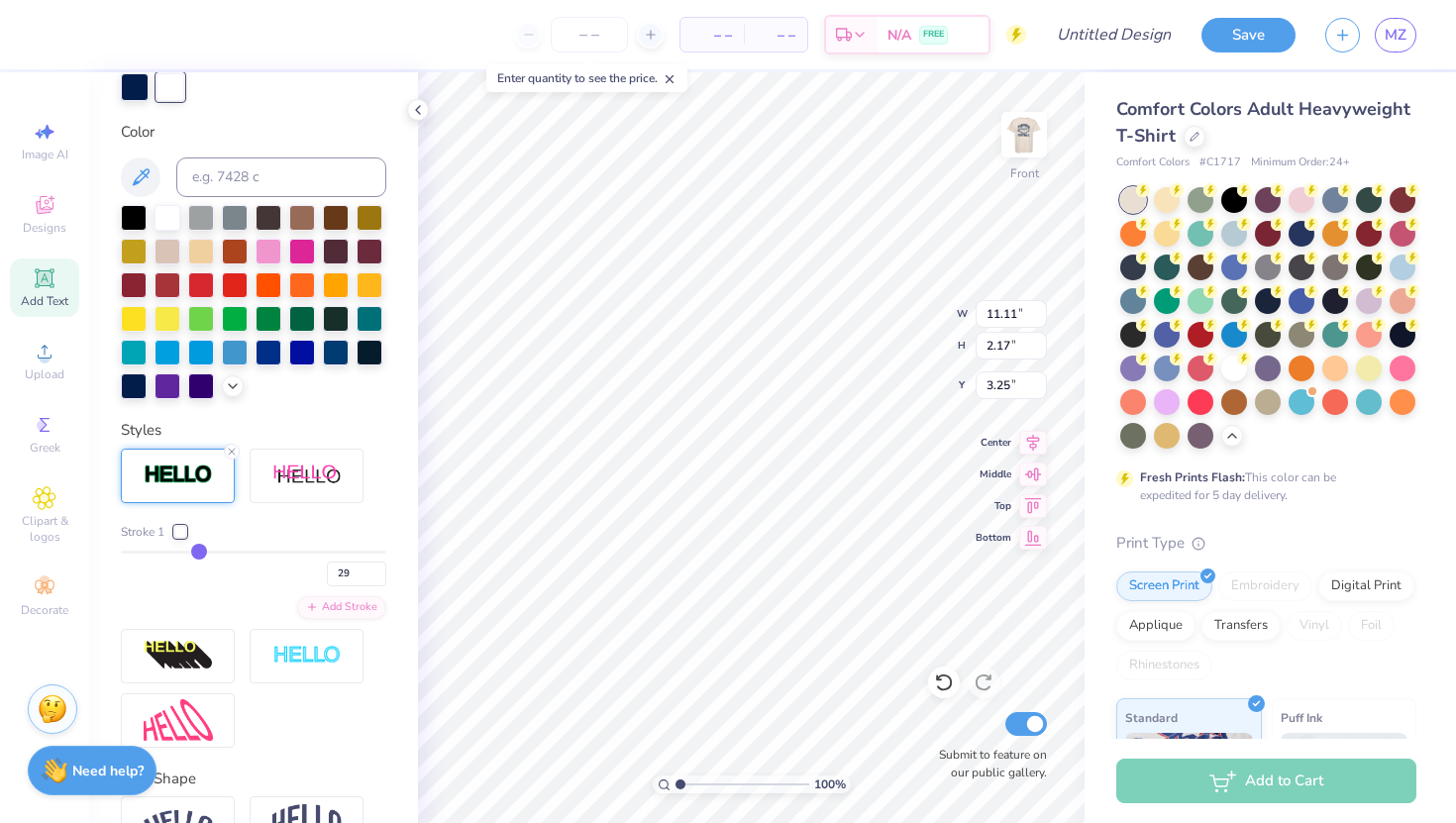 type on "28" 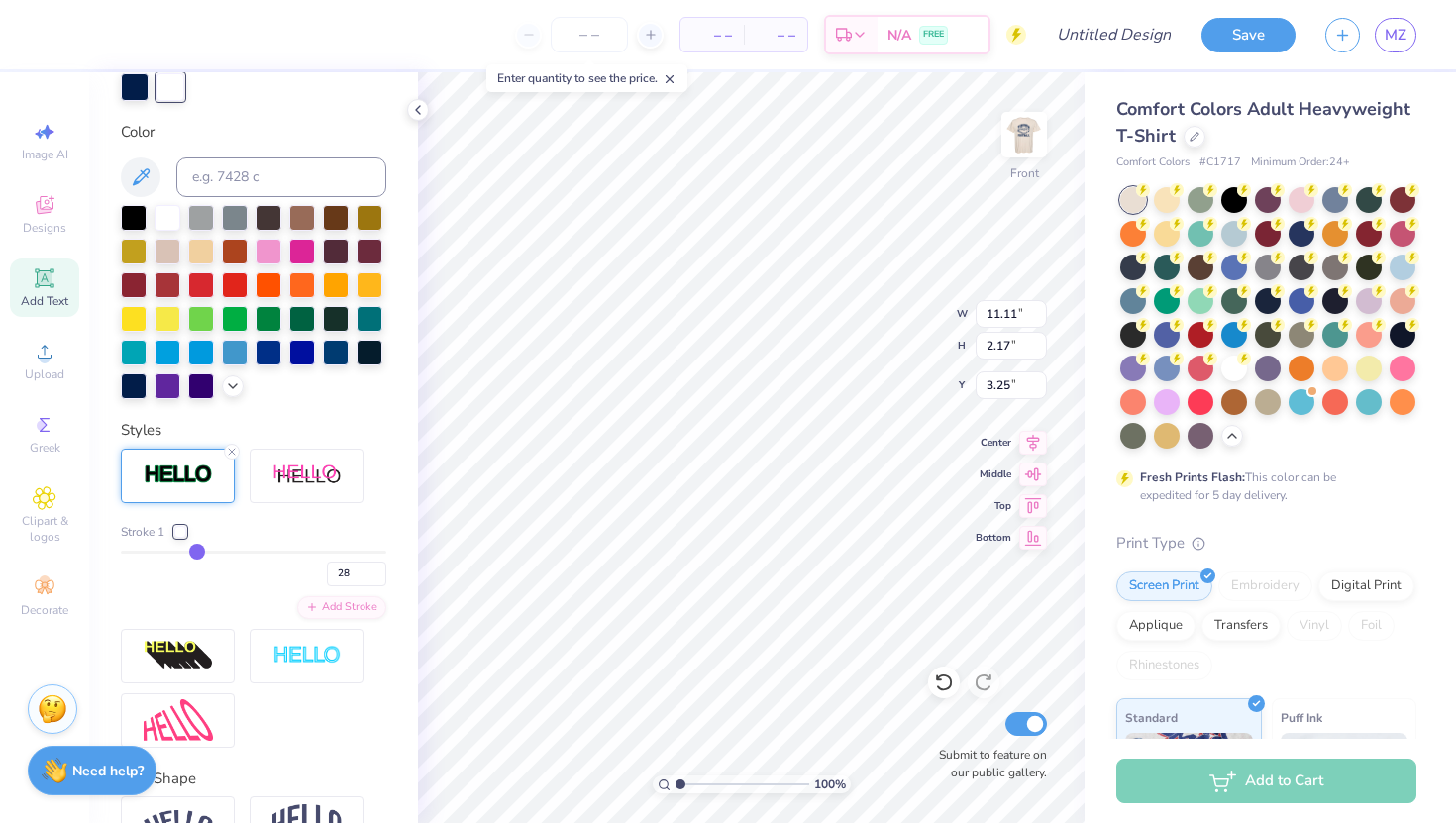 type on "27" 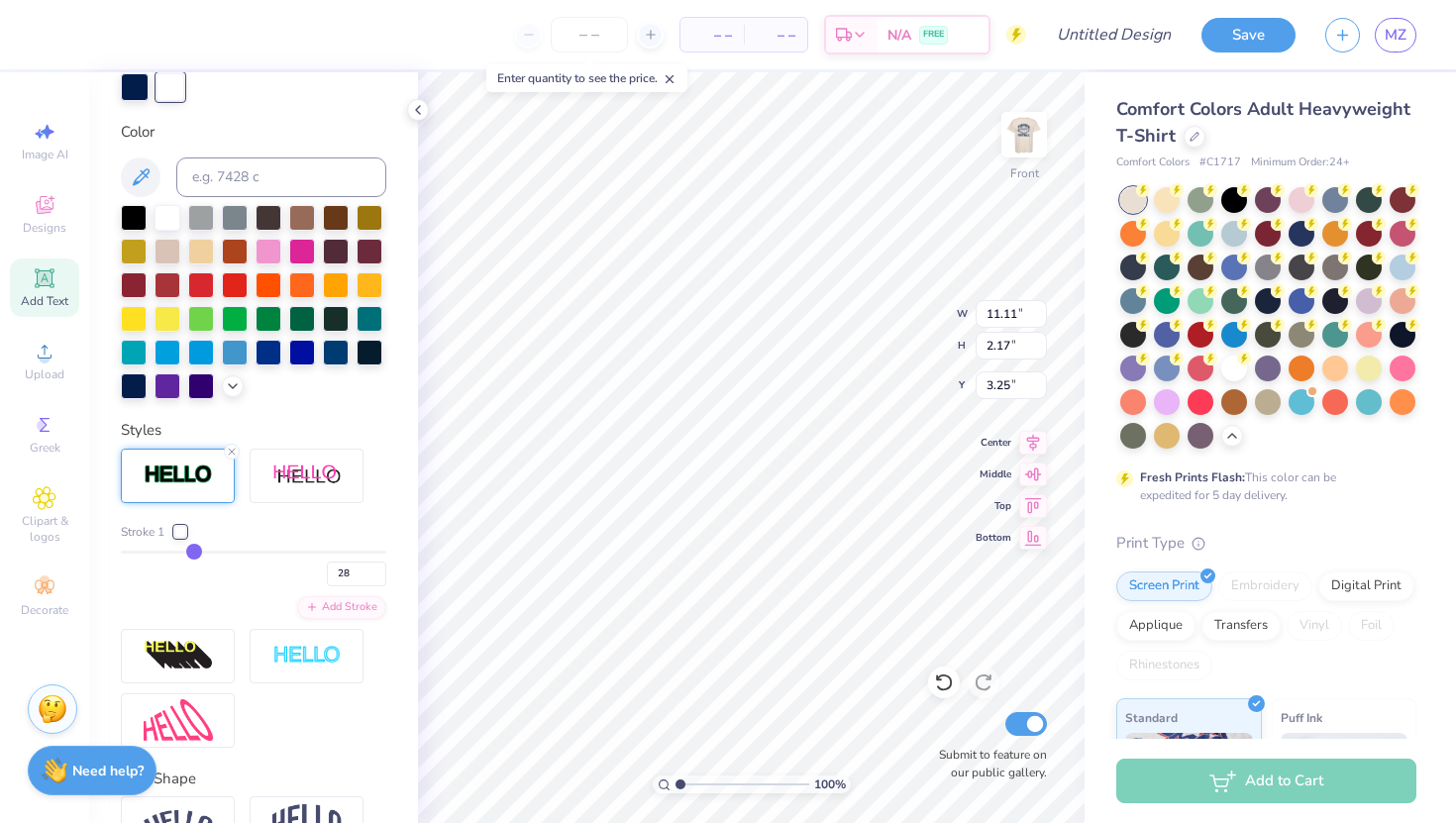 type on "27" 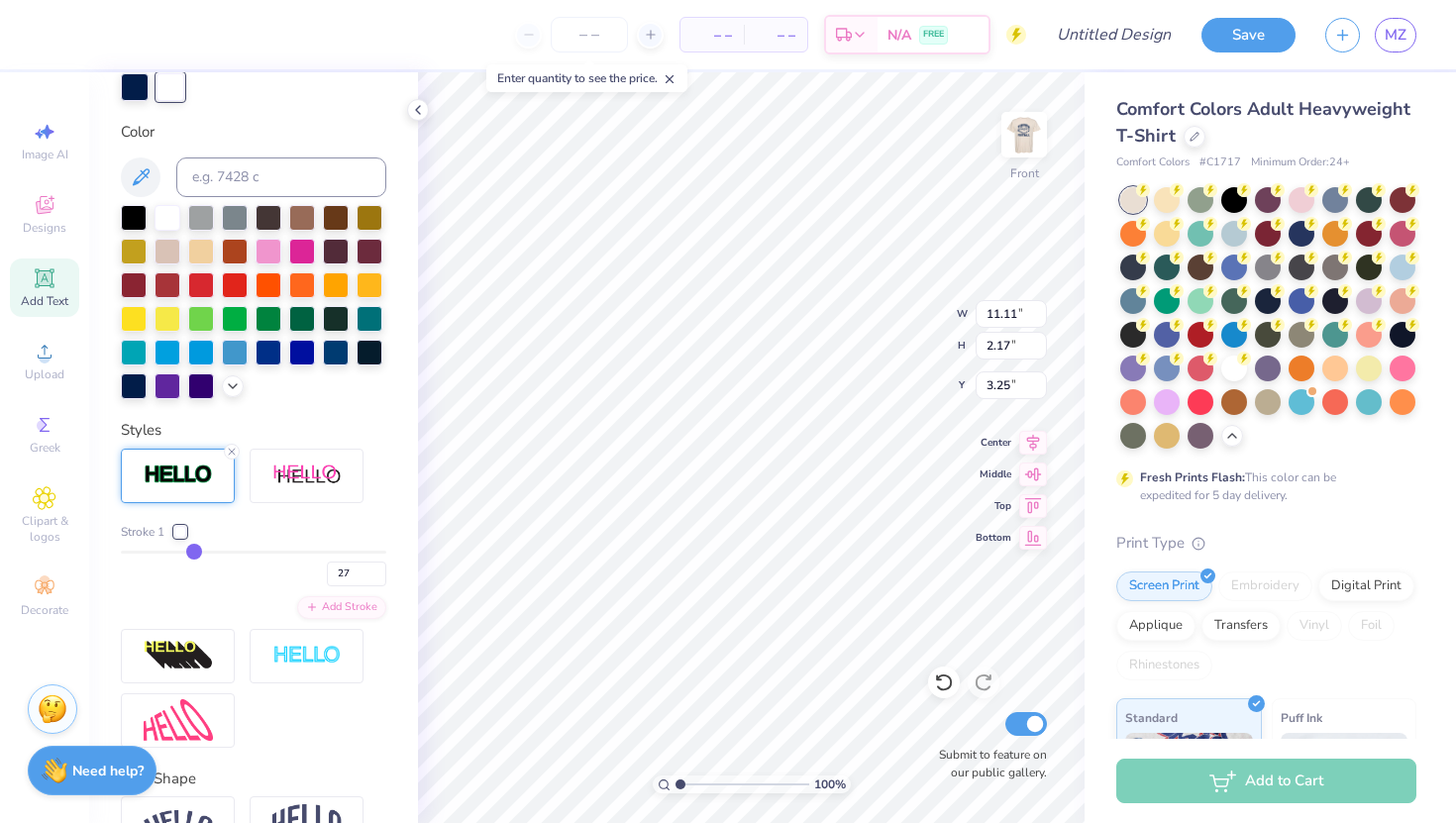 type on "26" 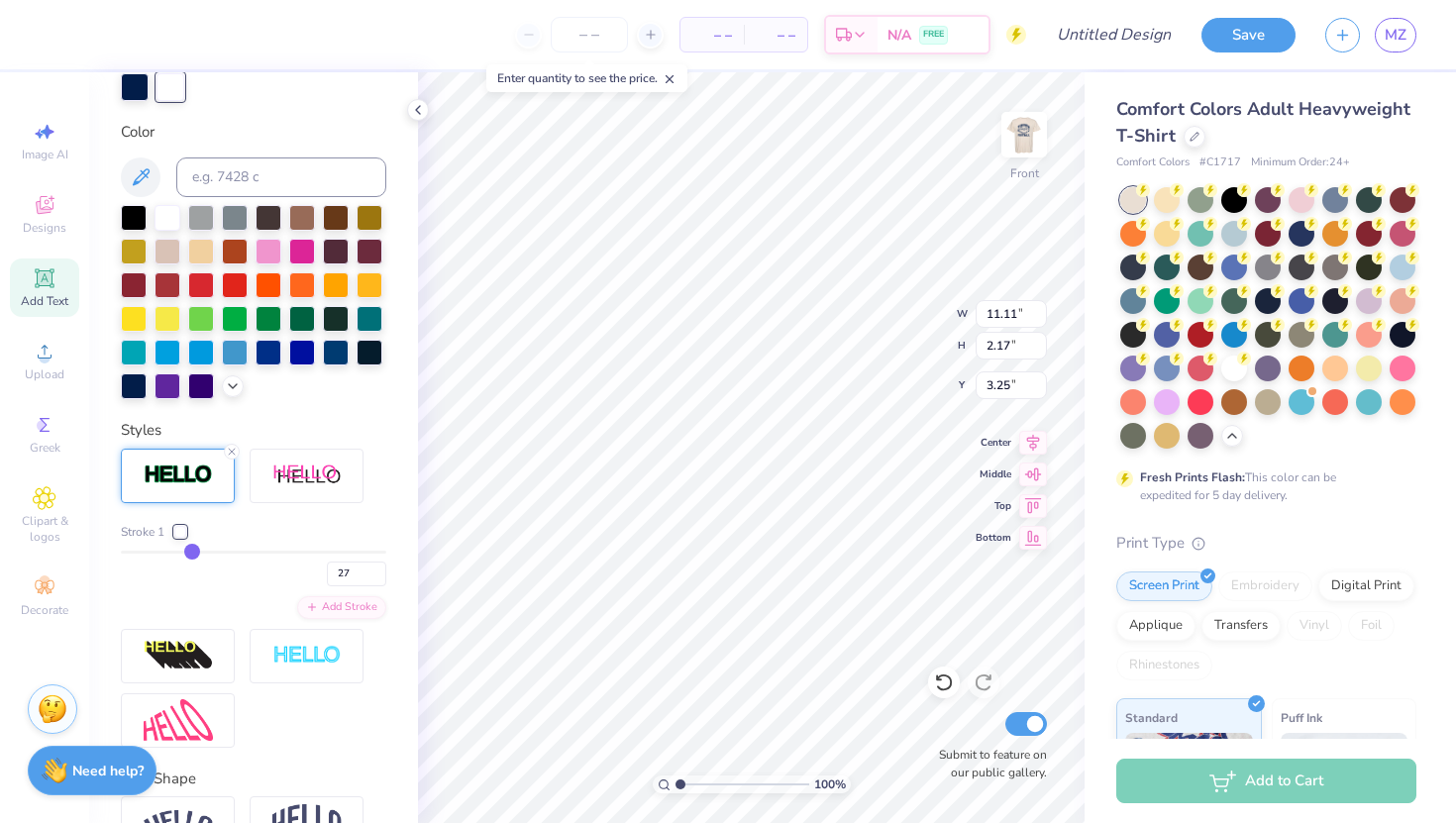 type on "26" 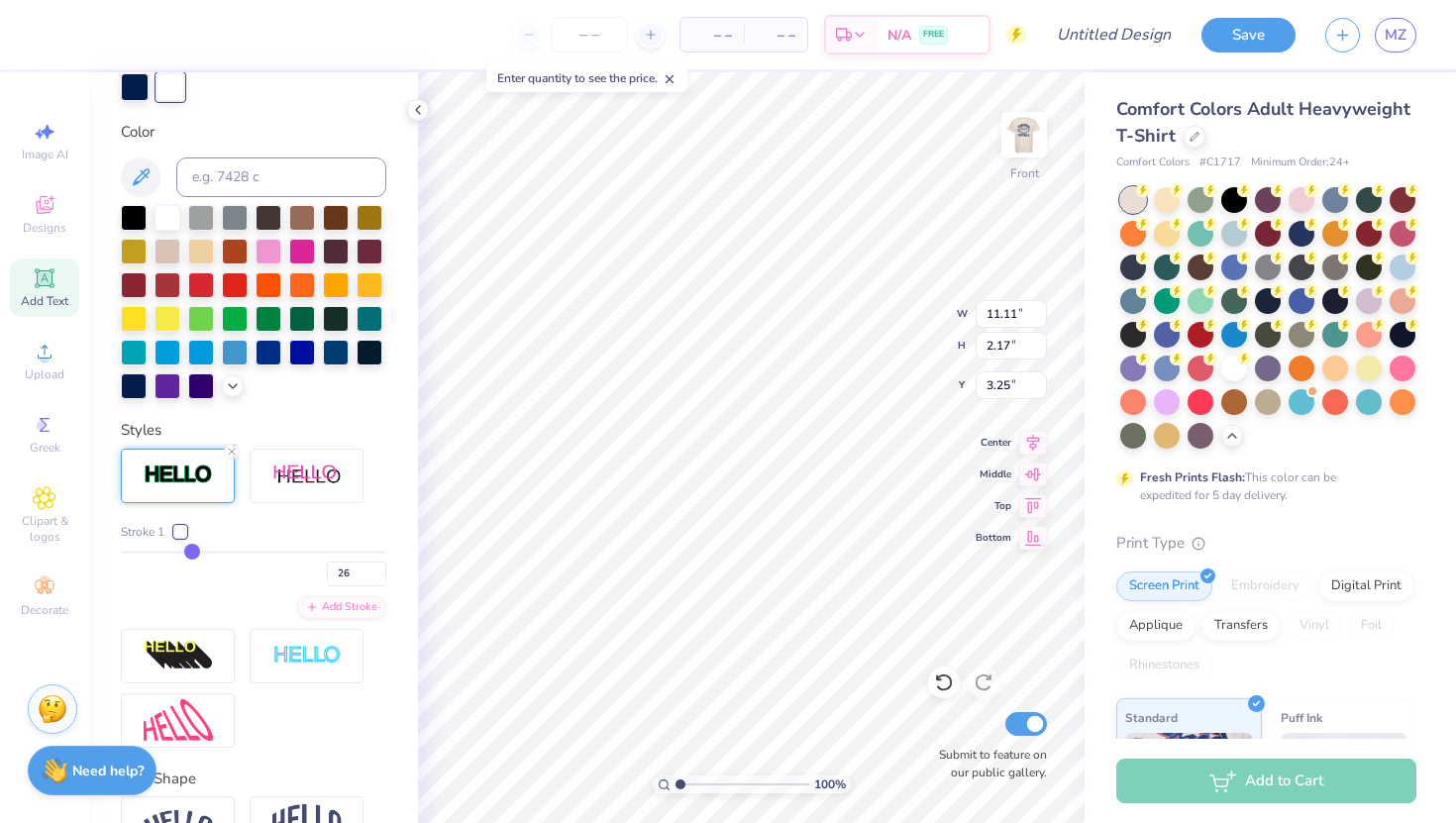 type on "25" 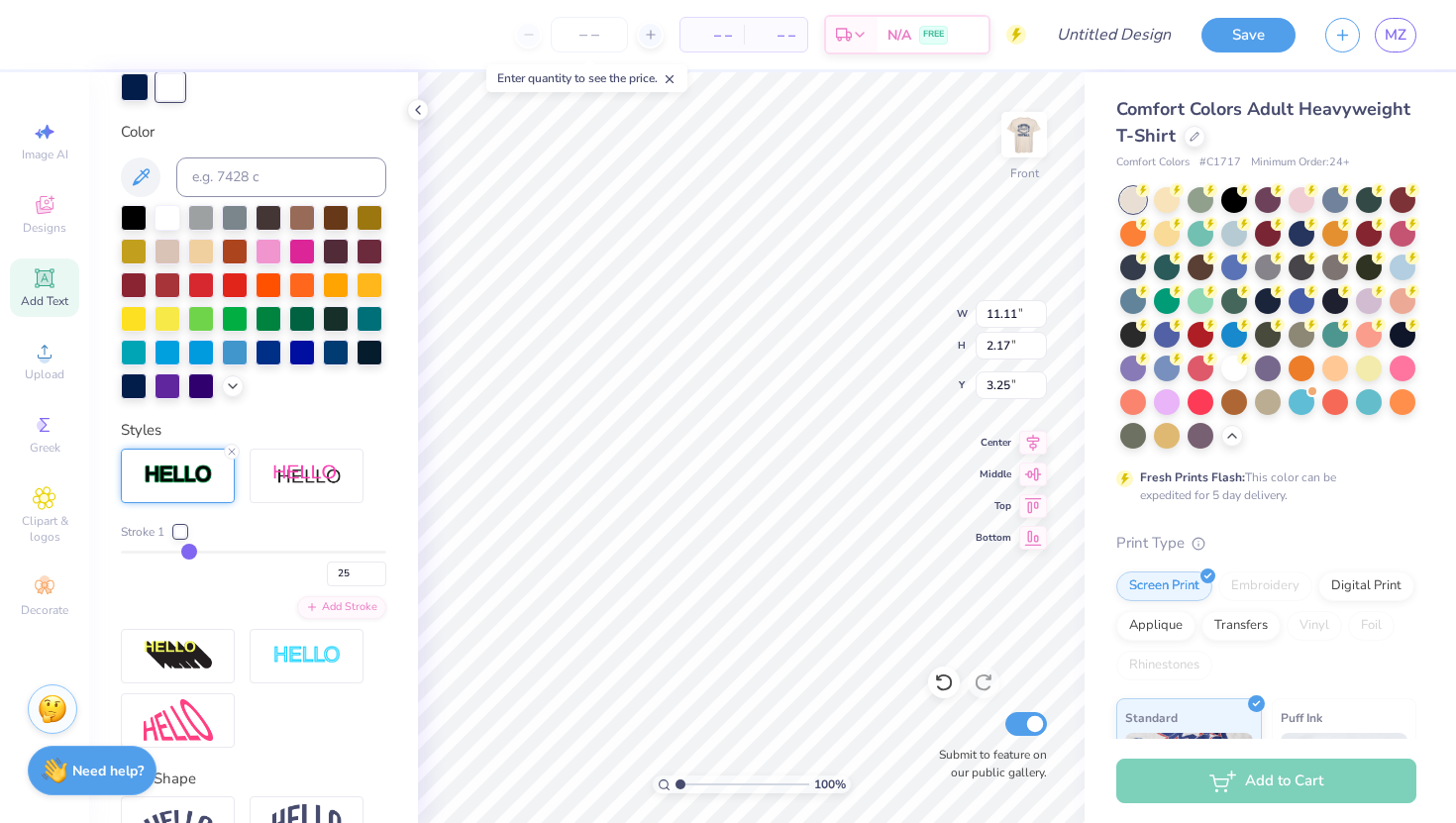 type on "24" 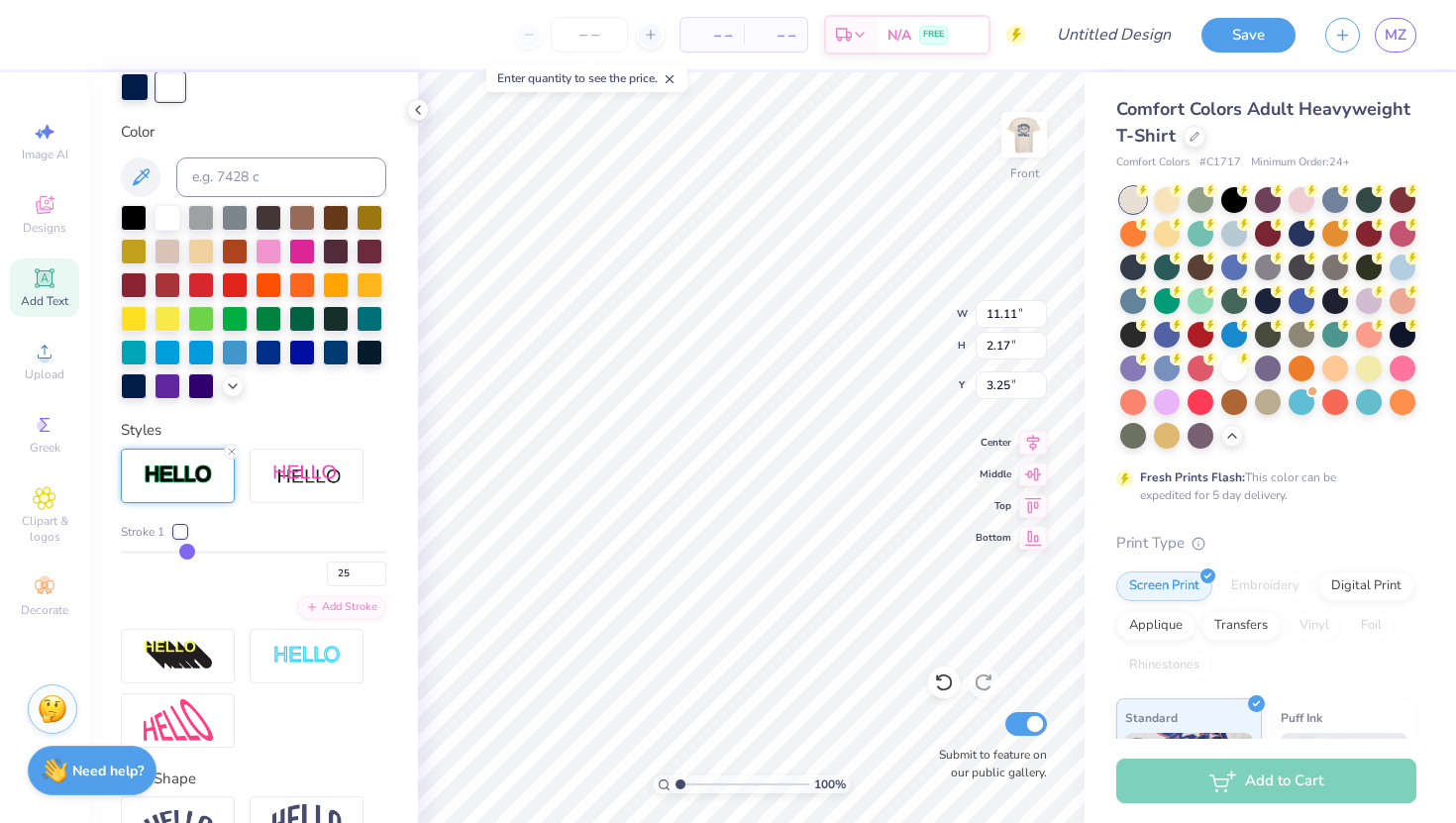 type on "24" 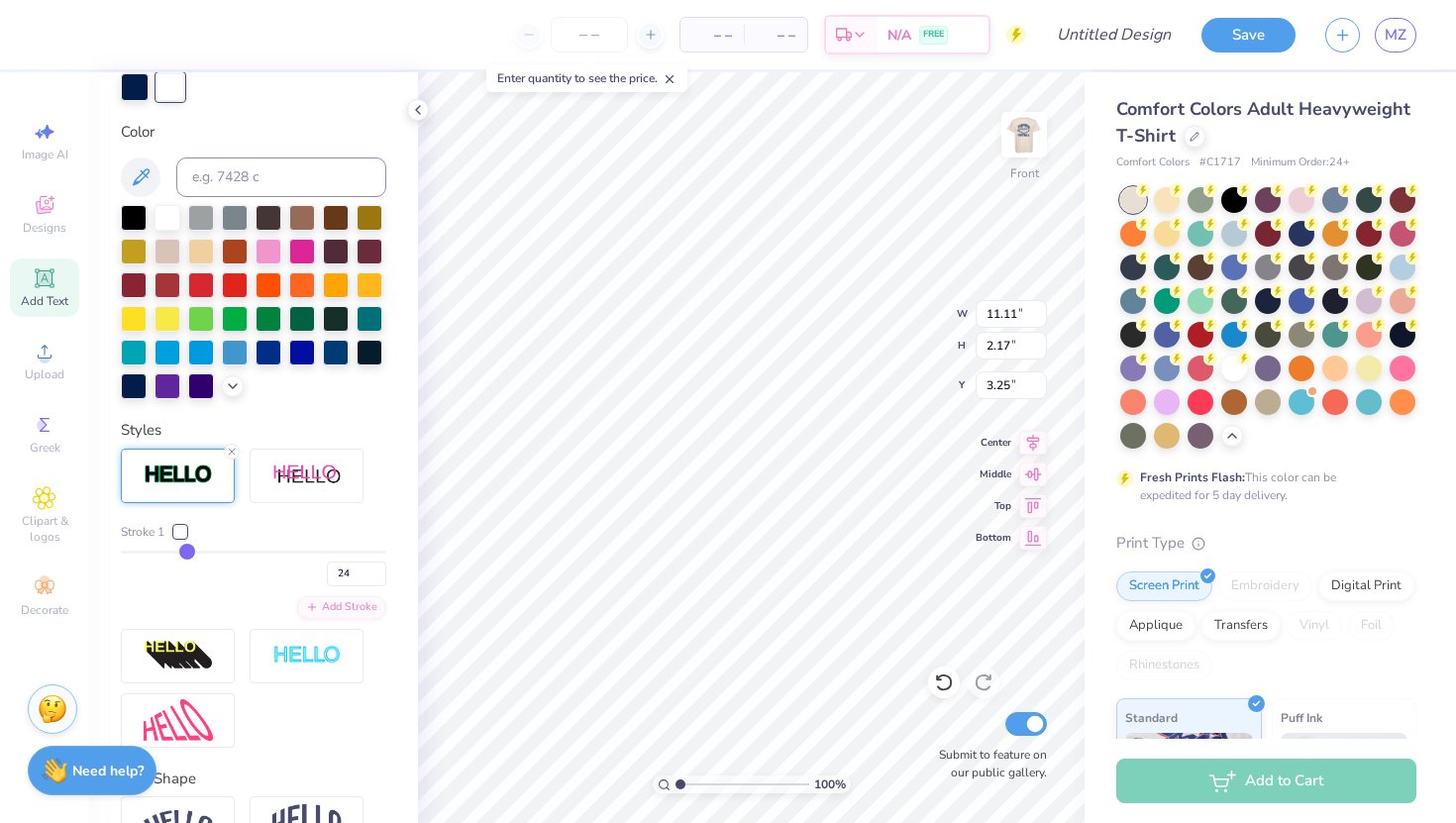 type on "23" 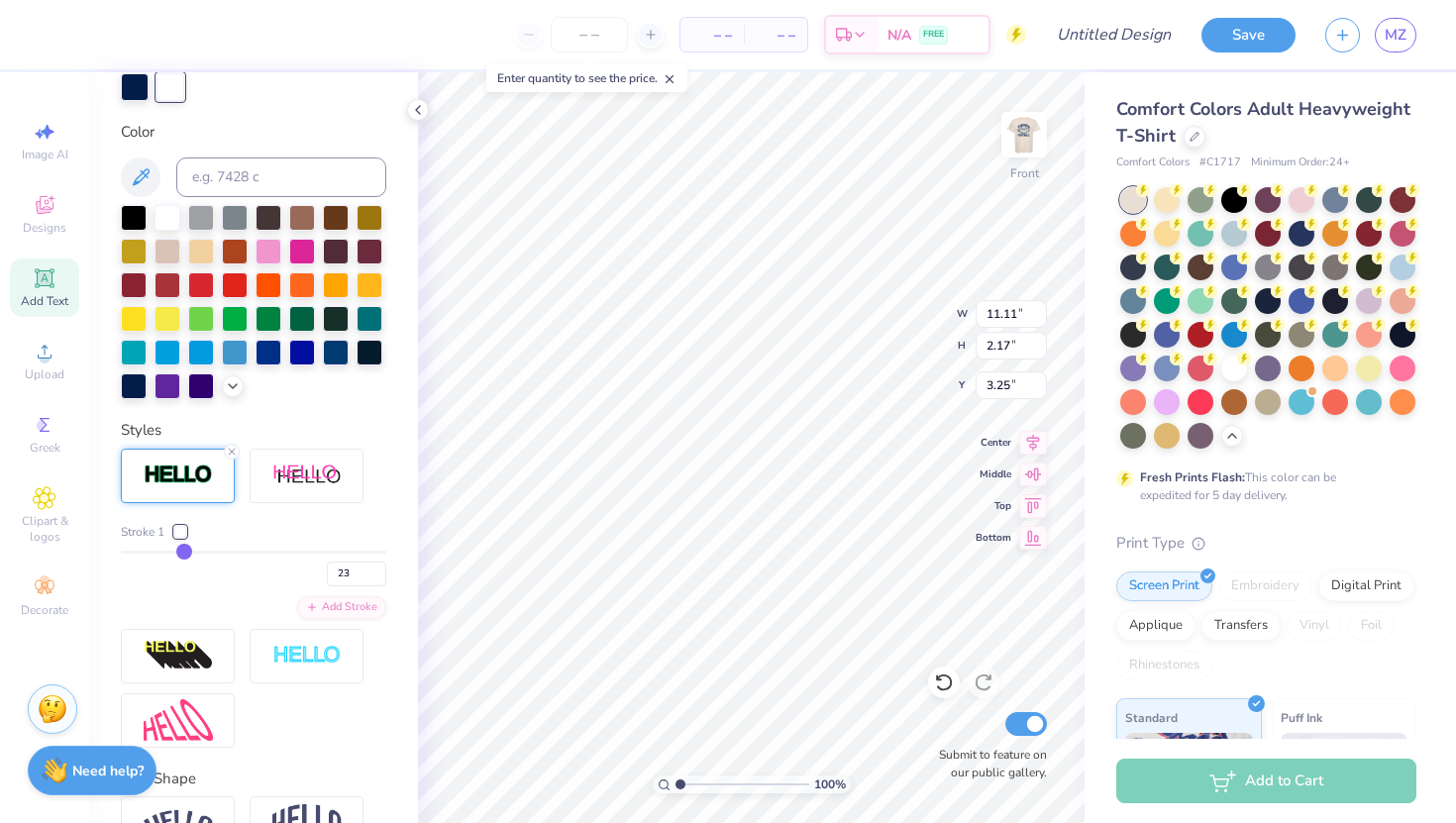 type on "22" 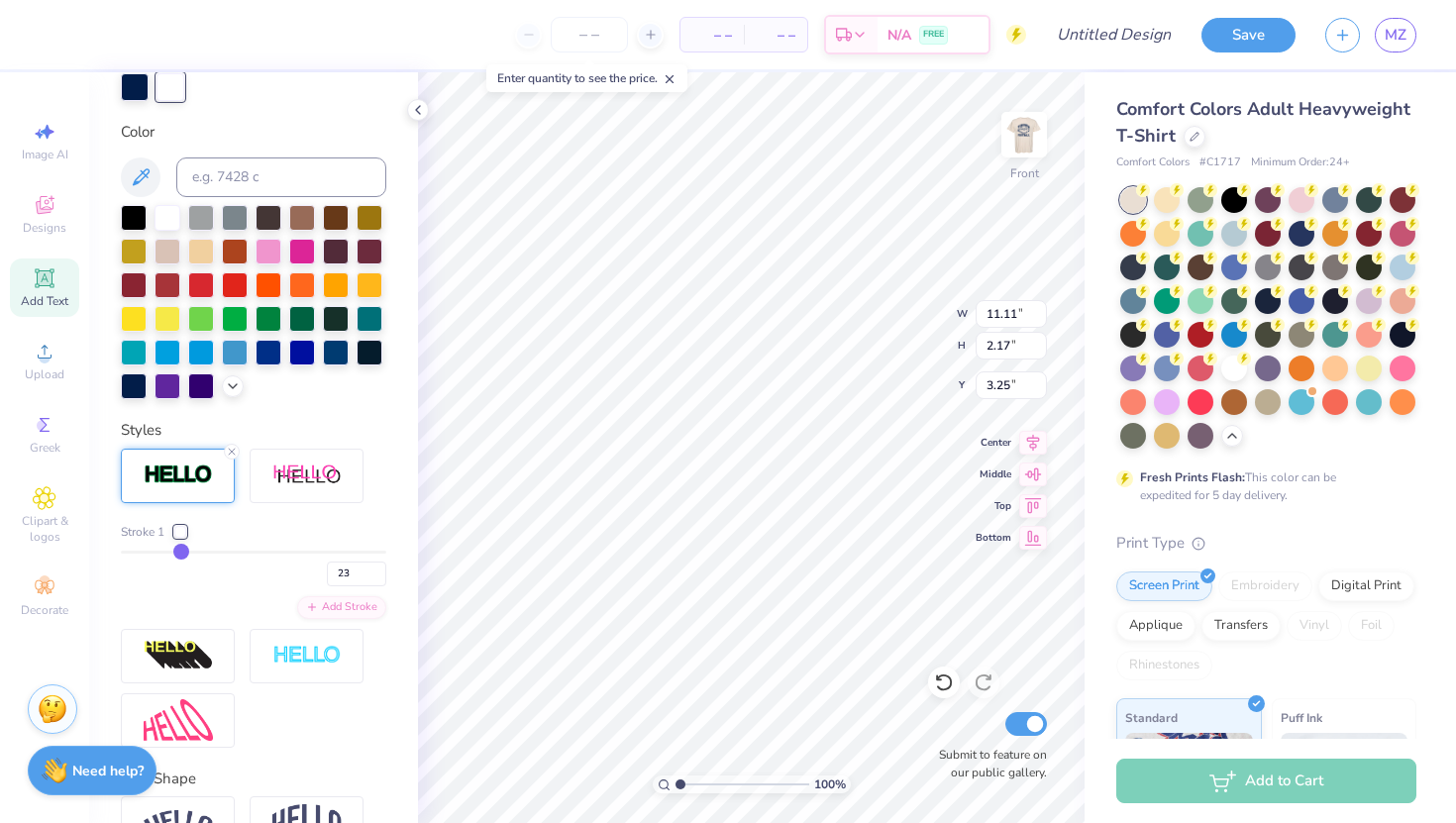 type on "22" 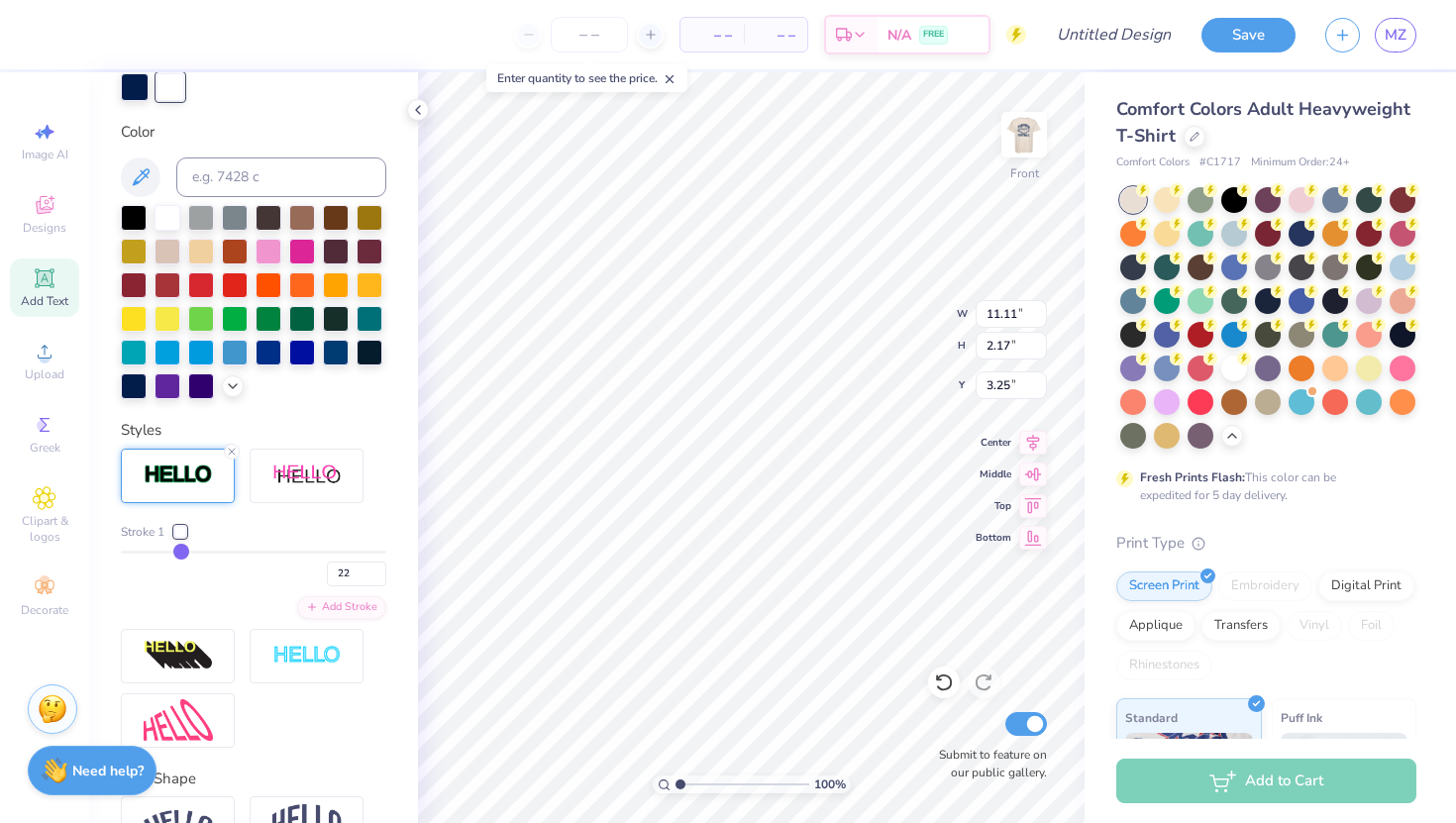 type on "21" 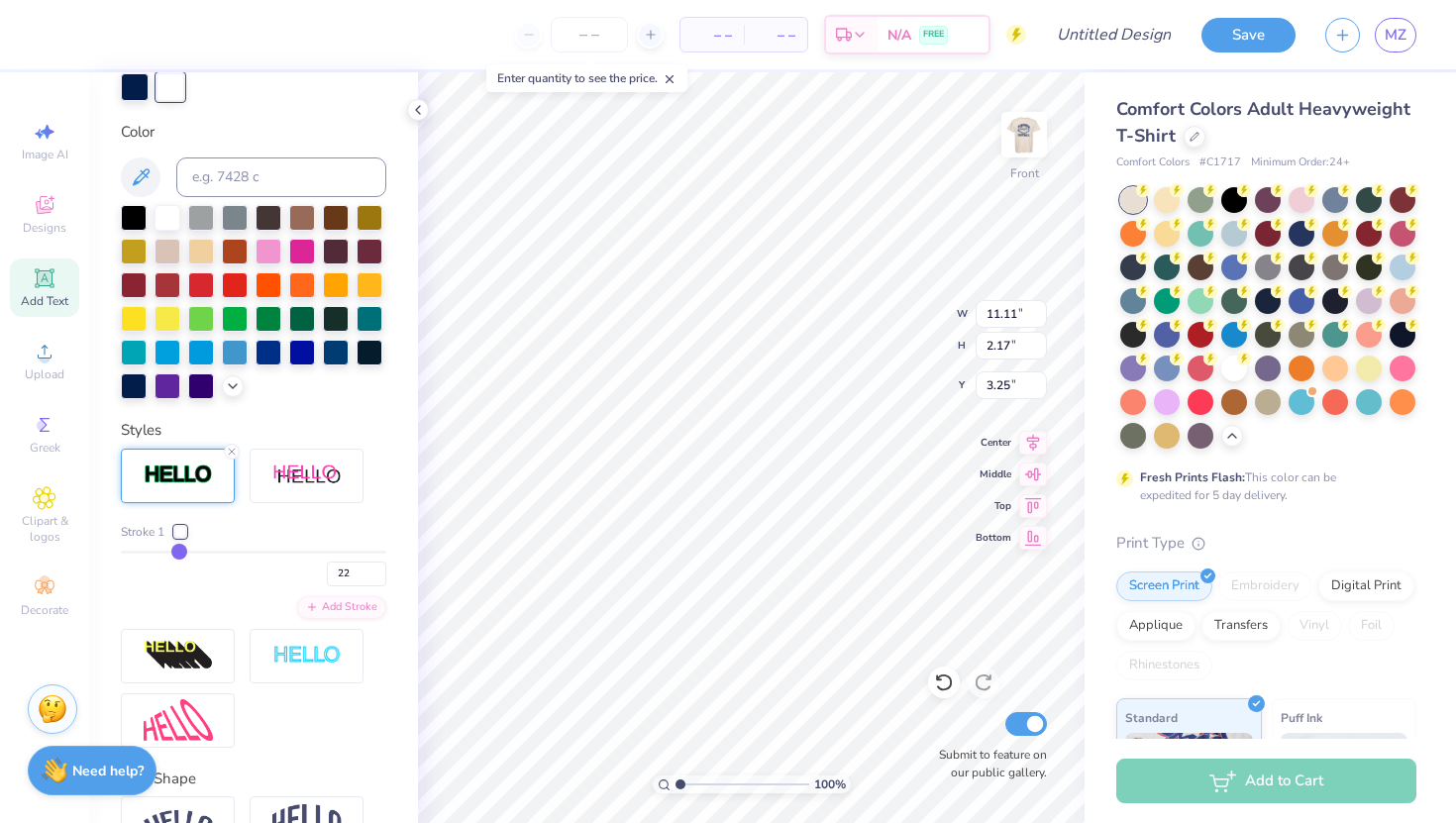 type on "21" 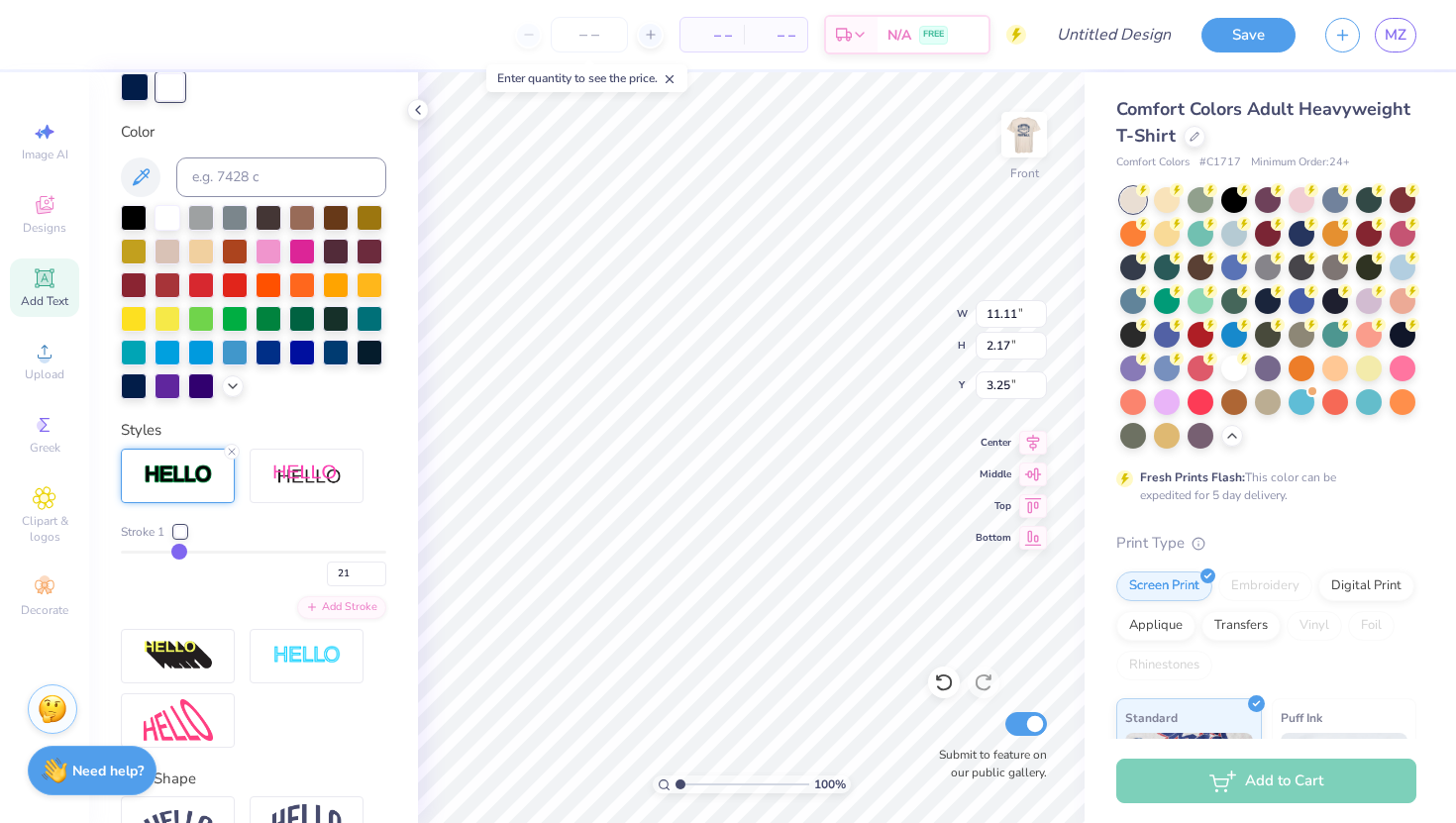type on "20" 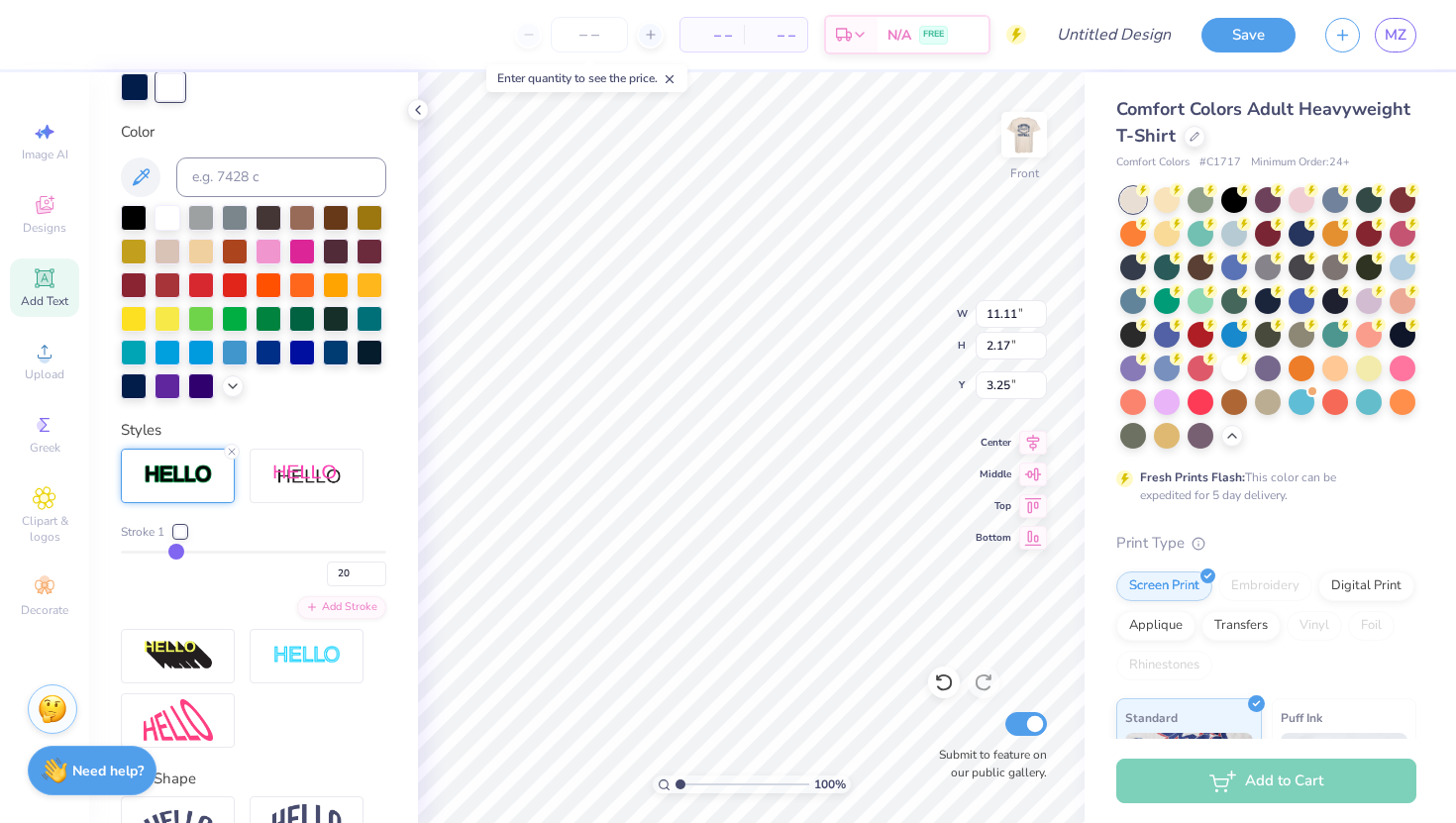 type on "19" 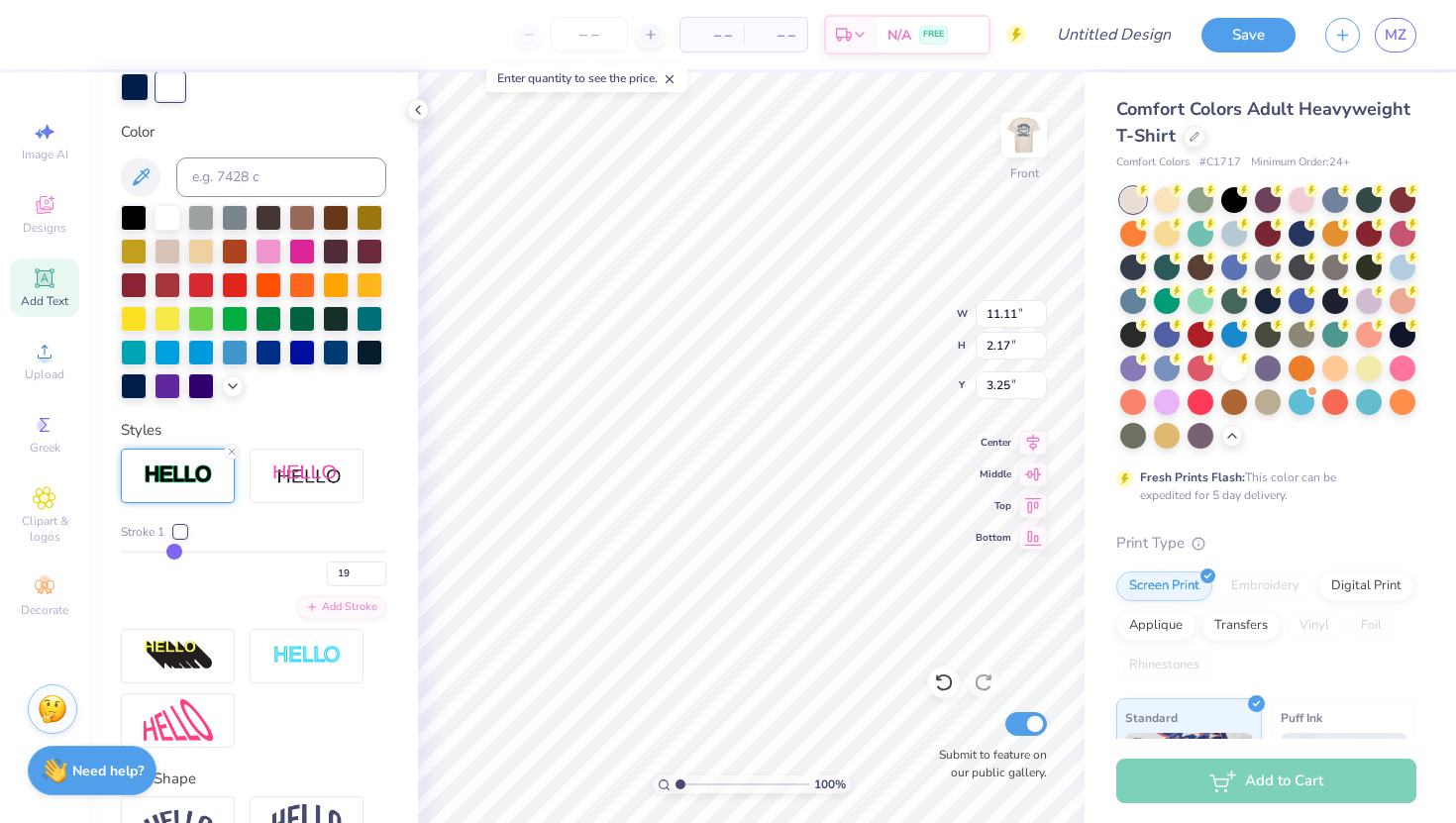 type on "18" 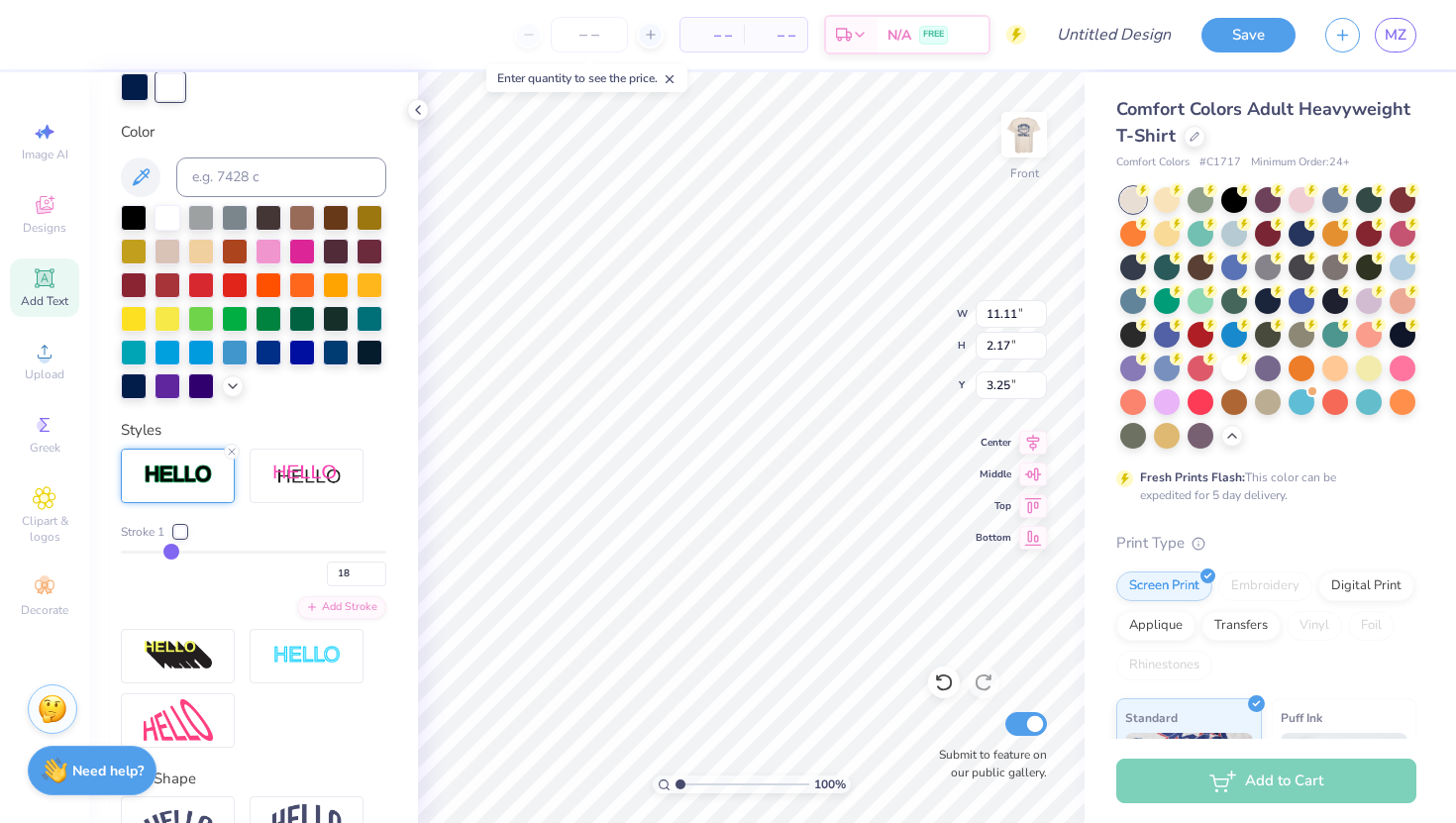 type on "17" 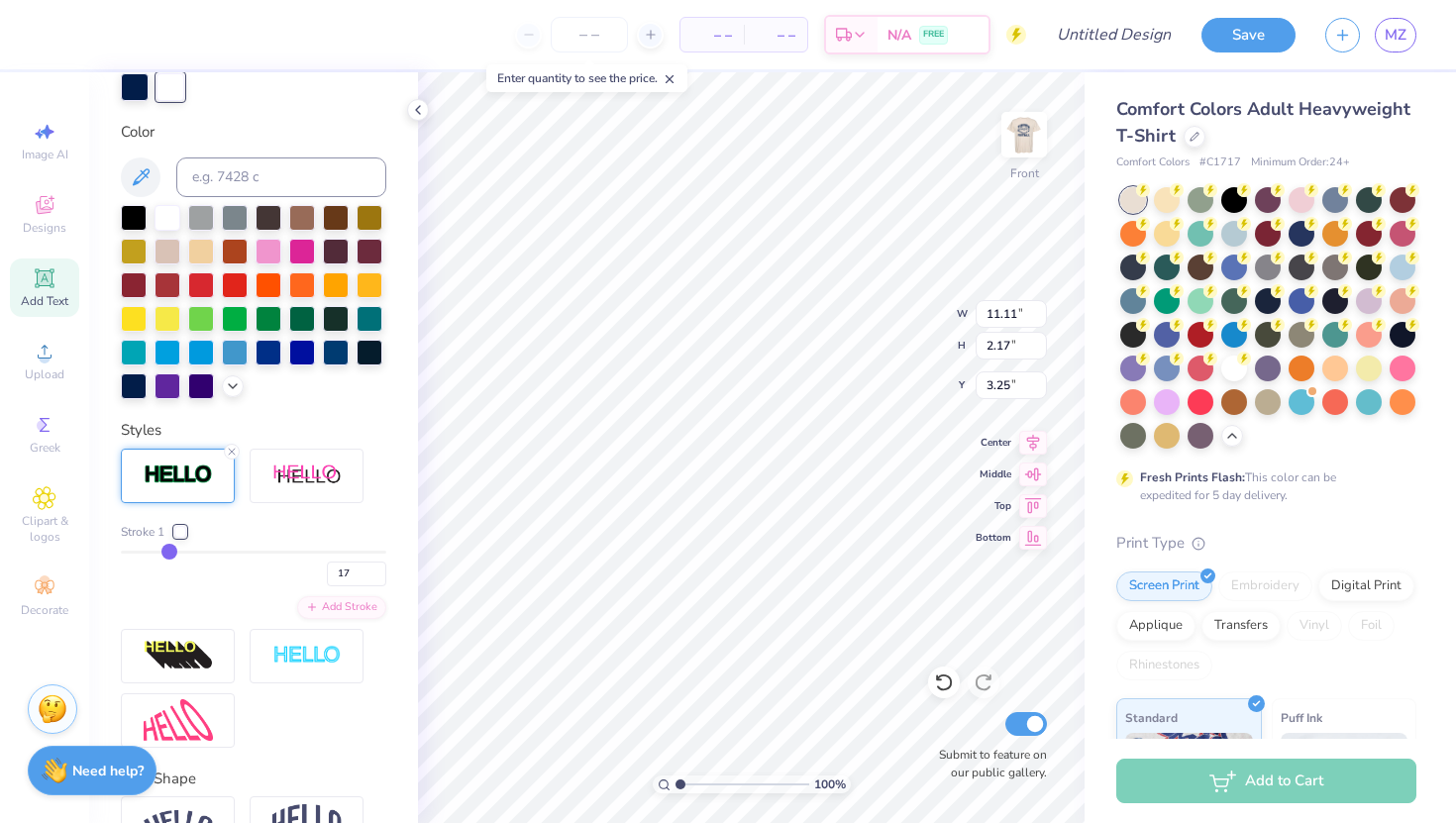type on "16" 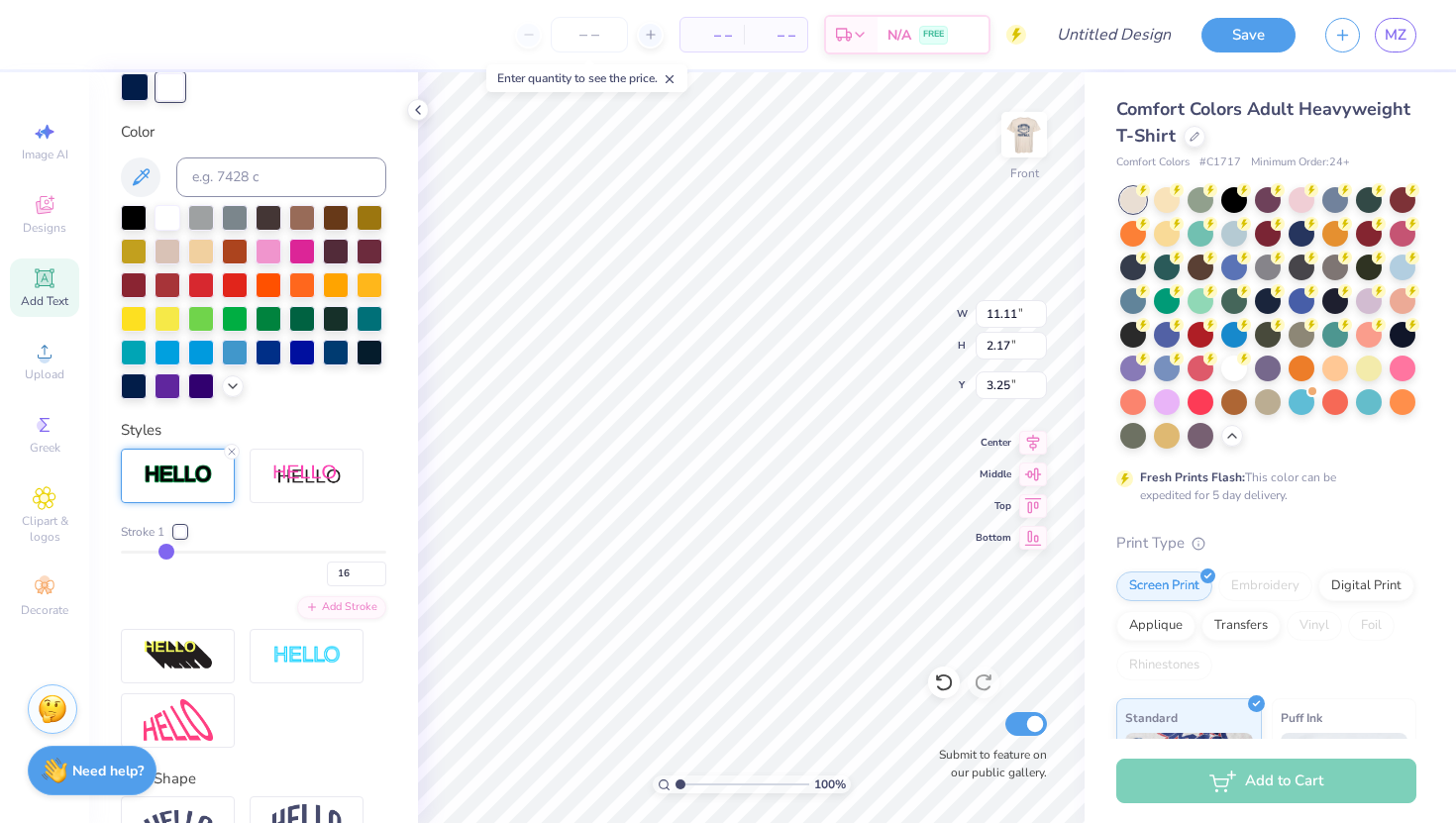 type on "15" 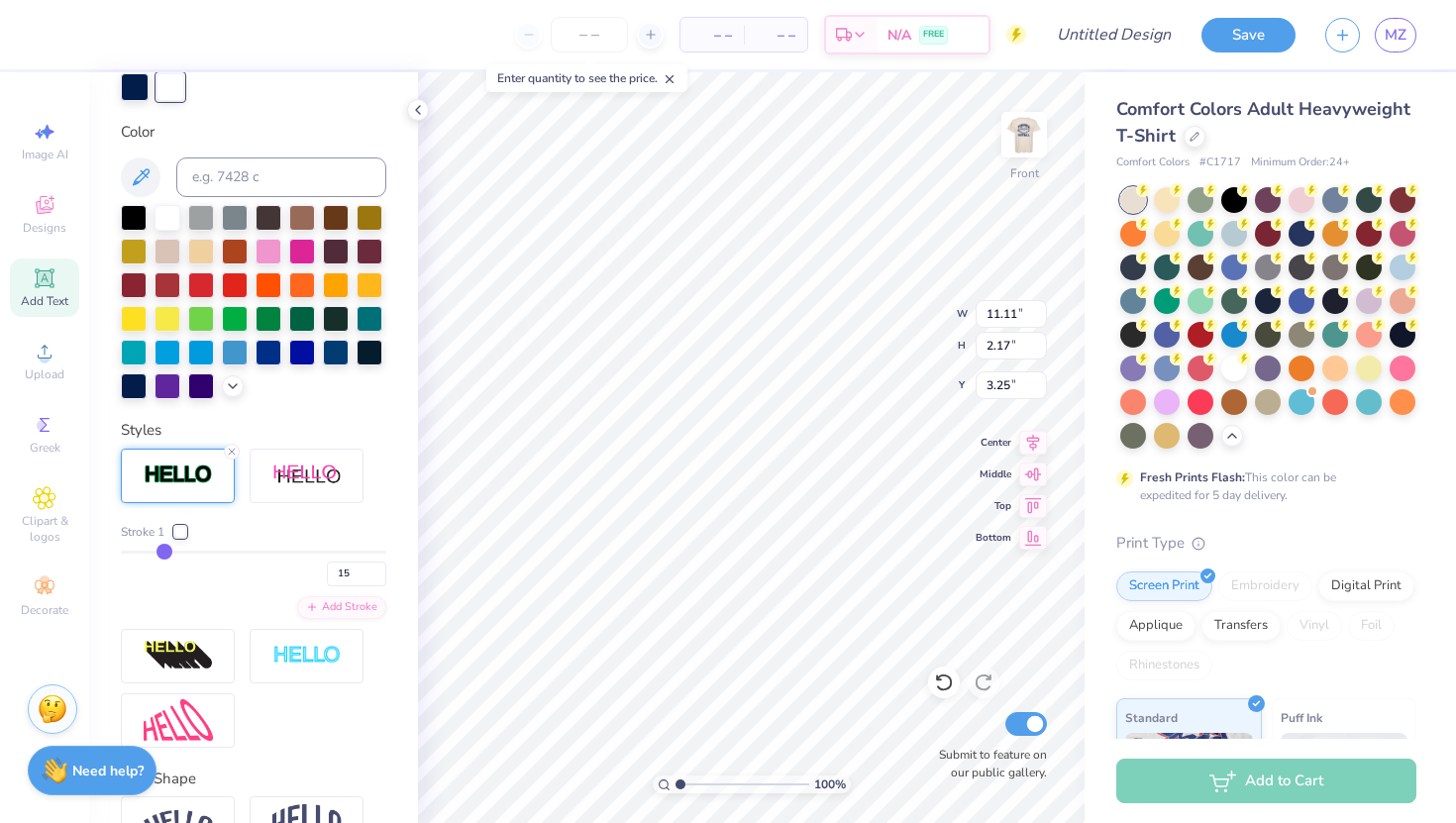 type on "14" 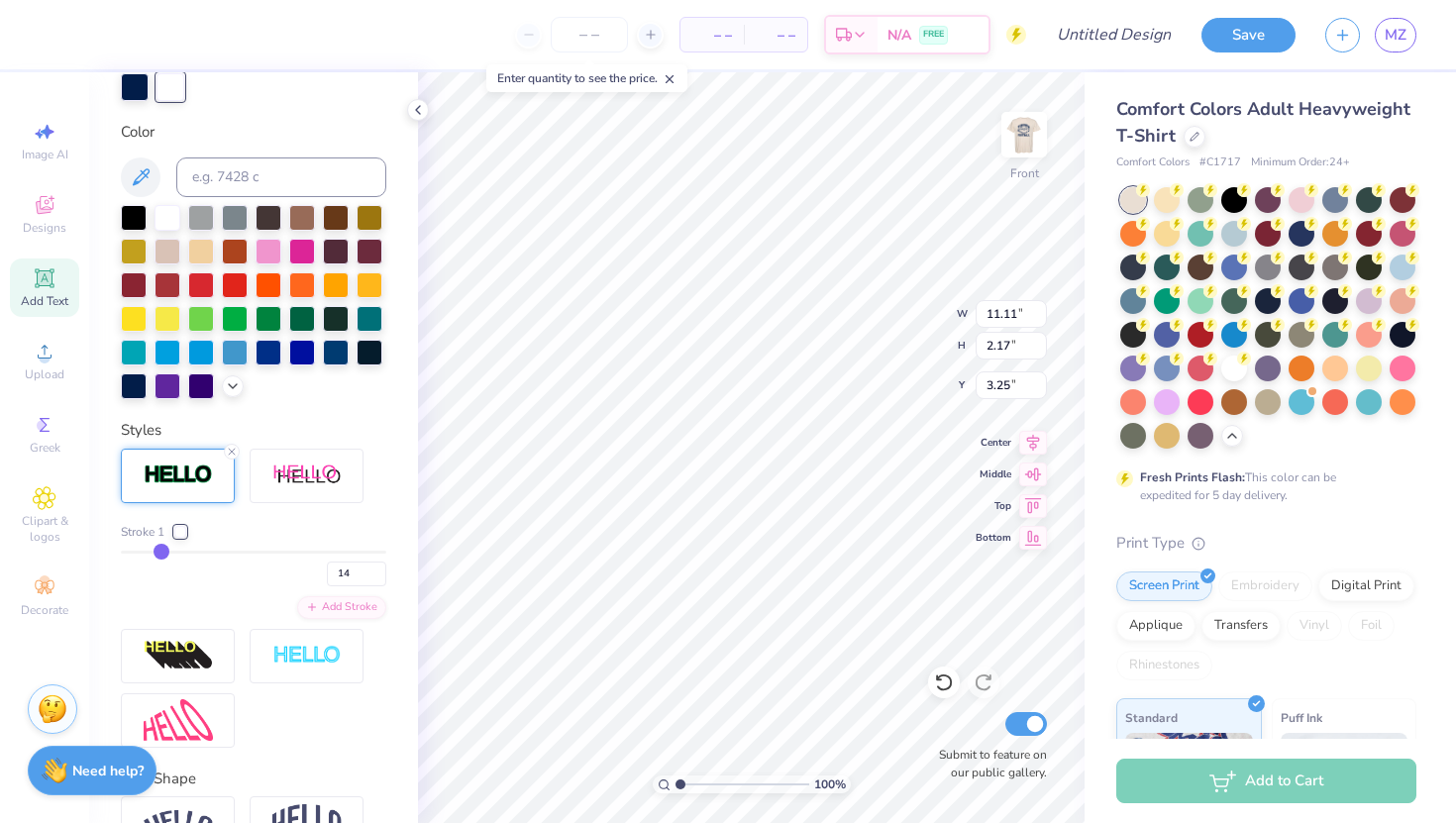 type on "13" 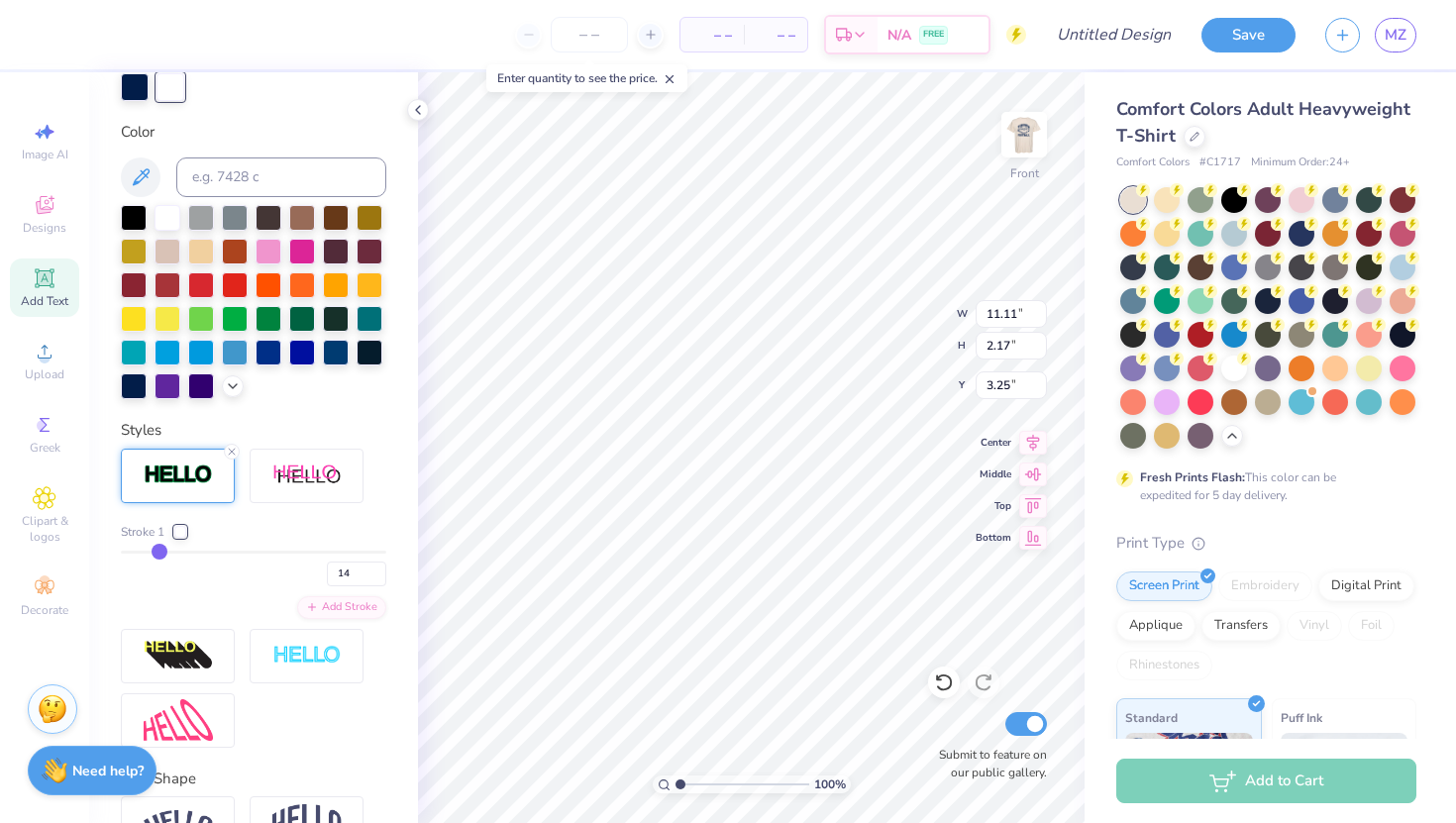 type on "13" 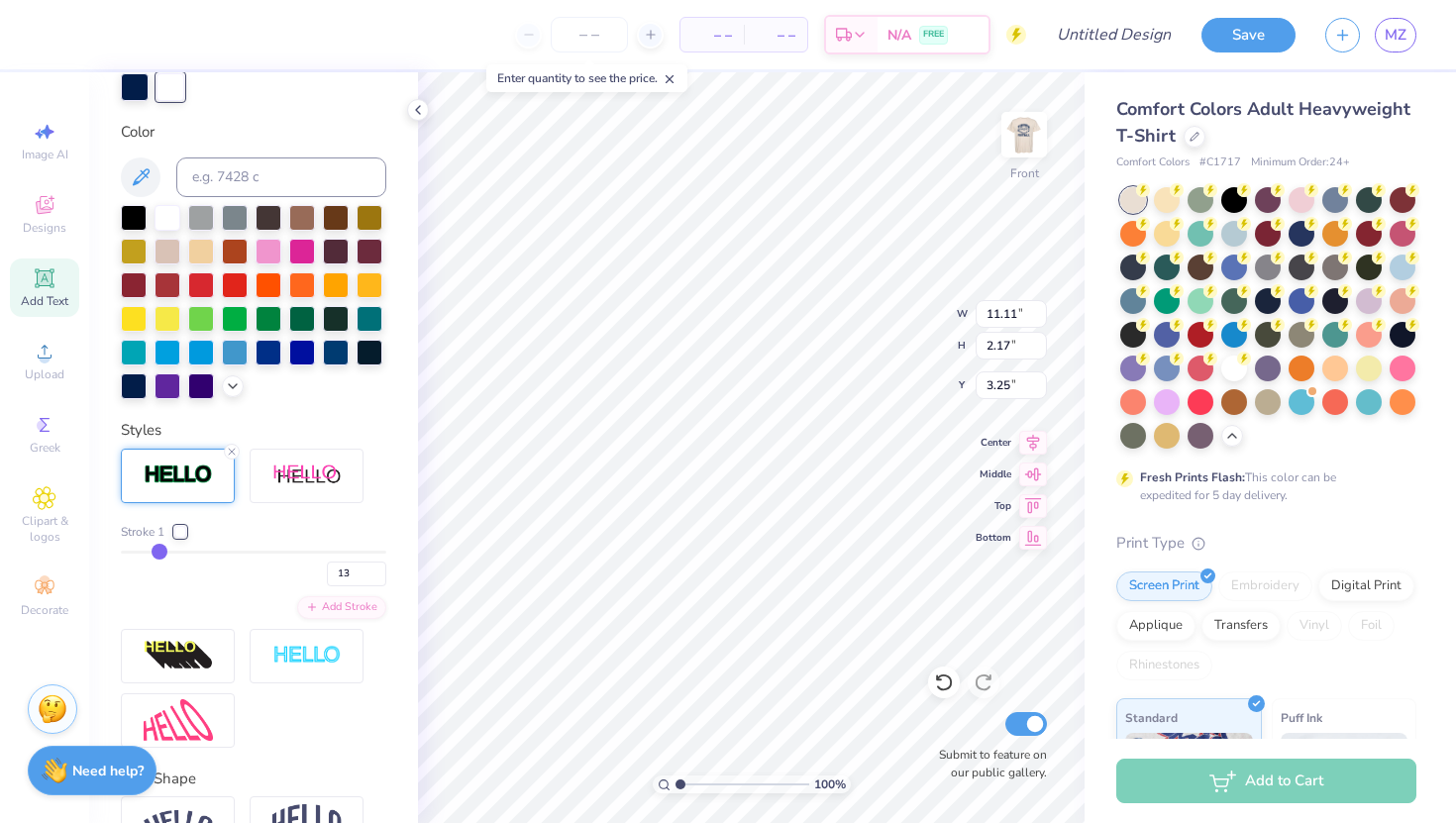 type on "12" 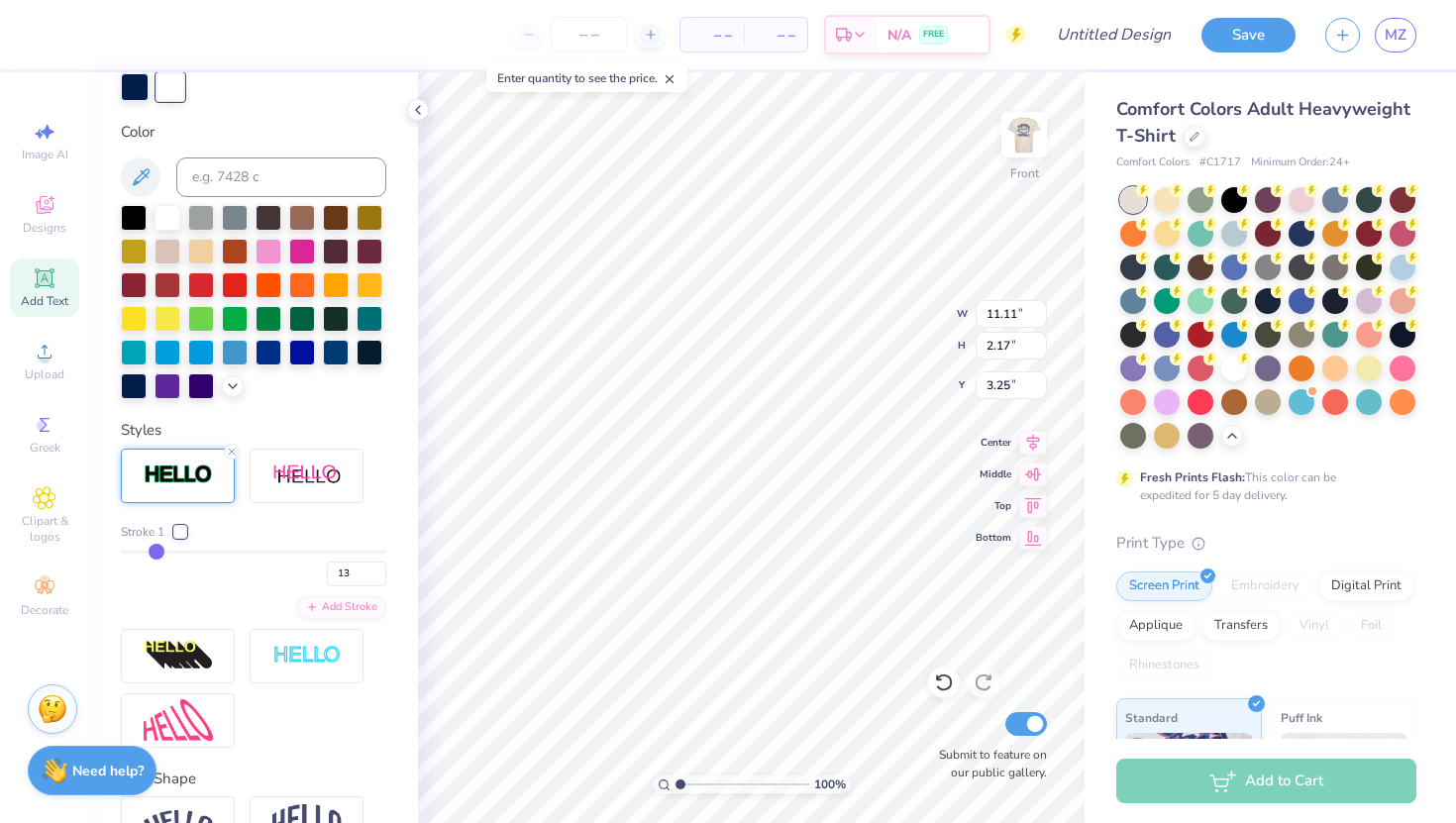 type on "12" 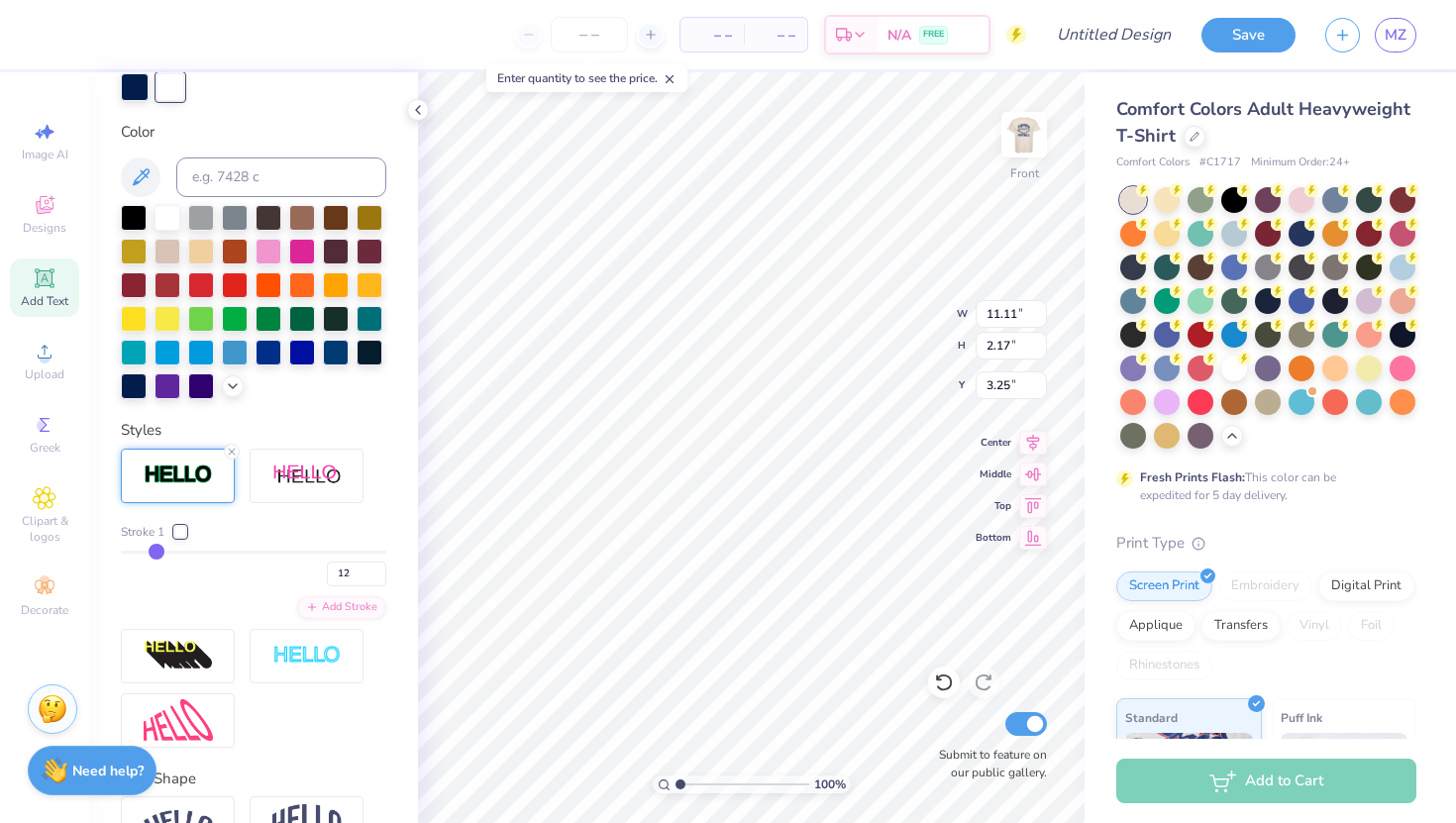 type on "11" 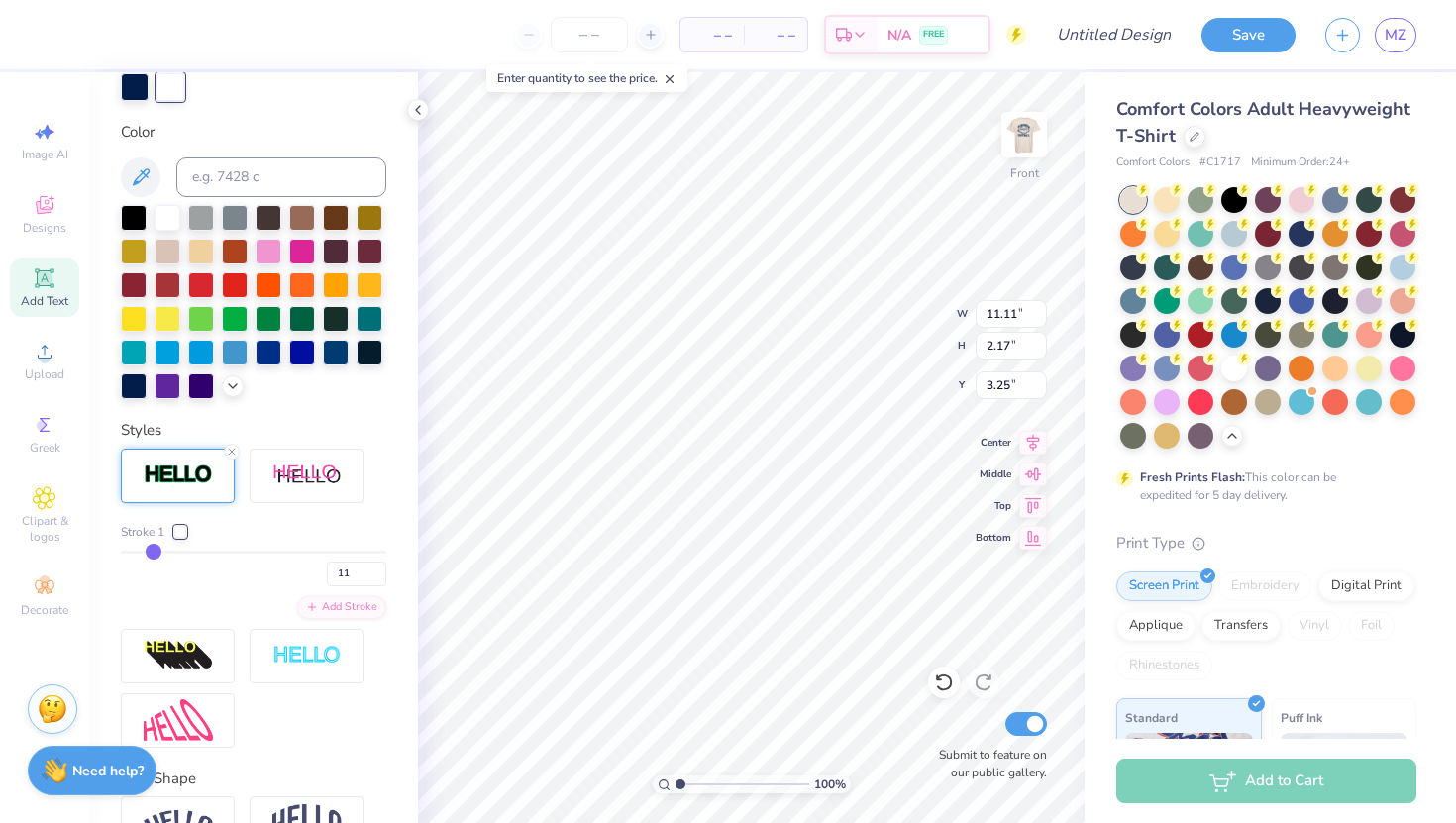 type on "10" 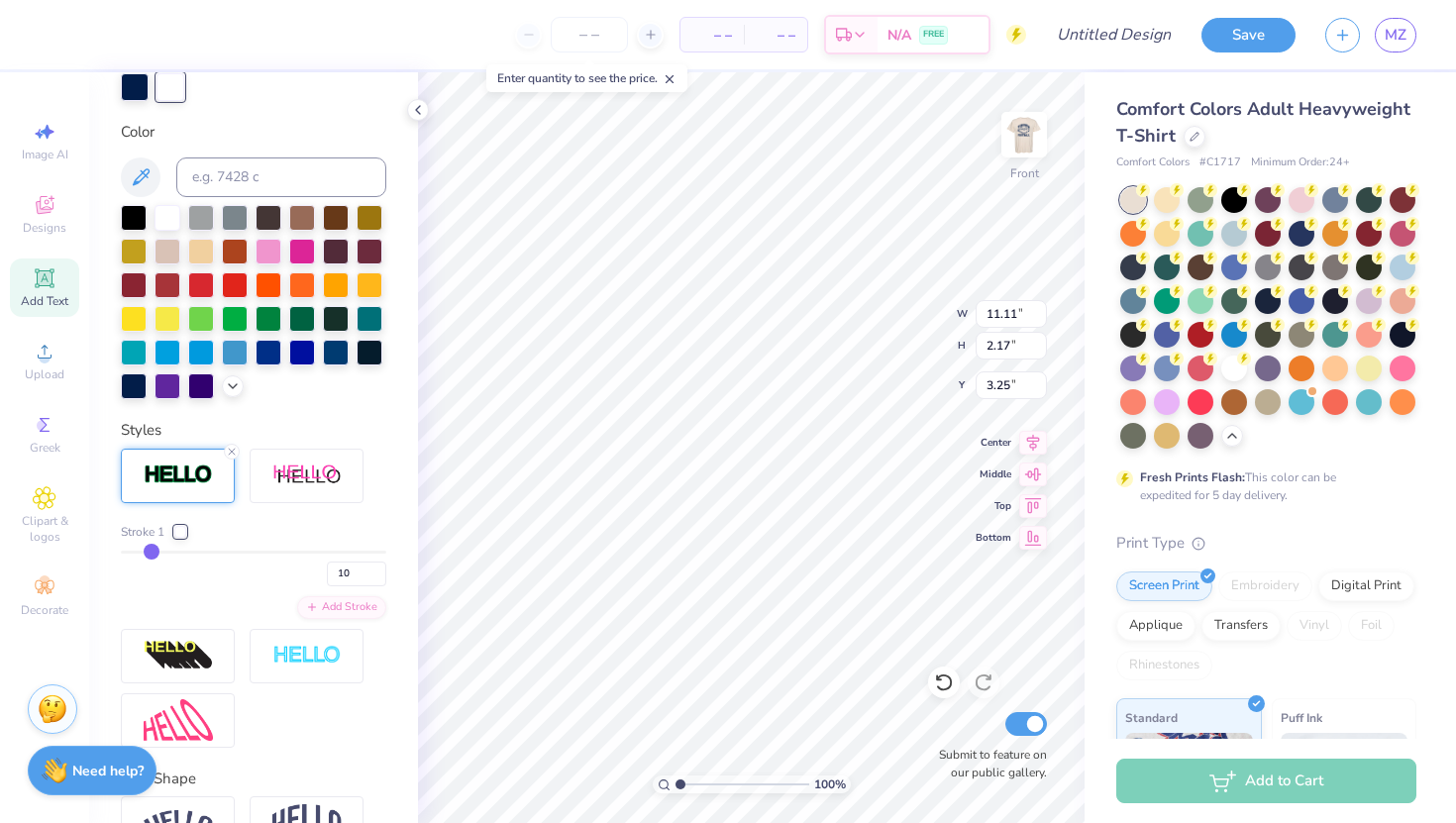 type on "9" 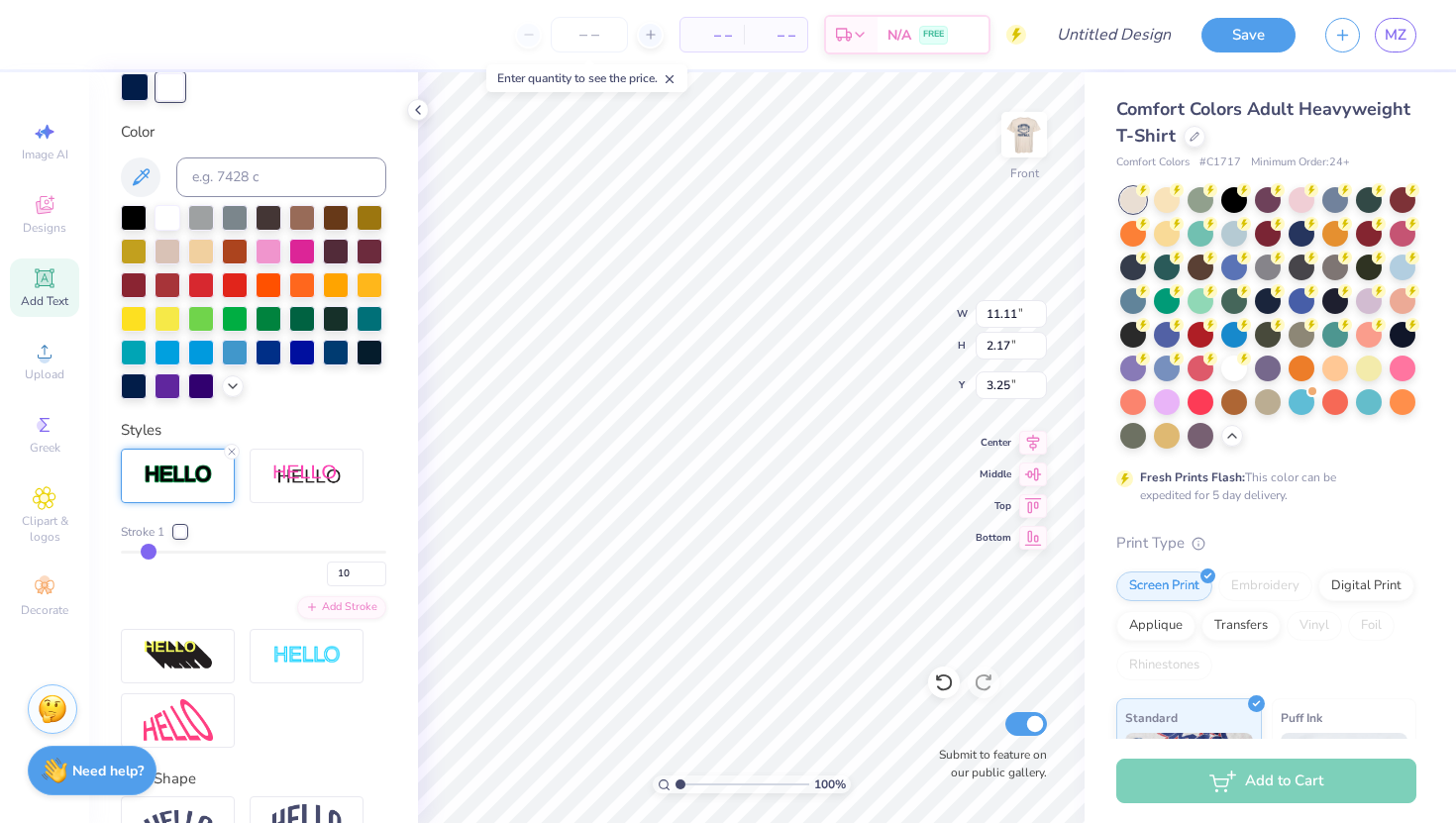 type on "9" 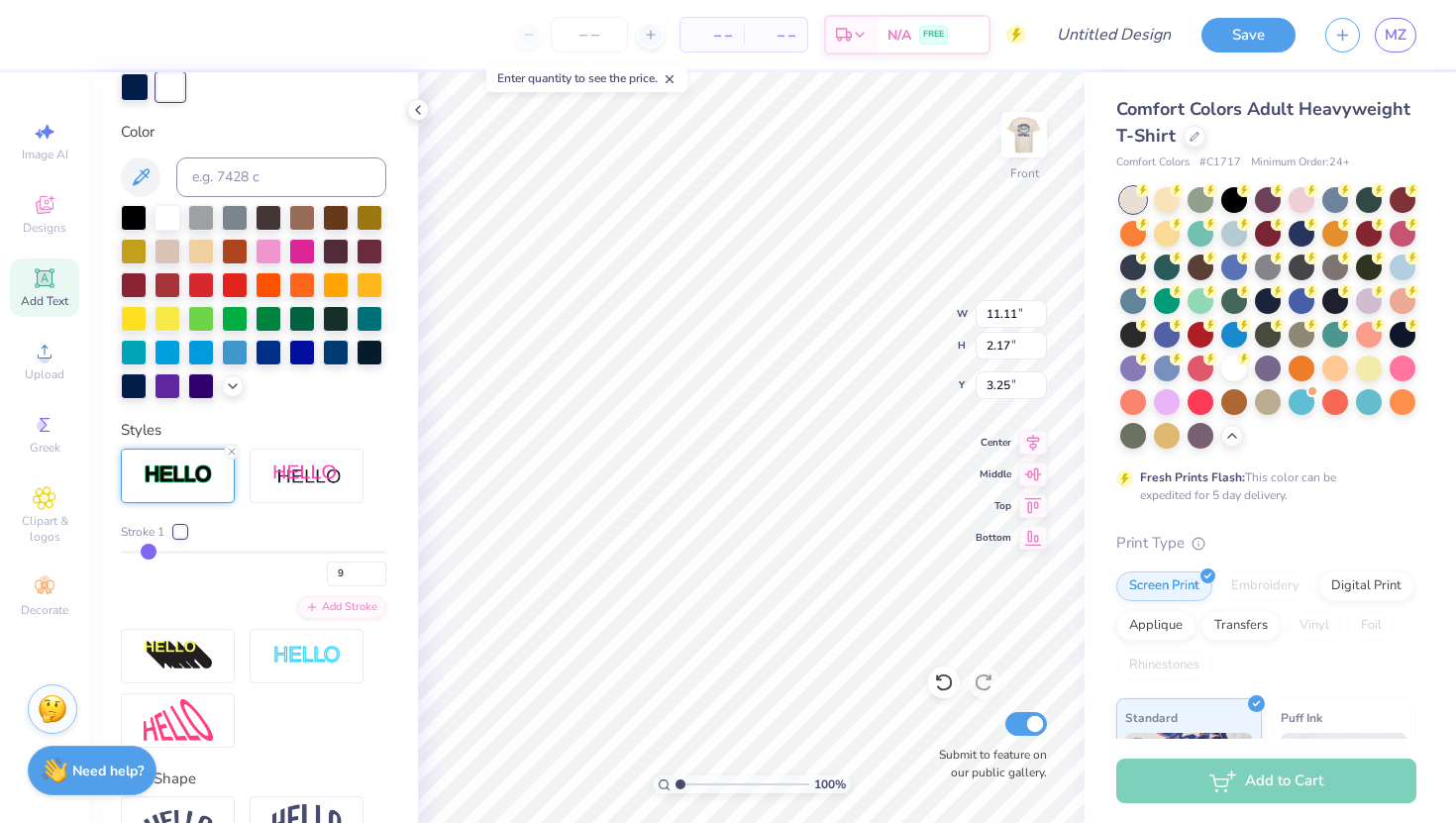 type on "10" 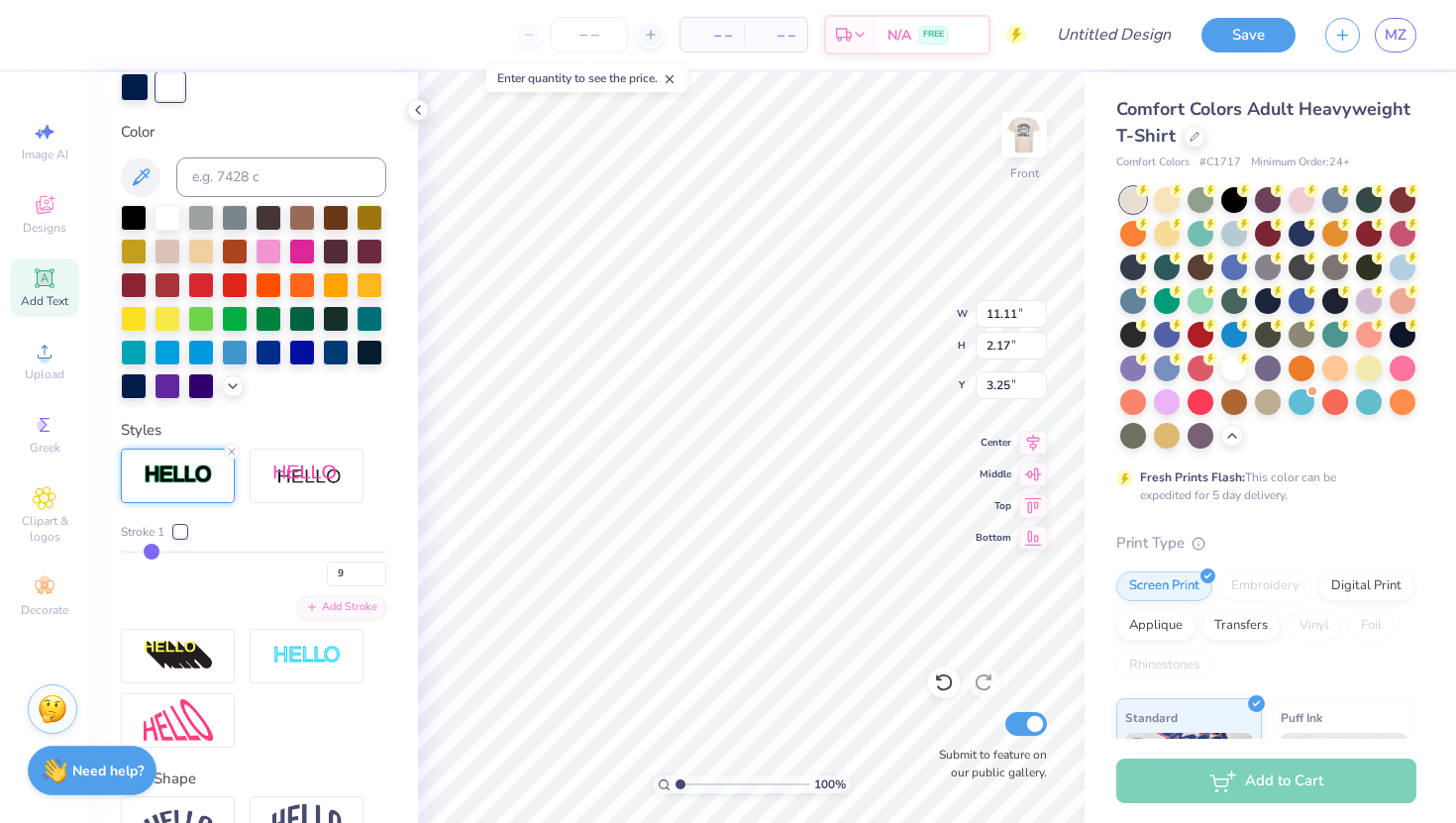 type on "10" 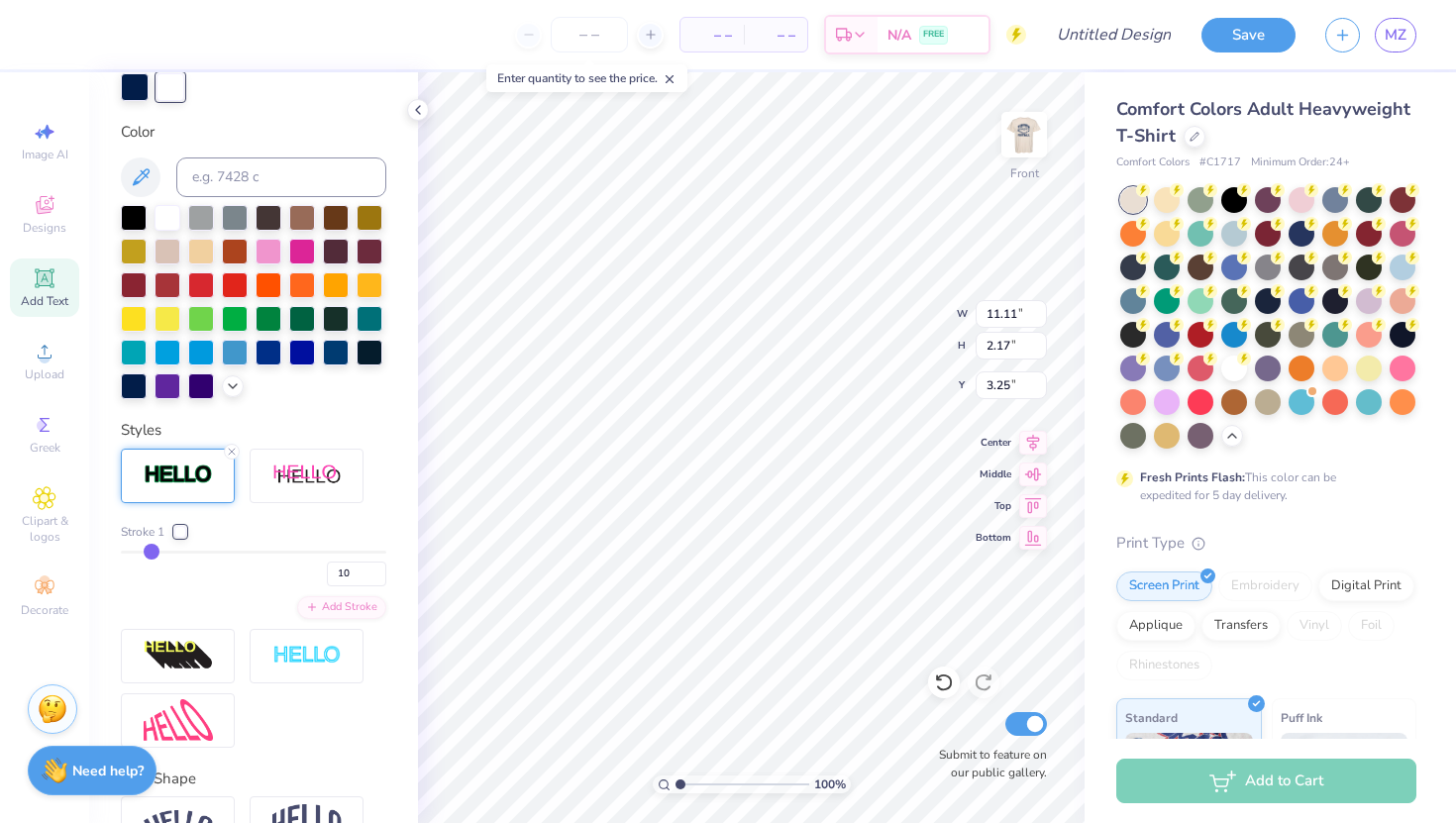 type on "11" 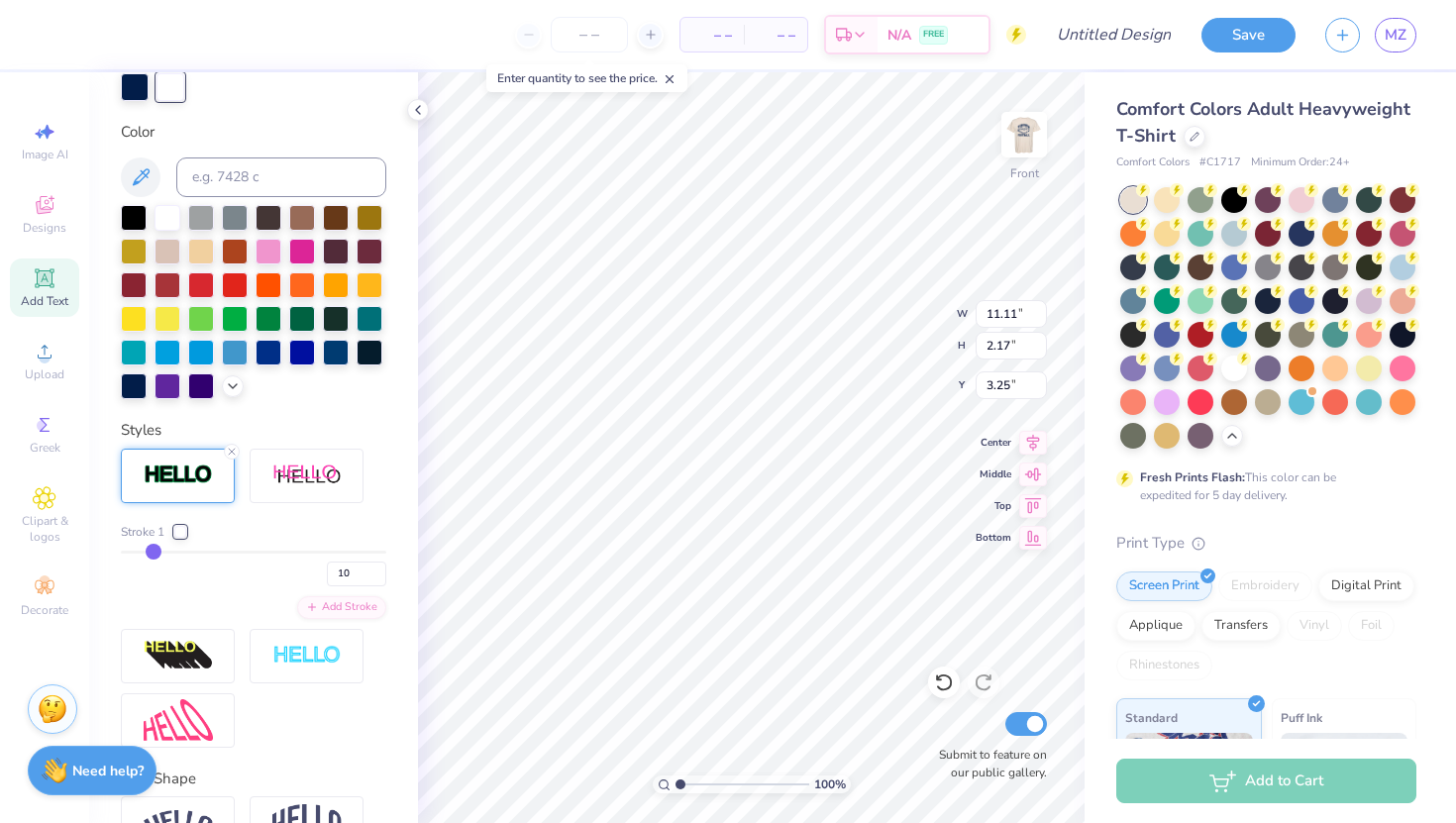 type on "11" 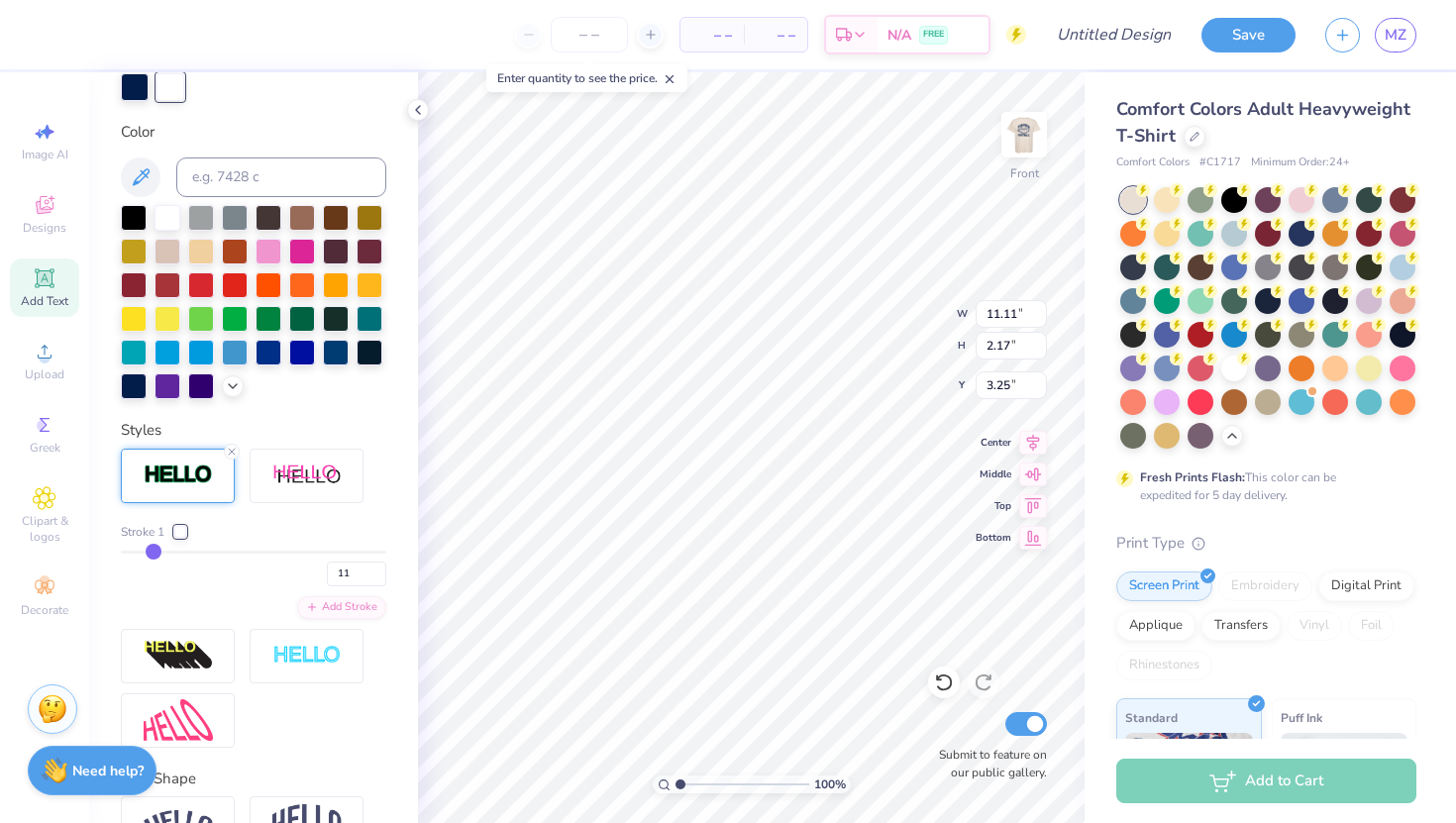 drag, startPoint x: 245, startPoint y: 547, endPoint x: 155, endPoint y: 548, distance: 90.00556 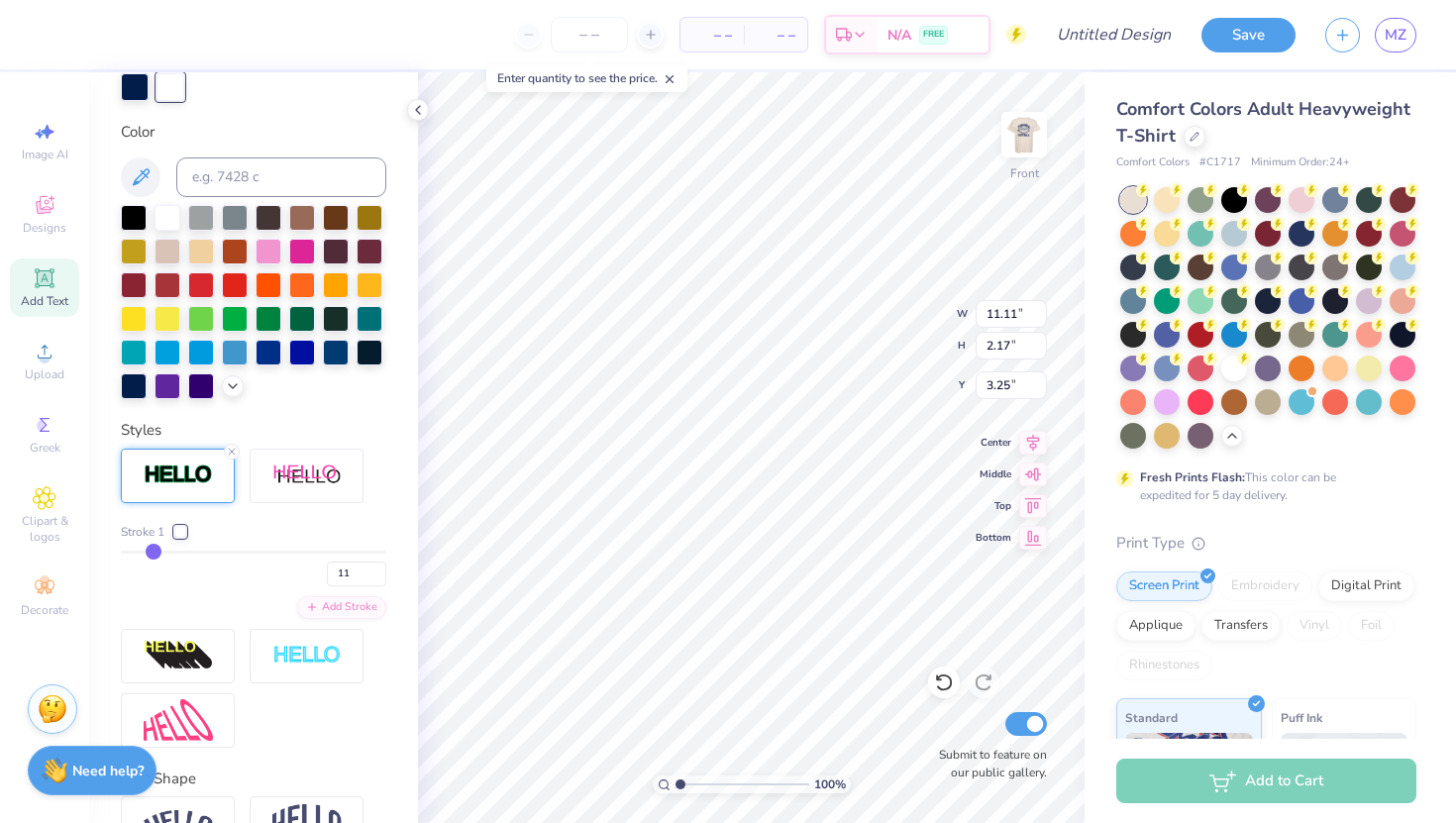 type on "10.36" 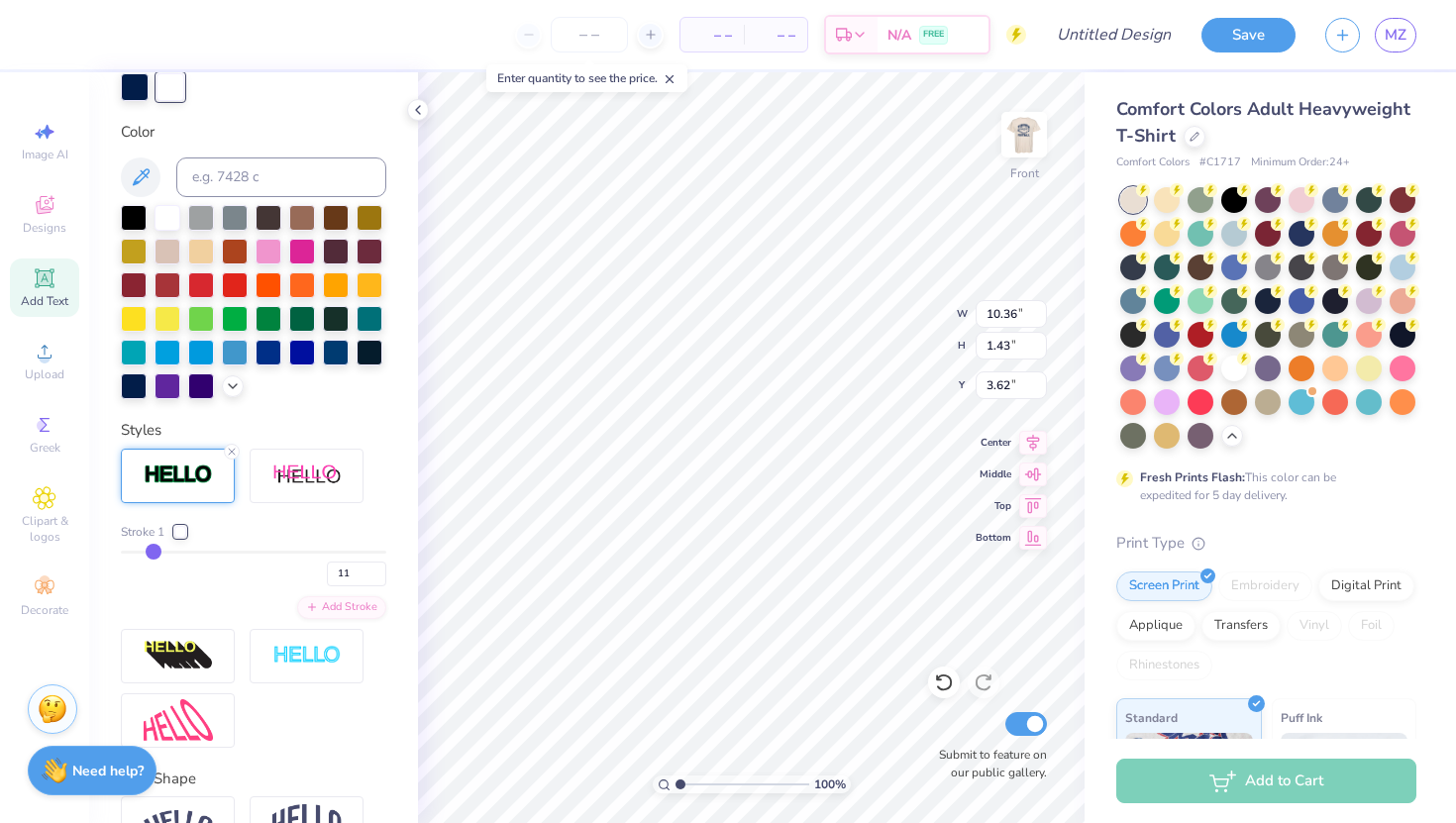 type on "12" 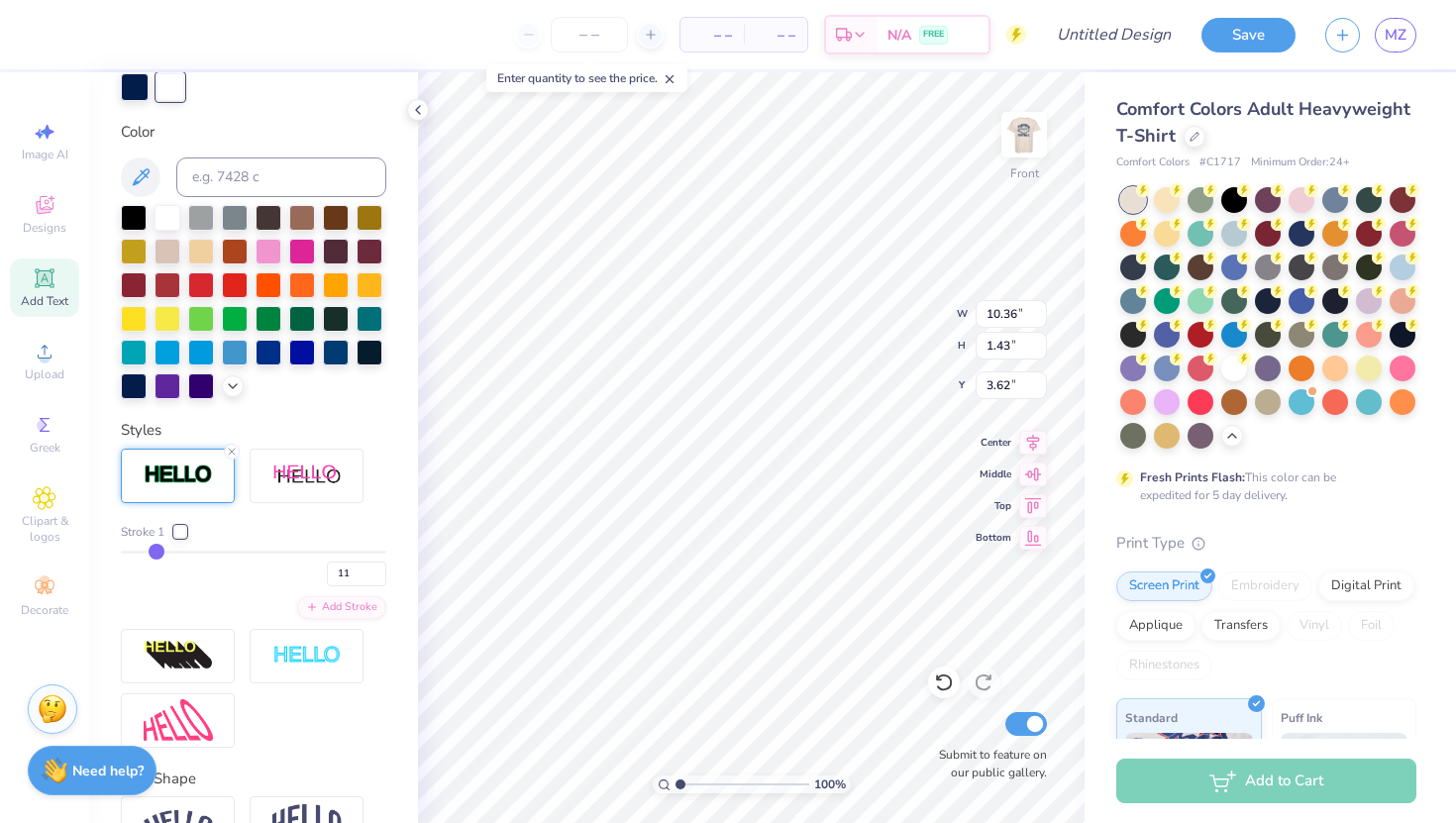 type on "12" 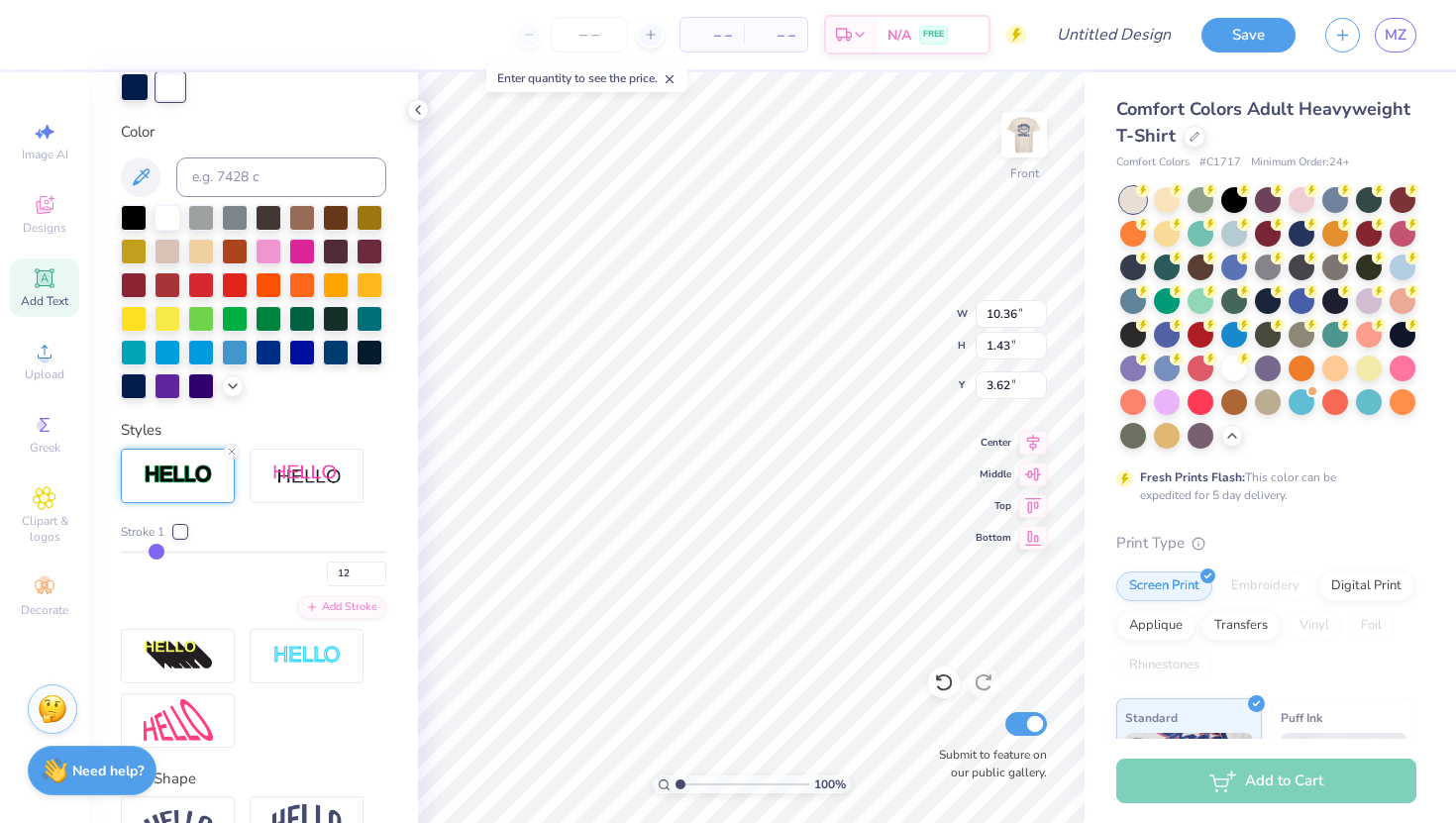type on "11" 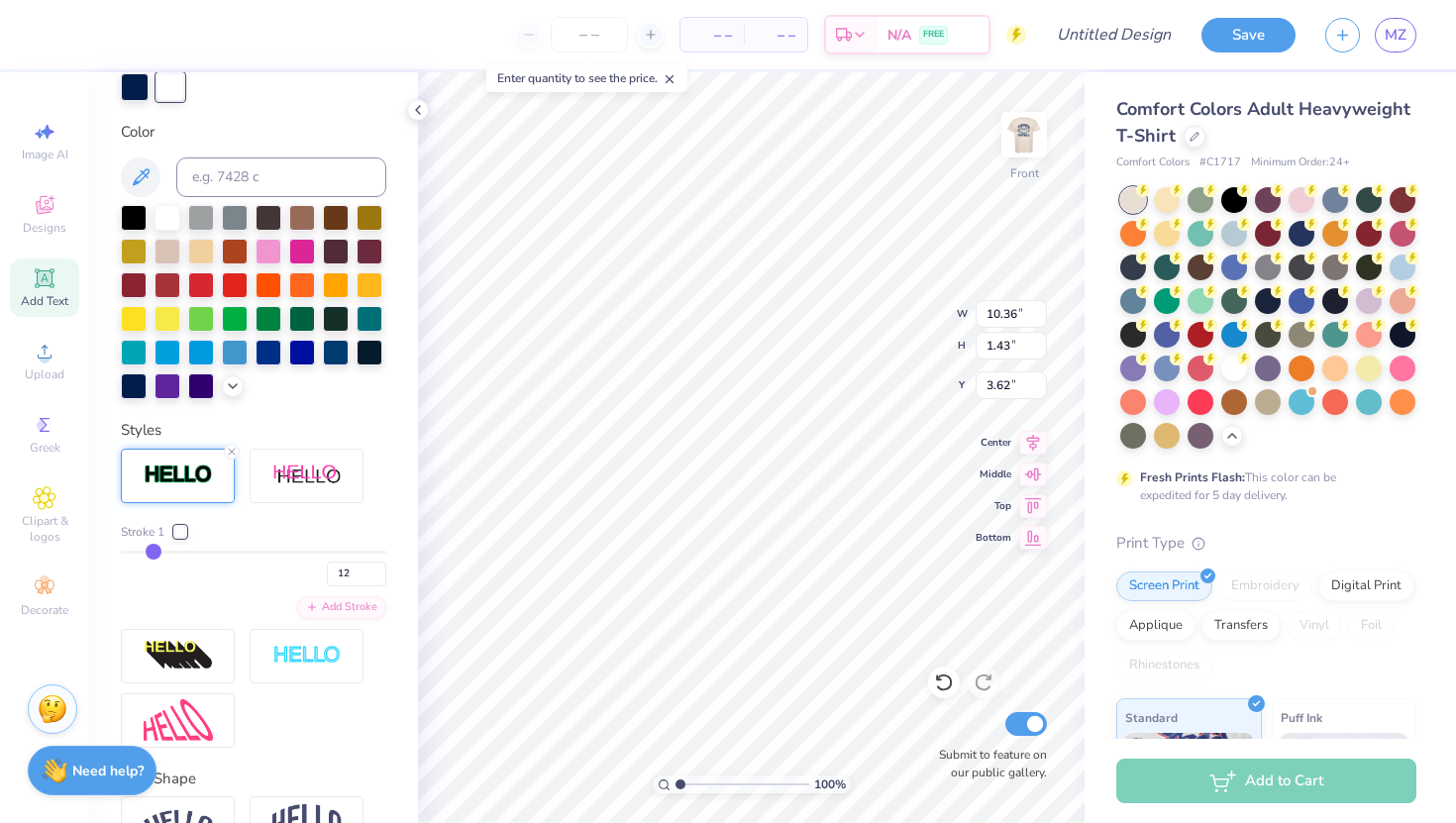 type on "11" 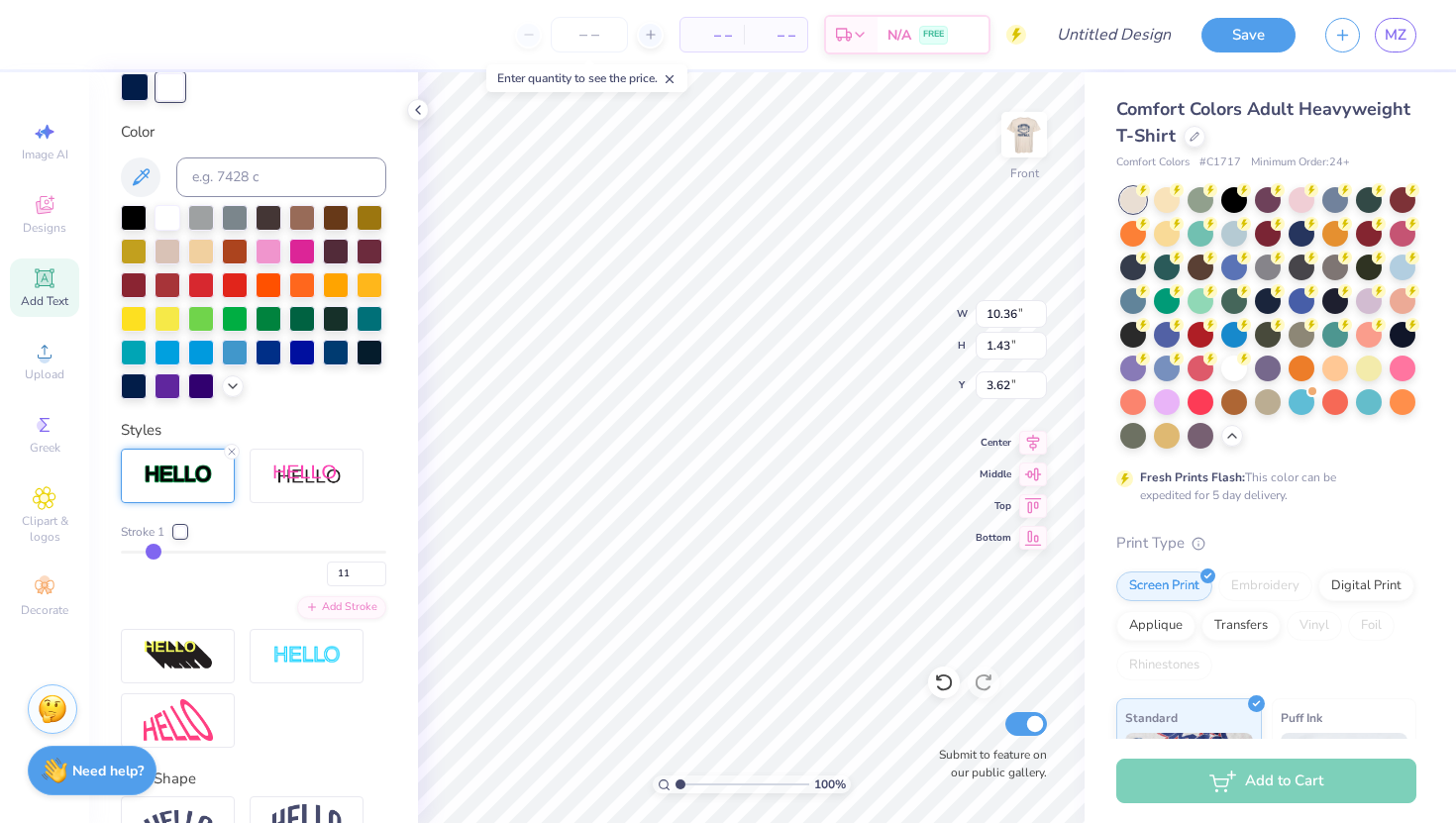 type 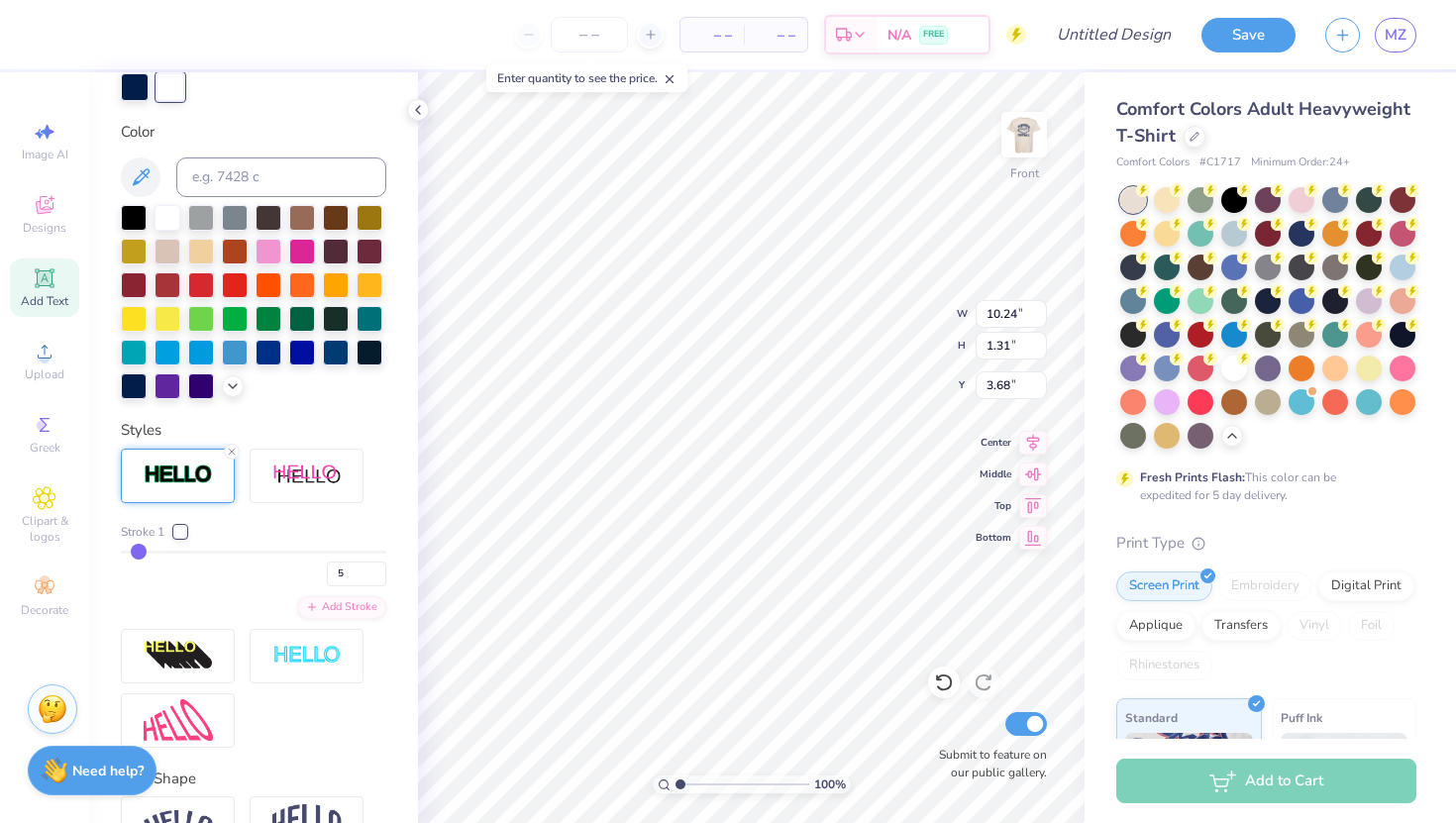 drag, startPoint x: 156, startPoint y: 553, endPoint x: 135, endPoint y: 553, distance: 21 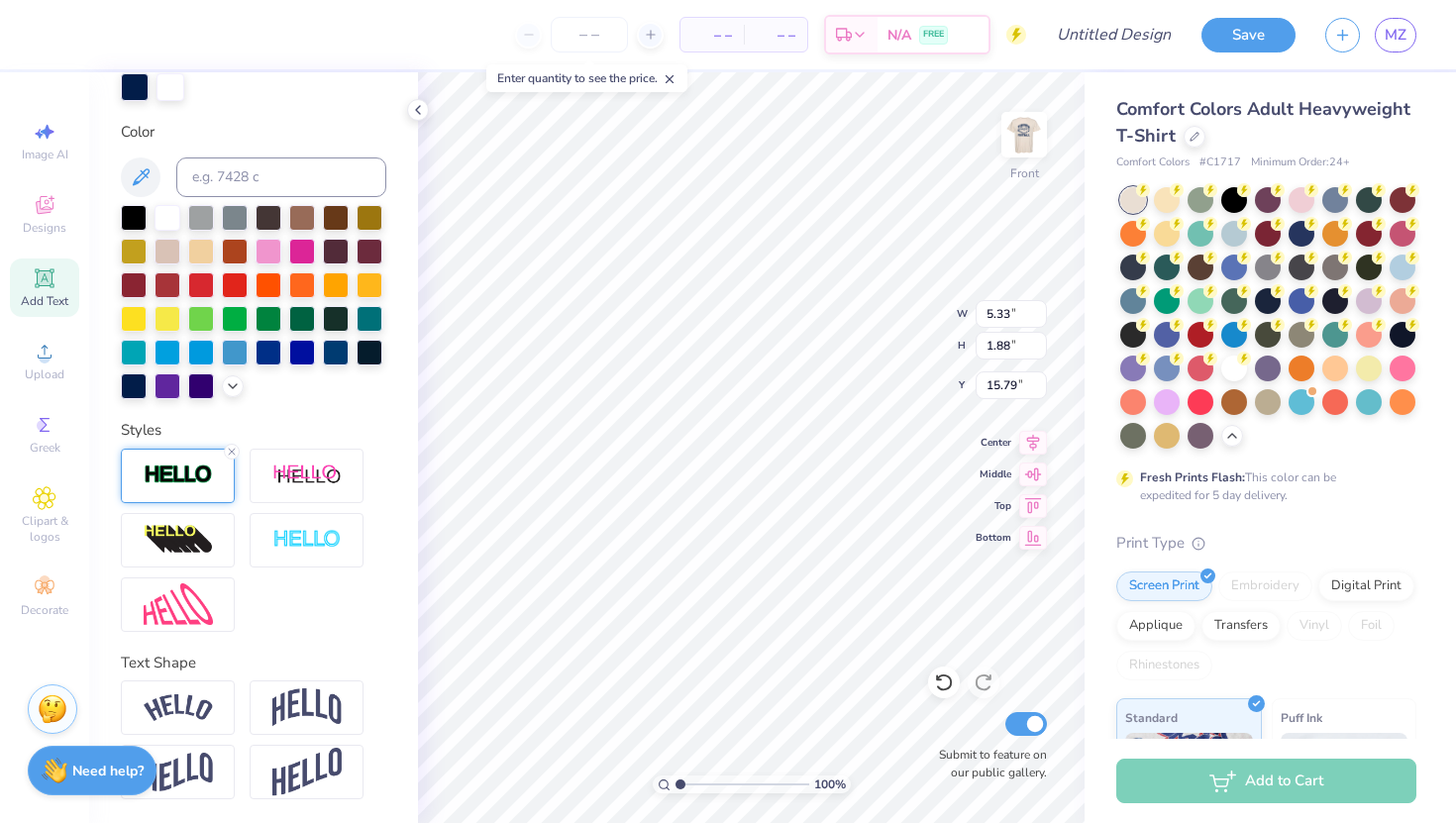 click at bounding box center [178, 474] 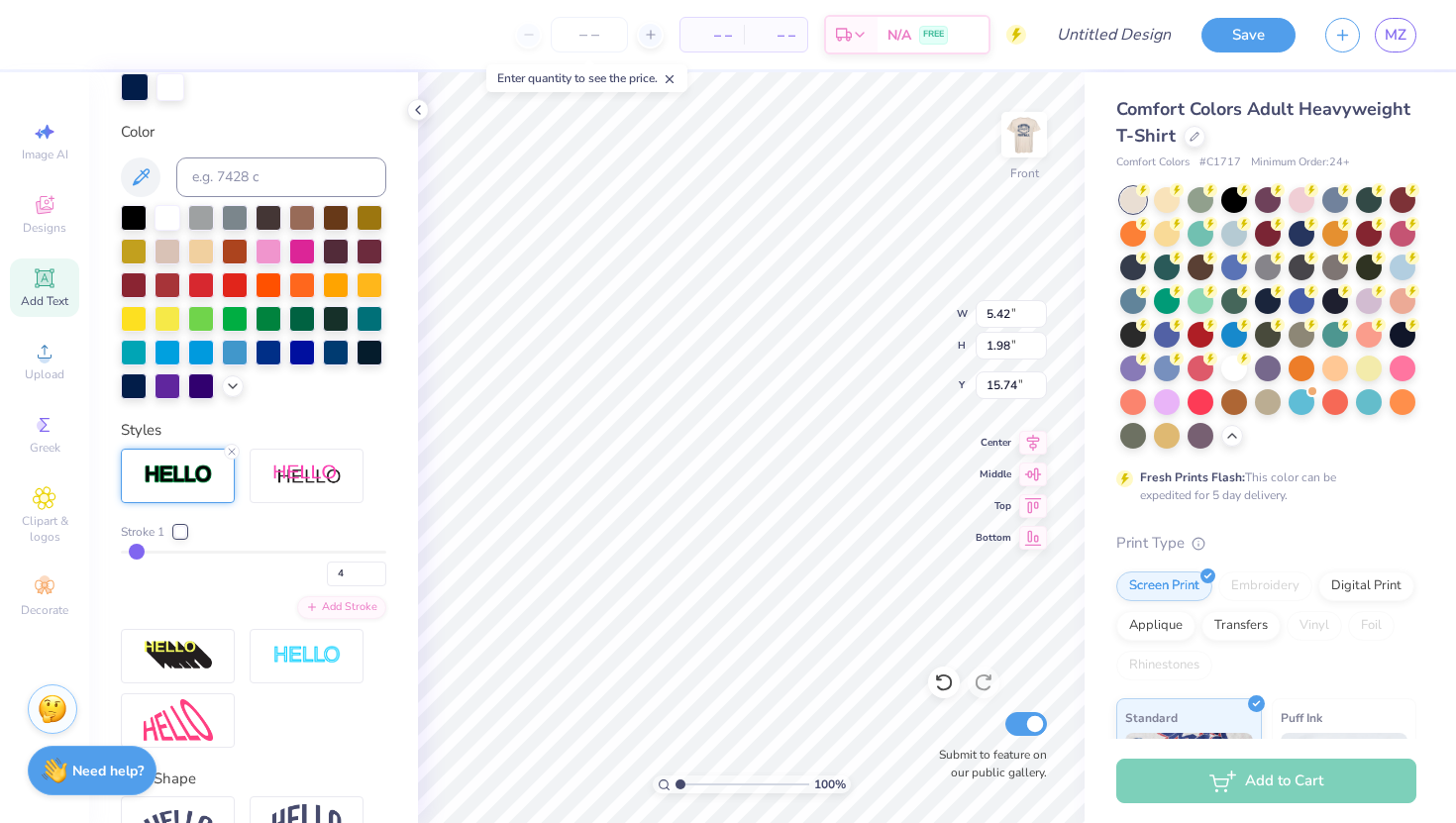 click on "Stroke 1 4  Add Stroke" at bounding box center [254, 570] 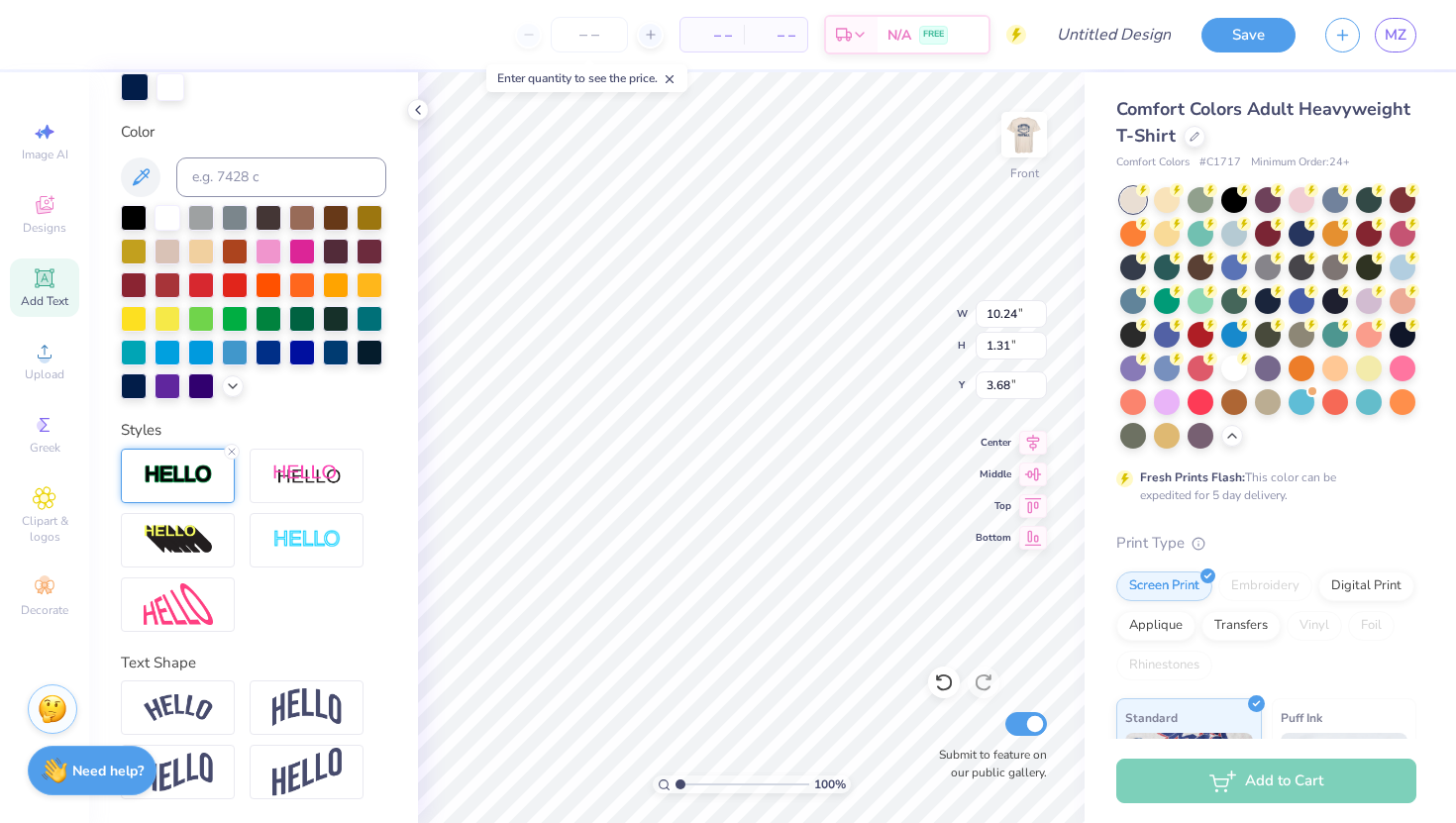 click at bounding box center [178, 474] 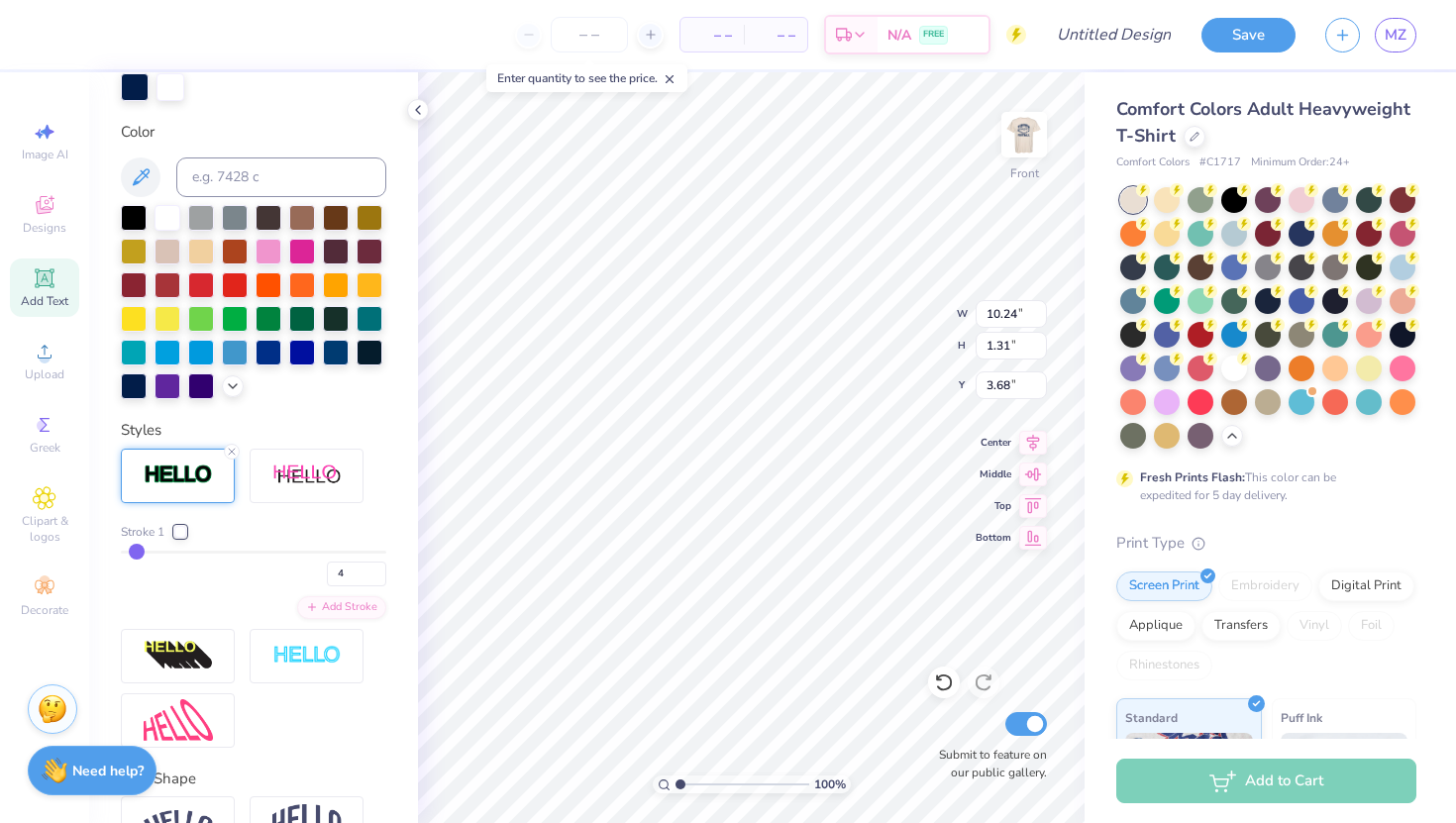 click at bounding box center [254, 552] 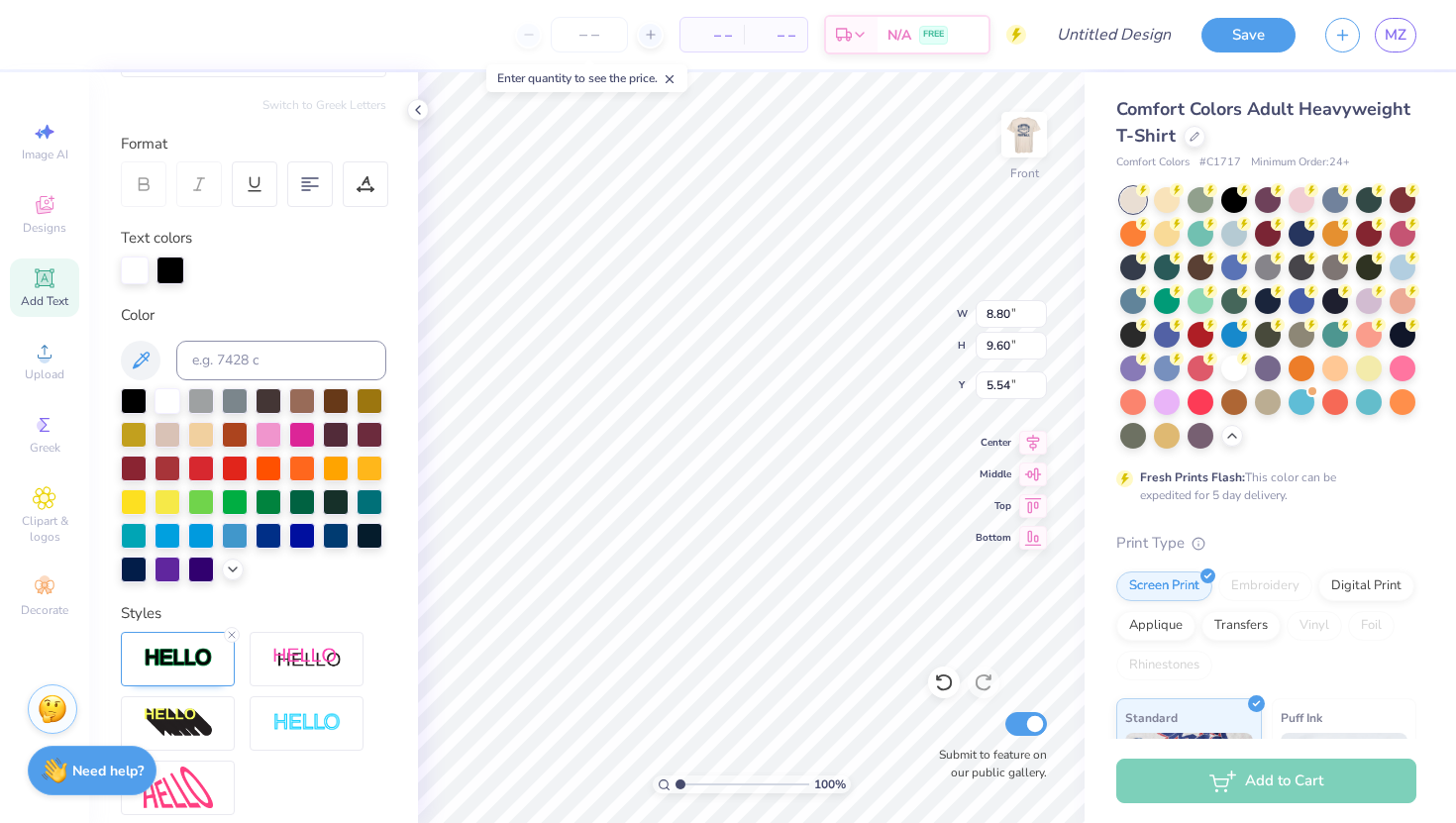 scroll, scrollTop: 201, scrollLeft: 0, axis: vertical 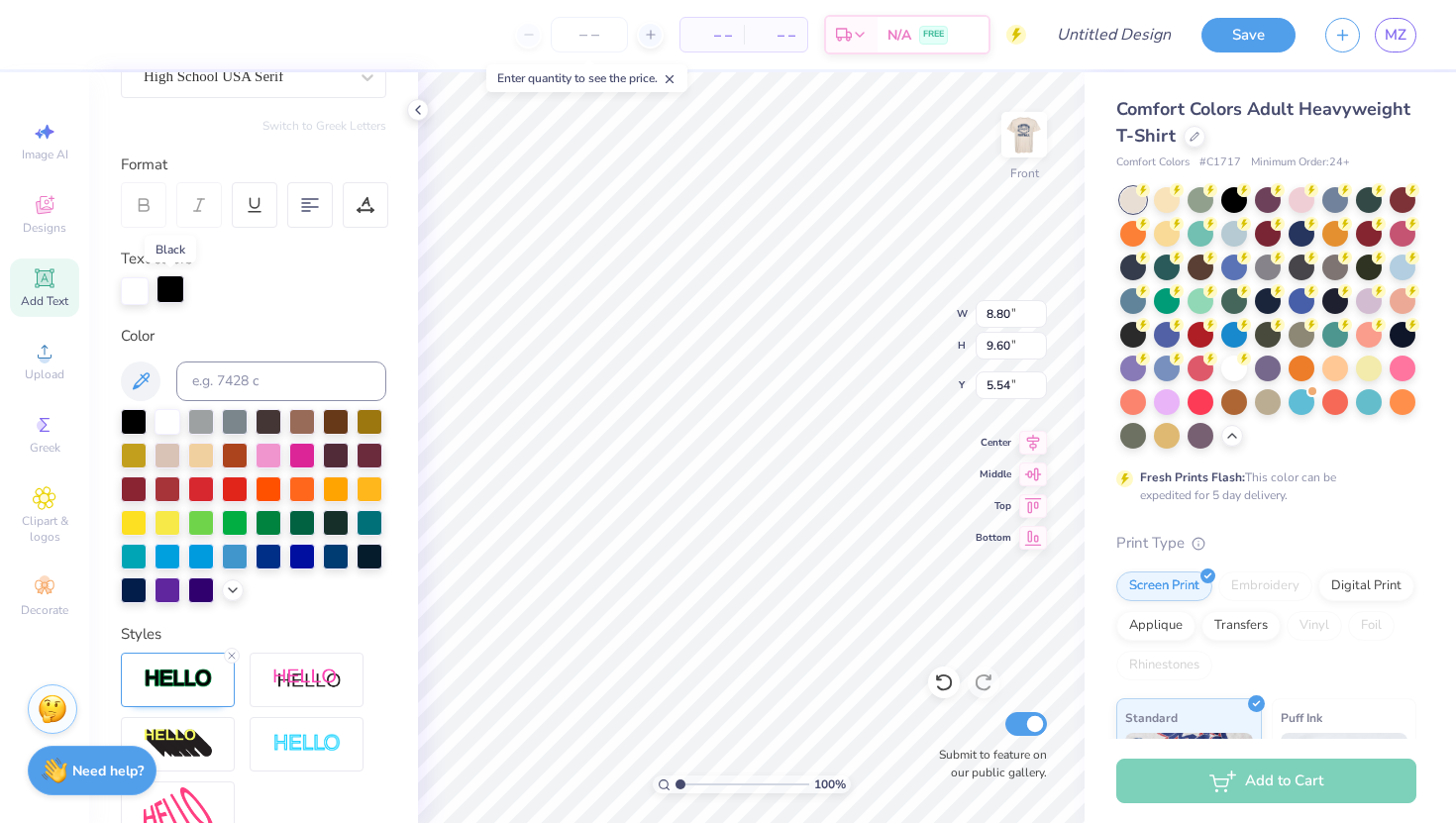 click at bounding box center [170, 289] 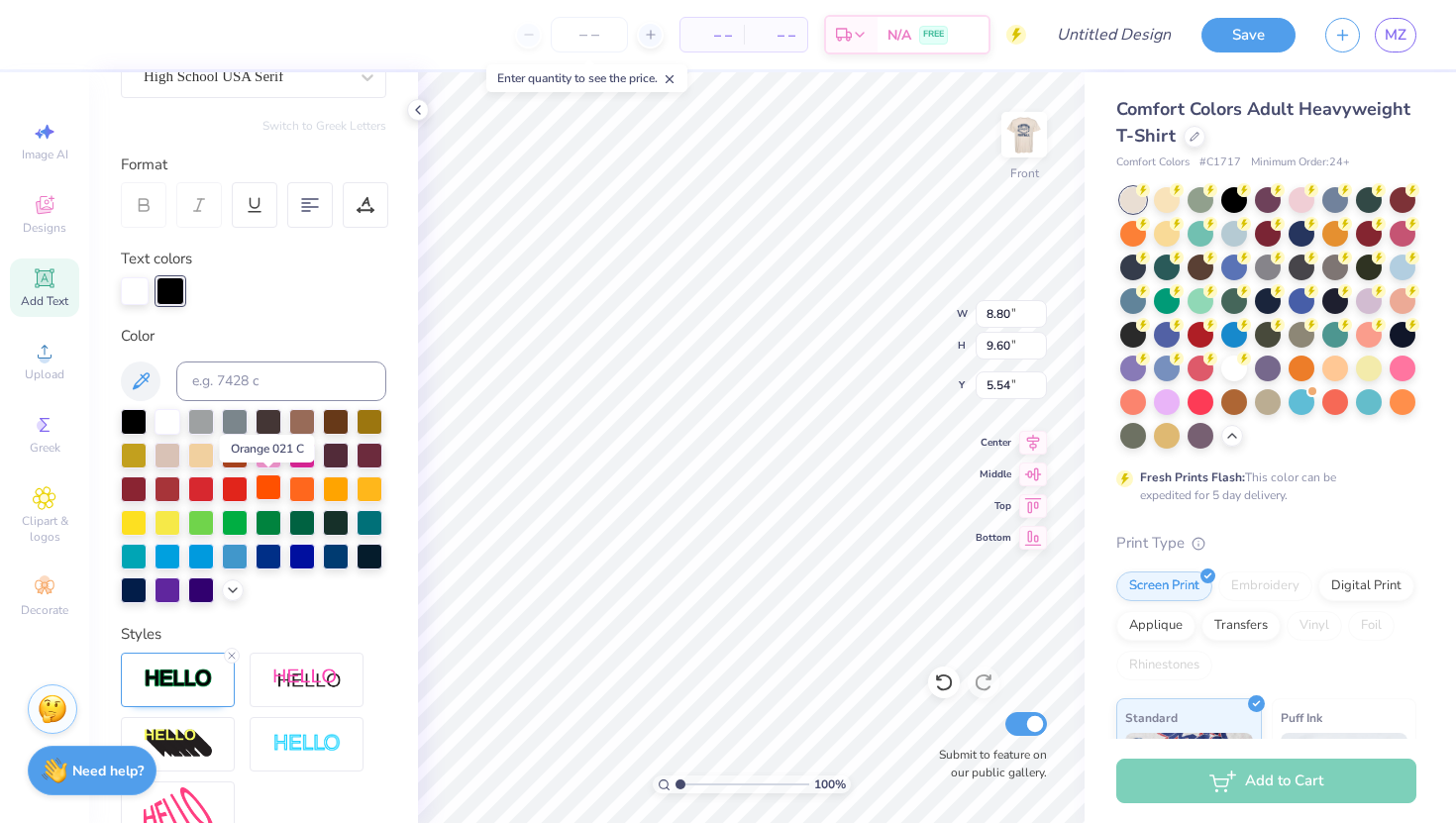 click at bounding box center [268, 487] 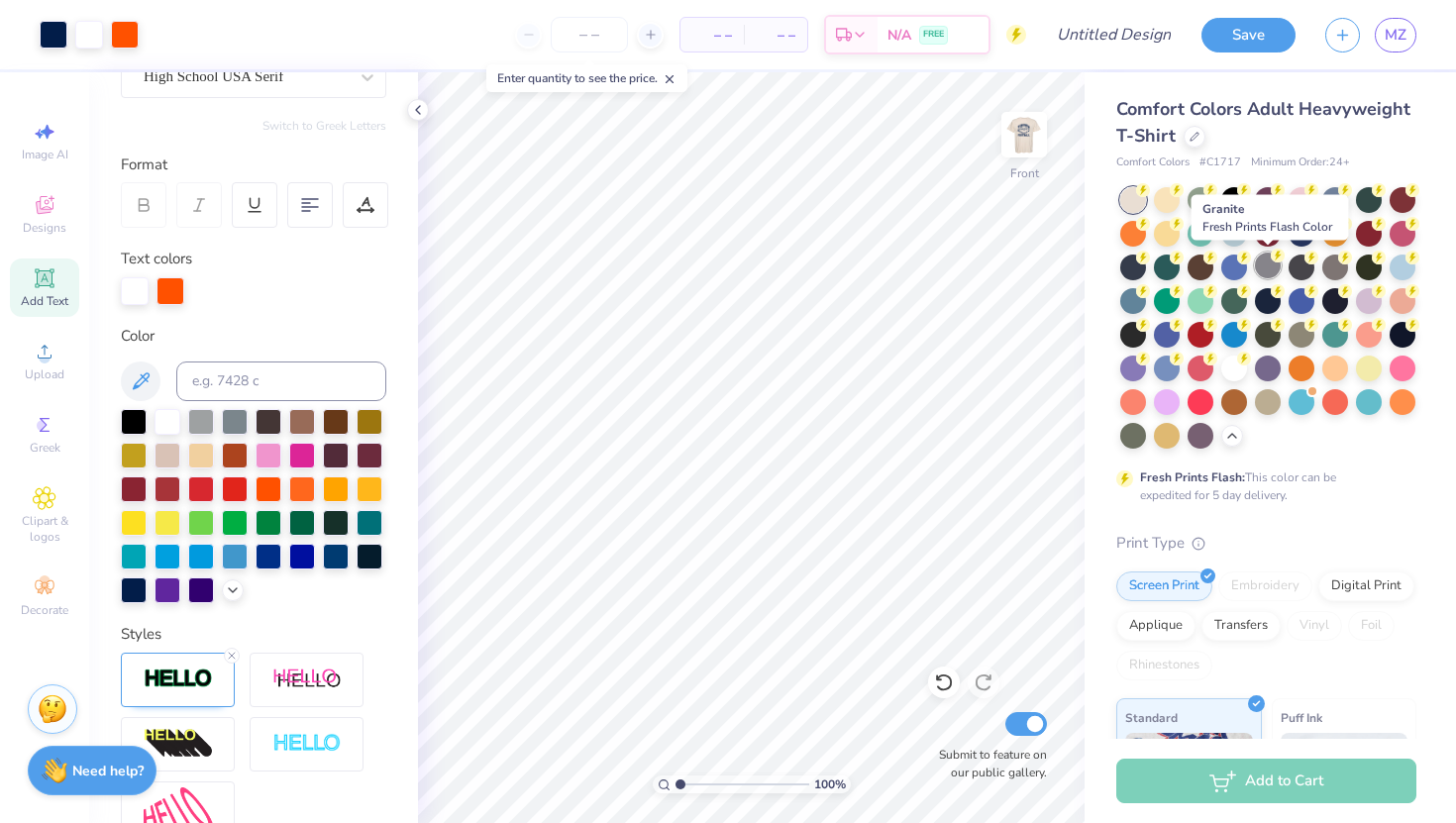 click at bounding box center [1268, 265] 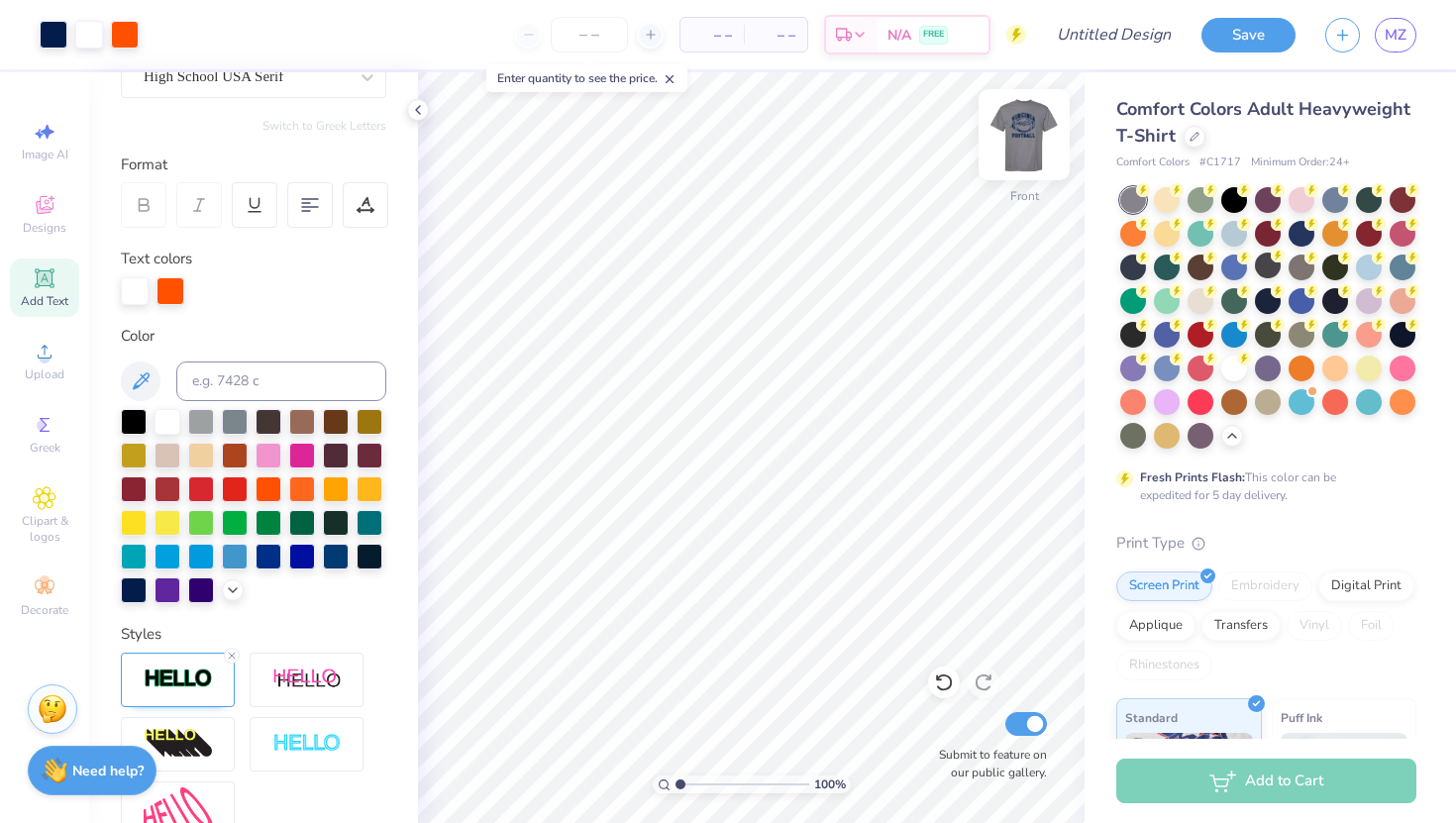click at bounding box center (1024, 135) 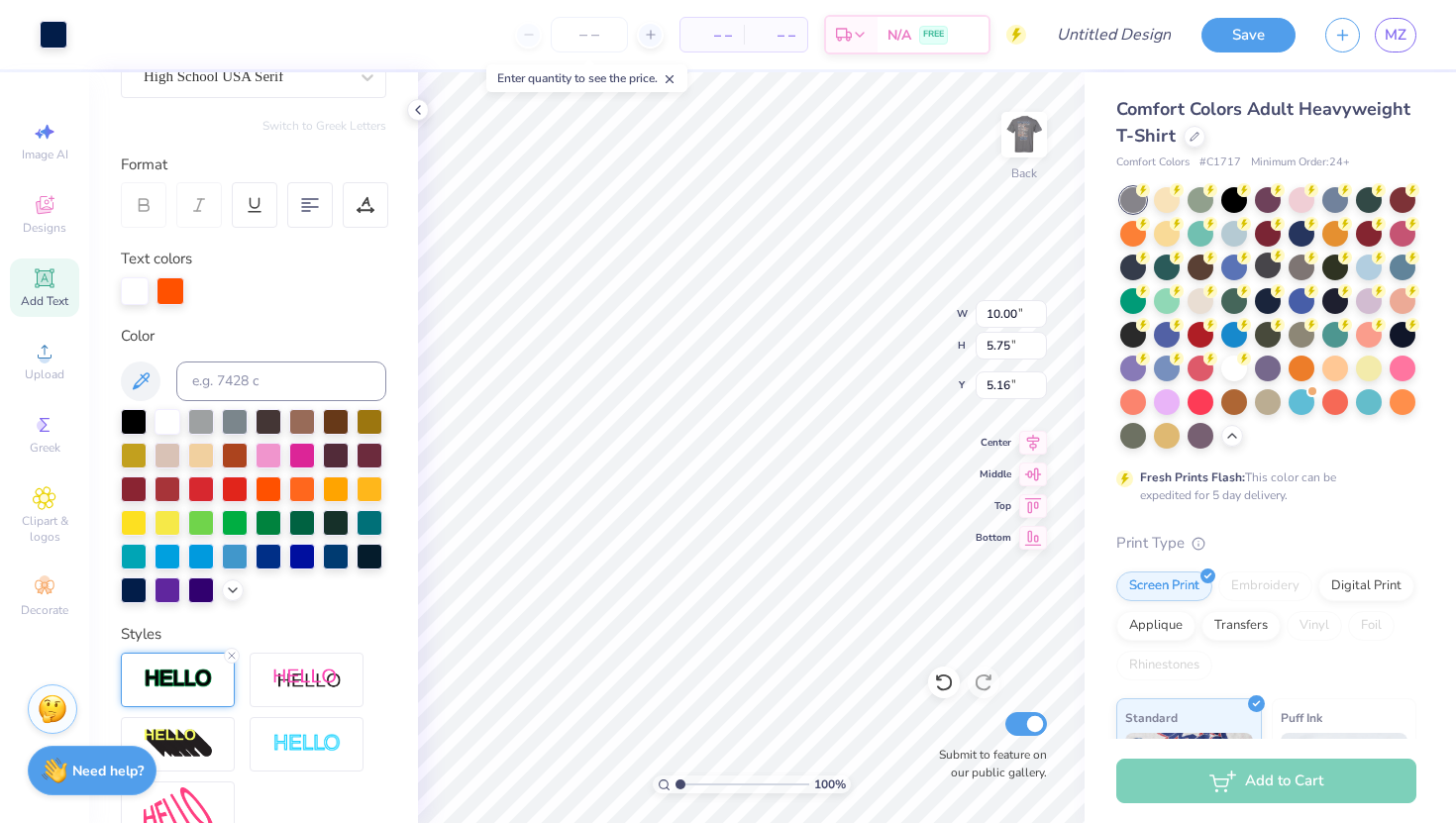 click at bounding box center (177, 679) 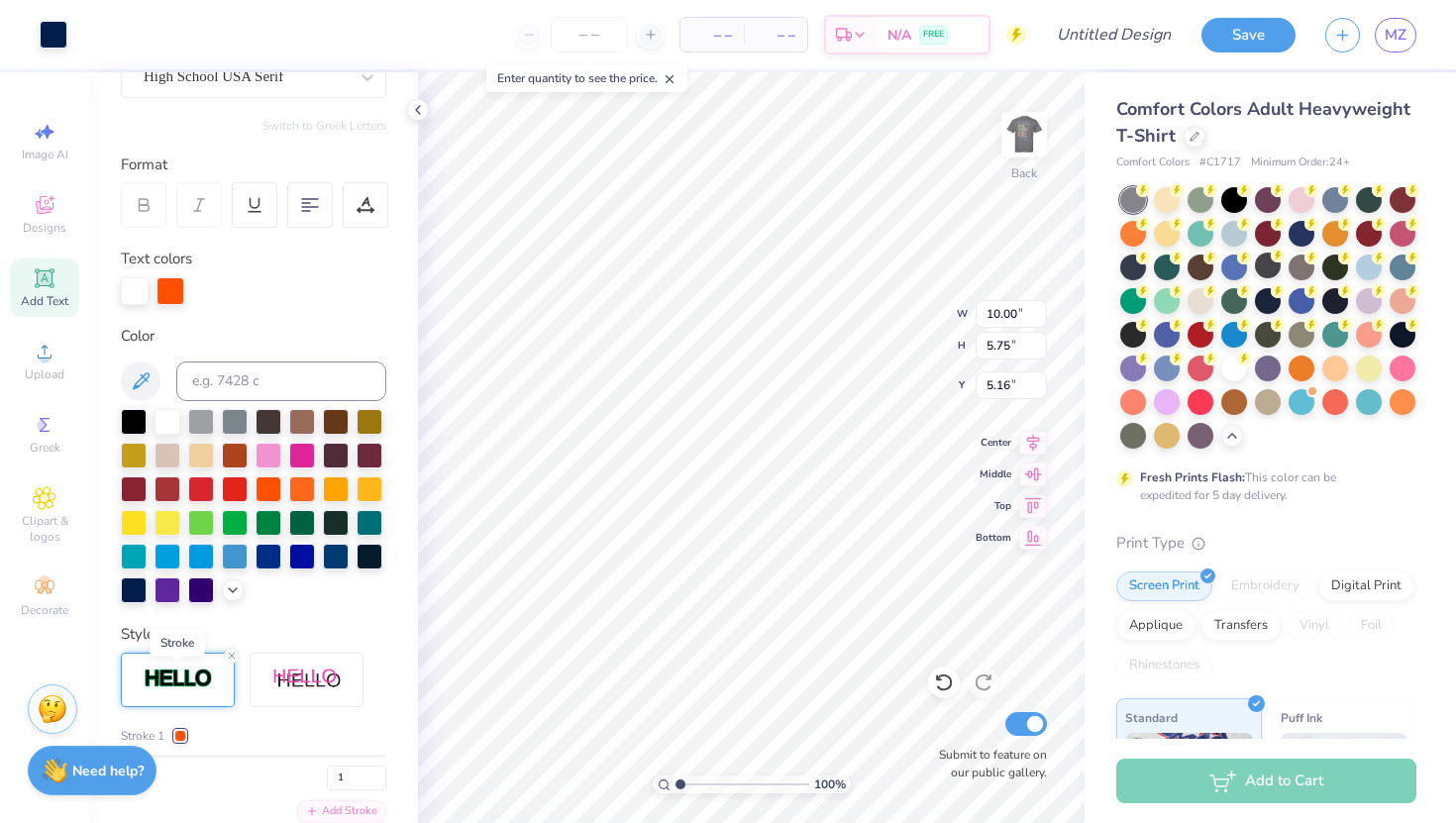 click at bounding box center [178, 678] 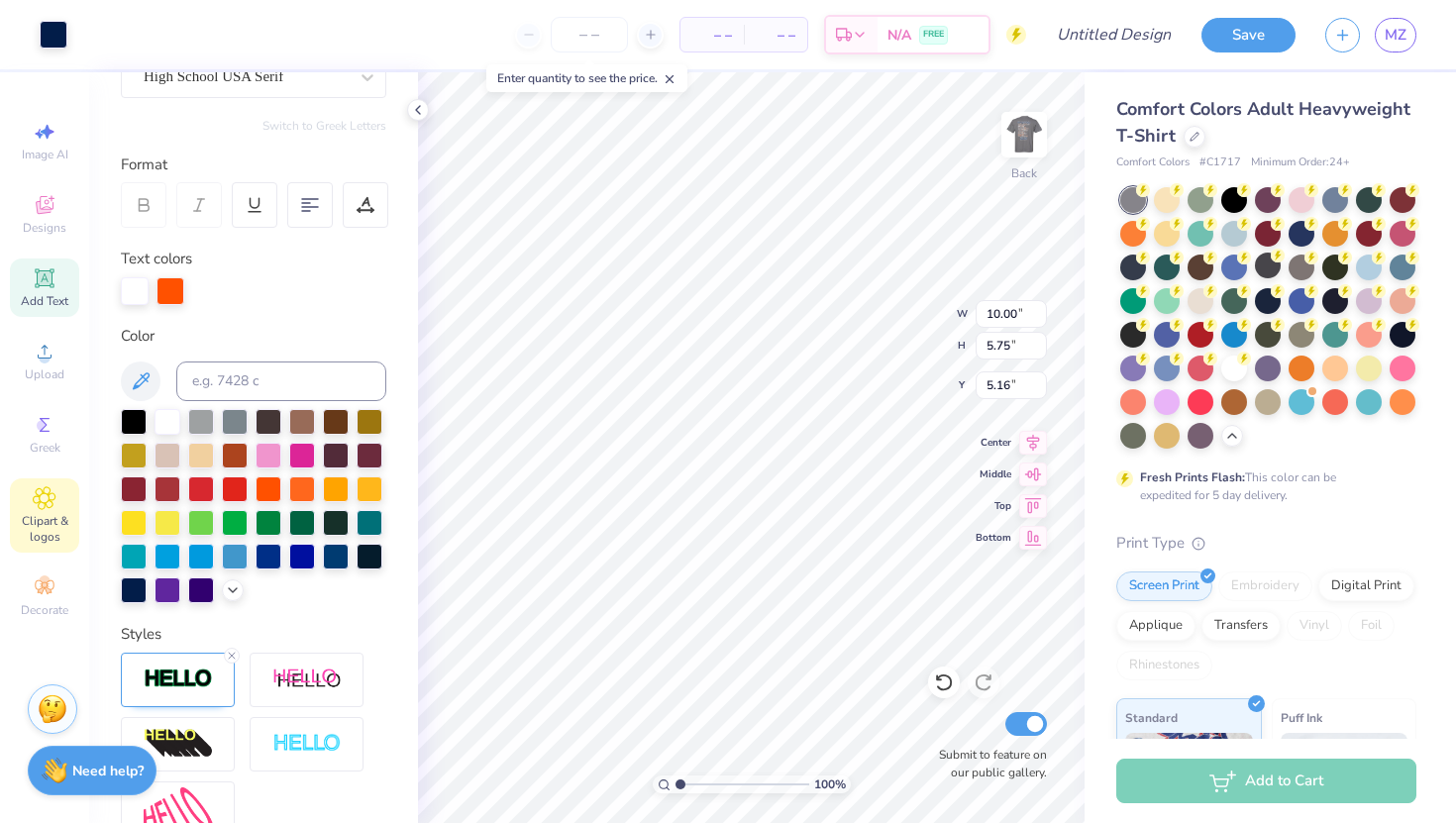 click on "Clipart & logos" at bounding box center [45, 515] 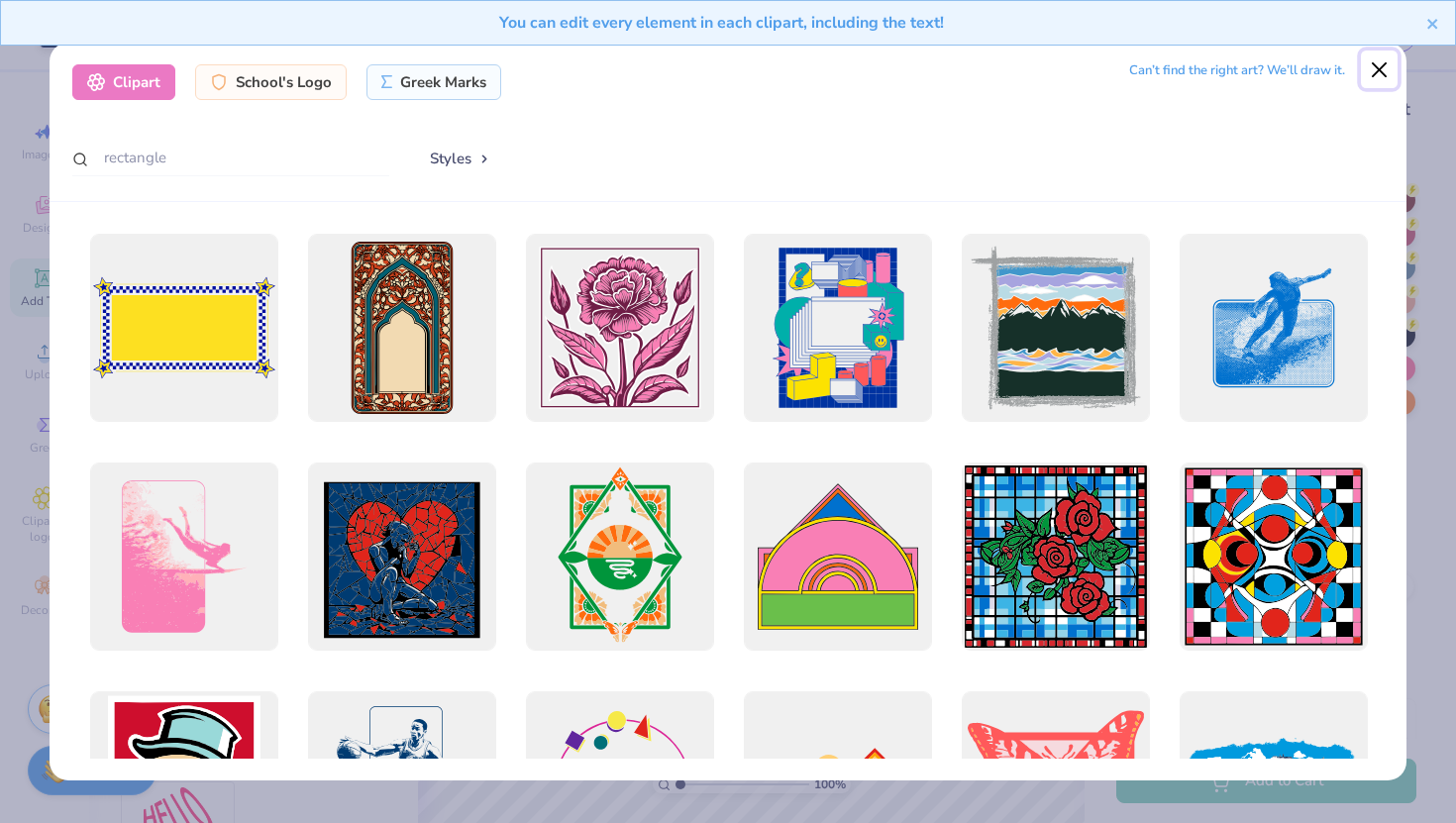 click at bounding box center [1380, 69] 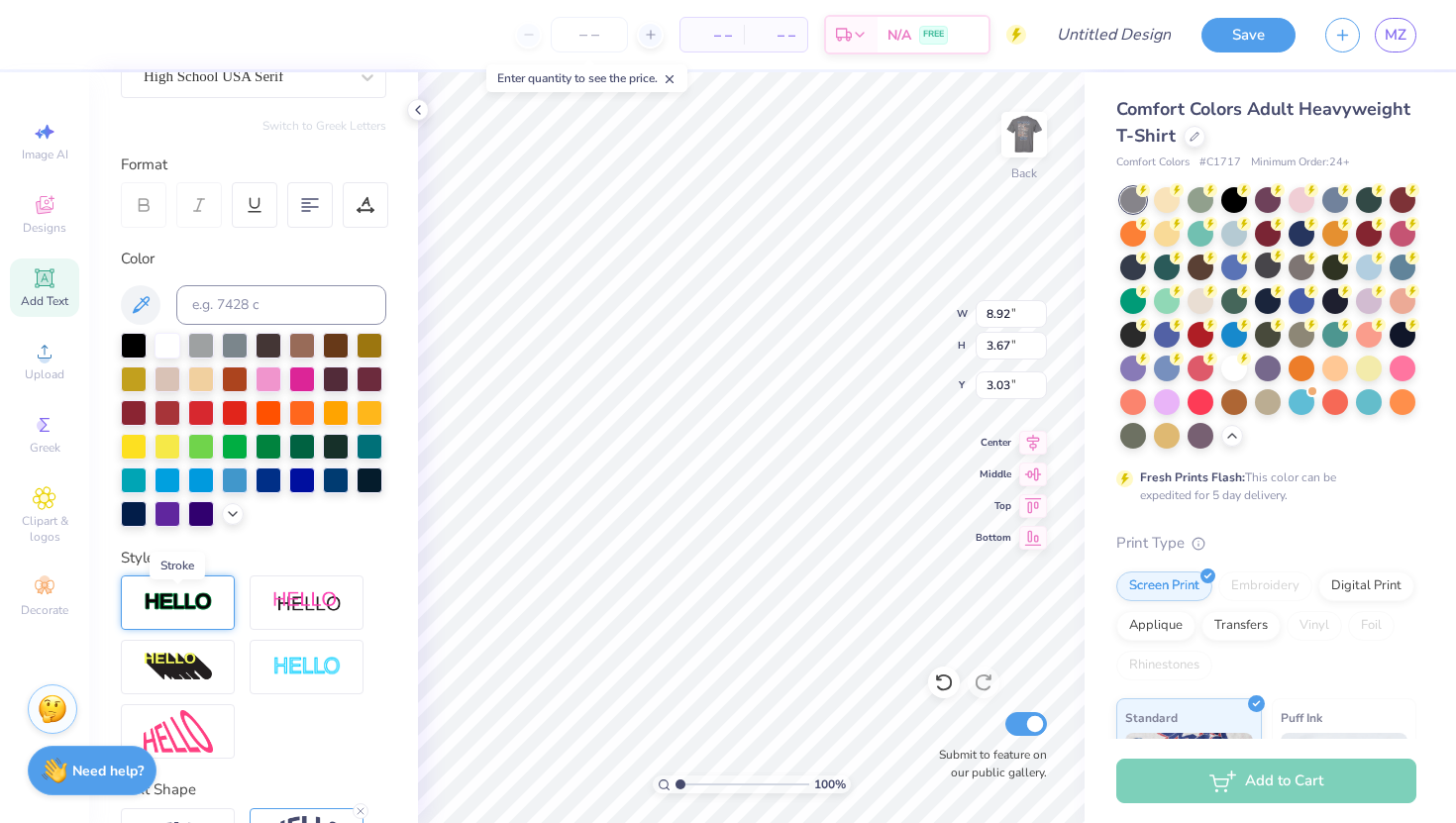 click at bounding box center (178, 602) 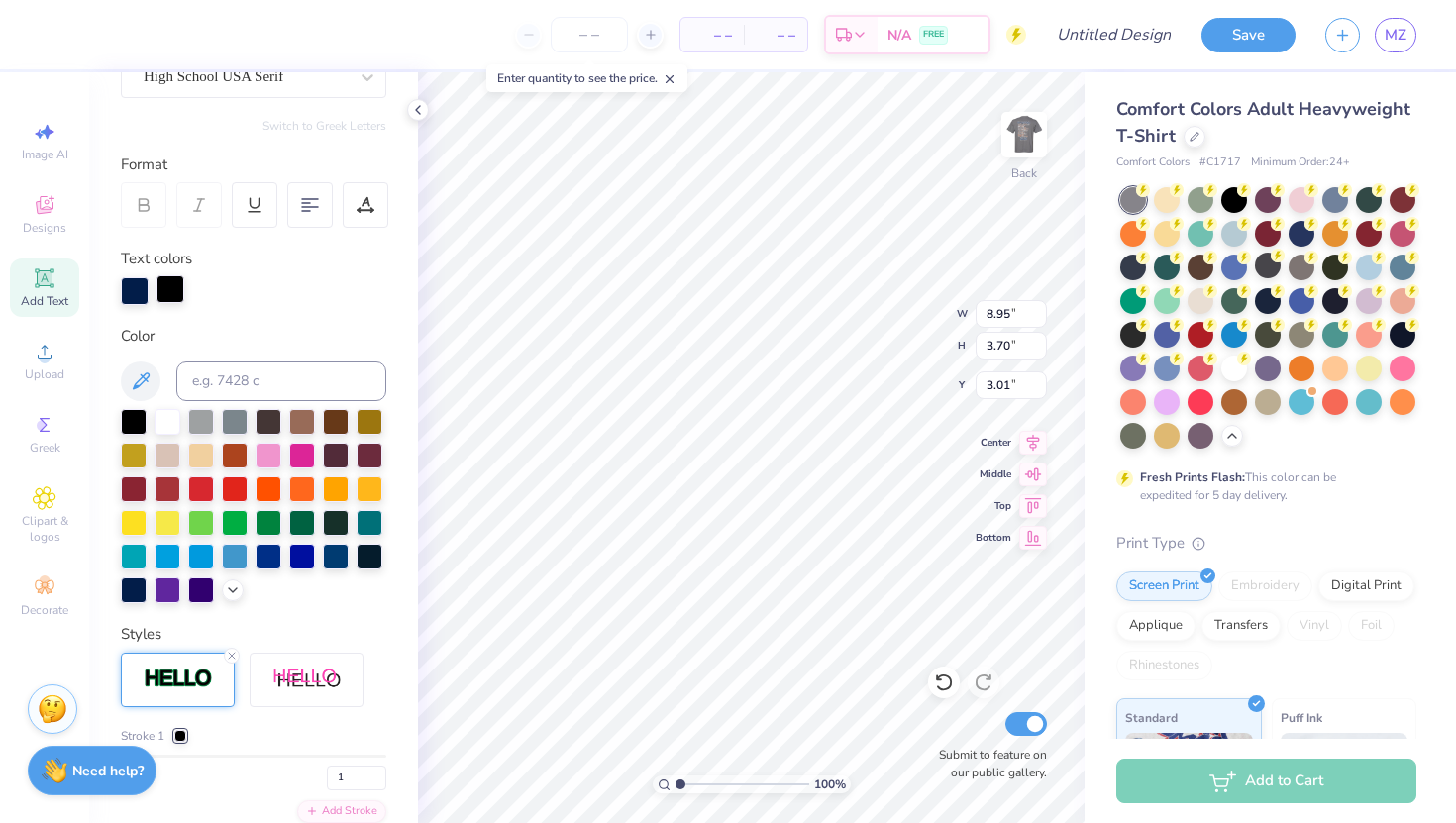 click at bounding box center [170, 289] 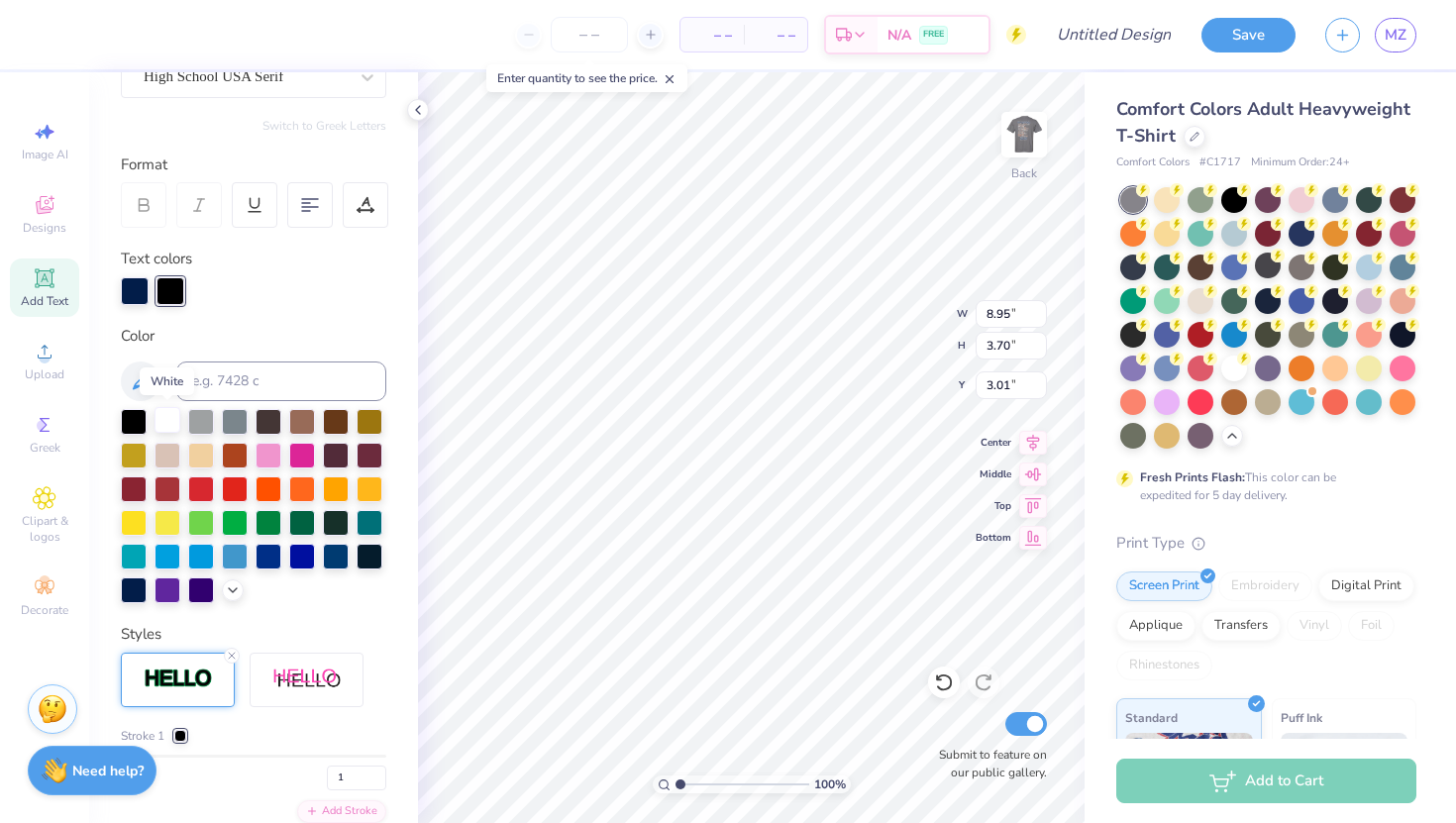 click at bounding box center (167, 420) 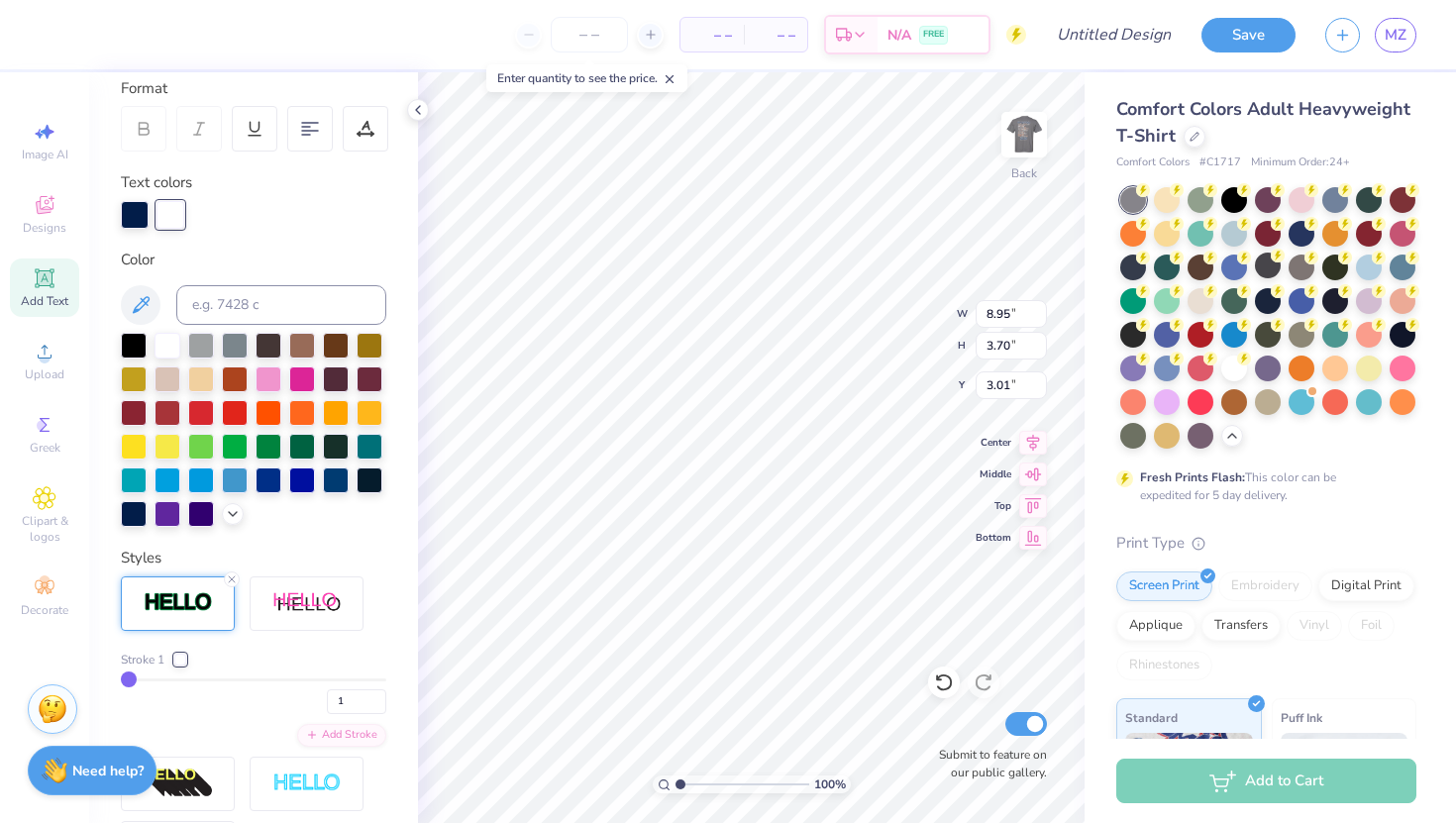 scroll, scrollTop: 285, scrollLeft: 0, axis: vertical 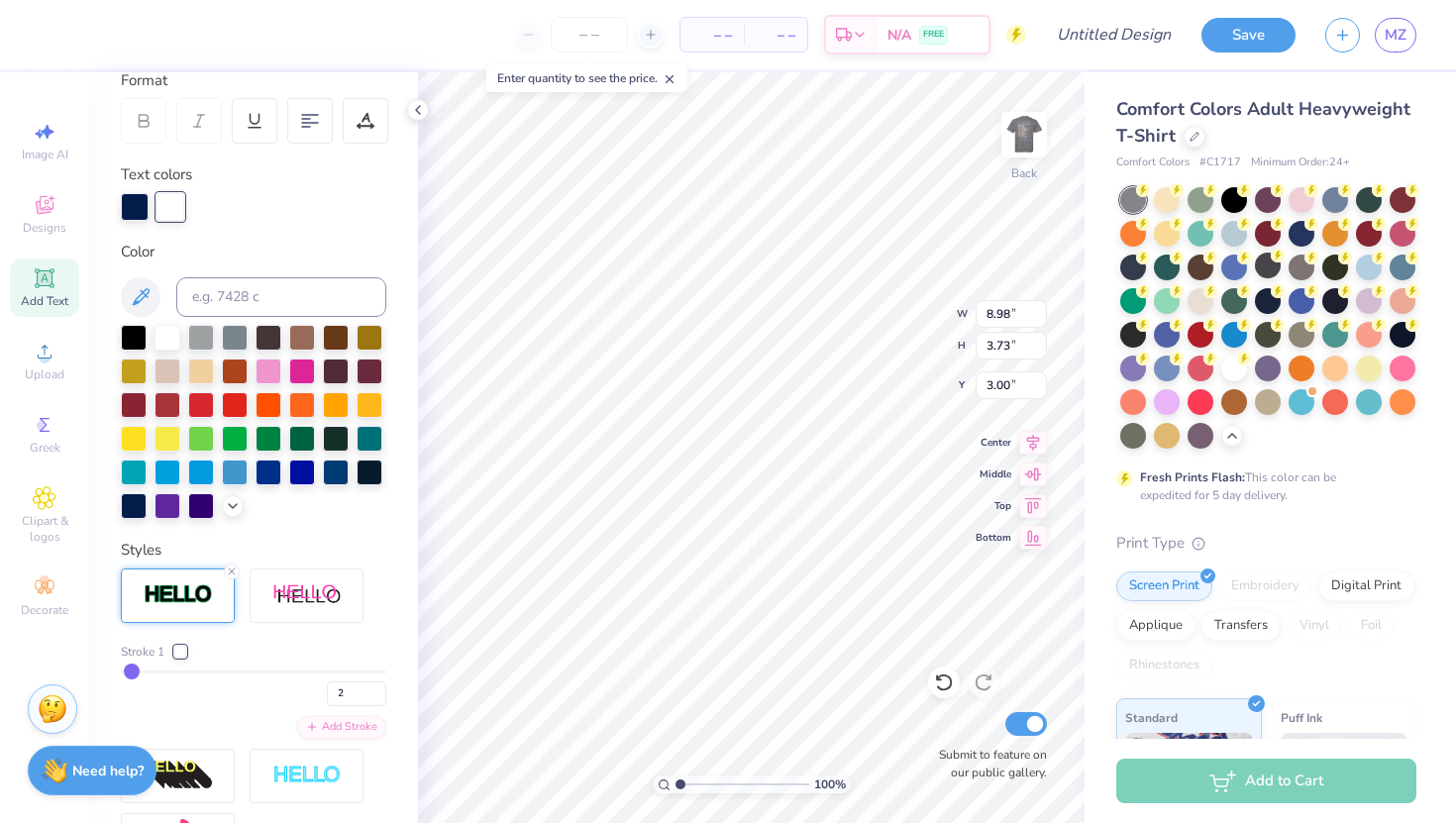 drag, startPoint x: 125, startPoint y: 669, endPoint x: 155, endPoint y: 680, distance: 31.95309 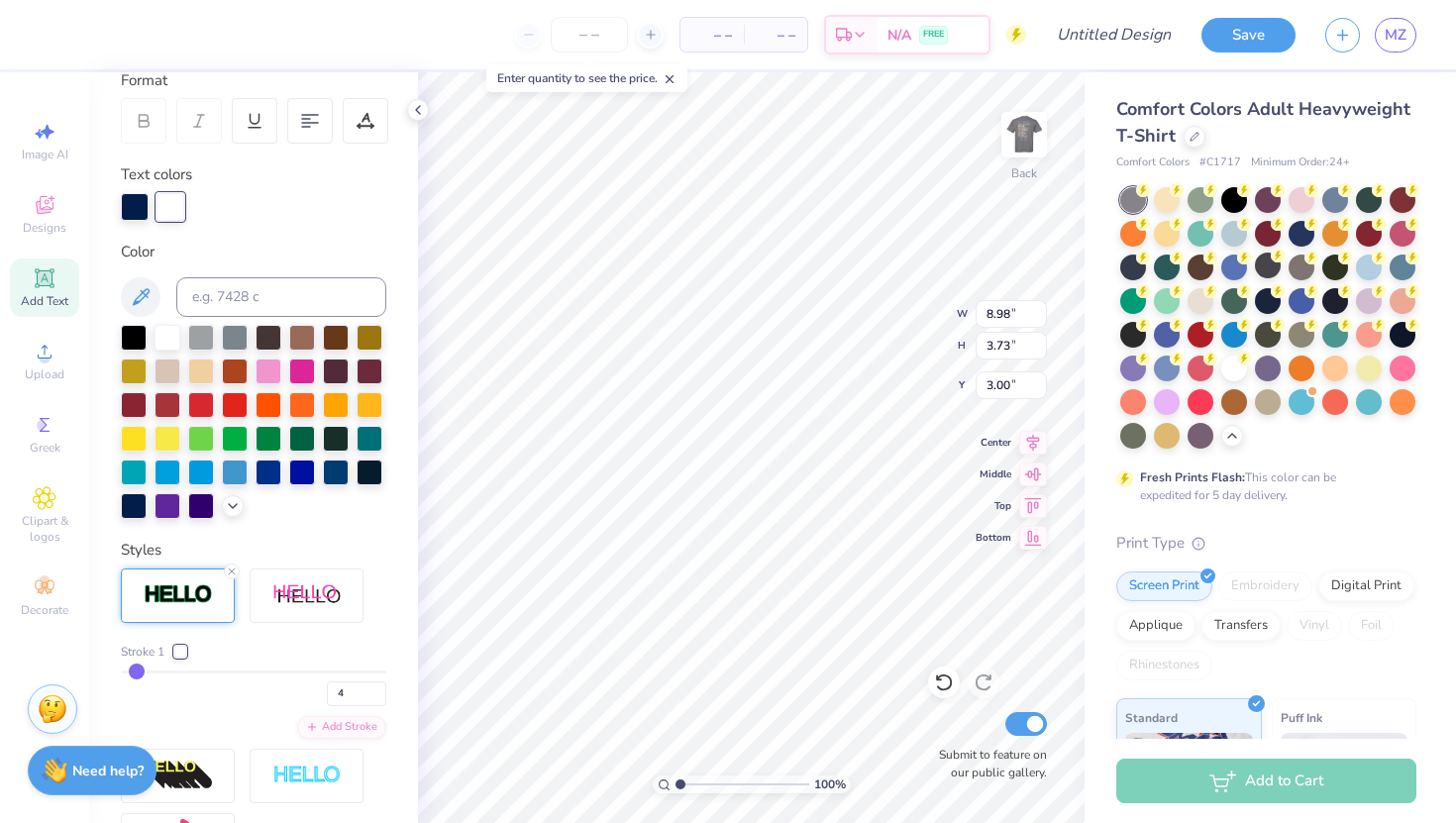 click at bounding box center (254, 671) 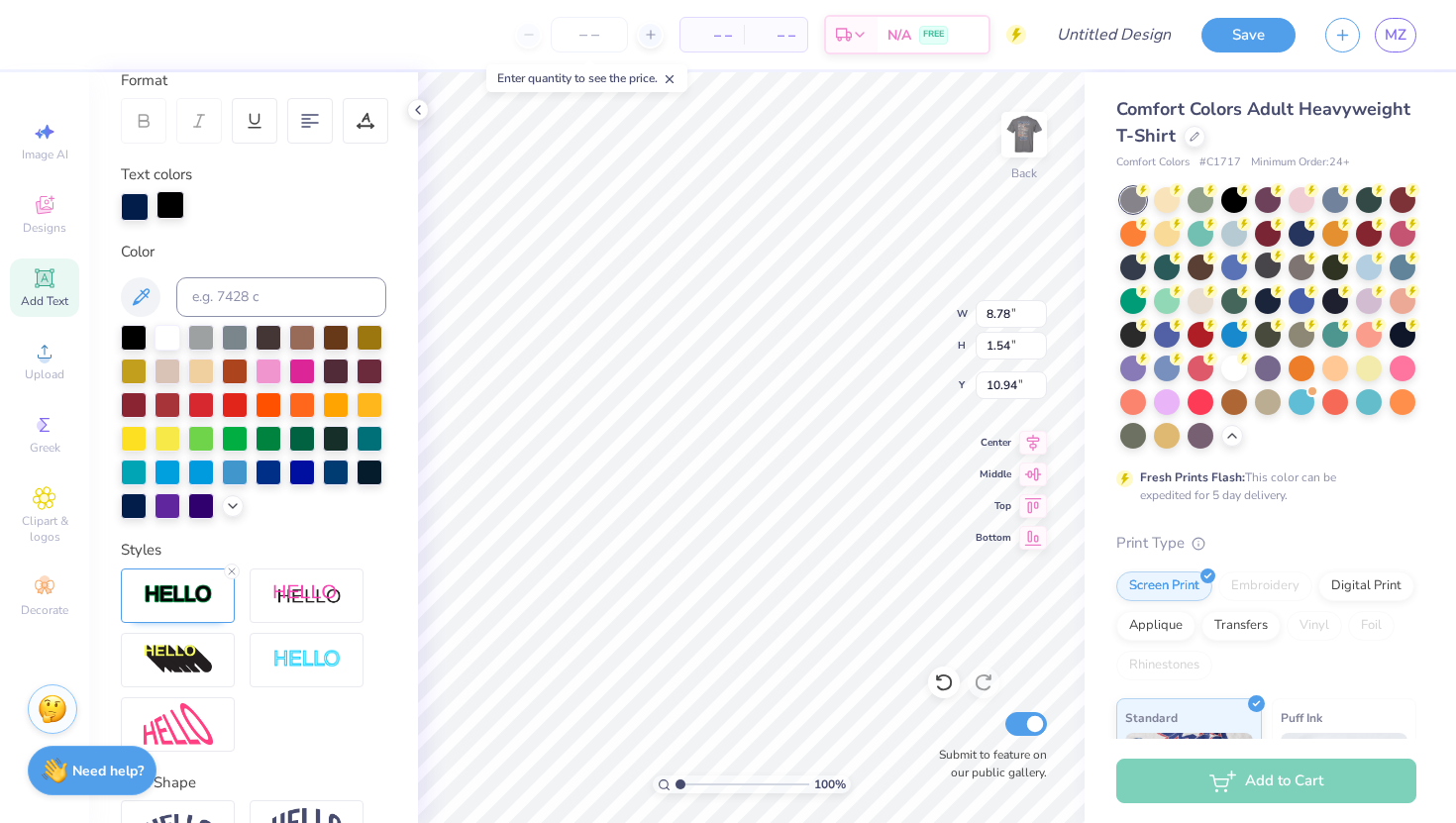 click at bounding box center [170, 205] 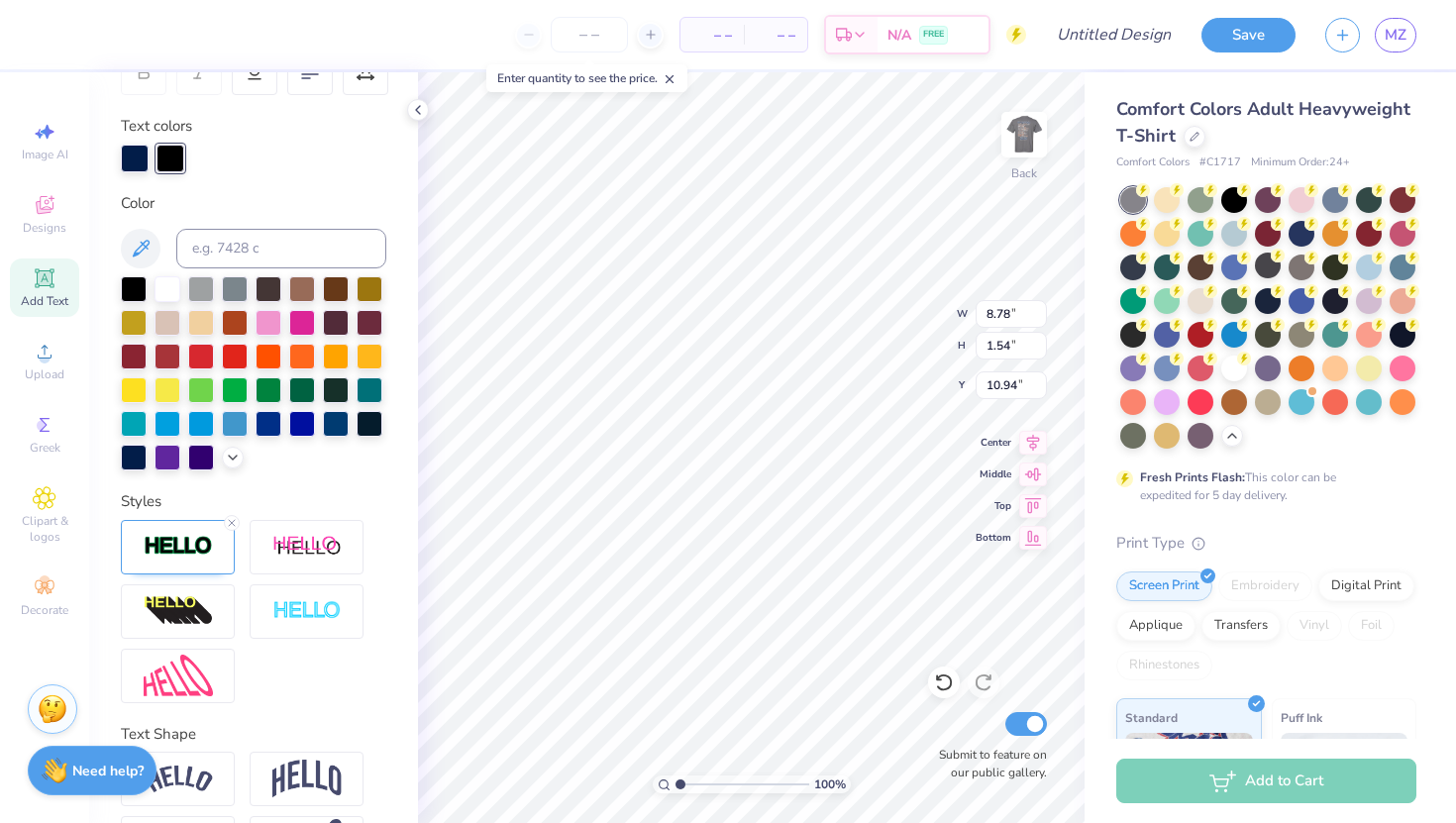 scroll, scrollTop: 322, scrollLeft: 0, axis: vertical 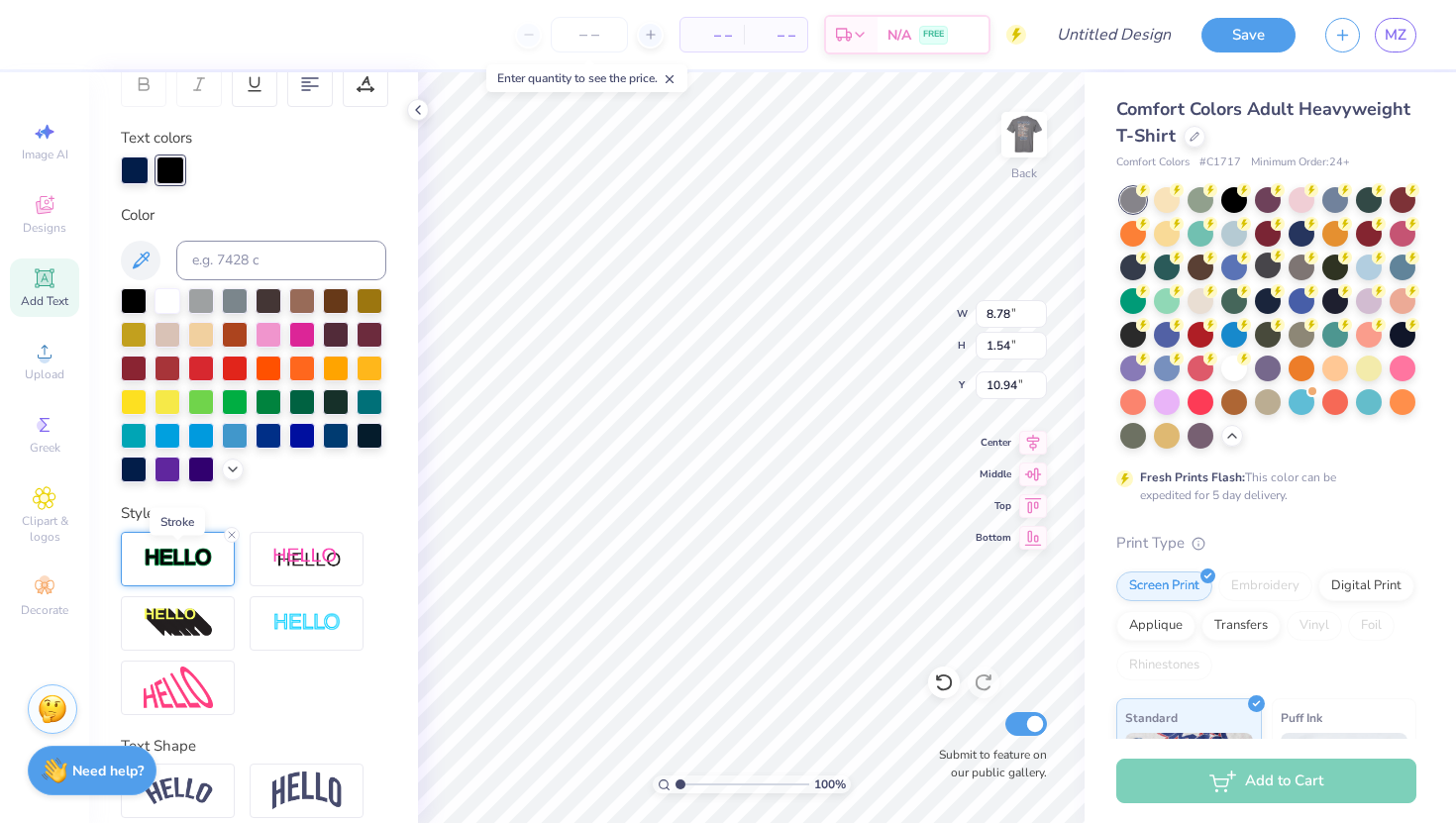 click at bounding box center (178, 558) 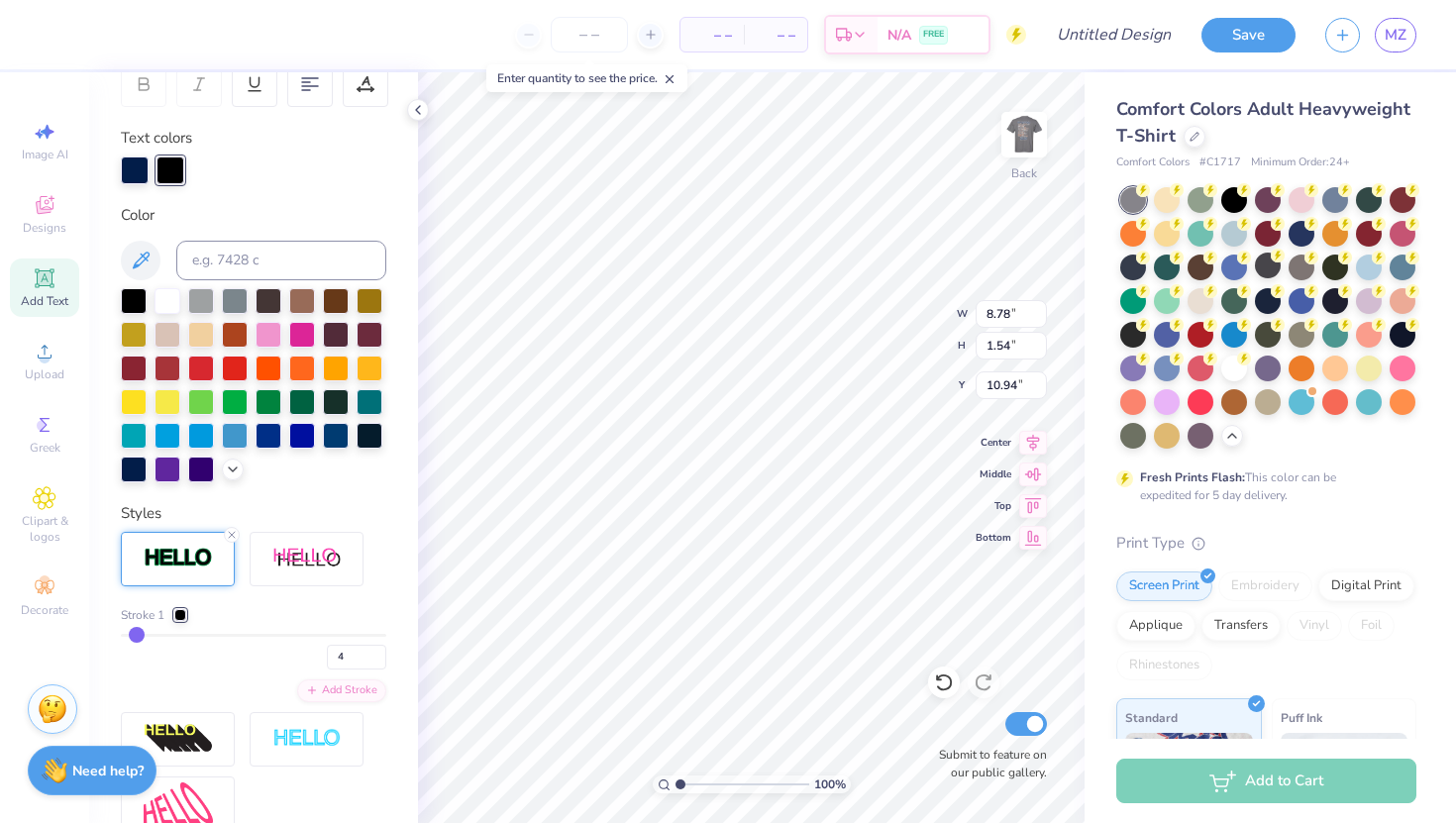 click at bounding box center (254, 635) 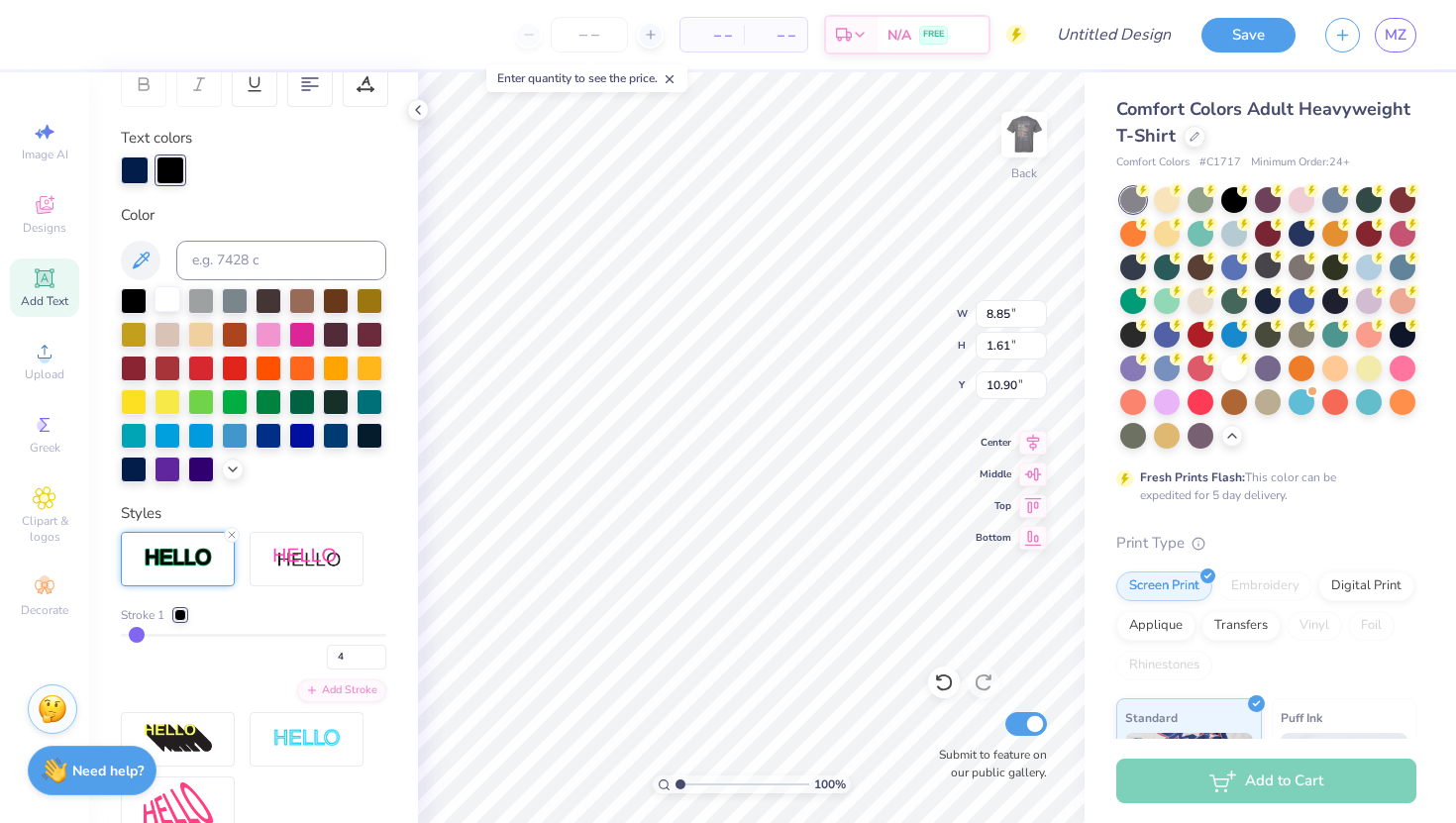click at bounding box center [167, 299] 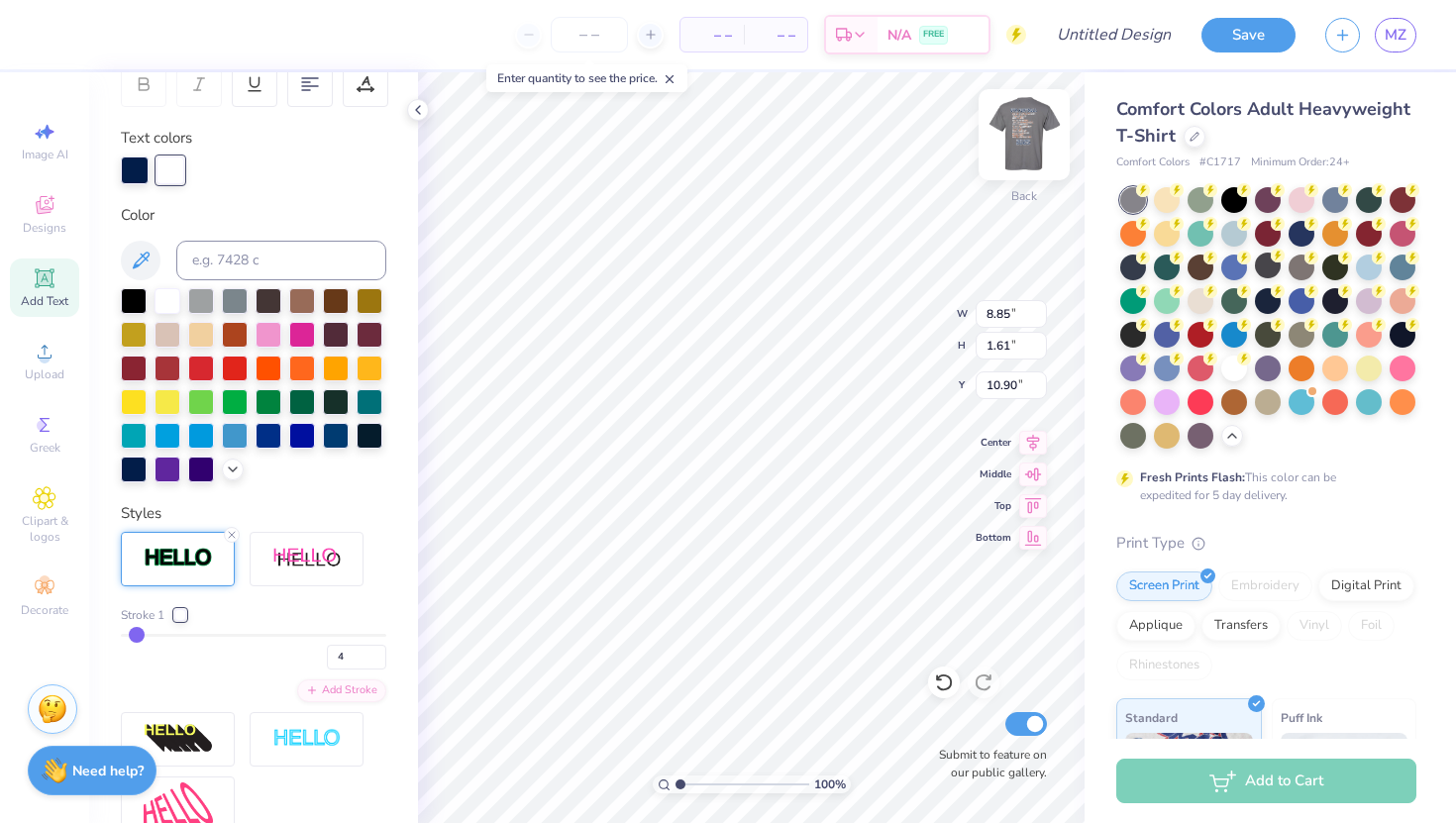 click at bounding box center (1024, 135) 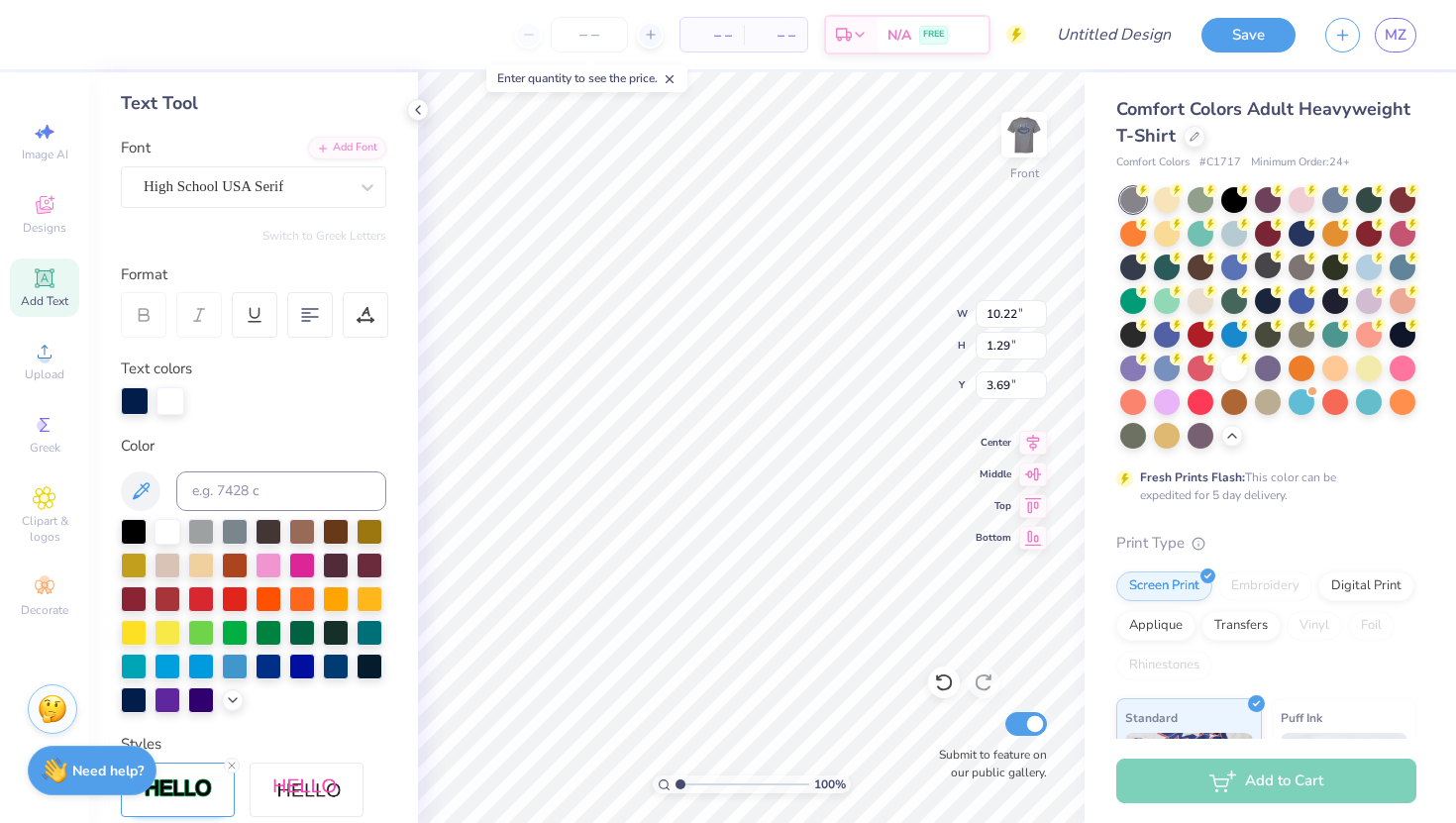 scroll, scrollTop: 0, scrollLeft: 0, axis: both 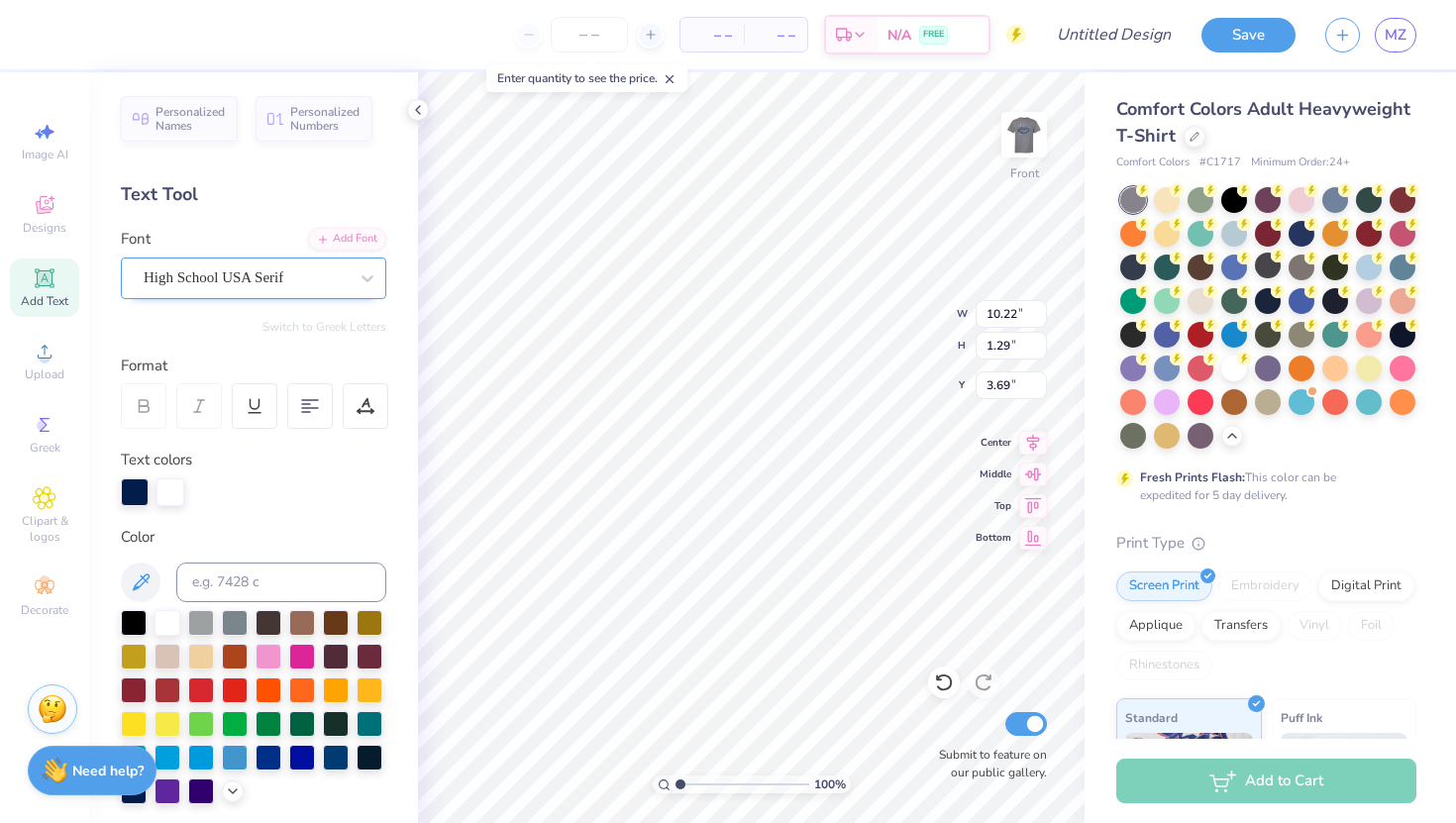 click on "High School USA Serif" at bounding box center [246, 277] 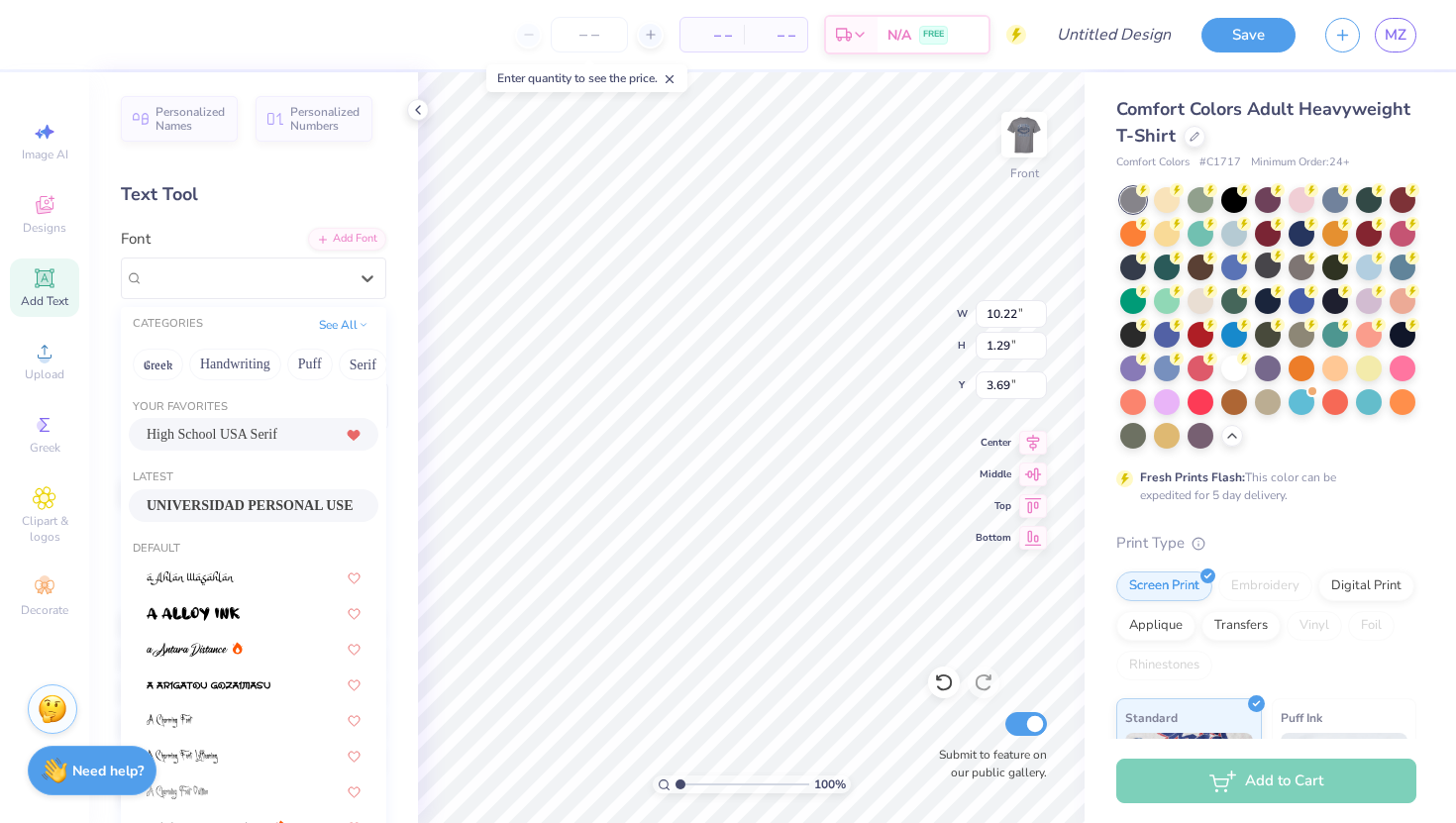click on "UNIVERSIDAD PERSONAL USE" at bounding box center [250, 505] 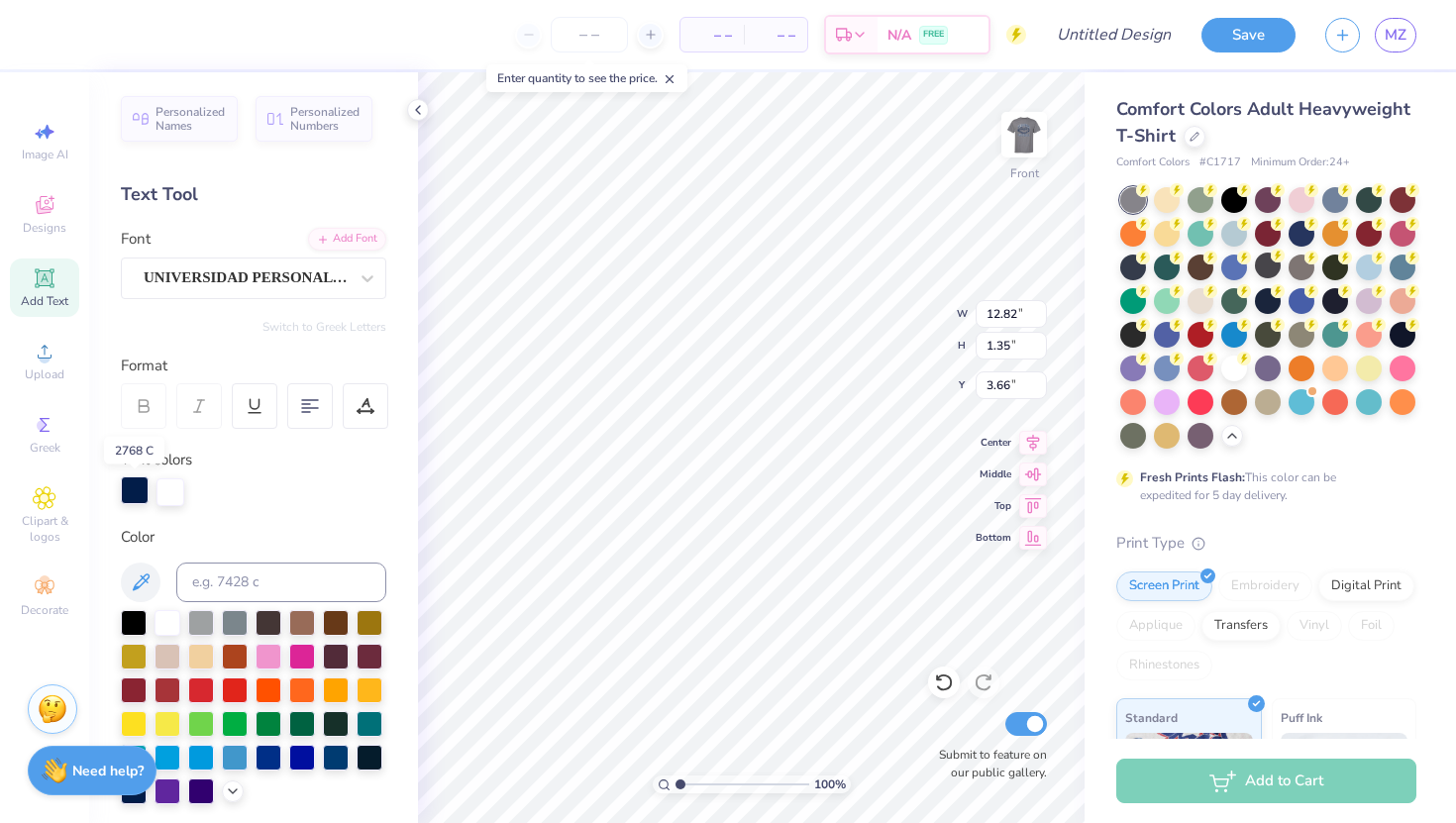 click at bounding box center (135, 490) 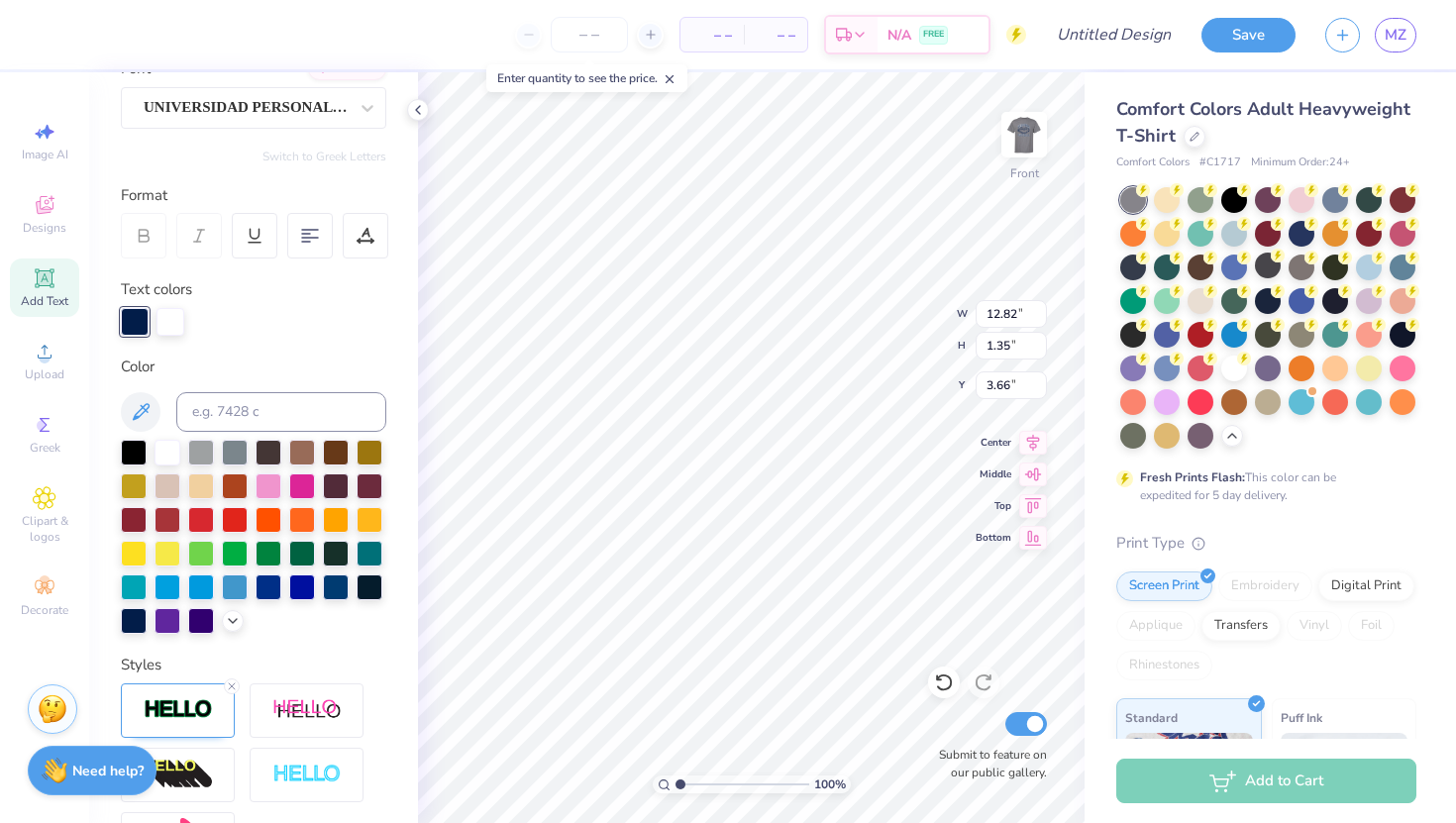 scroll, scrollTop: 195, scrollLeft: 0, axis: vertical 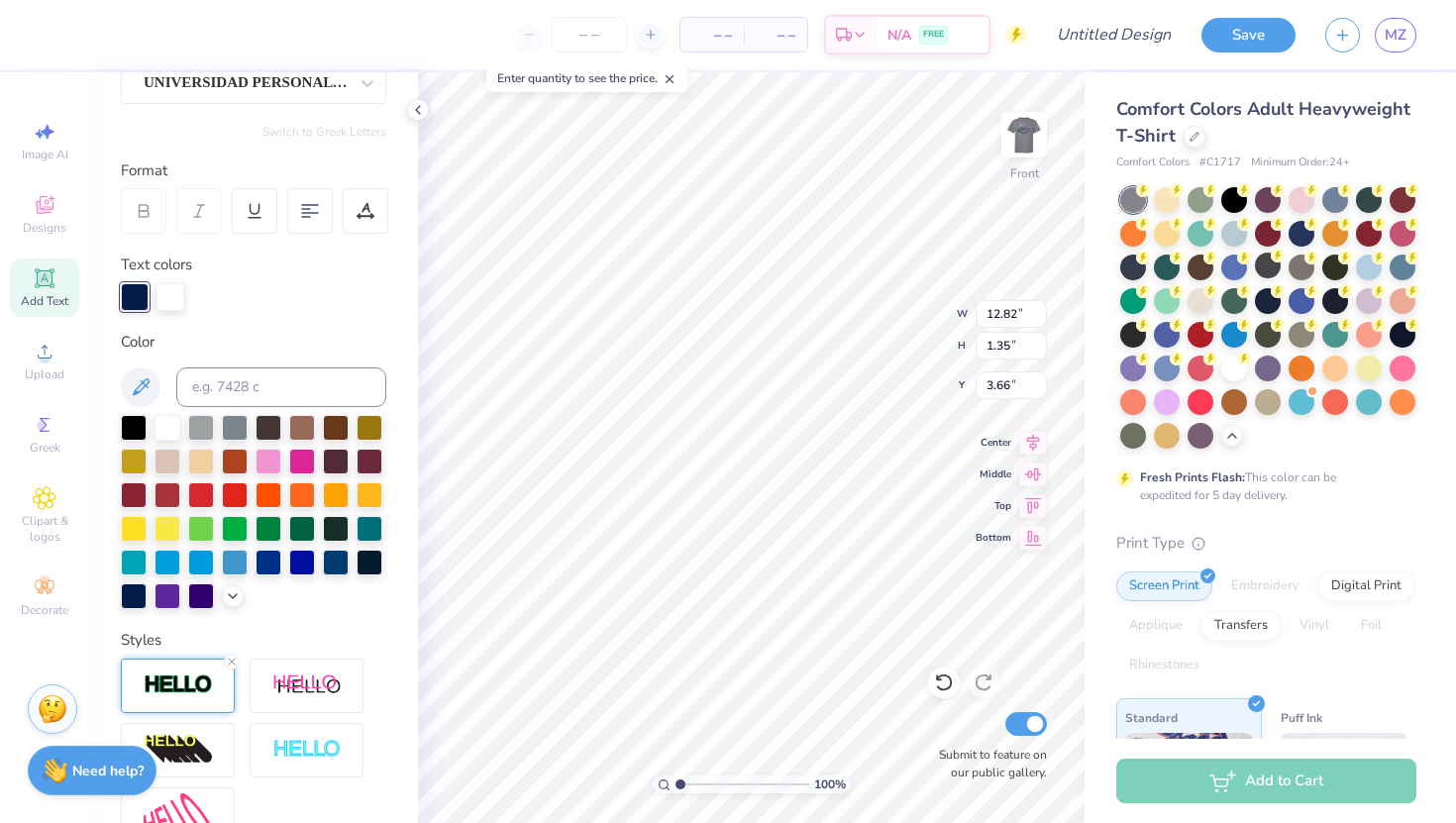 click at bounding box center [178, 684] 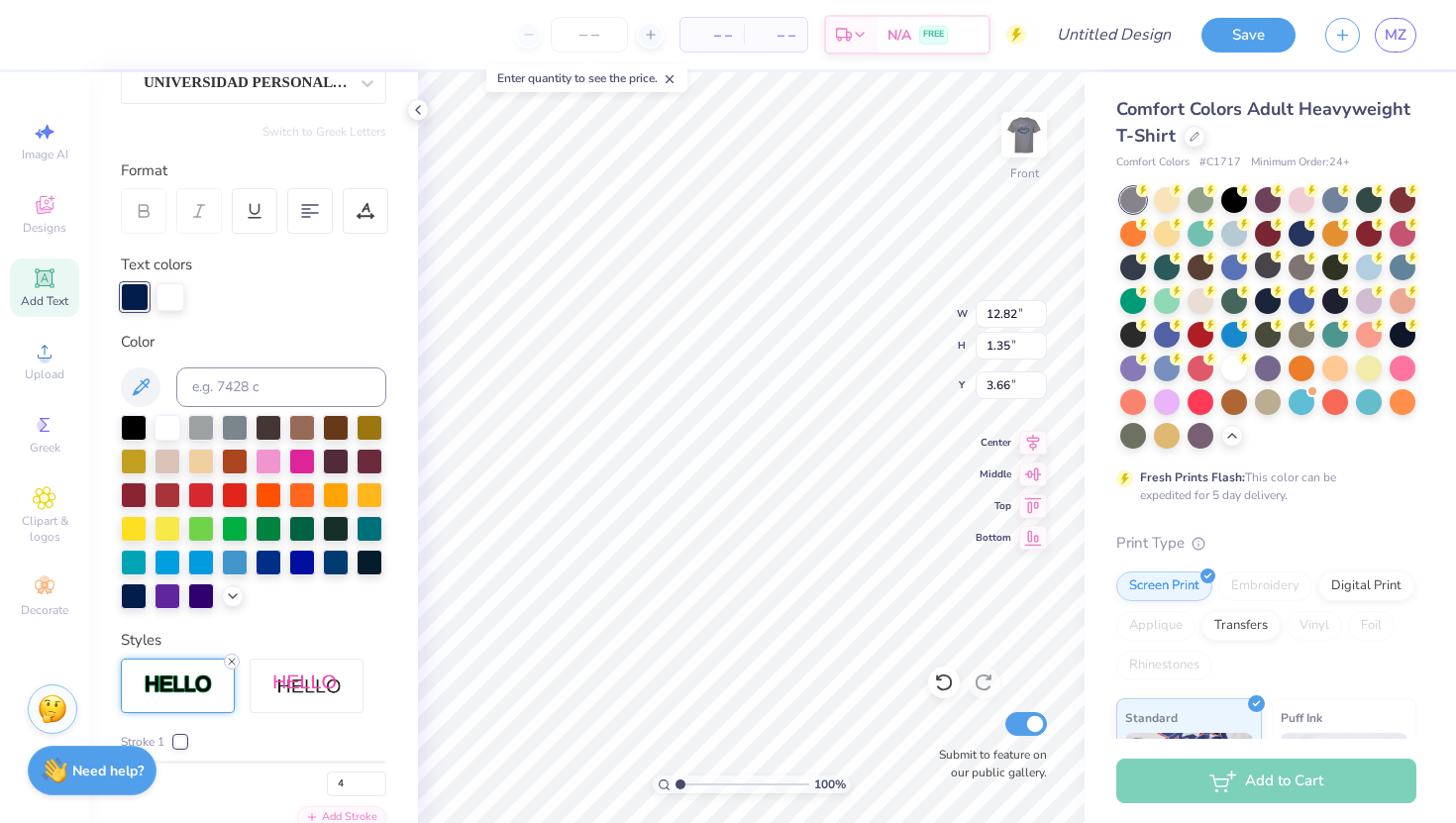 click 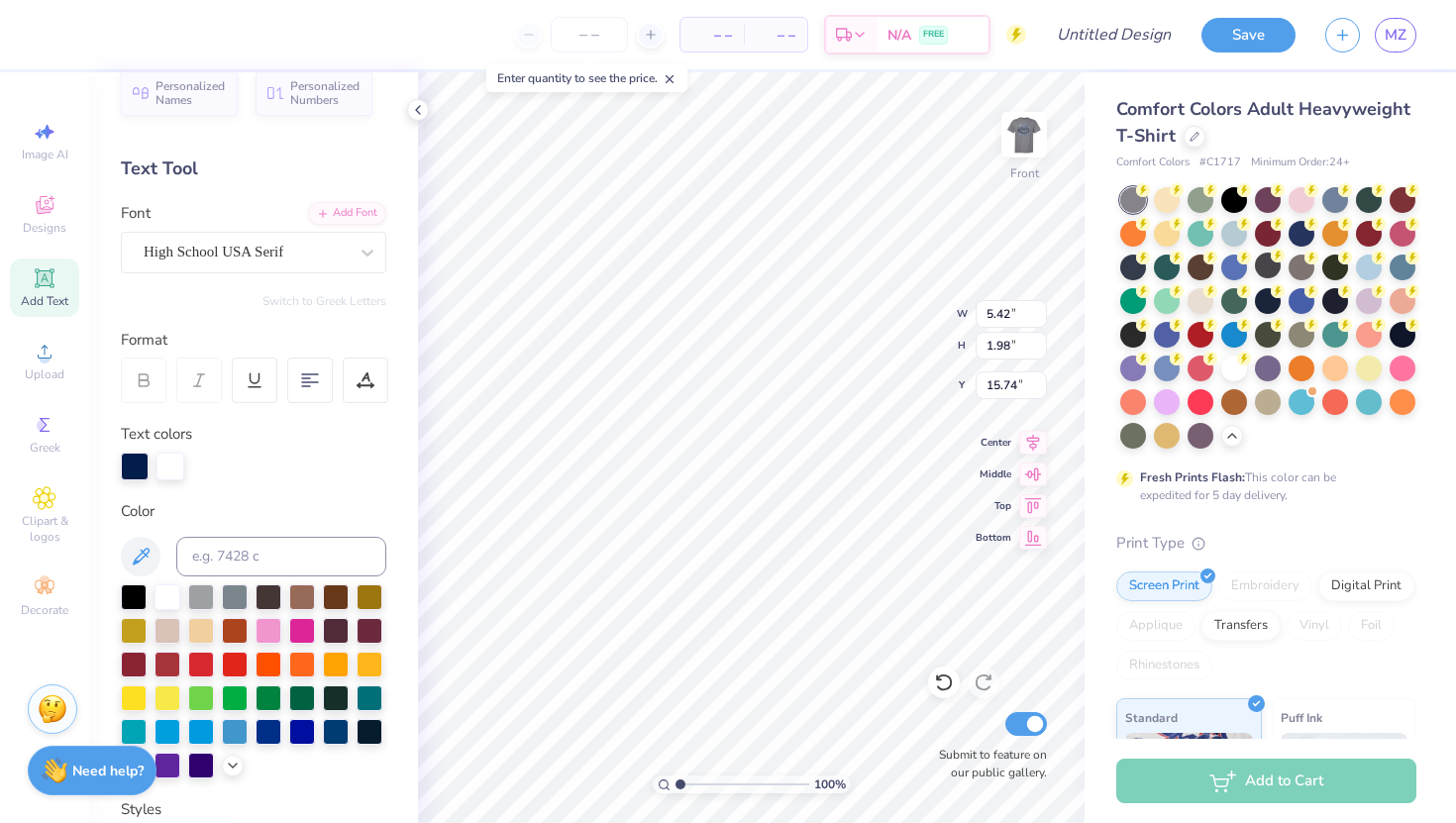scroll, scrollTop: 25, scrollLeft: 0, axis: vertical 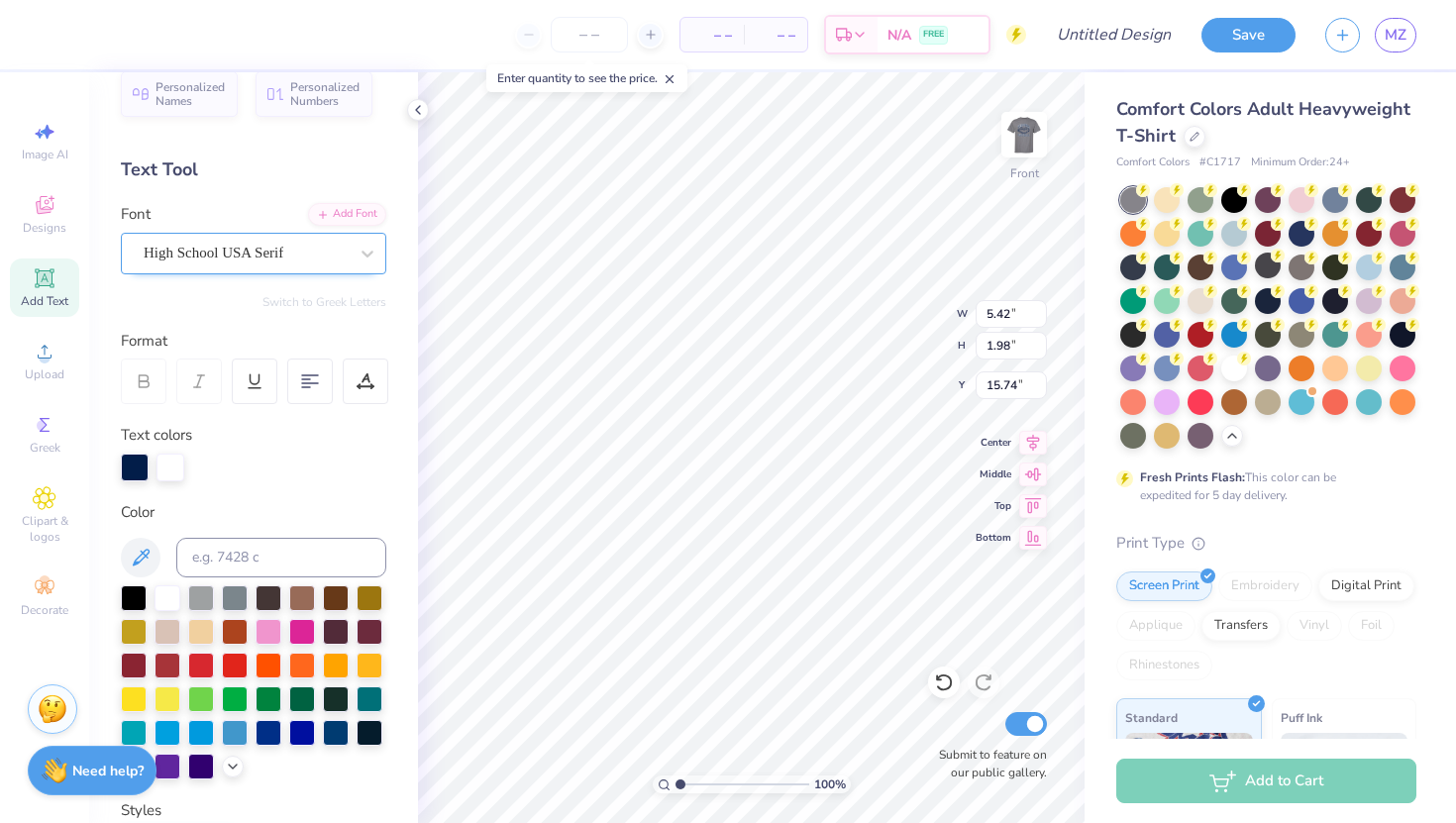 click on "High School USA Serif" at bounding box center (246, 253) 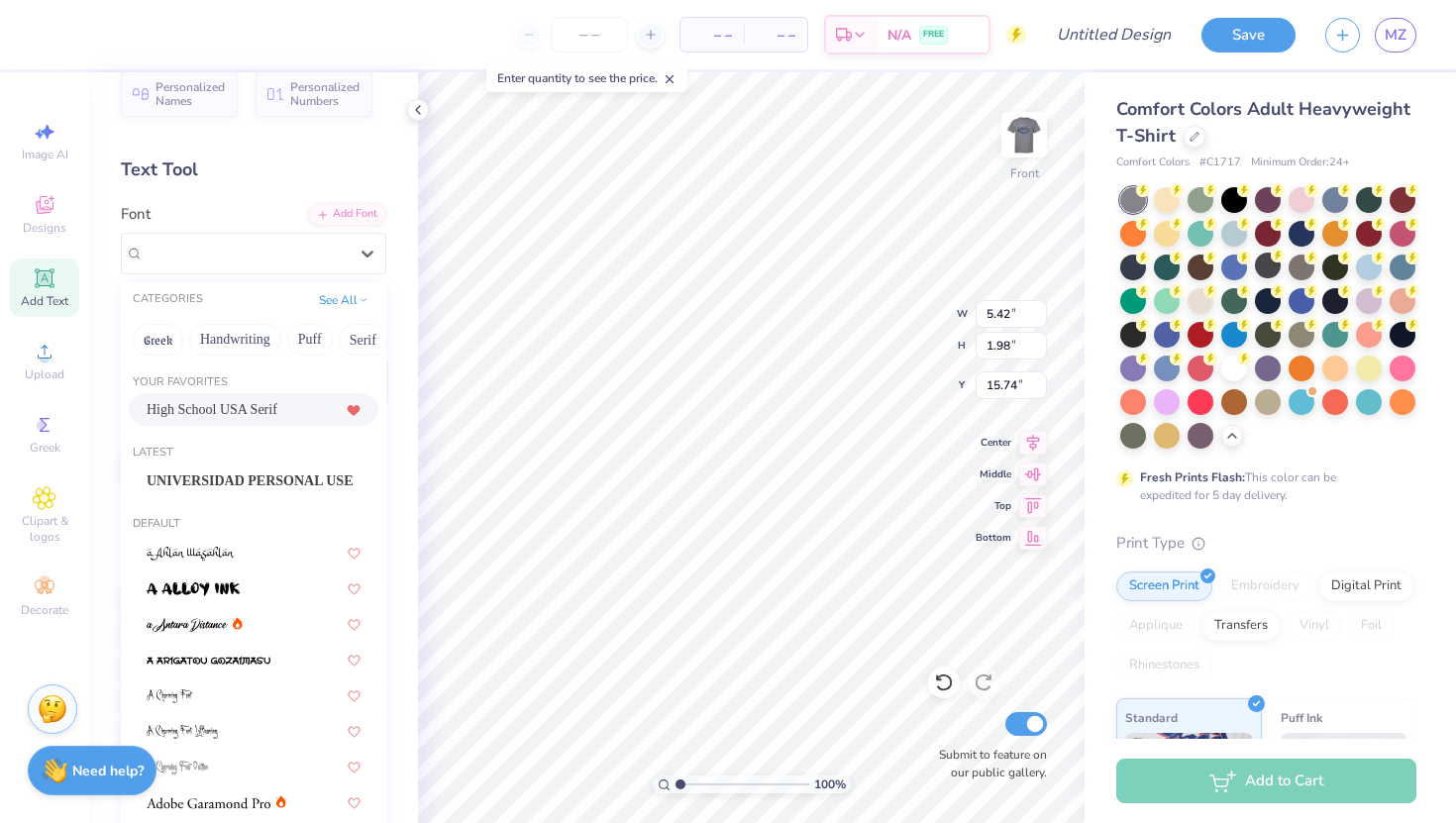 click on "High School USA Serif" at bounding box center [212, 409] 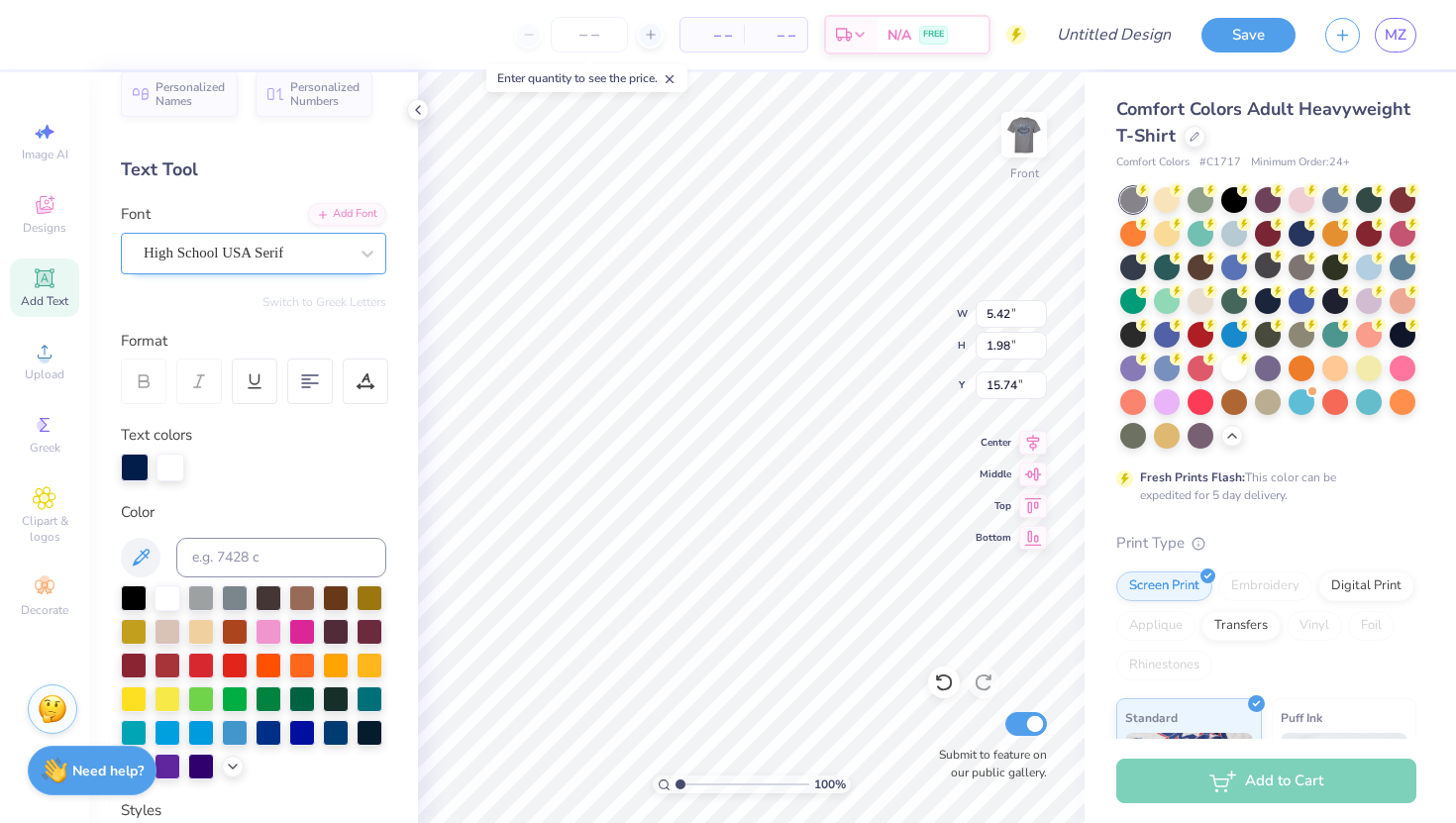 click on "High School USA Serif" at bounding box center [246, 253] 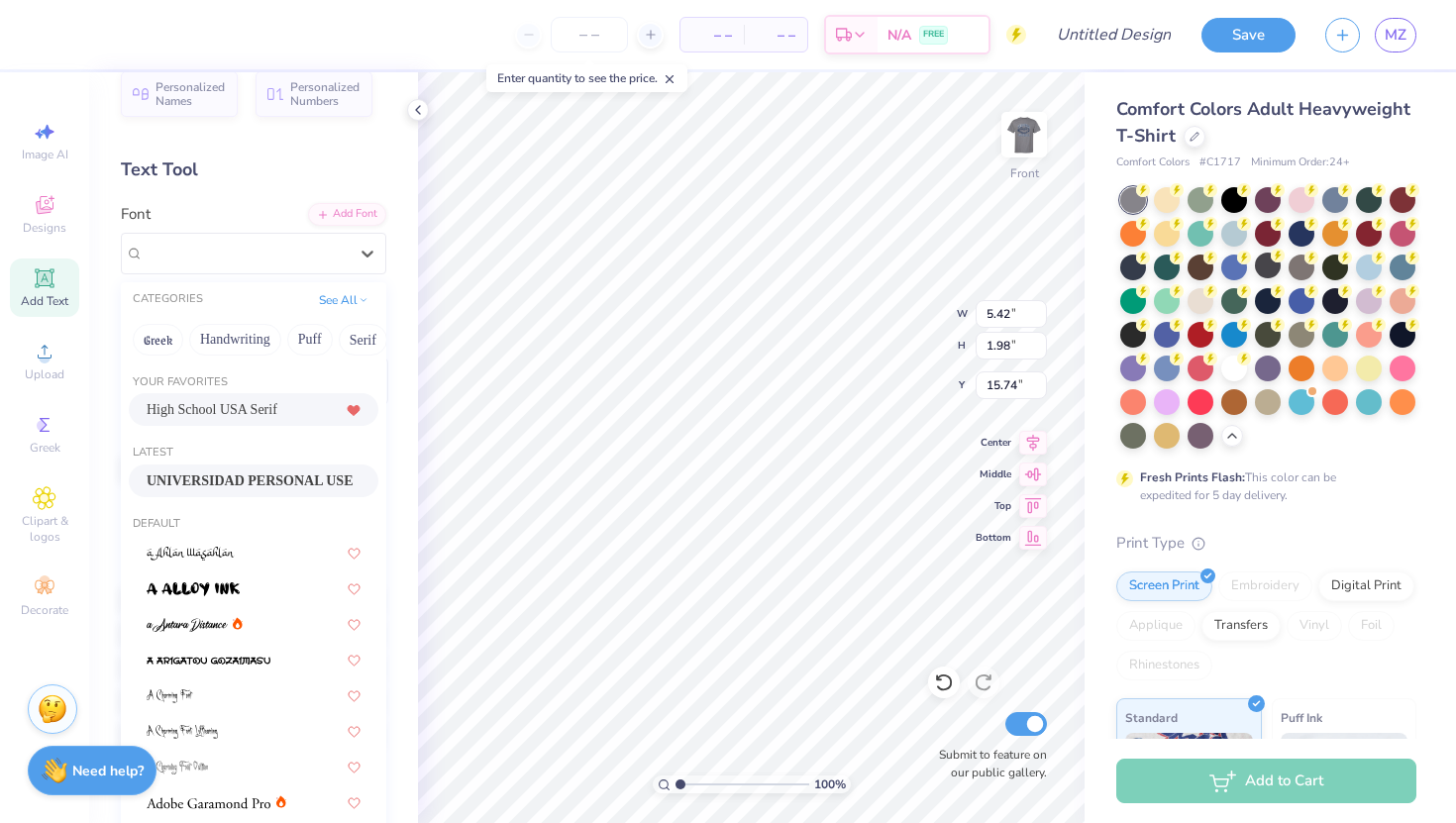 click on "UNIVERSIDAD PERSONAL USE" at bounding box center (250, 480) 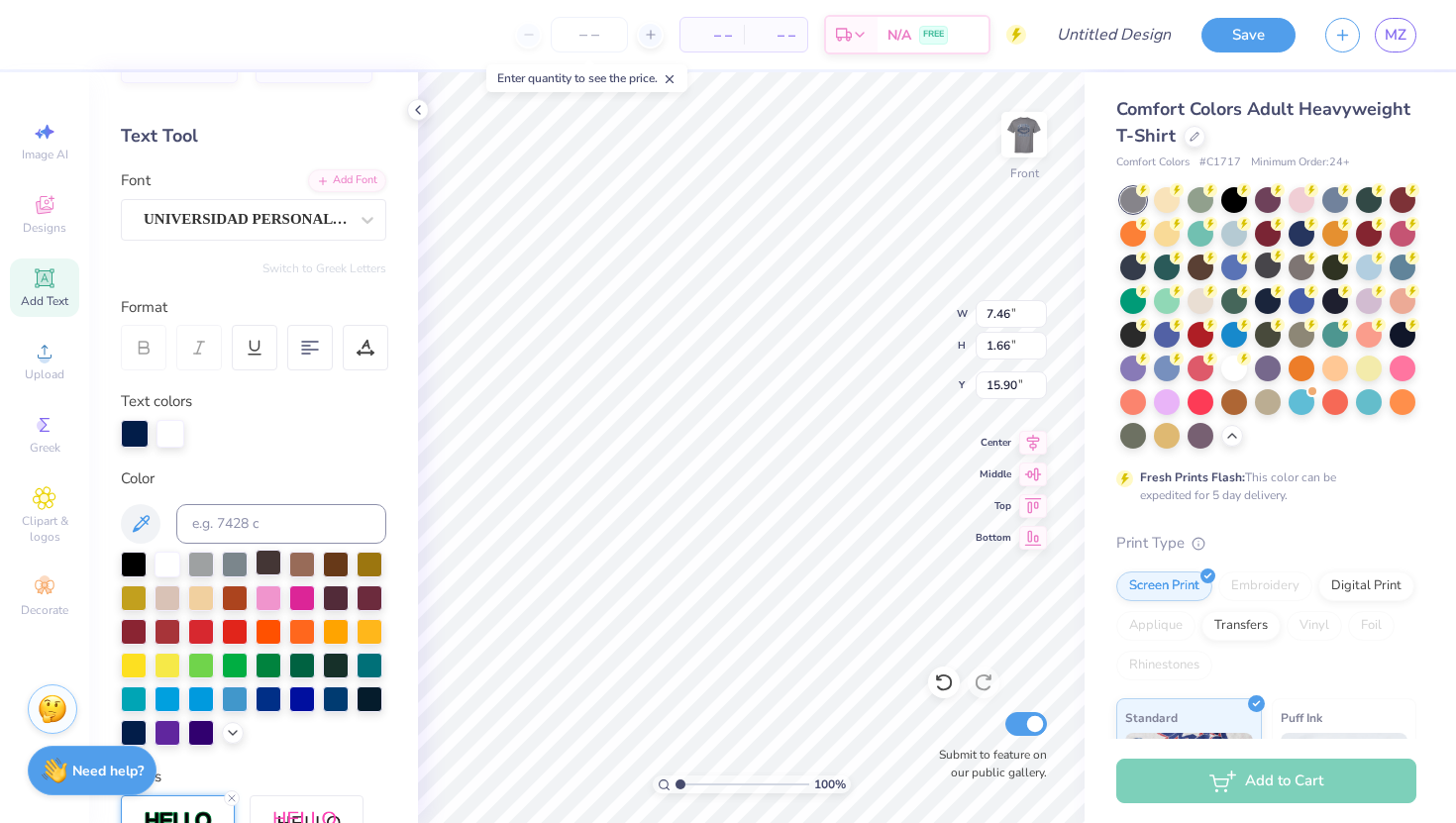 scroll, scrollTop: 79, scrollLeft: 0, axis: vertical 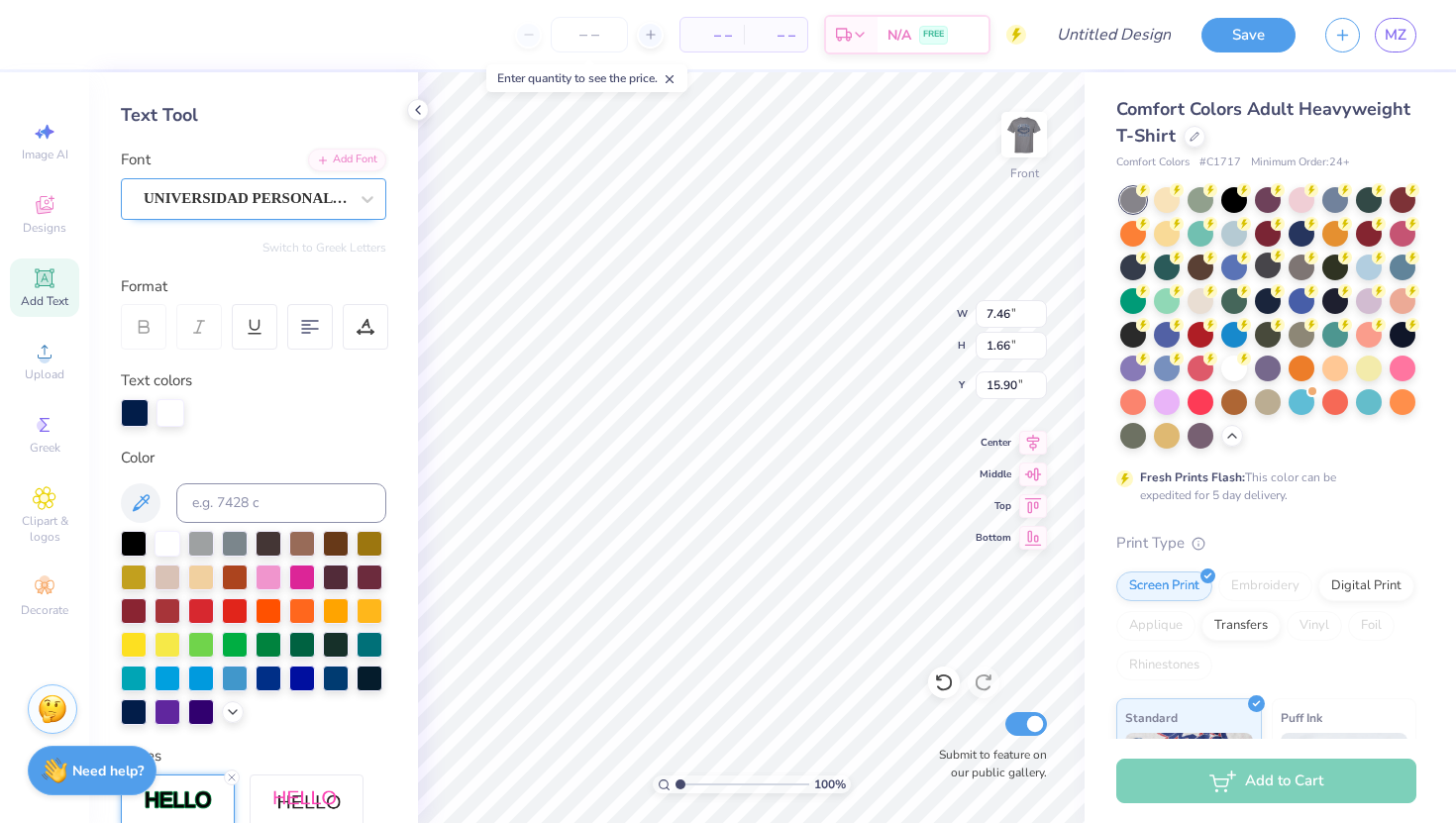 click on "UNIVERSIDAD PERSONAL USE" at bounding box center [246, 198] 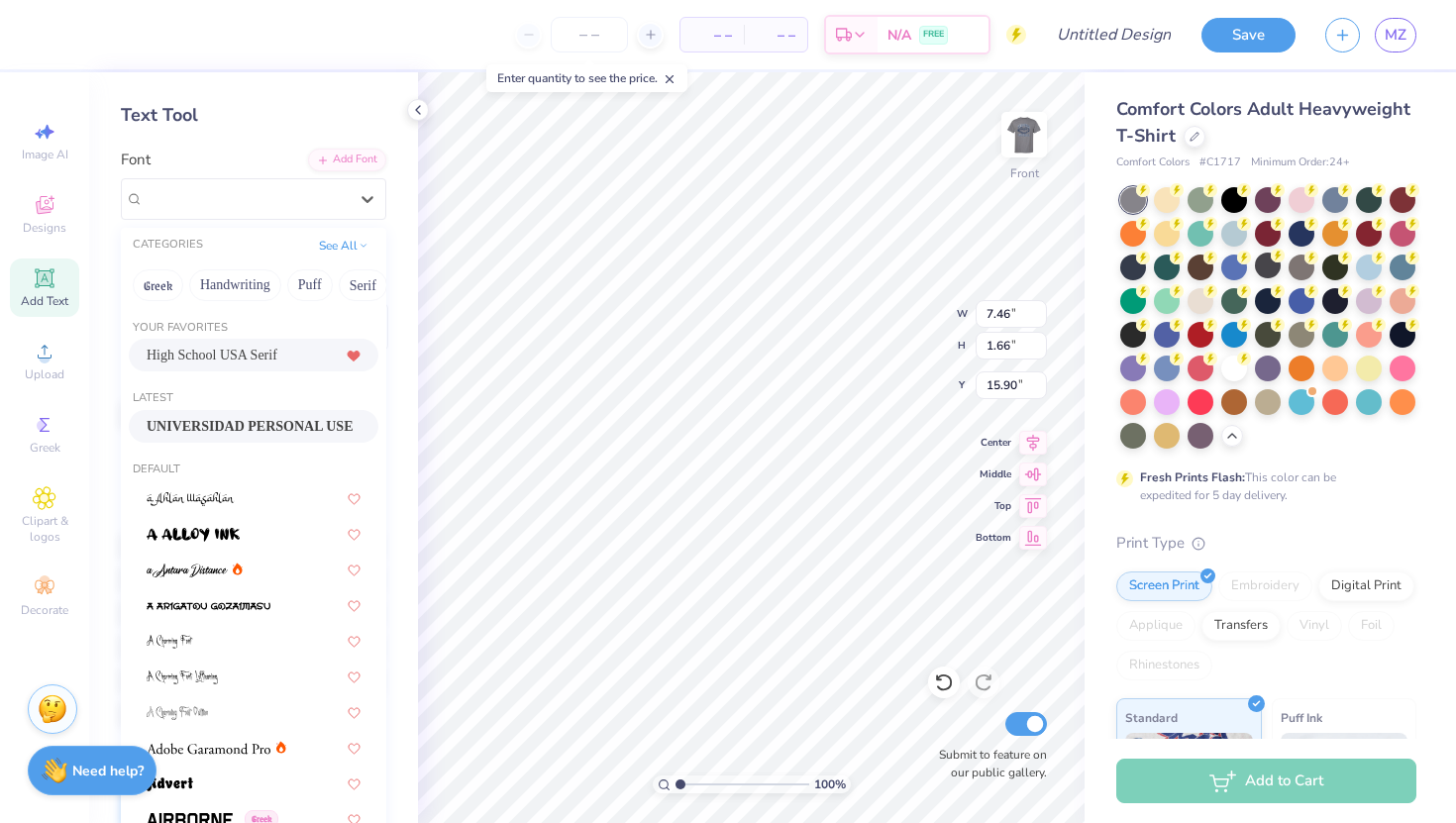 click on "High School USA Serif" at bounding box center (212, 355) 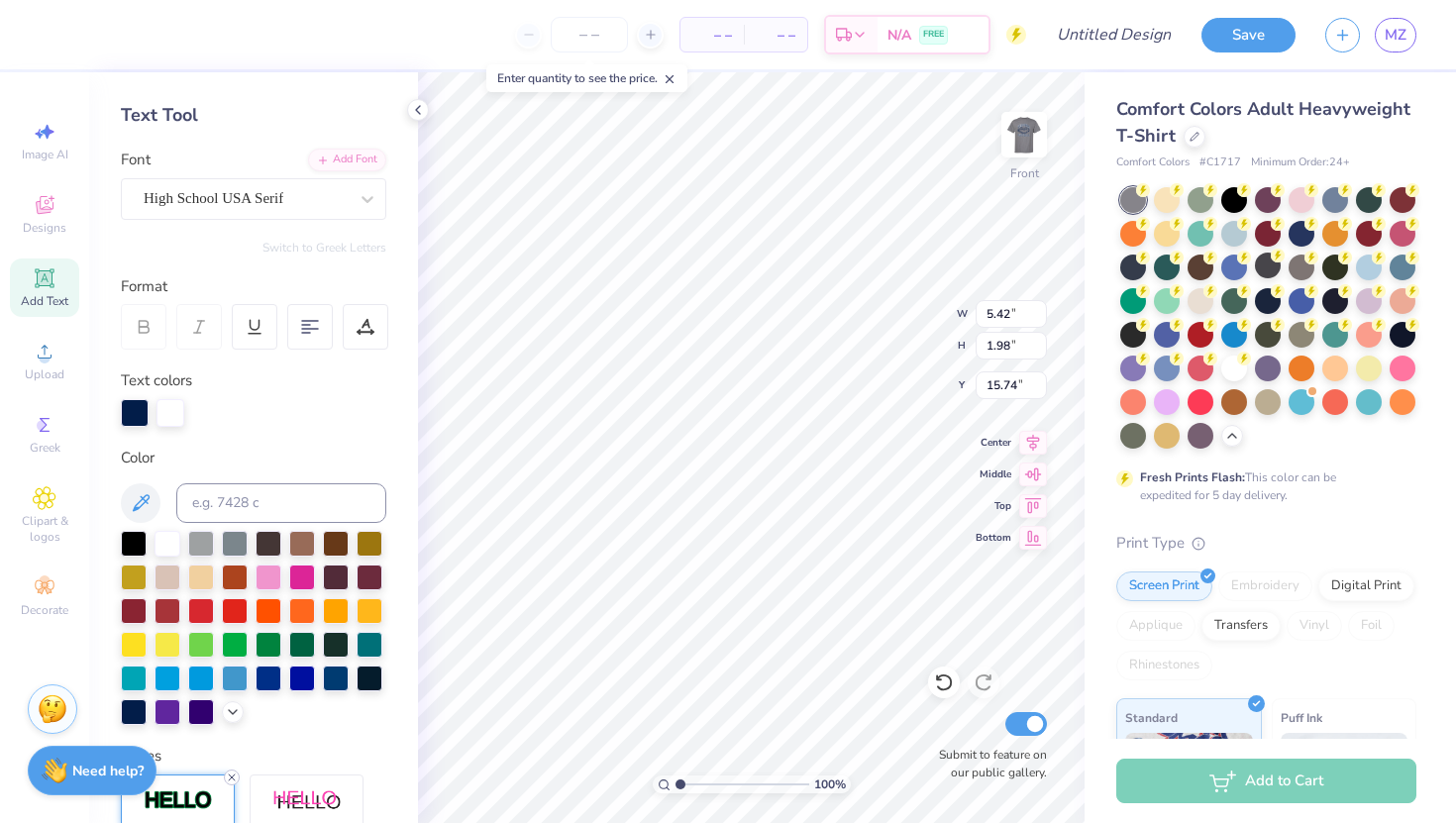 click 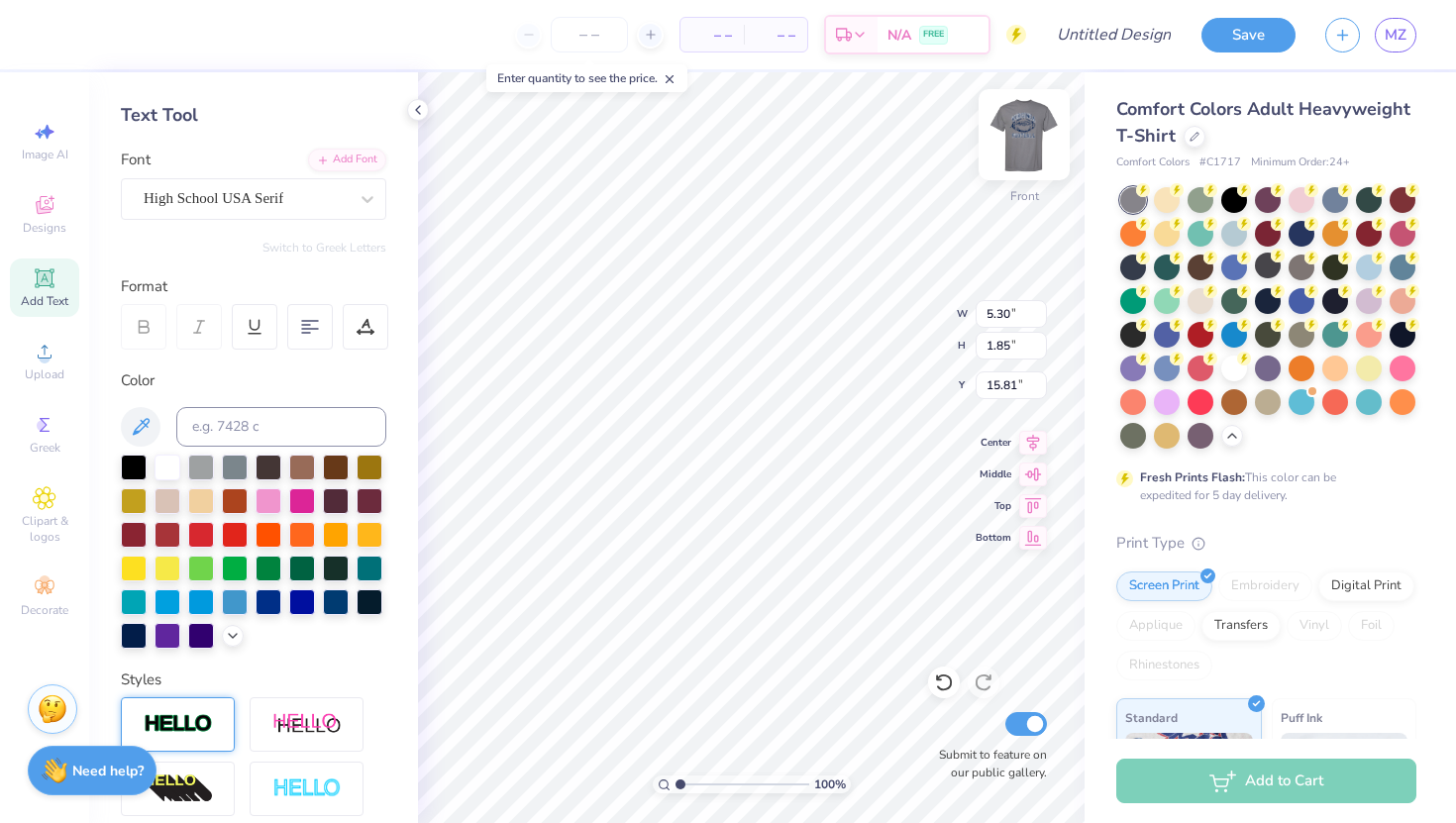 click at bounding box center (1024, 135) 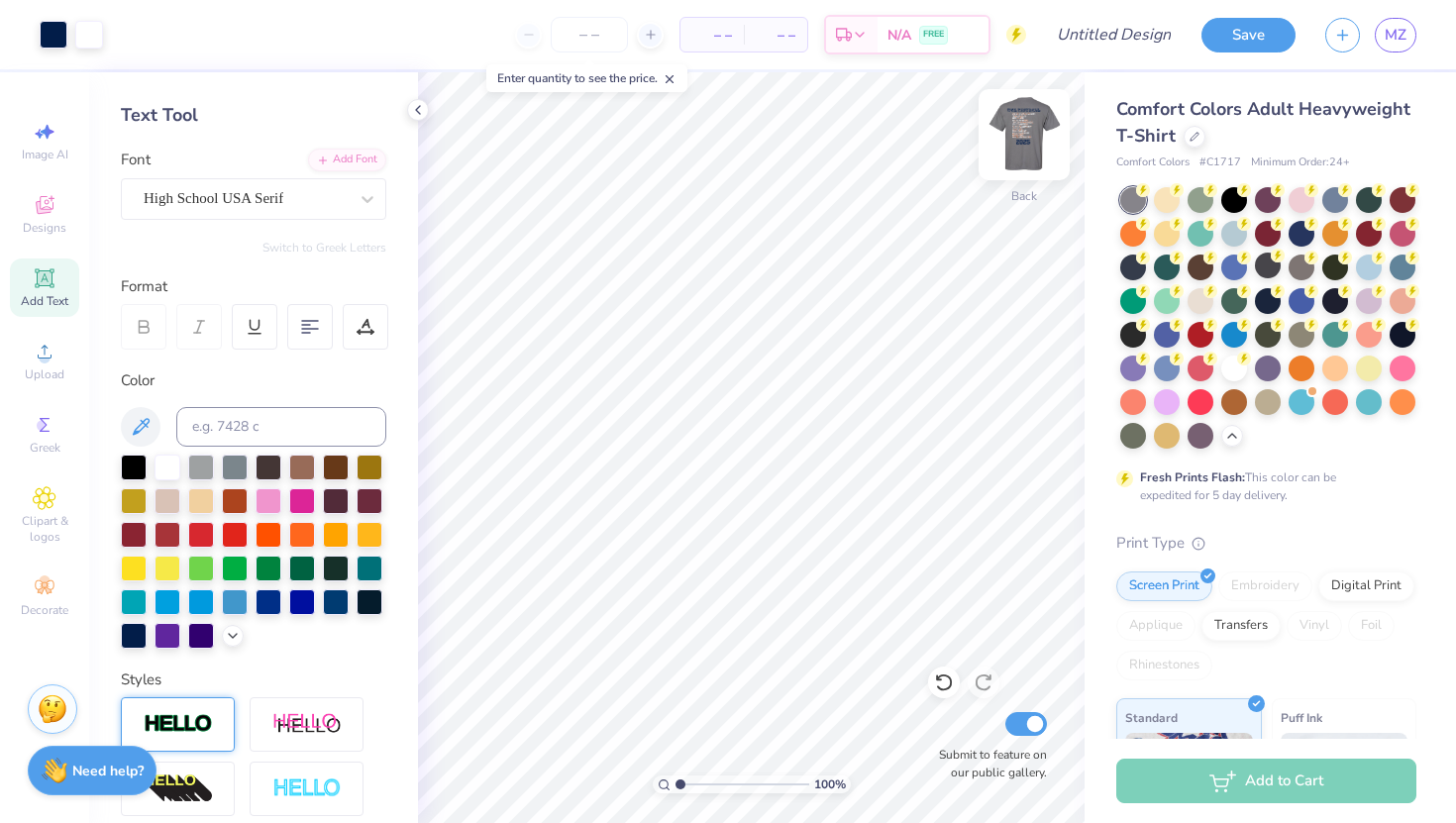 click at bounding box center (1024, 135) 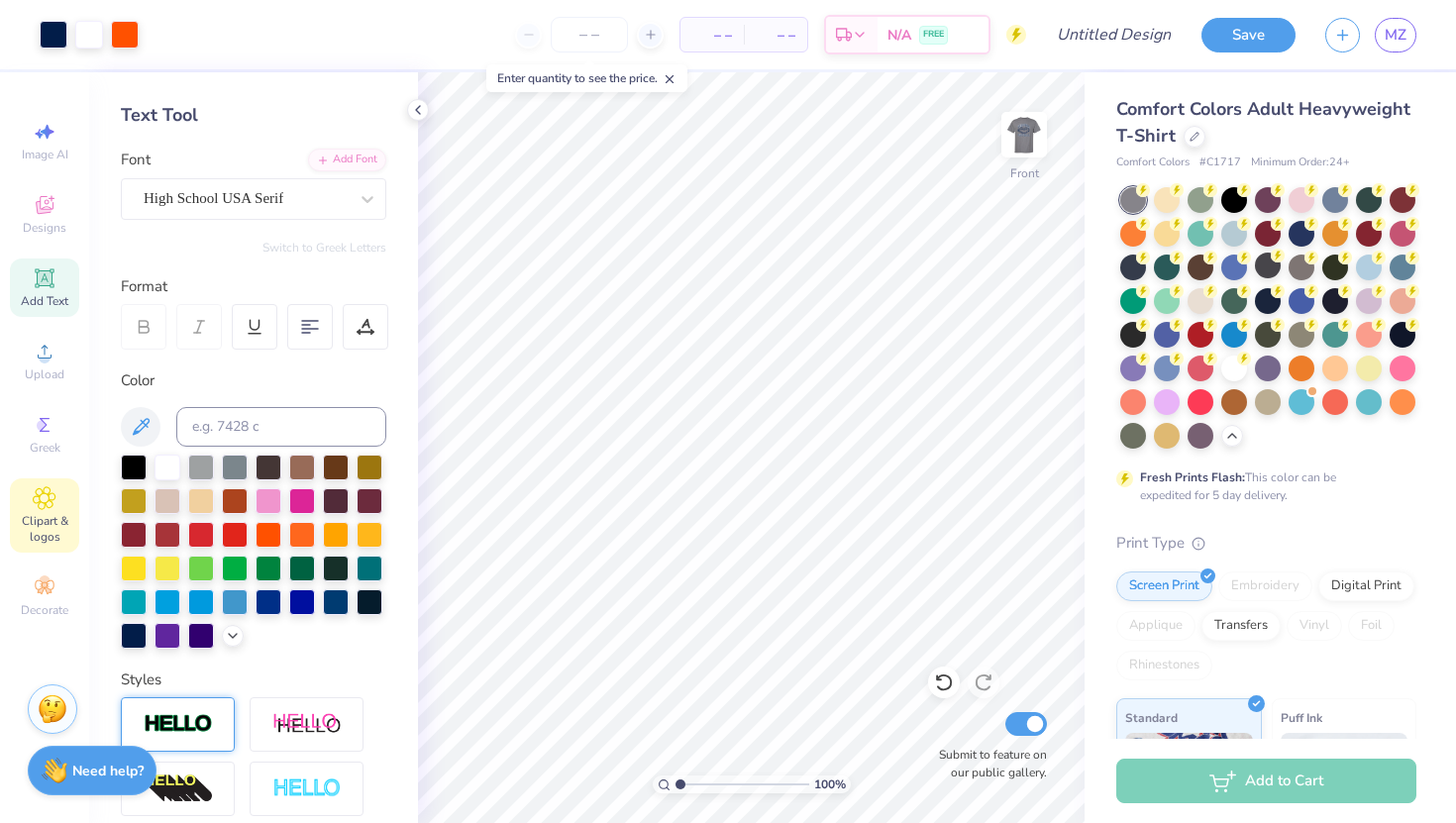 click on "Clipart & logos" at bounding box center [45, 529] 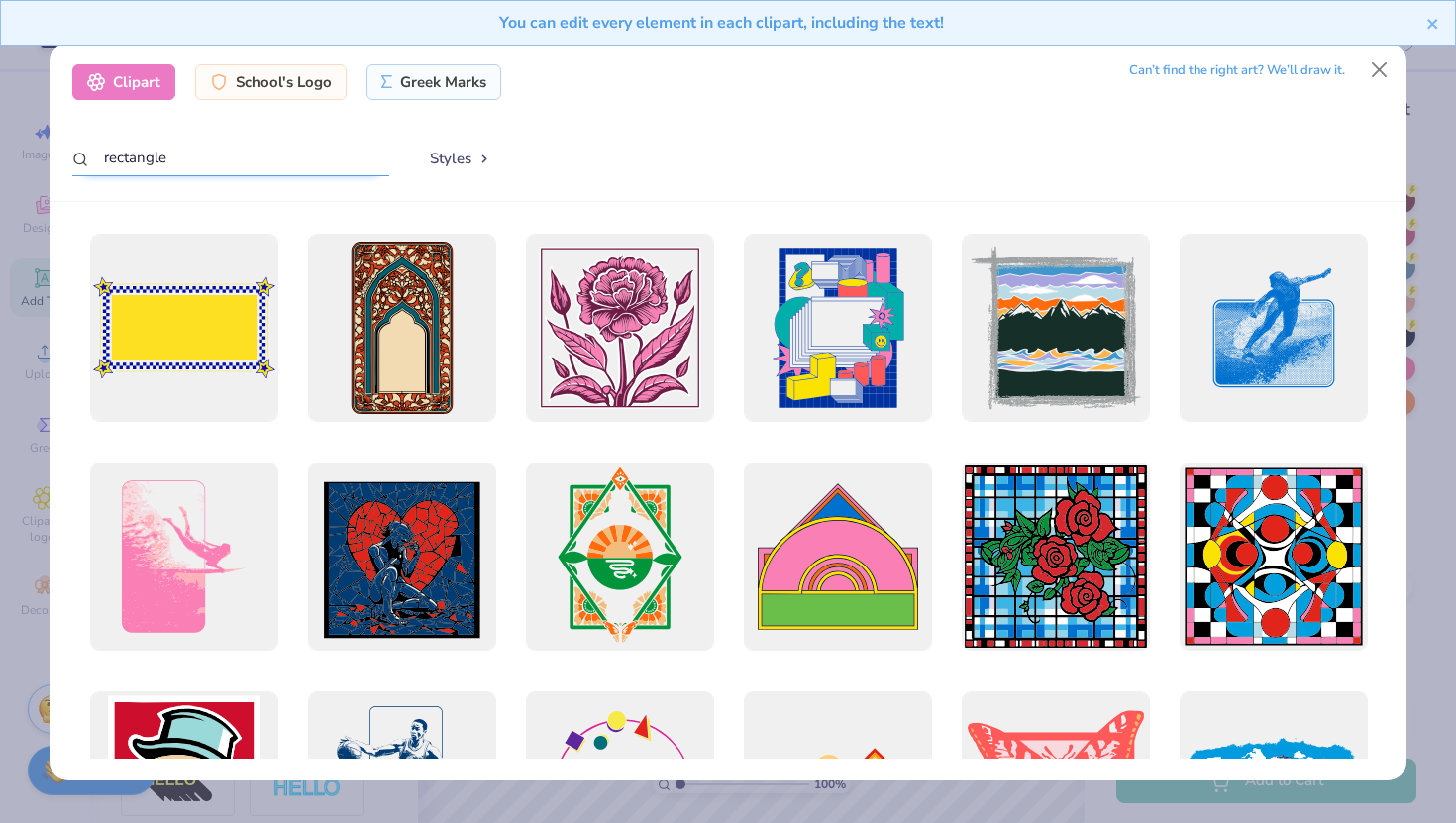 drag, startPoint x: 373, startPoint y: 164, endPoint x: 0, endPoint y: 113, distance: 376.4705 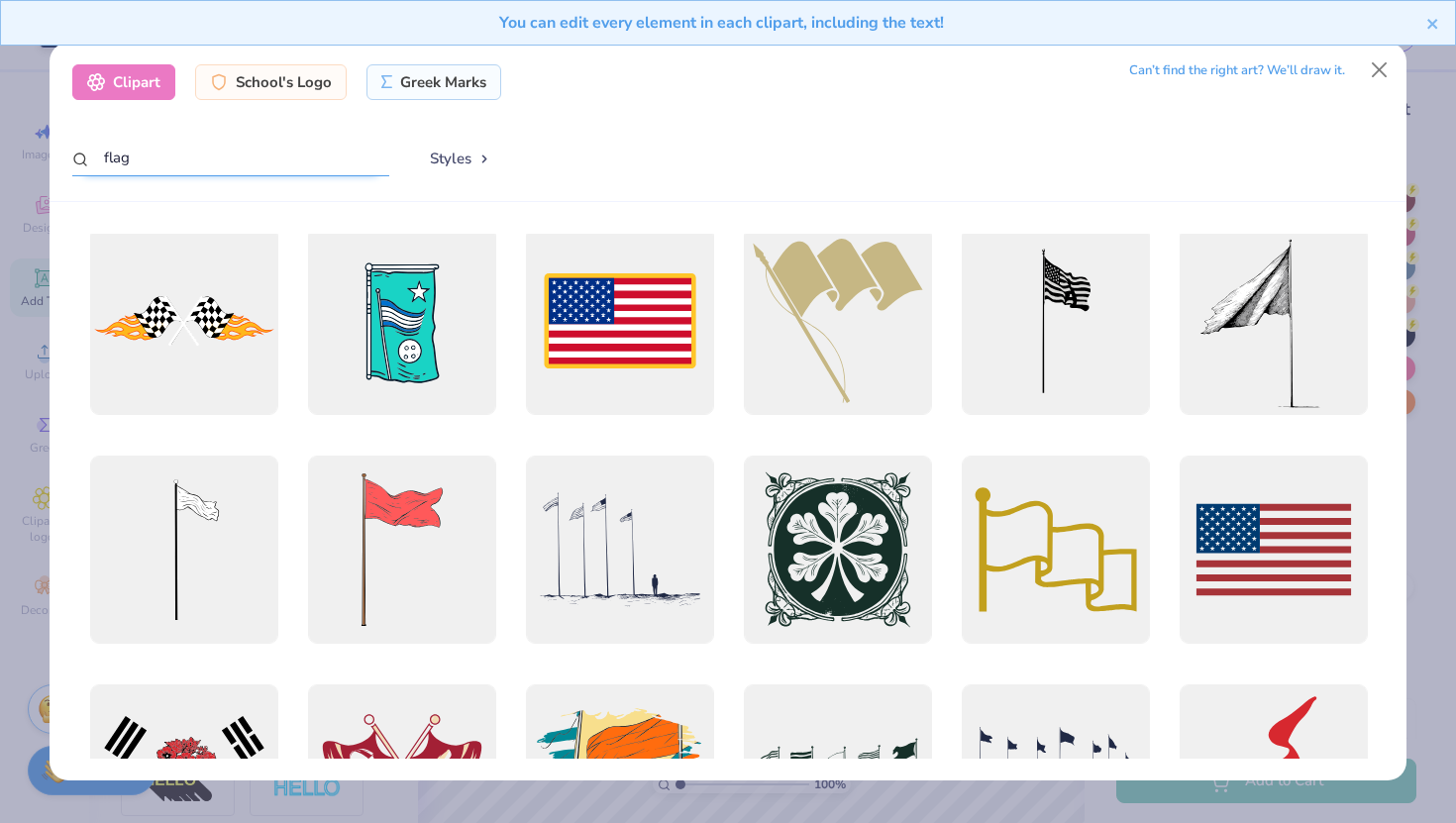 scroll, scrollTop: 0, scrollLeft: 0, axis: both 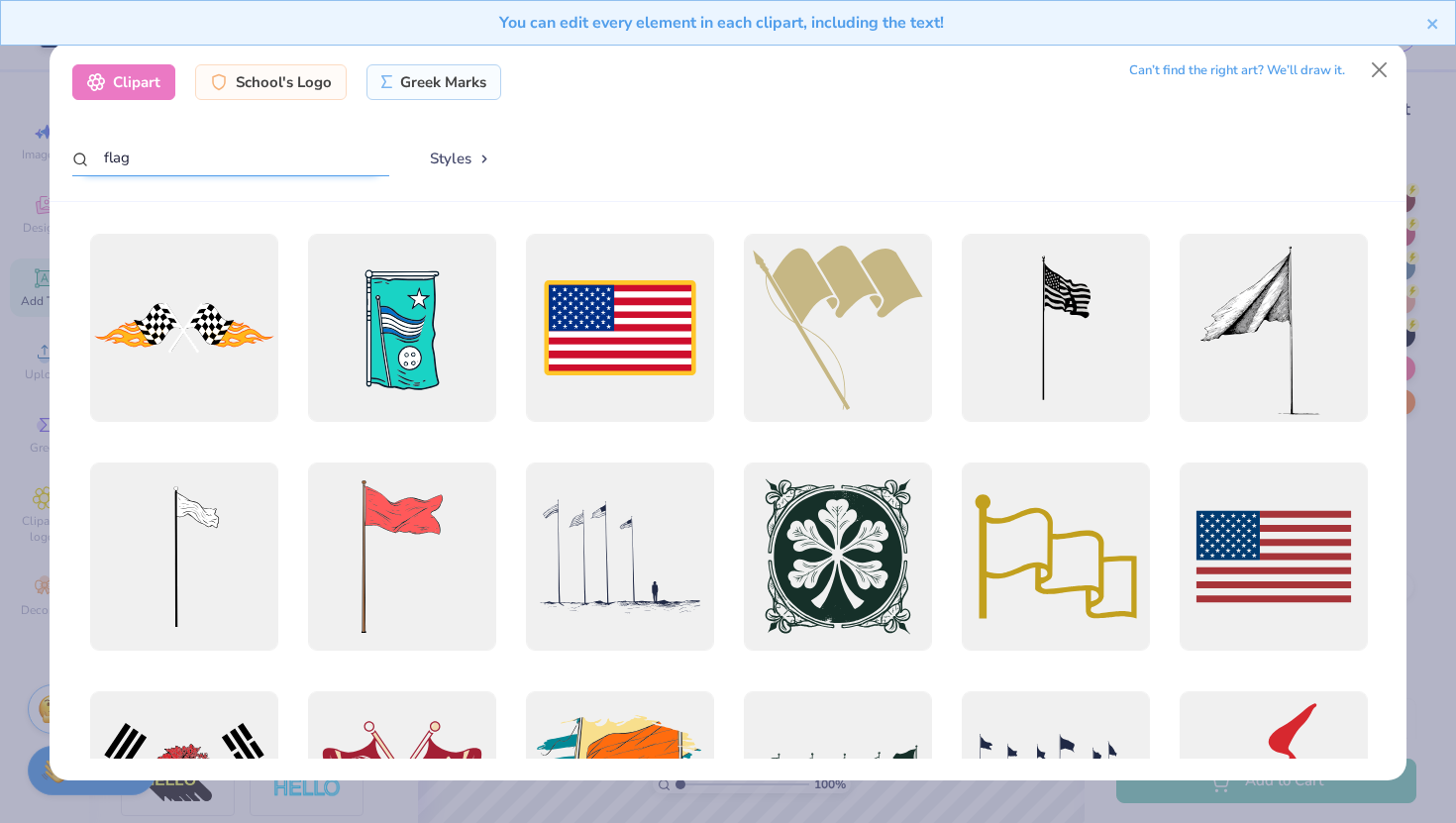 drag, startPoint x: 228, startPoint y: 154, endPoint x: 41, endPoint y: 154, distance: 187 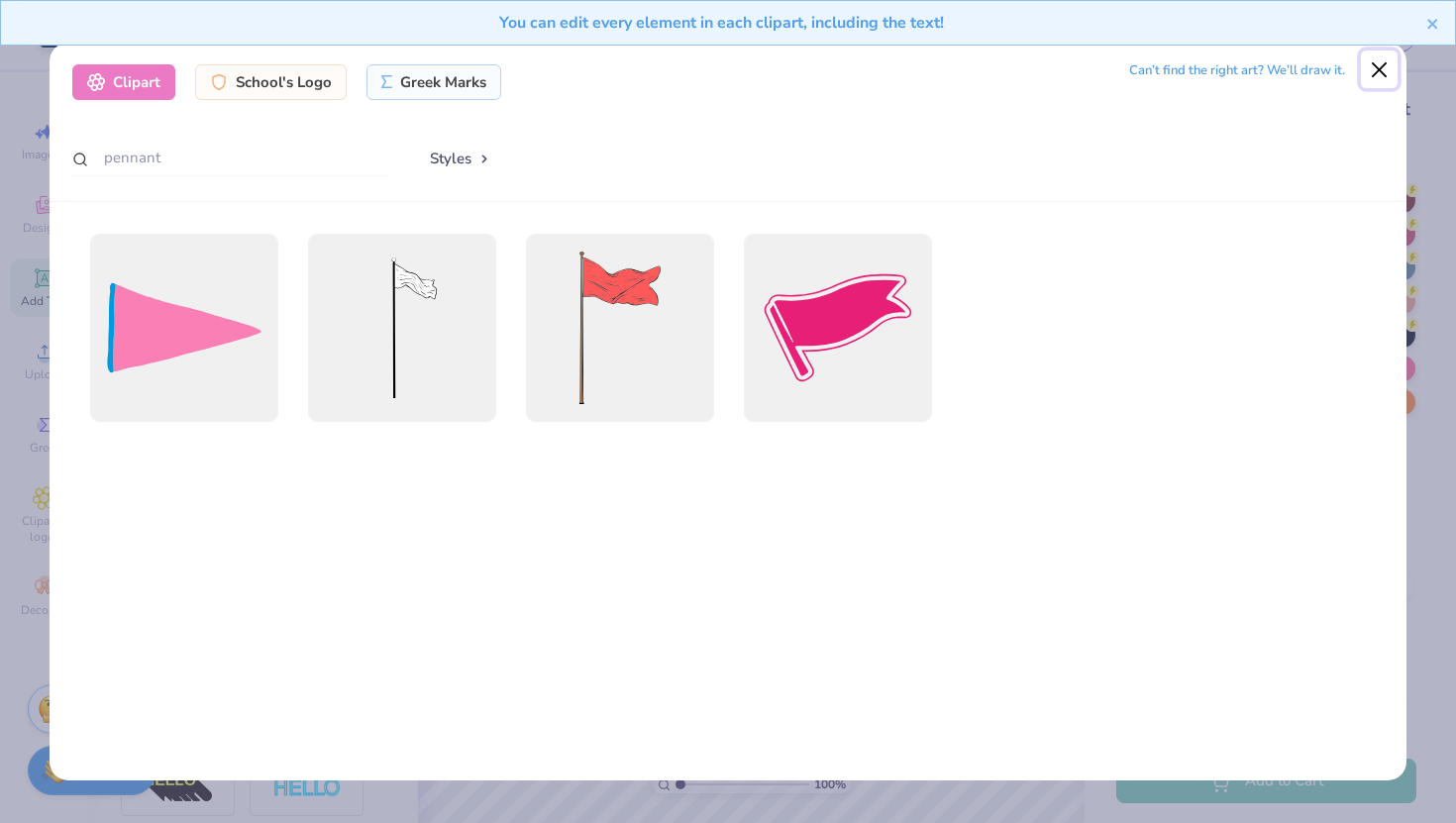 click at bounding box center [1380, 69] 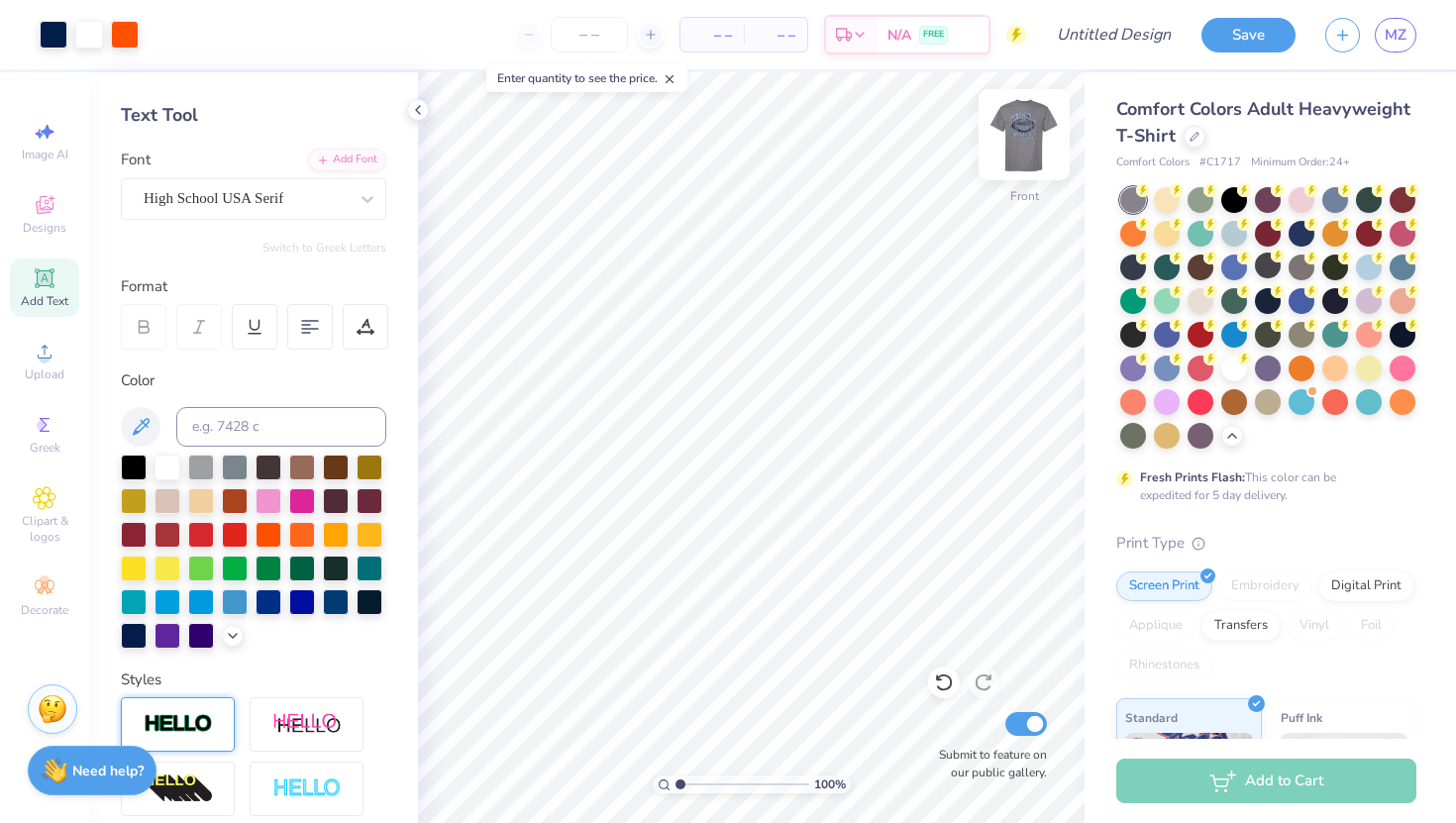 click at bounding box center (1024, 135) 